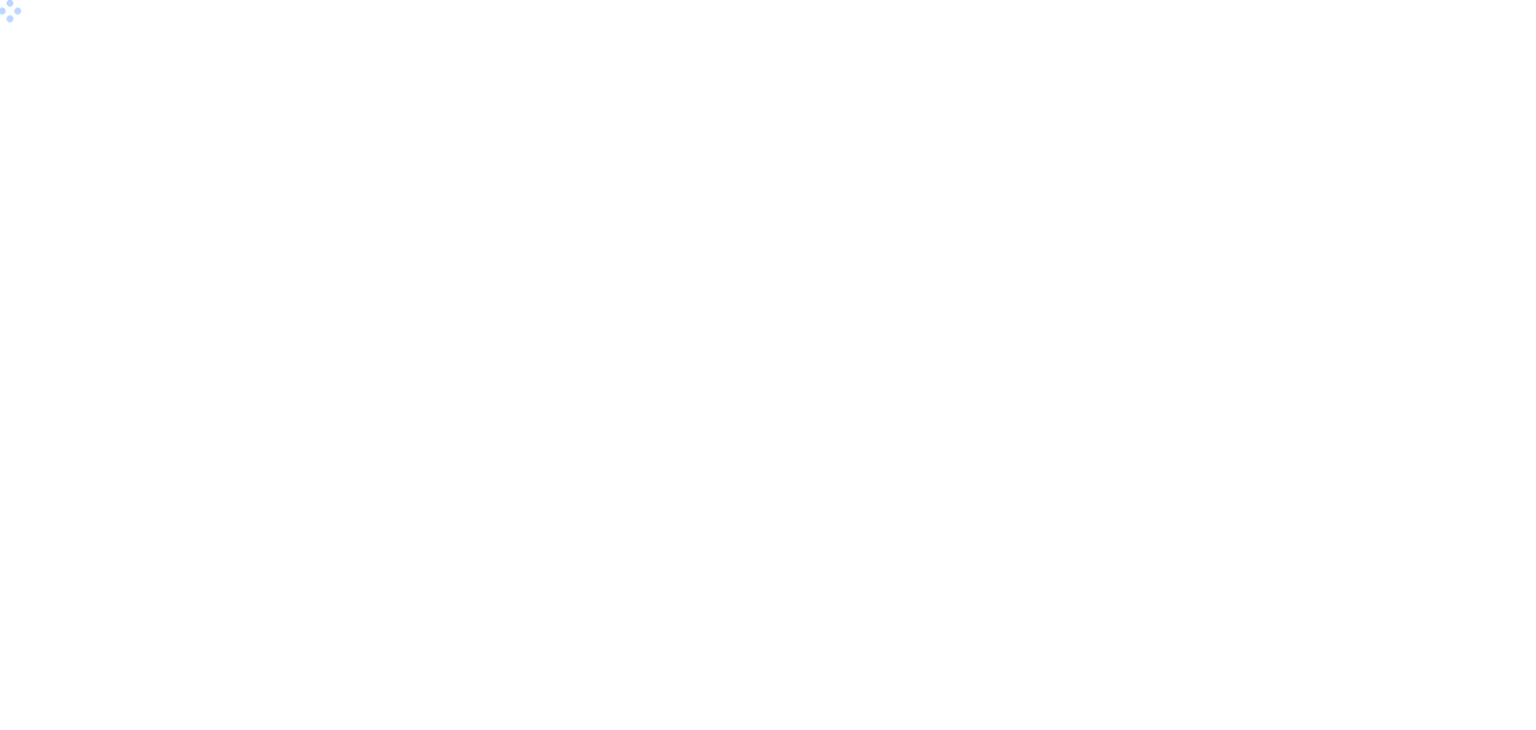 scroll, scrollTop: 0, scrollLeft: 0, axis: both 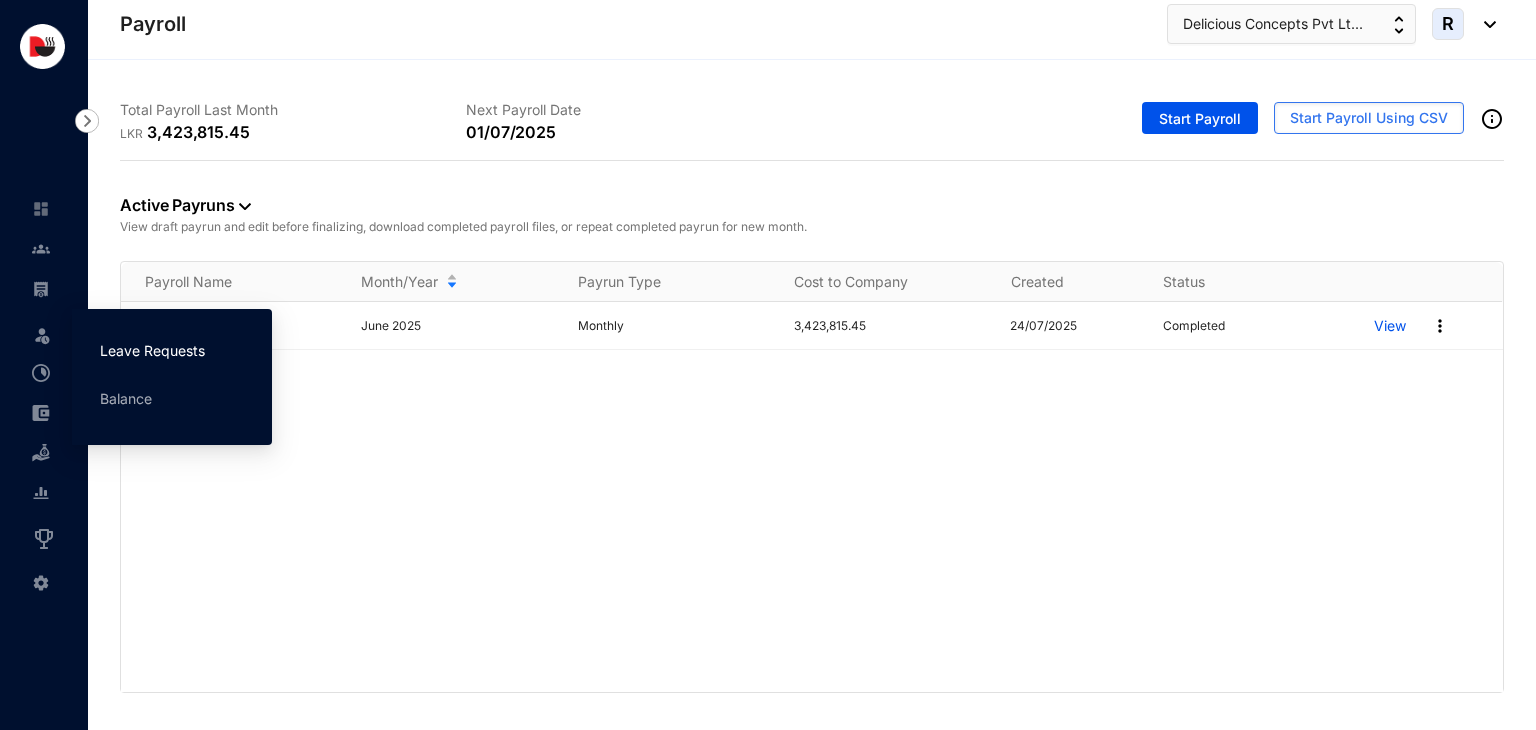 click on "Leave Requests" at bounding box center [152, 350] 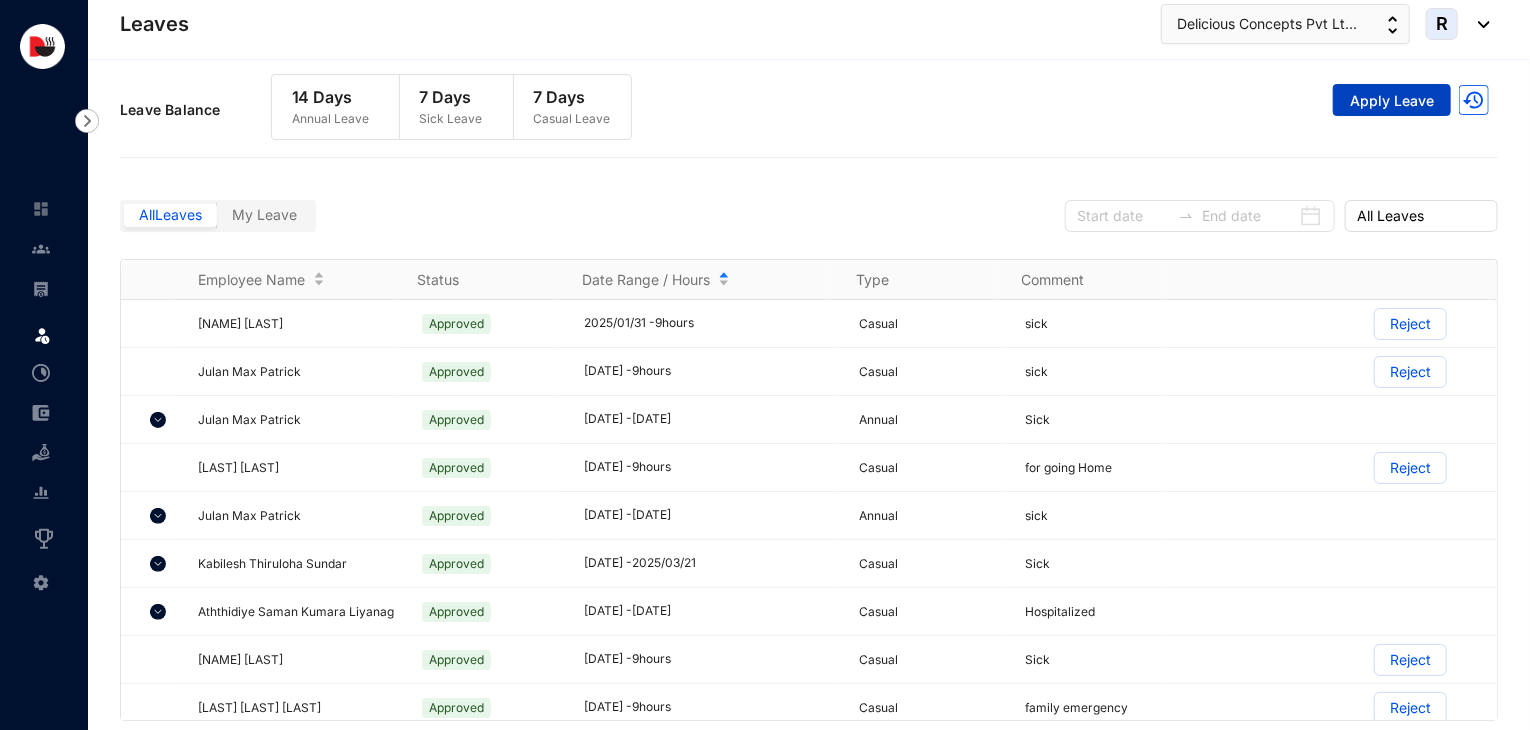 click on "Apply Leave" at bounding box center (1392, 101) 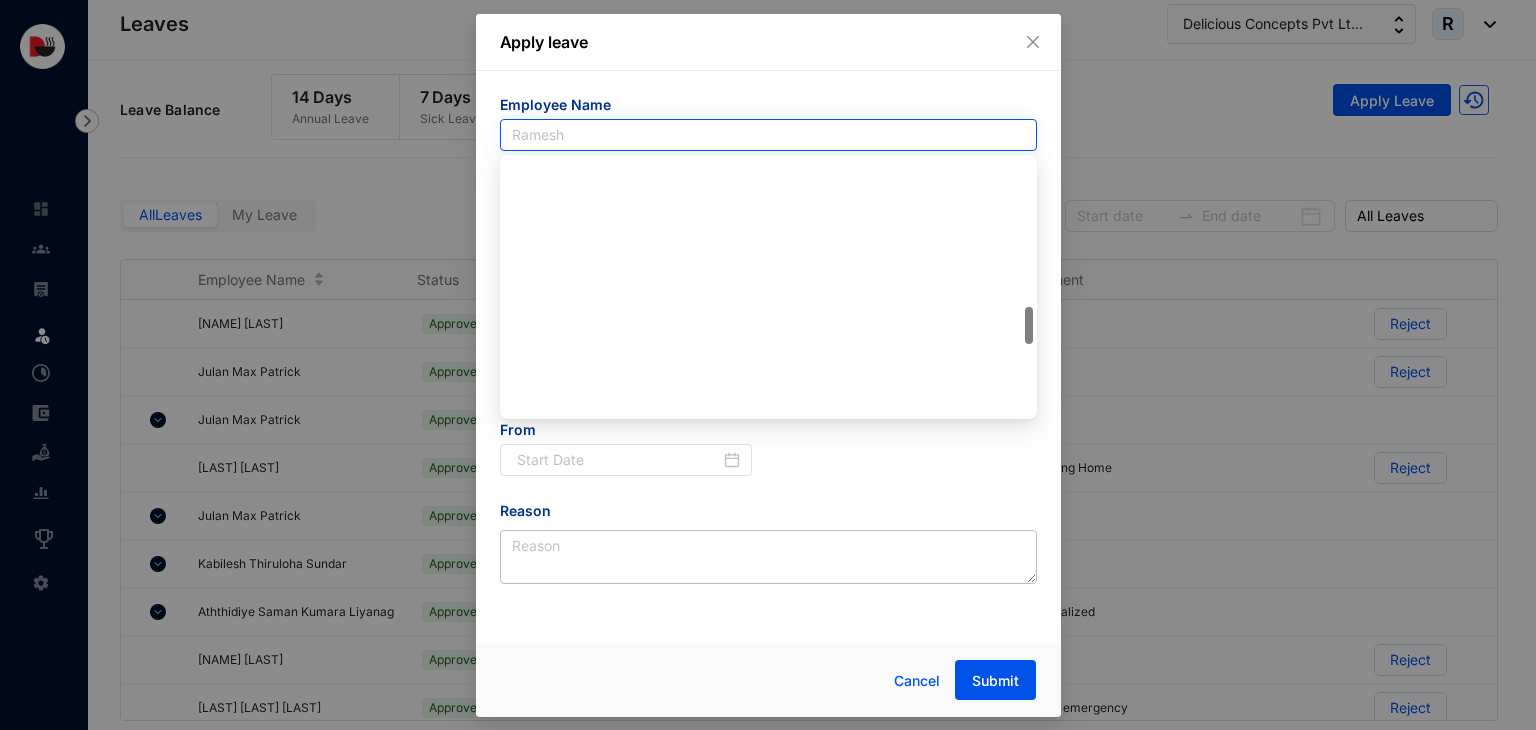 click on "Ramesh" at bounding box center (768, 135) 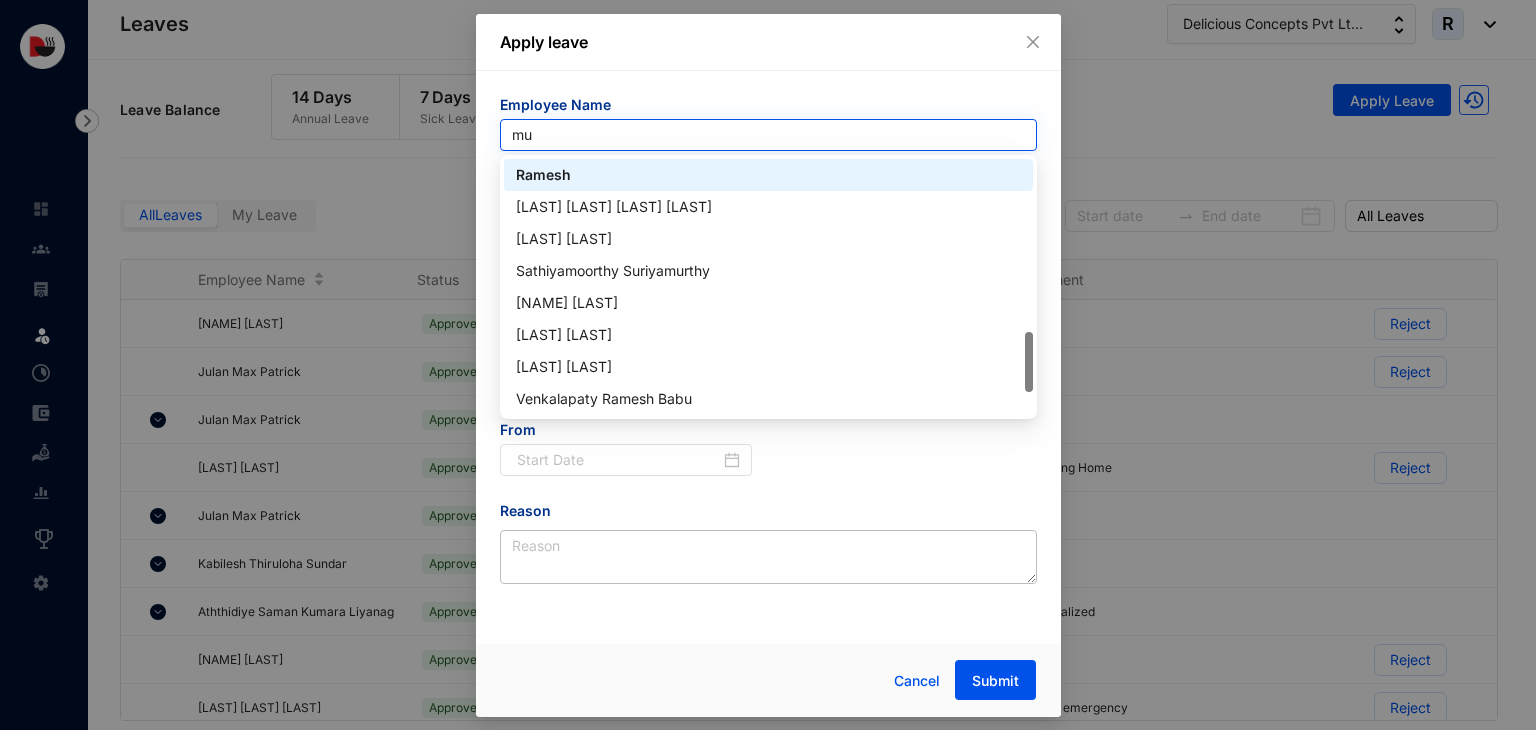 scroll, scrollTop: 0, scrollLeft: 0, axis: both 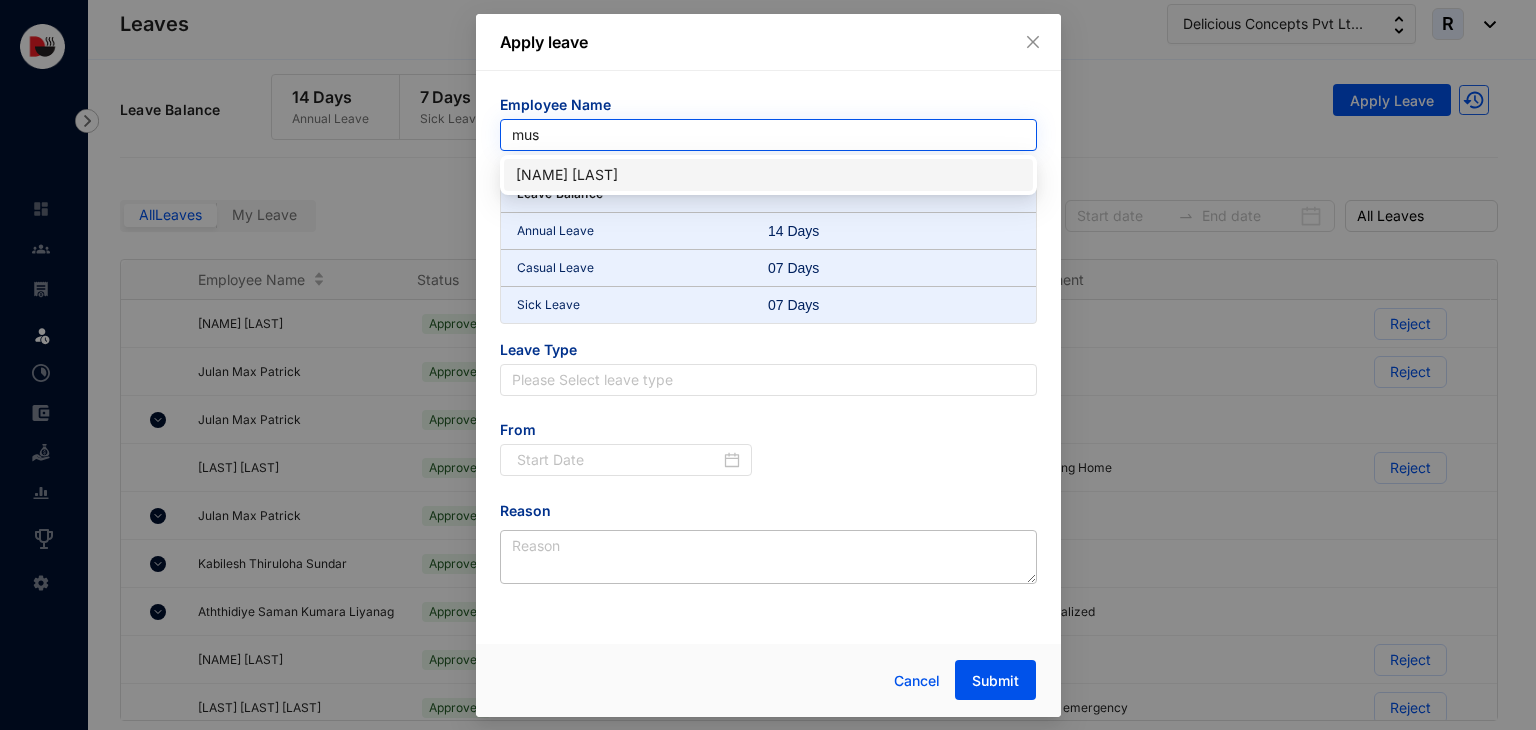 type on "mush" 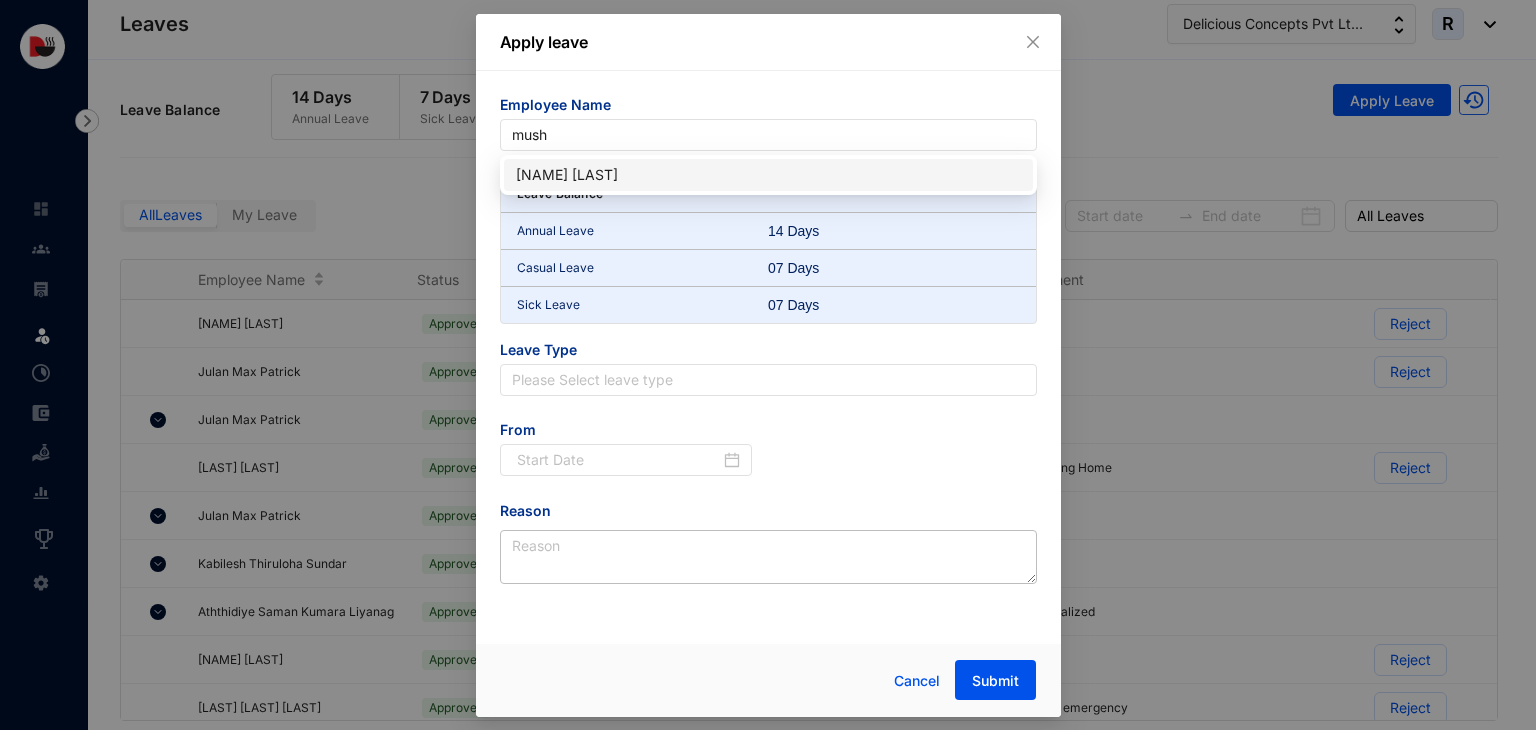 click on "[NAME] [LAST]" at bounding box center (768, 175) 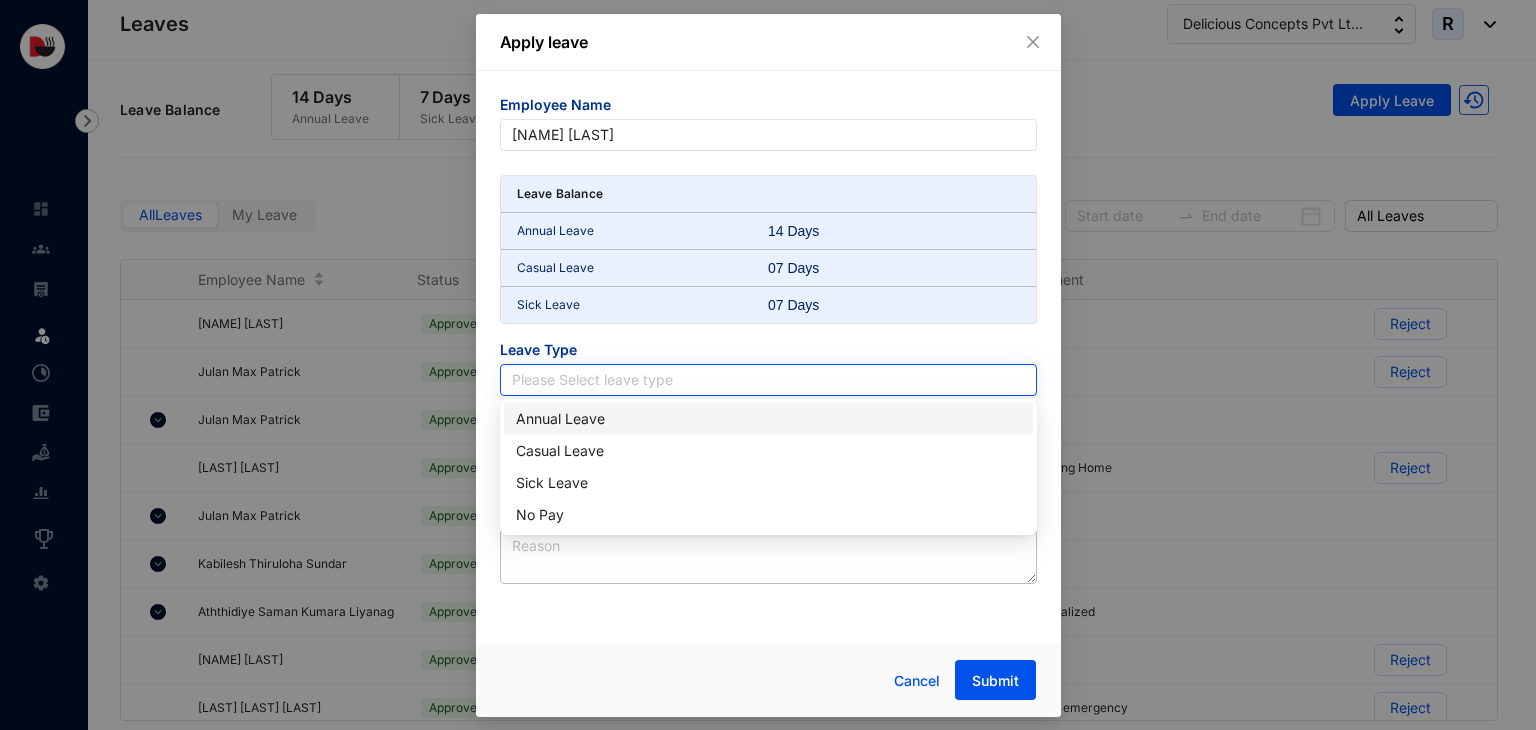 click at bounding box center [768, 380] 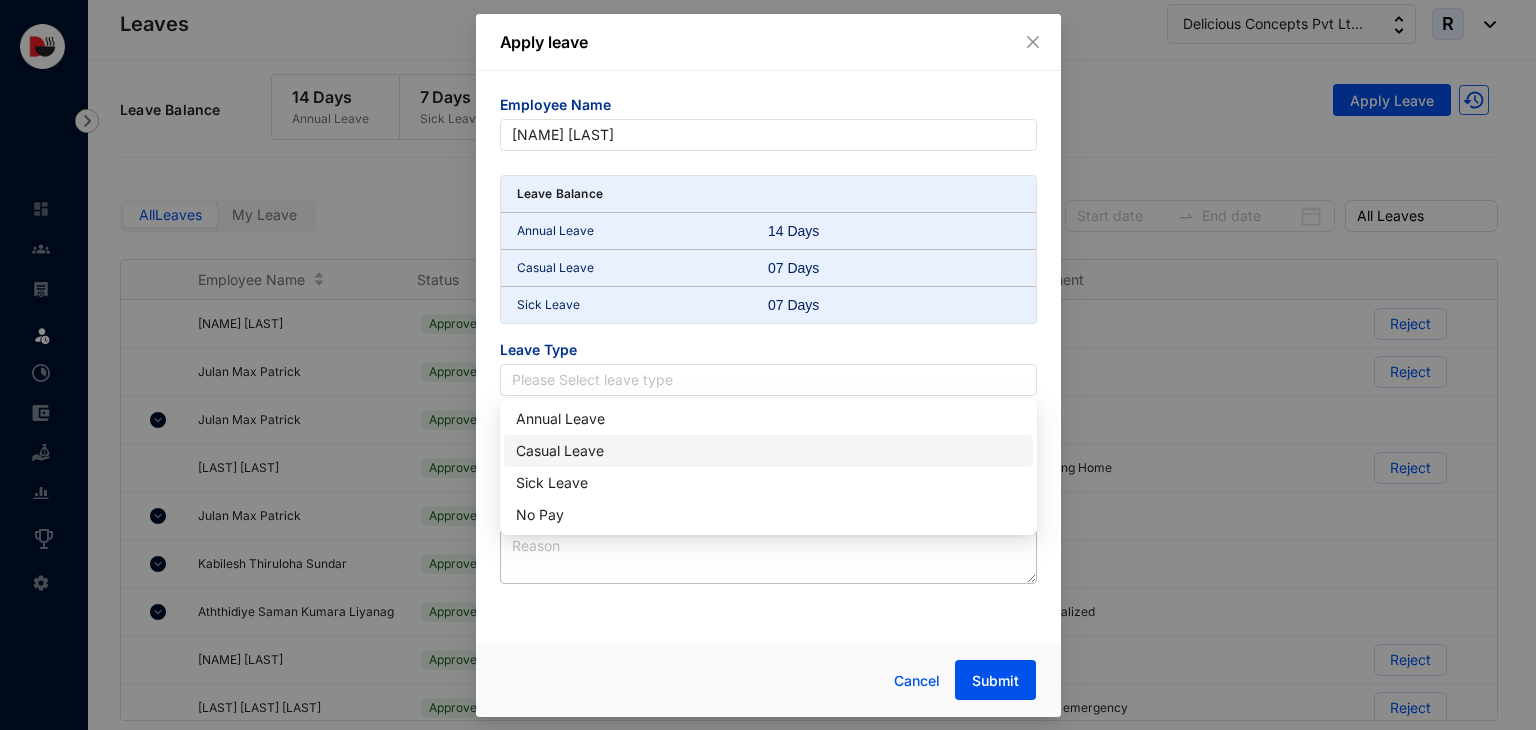 click on "Casual Leave" at bounding box center (768, 451) 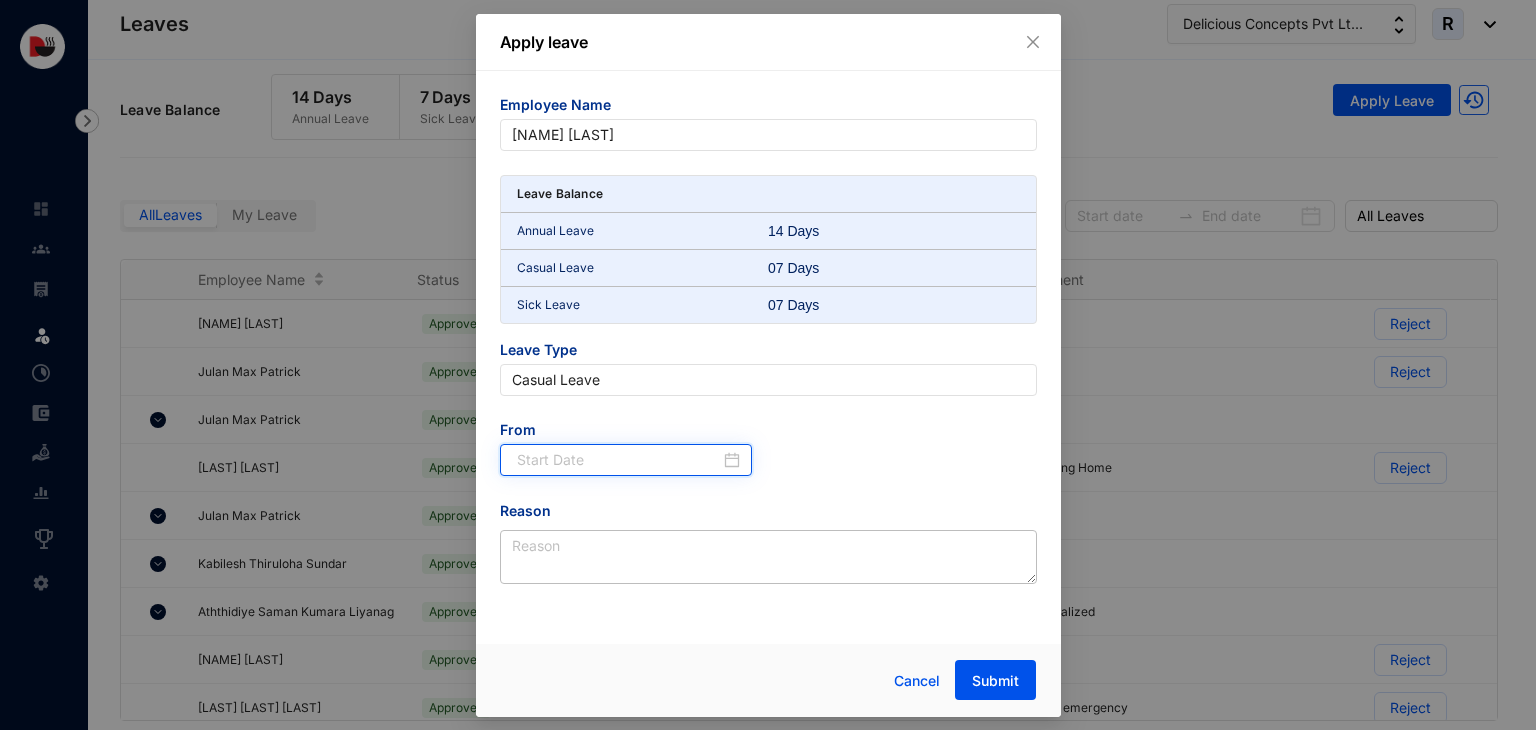 click at bounding box center [619, 460] 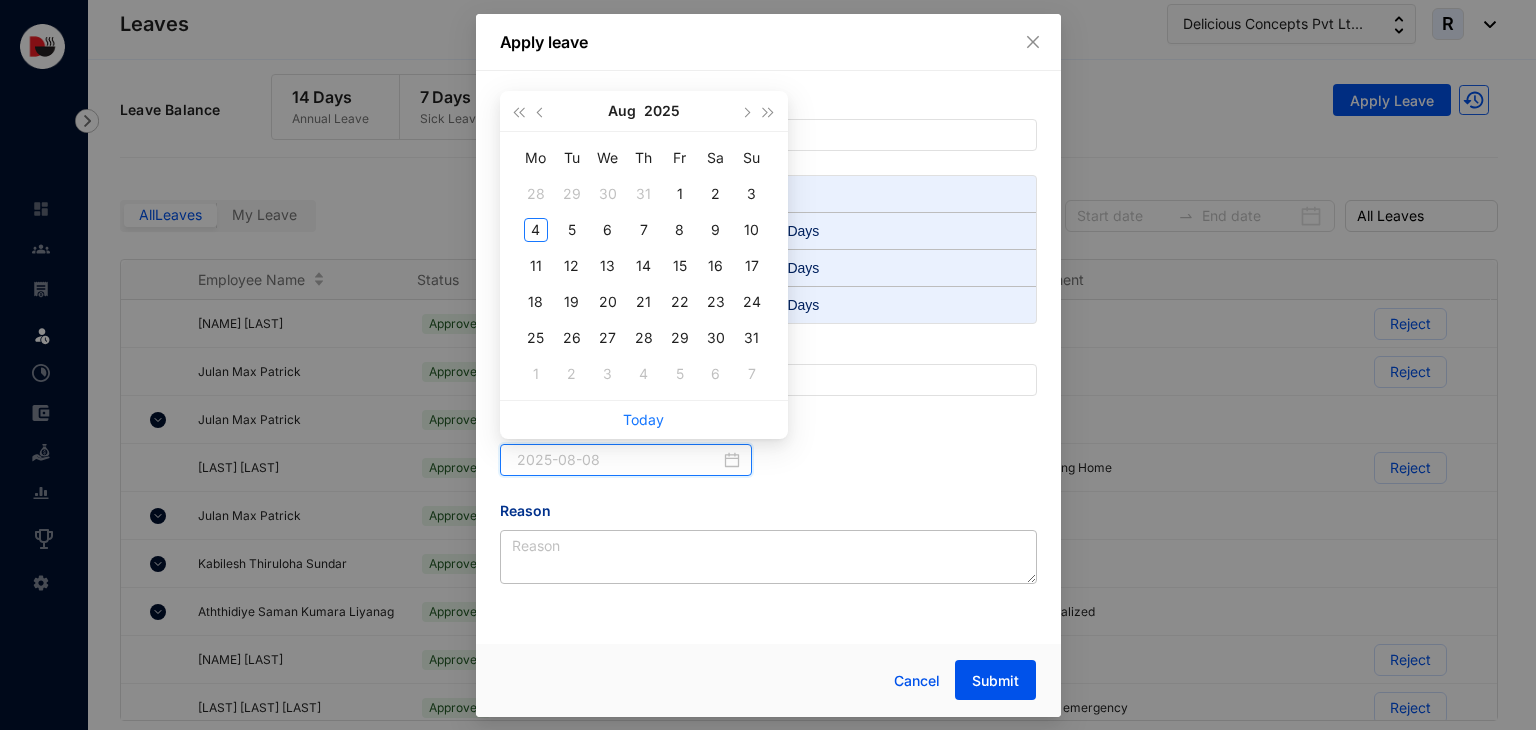 type on "2025-07-31" 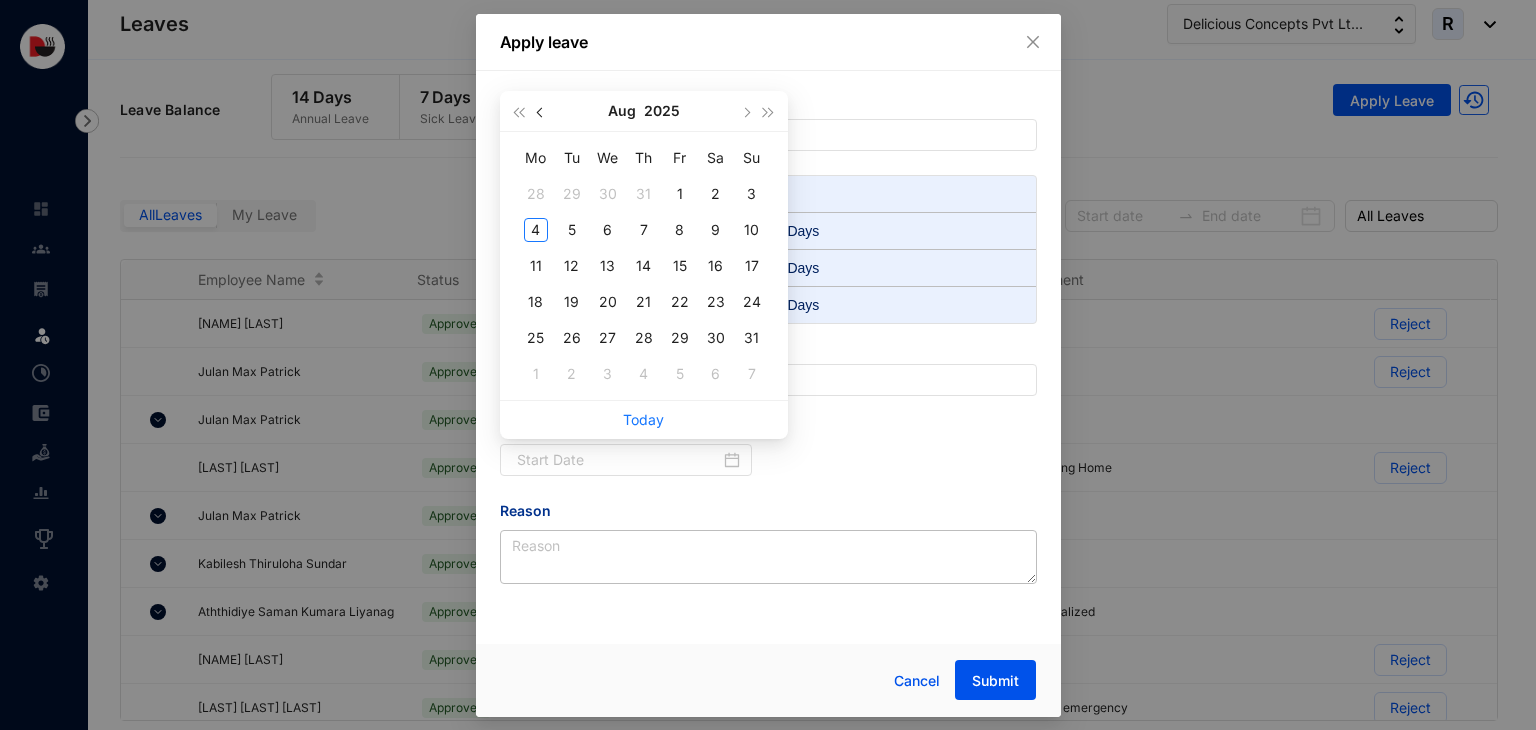 click at bounding box center (541, 112) 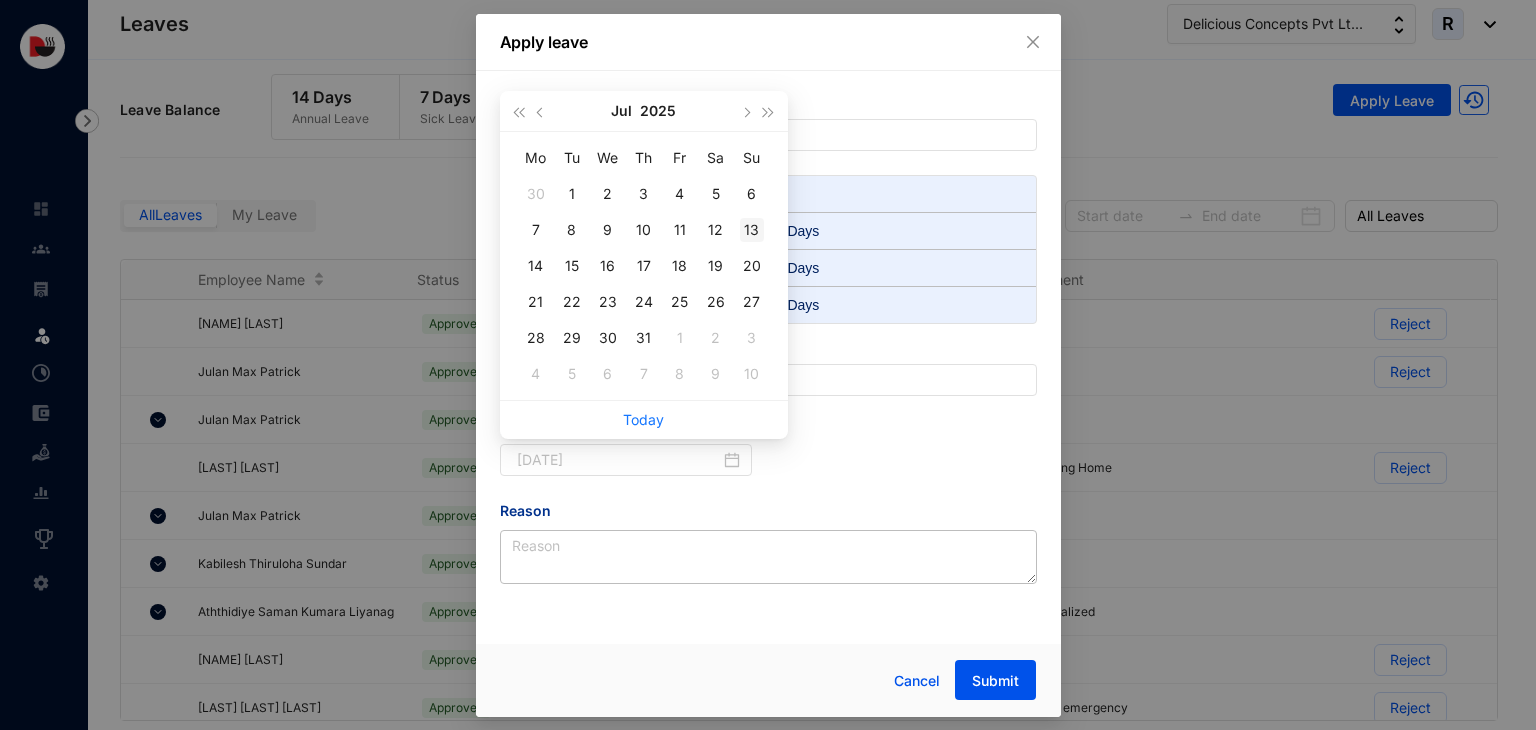 click on "13" at bounding box center (752, 230) 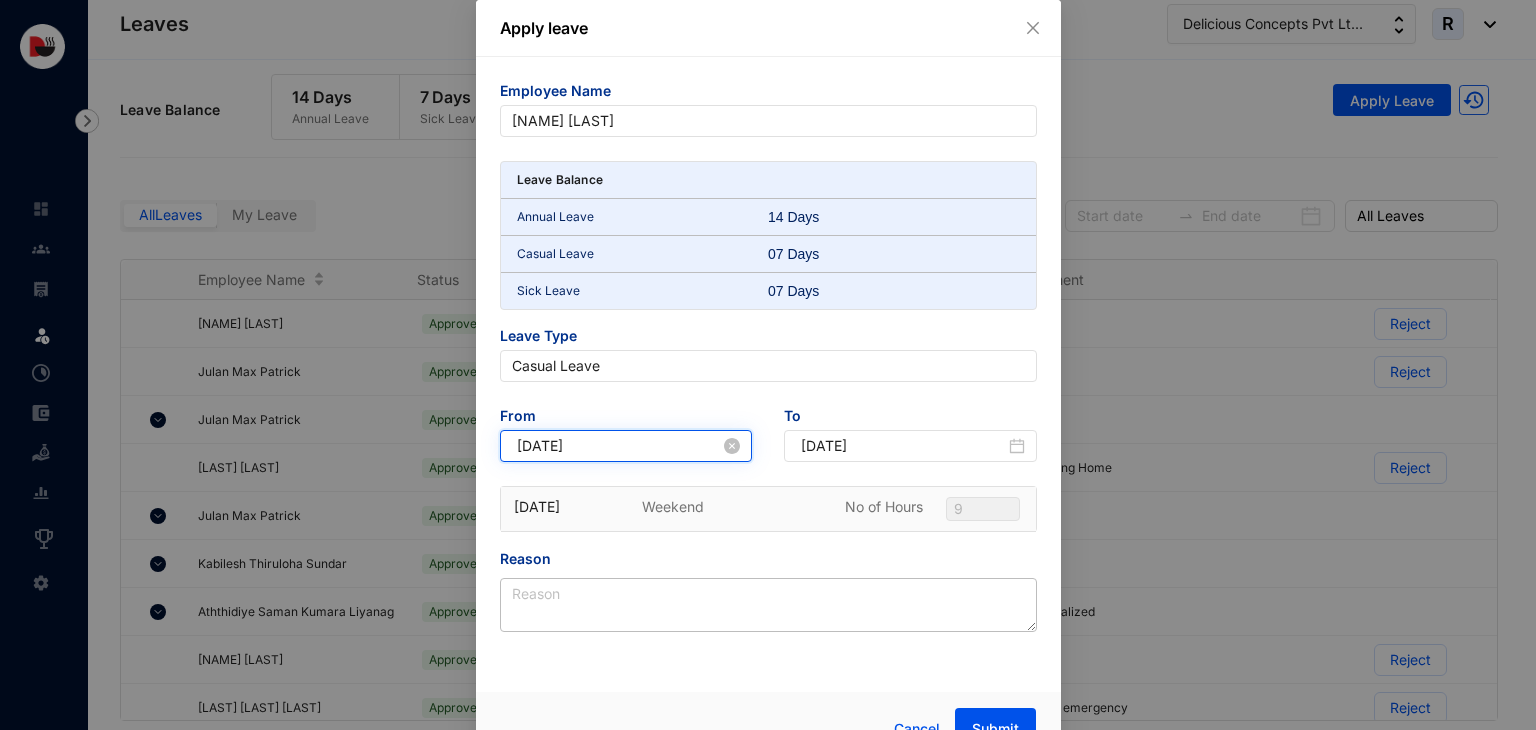 click on "[DATE]" at bounding box center (619, 446) 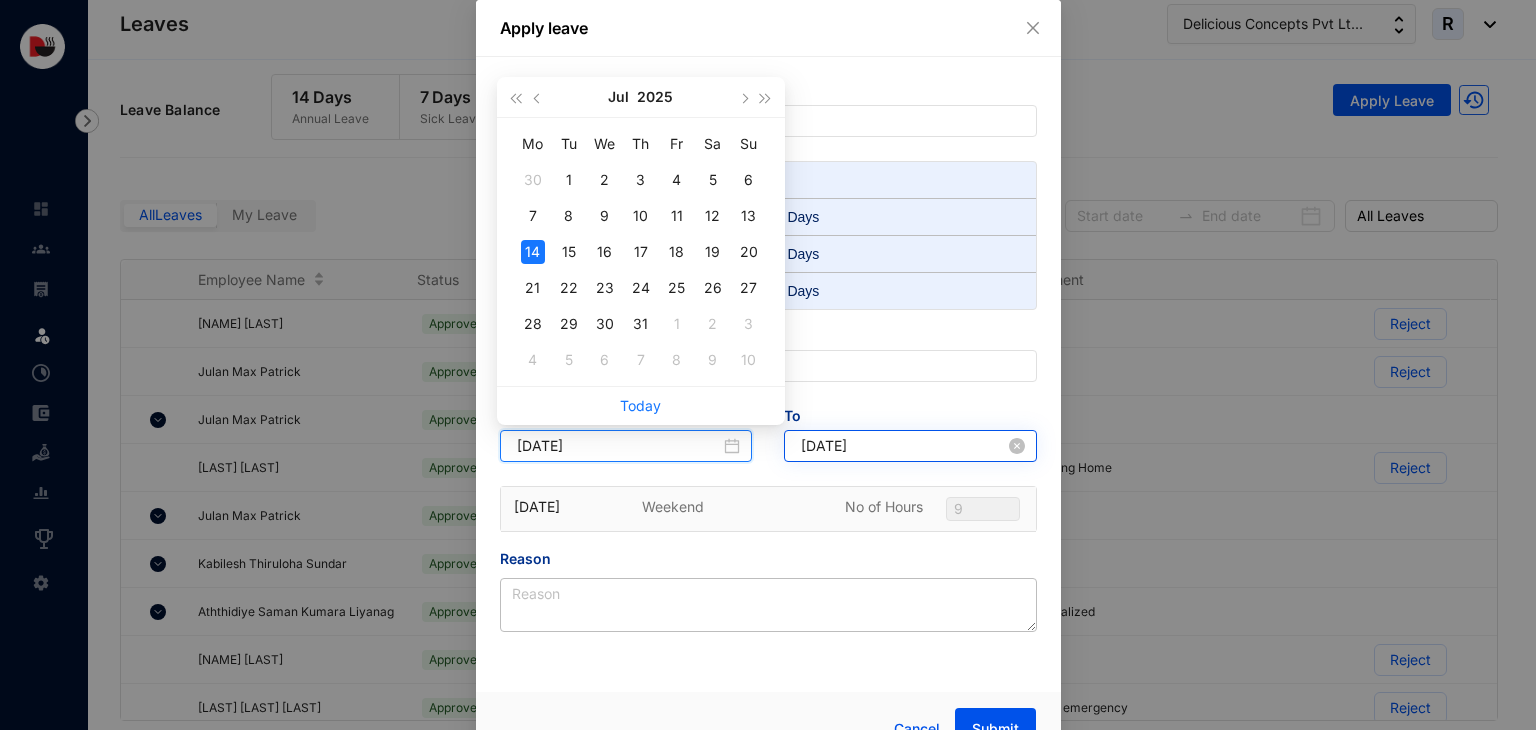 type on "2025-07-14" 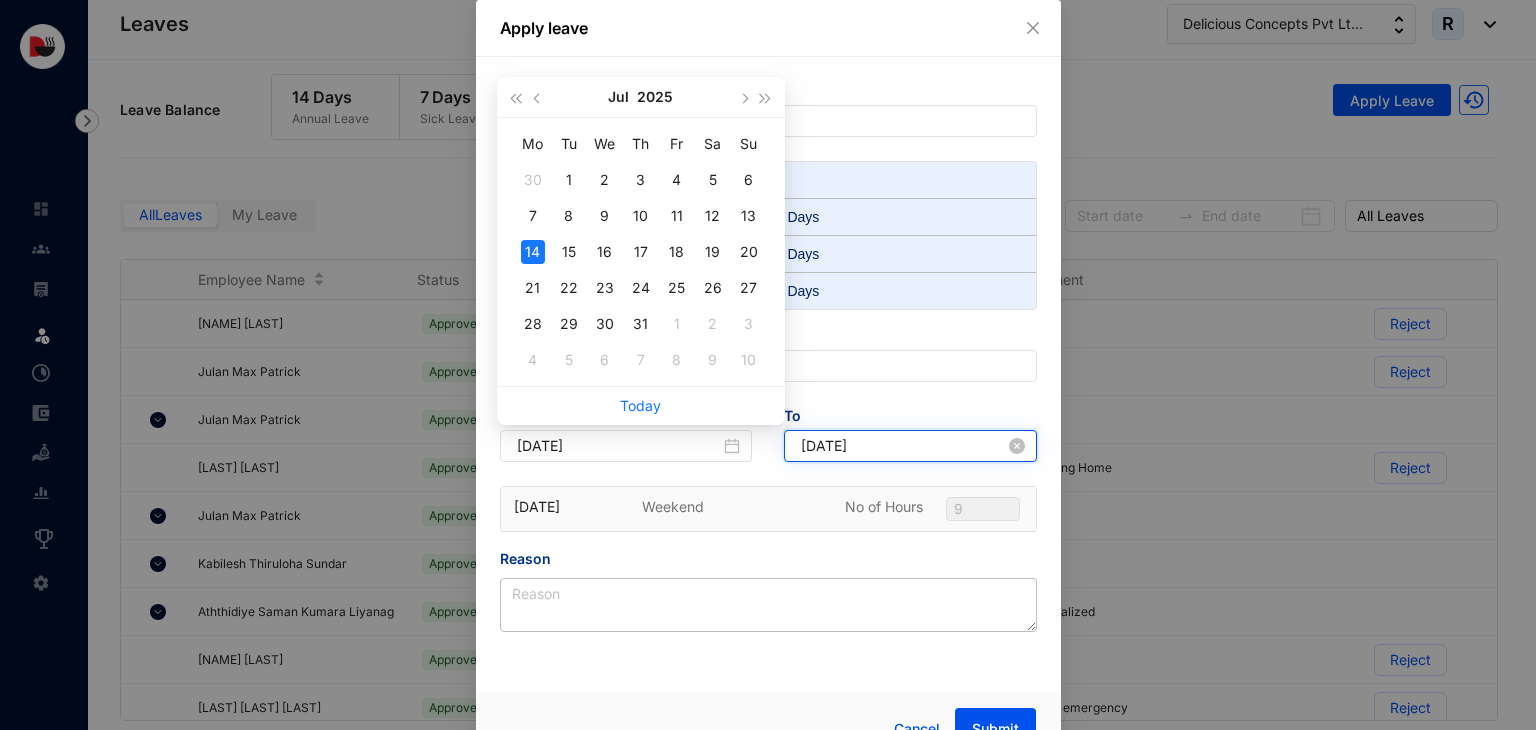 click on "2025-07-14" at bounding box center [903, 446] 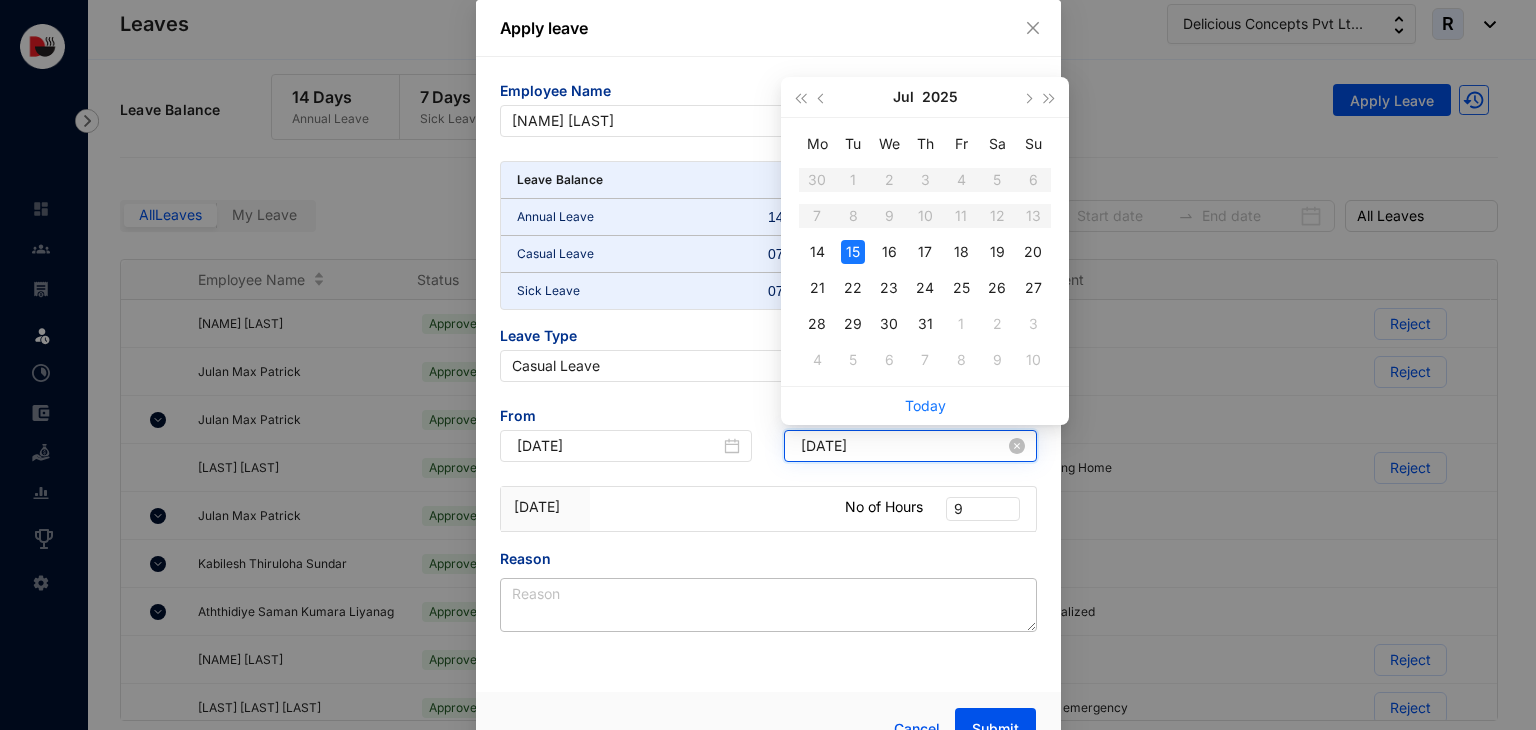 type on "2025-07-15" 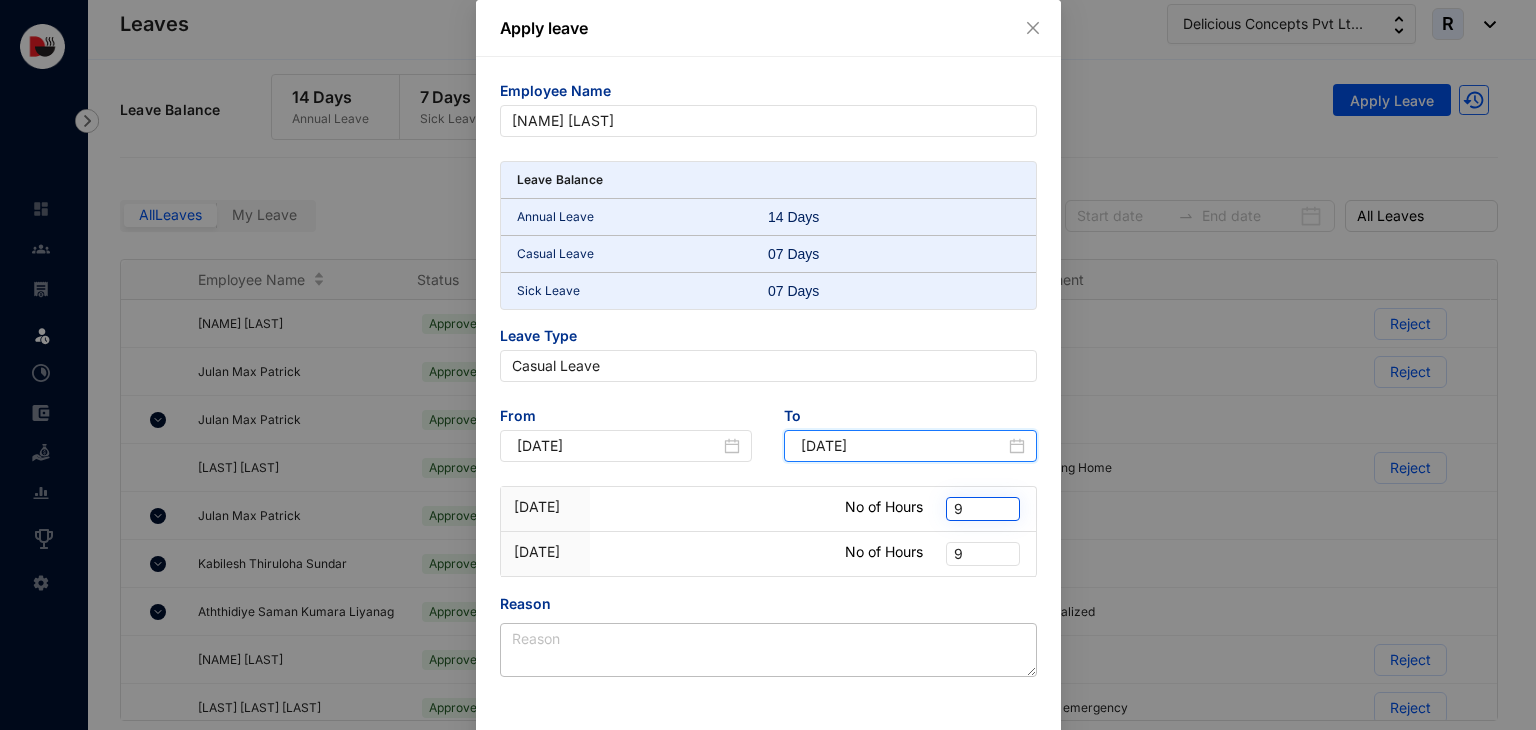 click on "9" at bounding box center [983, 509] 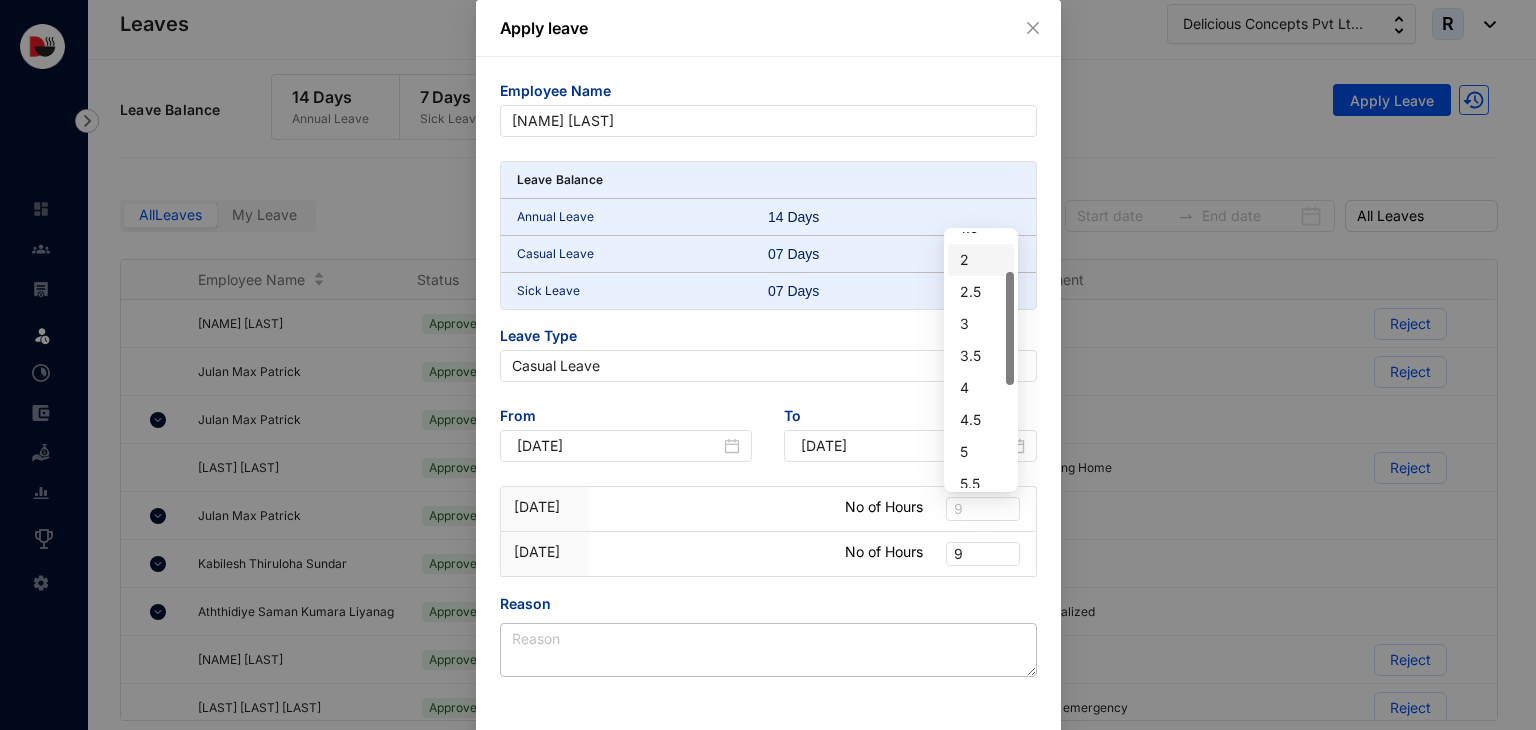 scroll, scrollTop: 111, scrollLeft: 0, axis: vertical 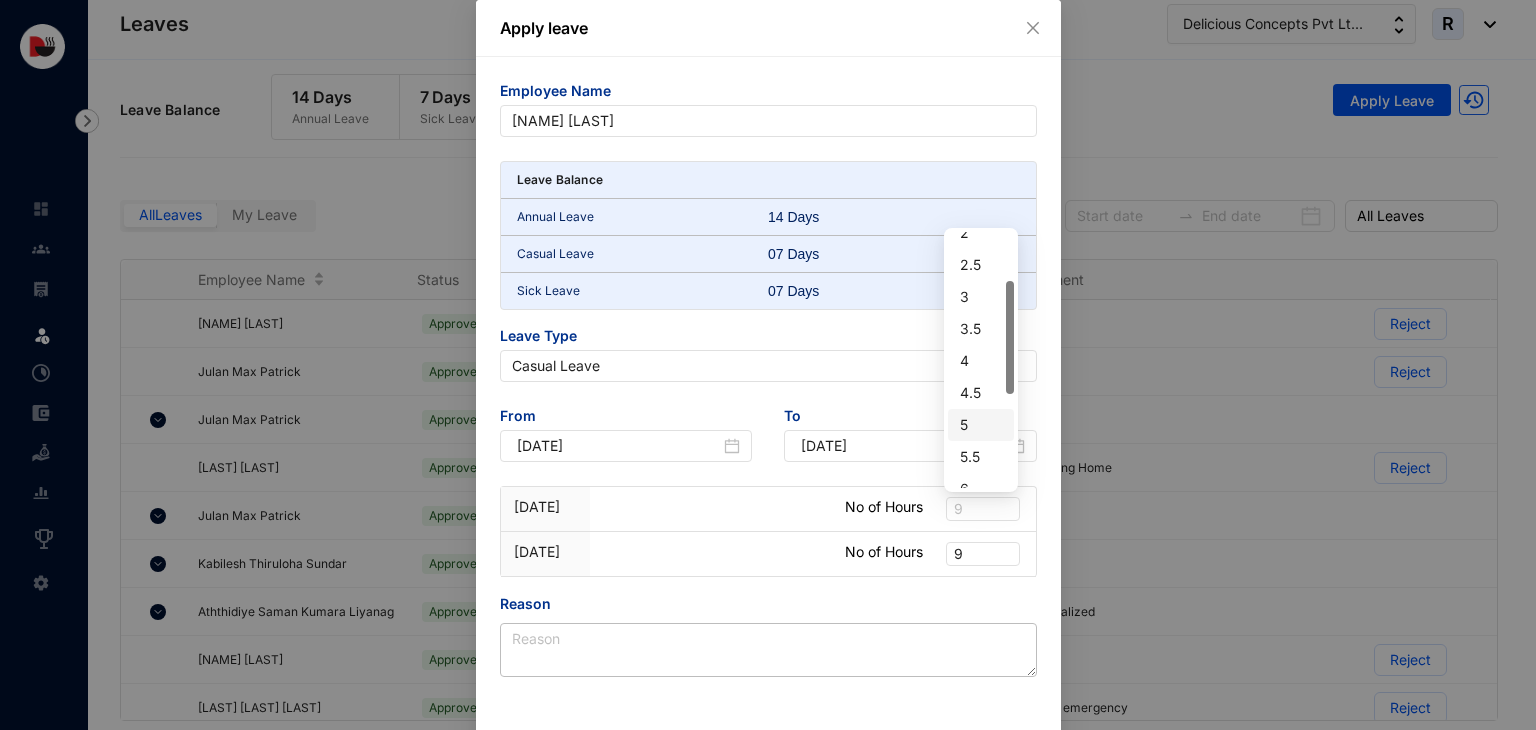 click on "5" at bounding box center (981, 425) 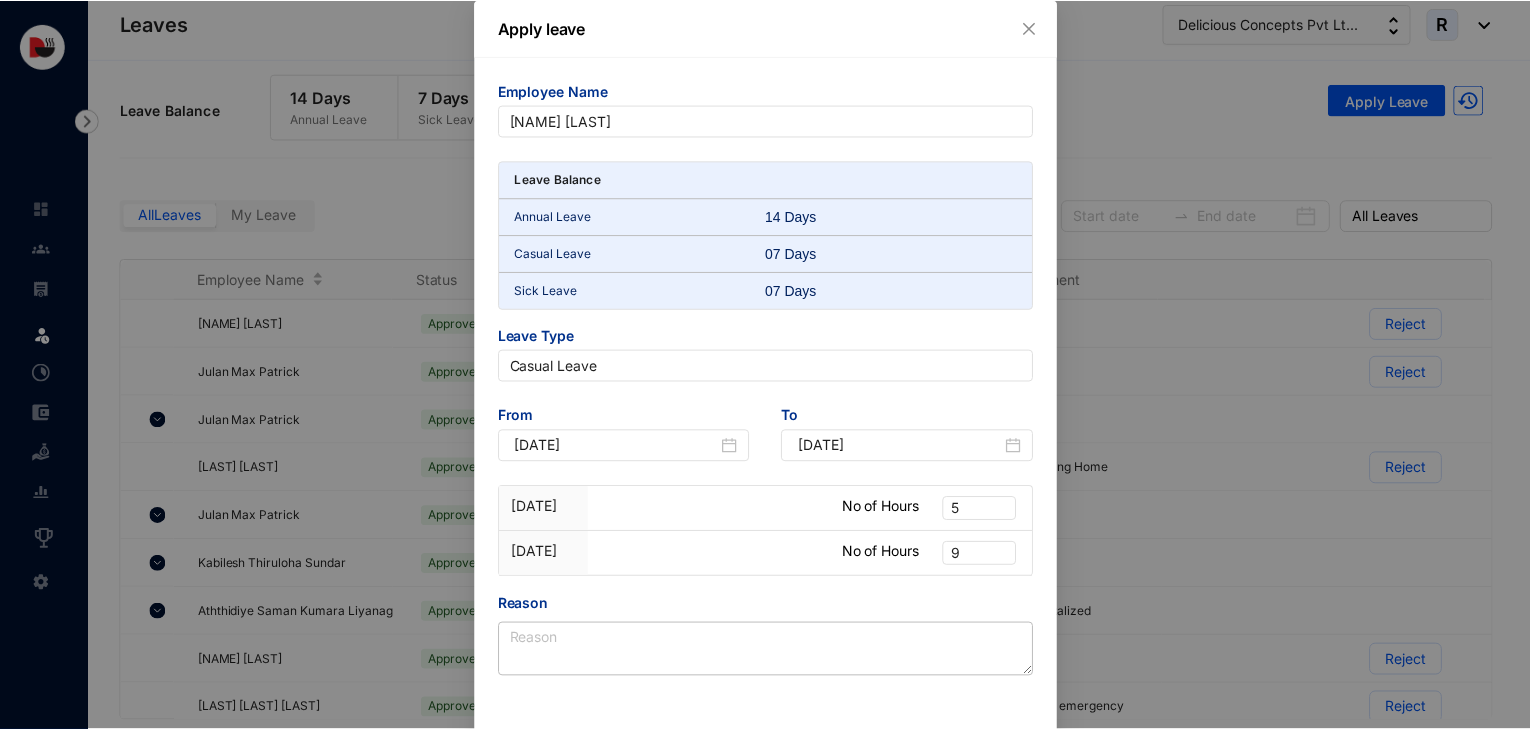 scroll, scrollTop: 79, scrollLeft: 0, axis: vertical 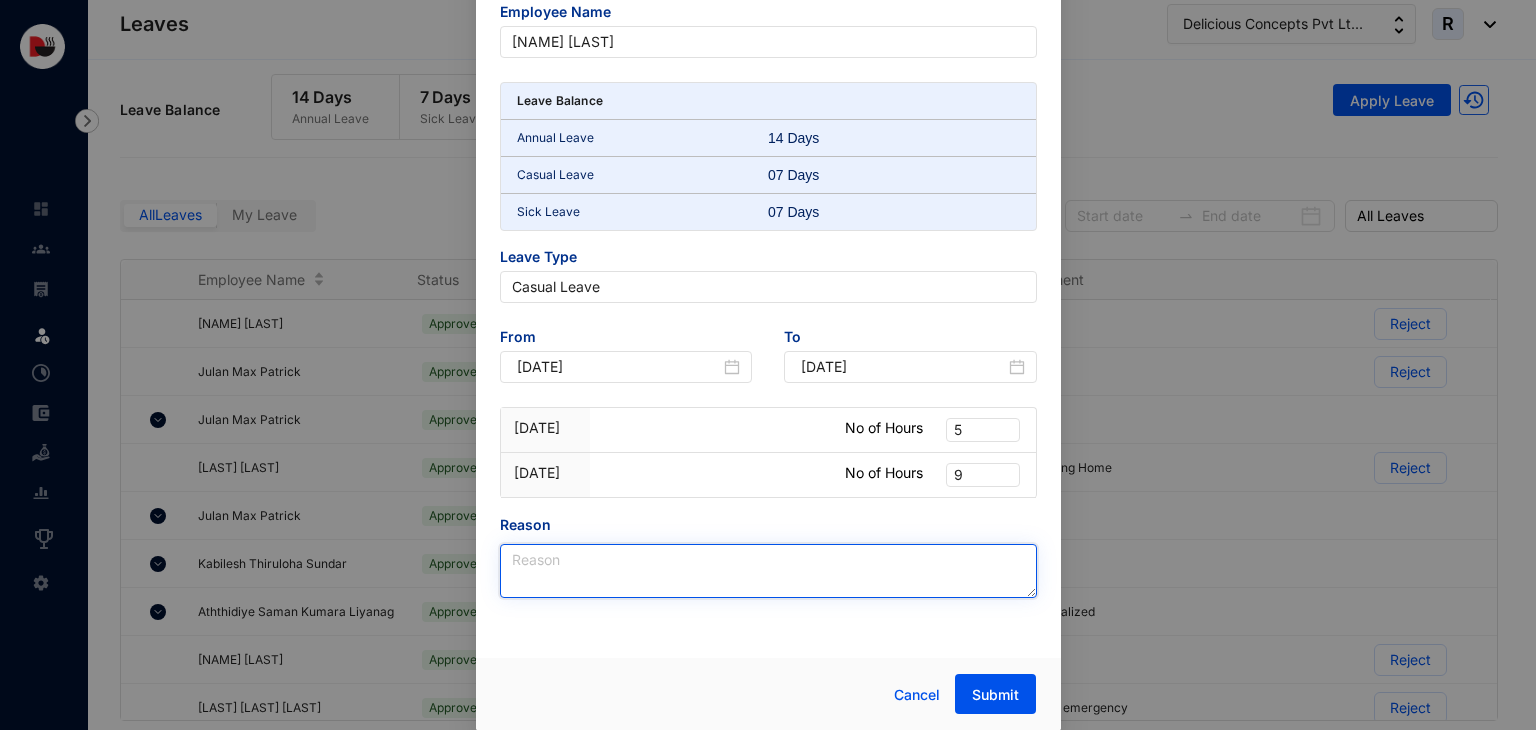 click on "Reason" at bounding box center [768, 571] 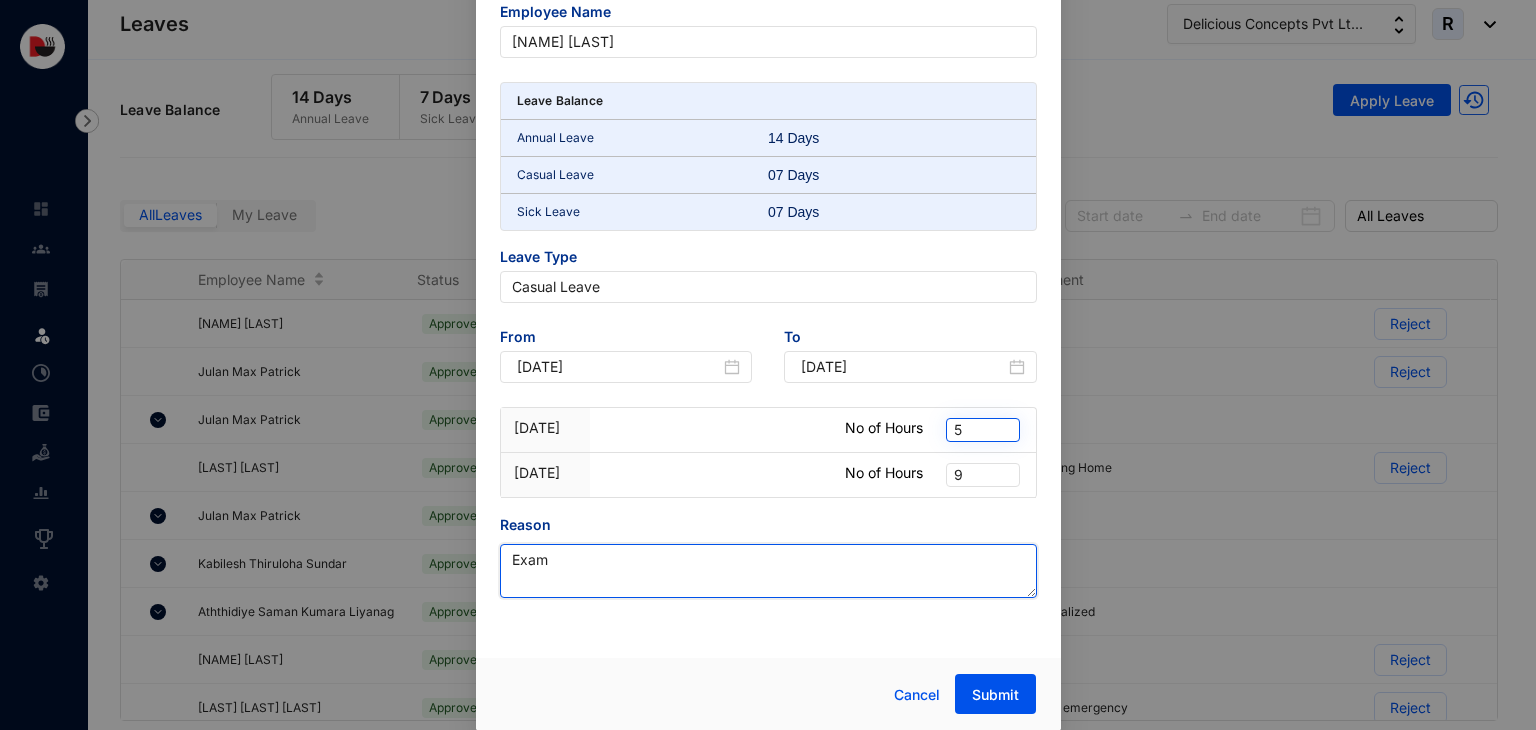 click on "5" at bounding box center [983, 430] 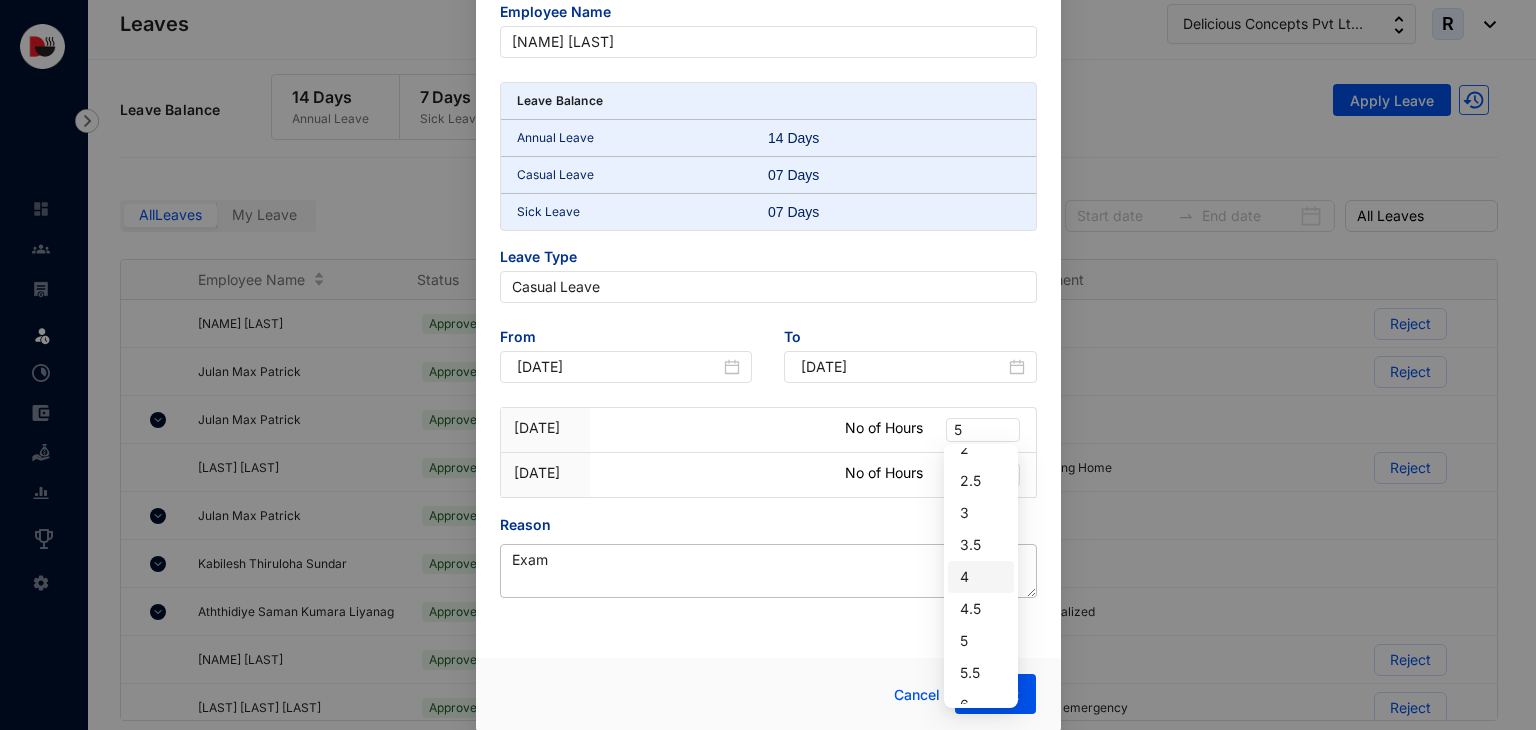 click on "To 2025-07-15" at bounding box center (910, 367) 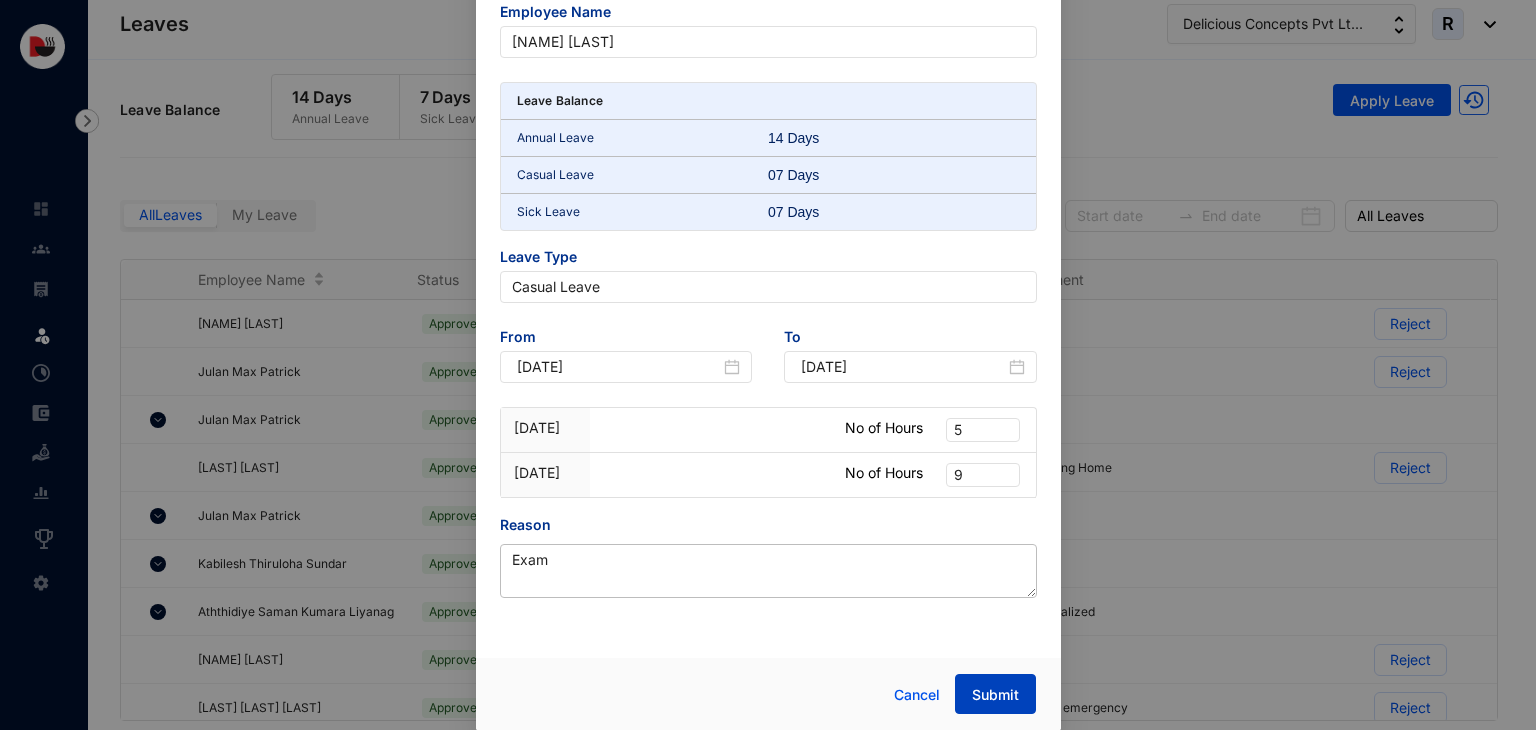 click on "Submit" at bounding box center [995, 694] 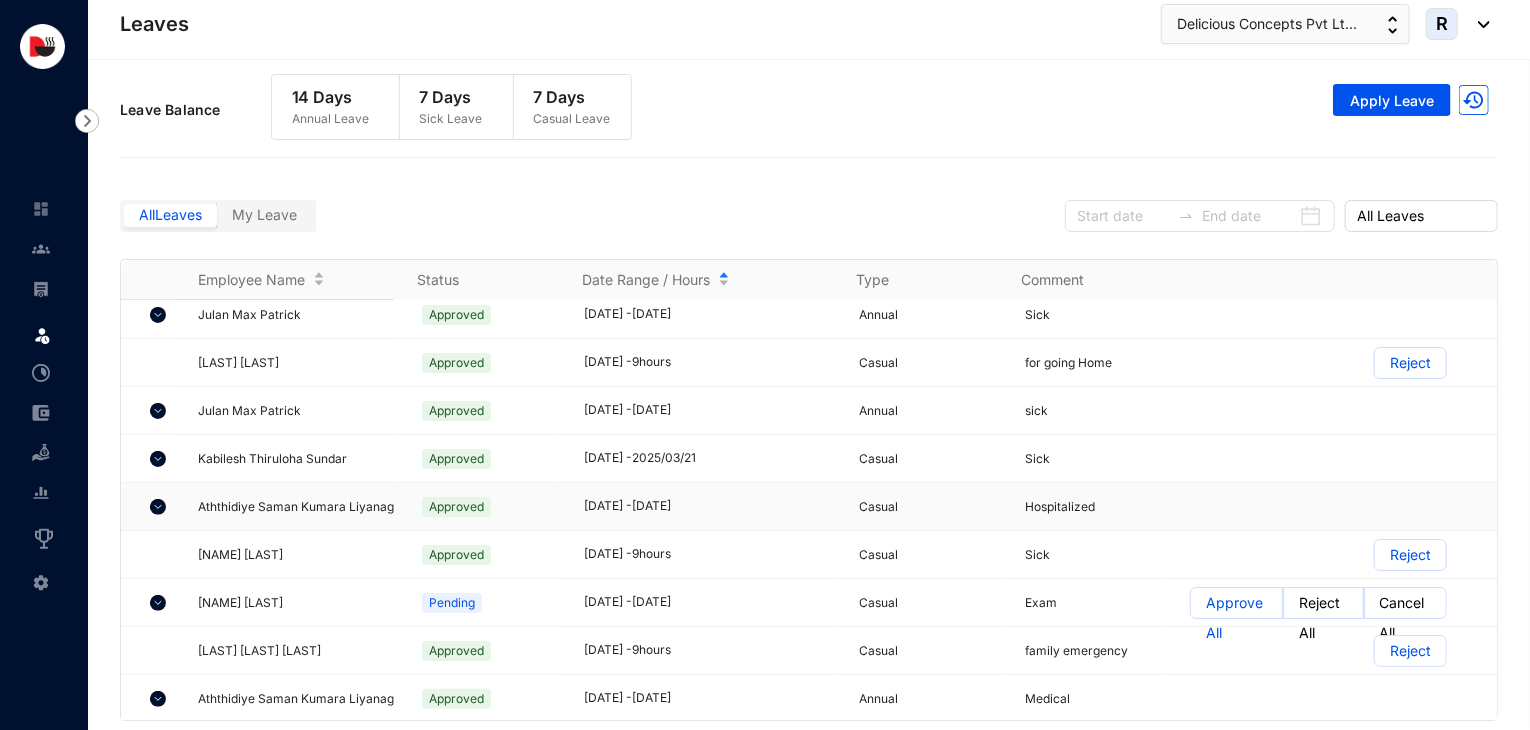 scroll, scrollTop: 0, scrollLeft: 0, axis: both 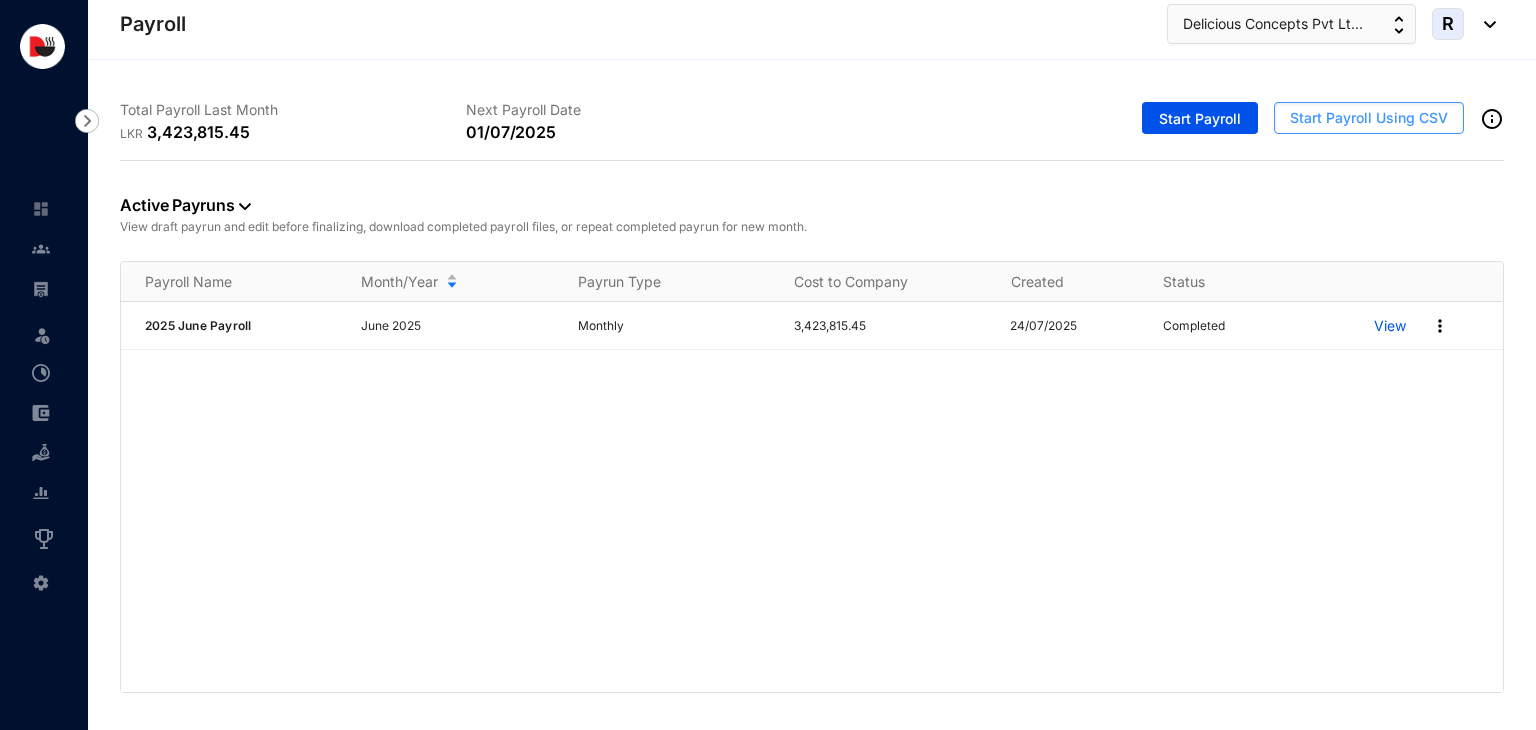 click on "Start Payroll Using CSV" at bounding box center [1369, 118] 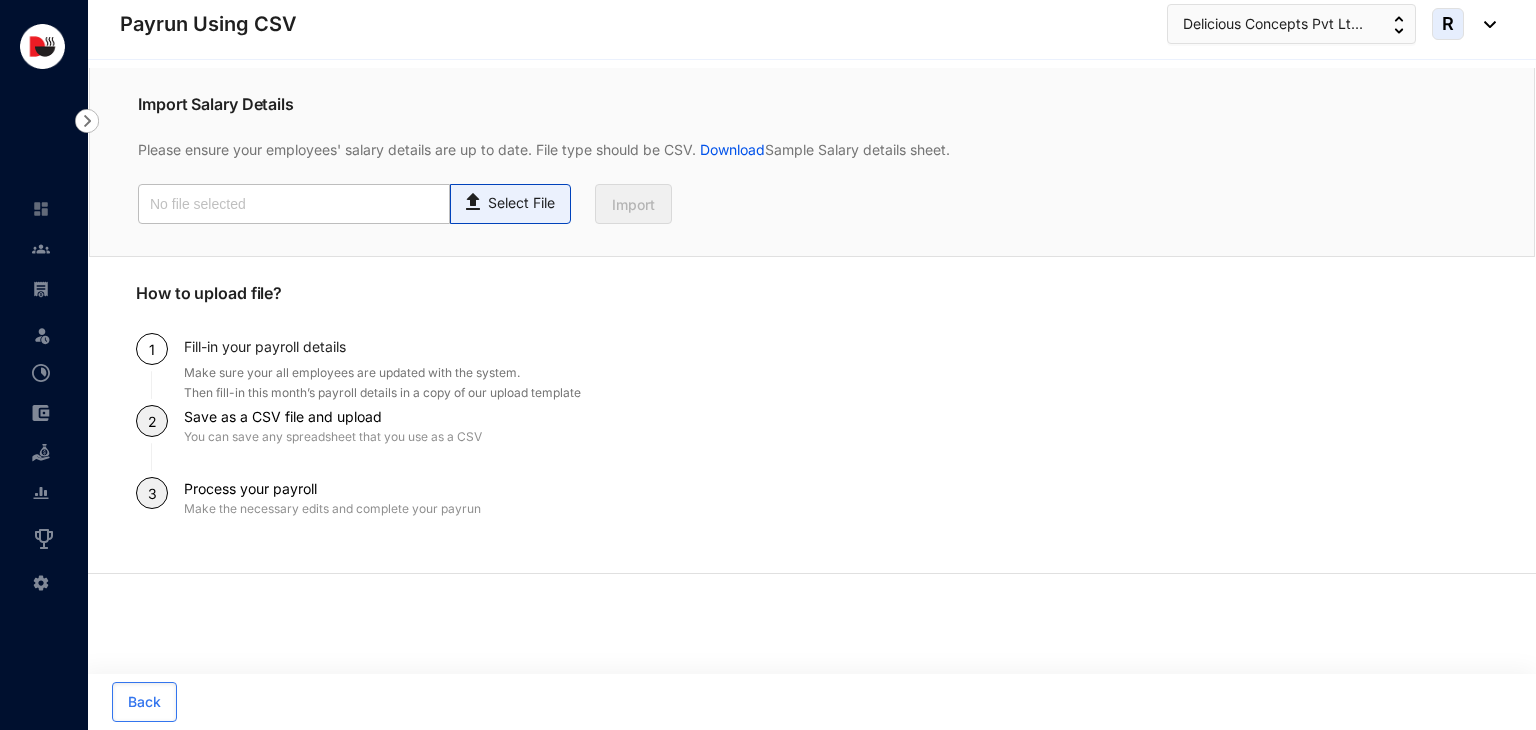 click on "Select File" at bounding box center (521, 203) 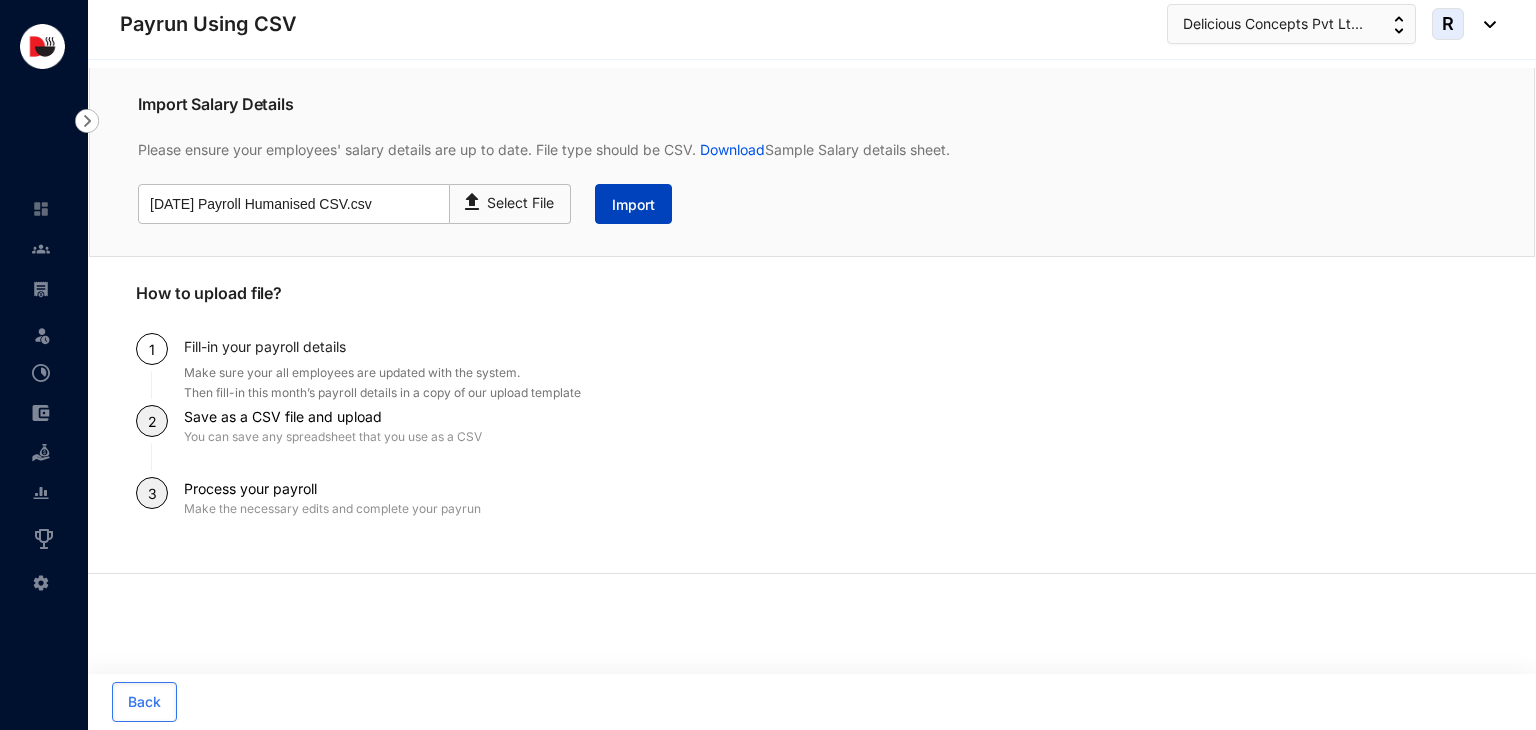click on "Import" at bounding box center [633, 205] 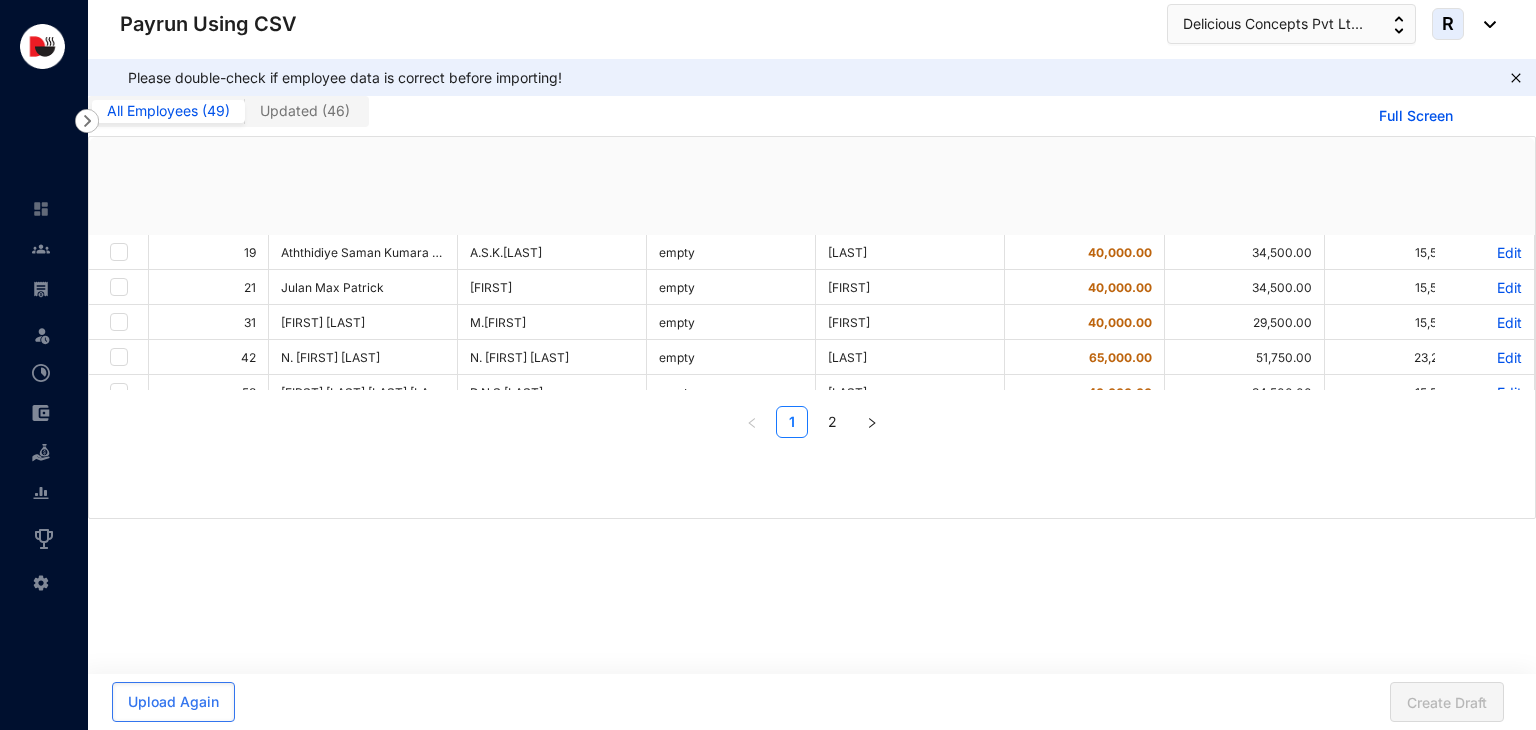 checkbox on "true" 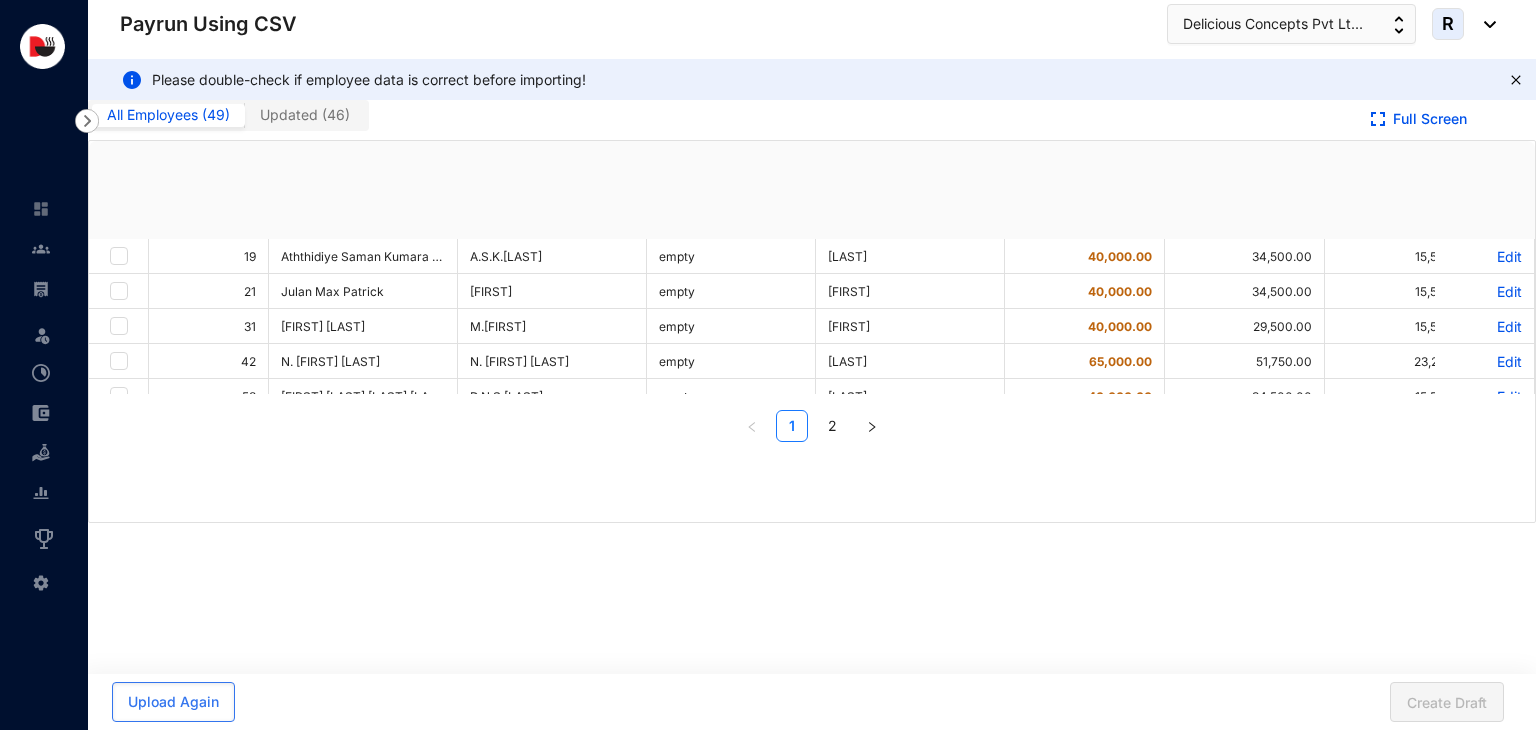 checkbox on "true" 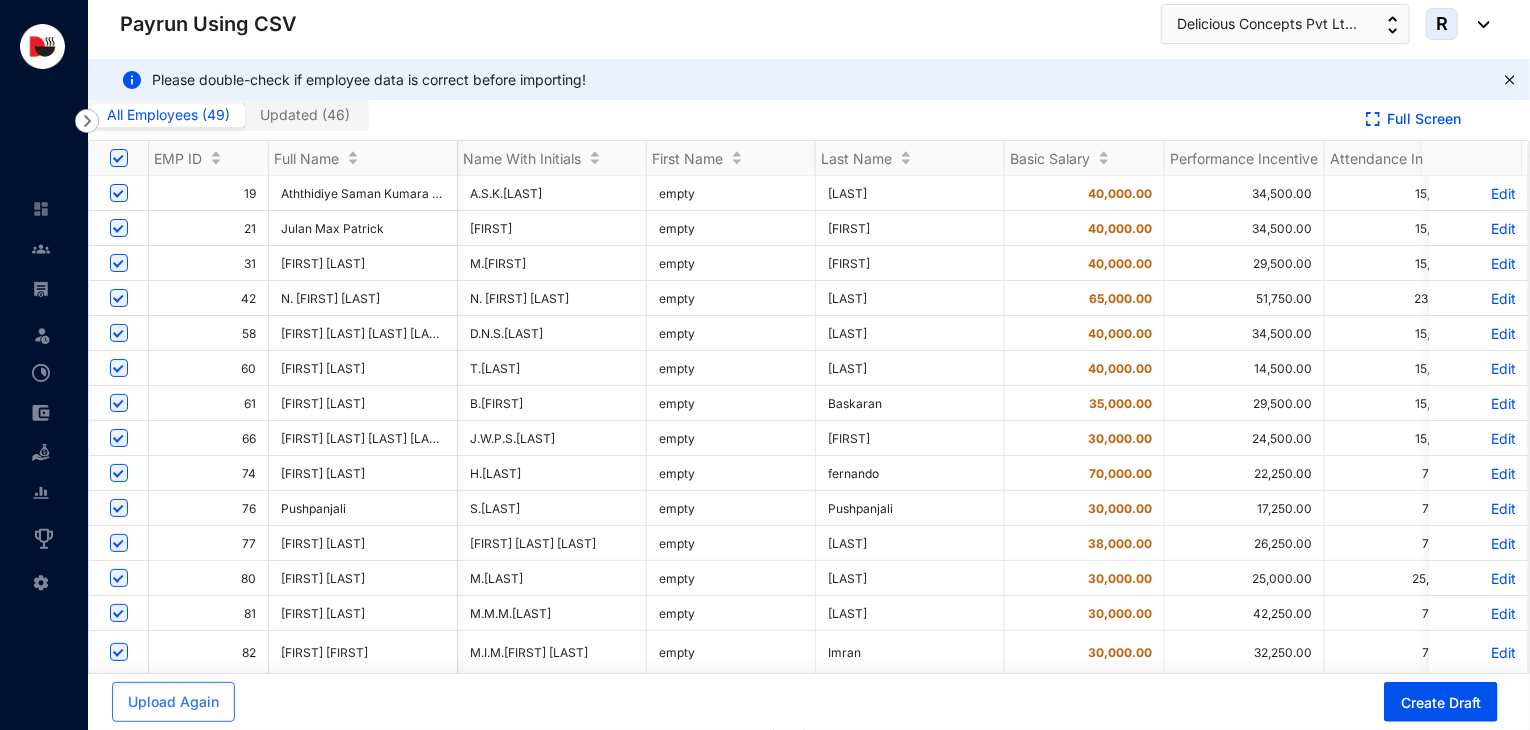 scroll, scrollTop: 0, scrollLeft: 246, axis: horizontal 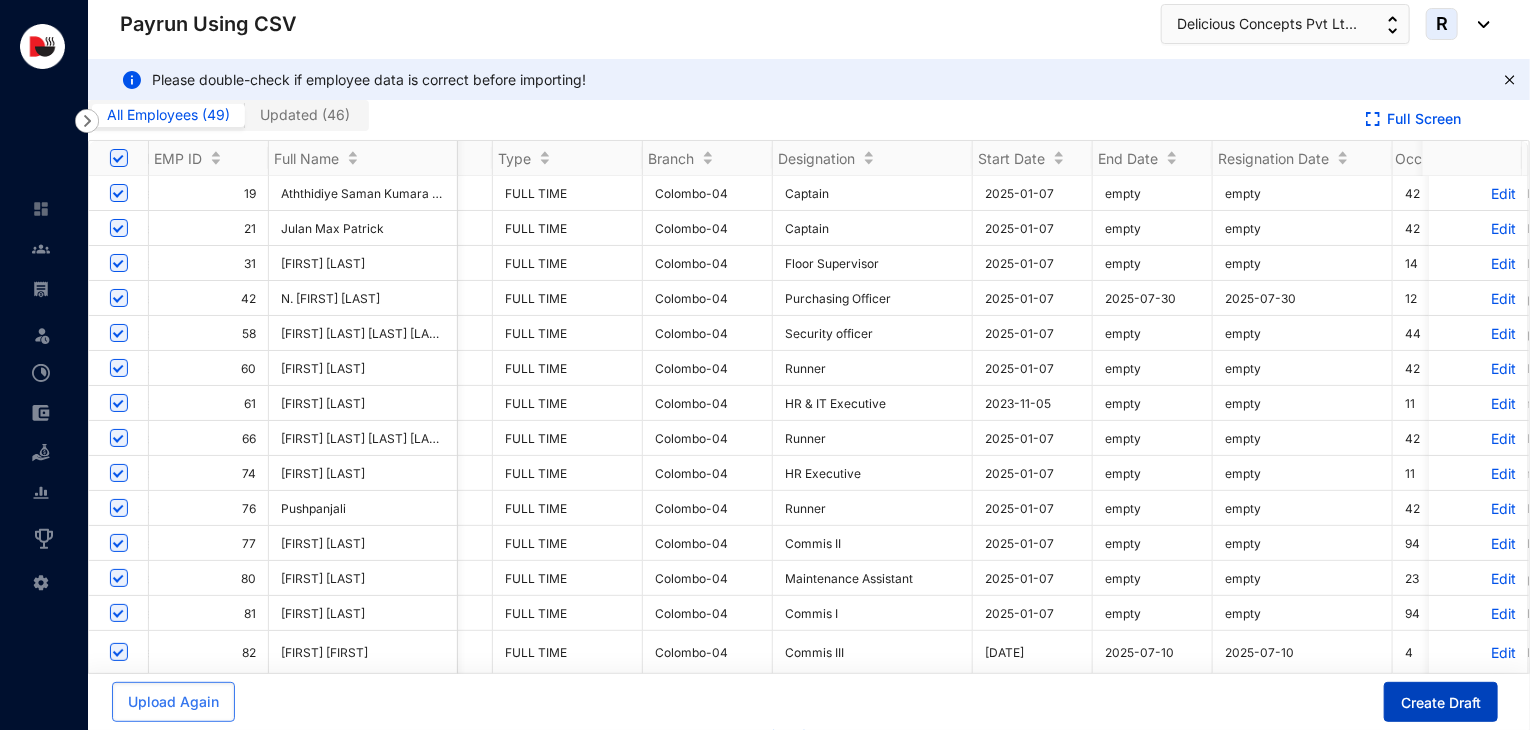 click on "Create Draft" at bounding box center (1441, 703) 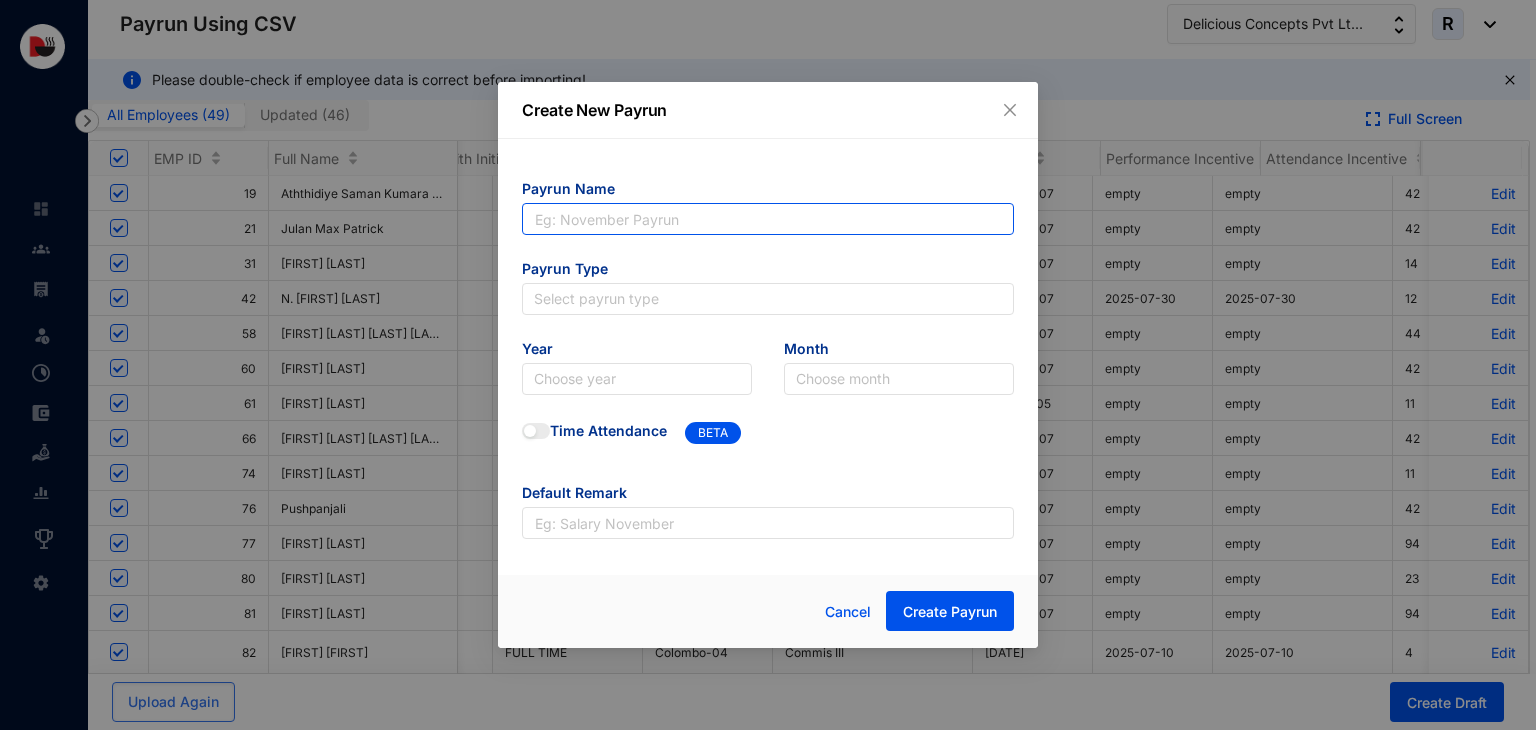 click at bounding box center [768, 219] 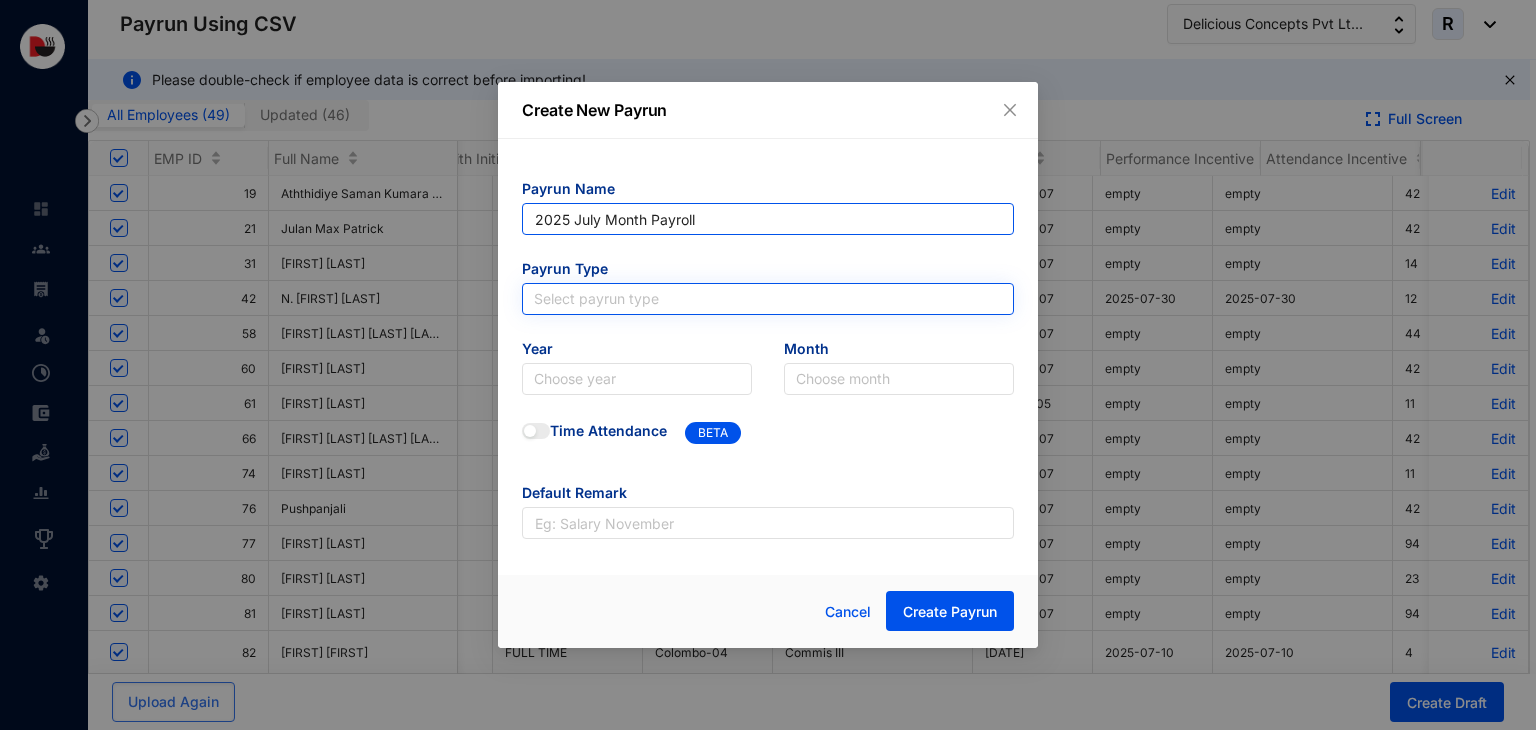 type on "2025 July Month Payroll" 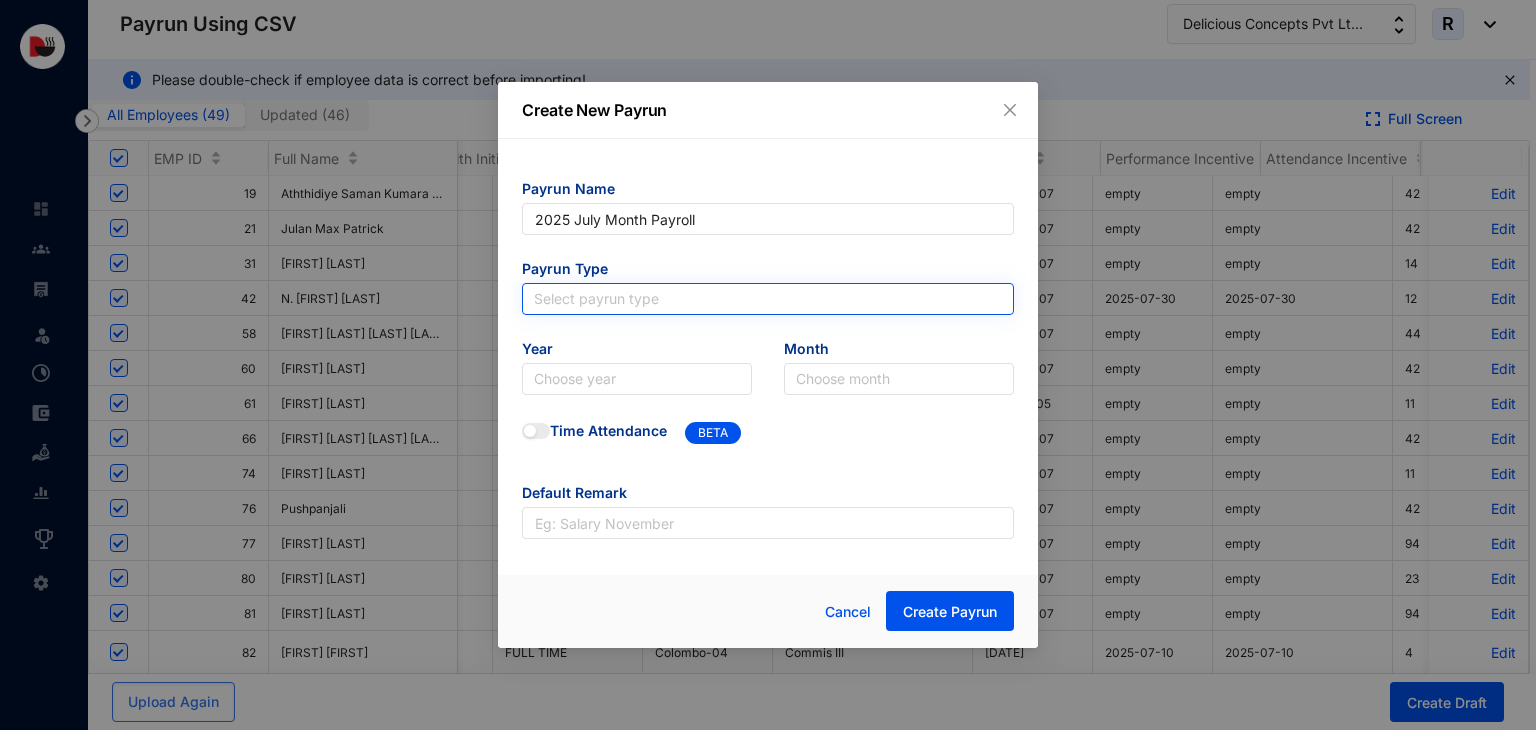 type on "2025 July Month Payroll" 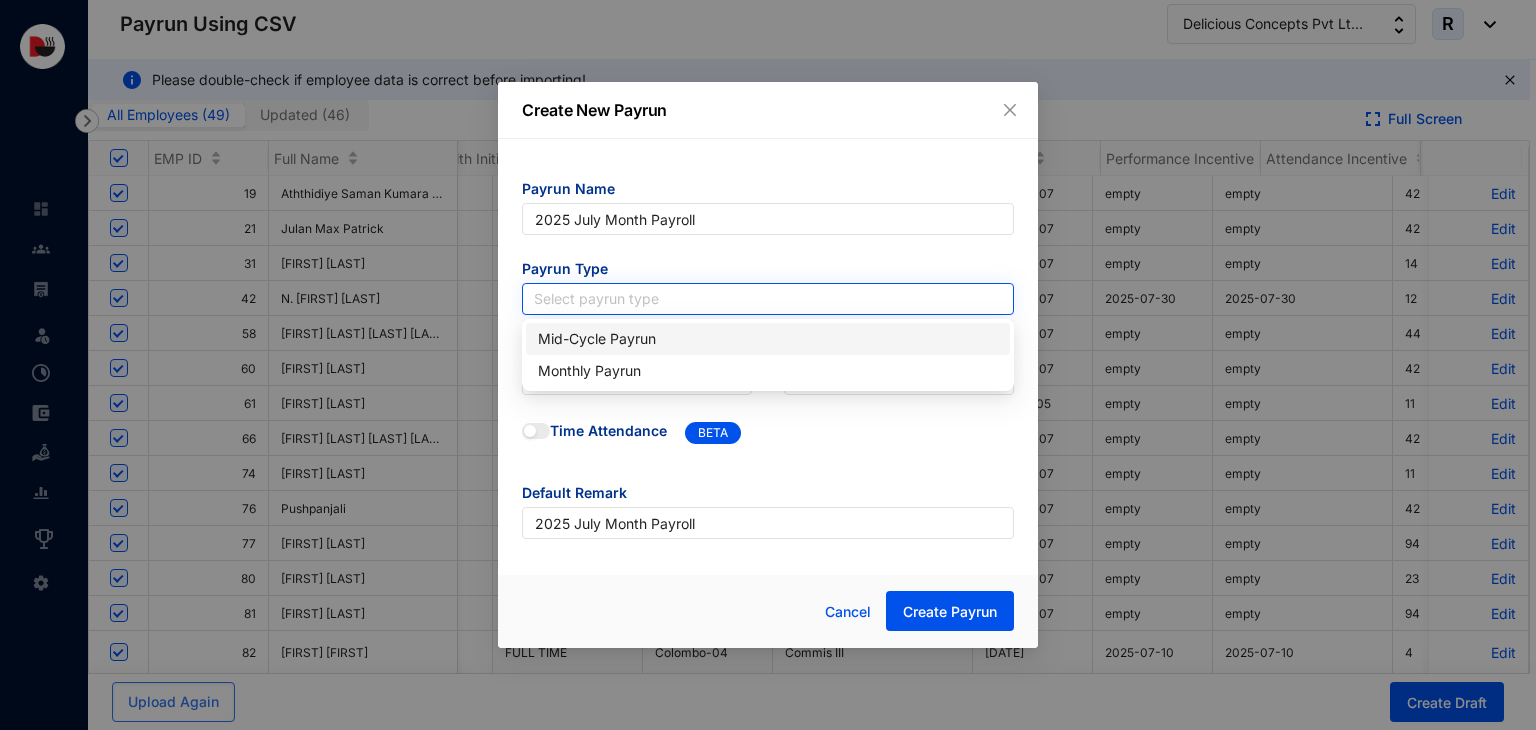 click at bounding box center [768, 299] 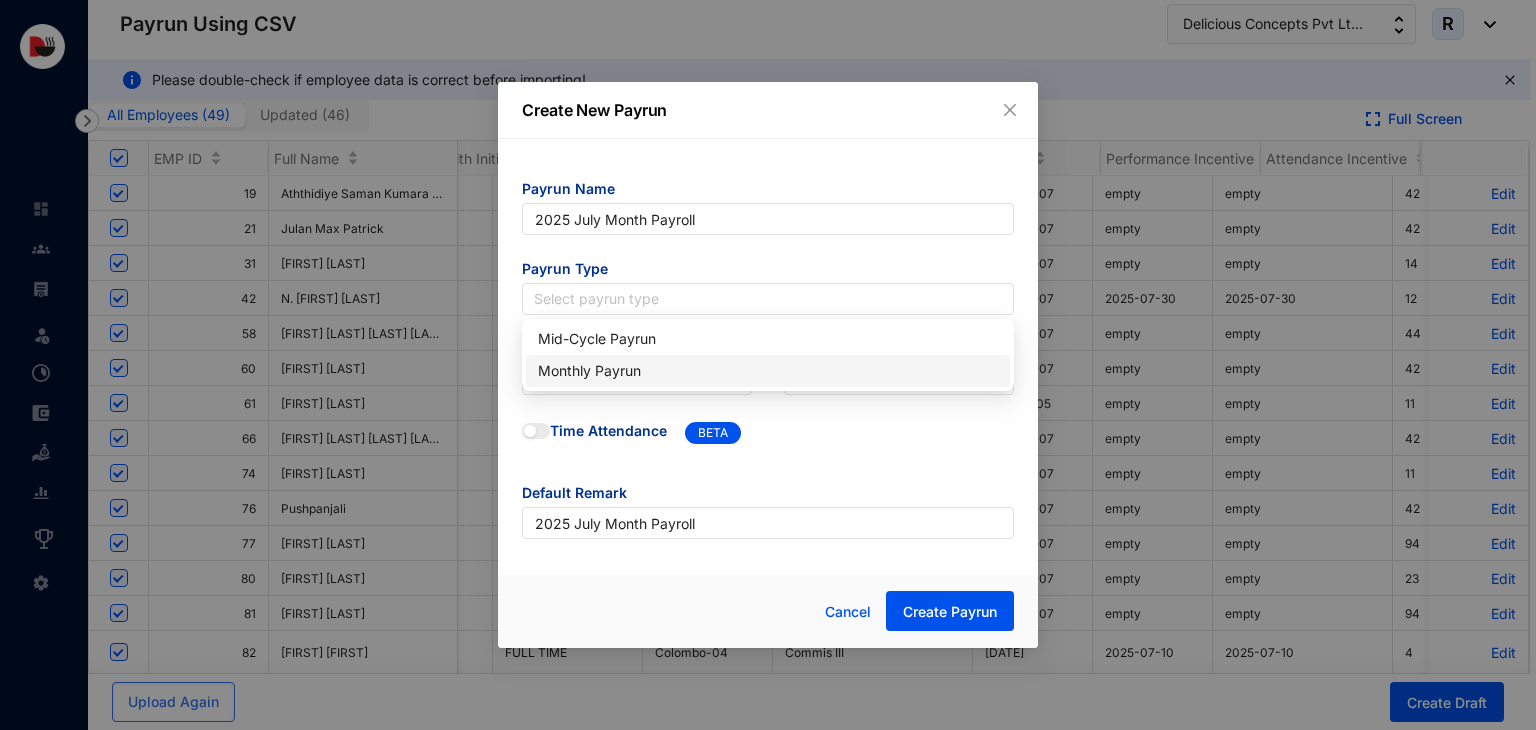 click on "Monthly Payrun" at bounding box center [768, 371] 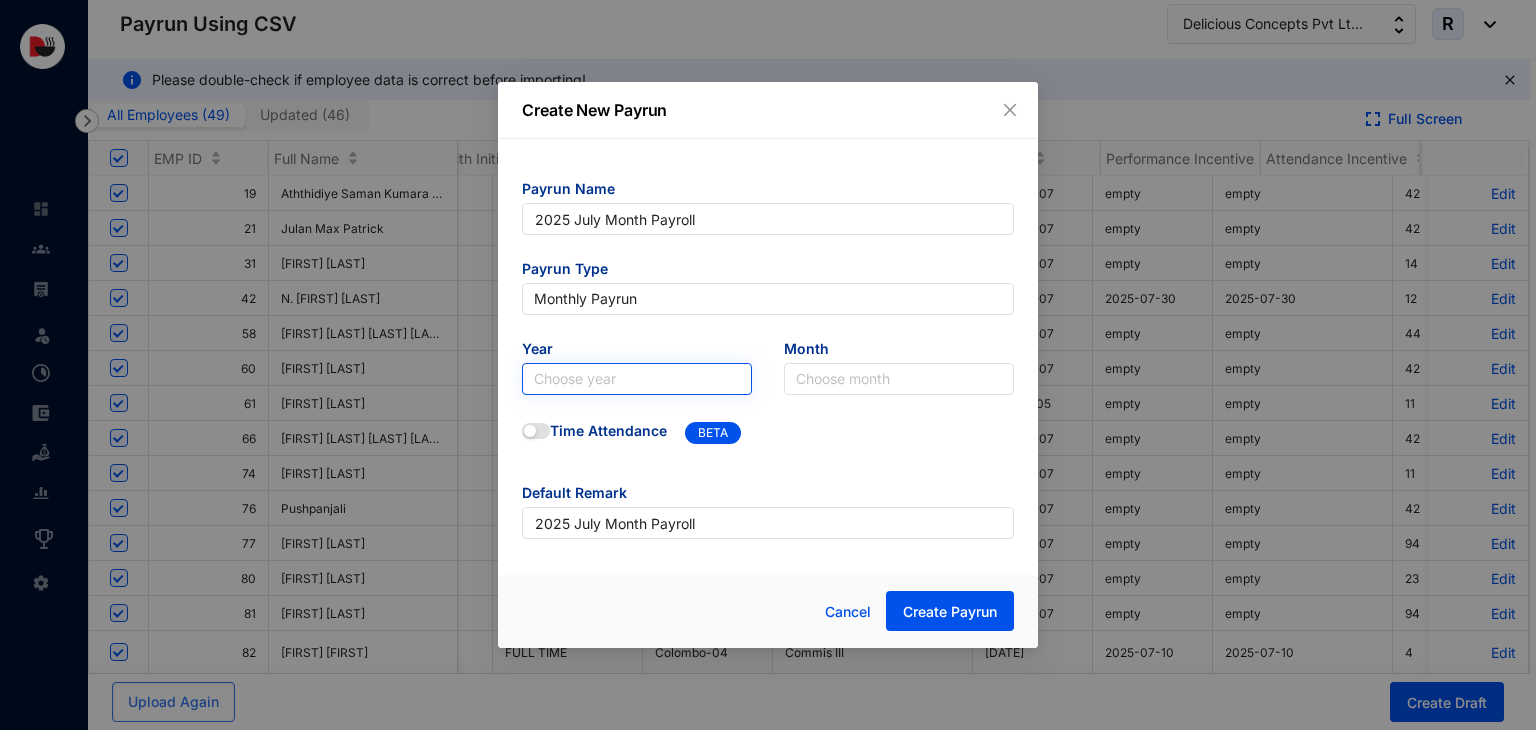 click at bounding box center (637, 379) 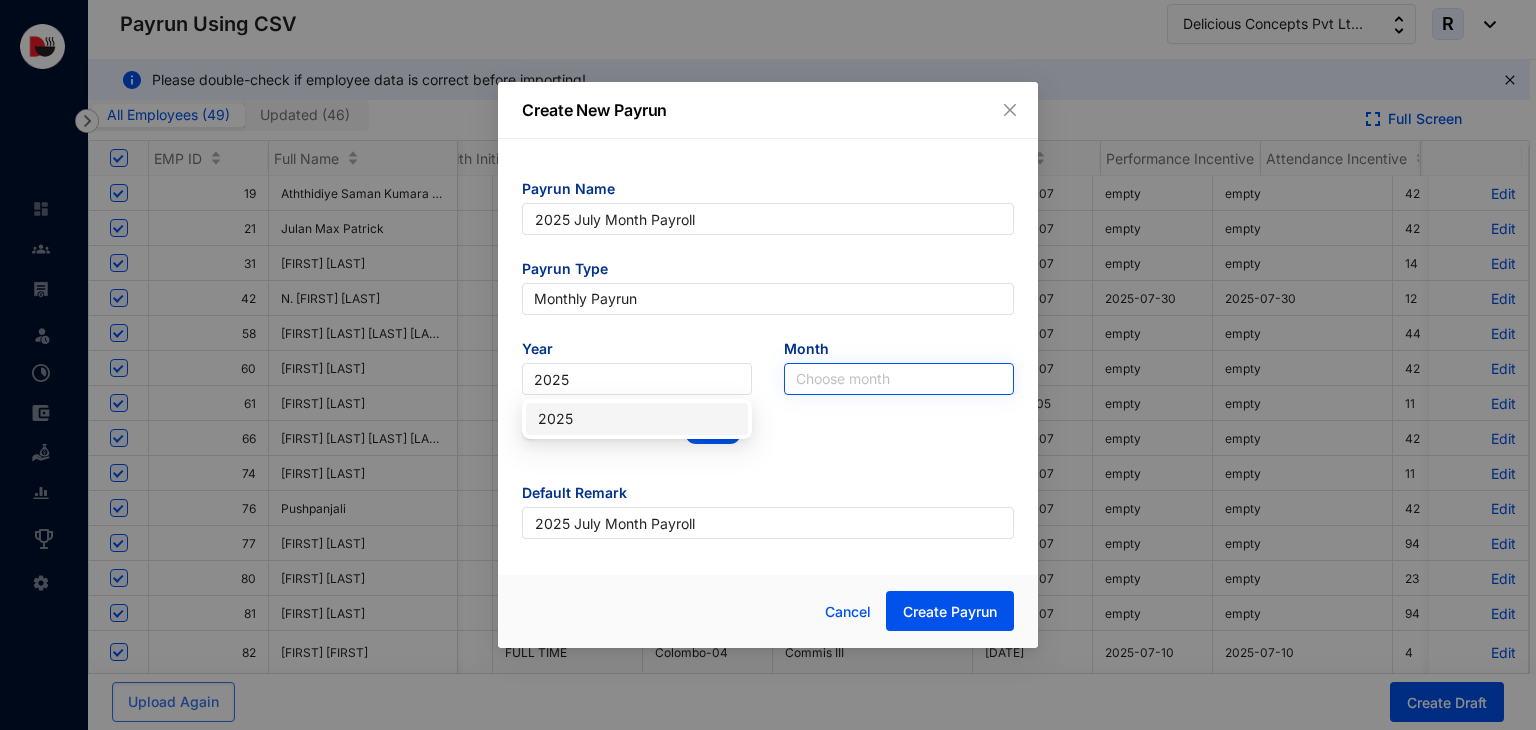type on "2025" 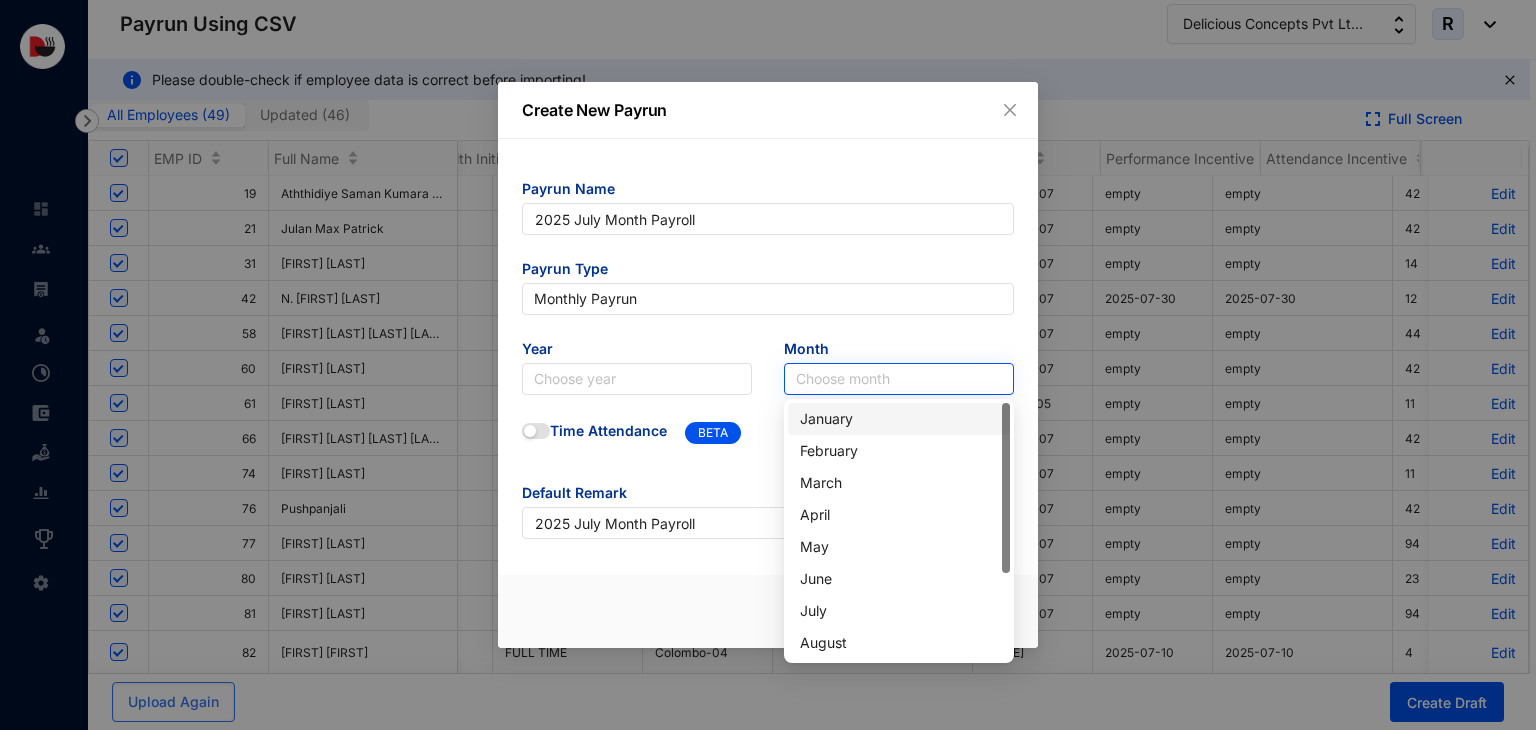 click at bounding box center (899, 379) 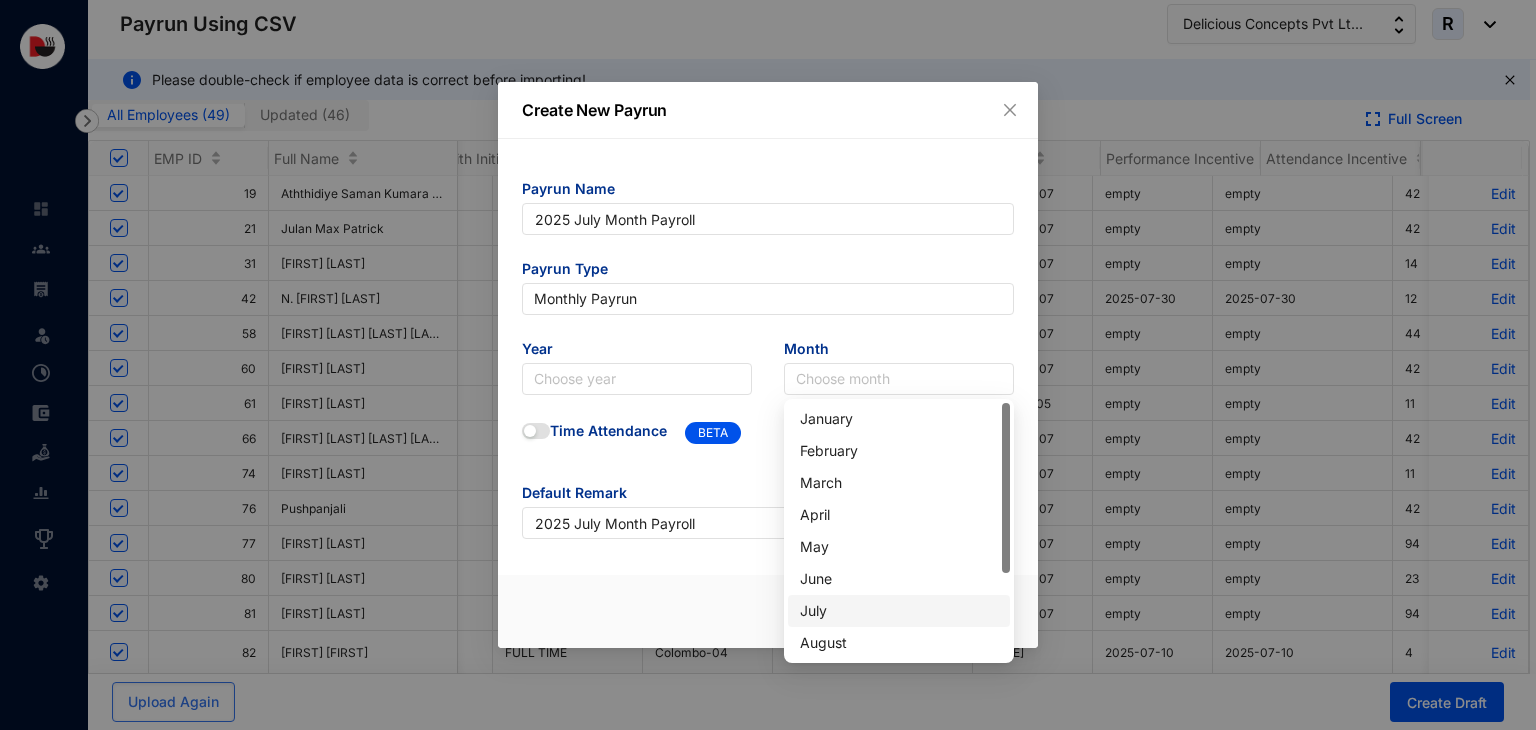 click on "July" at bounding box center [899, 611] 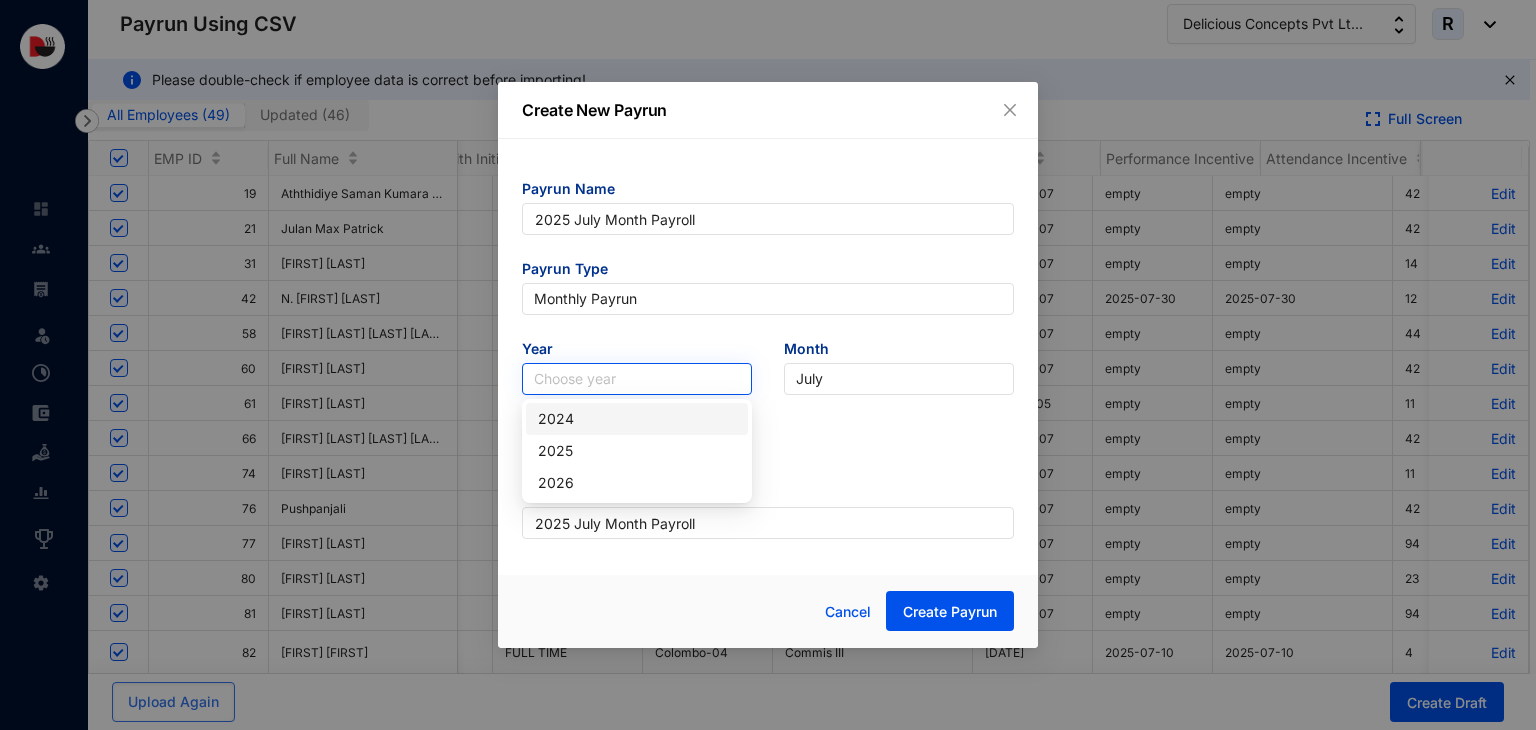 click at bounding box center [637, 379] 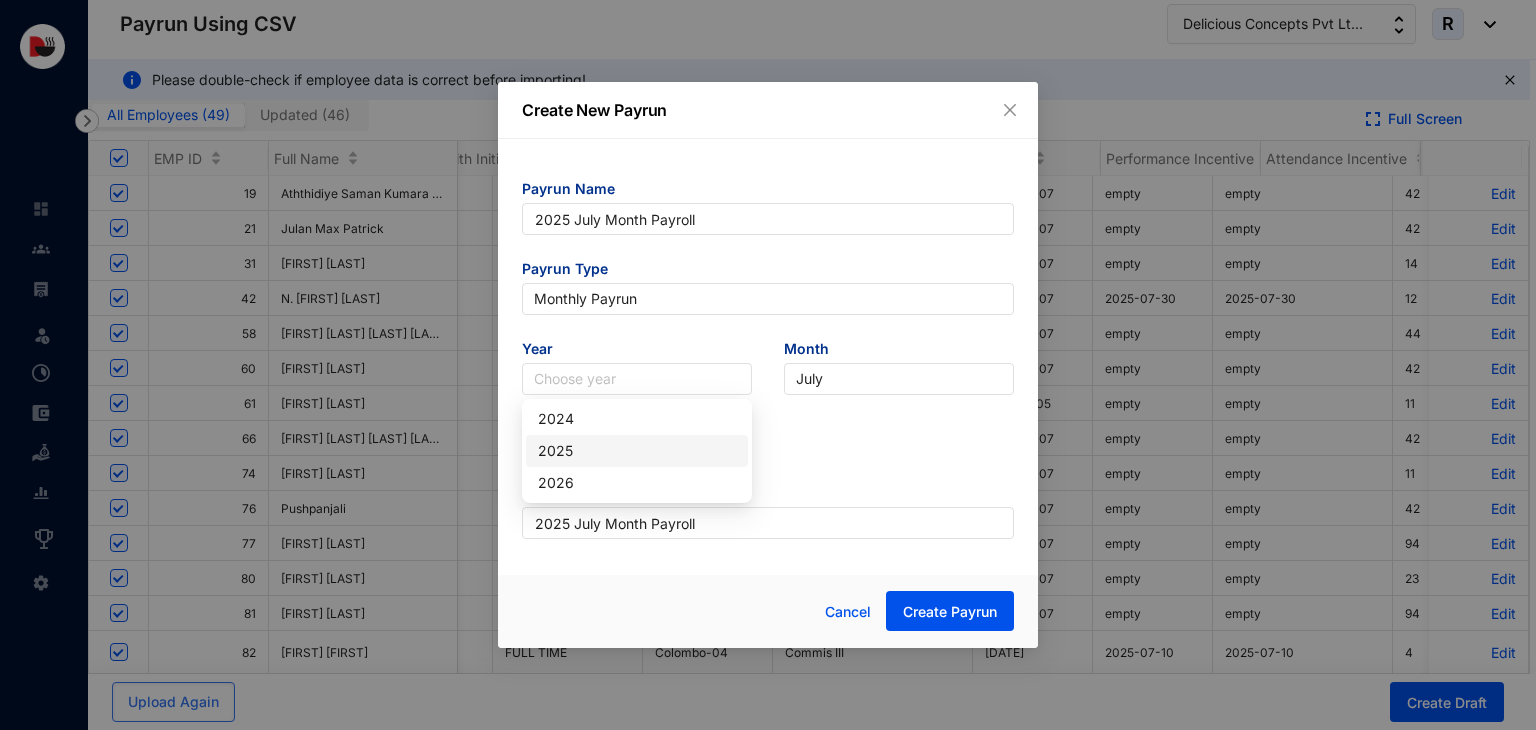 click on "2025" at bounding box center (637, 451) 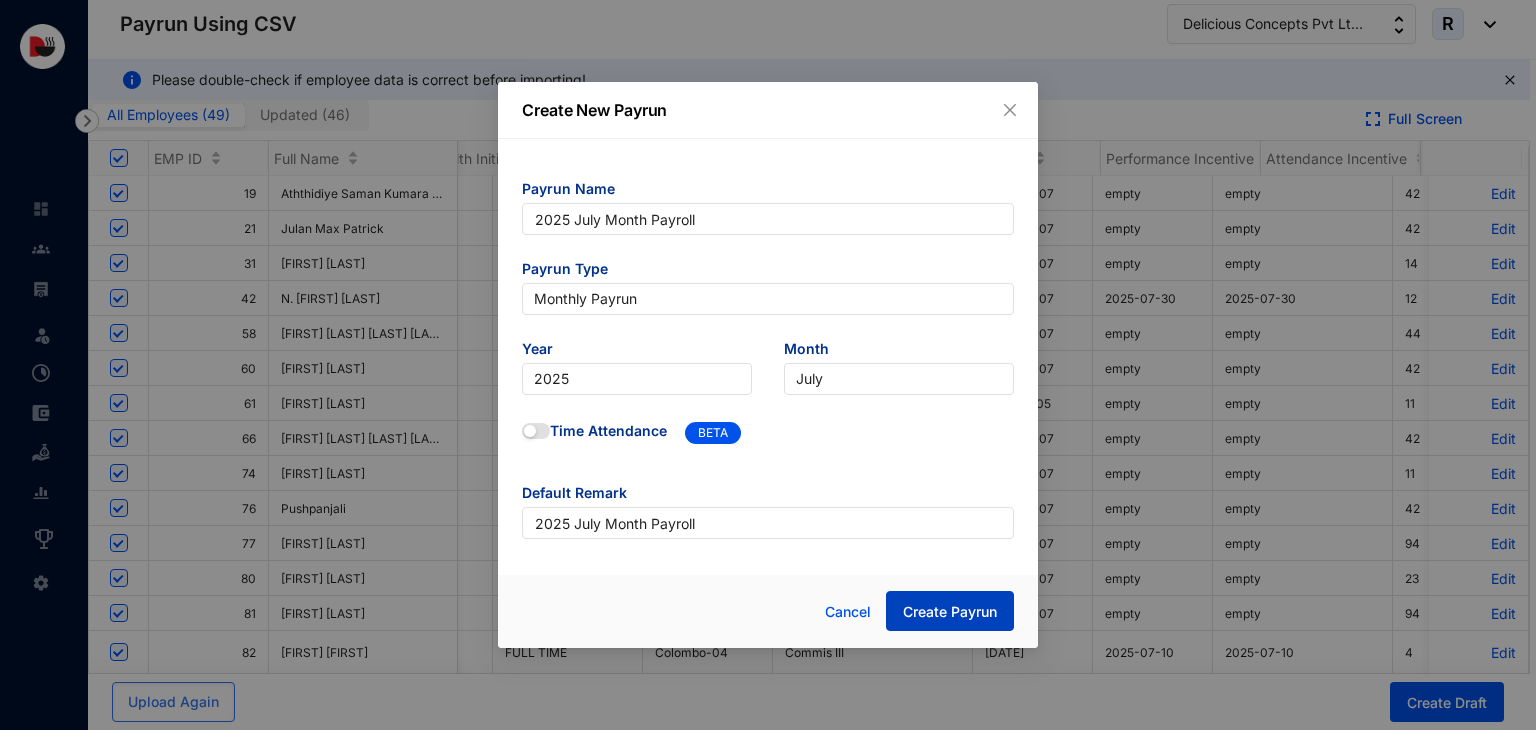 click on "Create Payrun" at bounding box center (950, 612) 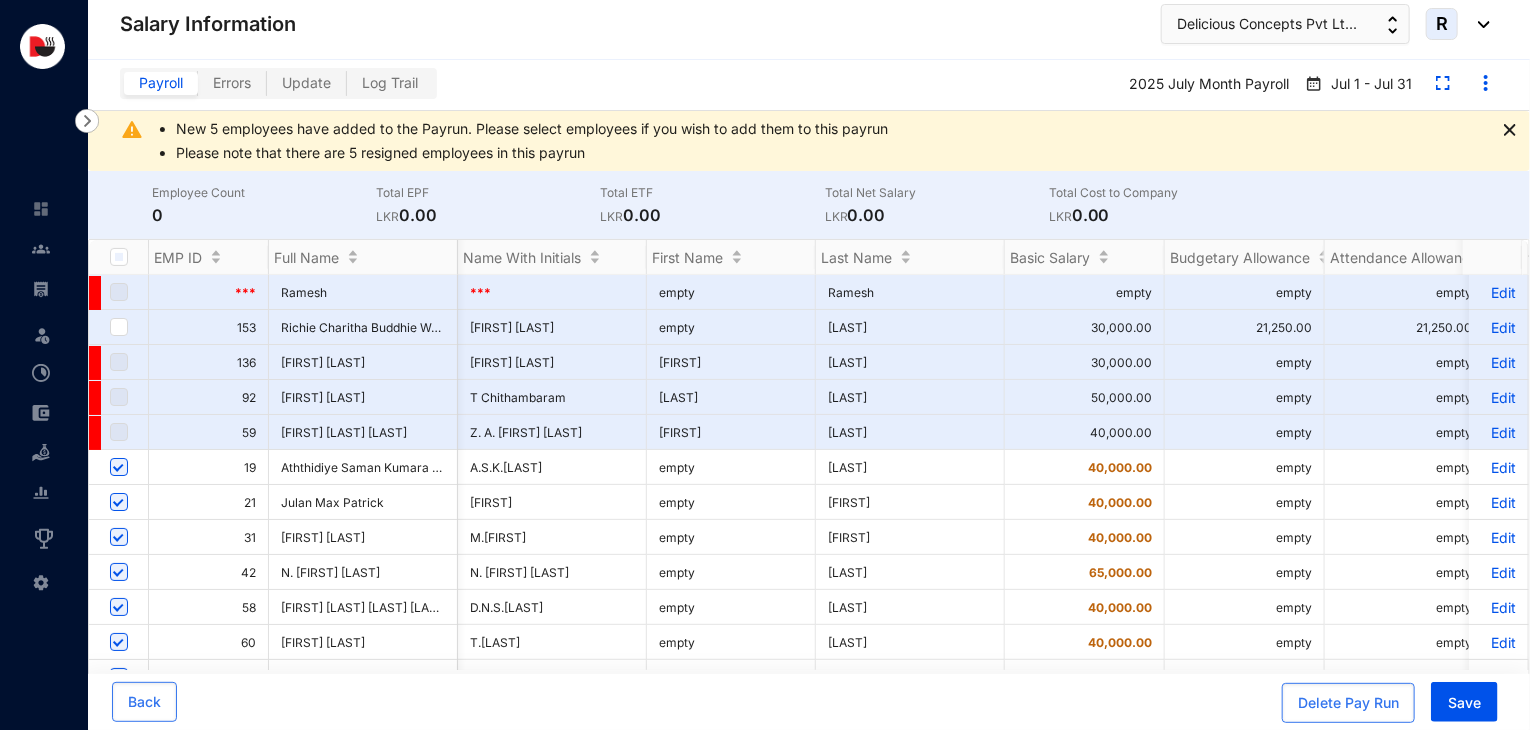 scroll, scrollTop: 20, scrollLeft: 31, axis: both 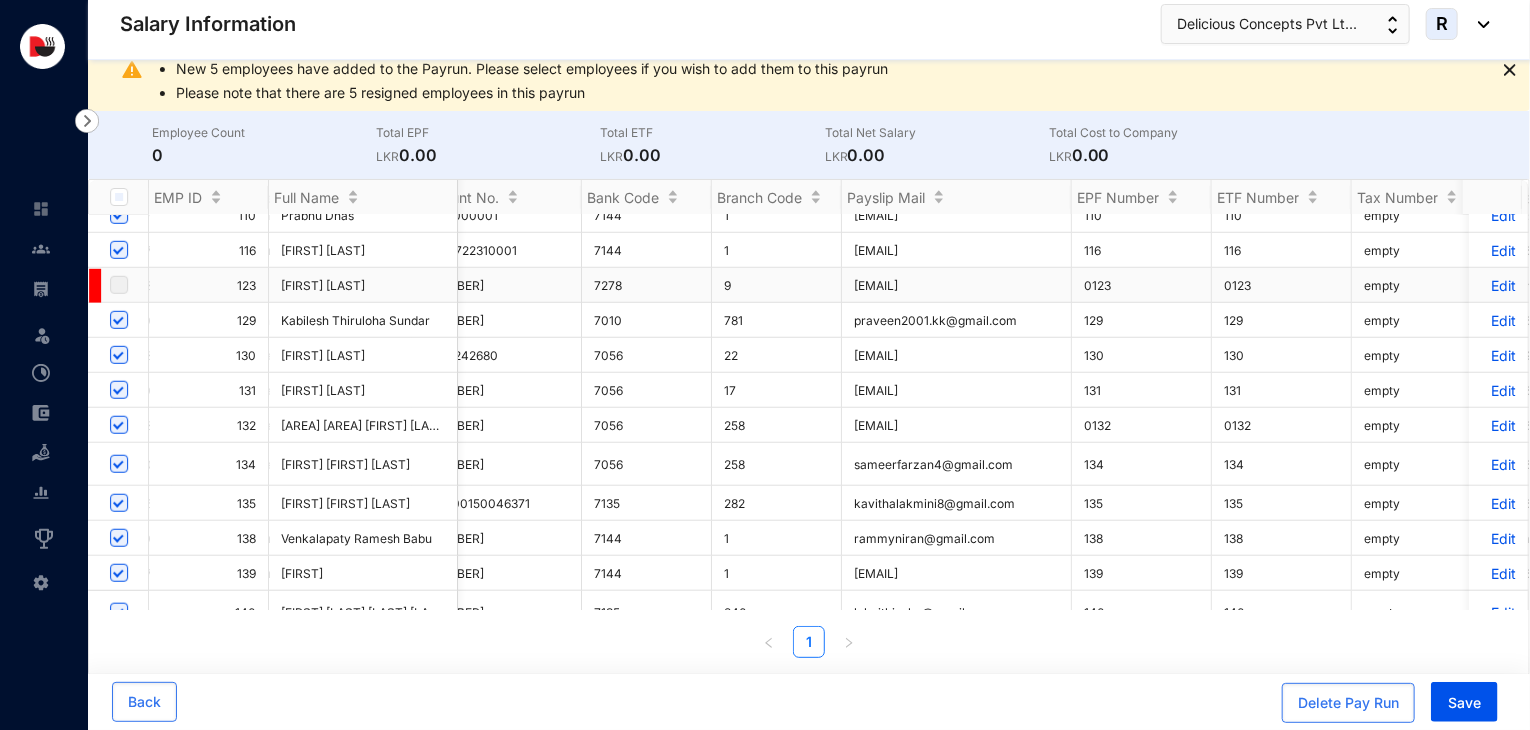 click on "Edit" at bounding box center [1498, 285] 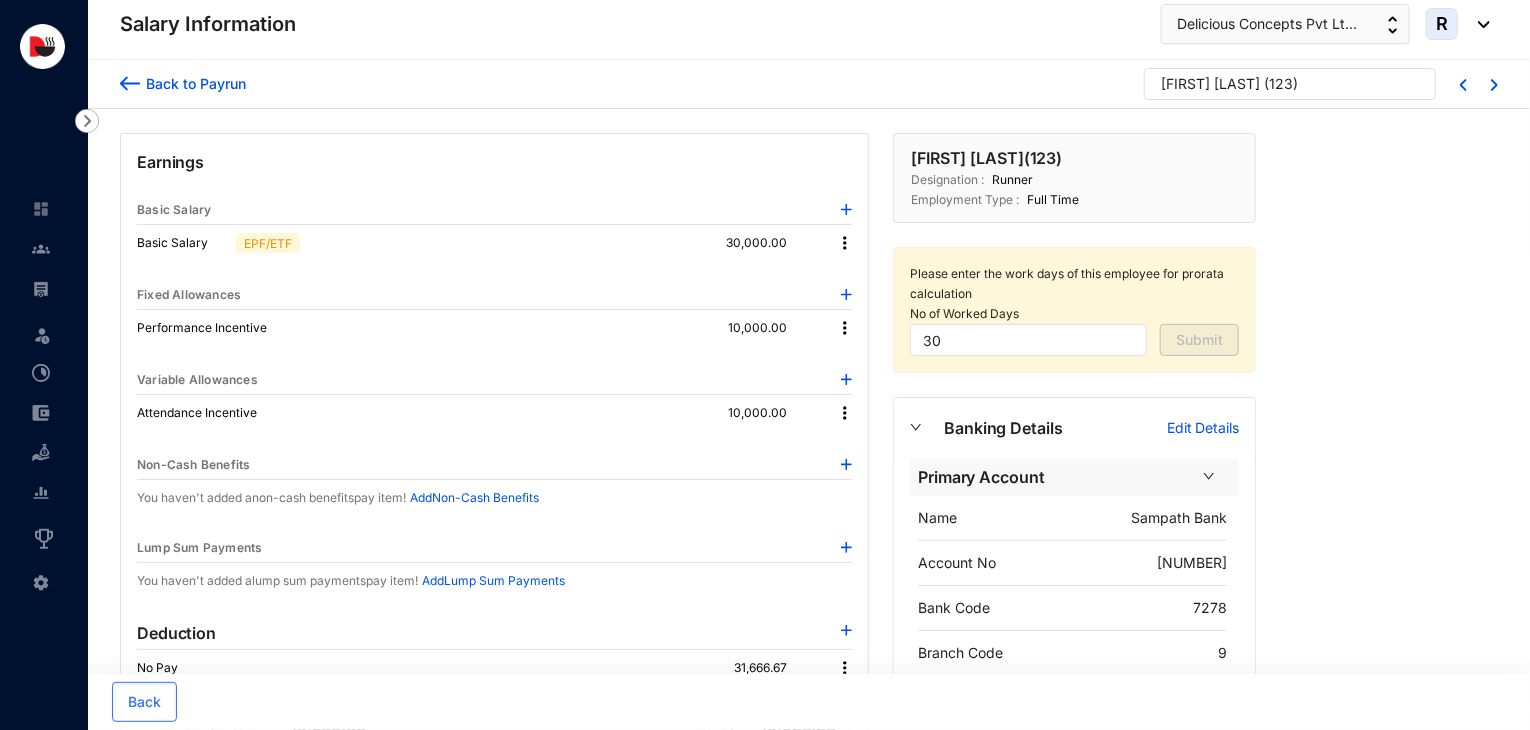 click on "Full Time" at bounding box center (1049, 200) 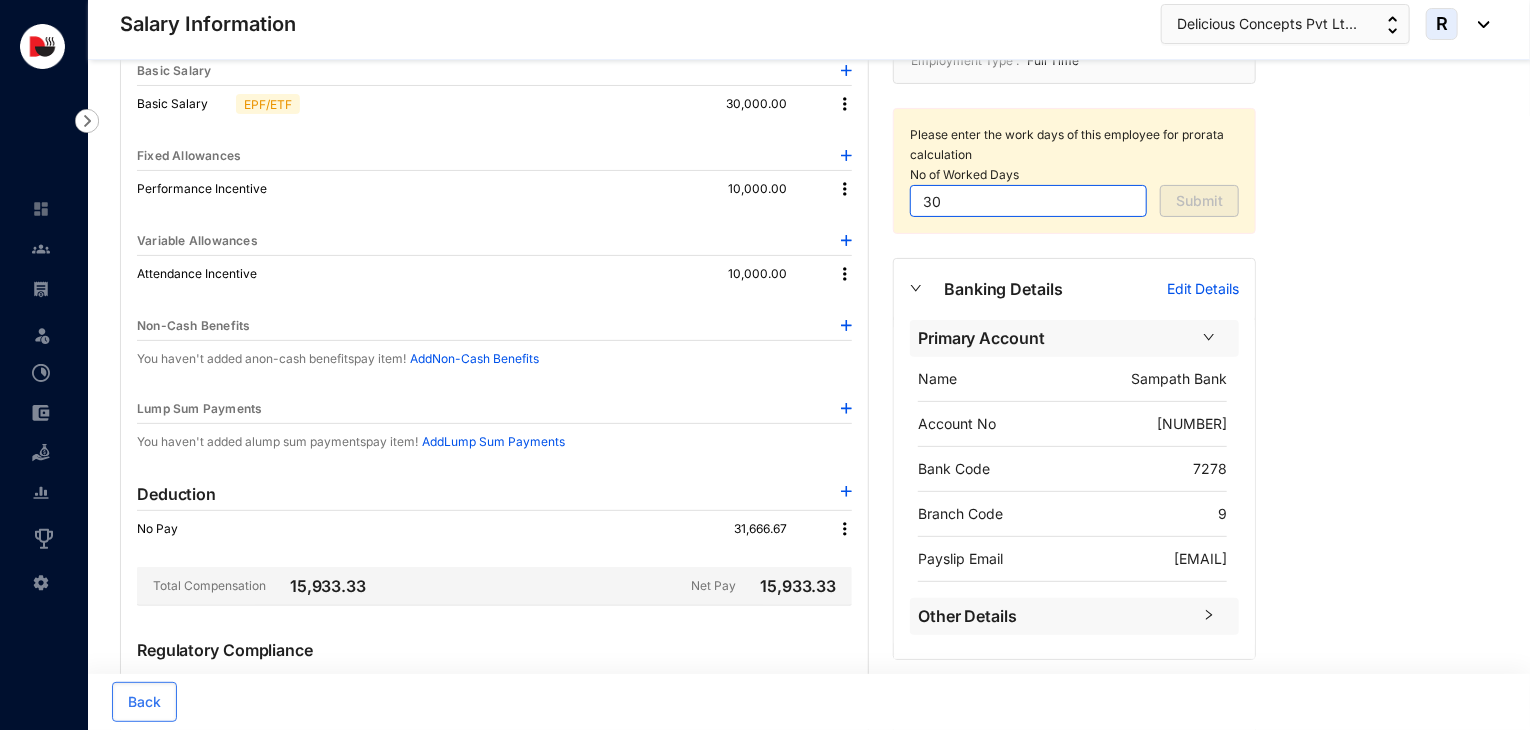scroll, scrollTop: 140, scrollLeft: 0, axis: vertical 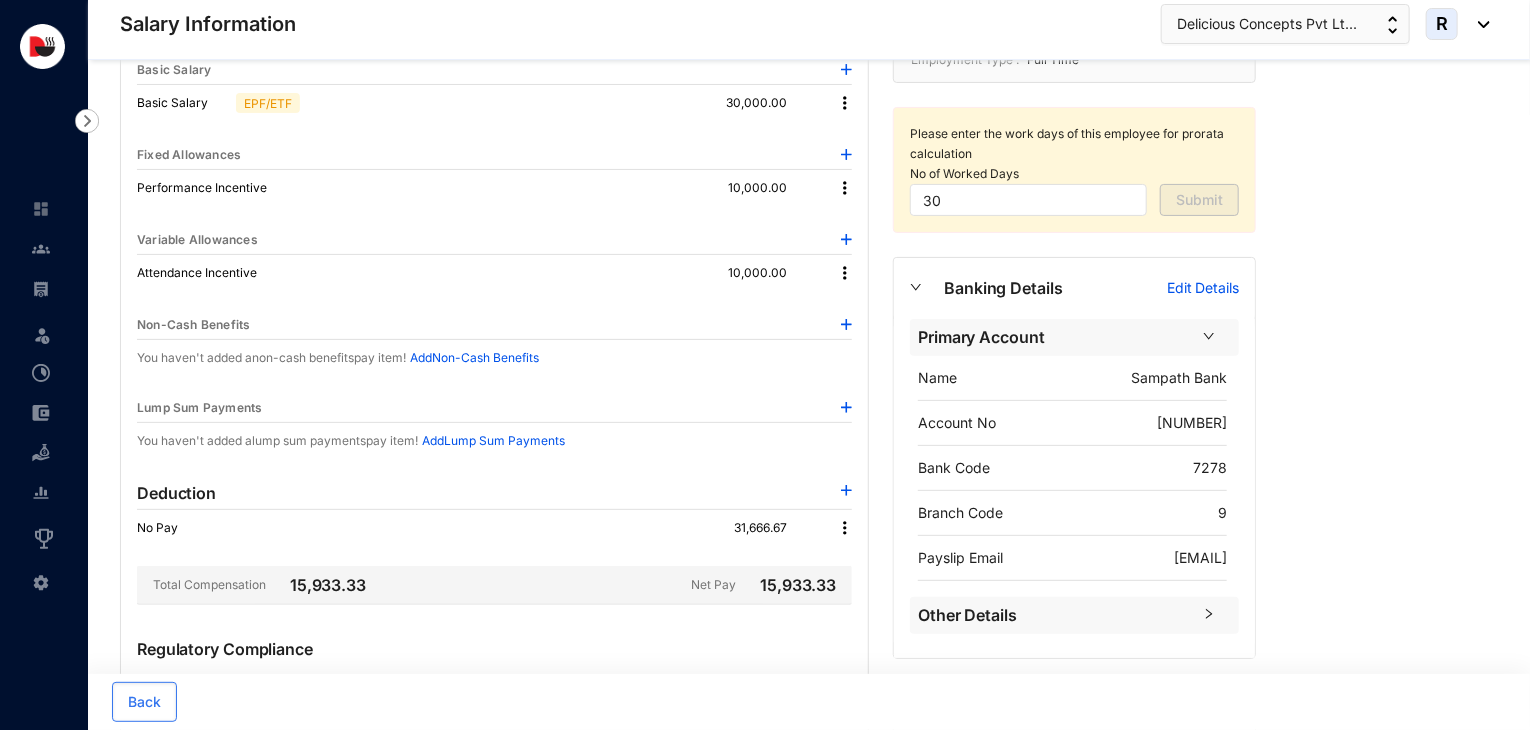 click on "Edit Details" at bounding box center [1203, 288] 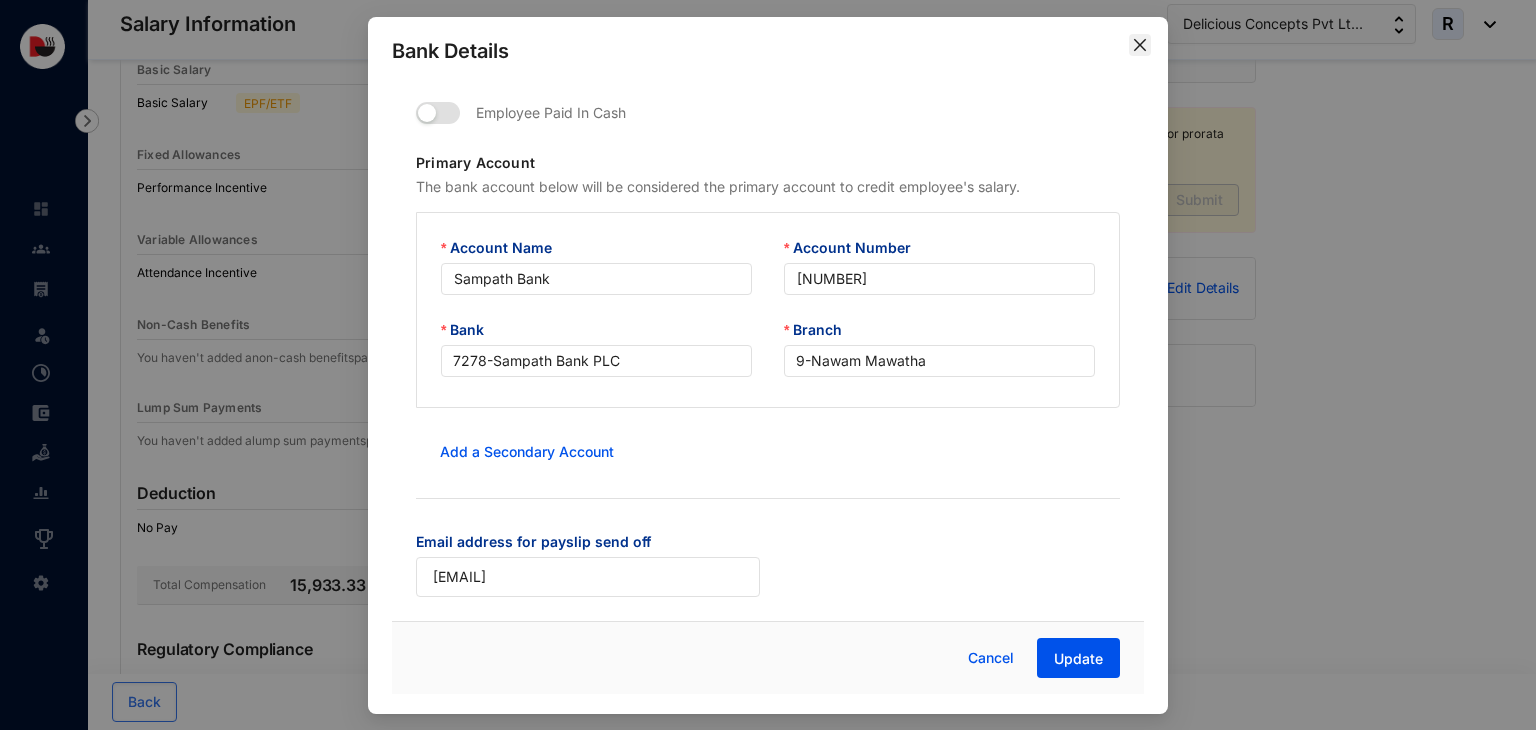 click 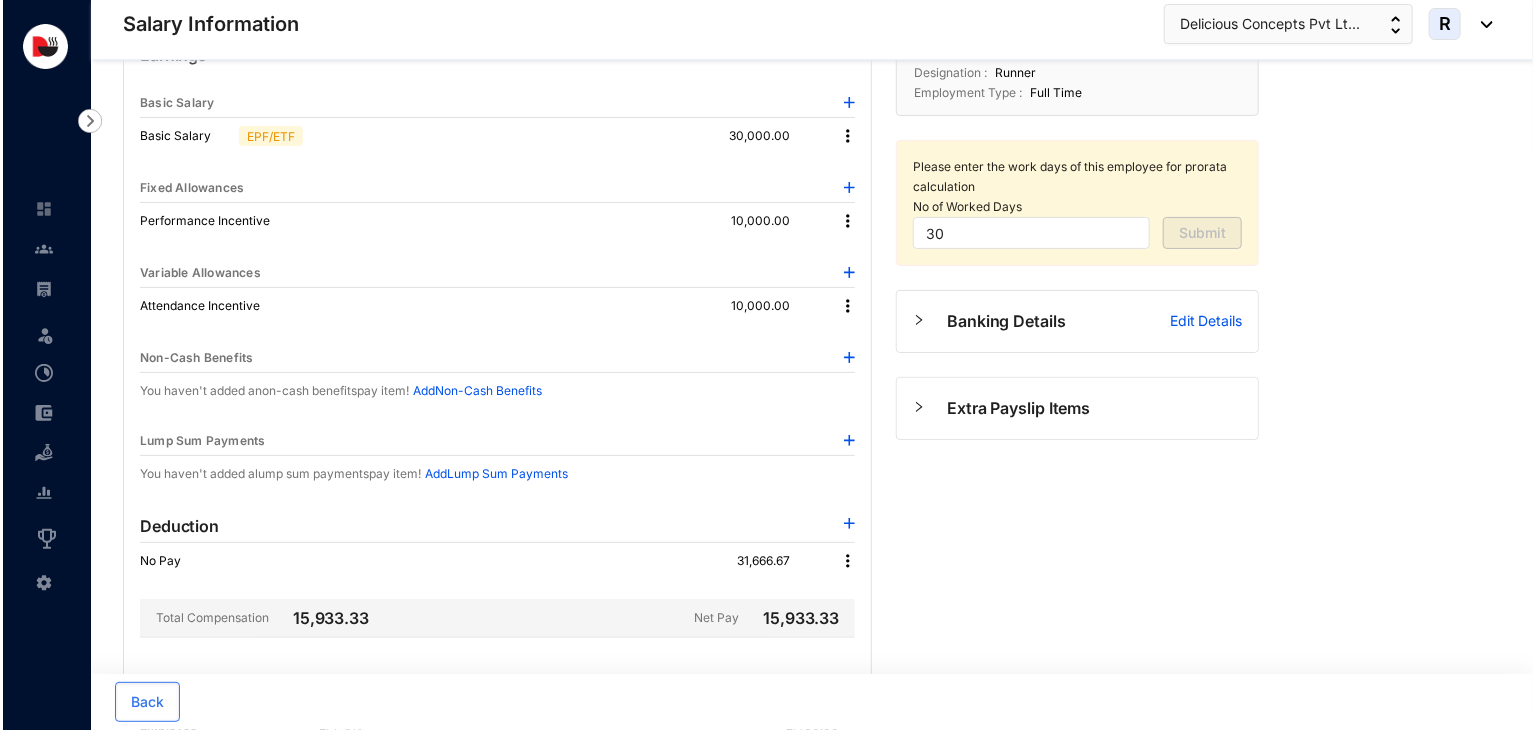 scroll, scrollTop: 0, scrollLeft: 0, axis: both 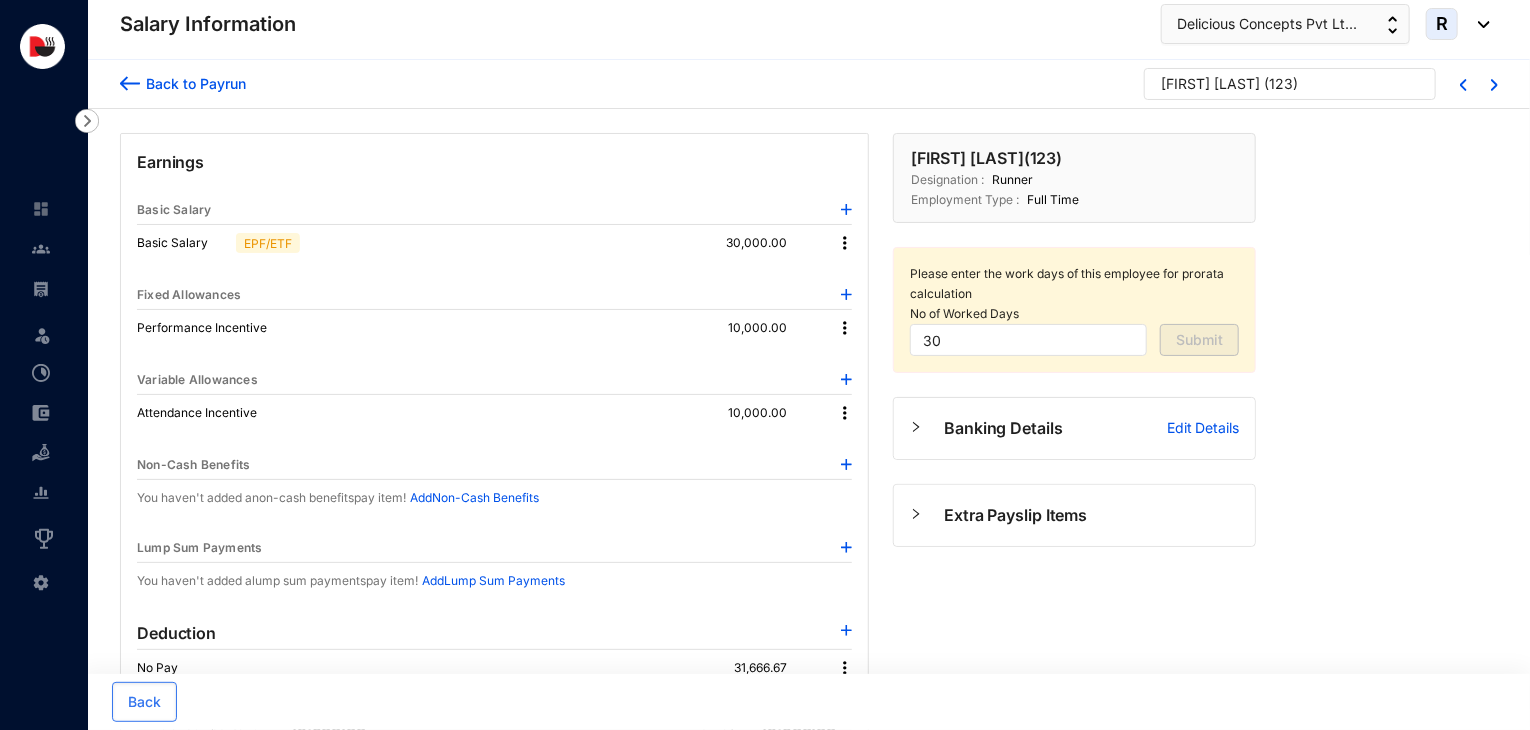 click on "Back to Payrun" at bounding box center [193, 83] 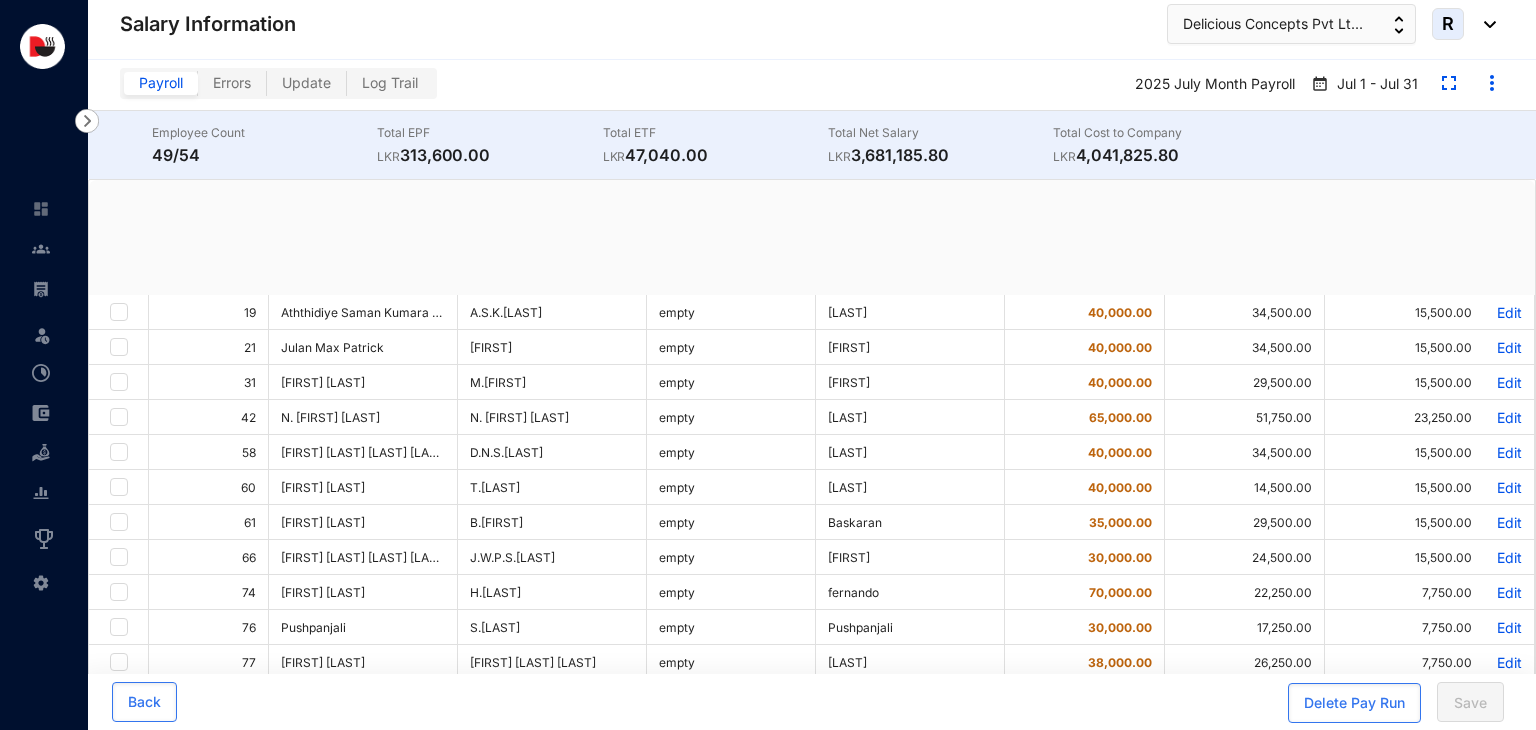 checkbox on "true" 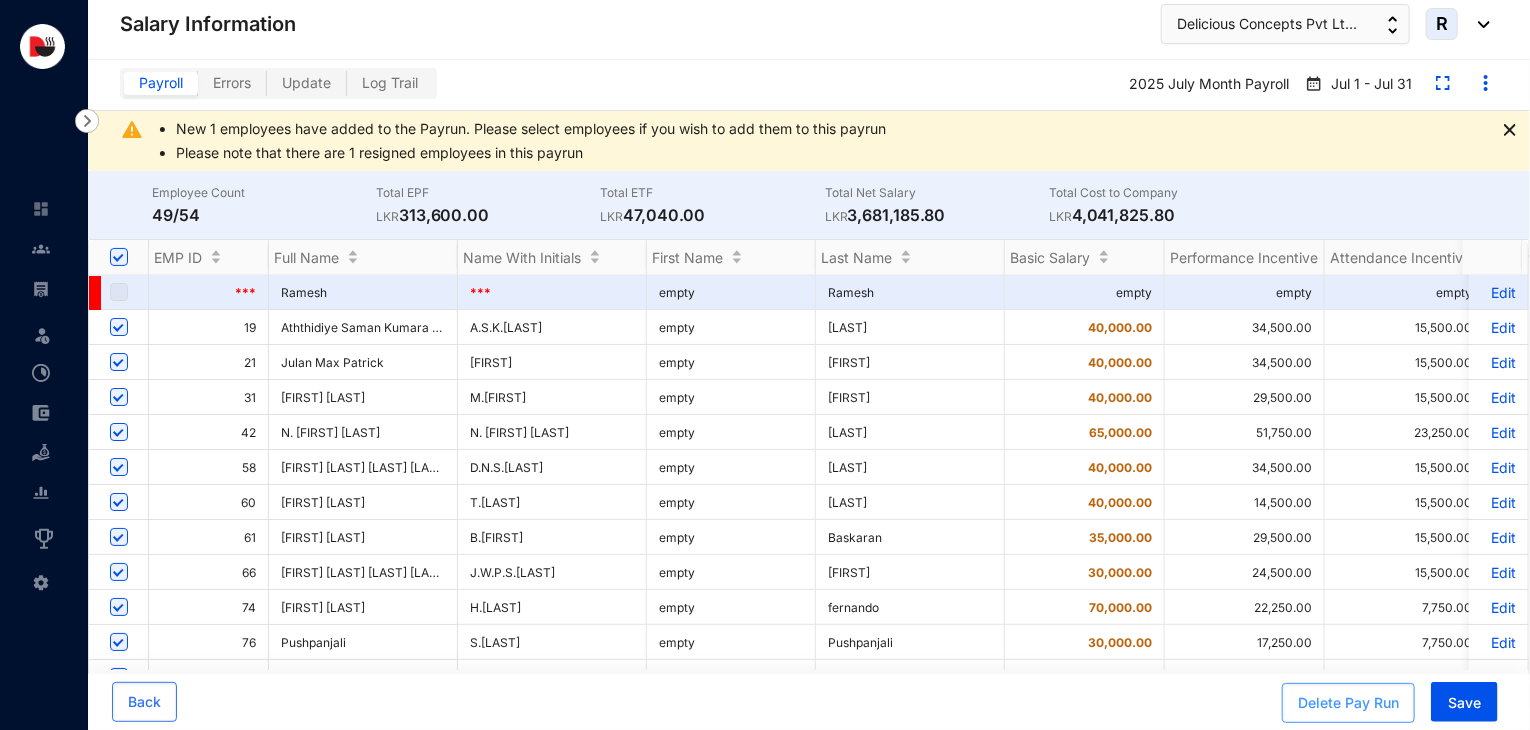click on "Delete Pay Run" at bounding box center (1348, 703) 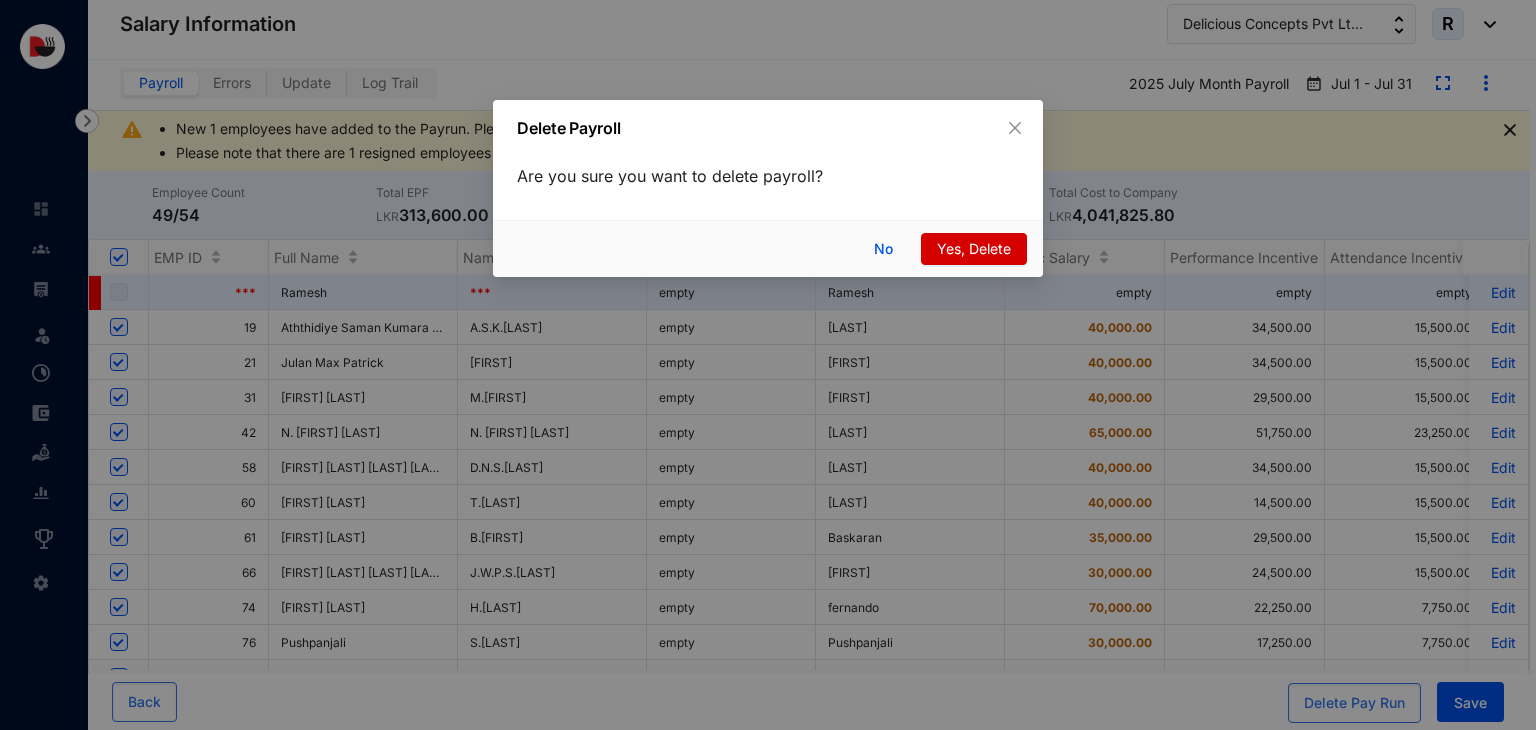 click on "Yes, Delete" at bounding box center [974, 249] 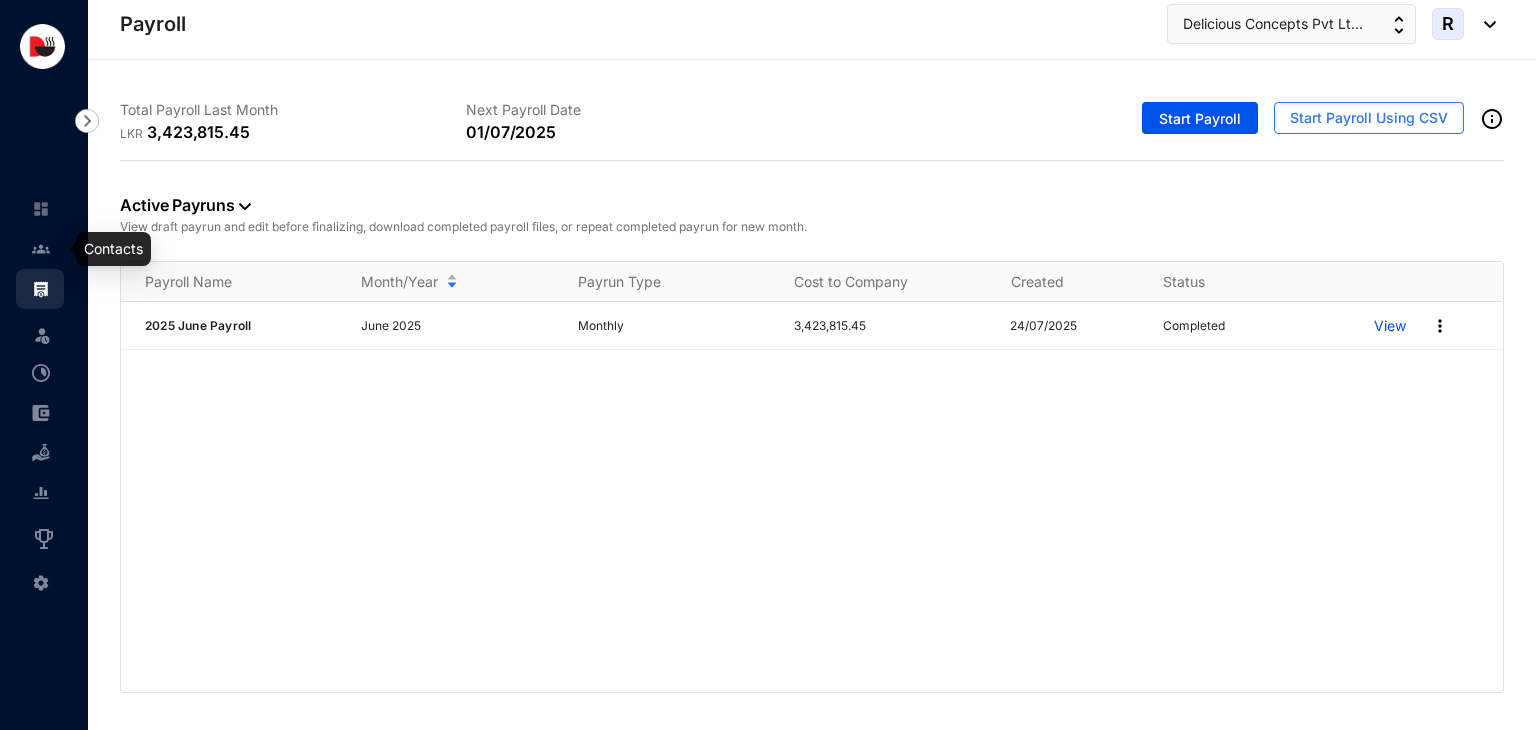click at bounding box center (41, 249) 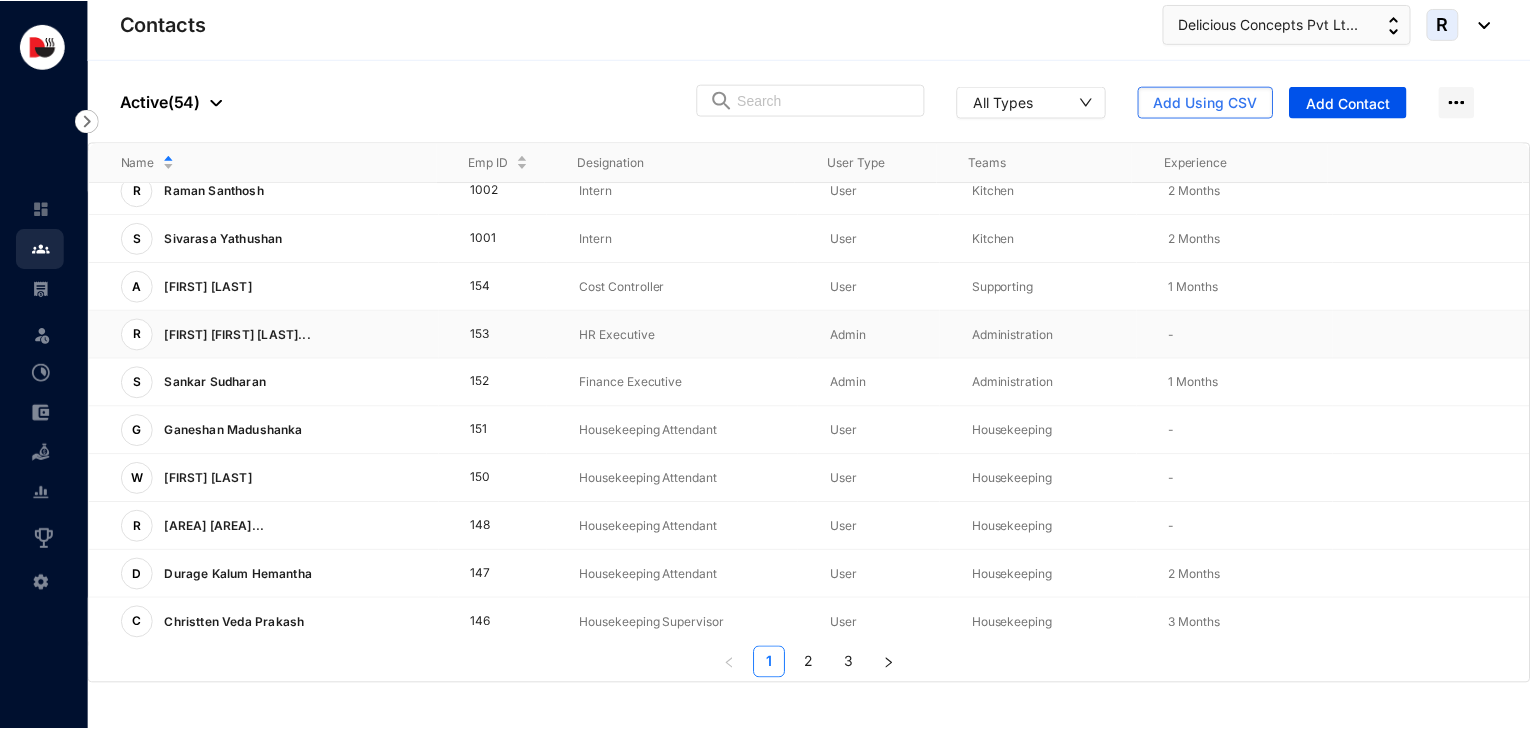 scroll, scrollTop: 0, scrollLeft: 0, axis: both 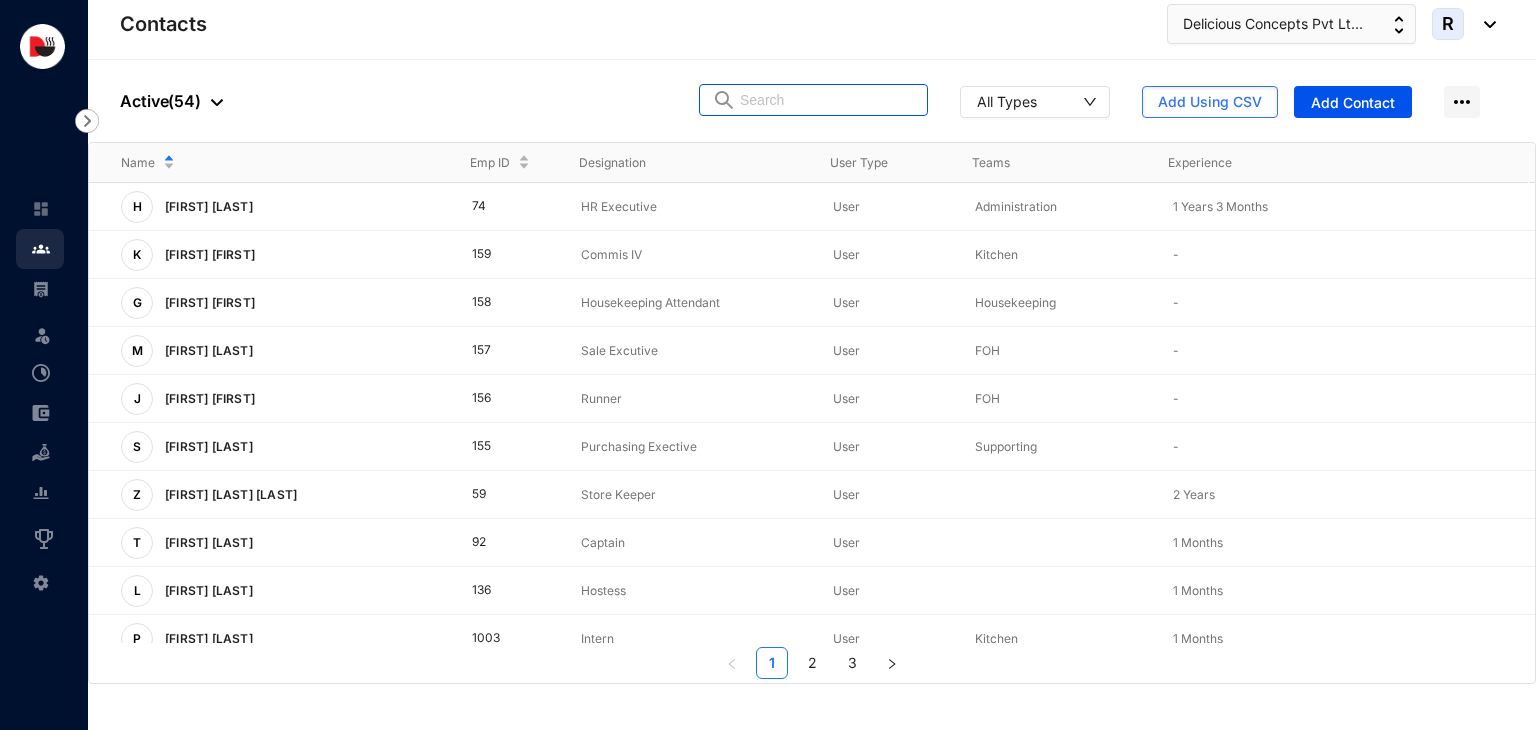 click at bounding box center (827, 100) 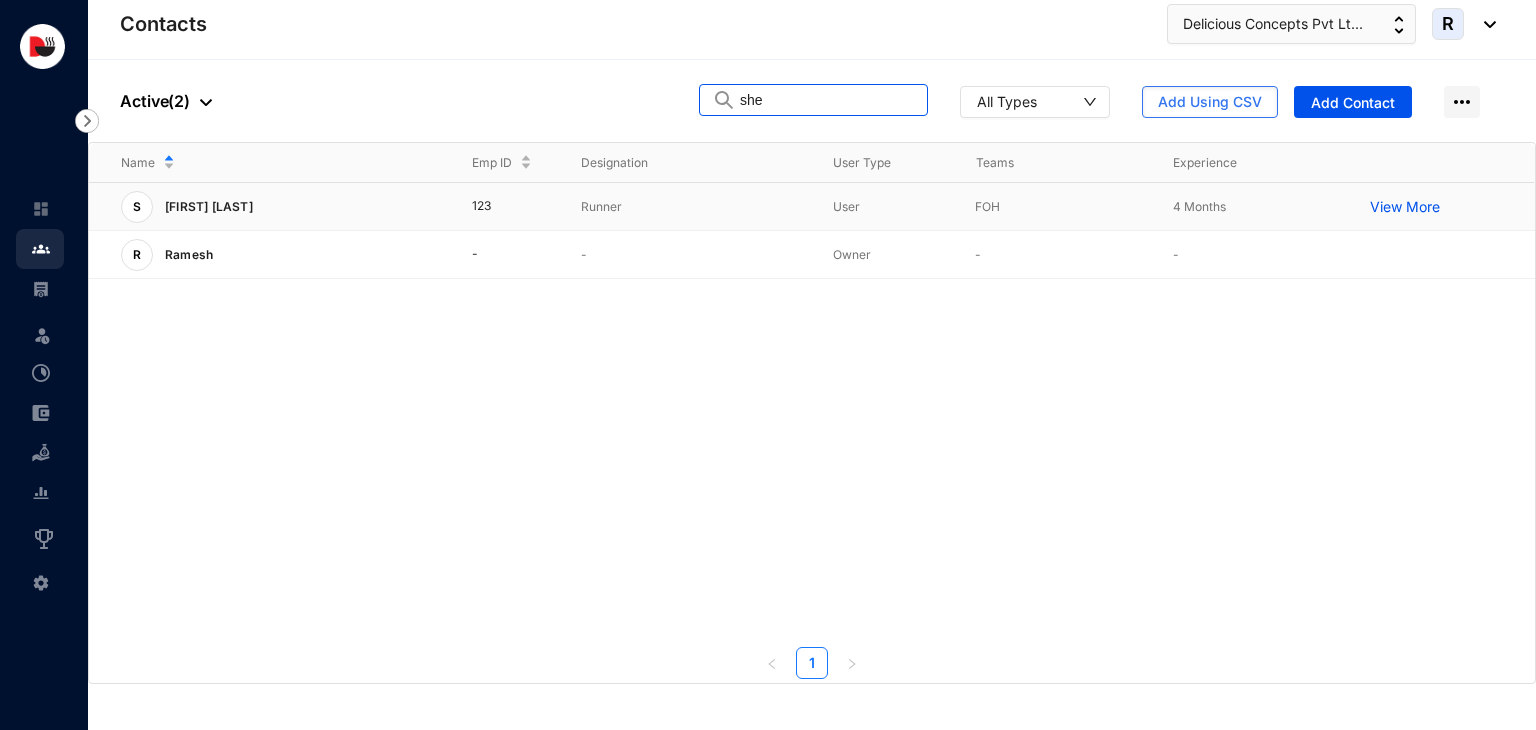 type on "she" 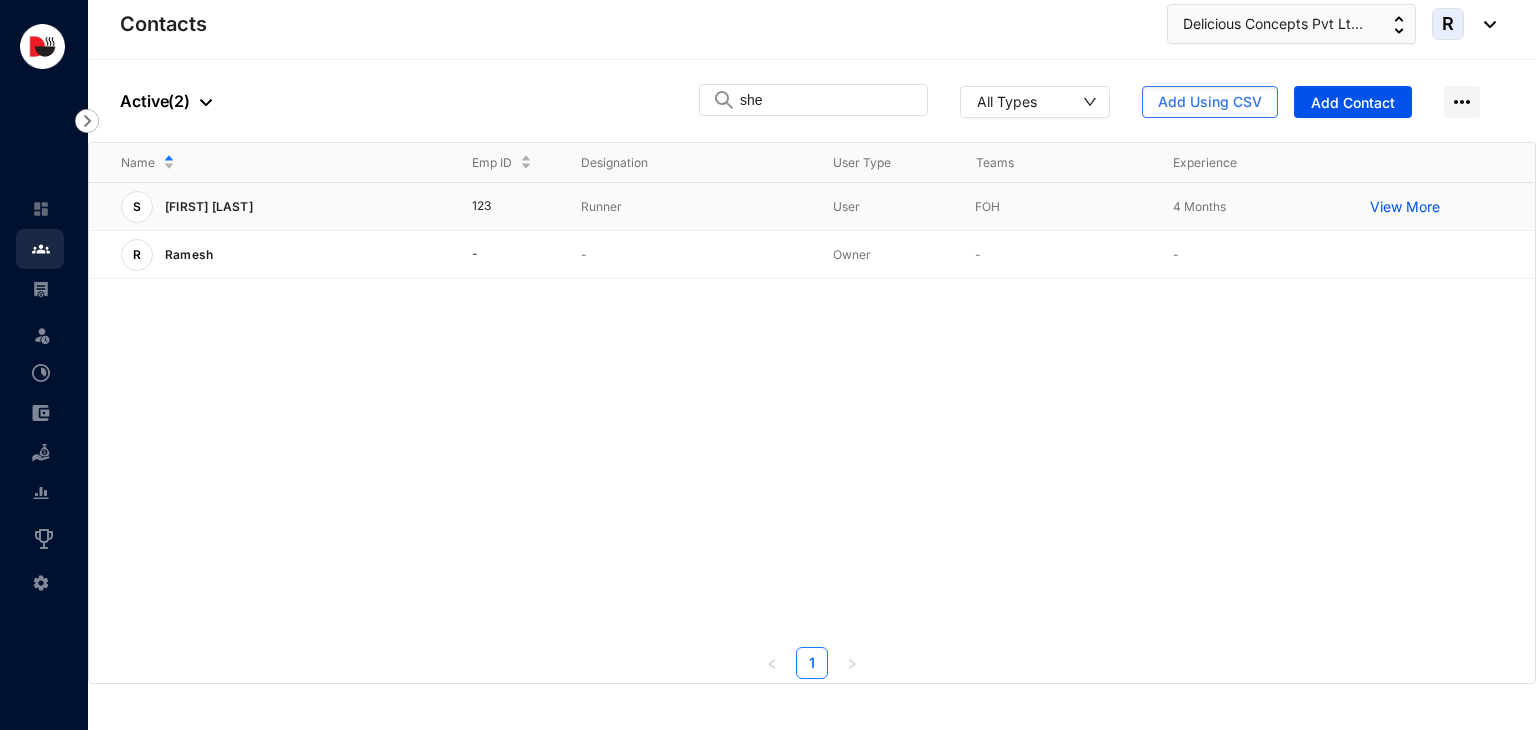 click on "Runner" at bounding box center [675, 207] 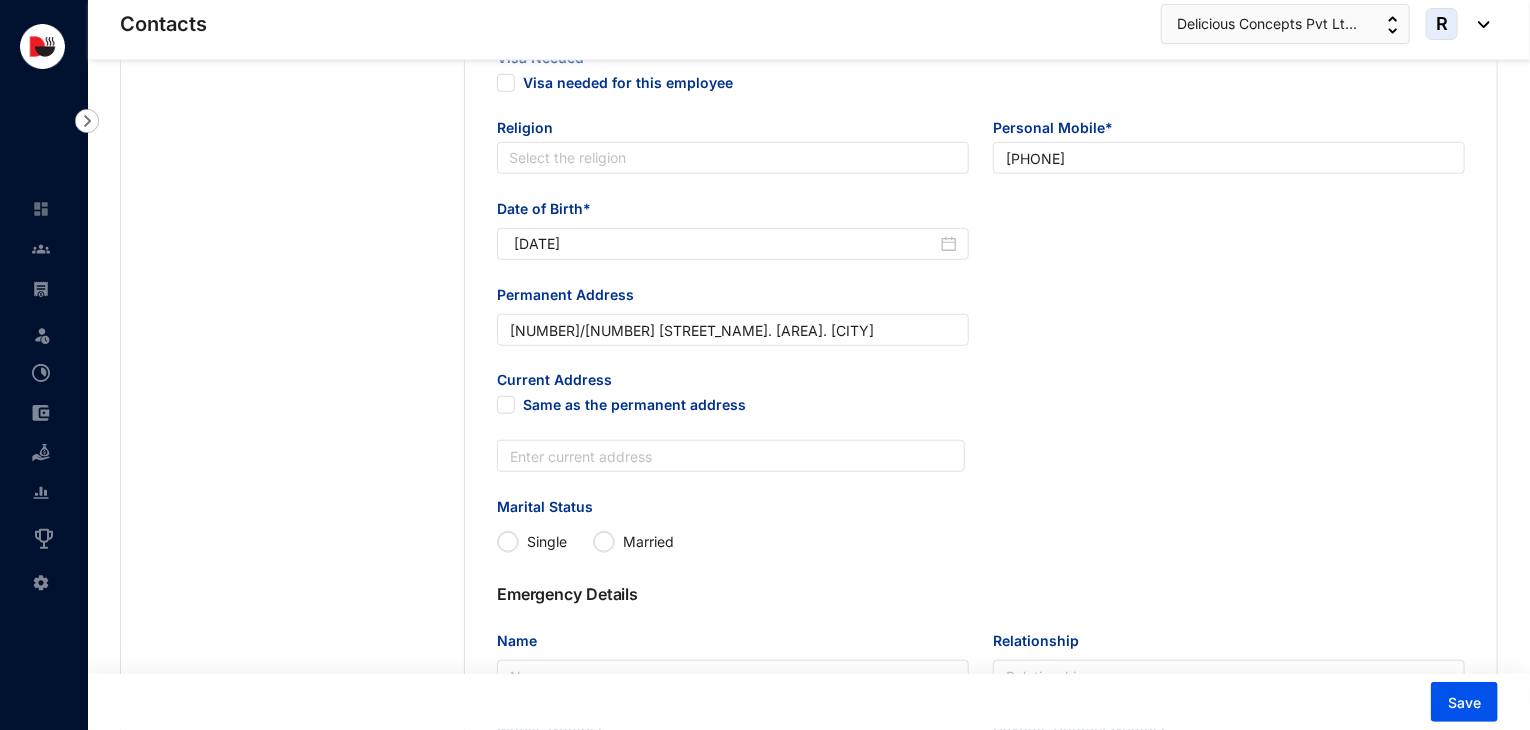 scroll, scrollTop: 0, scrollLeft: 0, axis: both 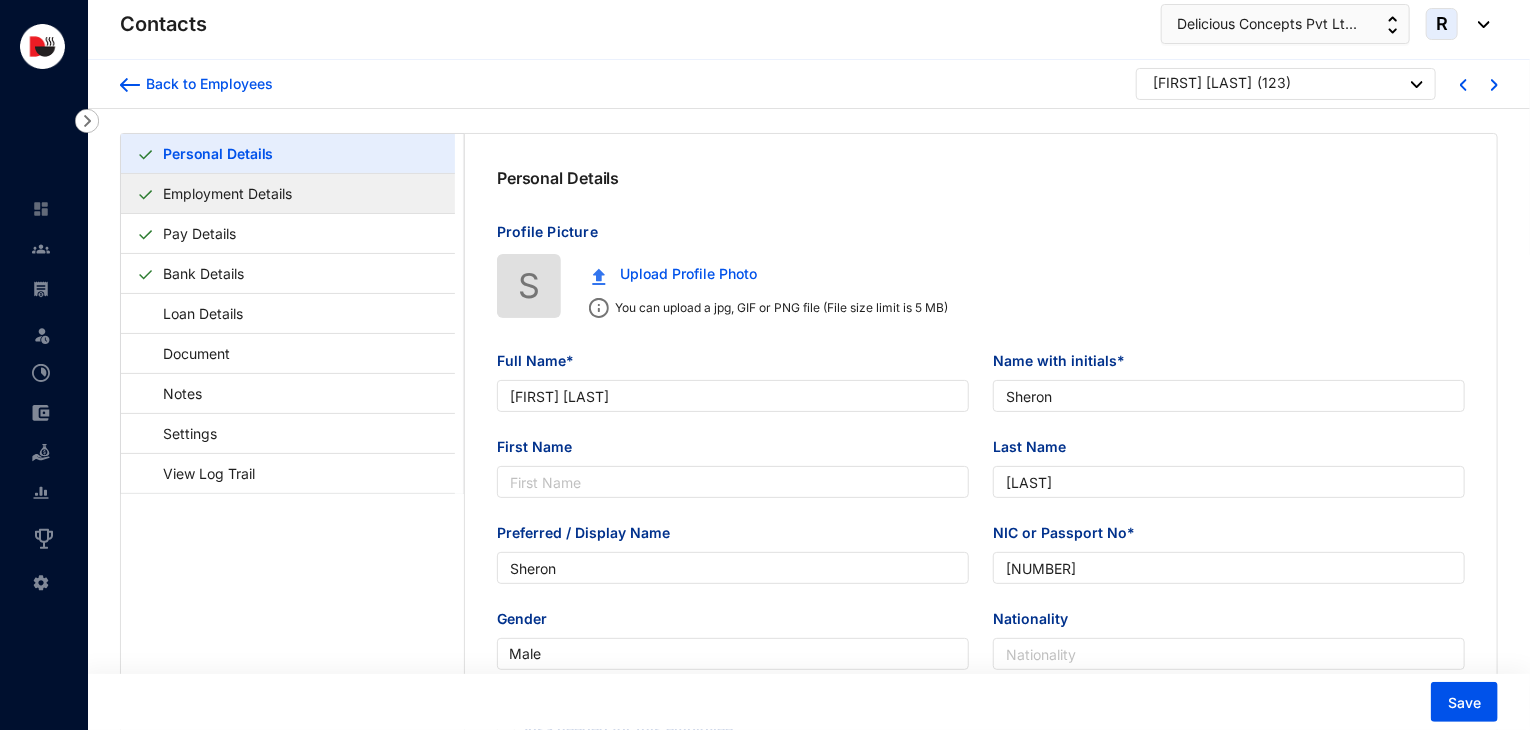 click on "Employment Details" at bounding box center (227, 193) 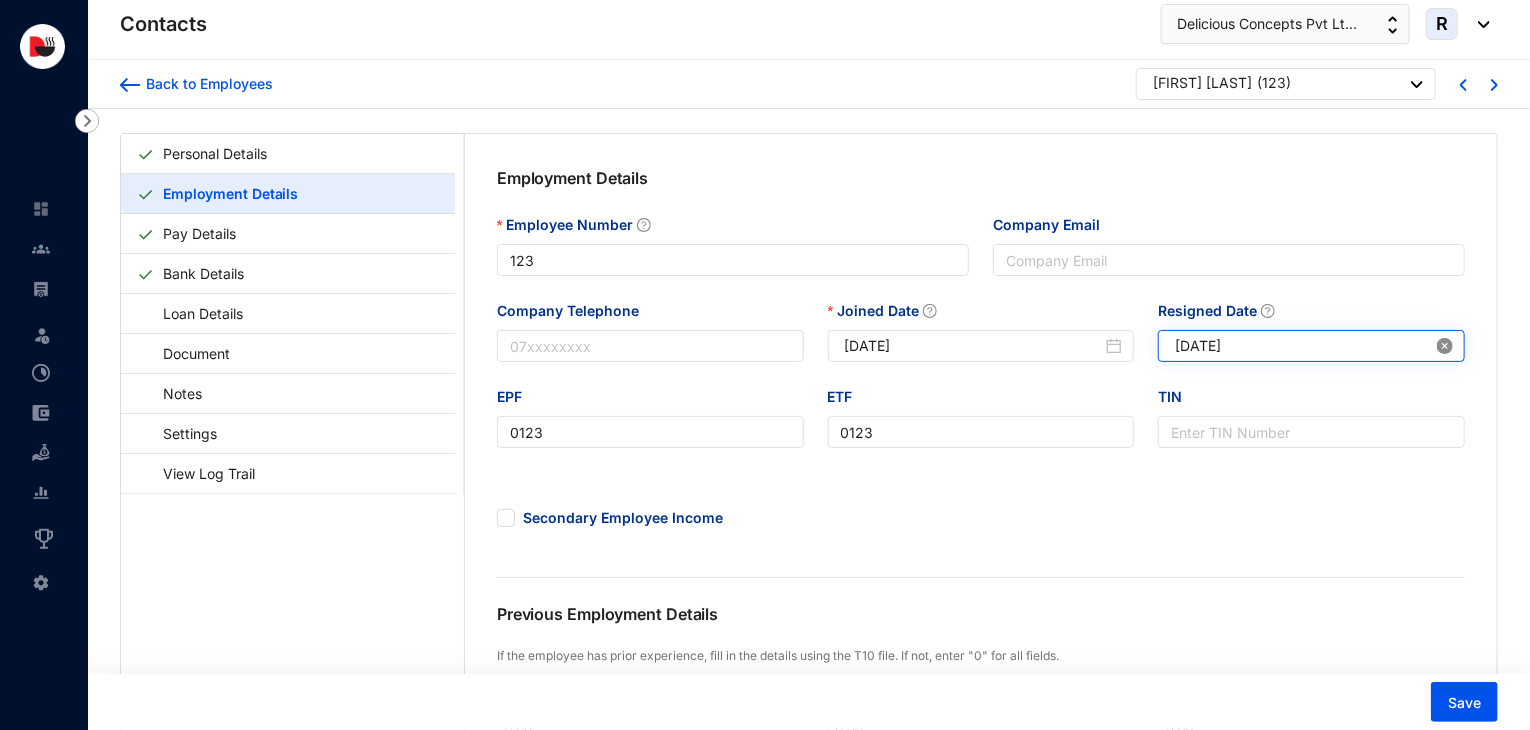 click 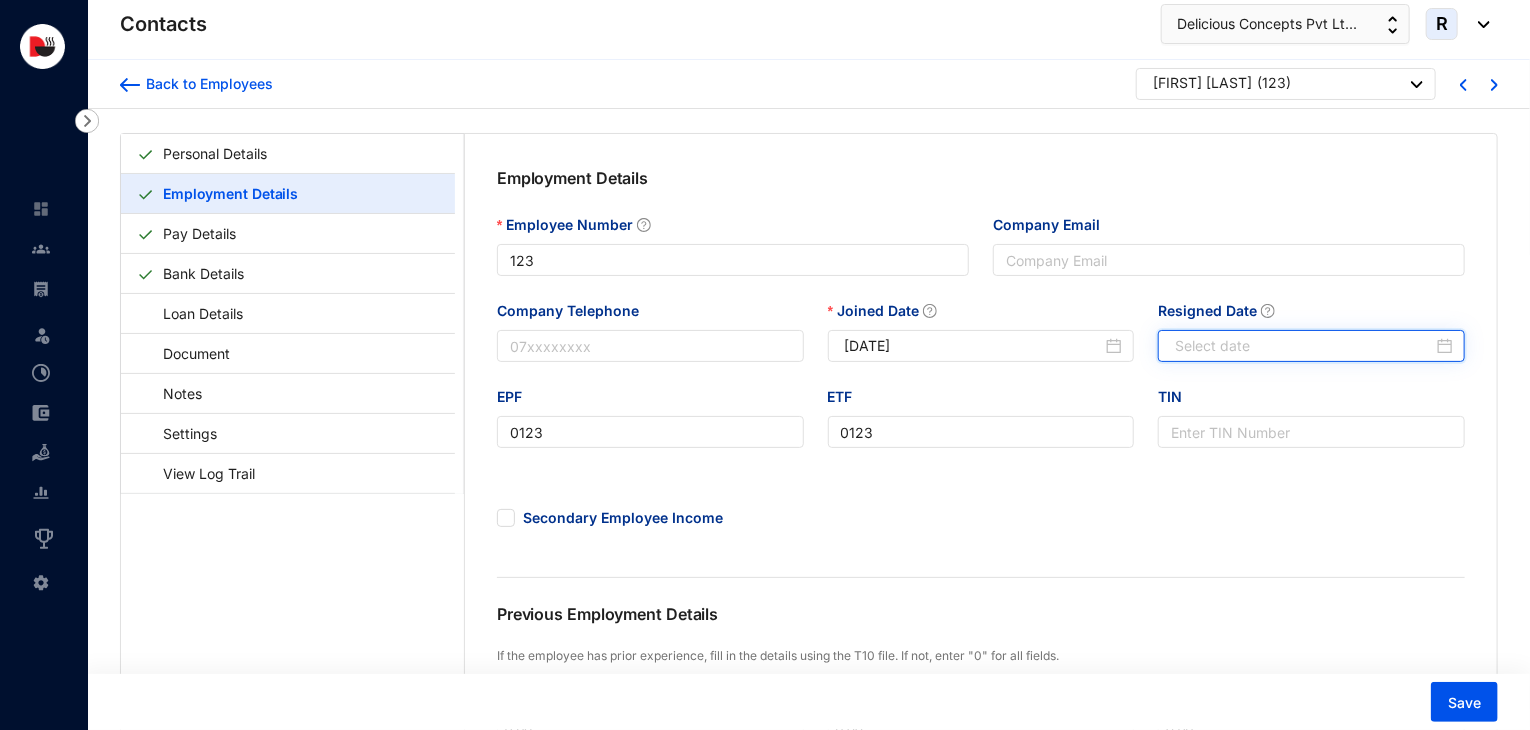 click on "Resigned Date" at bounding box center (1304, 346) 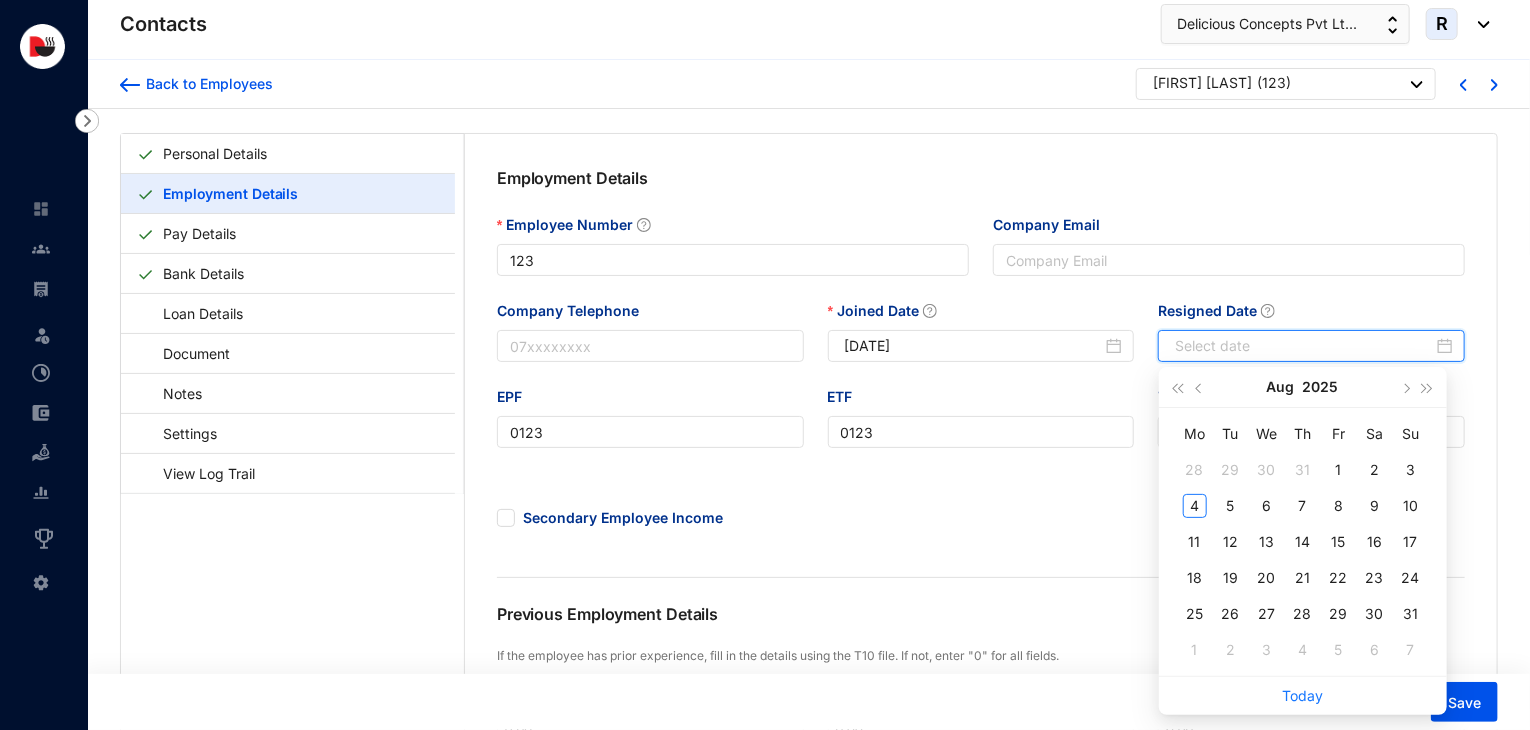 type on "2025-08-02" 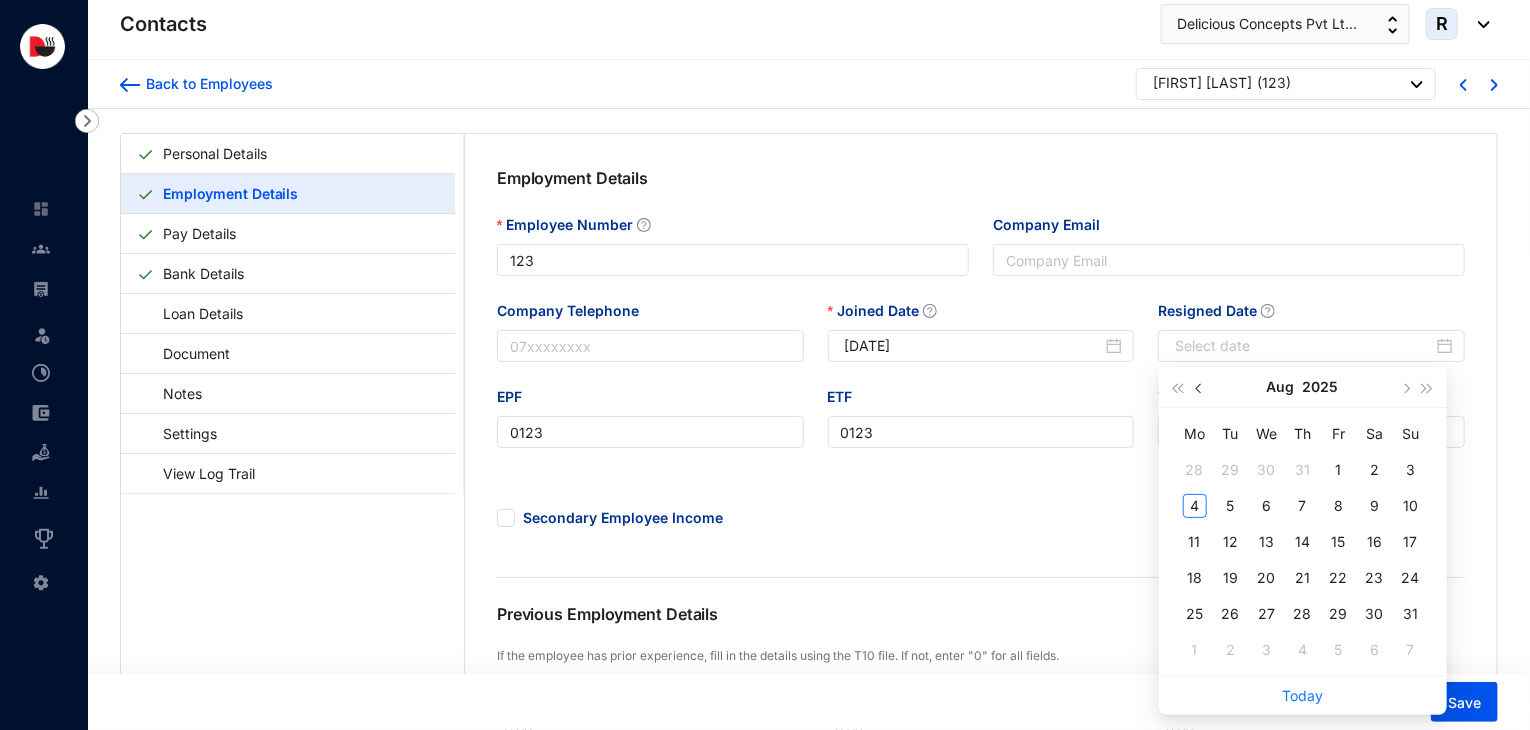 click at bounding box center (1200, 389) 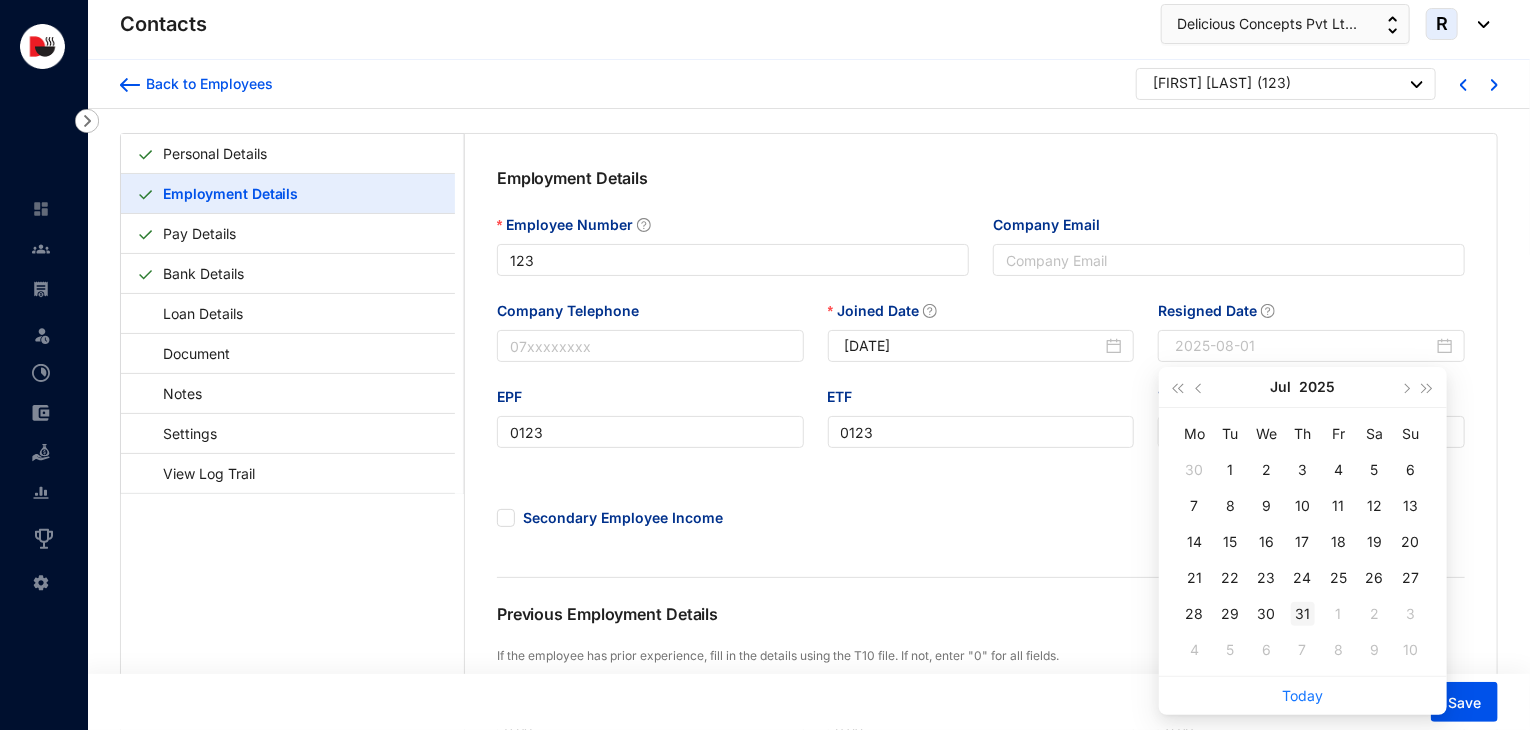 type on "2025-07-31" 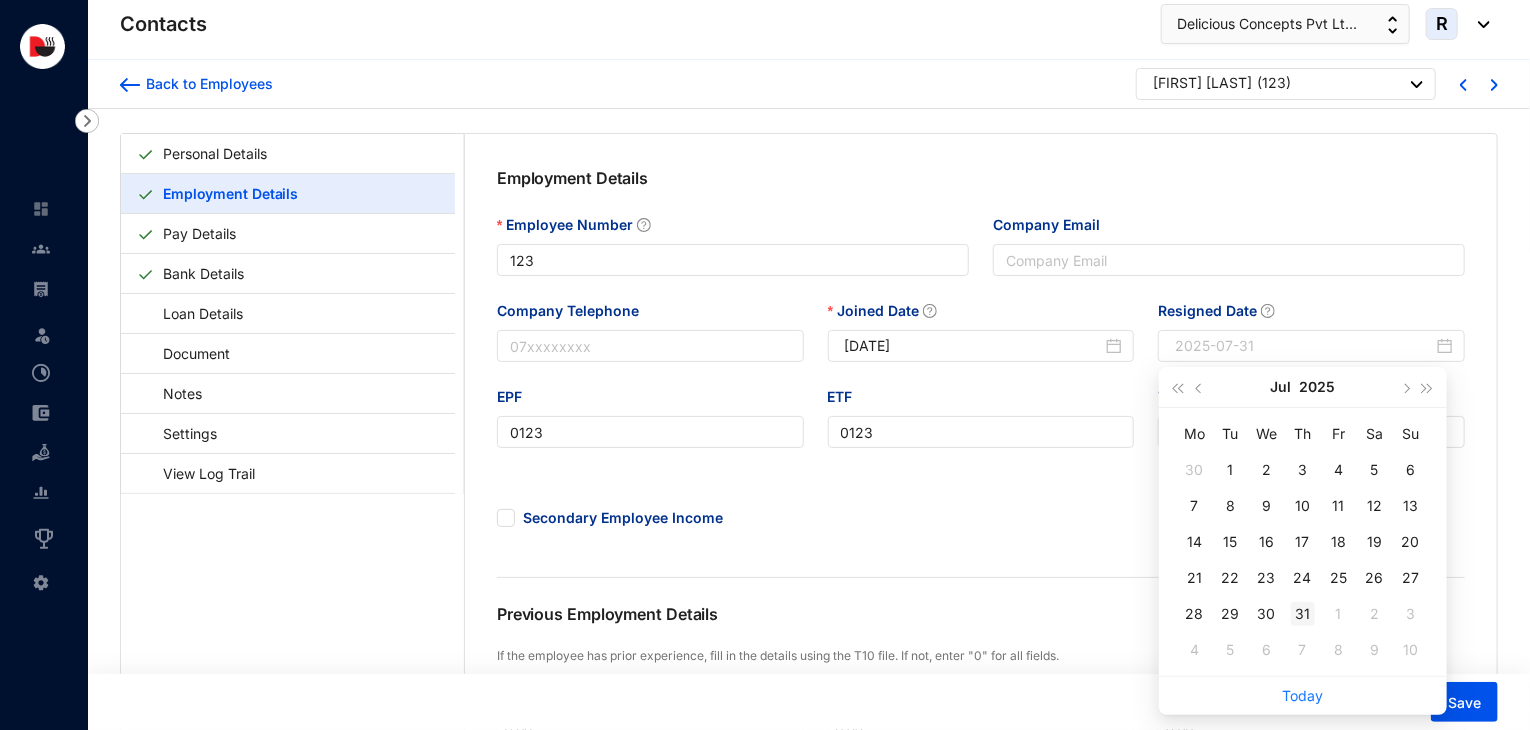 click on "31" at bounding box center (1303, 614) 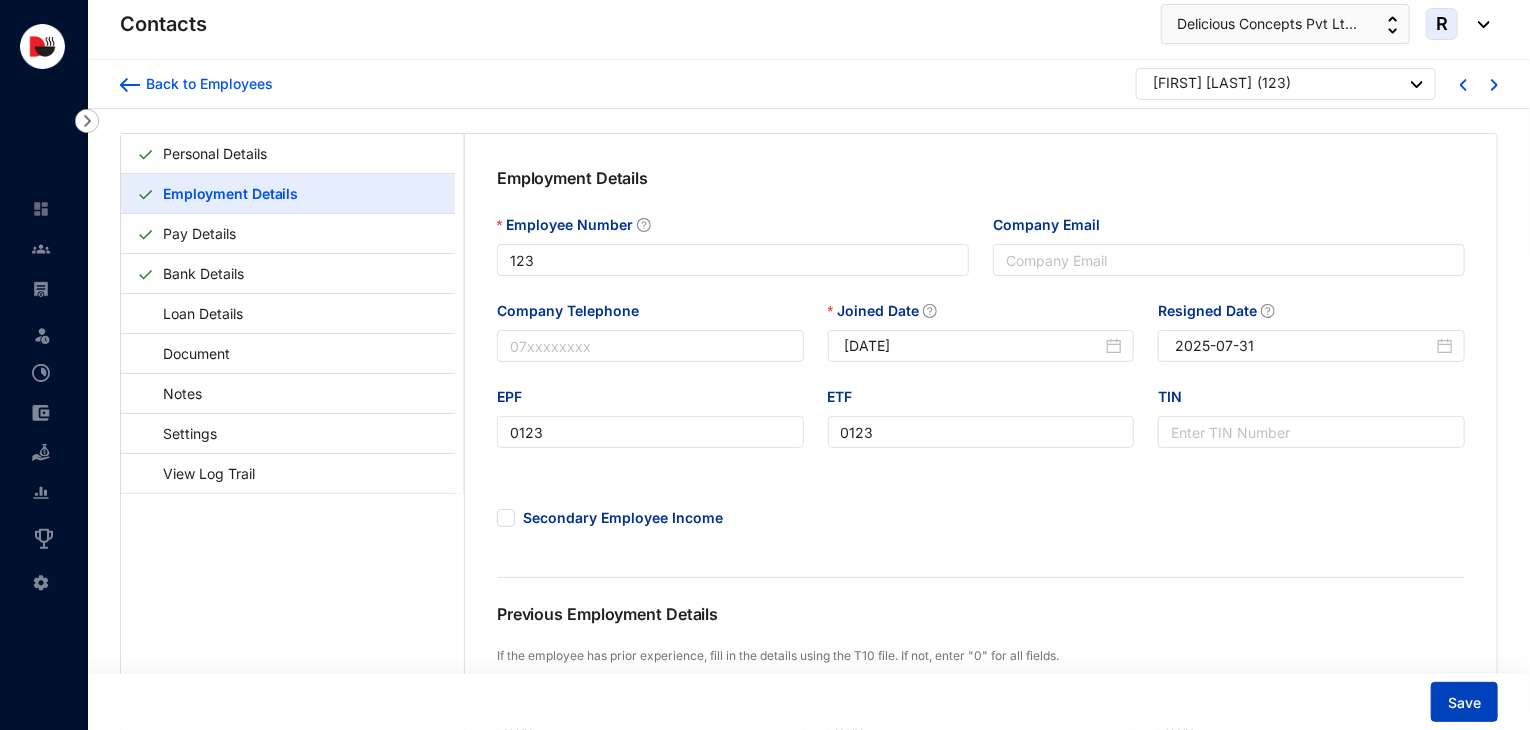 click on "Save" at bounding box center (1464, 702) 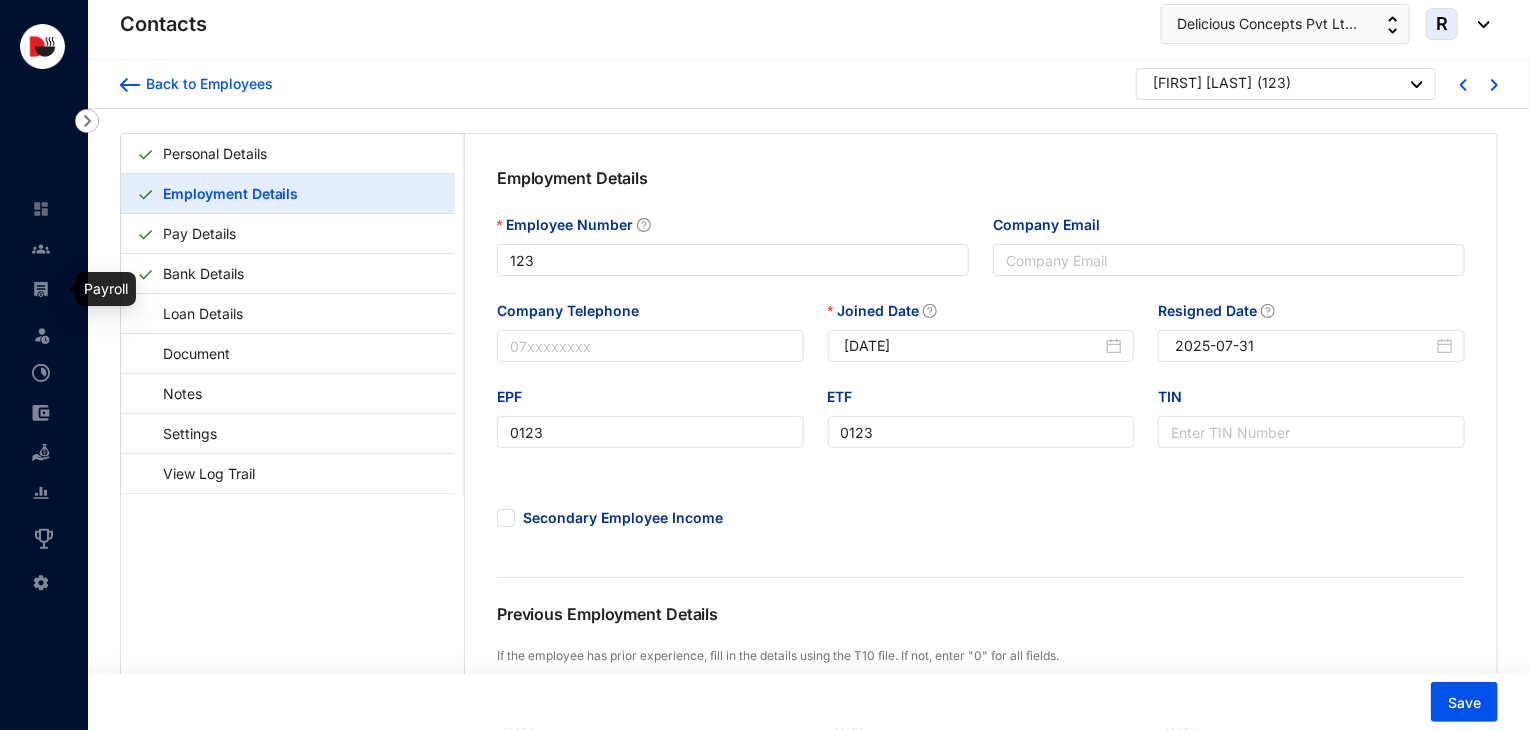 click at bounding box center (41, 279) 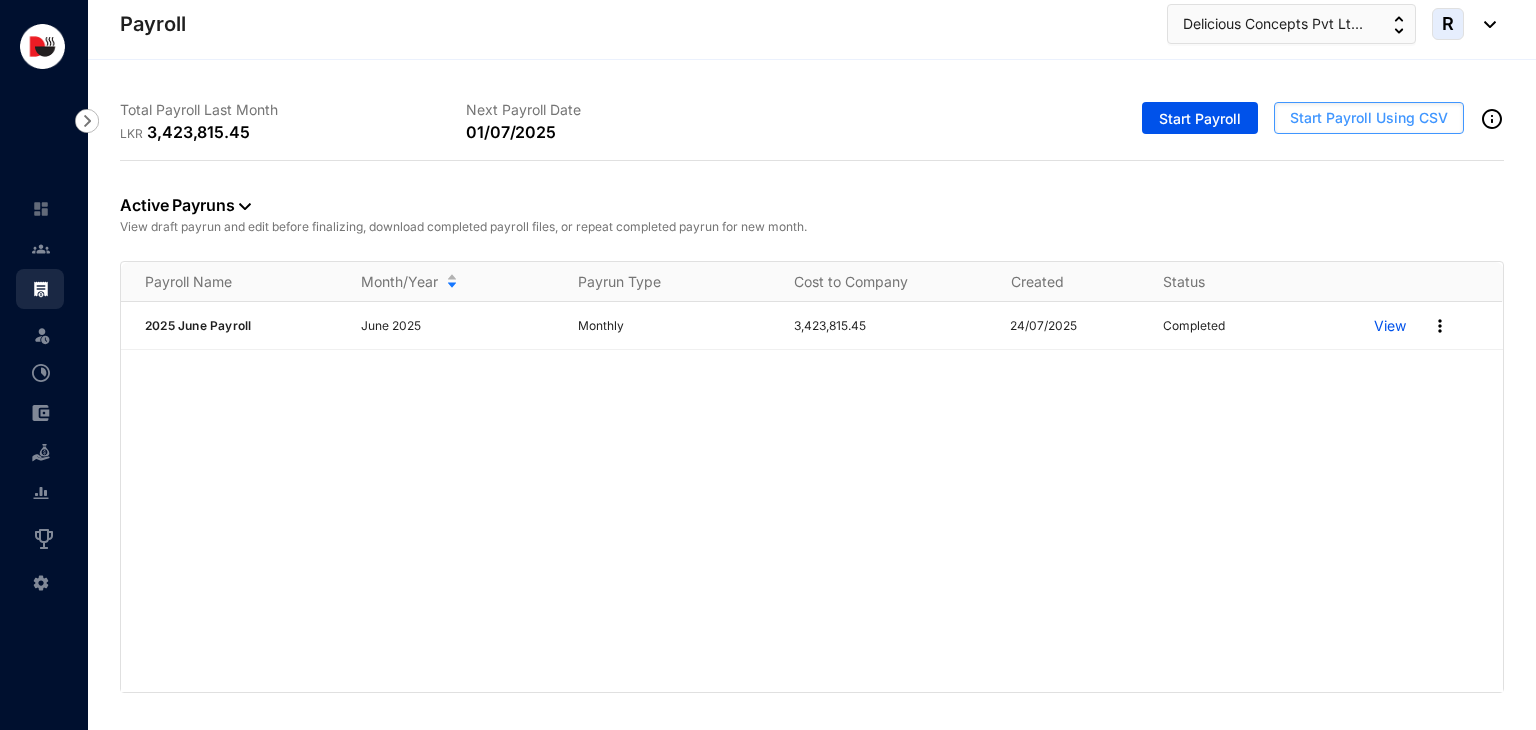 click on "Start Payroll Using CSV" at bounding box center (1369, 118) 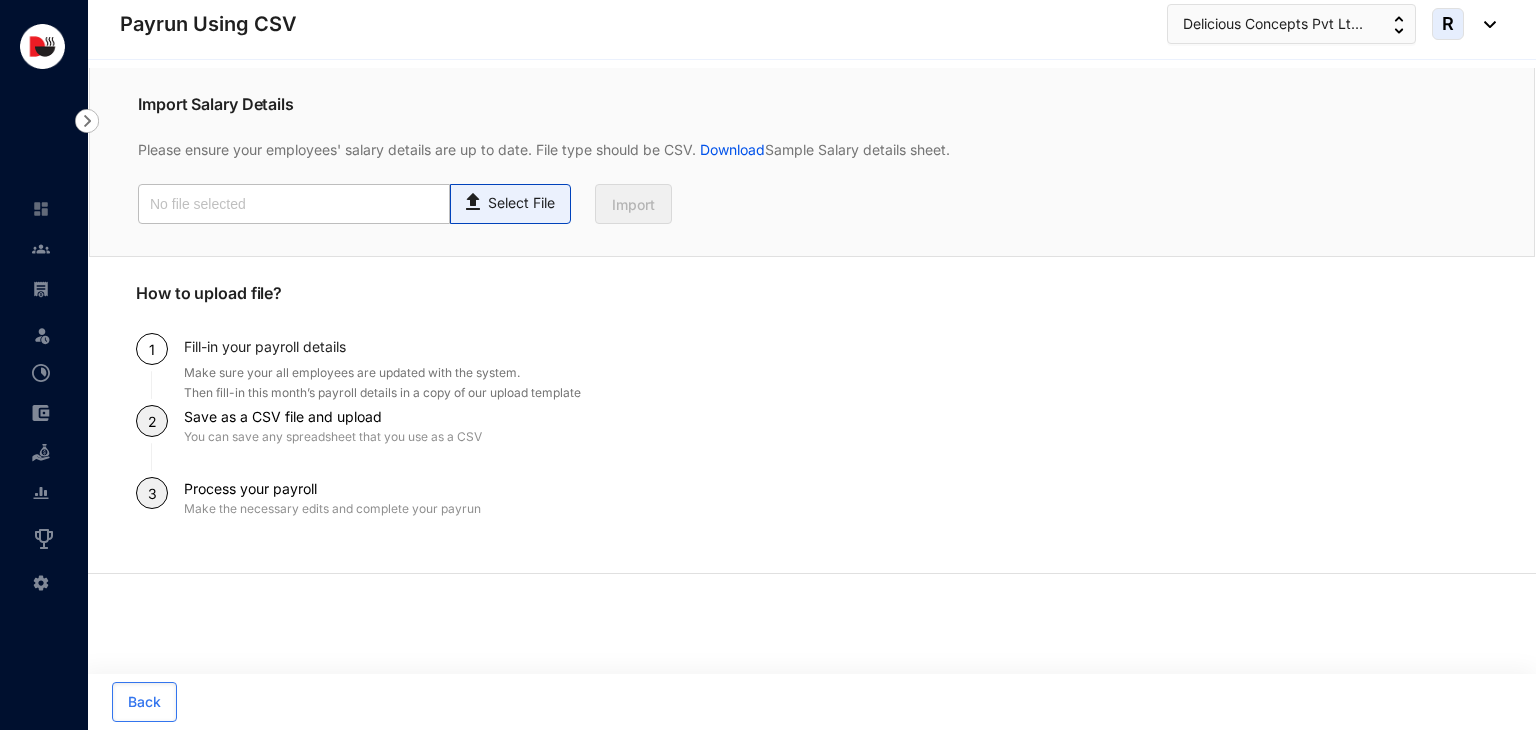 click on "Select File" at bounding box center (510, 204) 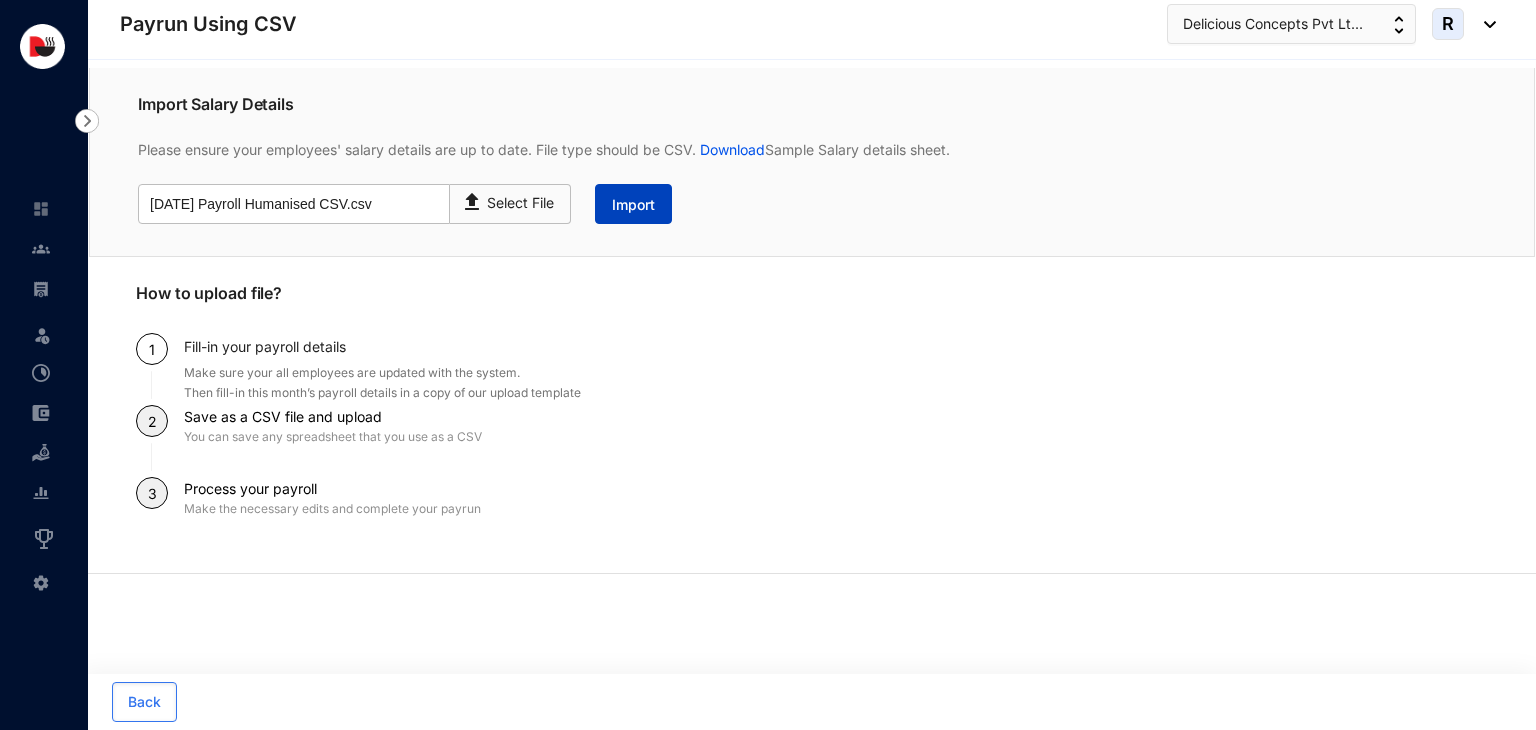 click on "Import" at bounding box center [633, 205] 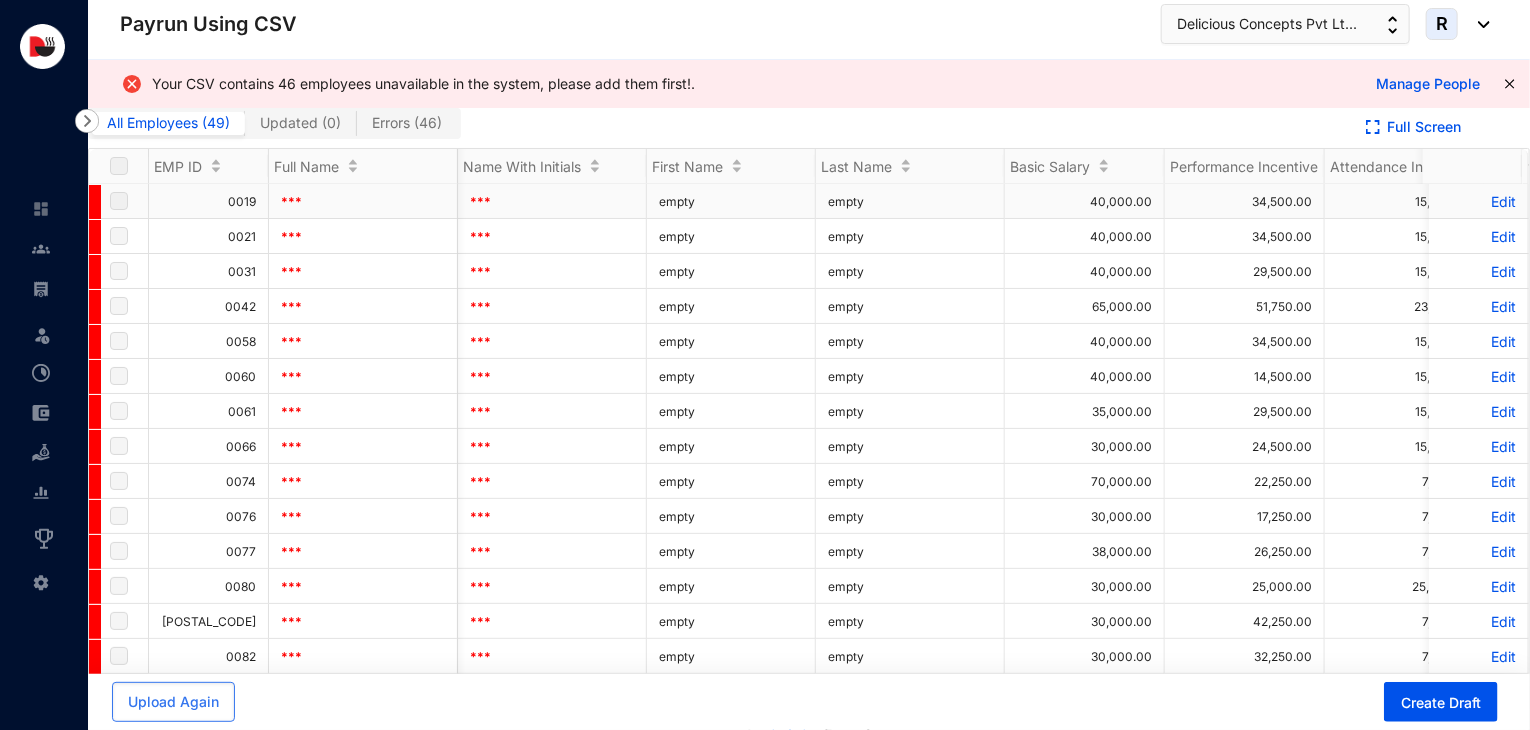 scroll, scrollTop: 0, scrollLeft: 450, axis: horizontal 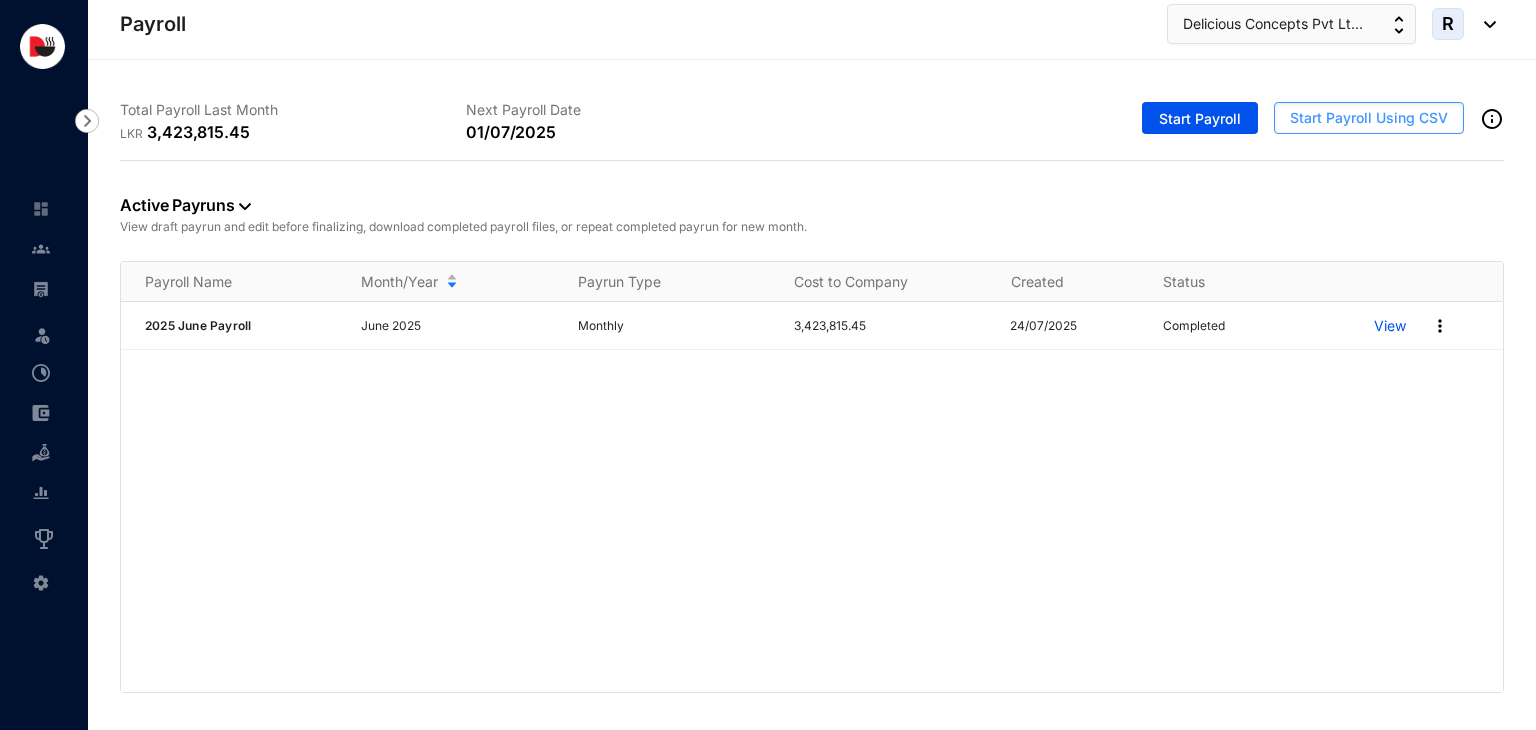 click on "Start Payroll Using CSV" at bounding box center [1369, 118] 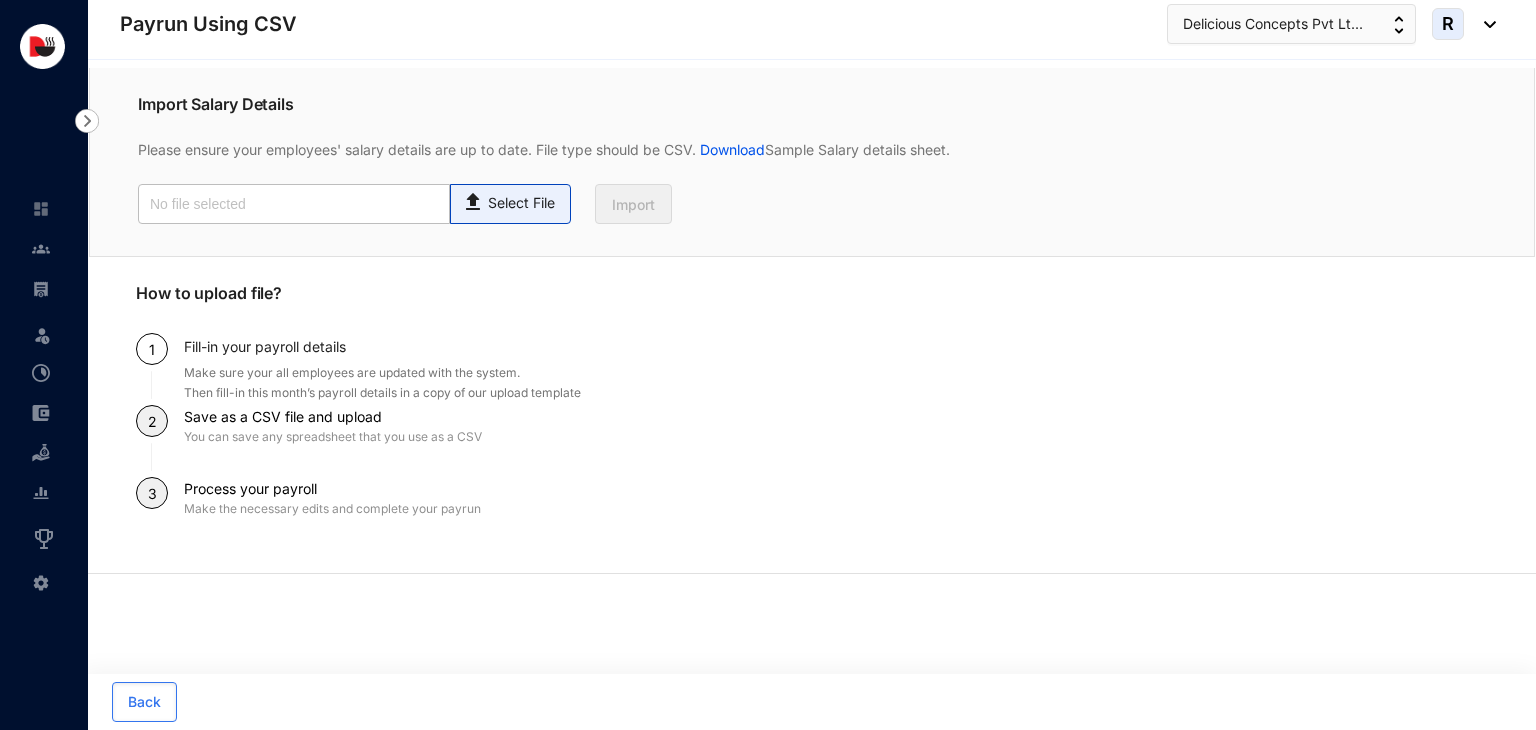 click on "Select File" at bounding box center [510, 204] 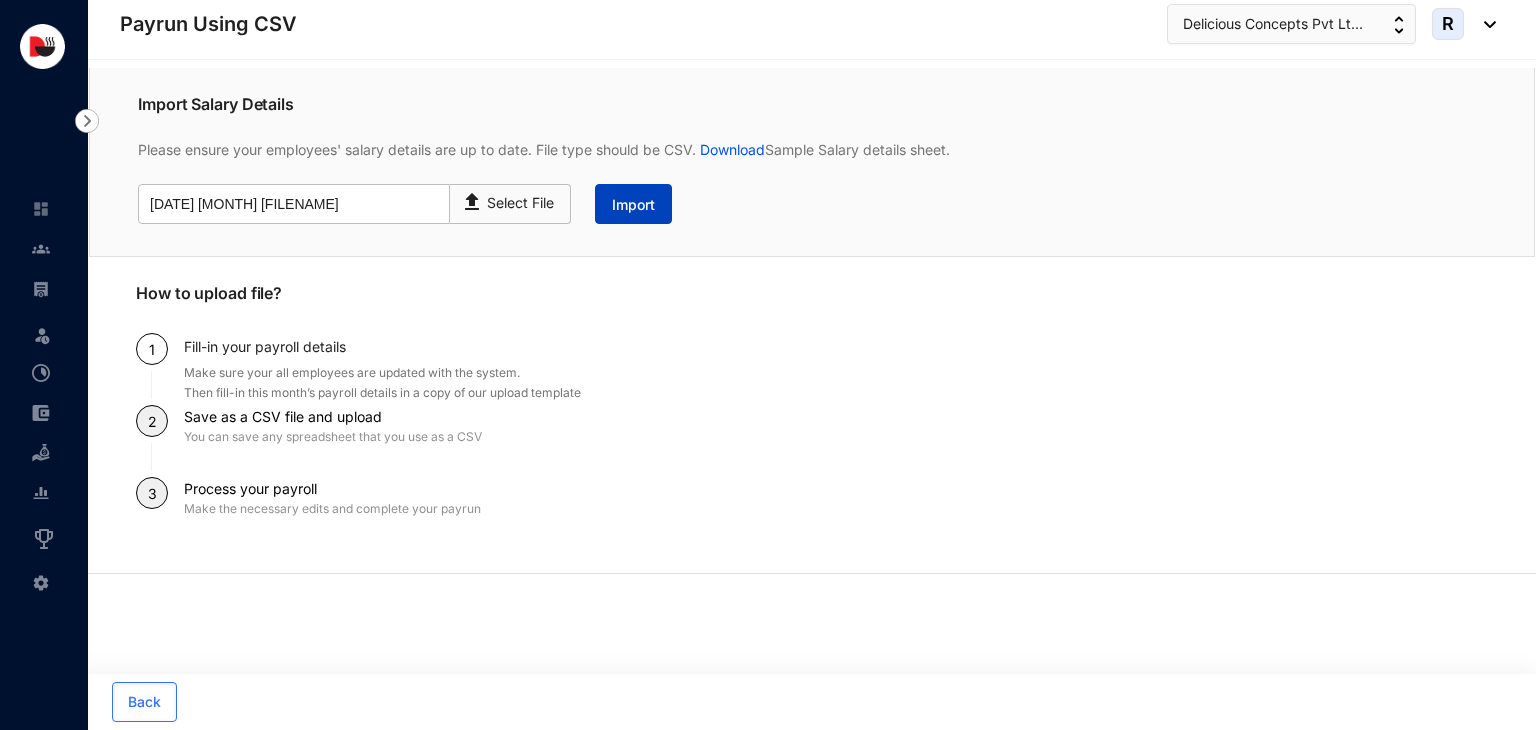 click on "Import" at bounding box center [633, 205] 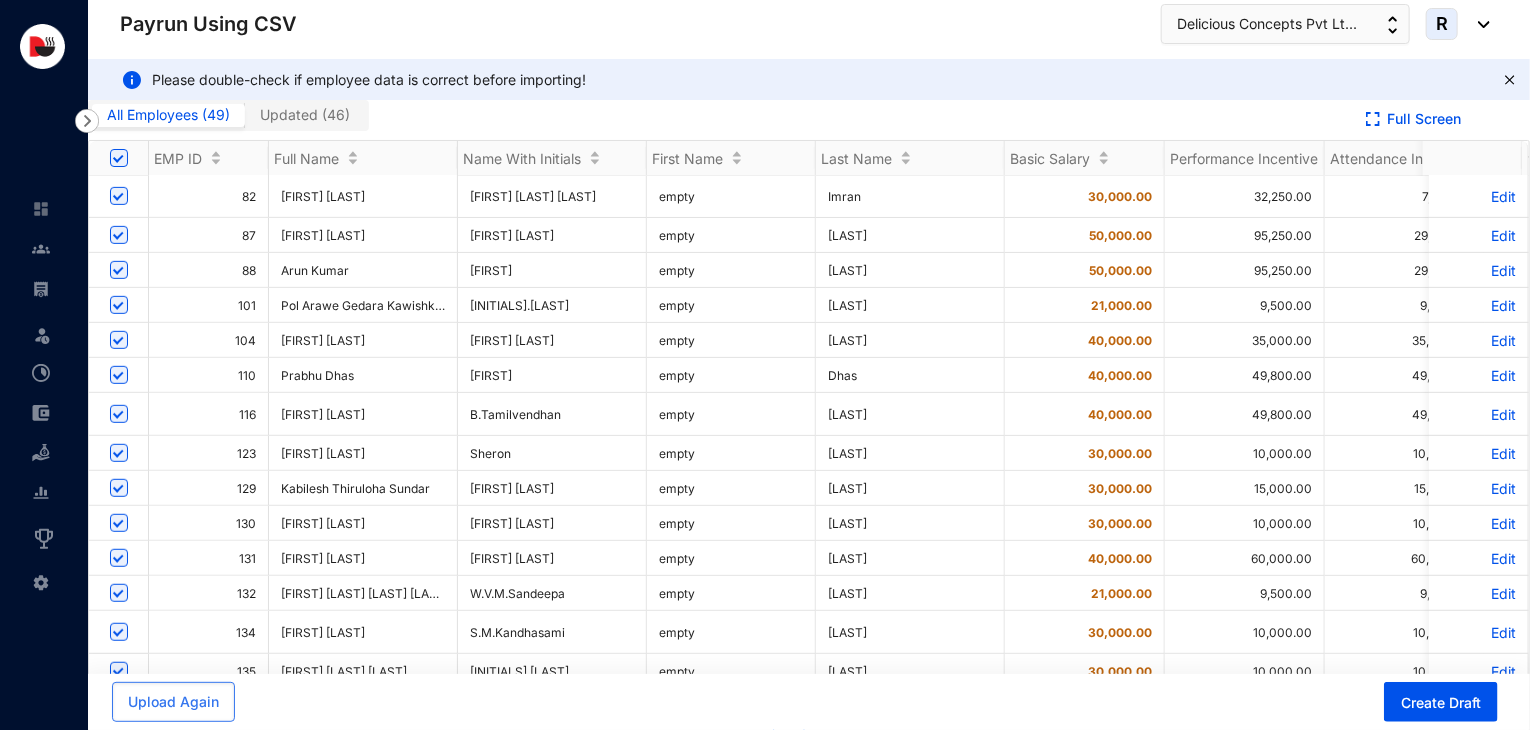 scroll, scrollTop: 1073, scrollLeft: 0, axis: vertical 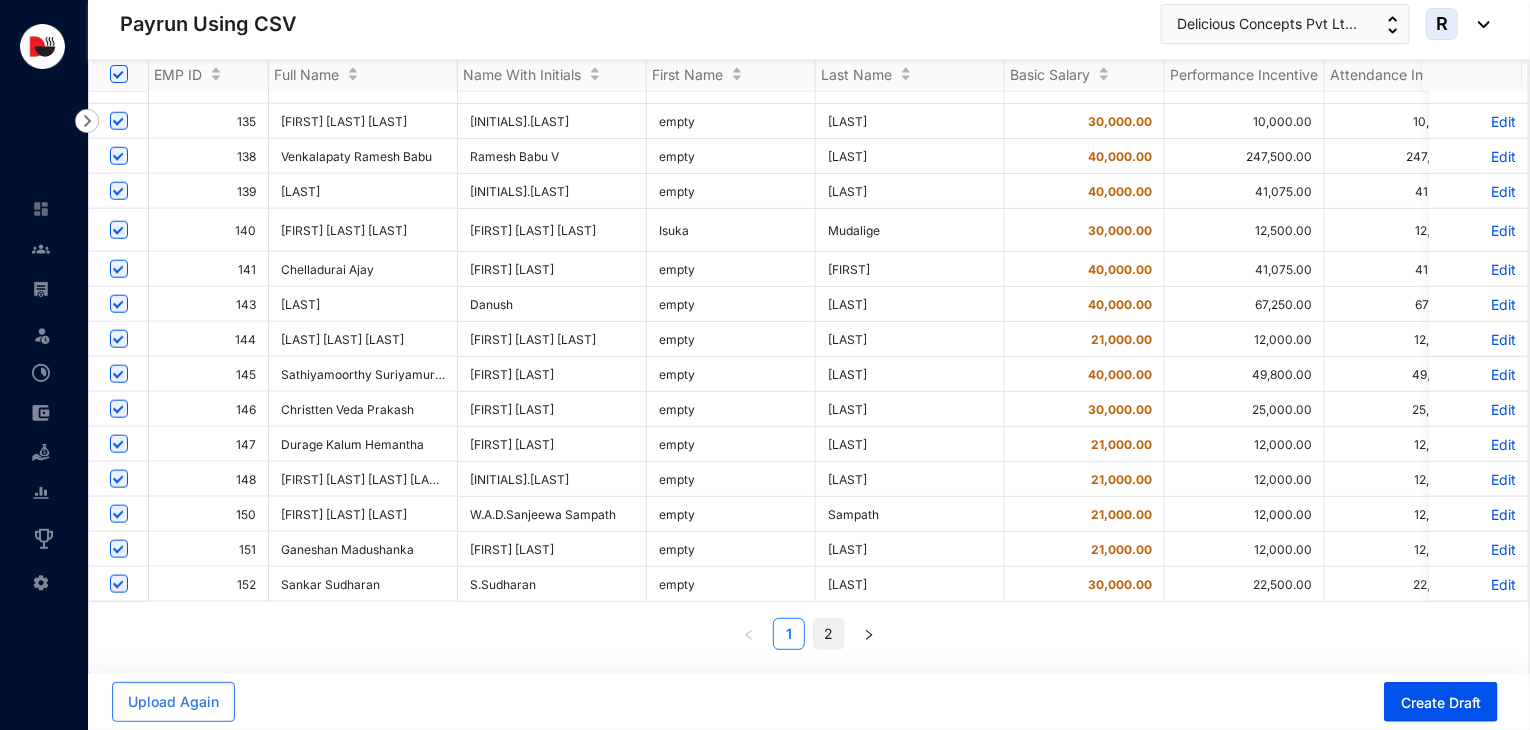 click on "2" at bounding box center [829, 634] 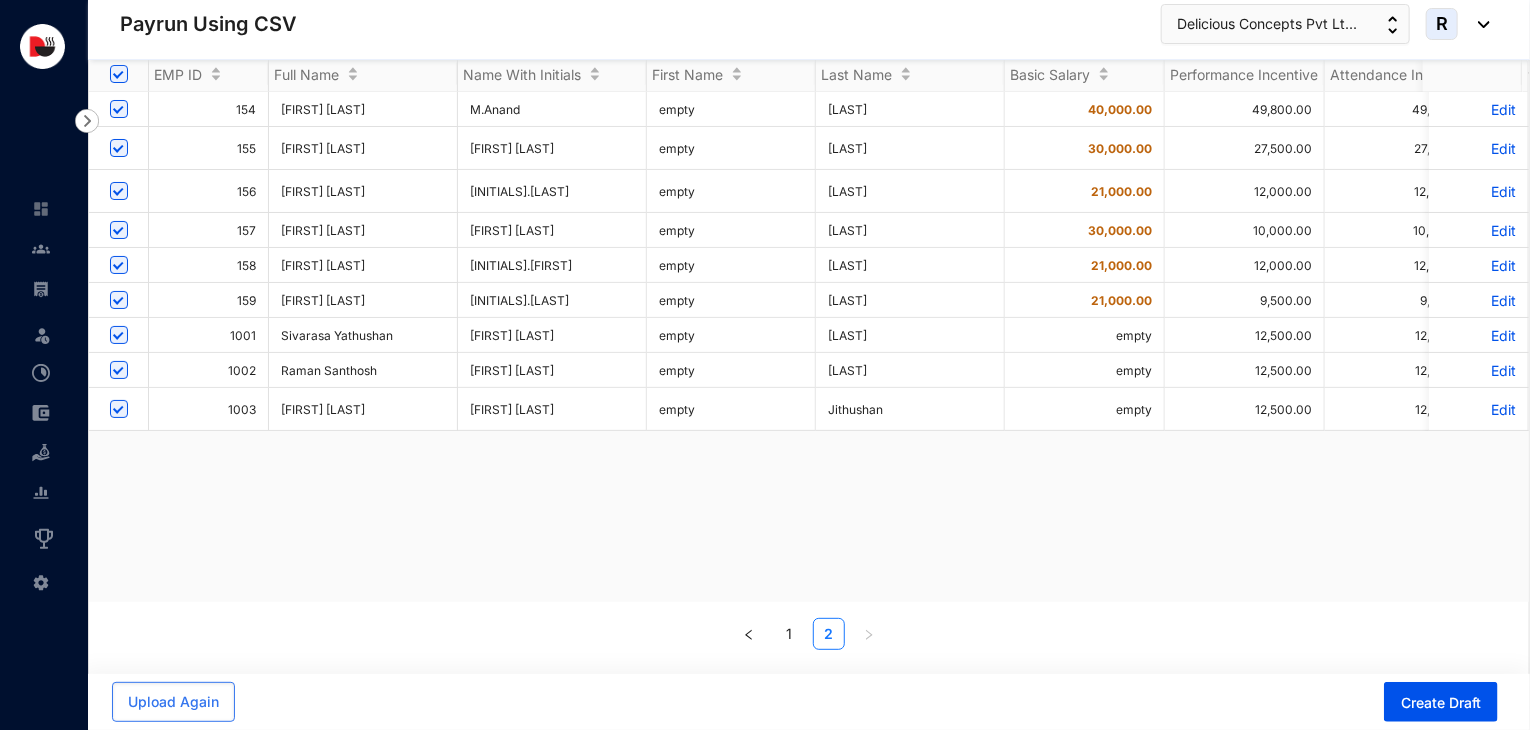 scroll, scrollTop: 0, scrollLeft: 0, axis: both 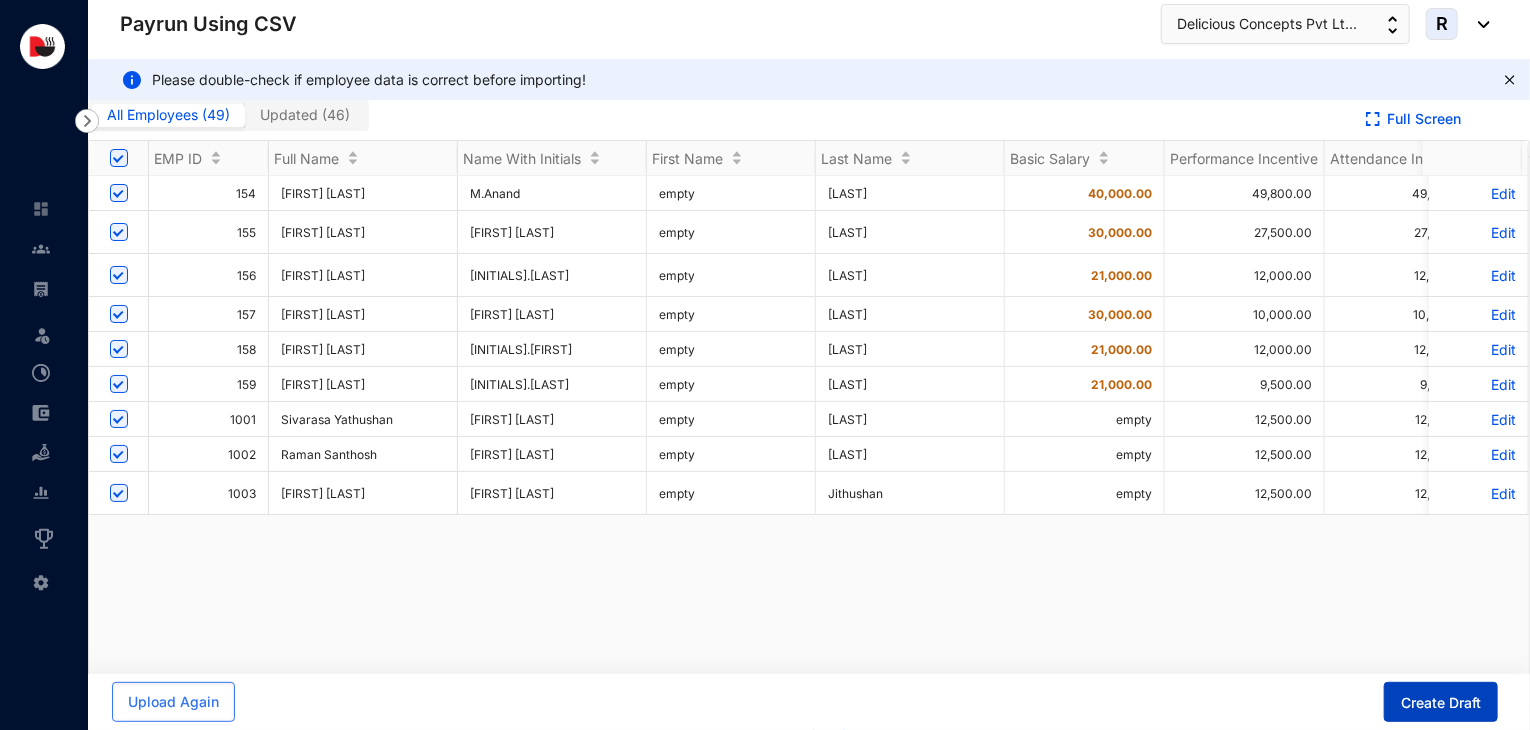 click on "Create Draft" at bounding box center [1441, 703] 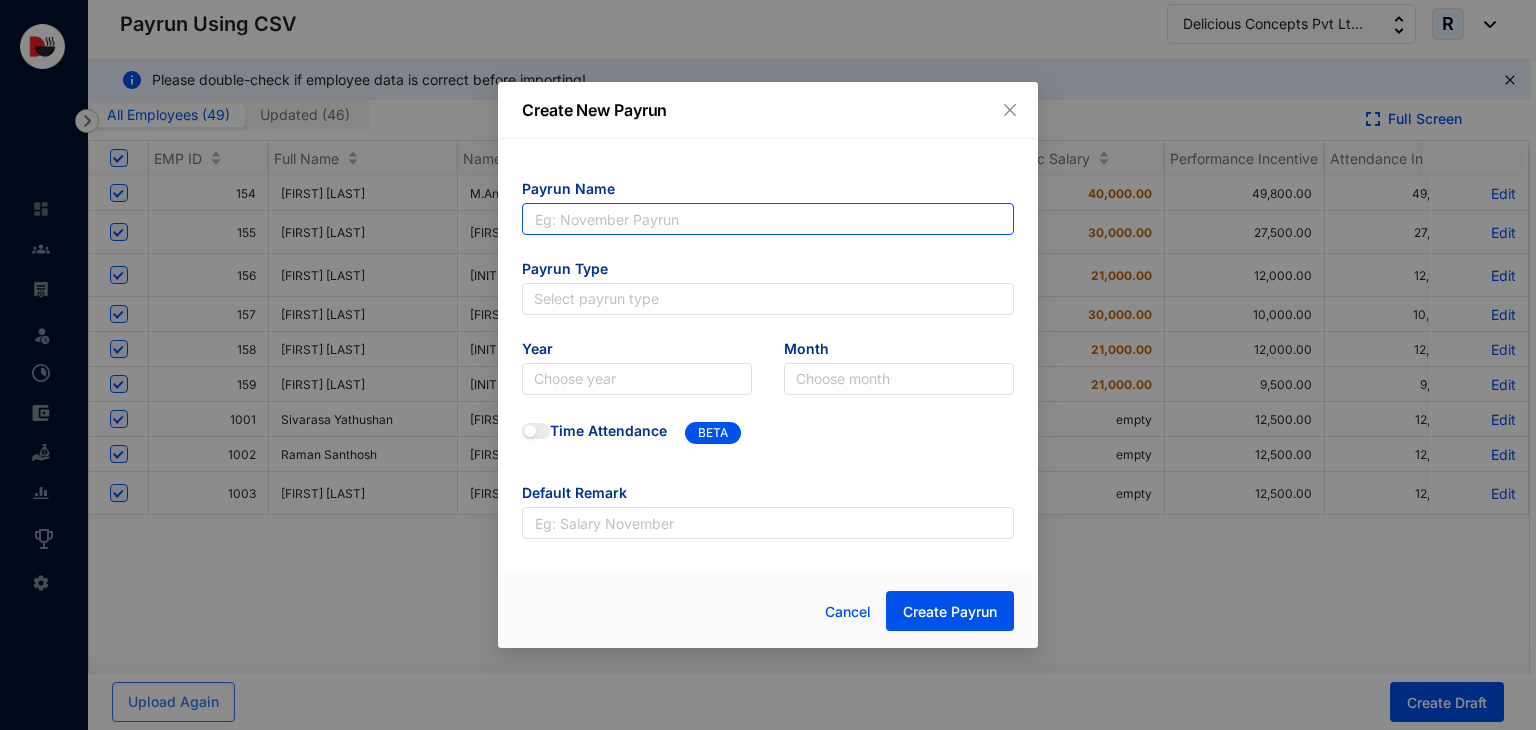 click at bounding box center [768, 219] 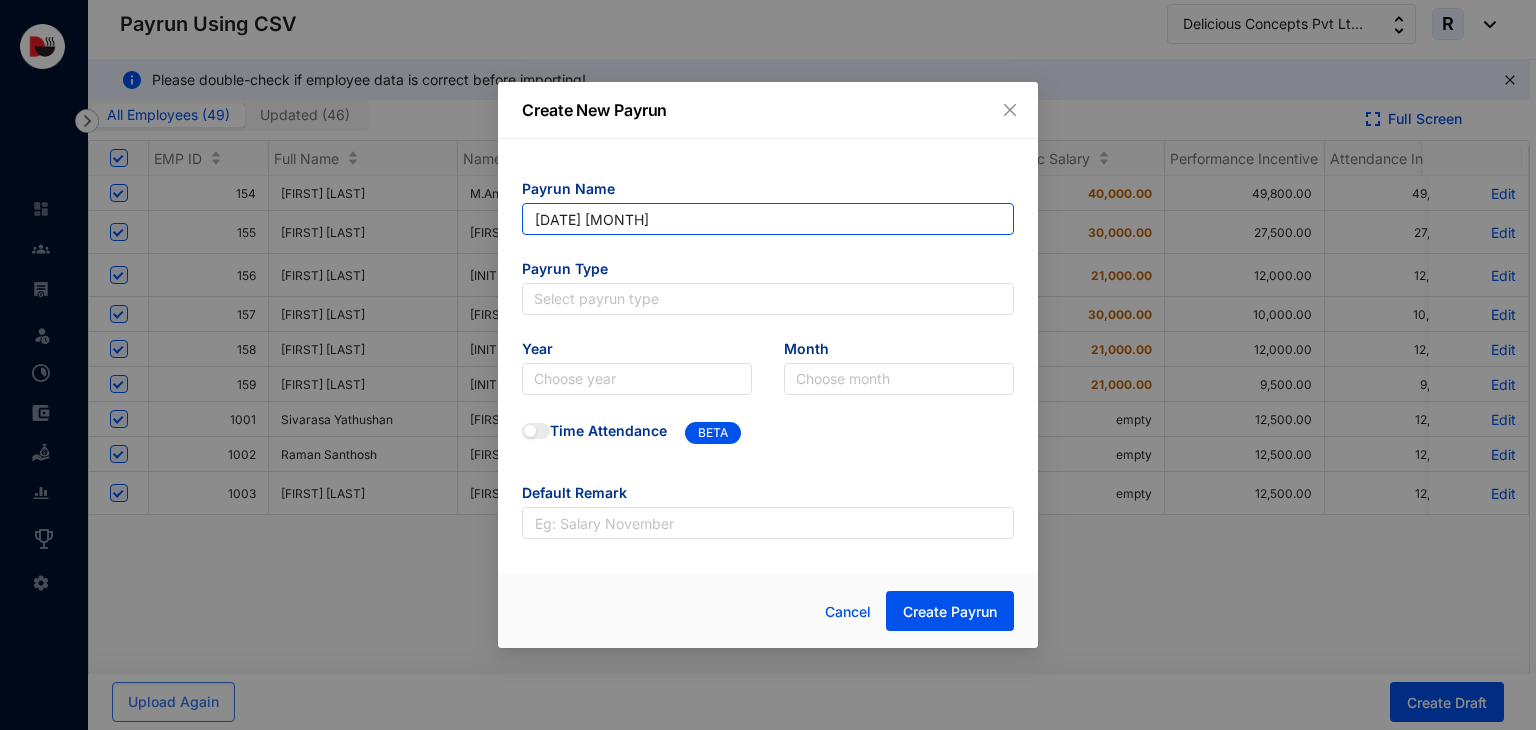 type on "2025 July Month Payroll" 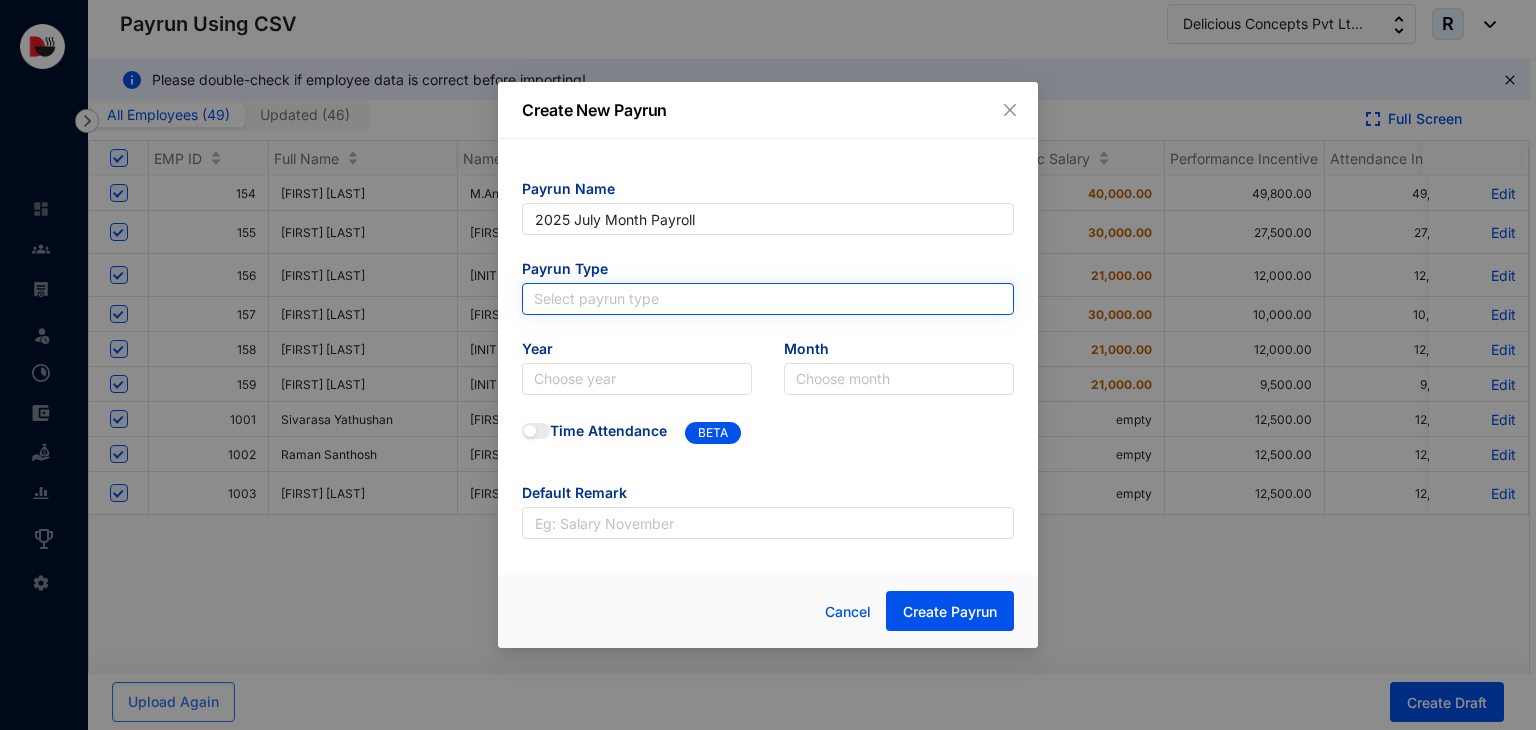 type on "2025 July Month Payroll" 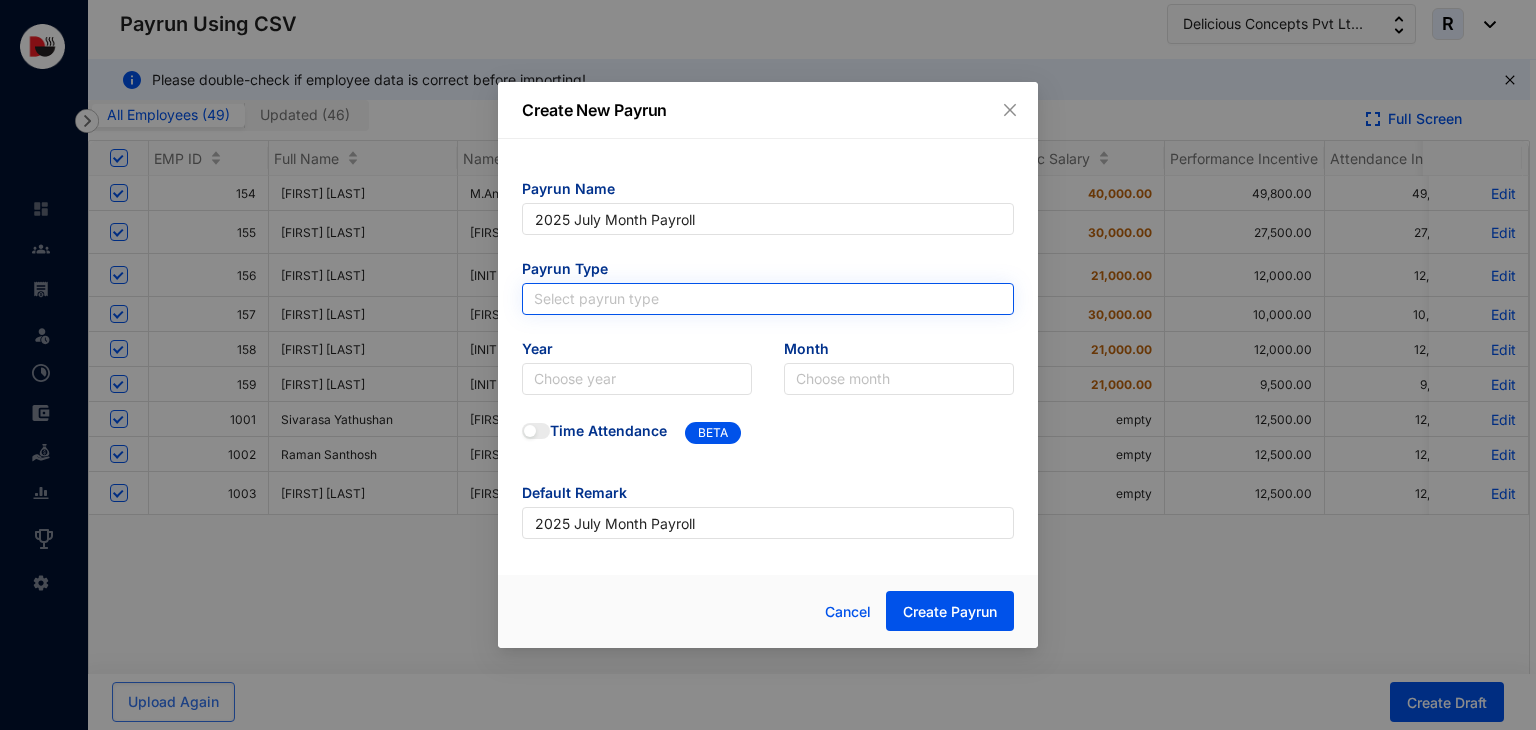 click at bounding box center [768, 299] 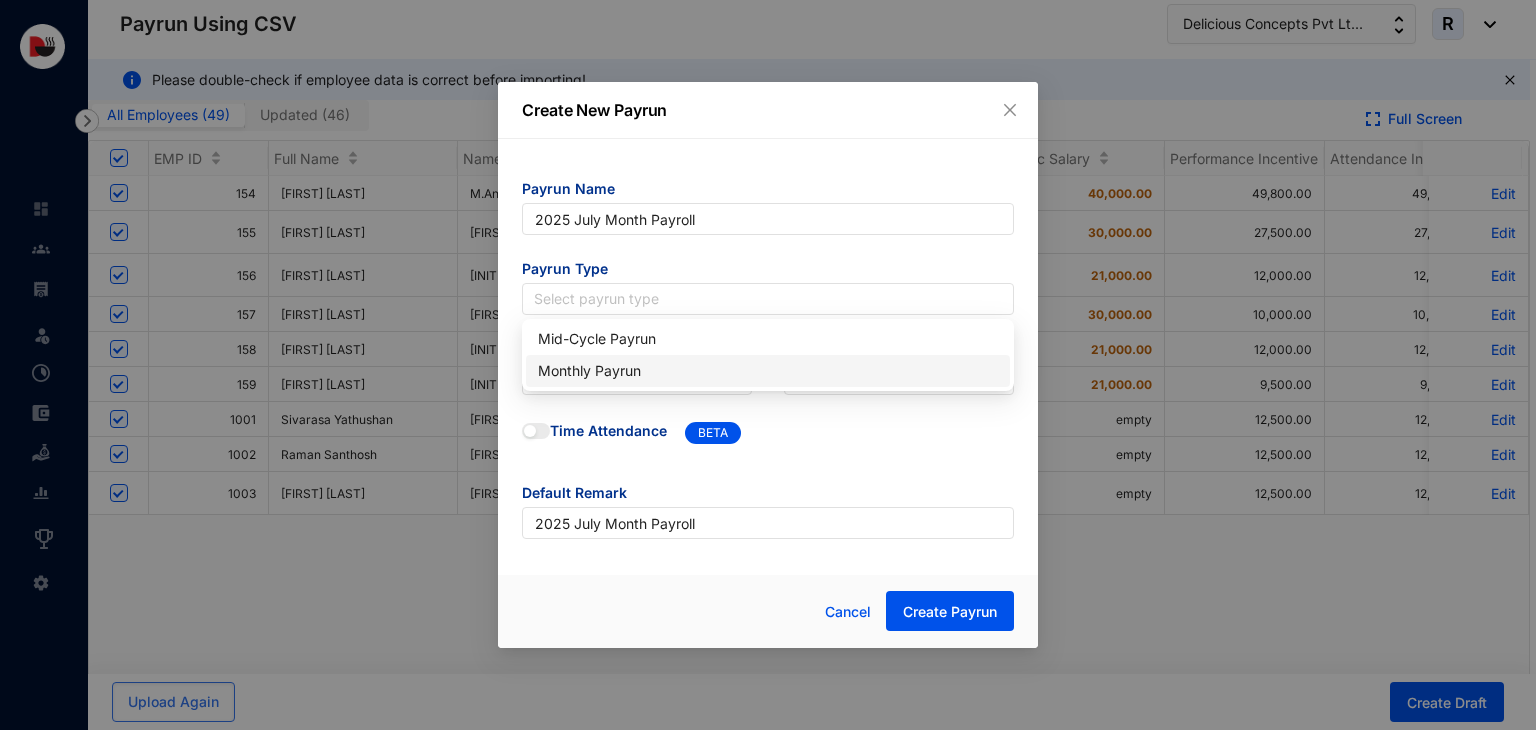 click on "Monthly Payrun" at bounding box center [768, 371] 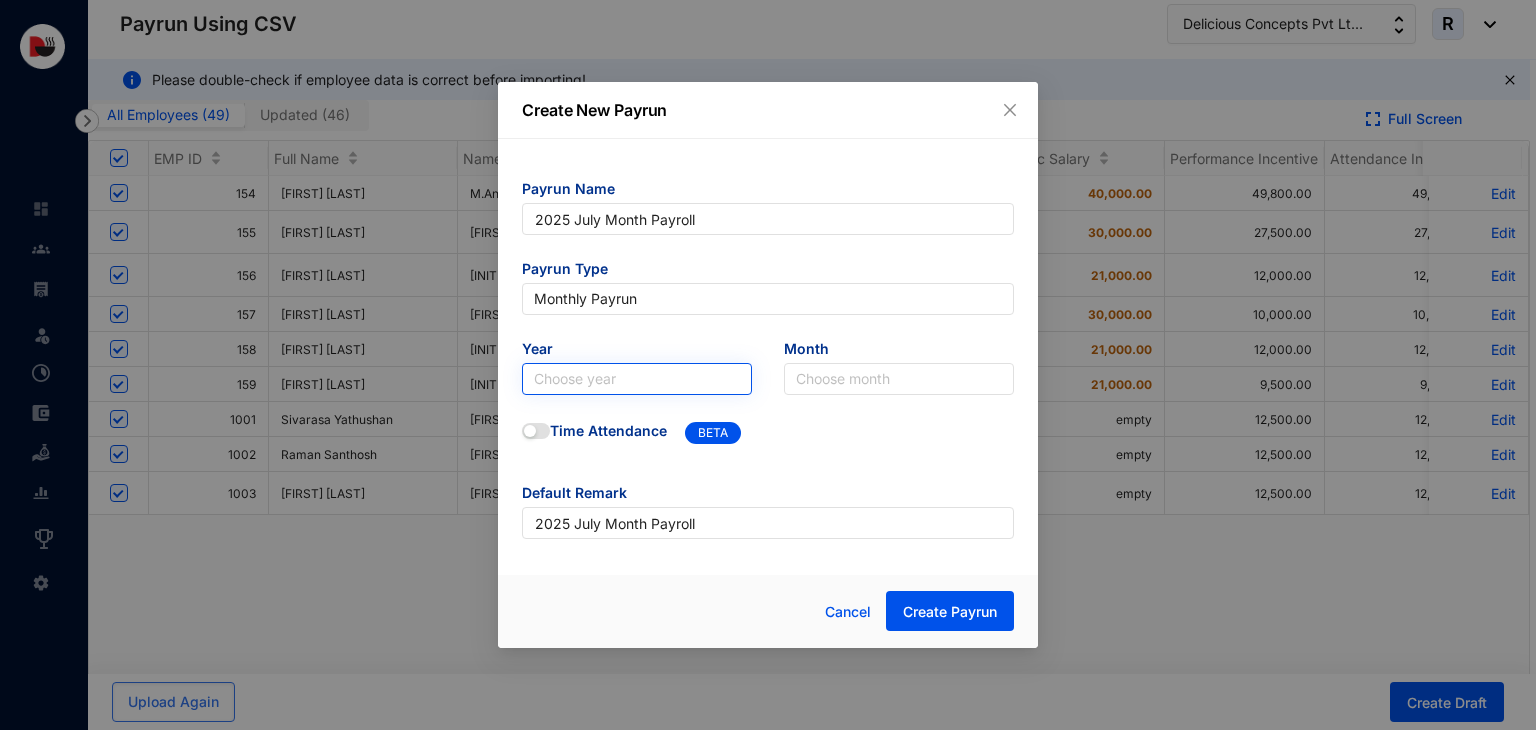 click at bounding box center (637, 379) 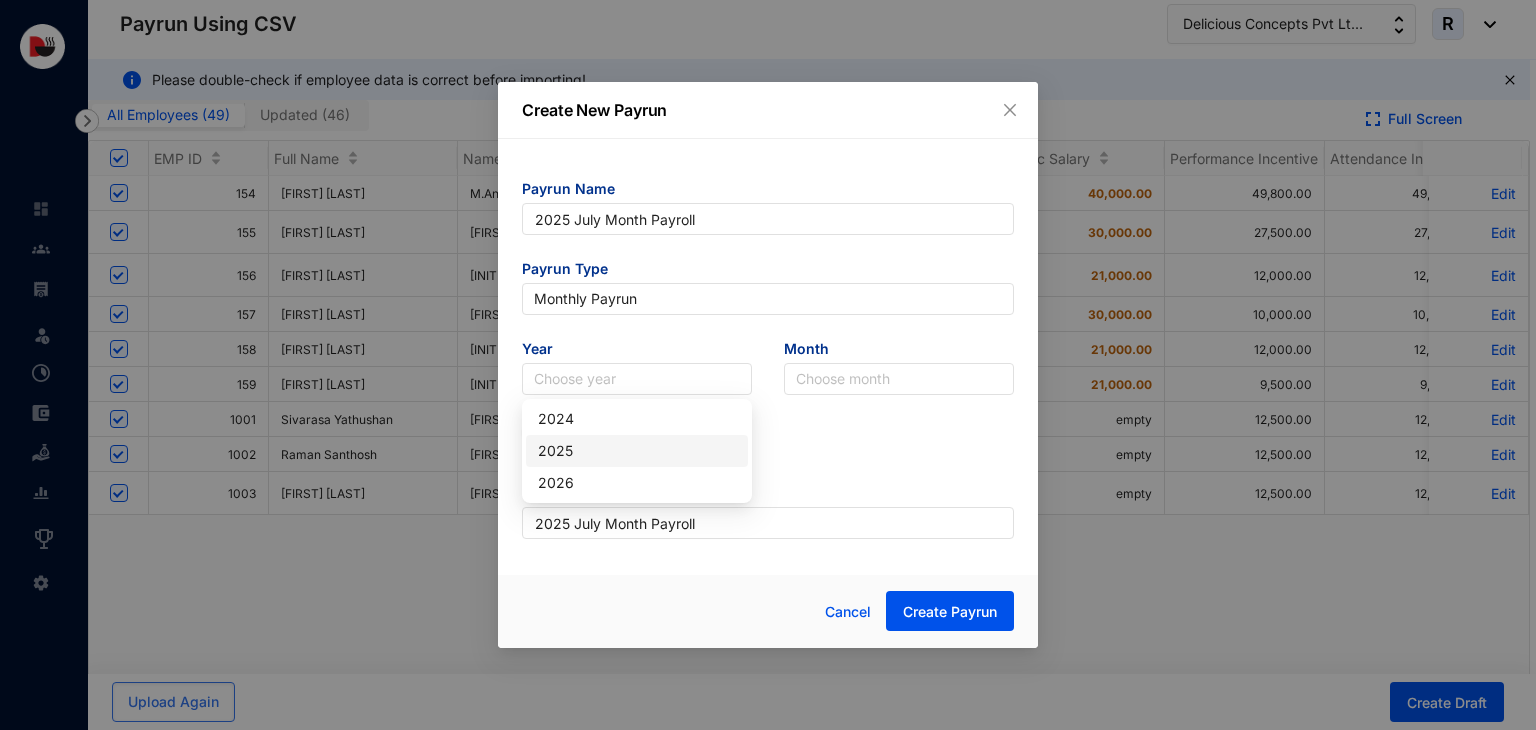 click on "2025" at bounding box center (637, 451) 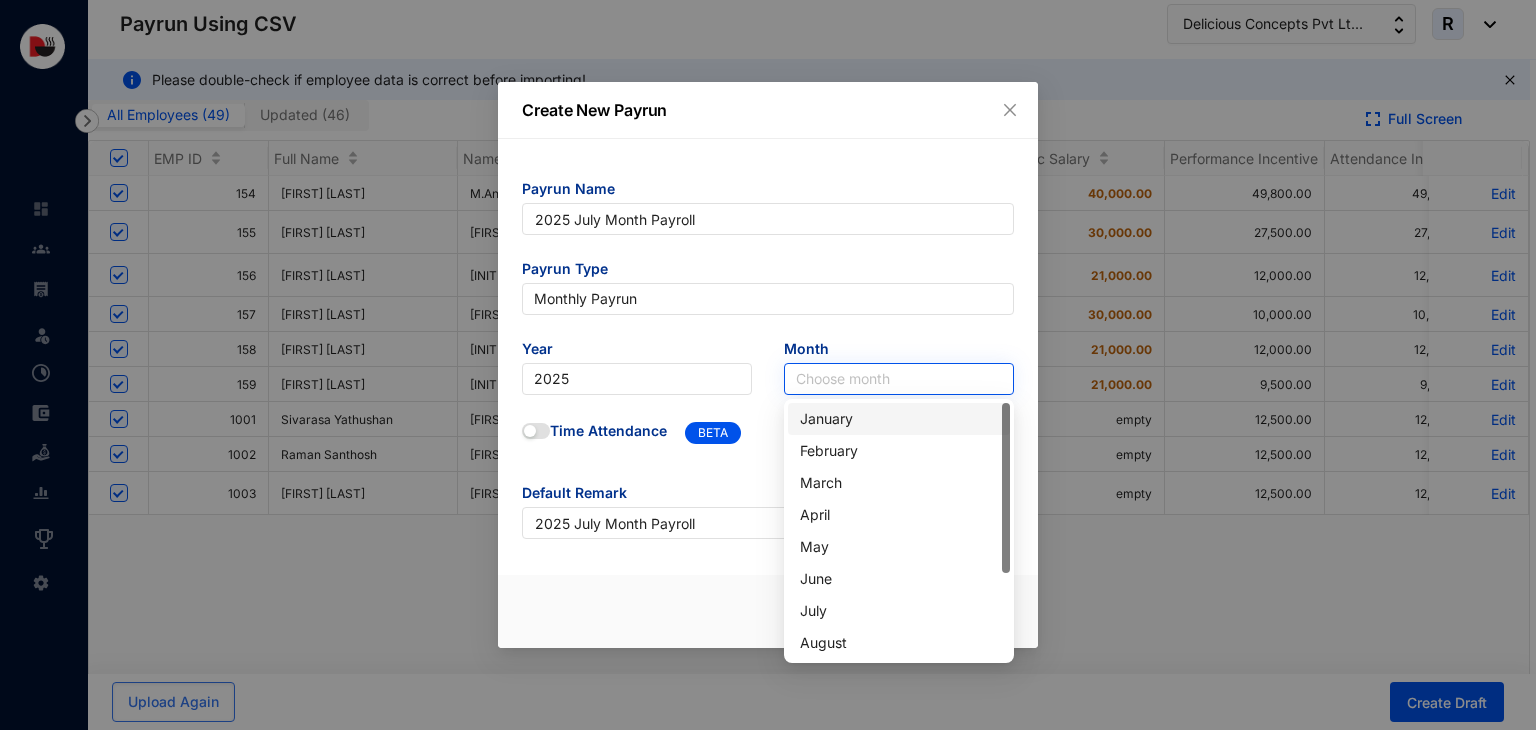 click at bounding box center (899, 379) 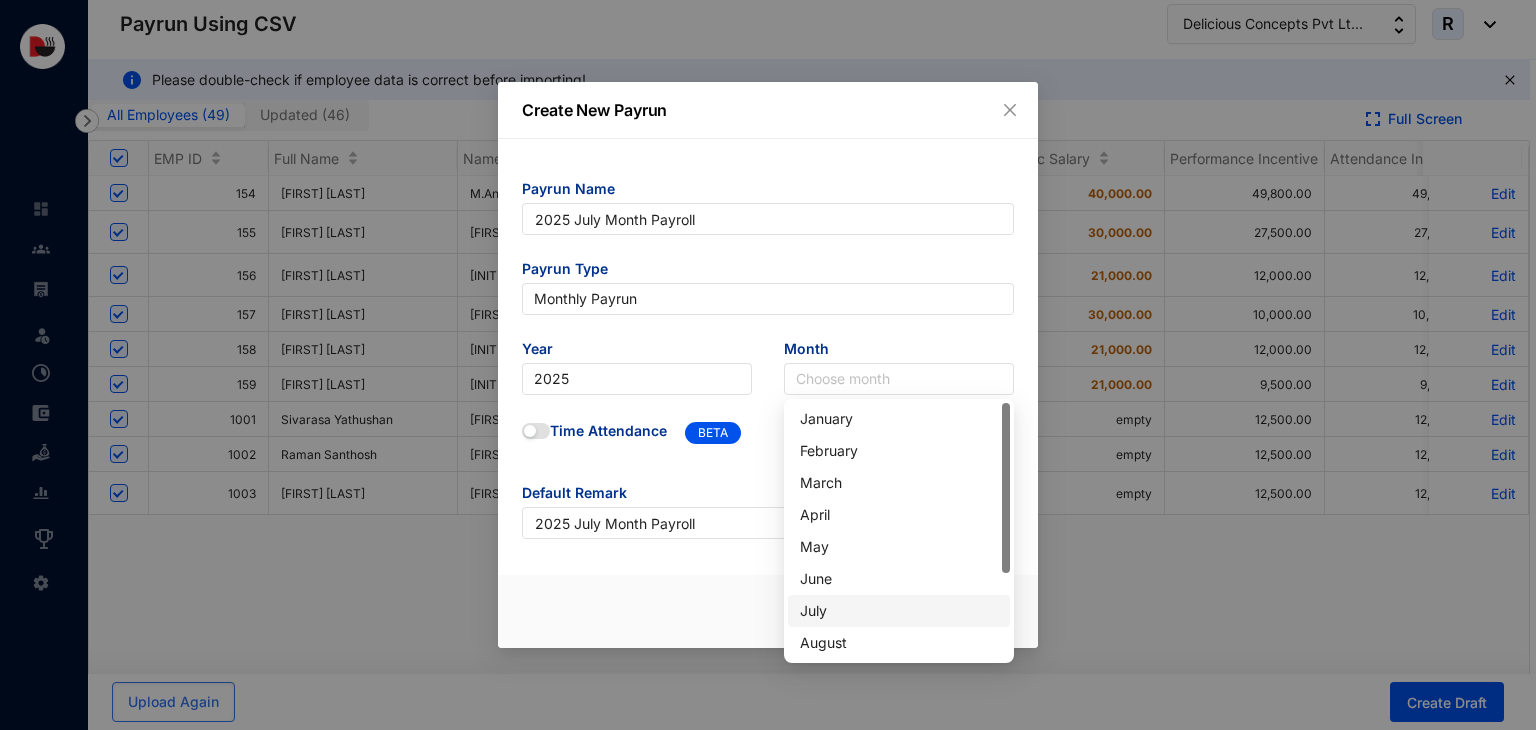 click on "July" at bounding box center (899, 611) 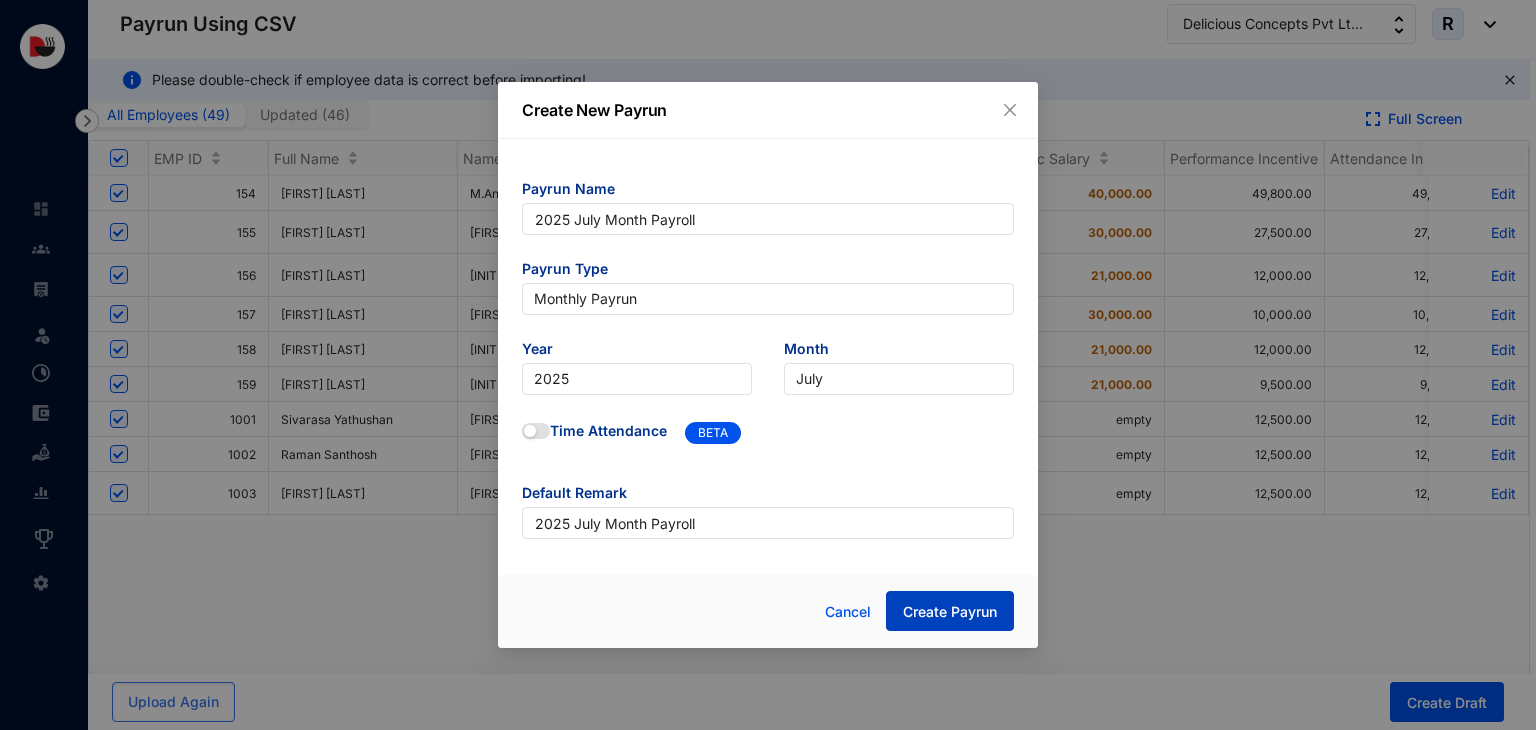 click on "Create Payrun" at bounding box center (950, 611) 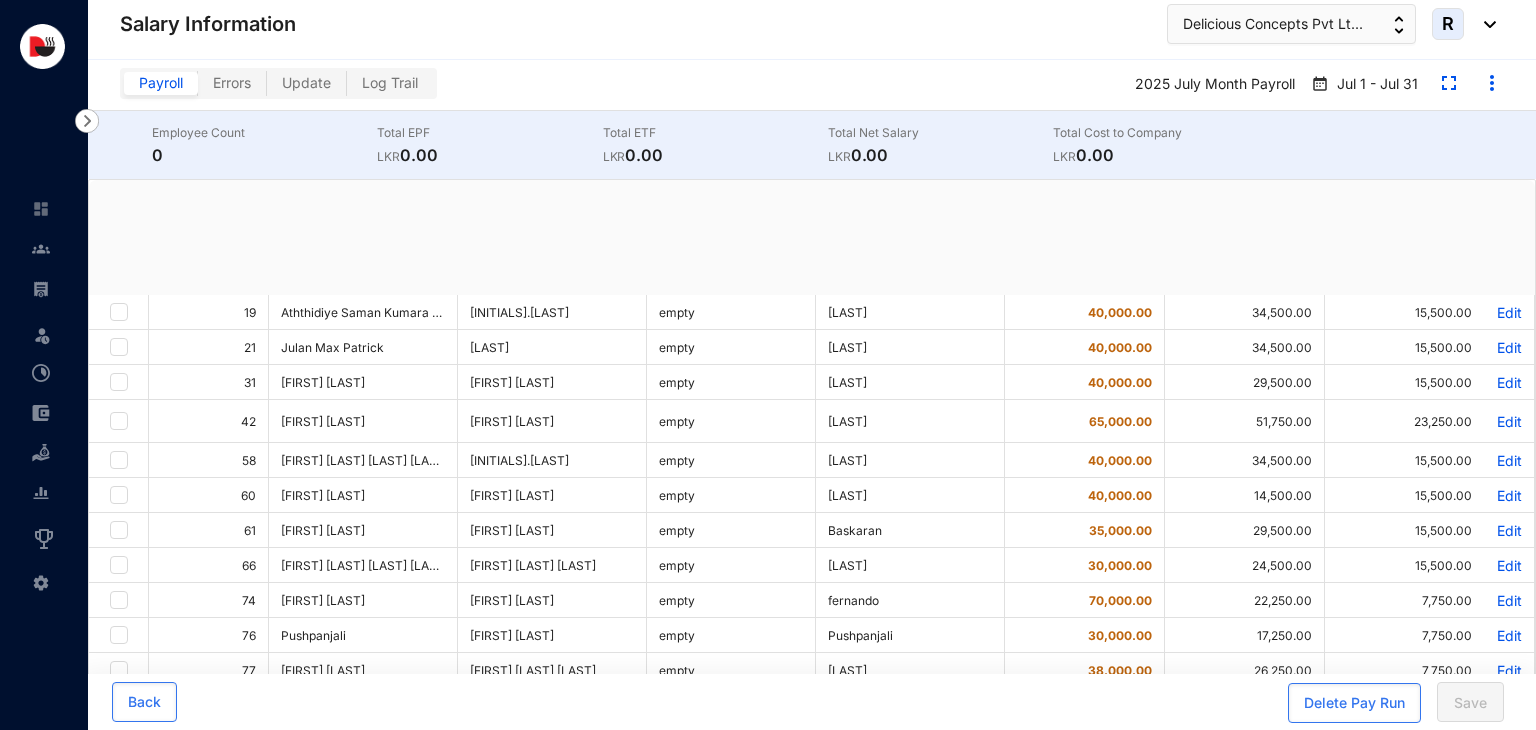 checkbox on "true" 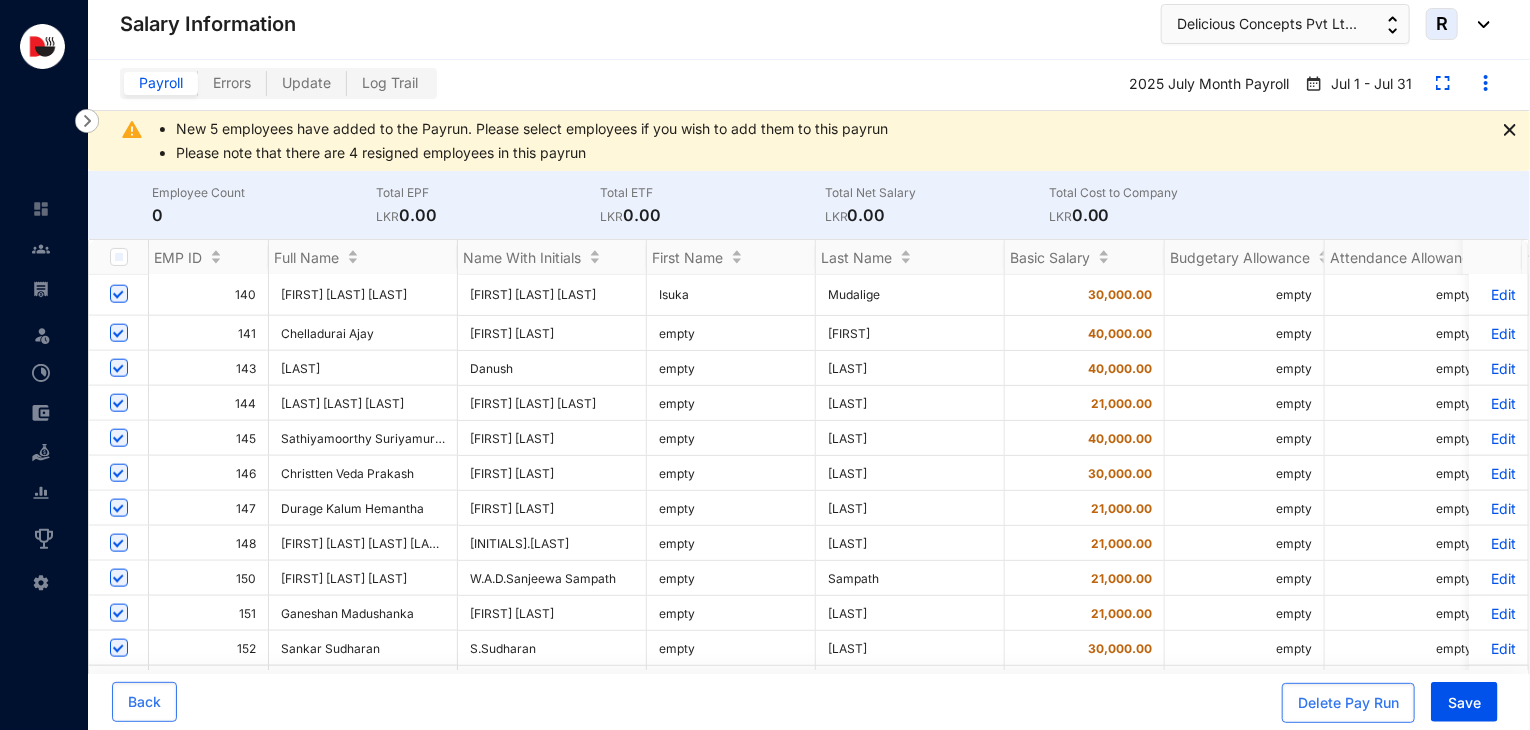 scroll, scrollTop: 1561, scrollLeft: 0, axis: vertical 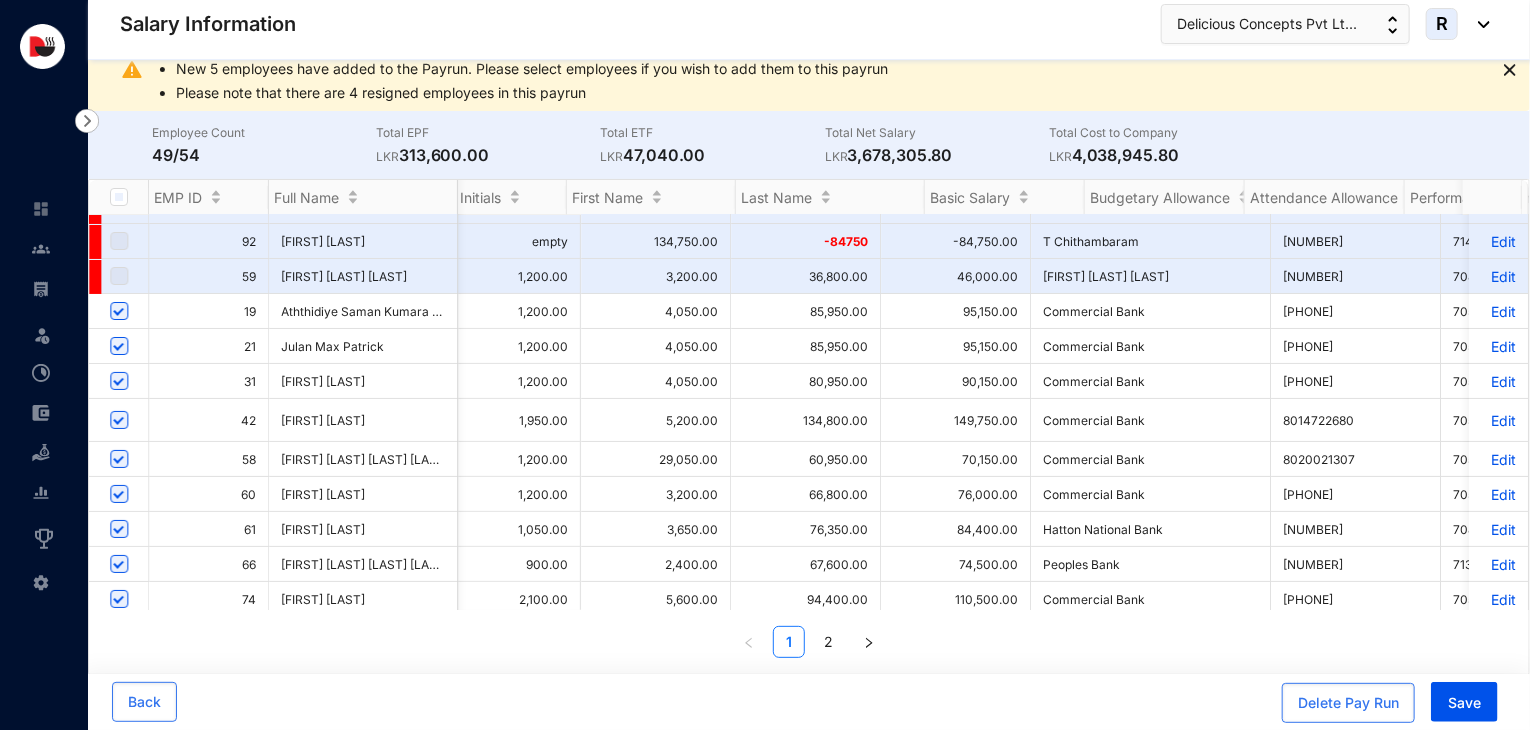 click on "60,950.00" at bounding box center (806, 459) 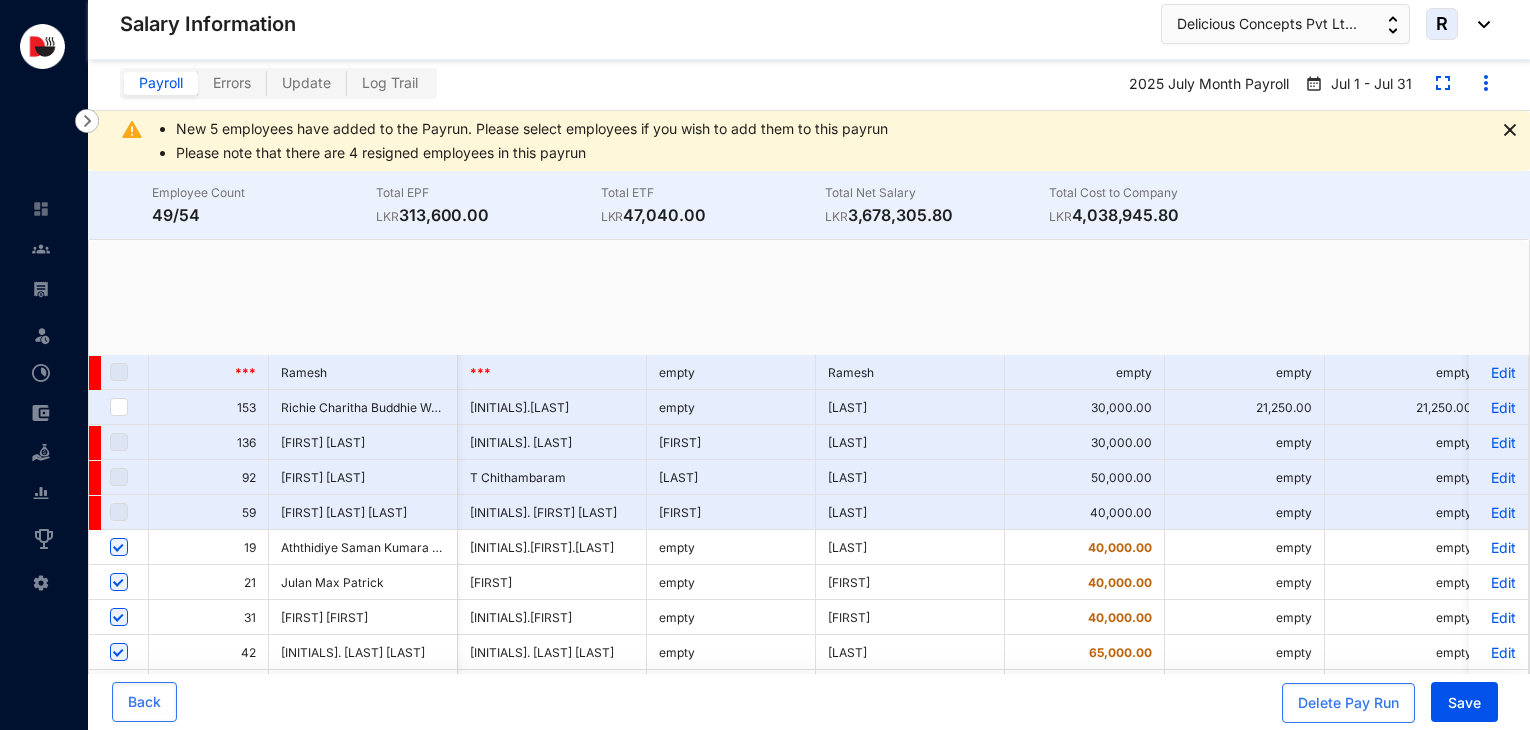 scroll, scrollTop: 60, scrollLeft: 0, axis: vertical 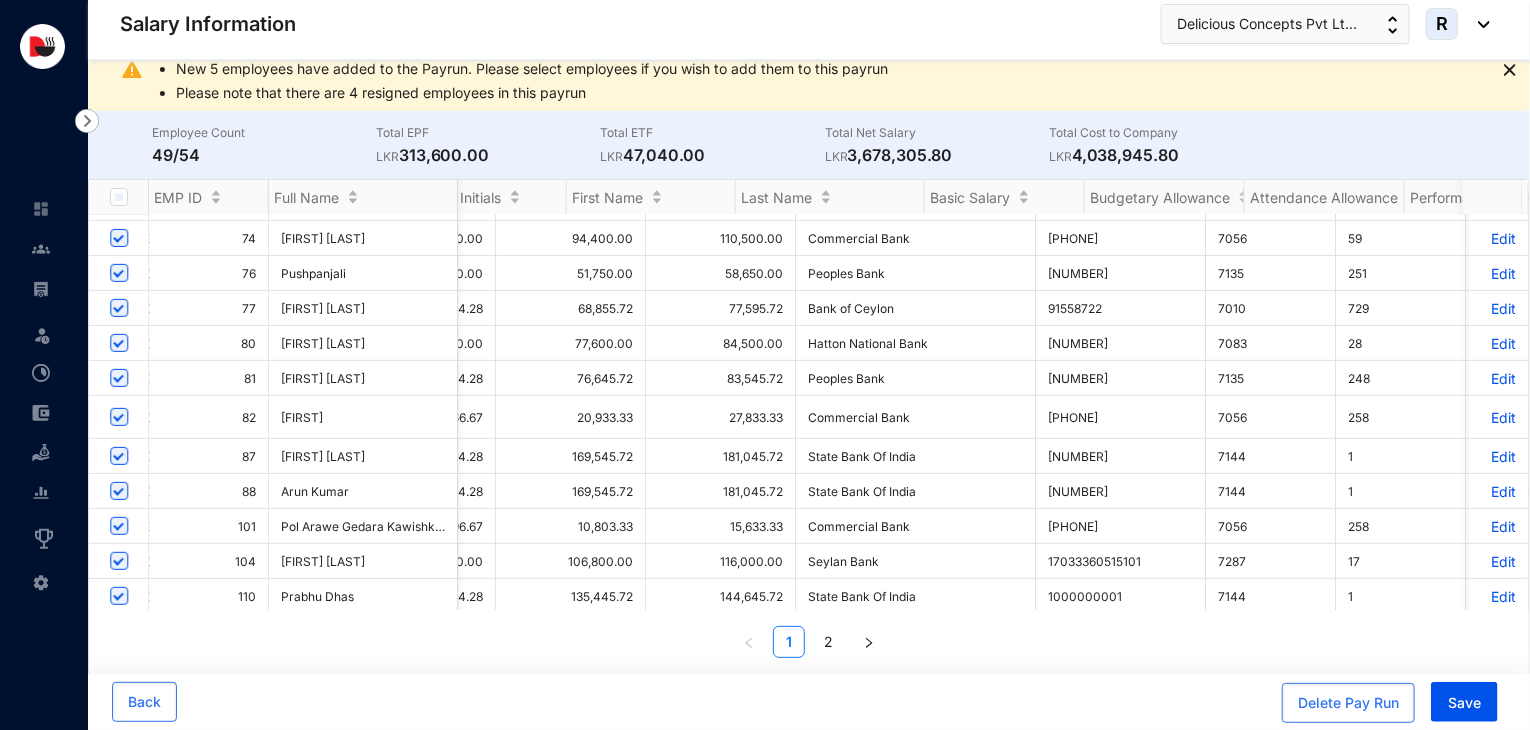 click on "Edit" at bounding box center [1498, 456] 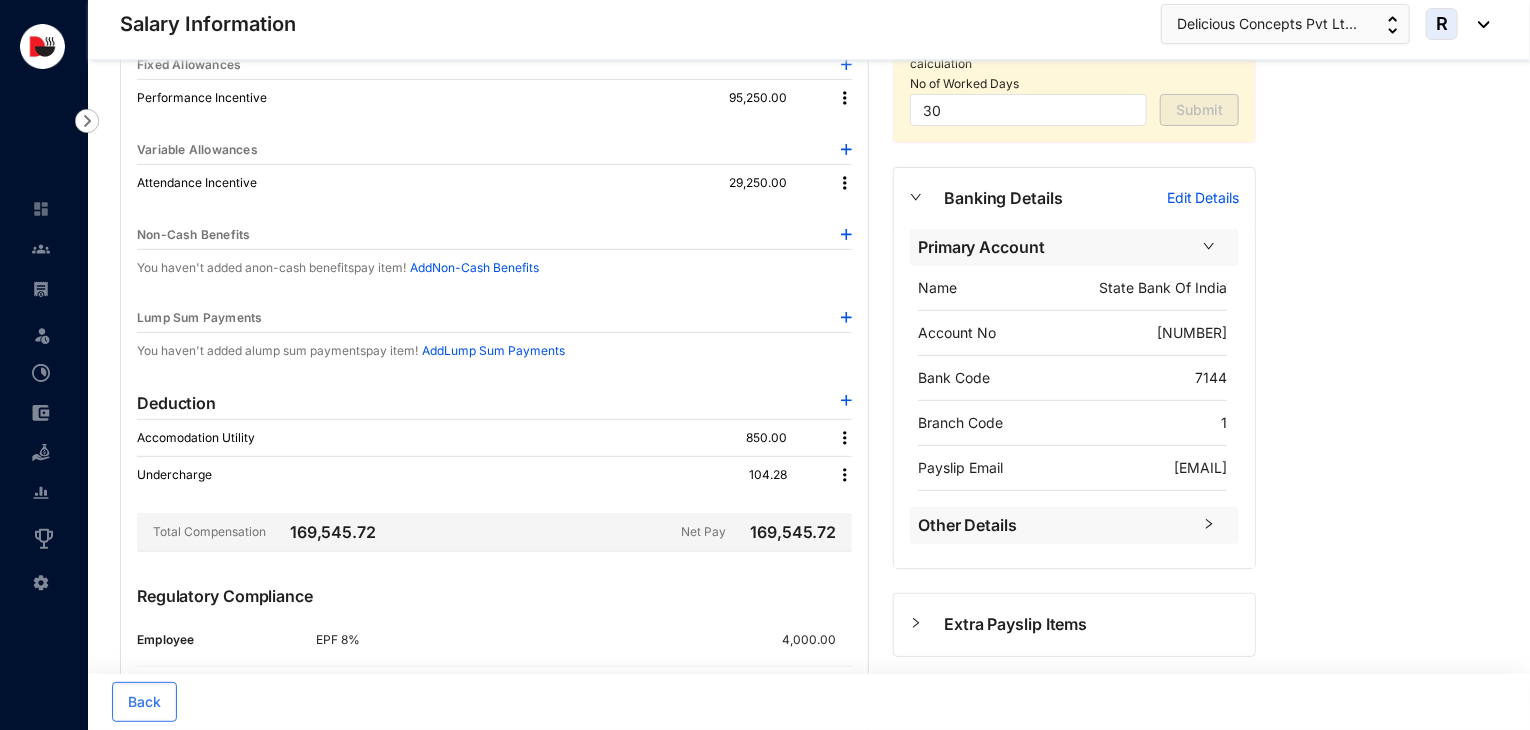 scroll, scrollTop: 234, scrollLeft: 0, axis: vertical 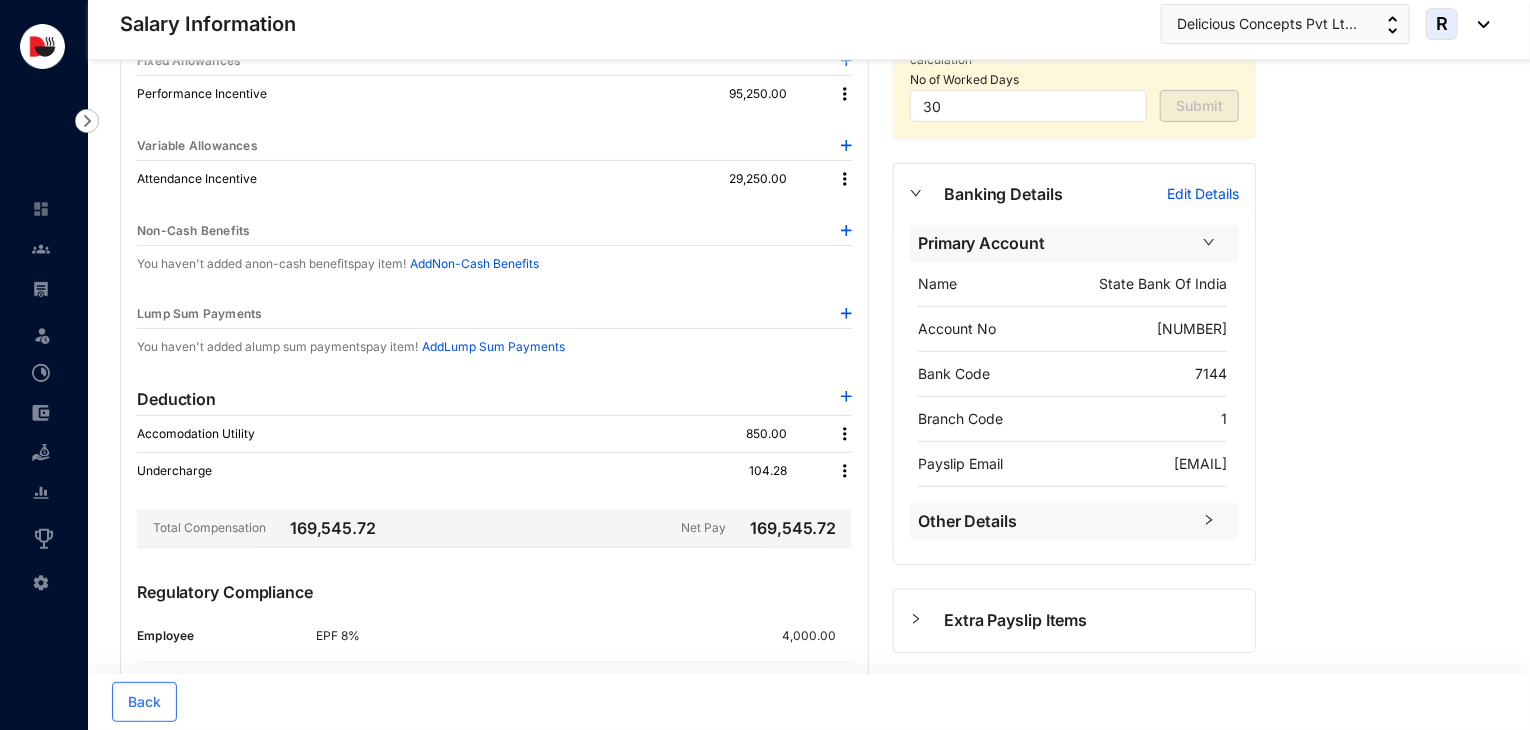 click at bounding box center [846, 396] 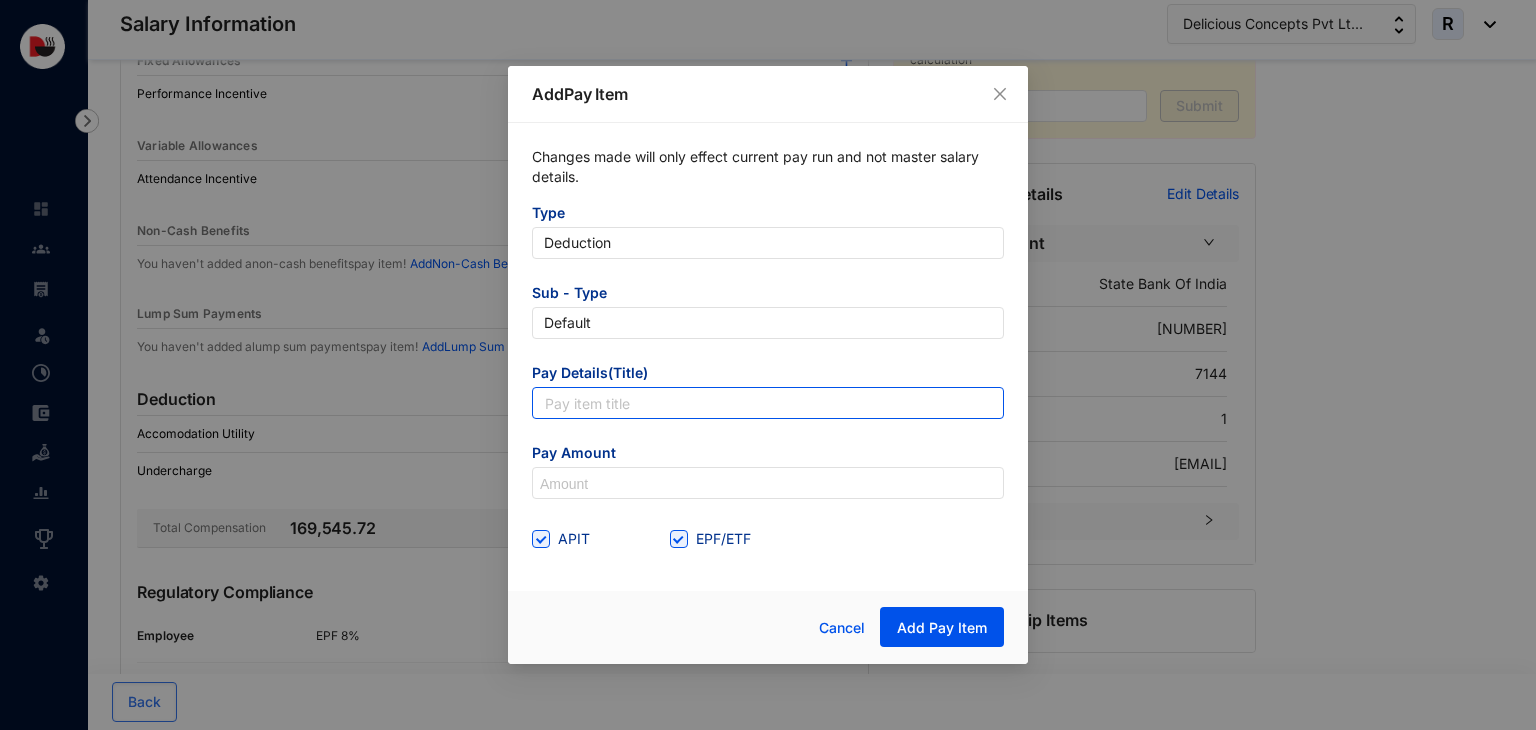 click at bounding box center [768, 403] 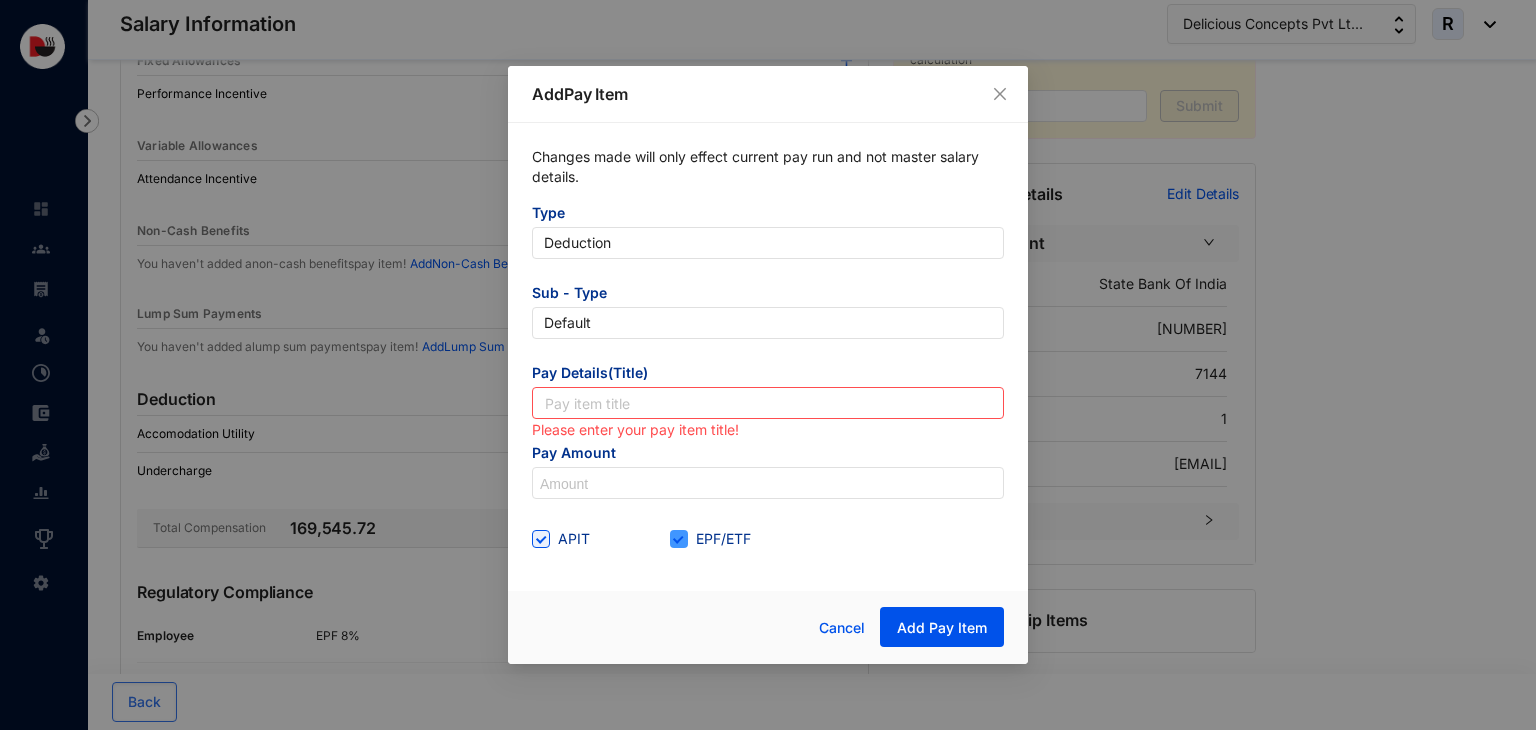 click on "EPF/ETF" at bounding box center (677, 537) 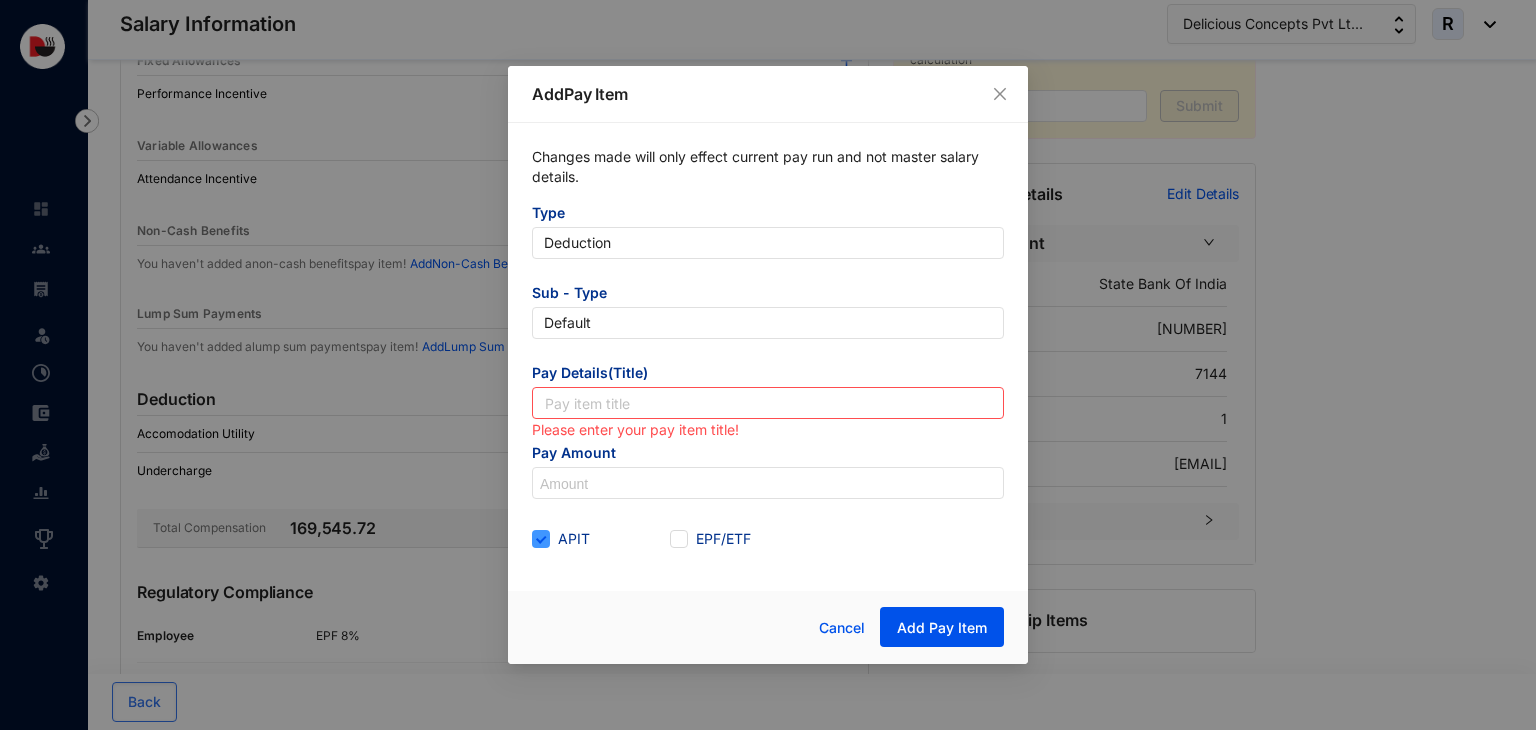 click at bounding box center [541, 539] 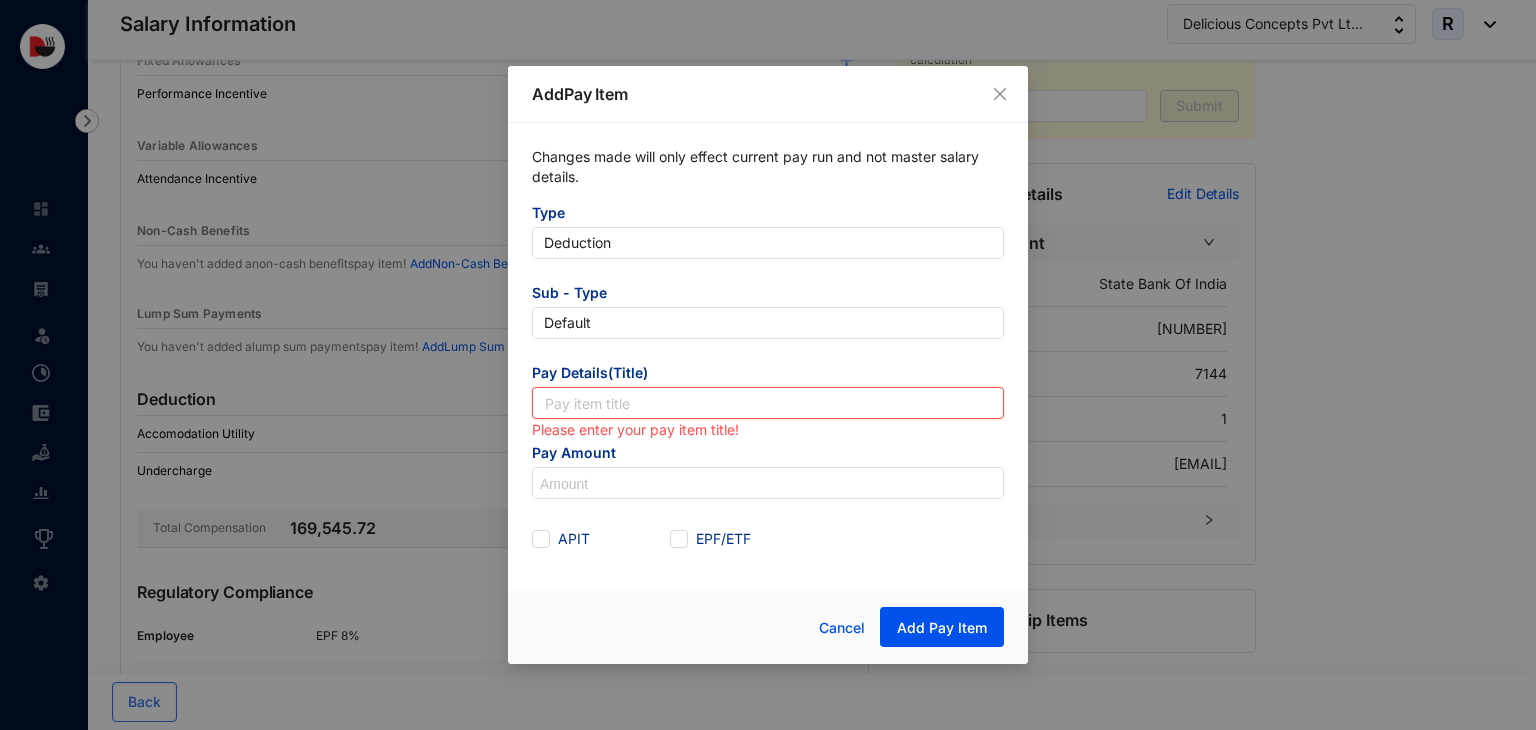 click at bounding box center [768, 403] 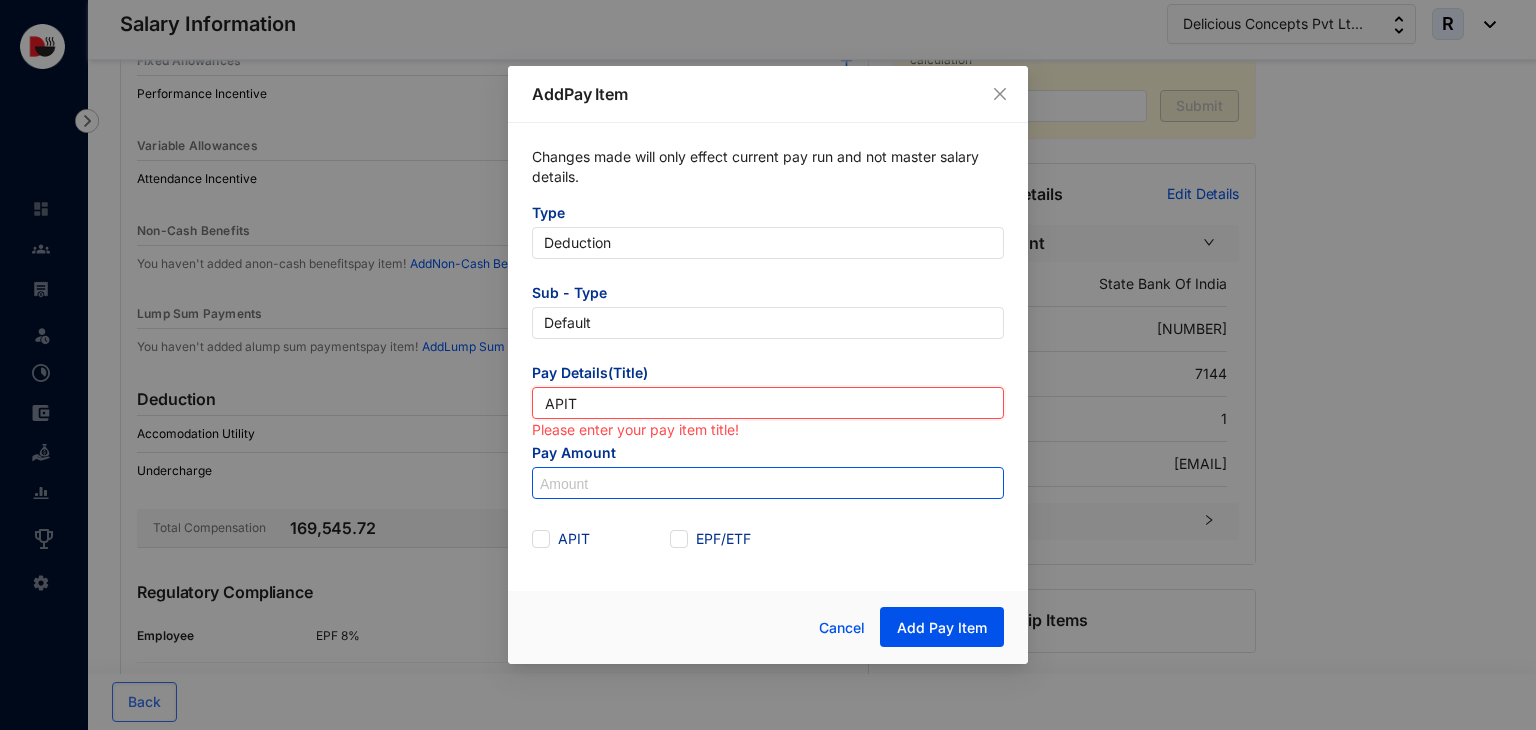 type on "APIT" 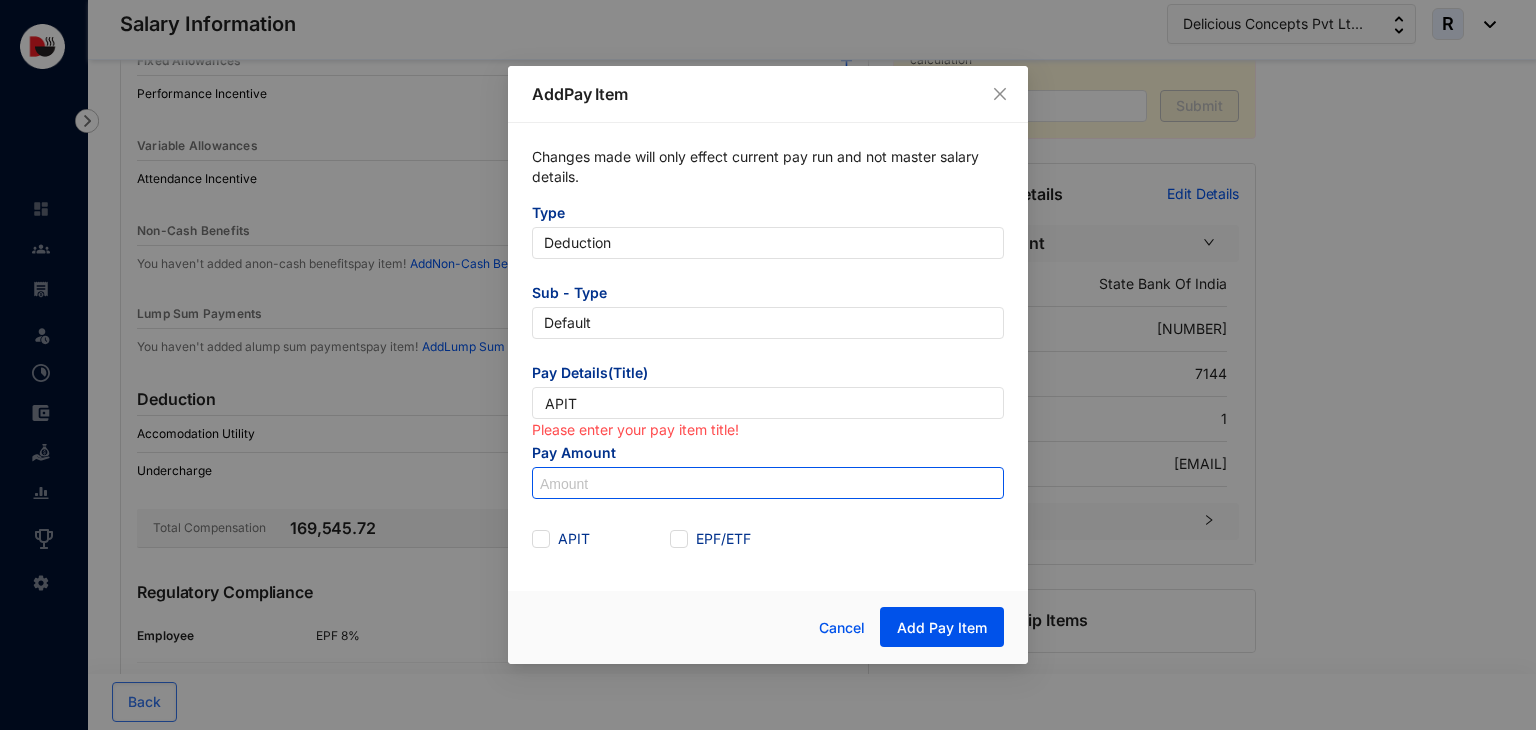 click at bounding box center [768, 484] 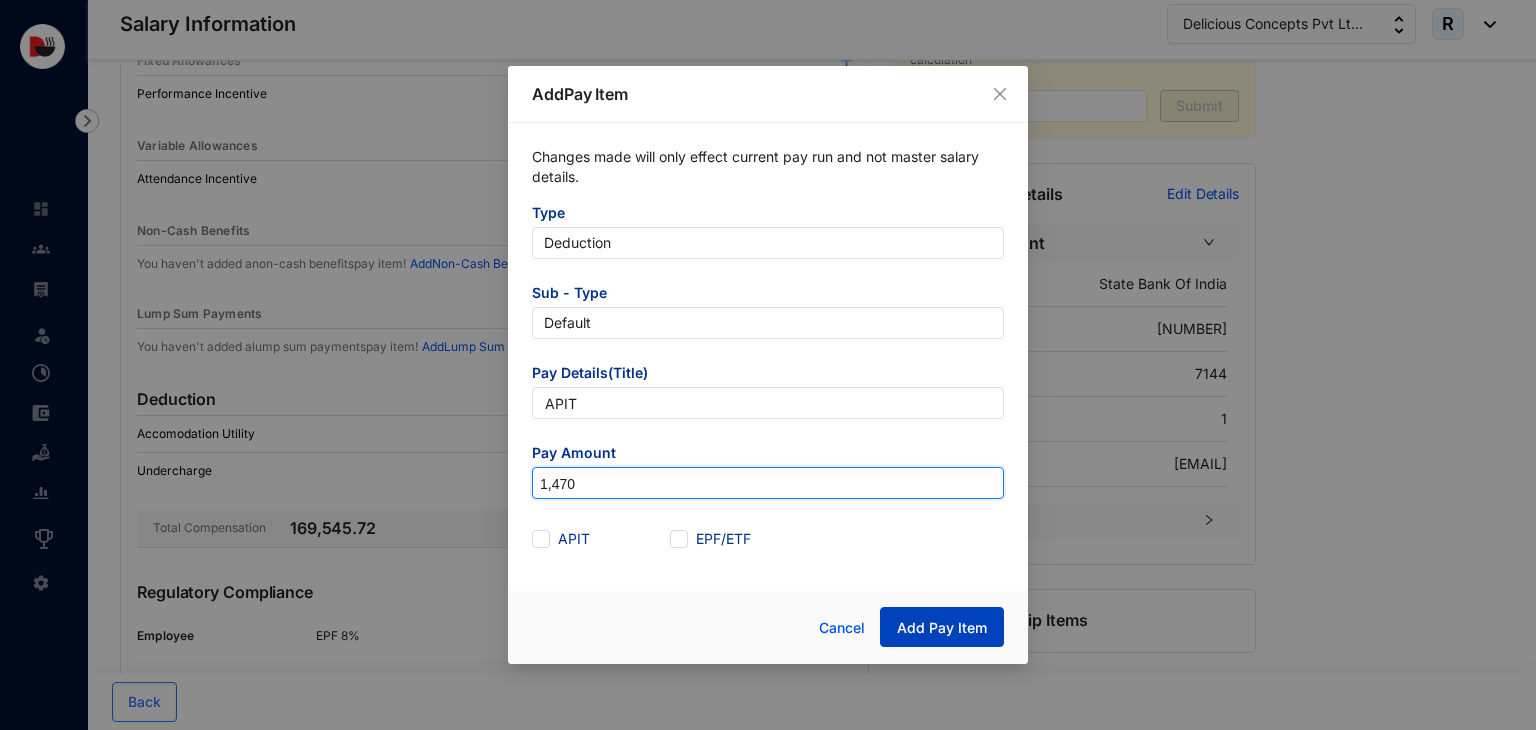 type on "1,470" 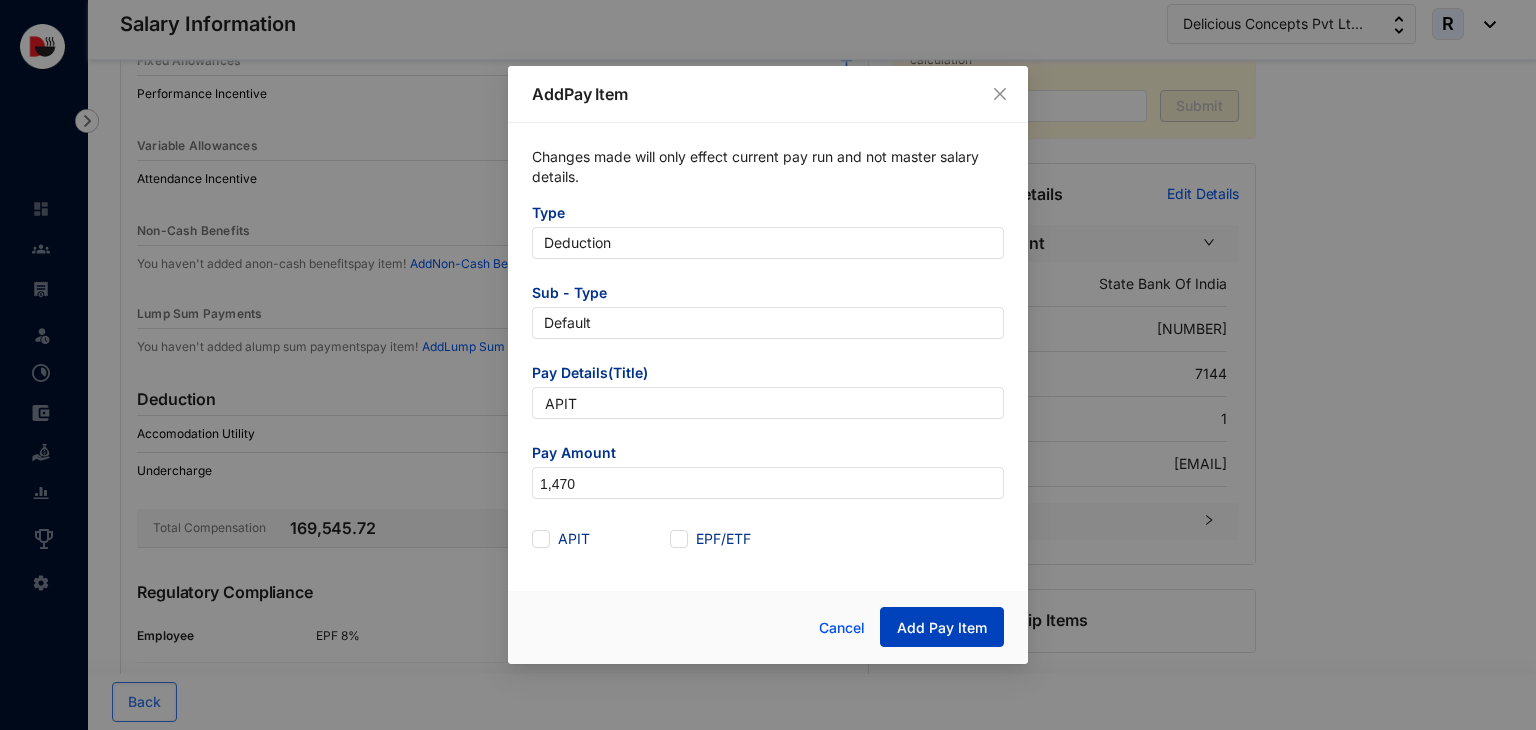 click on "Add Pay Item" at bounding box center (942, 628) 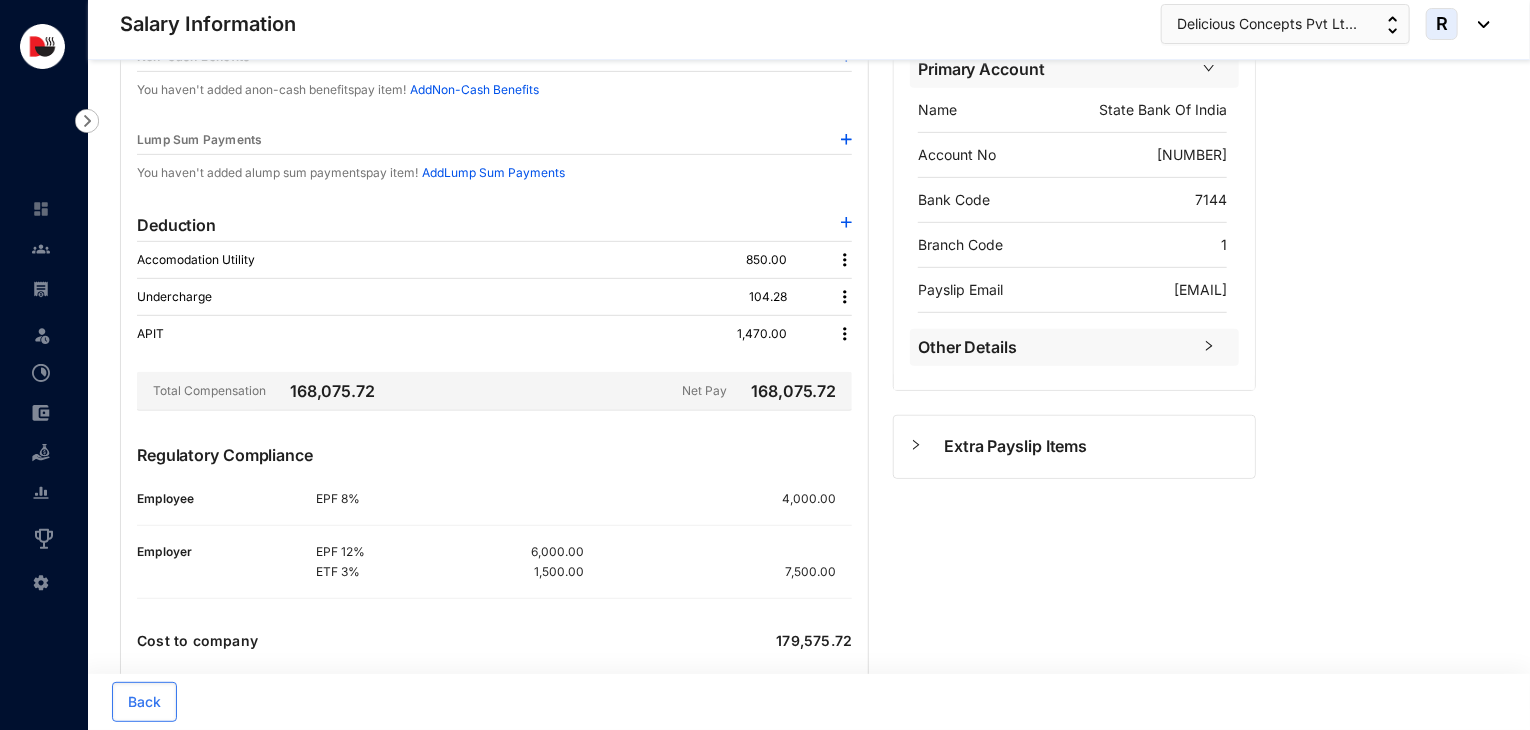 scroll, scrollTop: 408, scrollLeft: 0, axis: vertical 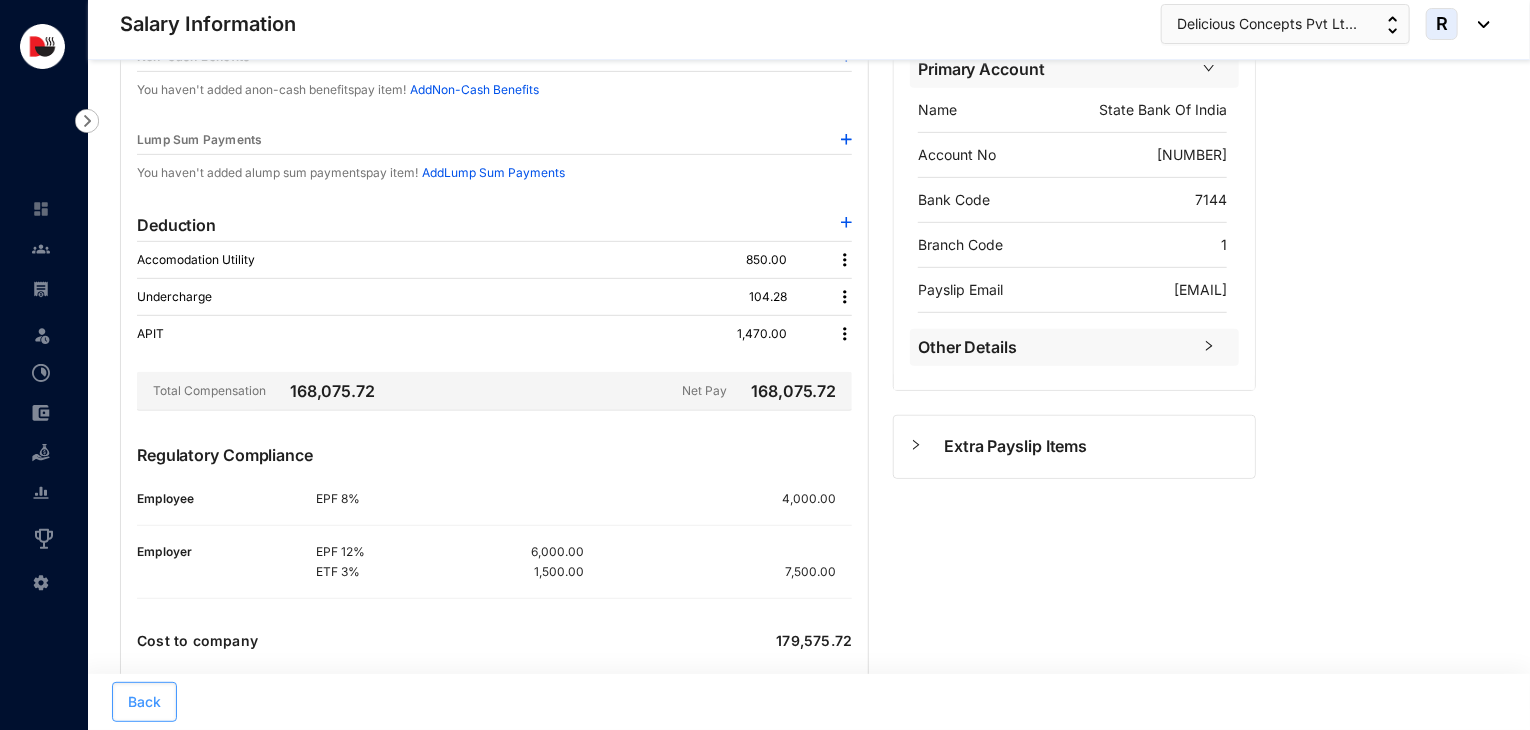 click on "Back" at bounding box center [144, 702] 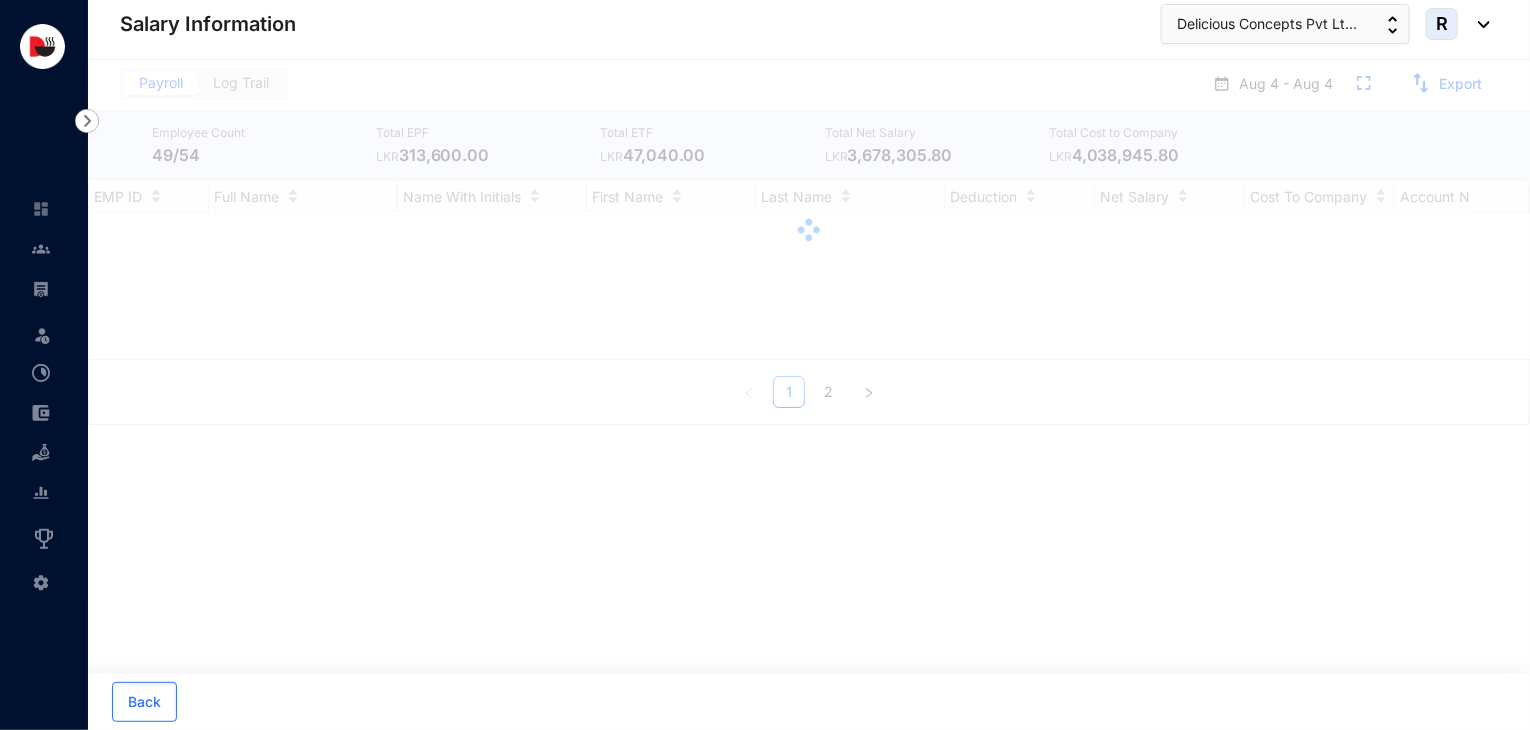 scroll, scrollTop: 0, scrollLeft: 0, axis: both 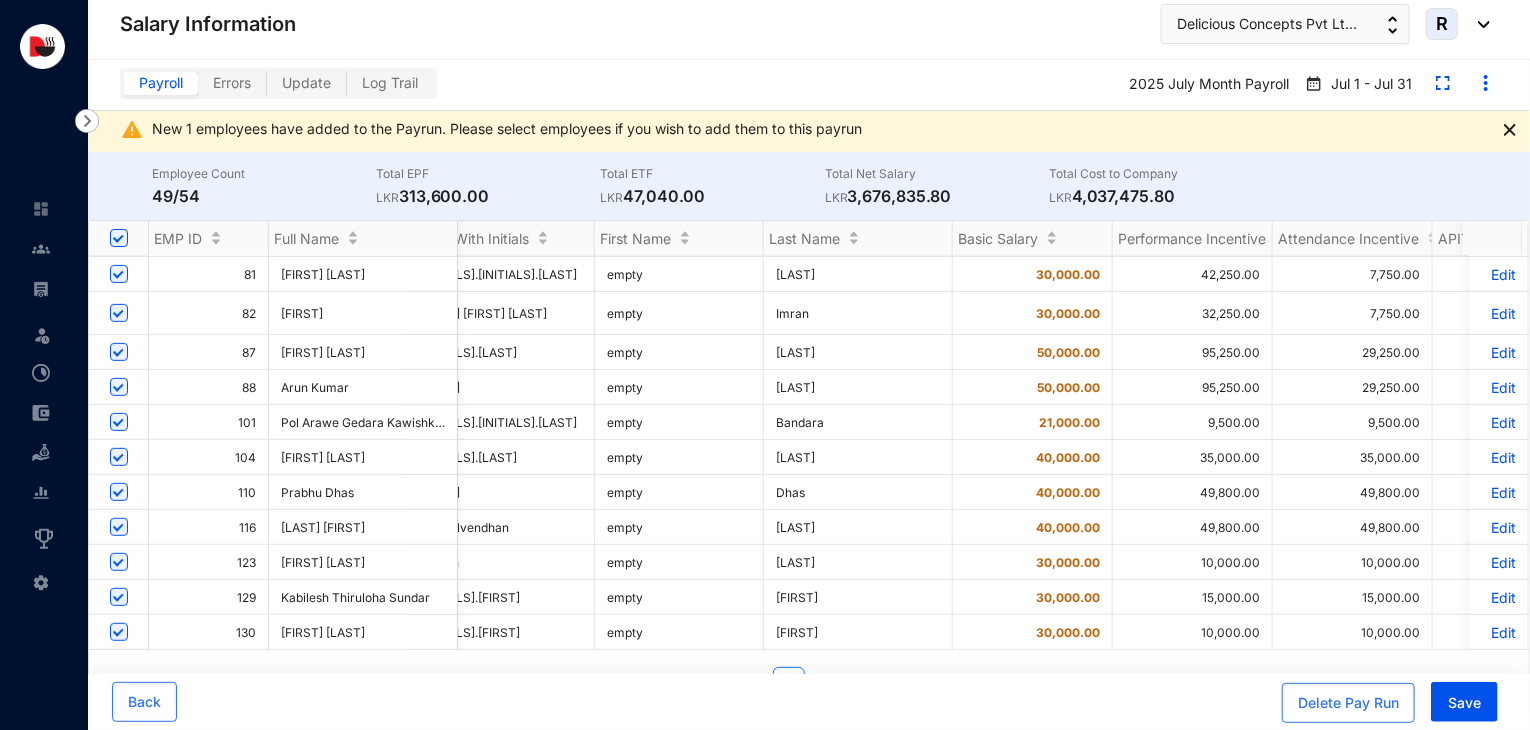click on "Edit" at bounding box center (1498, 387) 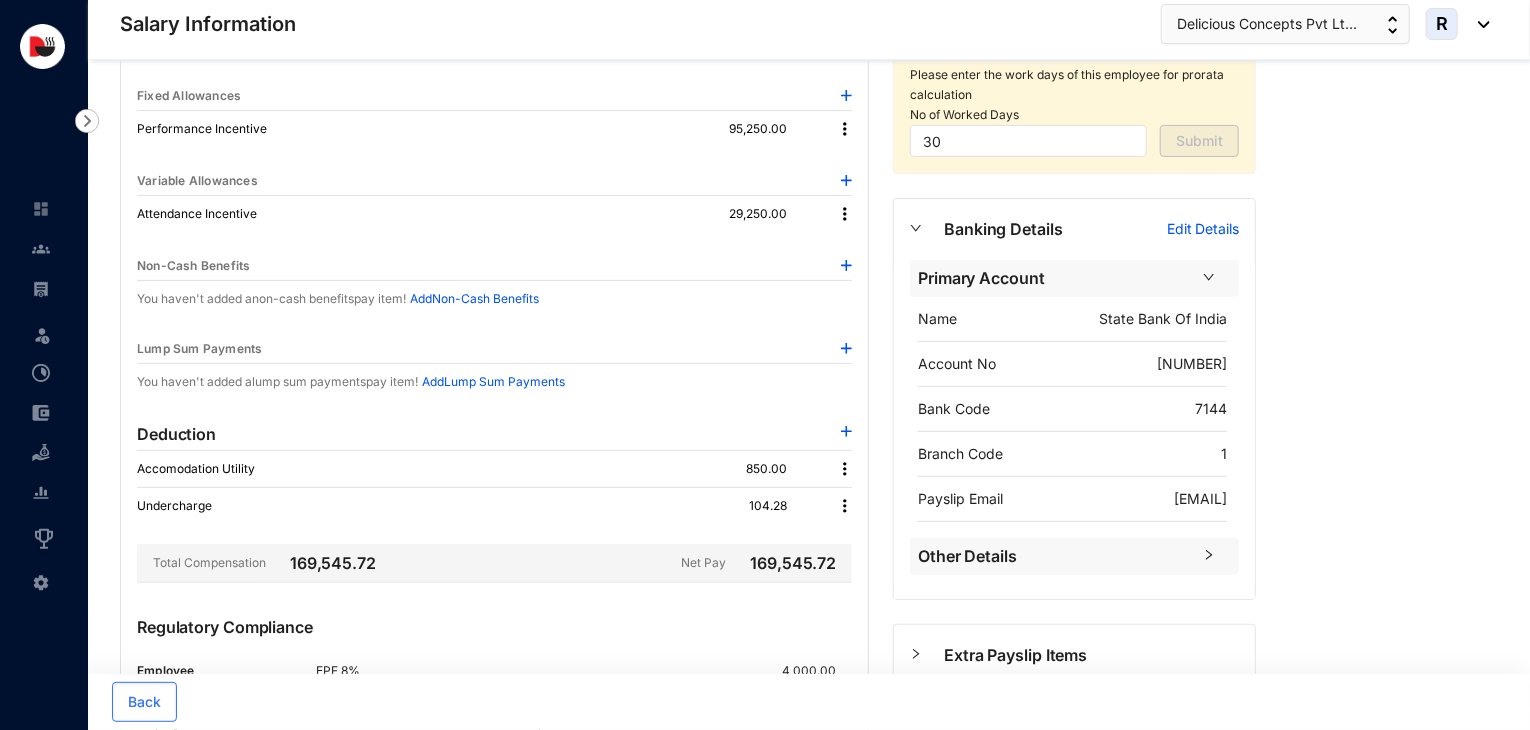 scroll, scrollTop: 203, scrollLeft: 0, axis: vertical 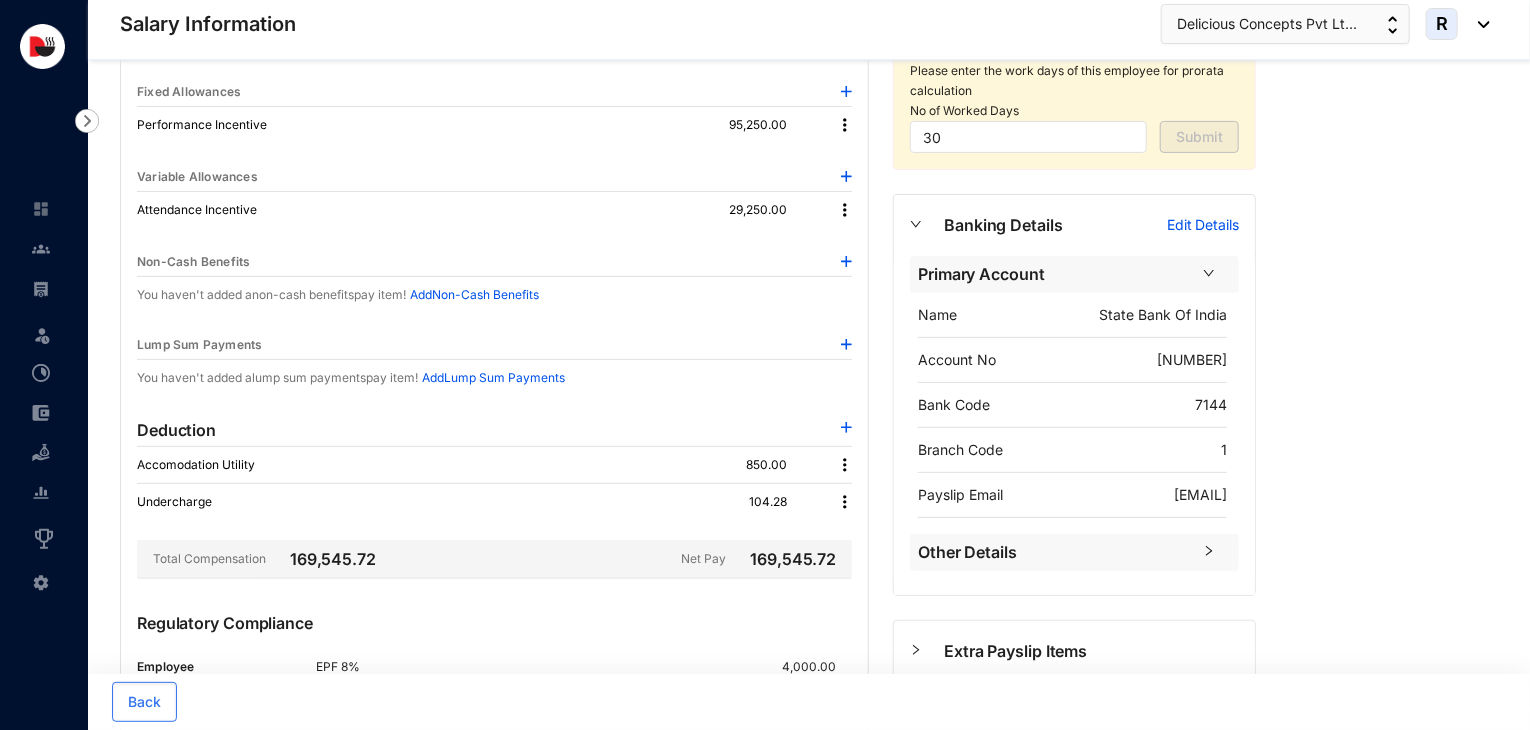 click at bounding box center [846, 427] 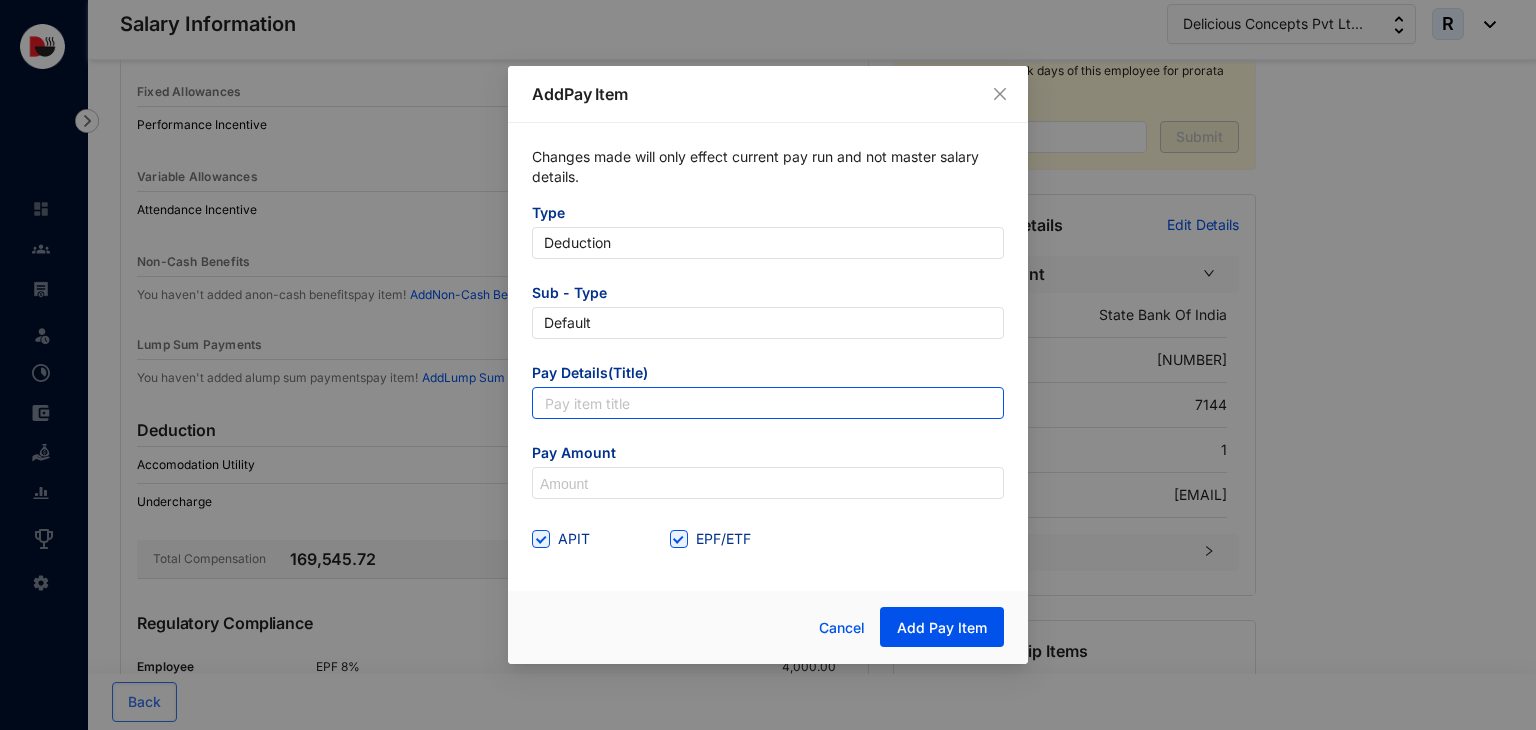 click at bounding box center [768, 403] 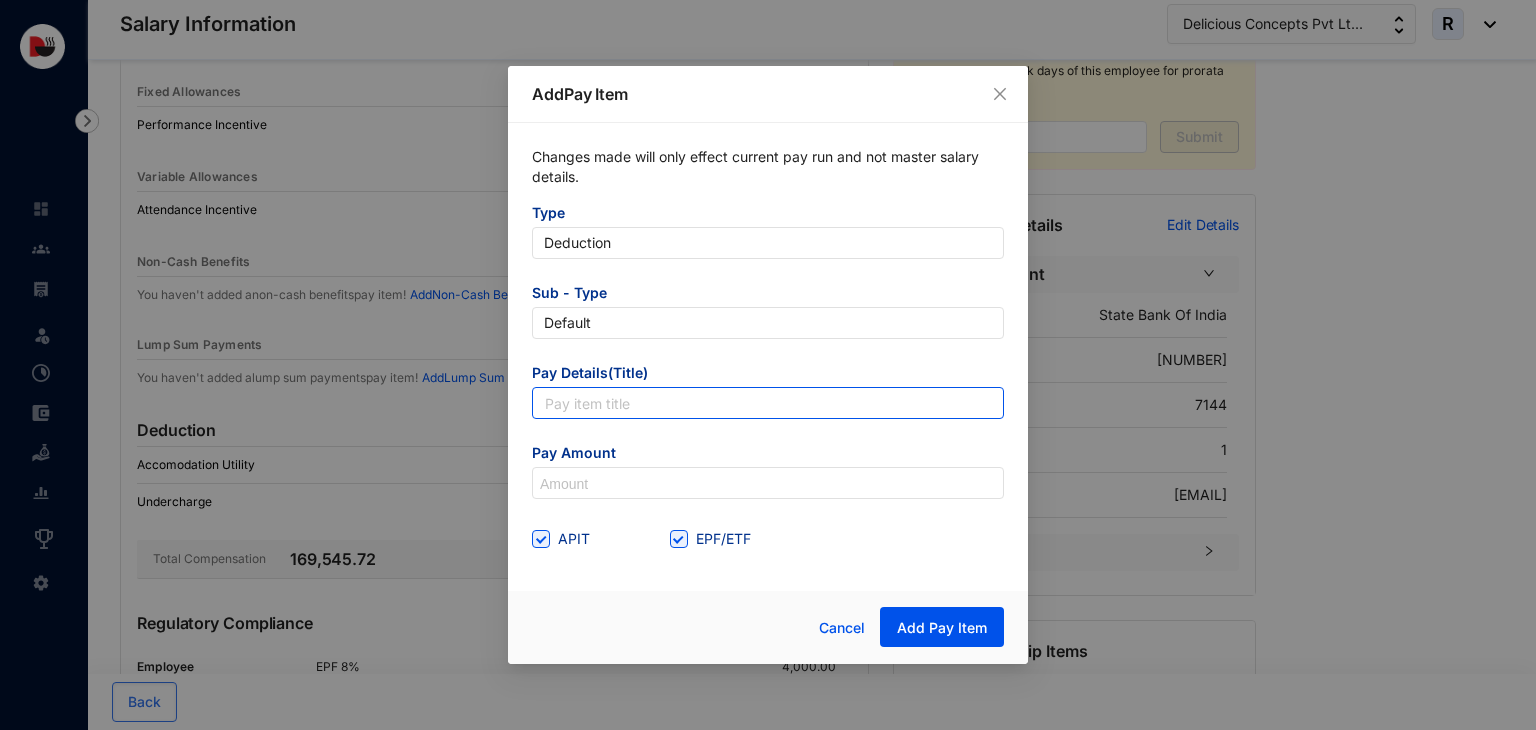 type on "APIT" 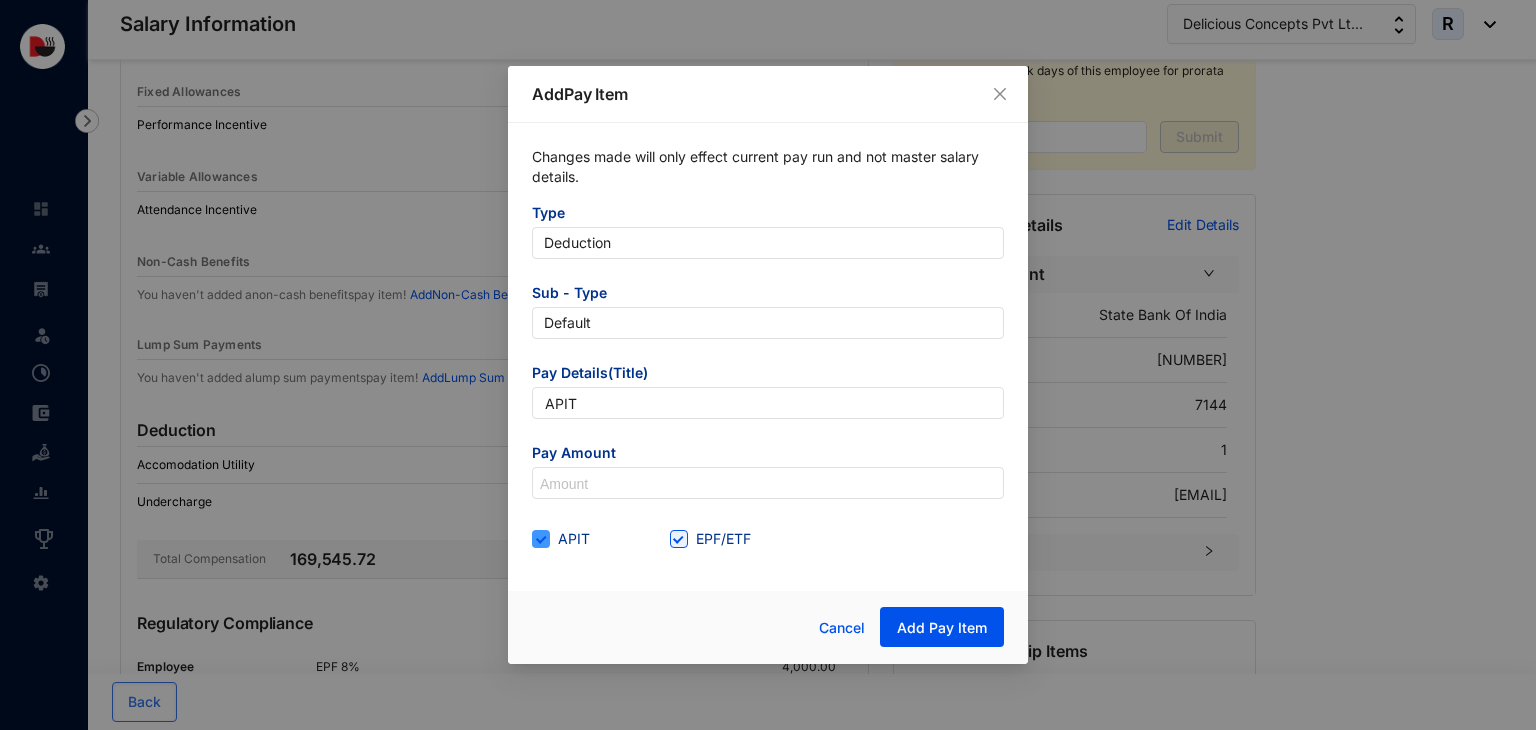 click on "APIT" at bounding box center [574, 539] 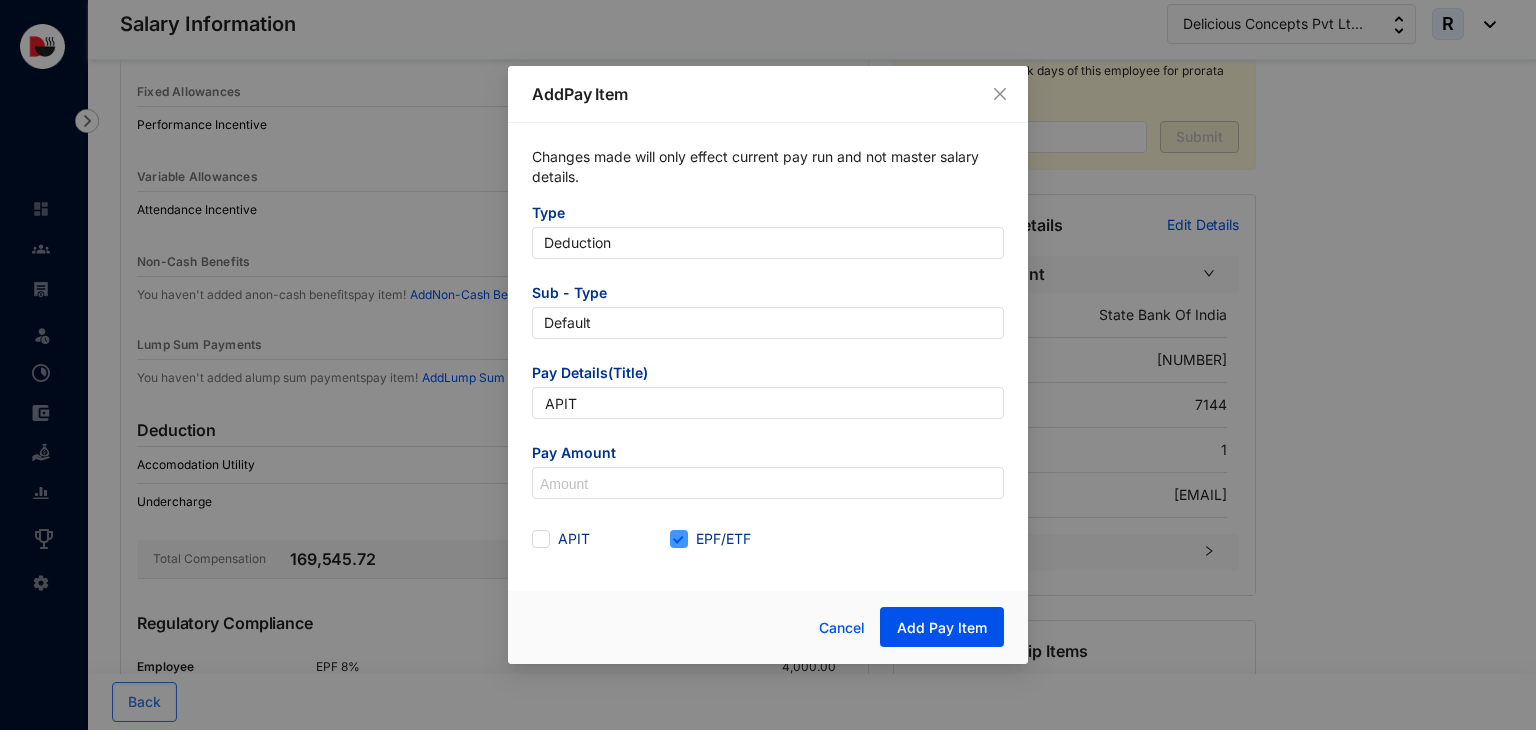 click at bounding box center [679, 539] 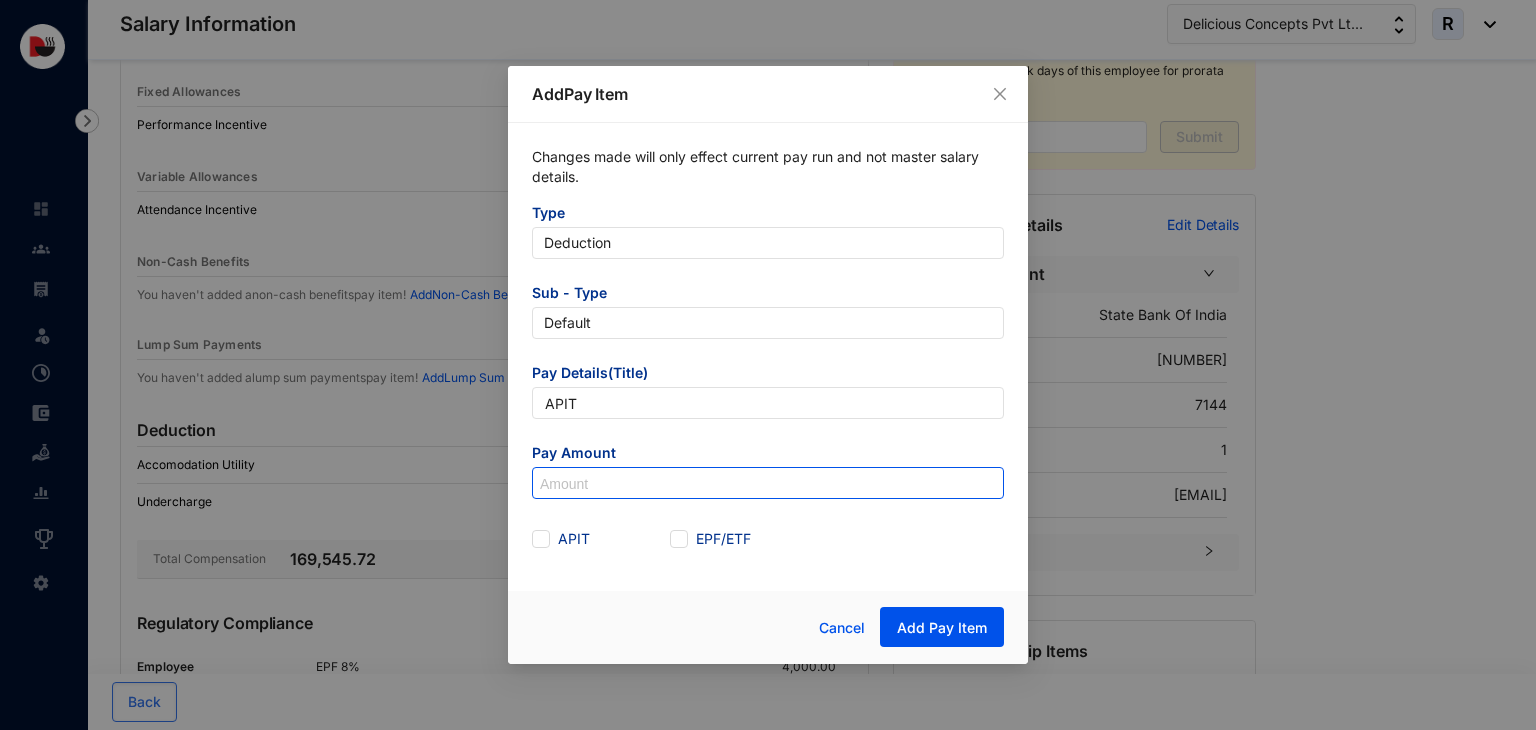 click at bounding box center [768, 484] 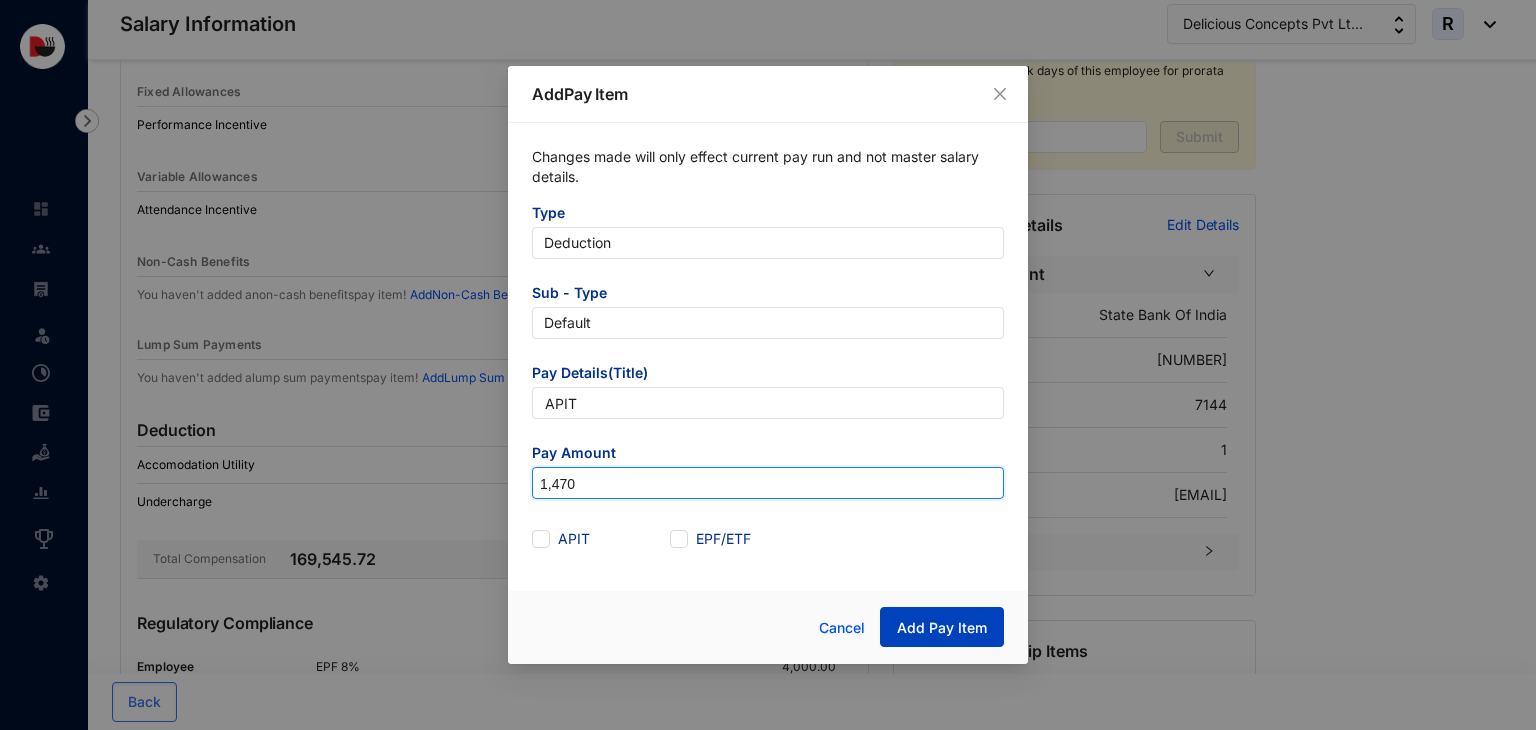 type on "1,470" 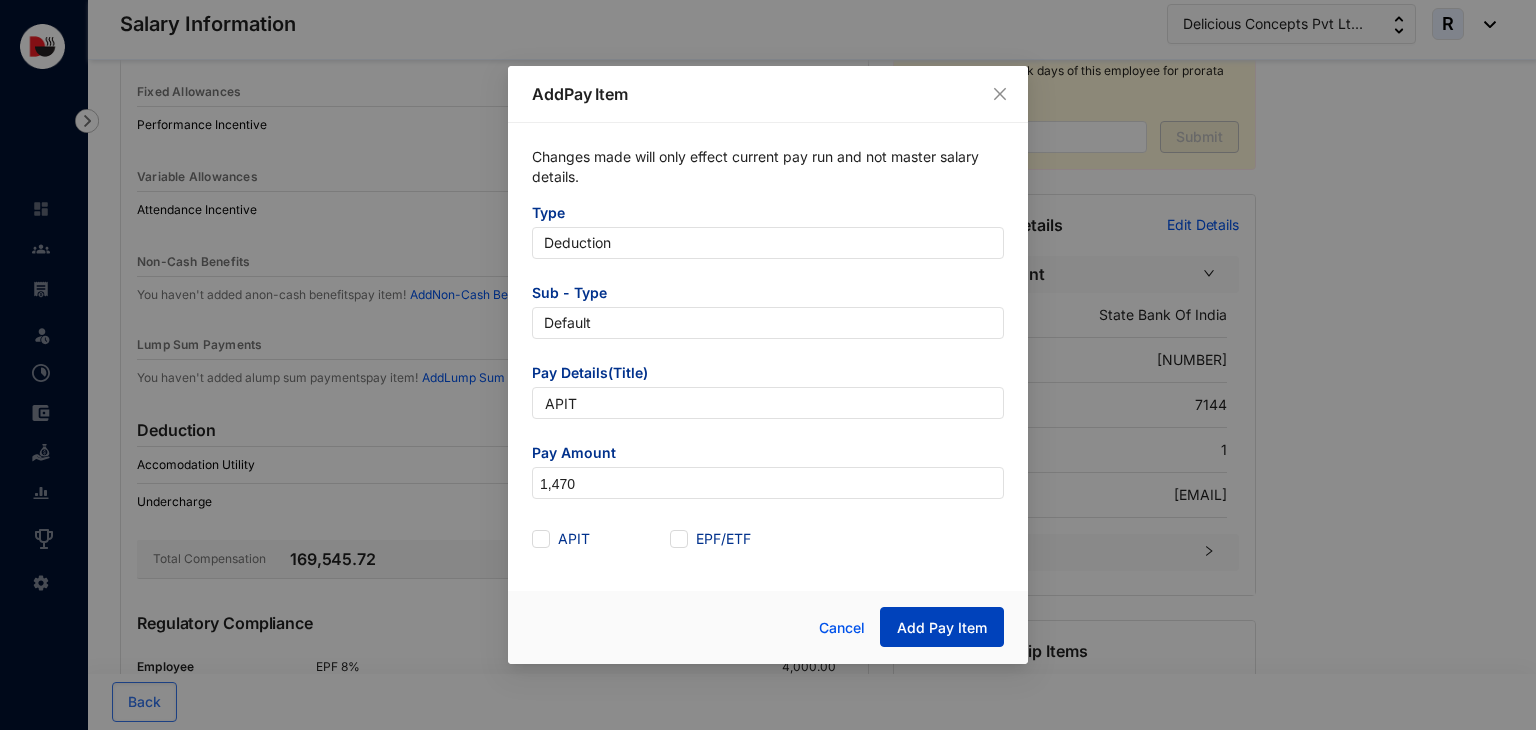 click on "Add Pay Item" at bounding box center (942, 628) 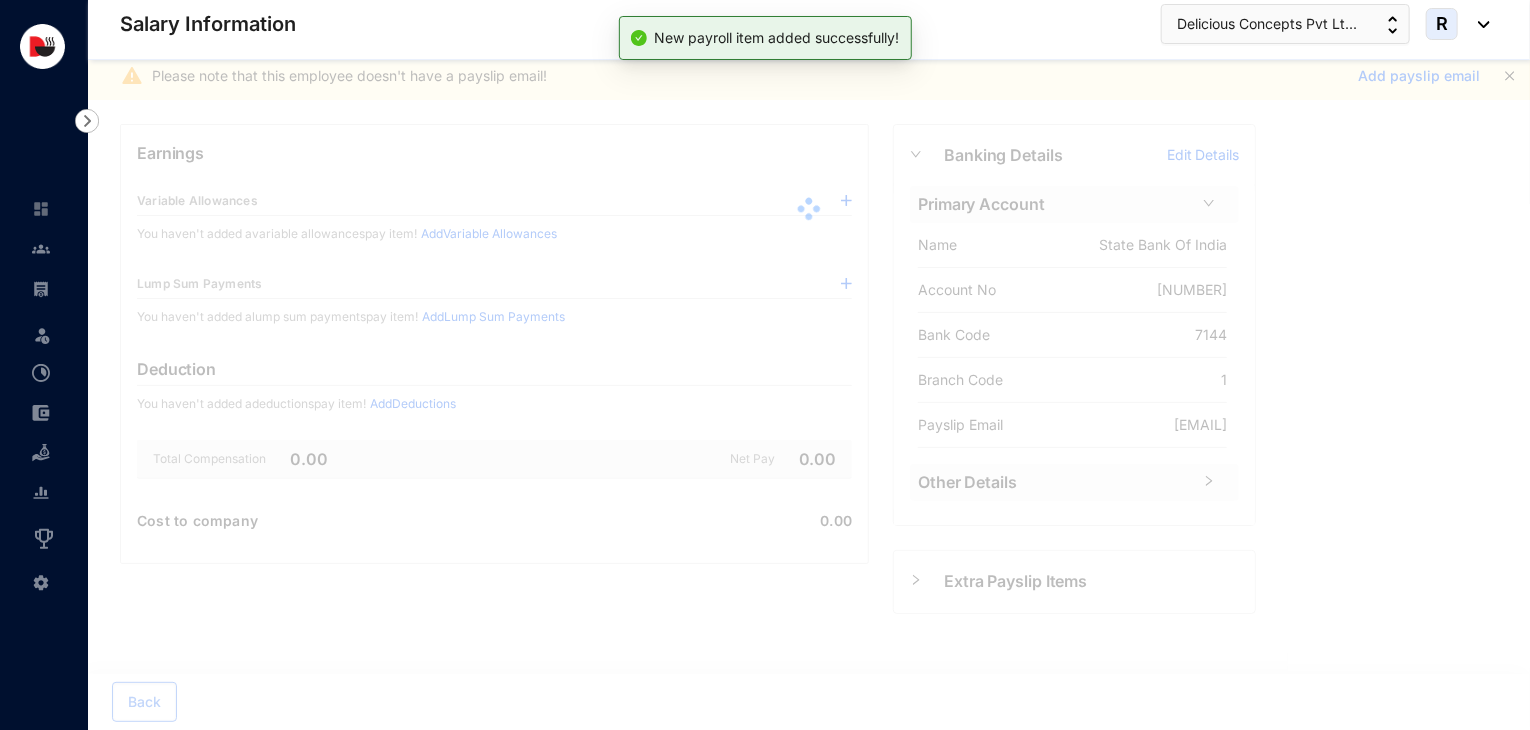 scroll, scrollTop: 203, scrollLeft: 0, axis: vertical 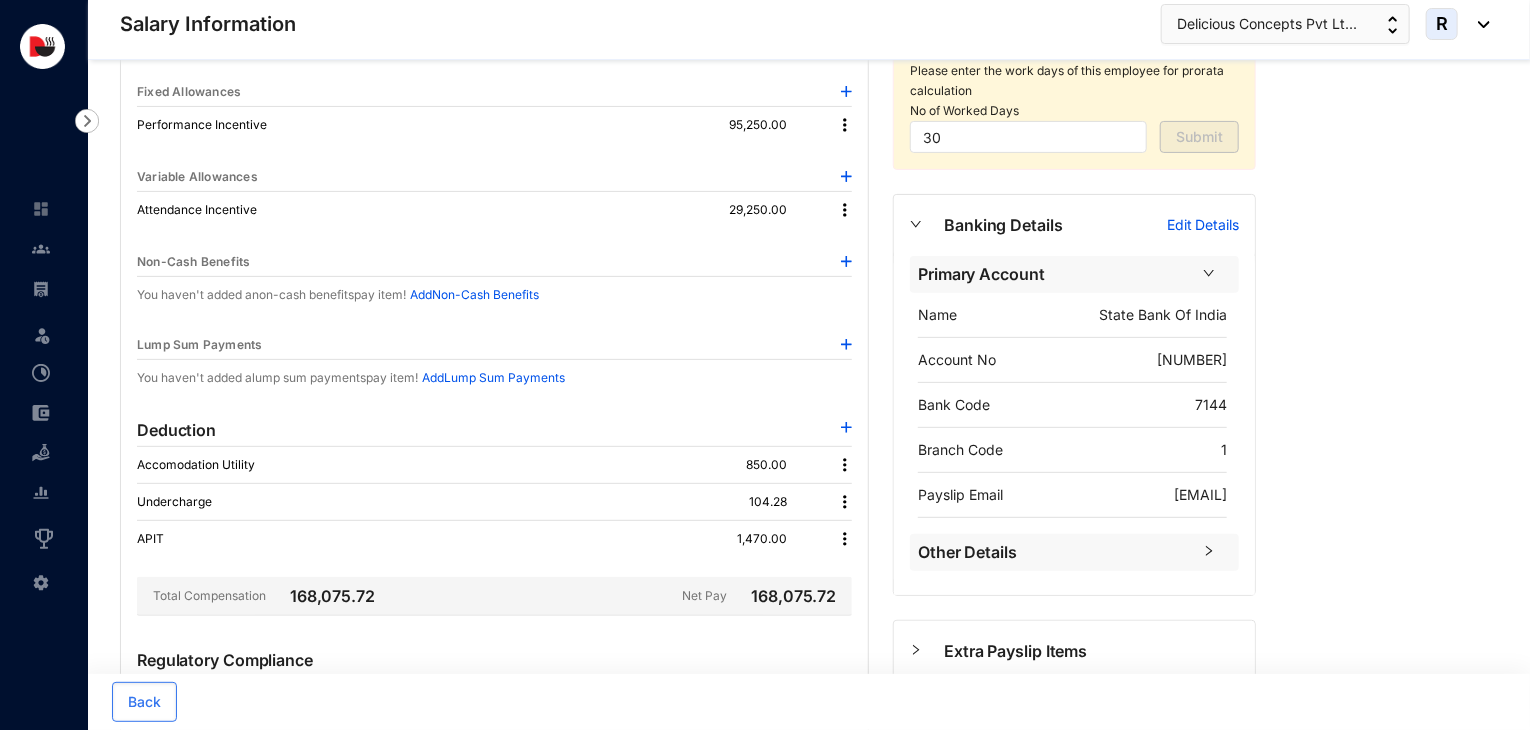 click at bounding box center (846, 344) 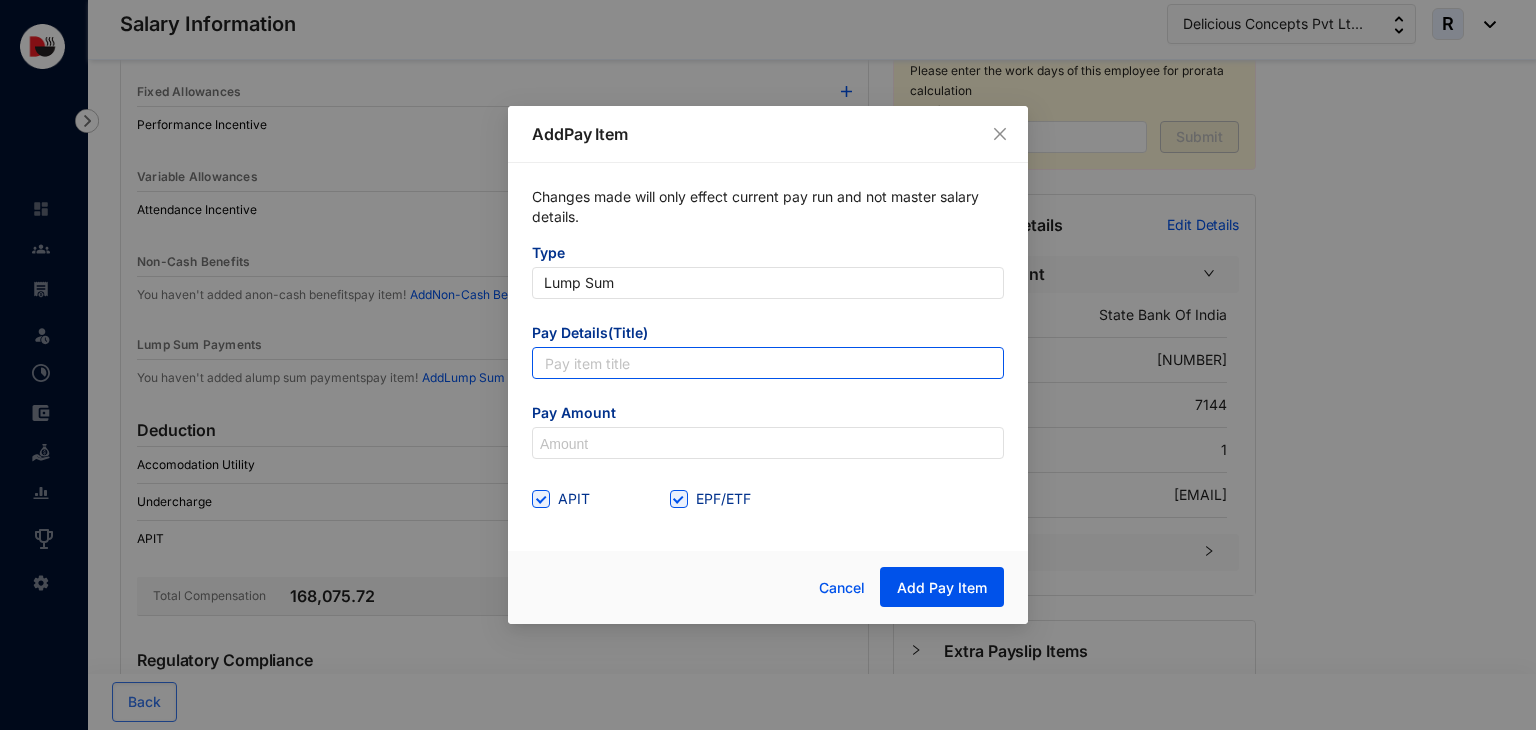 click at bounding box center (768, 363) 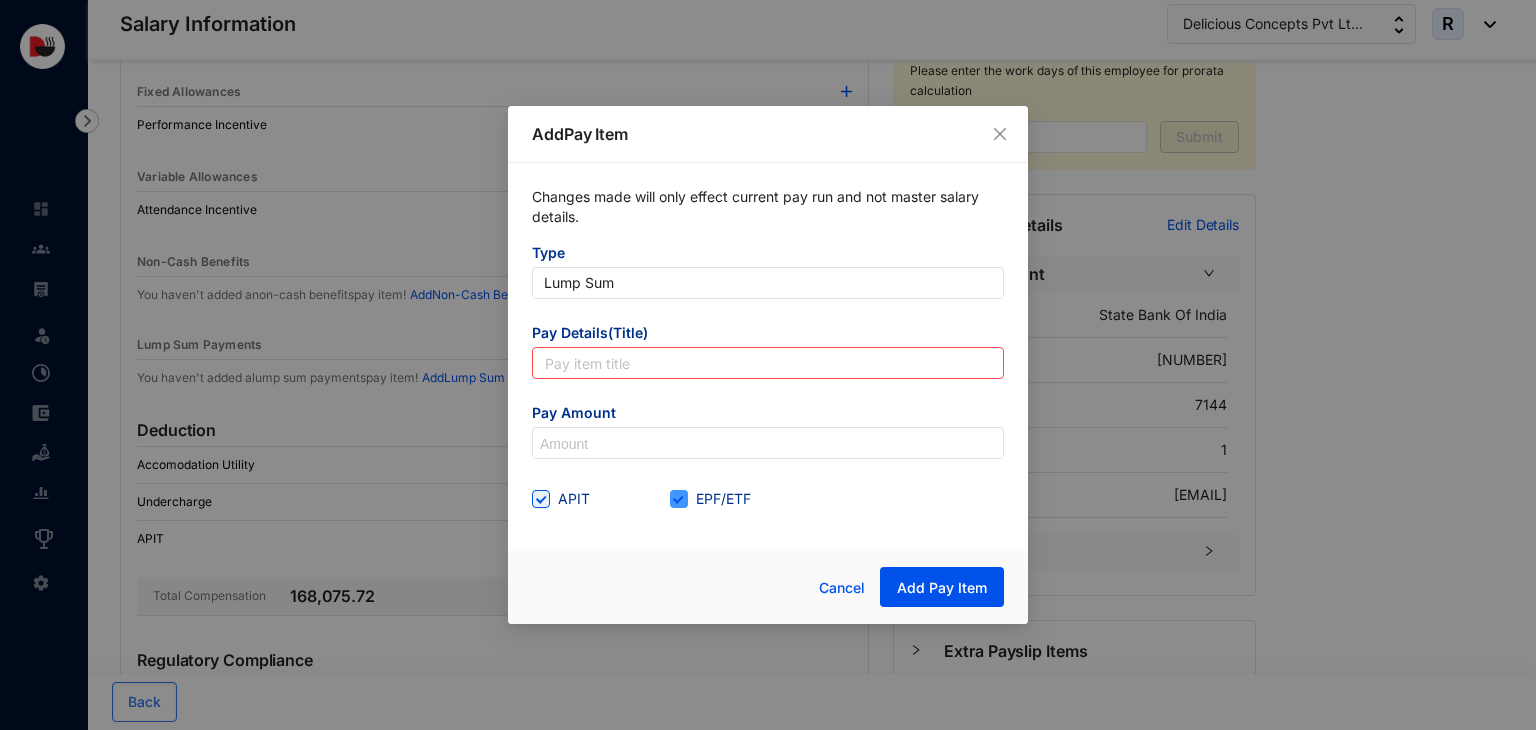click at bounding box center [679, 499] 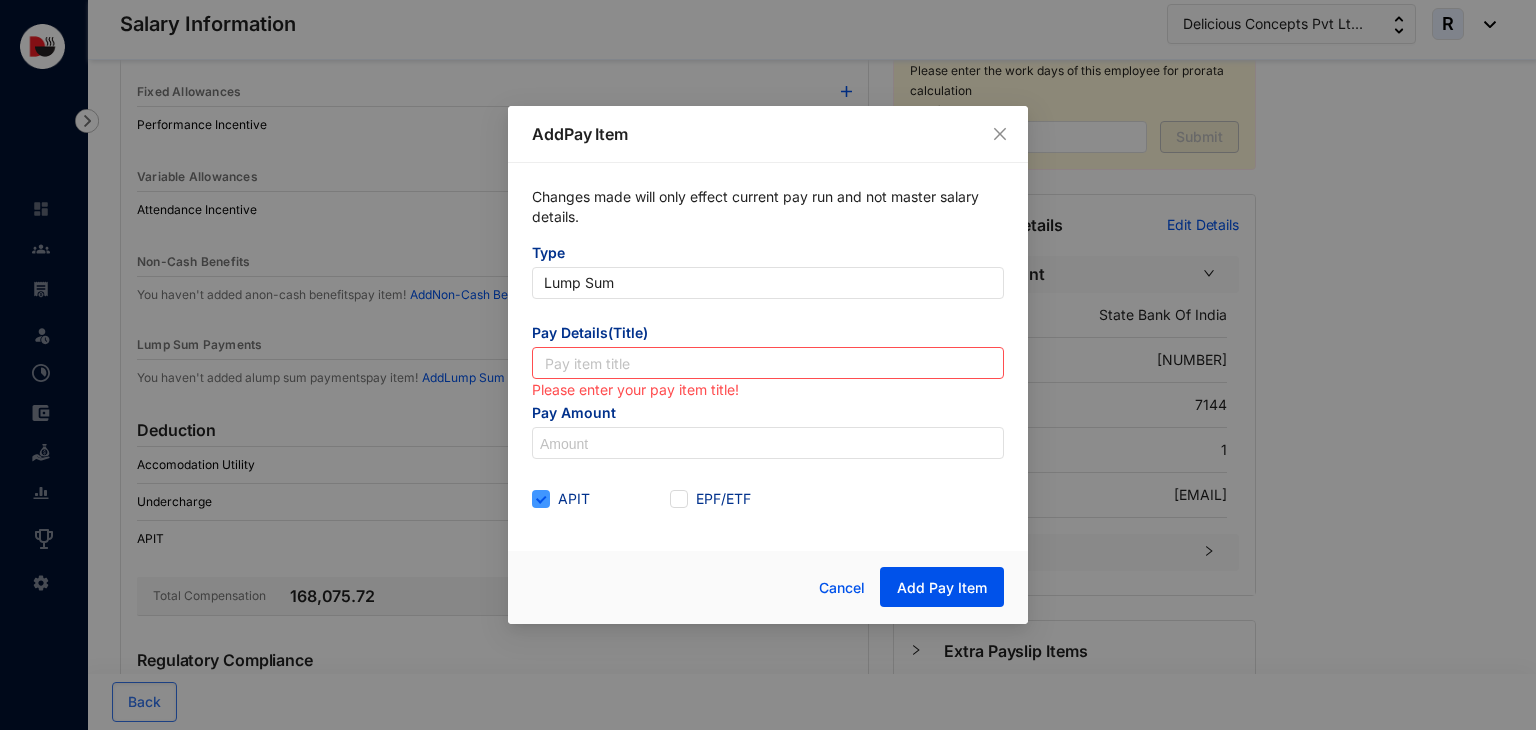 click on "APIT" at bounding box center (574, 499) 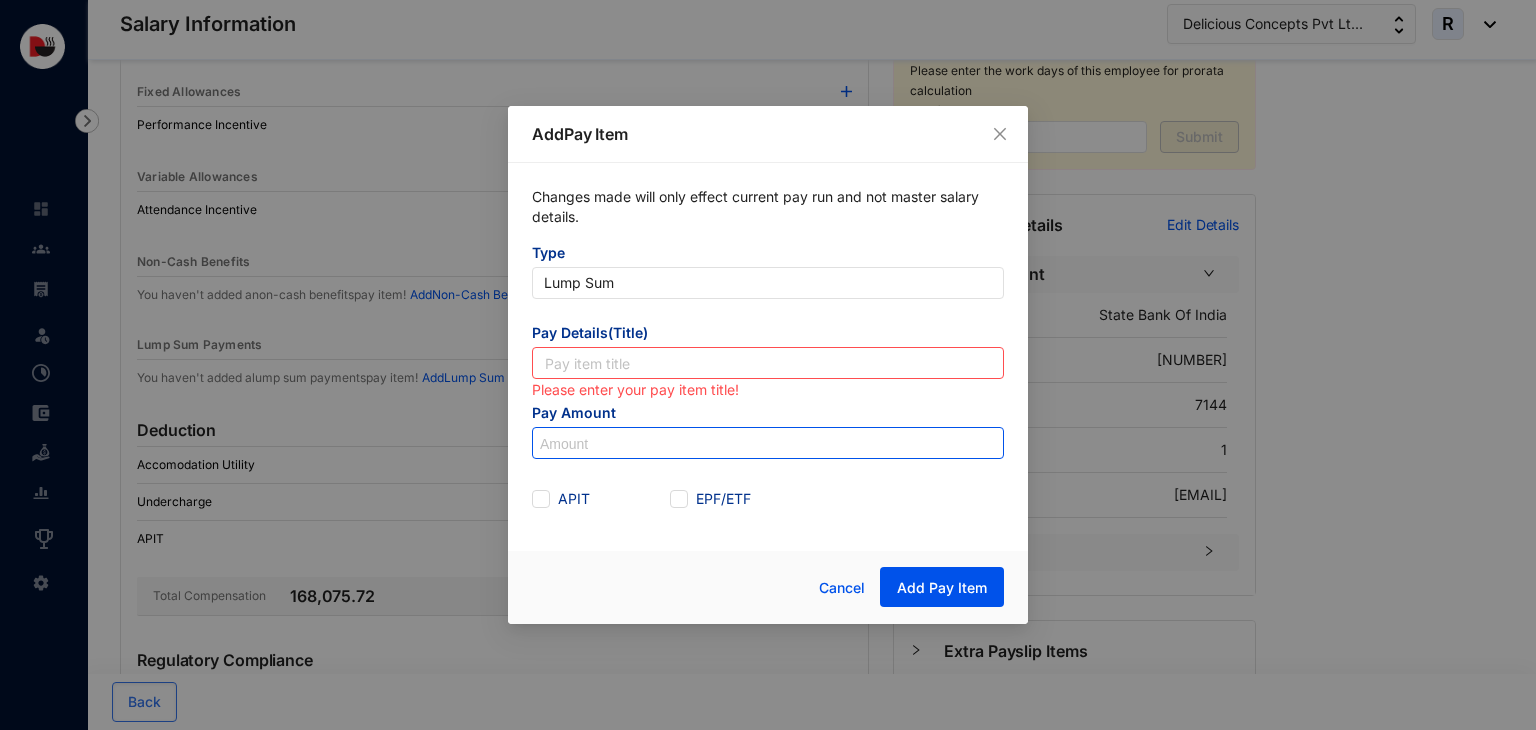 click at bounding box center (768, 444) 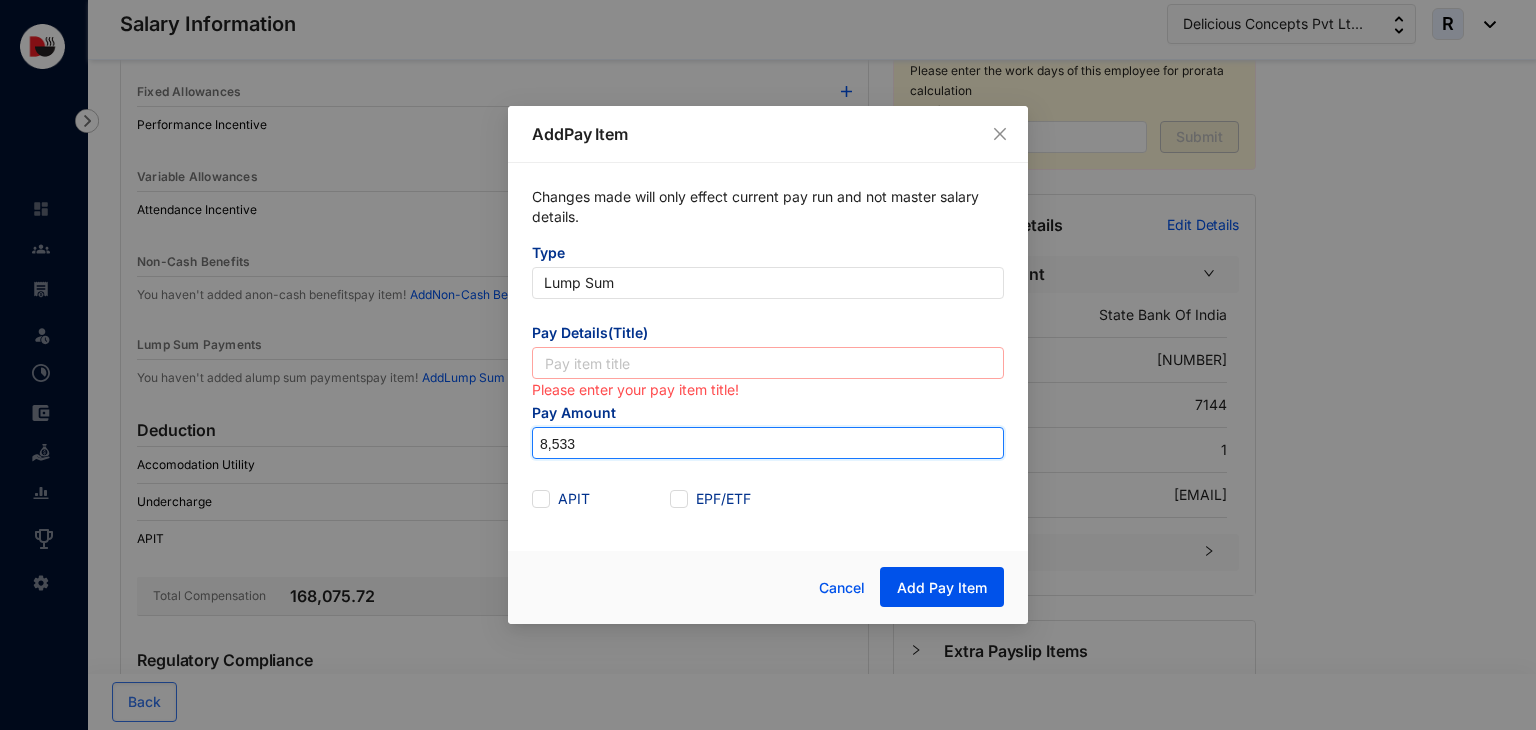 type on "8,533" 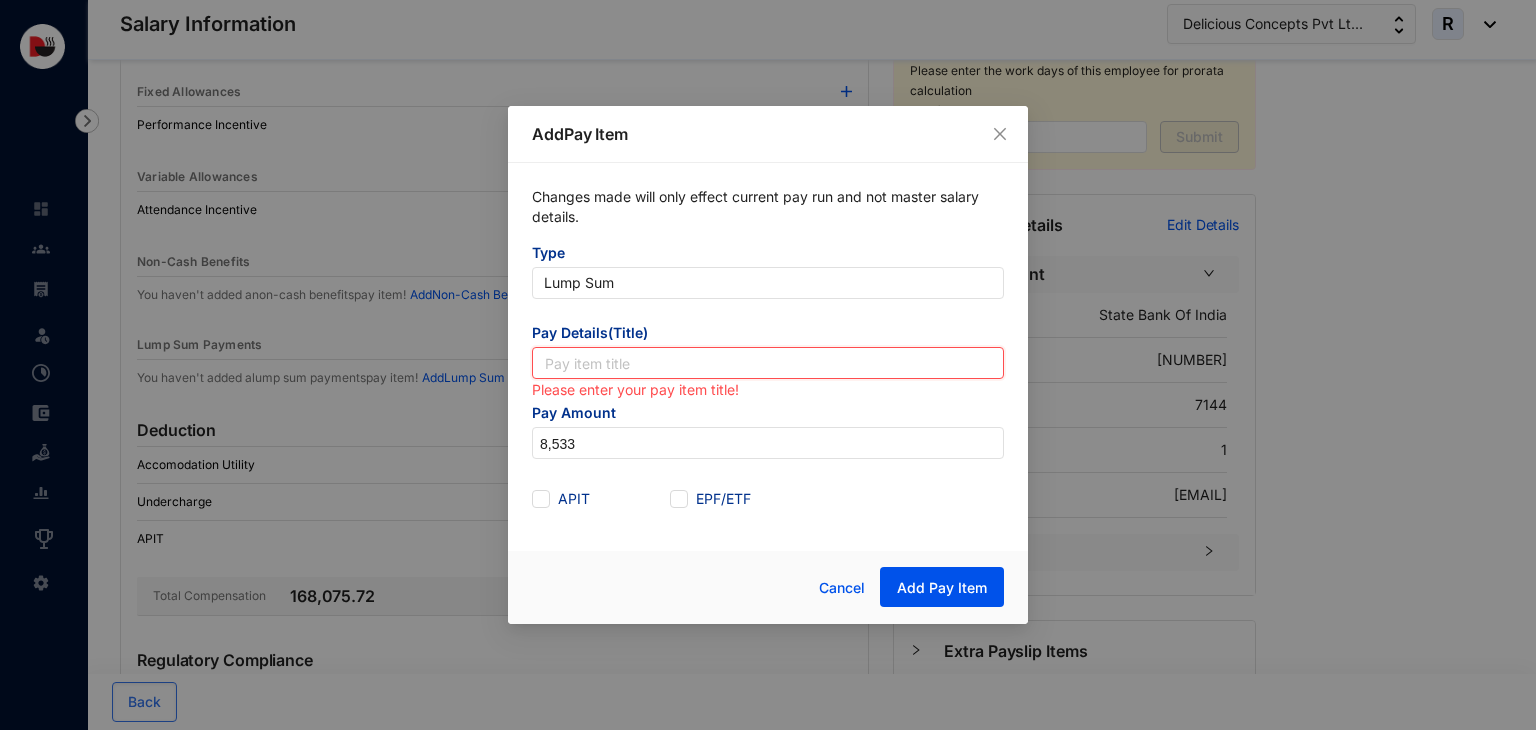click at bounding box center [768, 363] 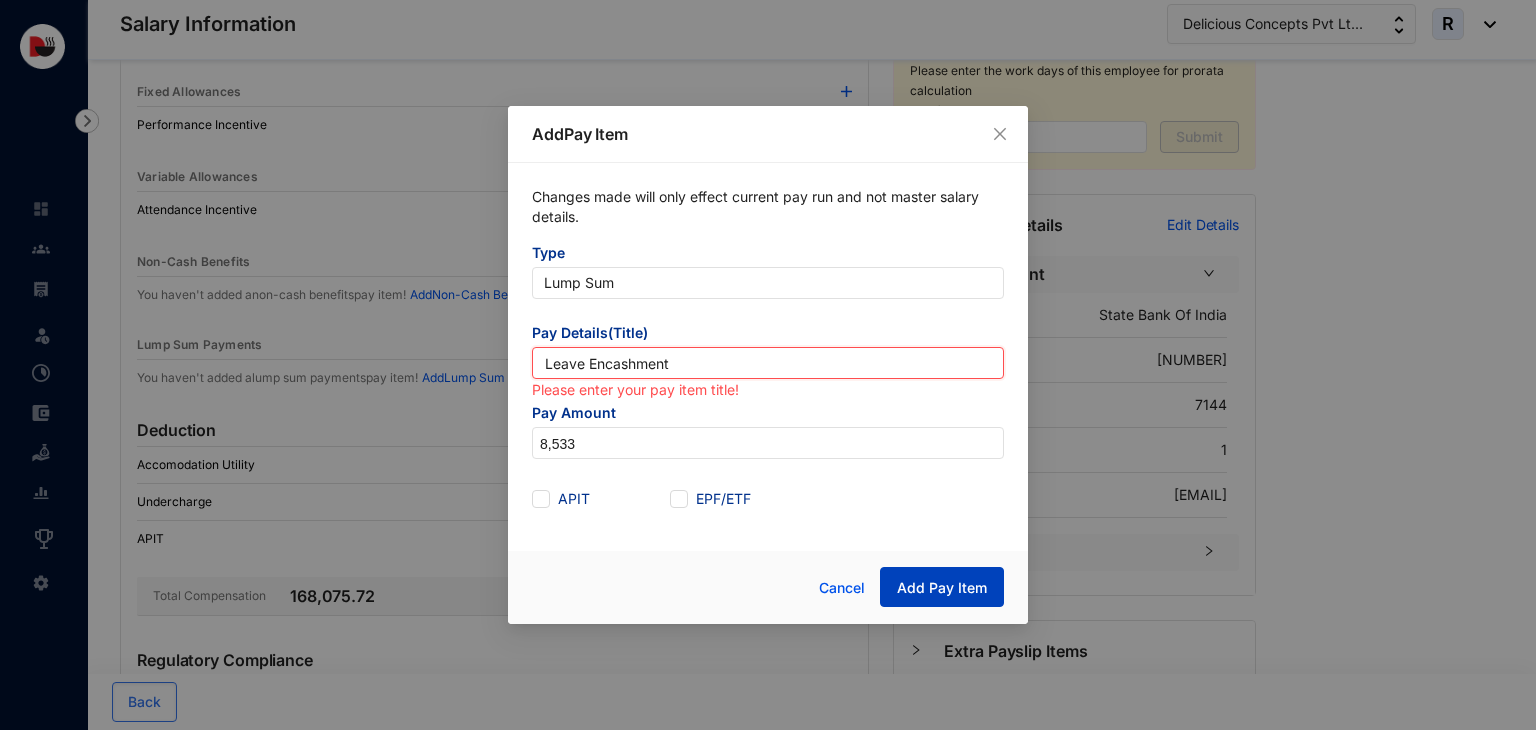 type on "Leave Encashment" 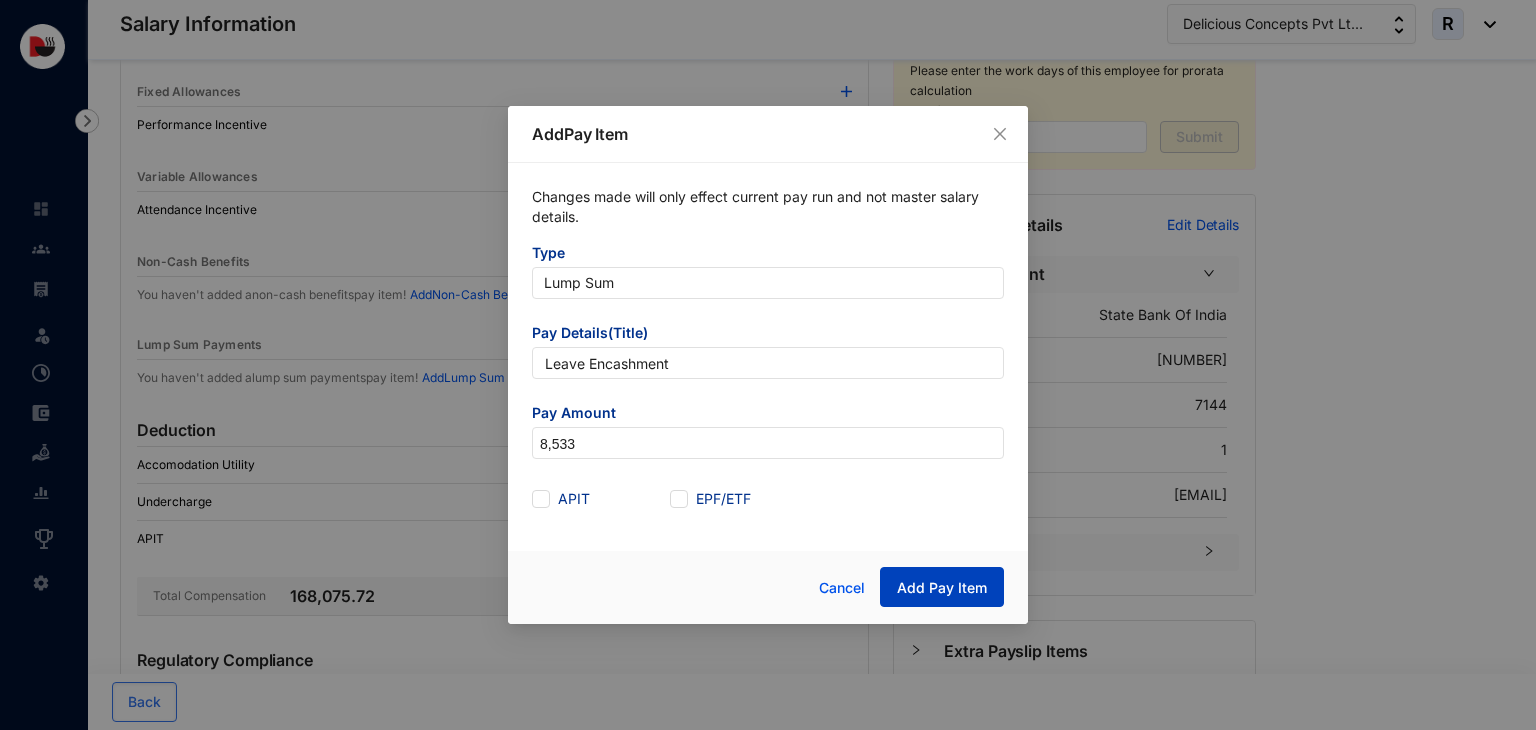 click on "Add Pay Item" at bounding box center (942, 588) 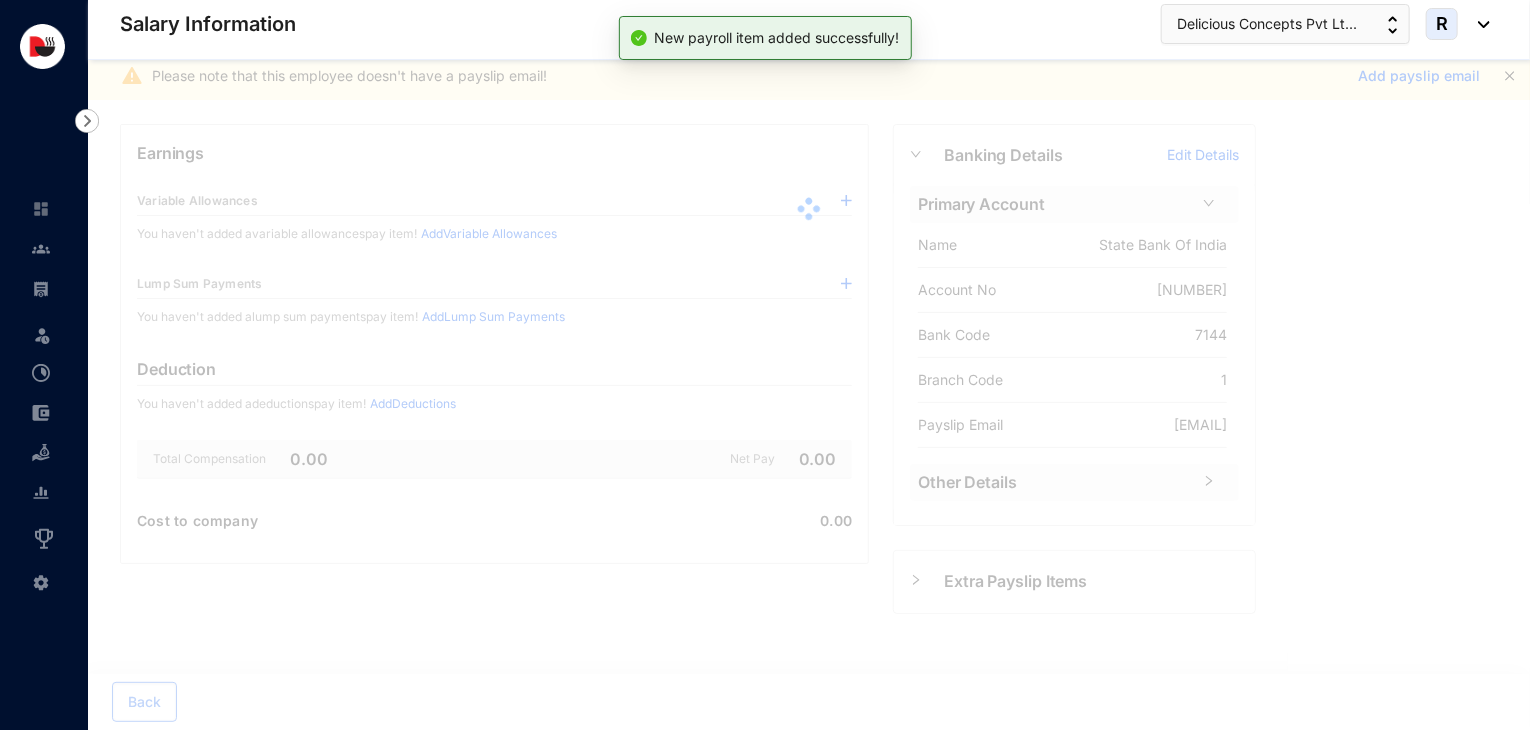 scroll, scrollTop: 203, scrollLeft: 0, axis: vertical 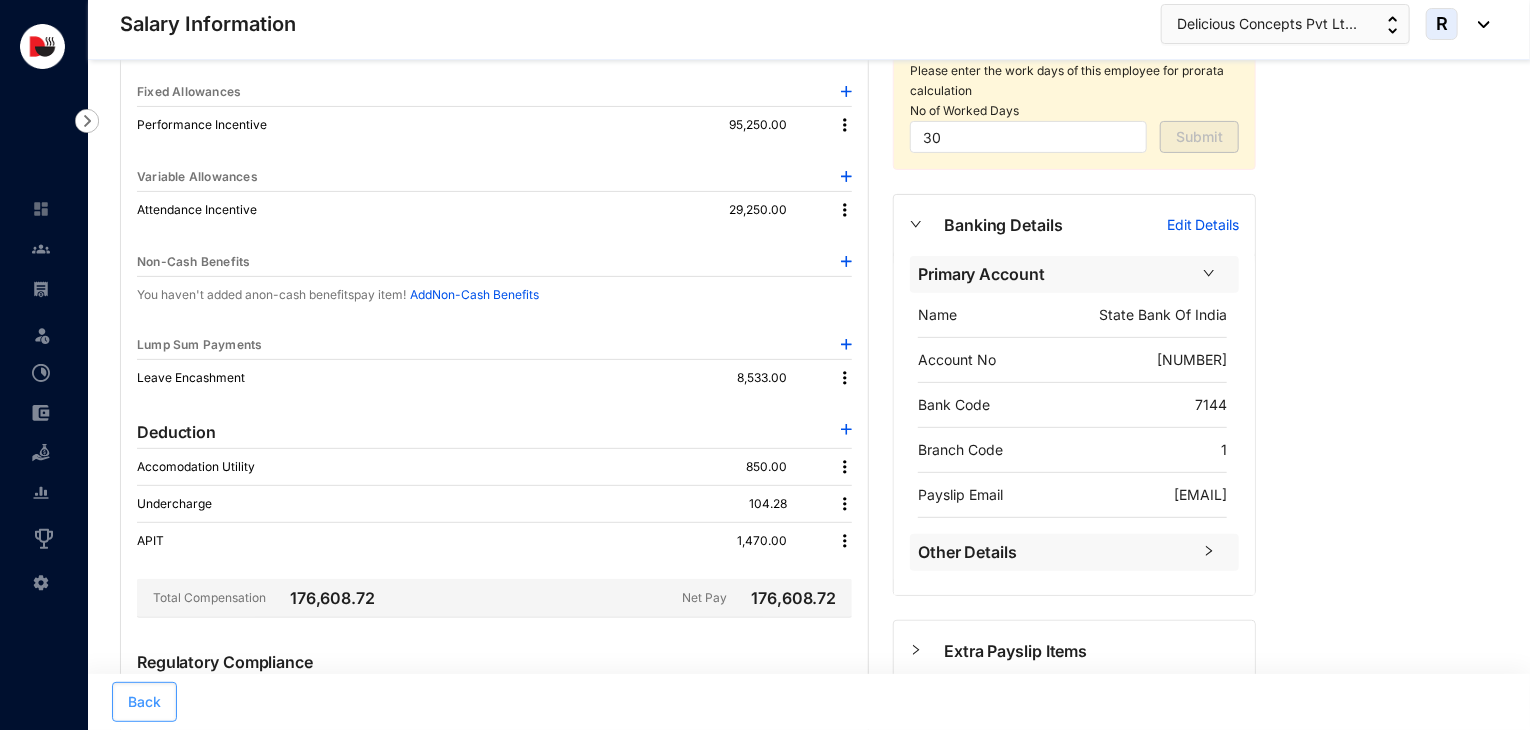 click on "Back" at bounding box center [144, 702] 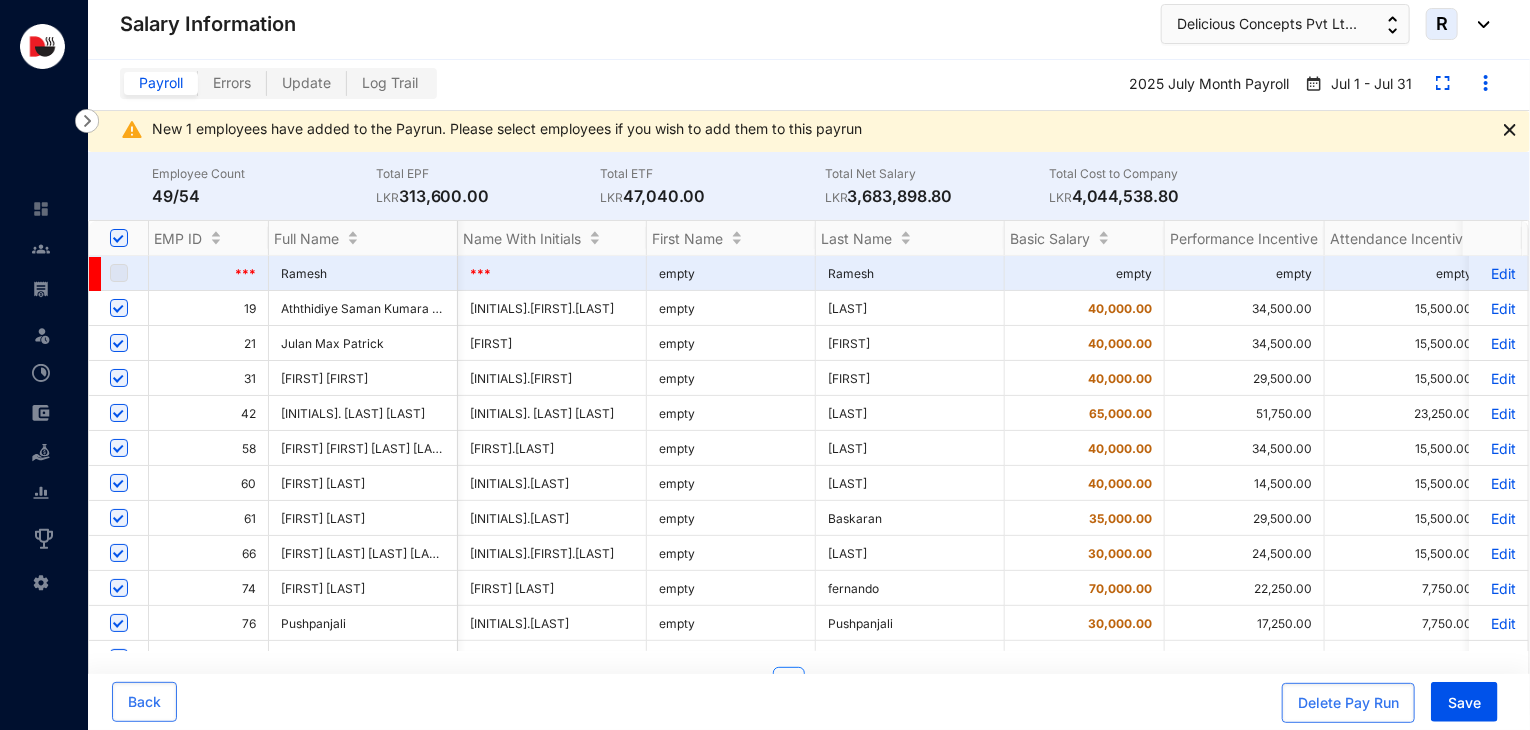 scroll, scrollTop: 60, scrollLeft: 76, axis: both 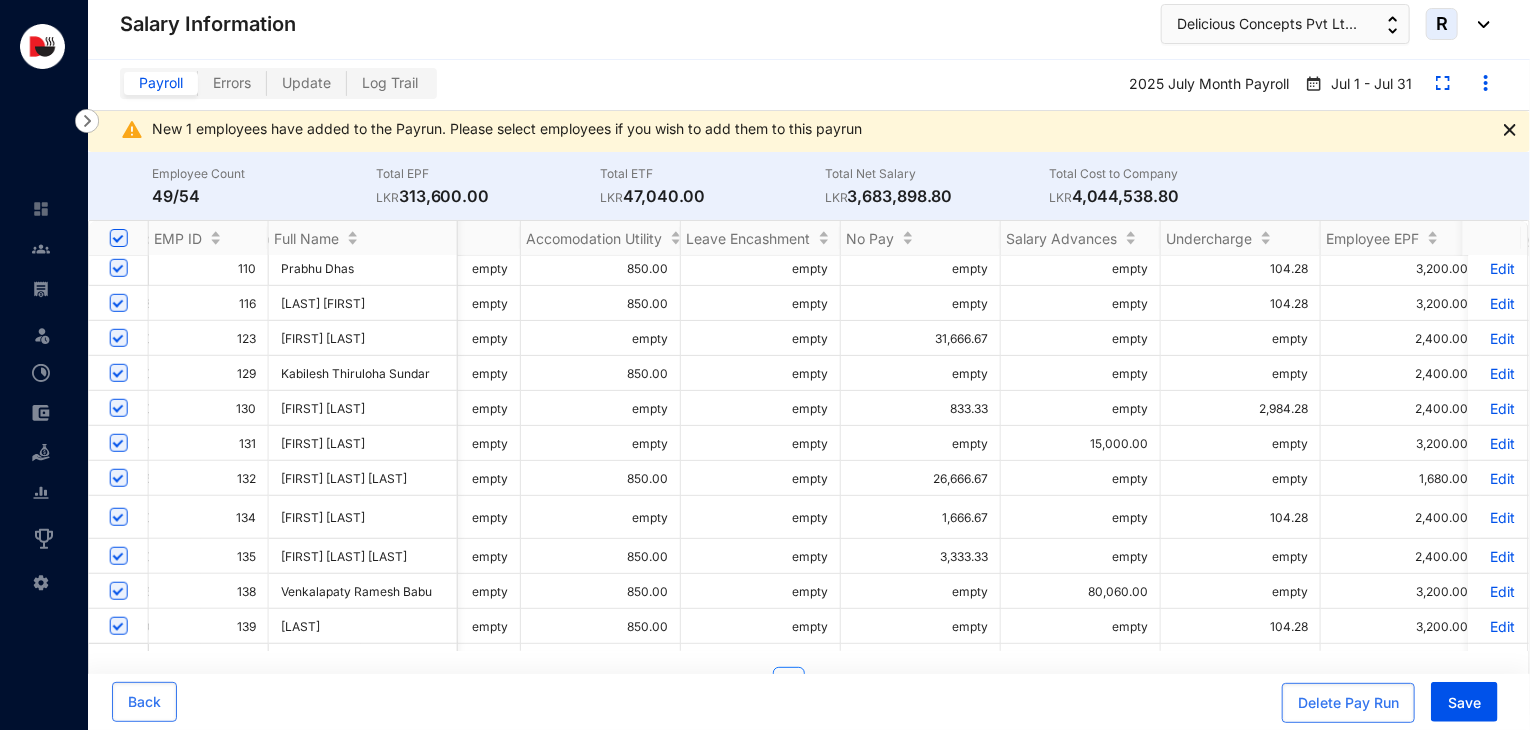 click on "Edit" at bounding box center (1498, 443) 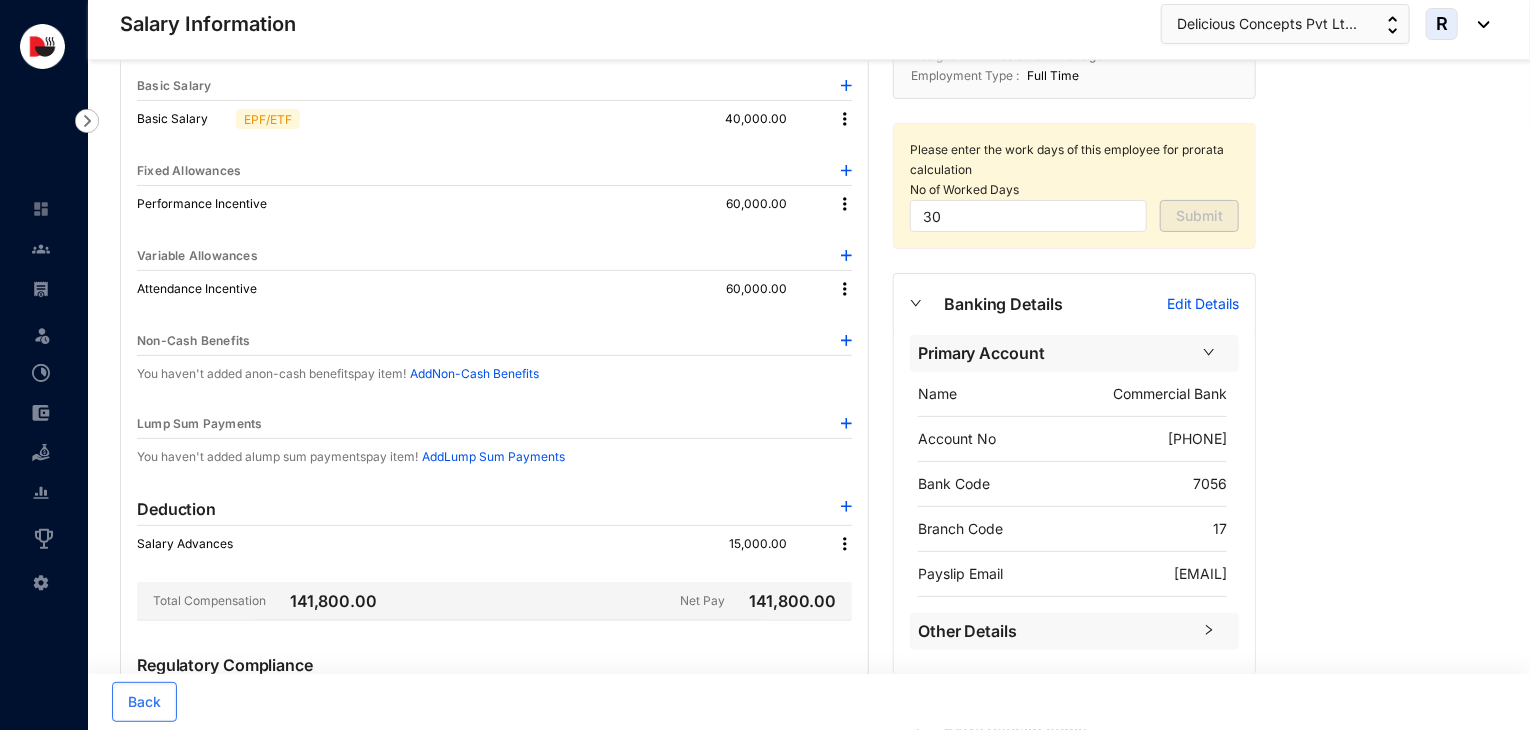 click at bounding box center [846, 506] 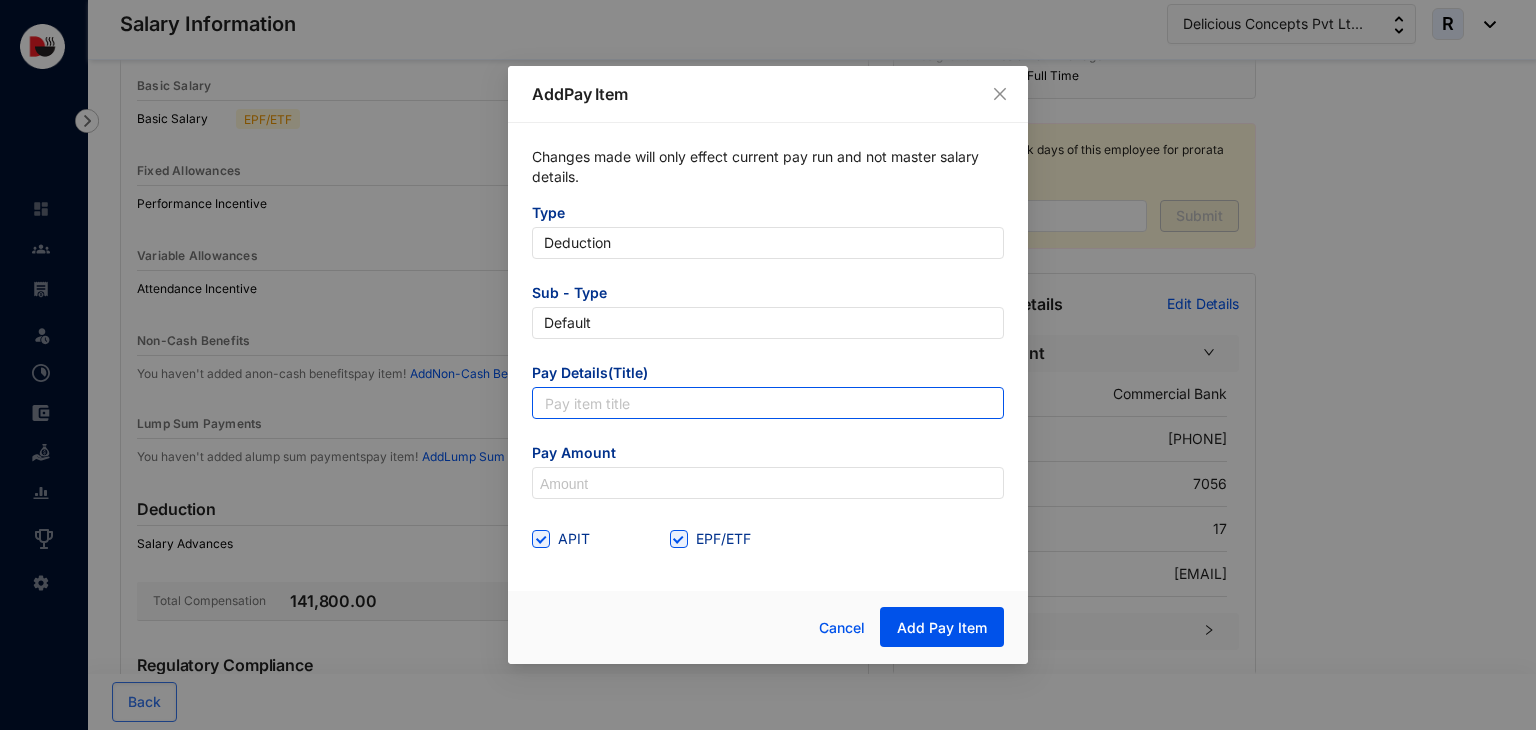 click at bounding box center (768, 403) 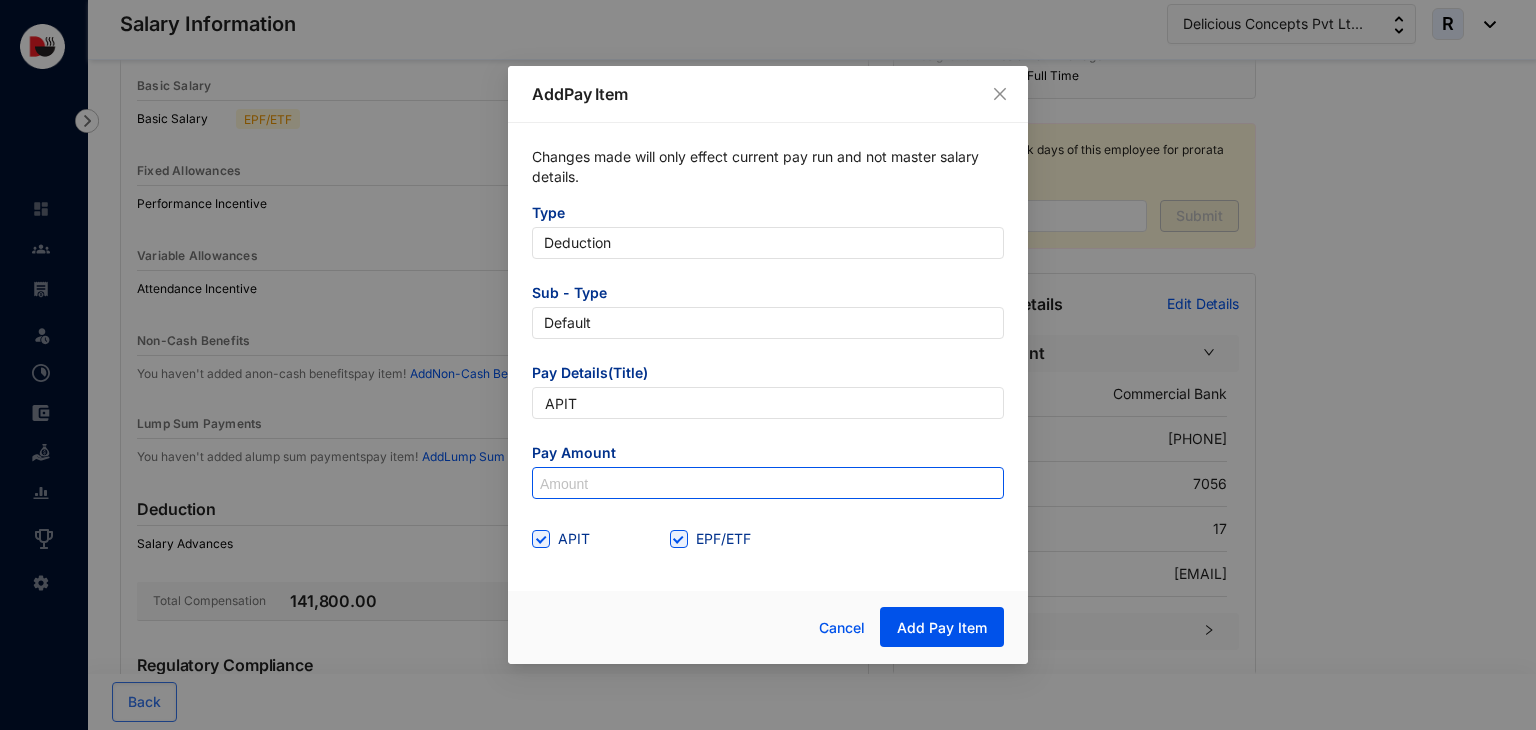 click at bounding box center [768, 484] 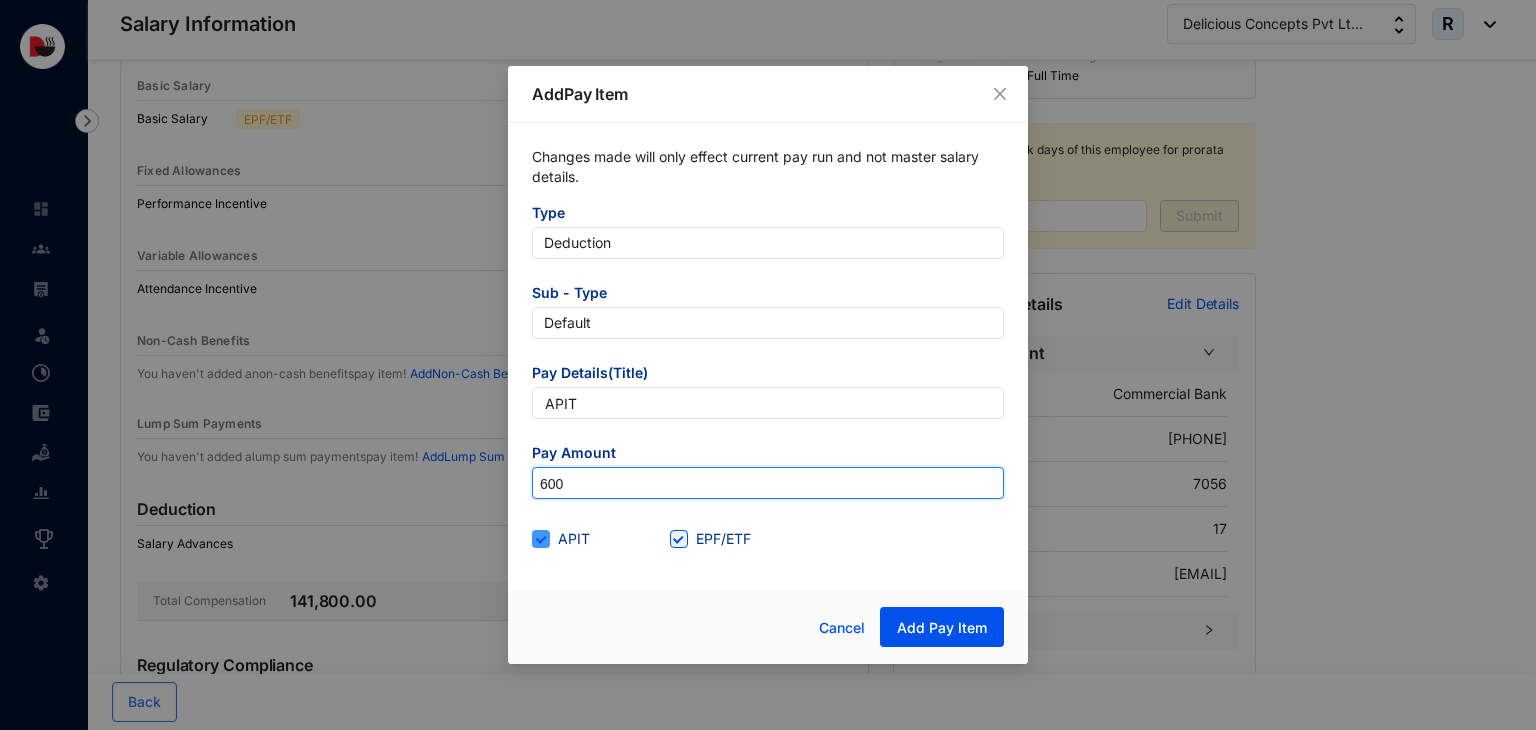 type on "600" 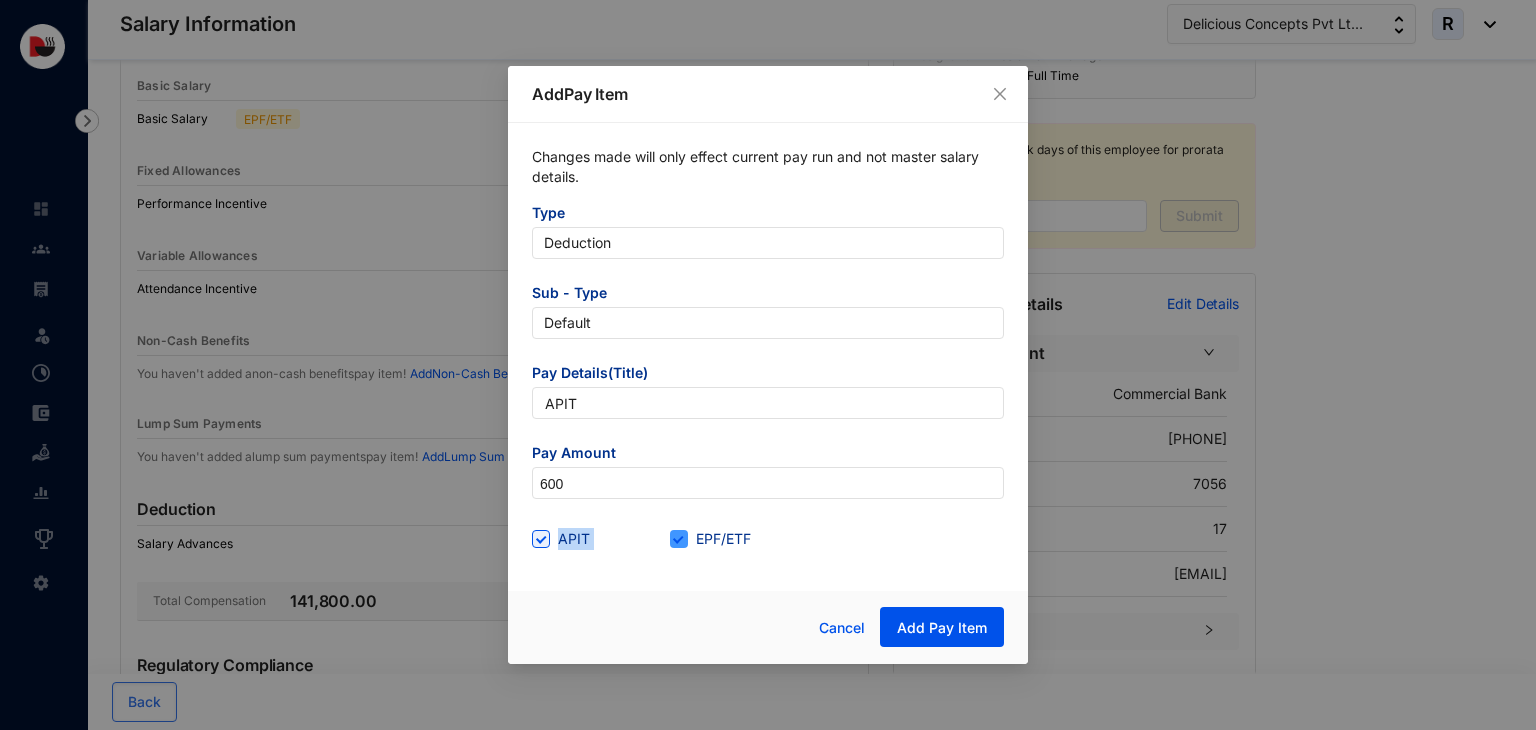 drag, startPoint x: 548, startPoint y: 546, endPoint x: 686, endPoint y: 548, distance: 138.0145 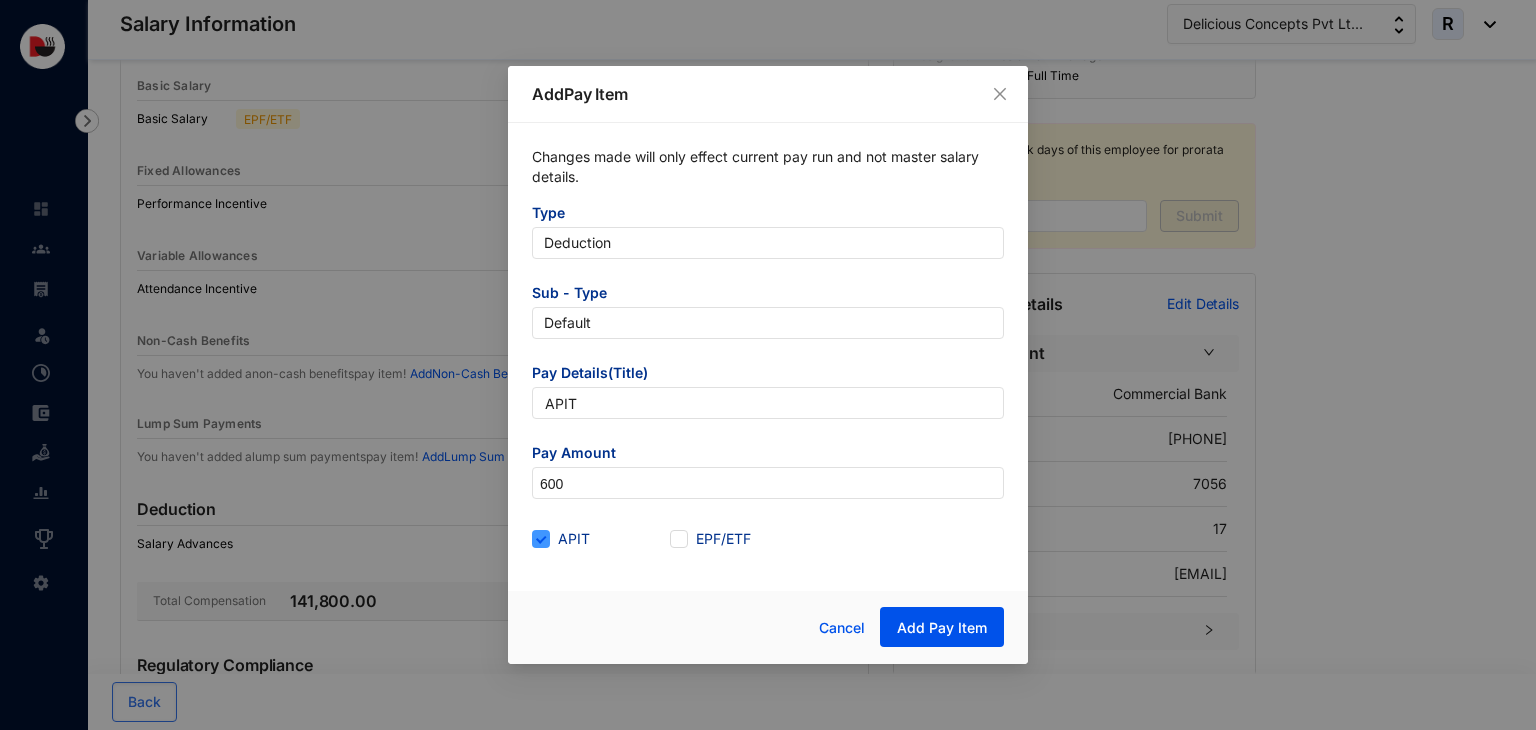 click at bounding box center [541, 539] 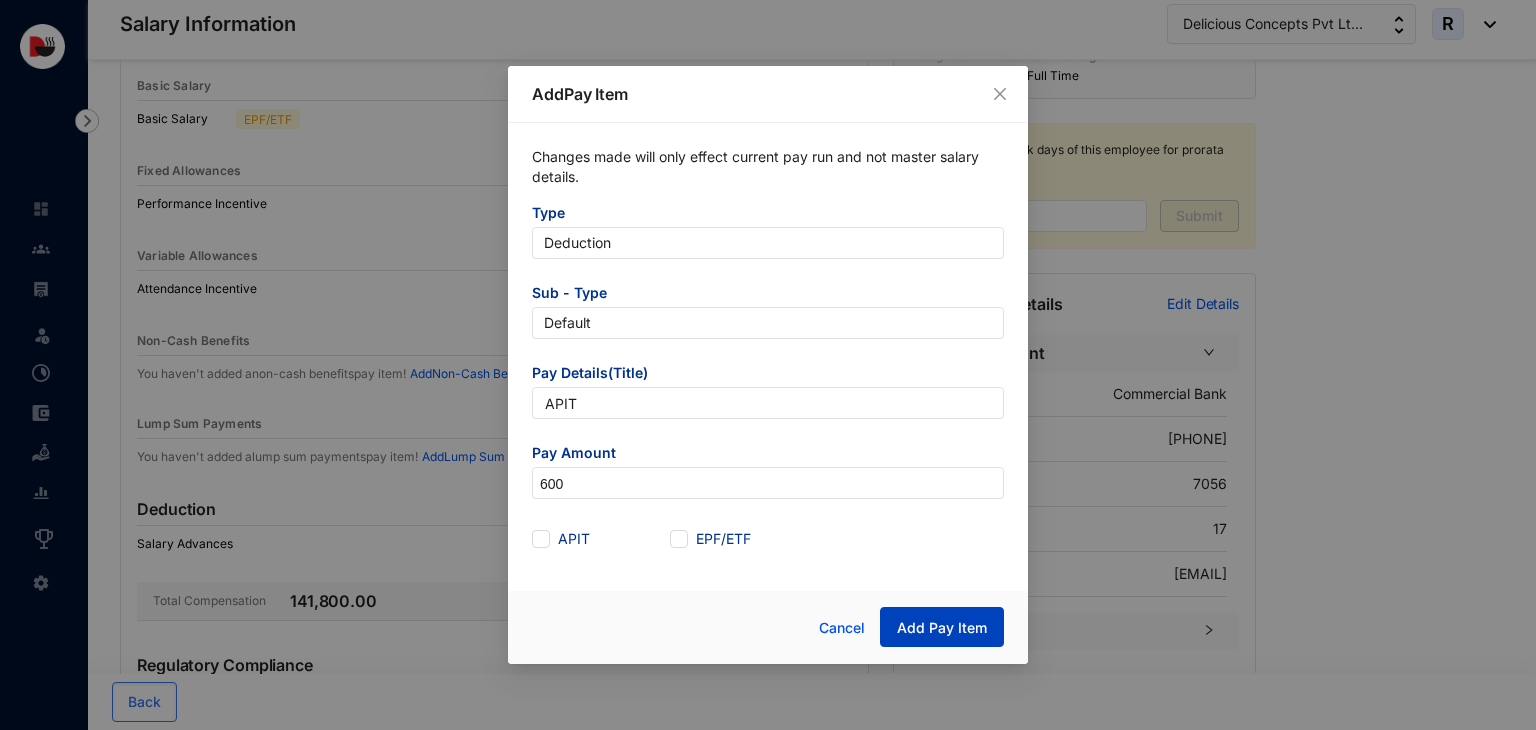 click on "Add Pay Item" at bounding box center [942, 628] 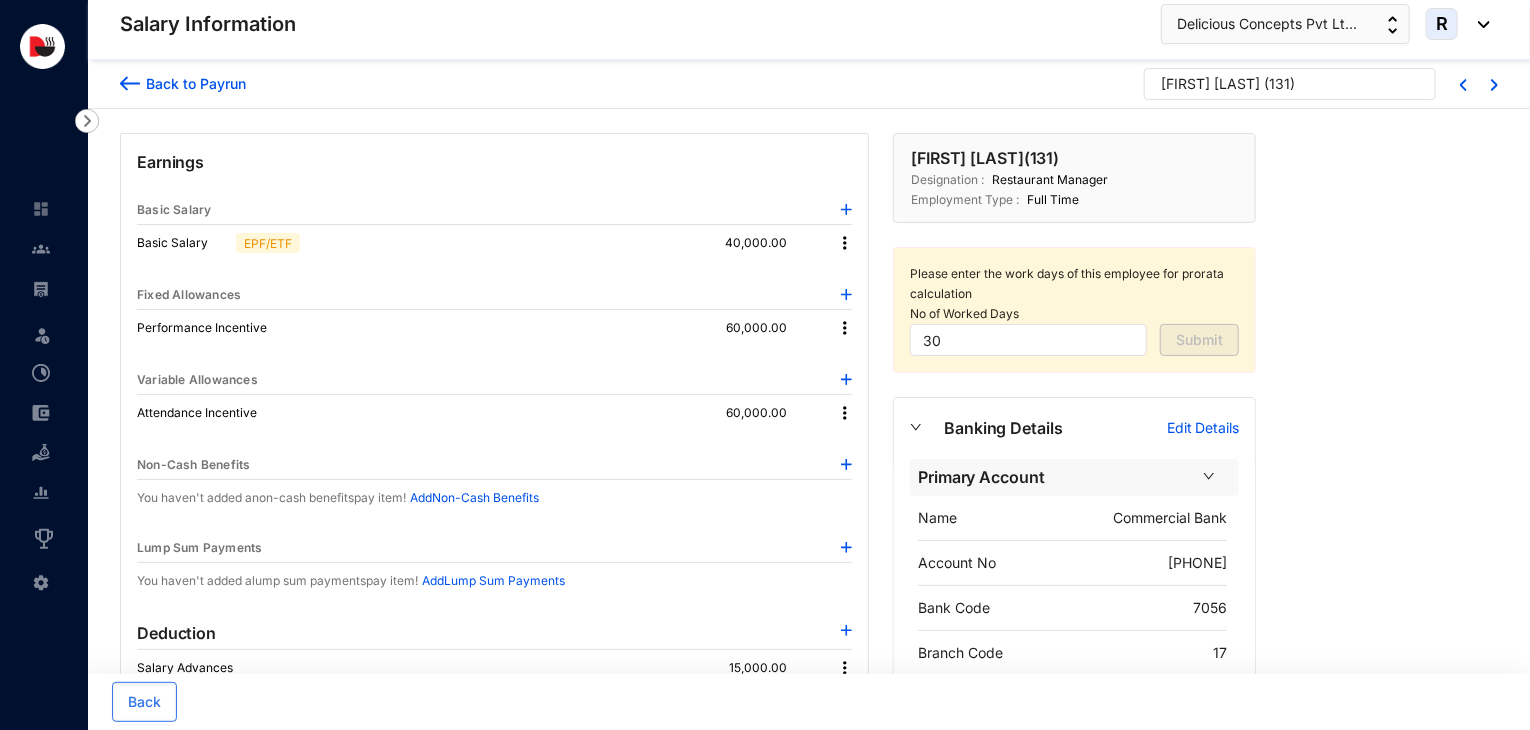 scroll, scrollTop: 216, scrollLeft: 0, axis: vertical 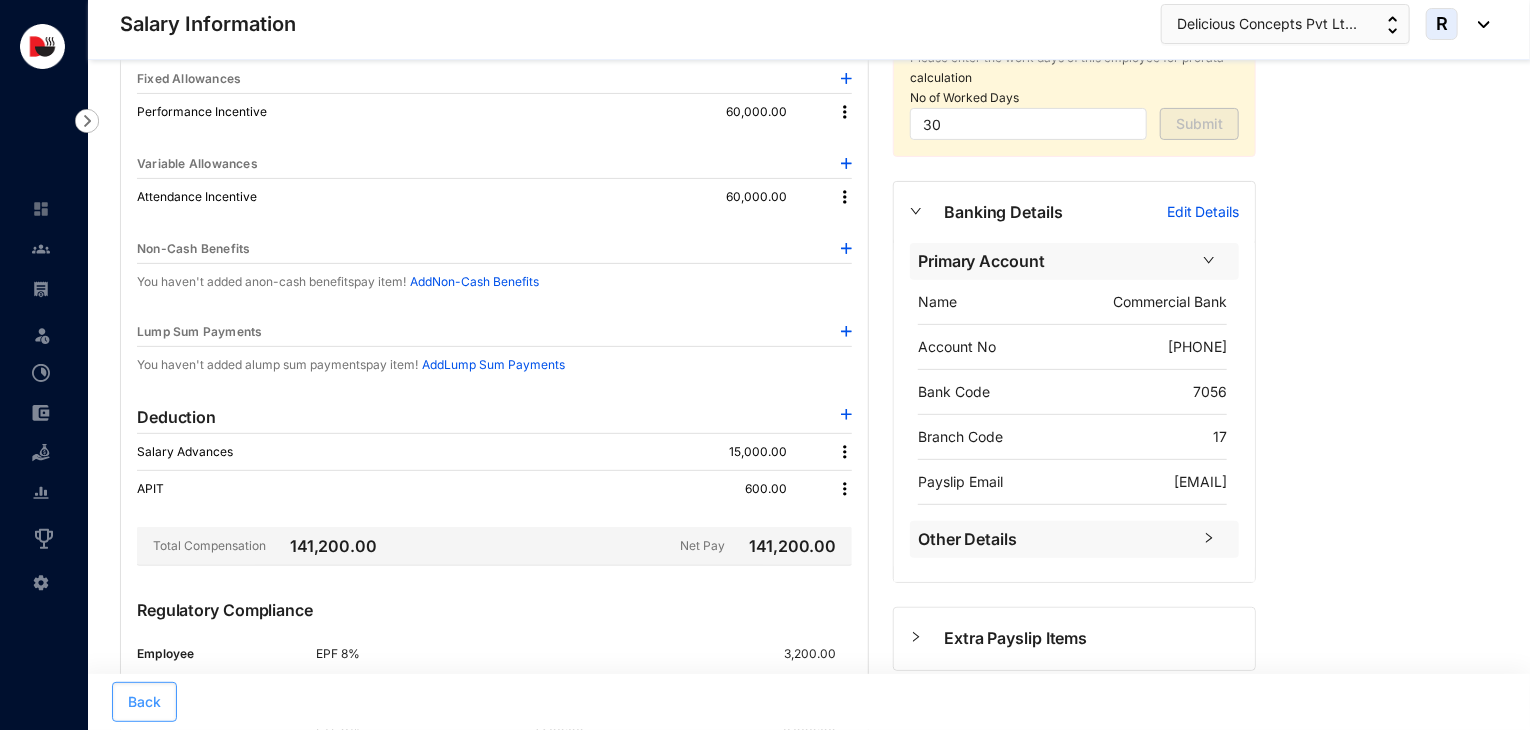 click on "Back" at bounding box center (144, 702) 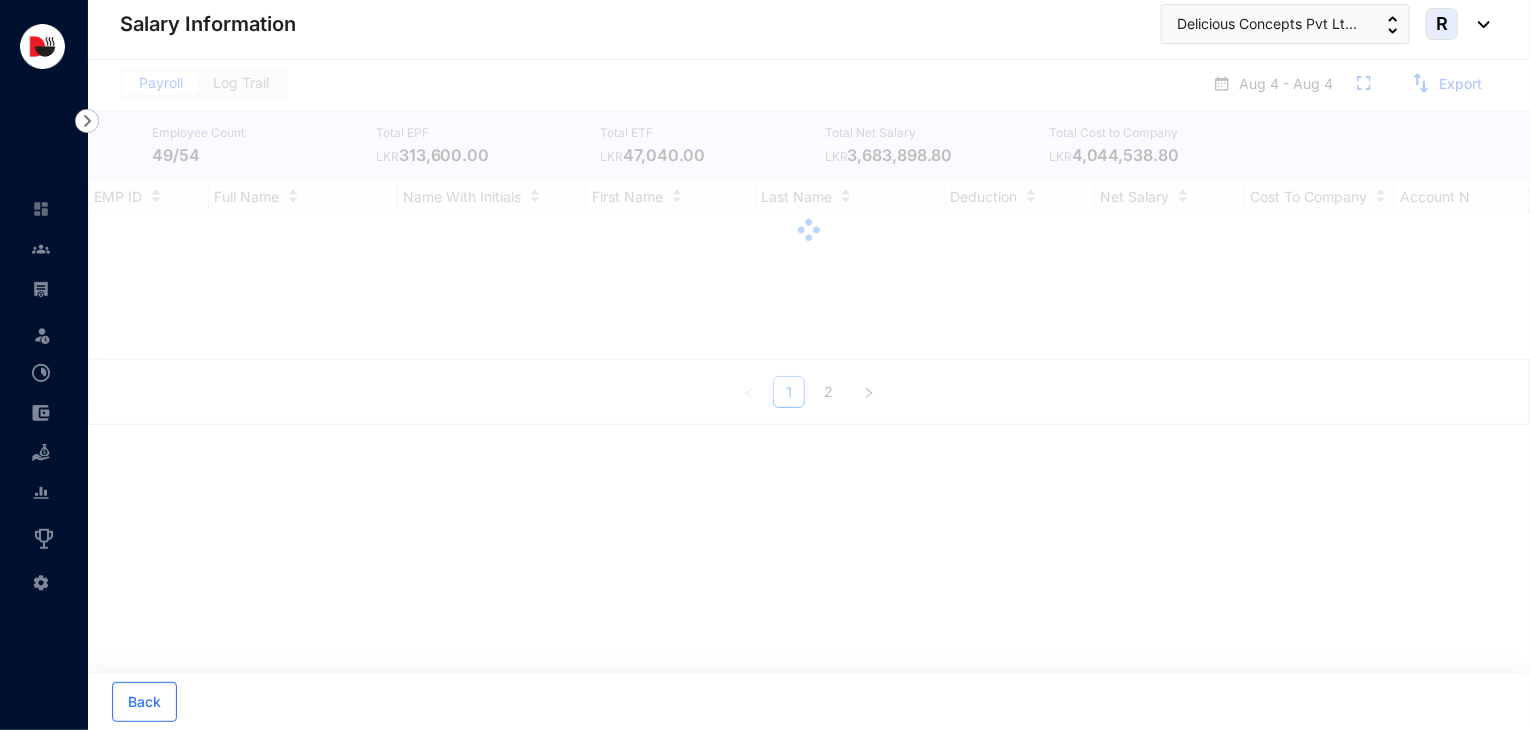 scroll, scrollTop: 0, scrollLeft: 0, axis: both 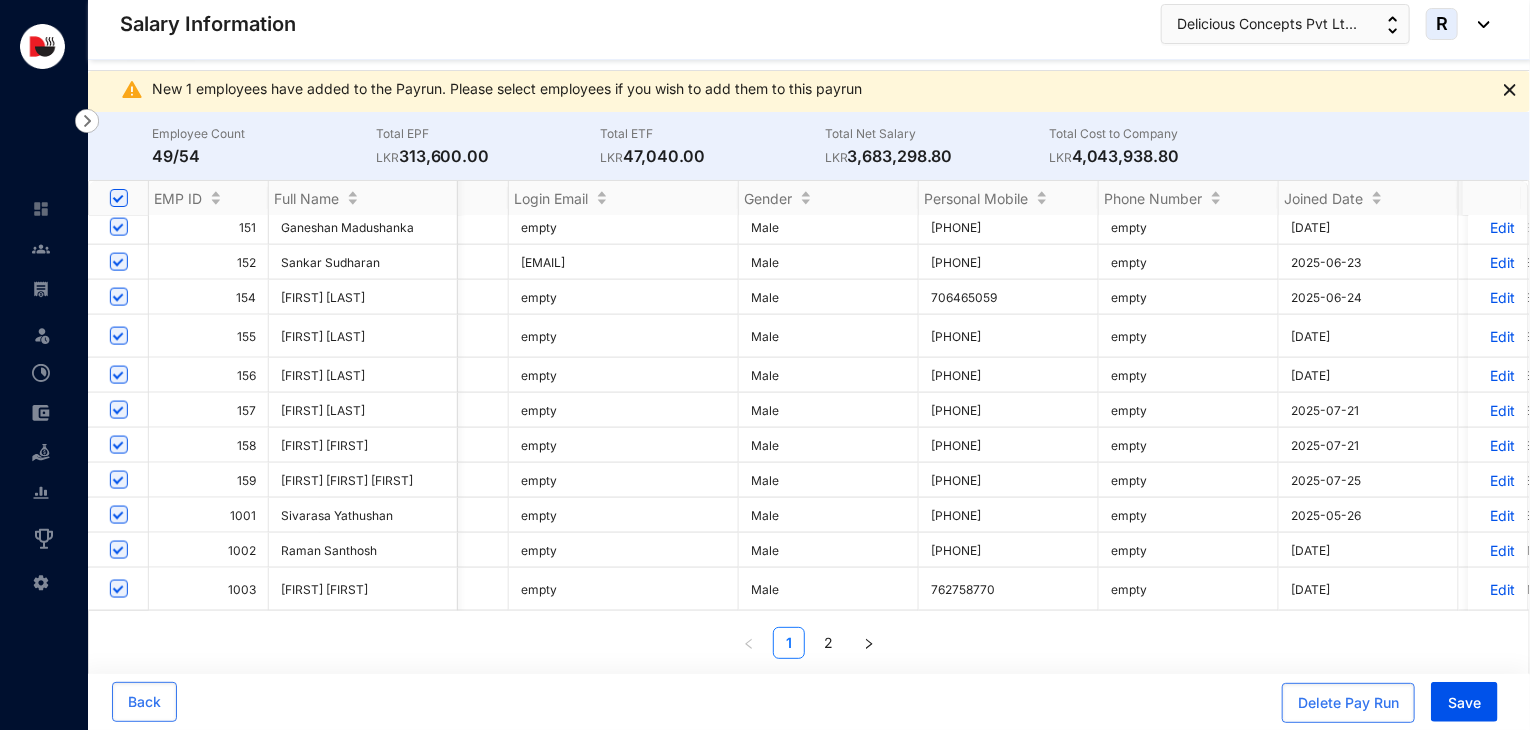 click on "Edit" at bounding box center [1498, 480] 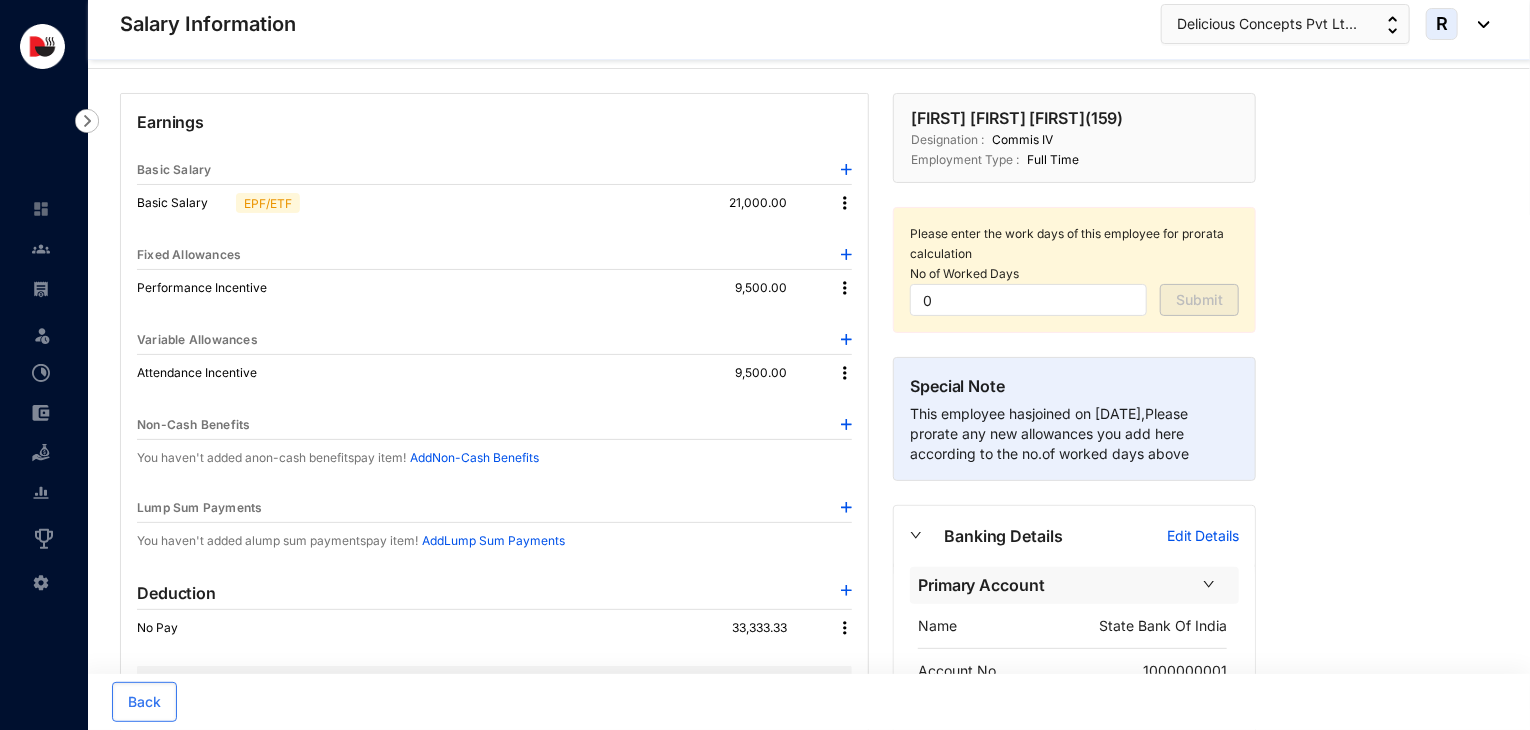 click at bounding box center [845, 203] 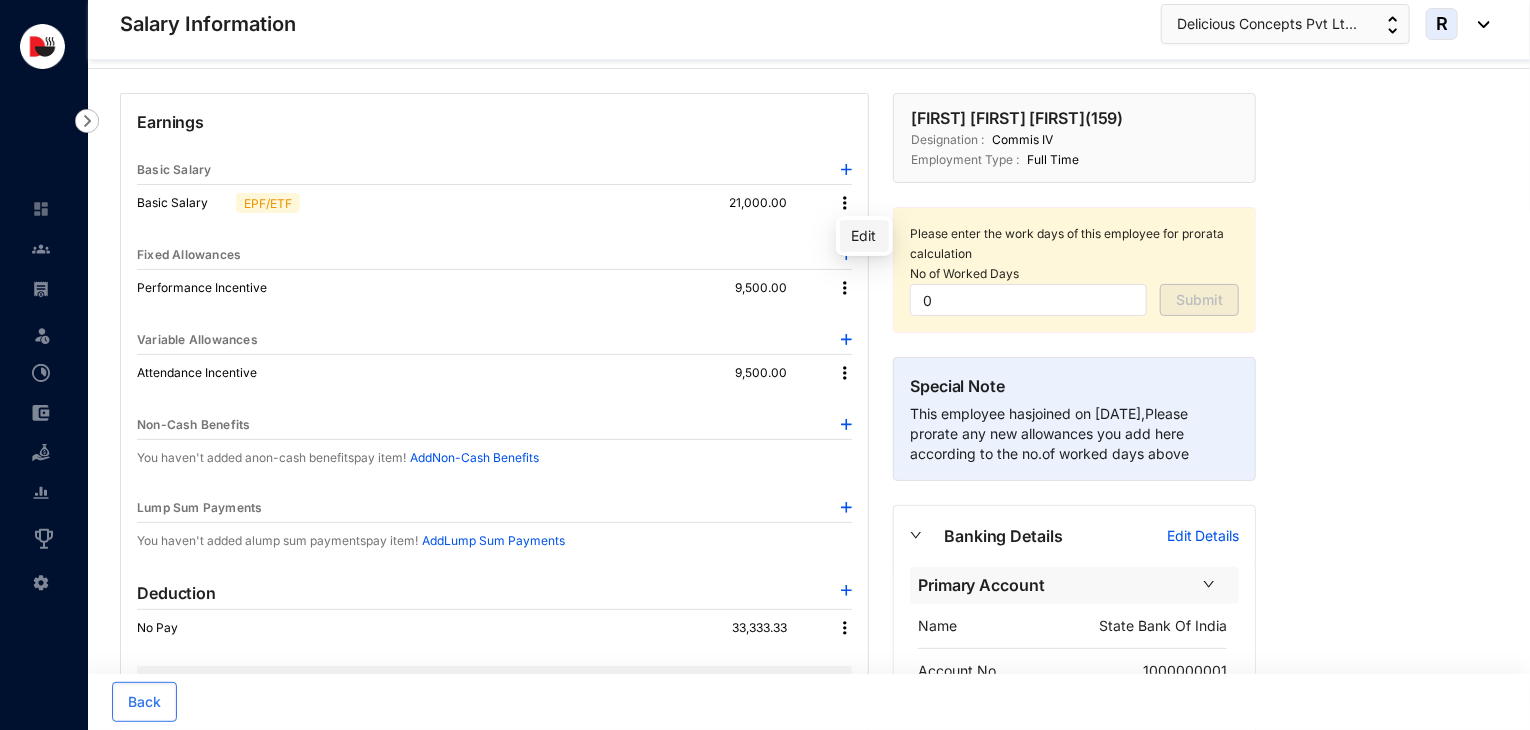 click on "Edit" at bounding box center [864, 236] 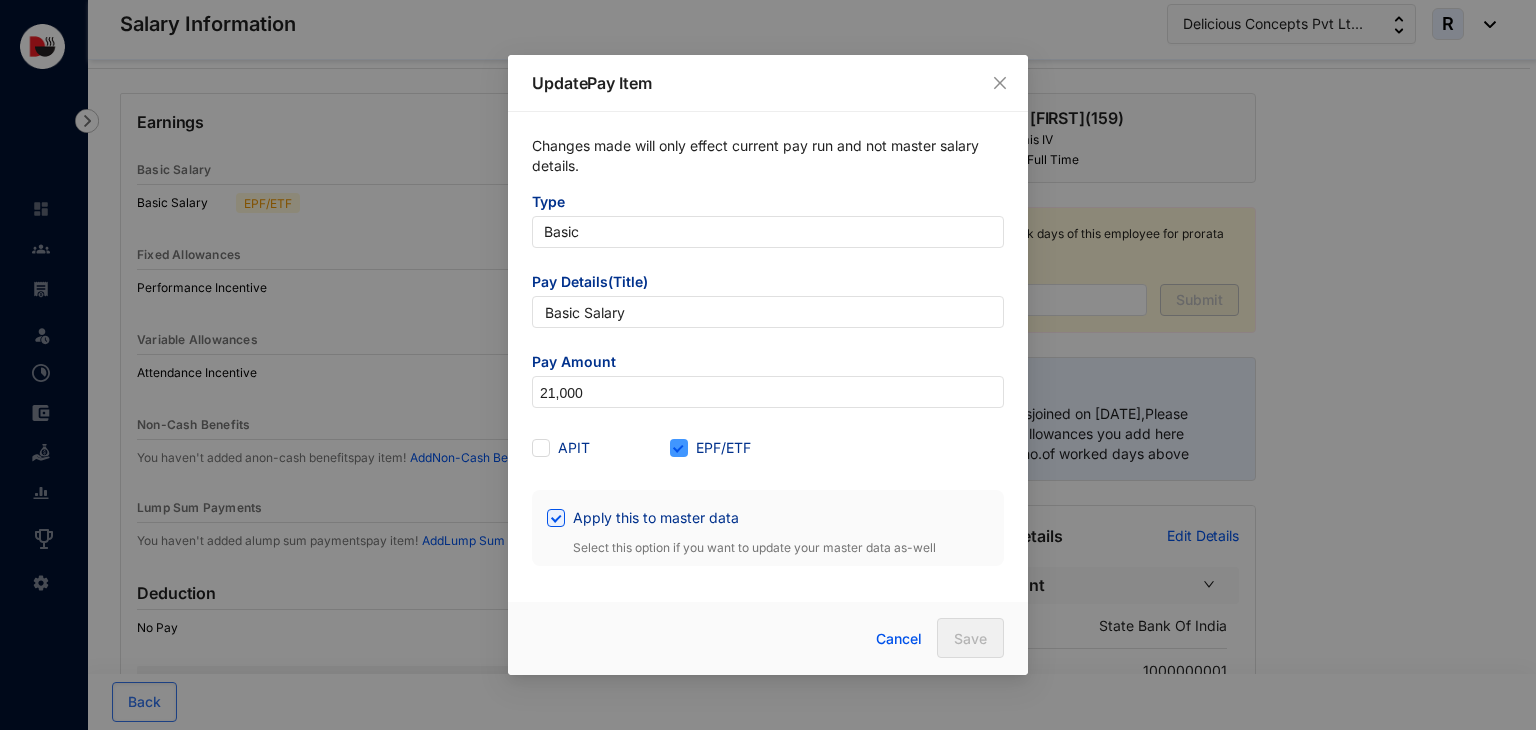 click on "EPF/ETF" at bounding box center [677, 446] 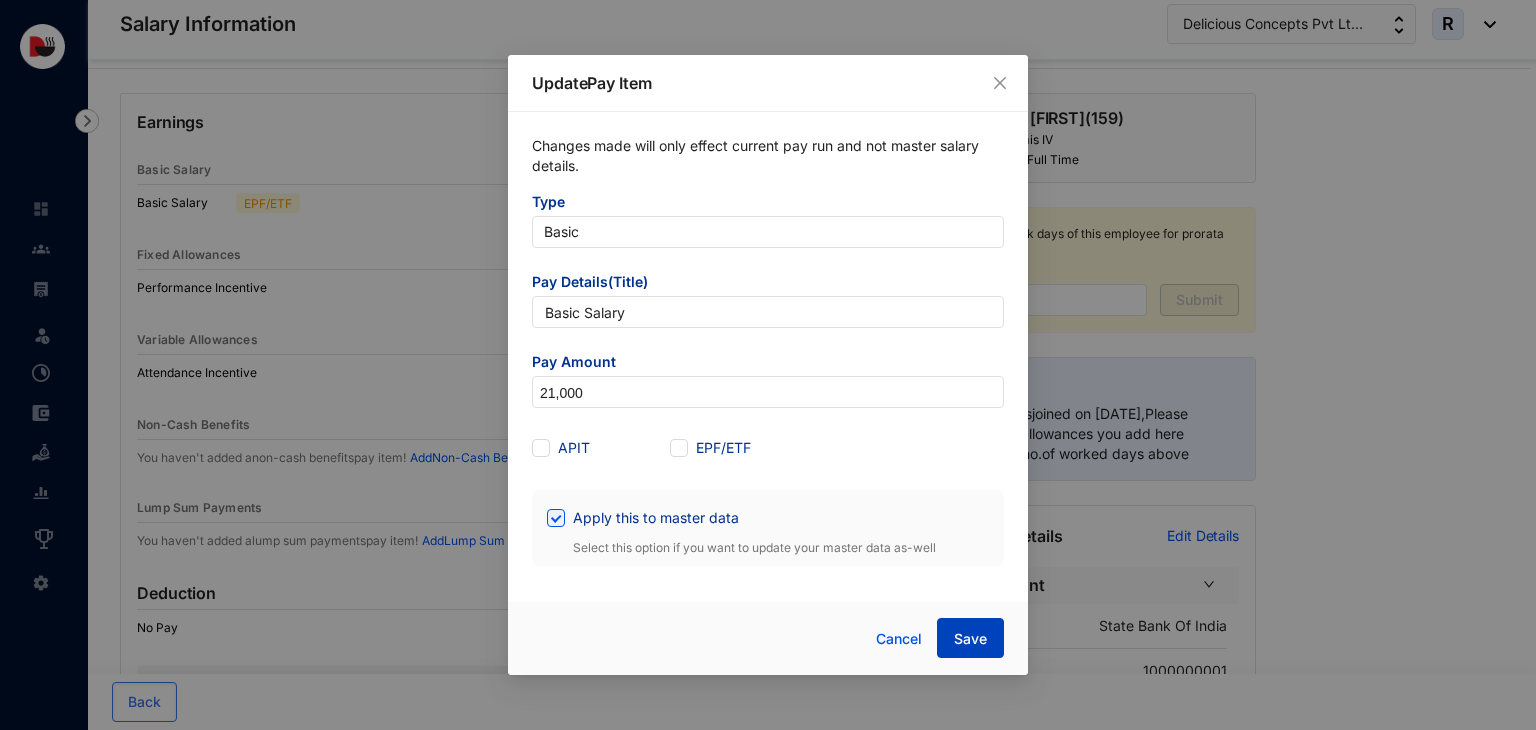 click on "Save" at bounding box center (970, 639) 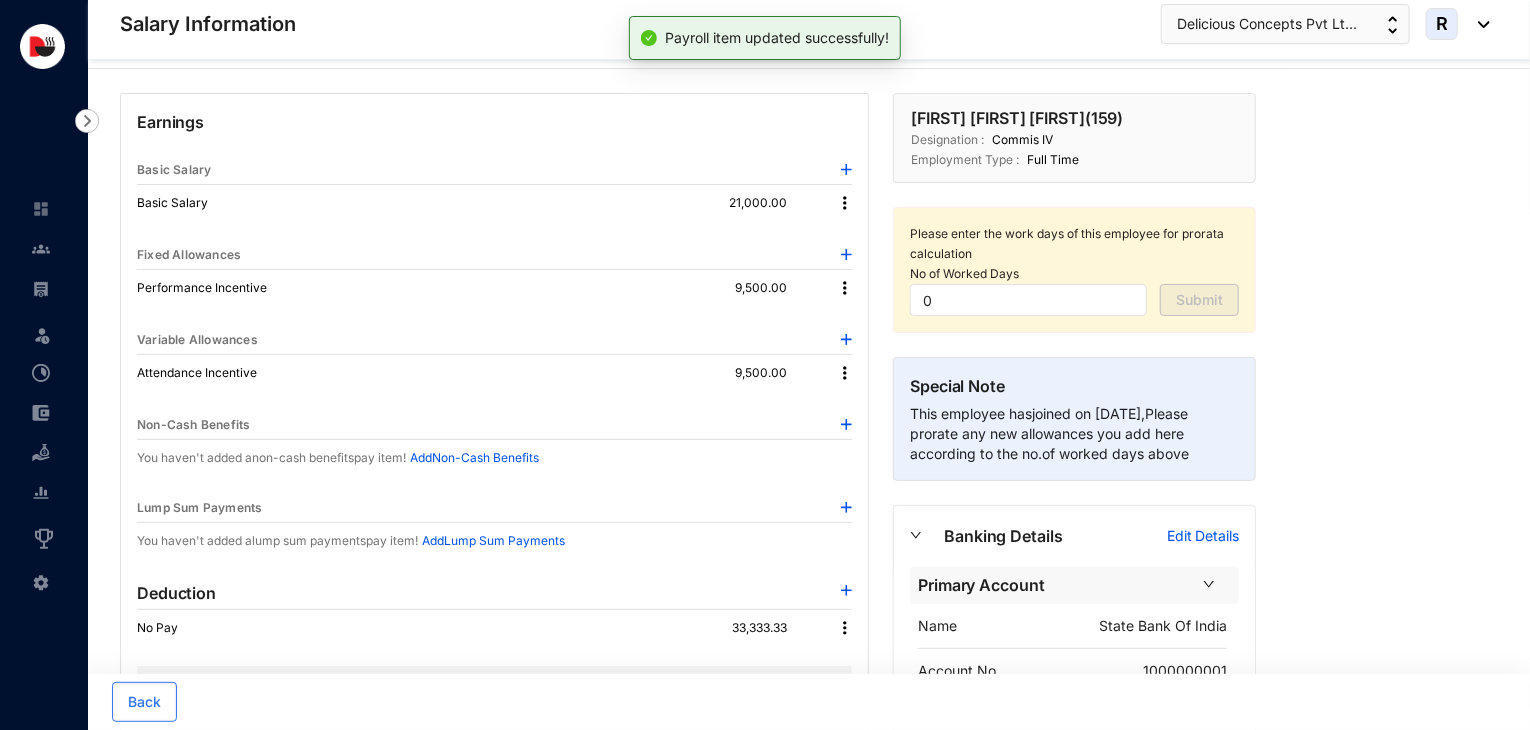 click at bounding box center [845, 203] 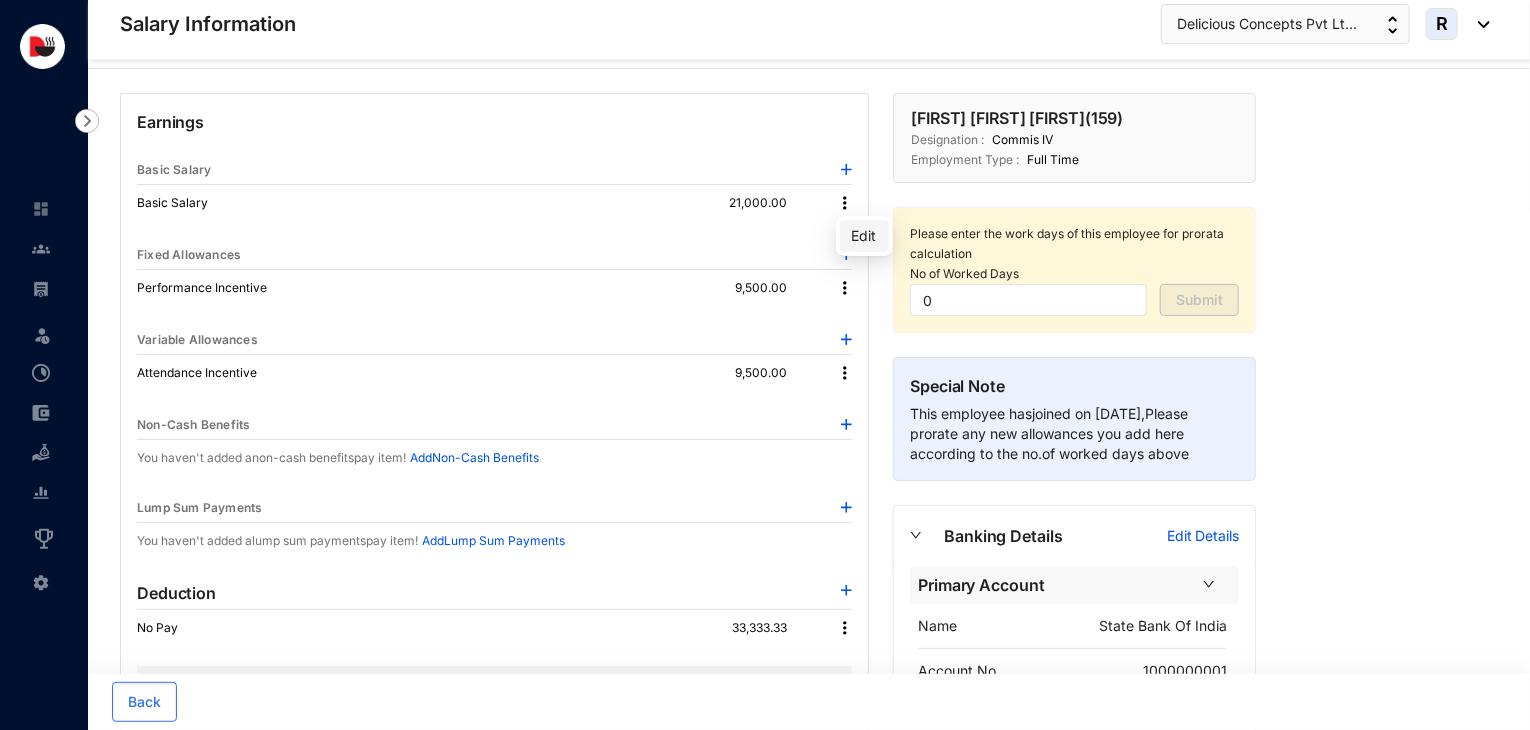 click on "Edit" at bounding box center [864, 236] 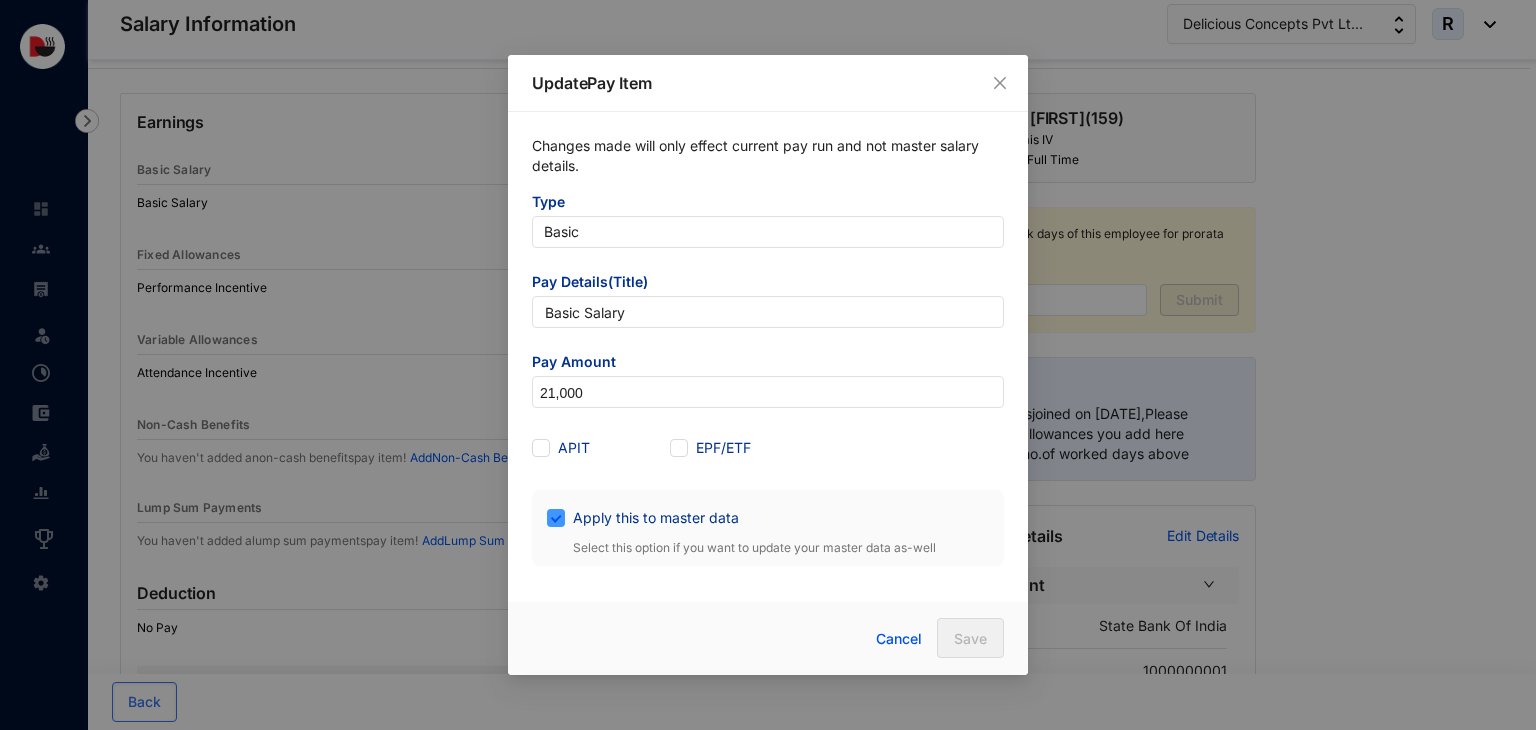 click on "Apply this to master data" at bounding box center (656, 518) 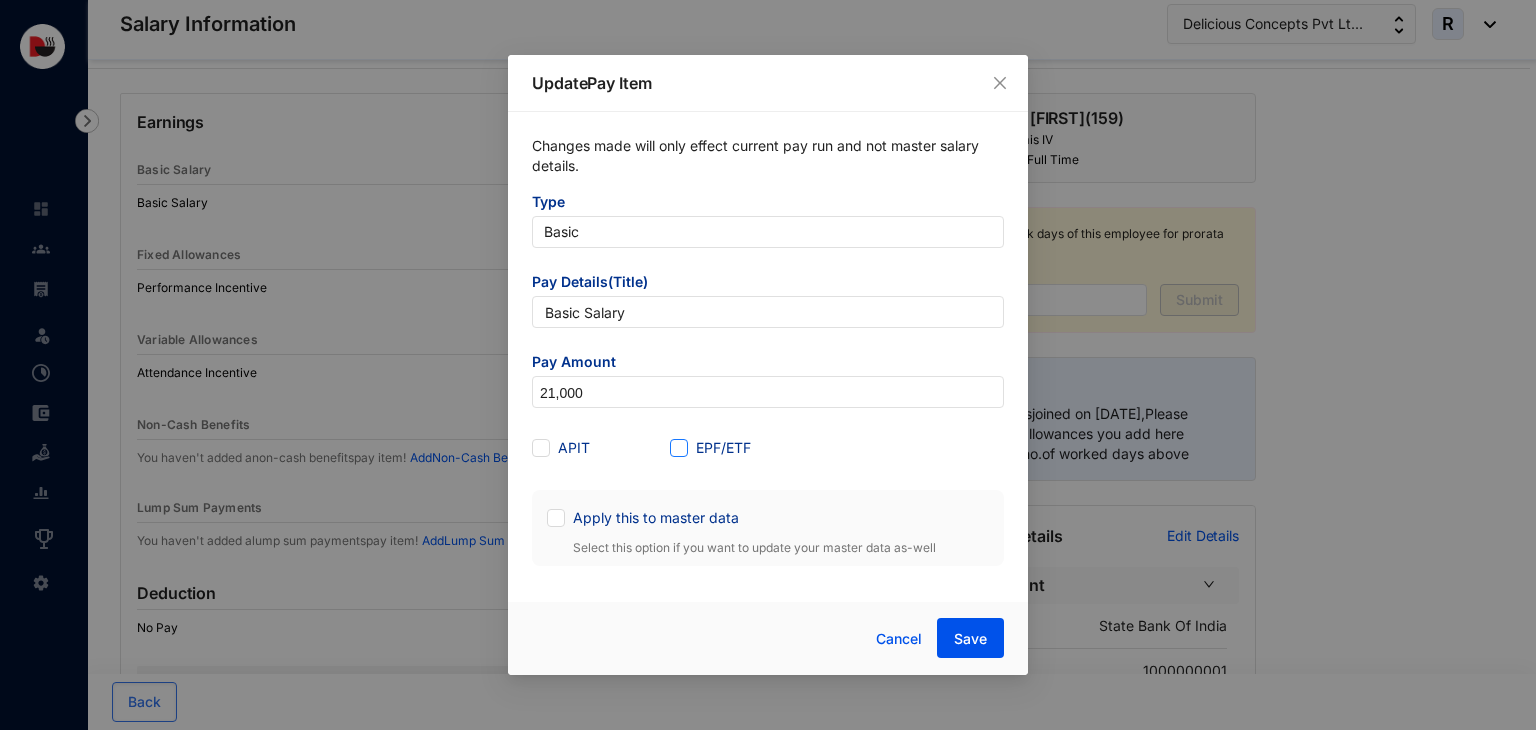 click on "EPF/ETF" at bounding box center [723, 448] 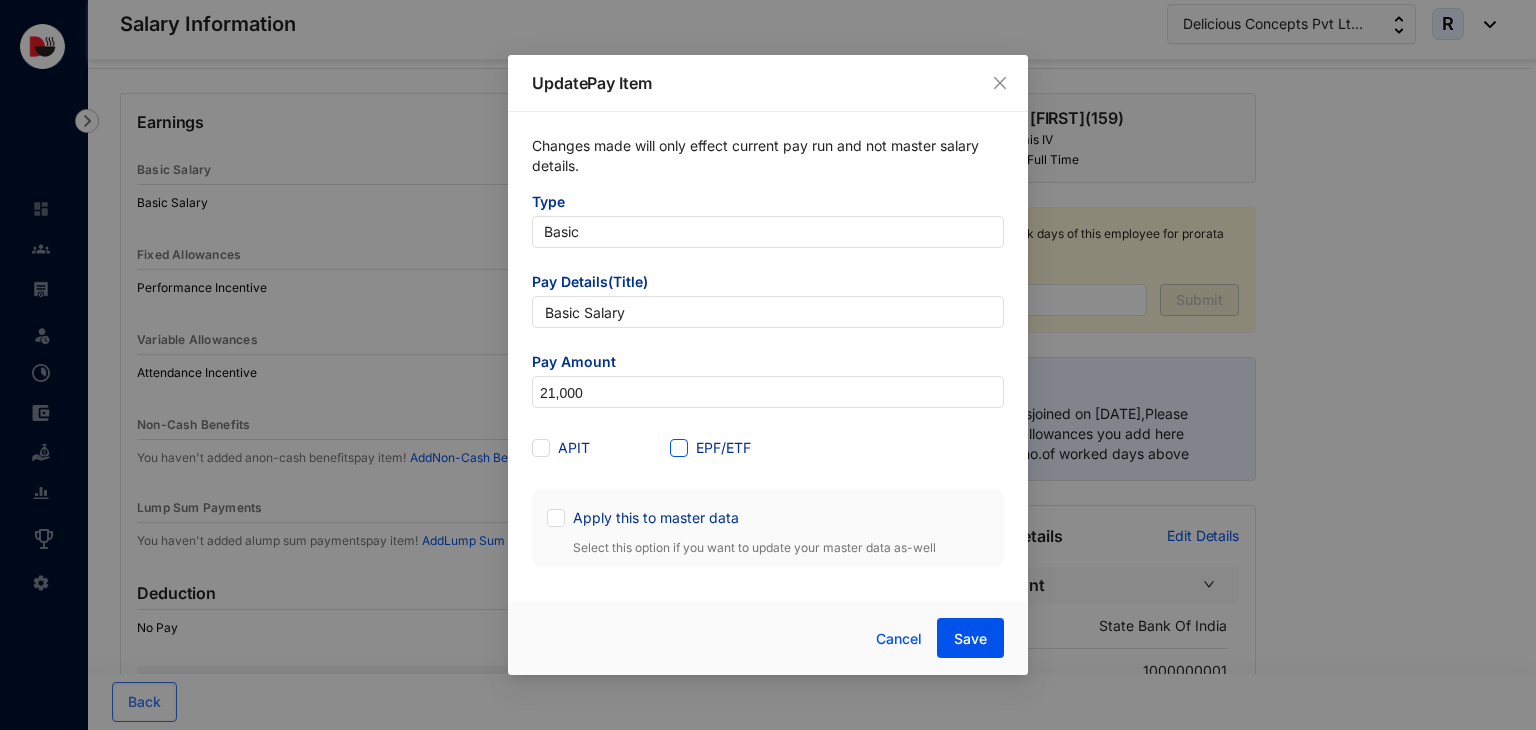click on "EPF/ETF" at bounding box center [677, 446] 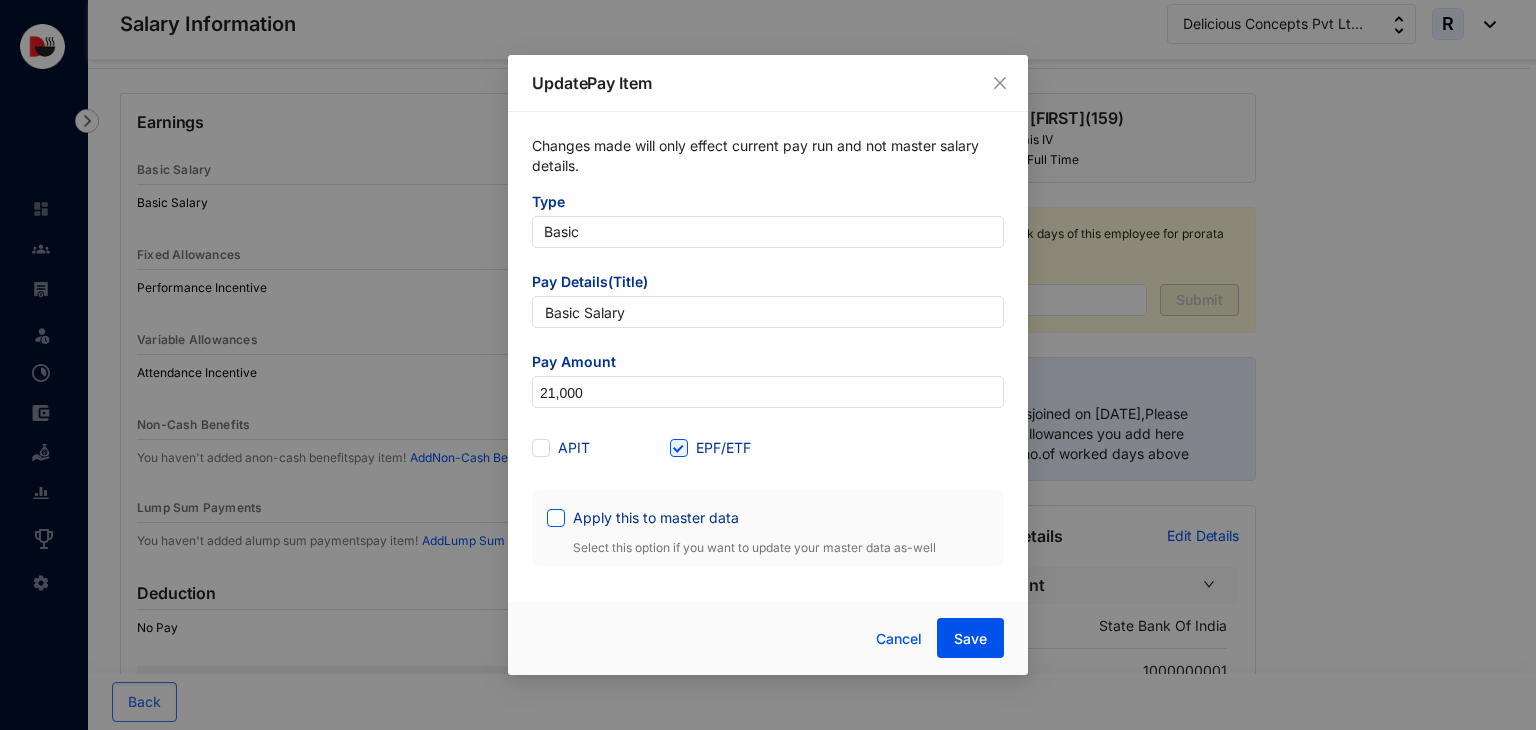 click on "Apply this to master data" at bounding box center [554, 516] 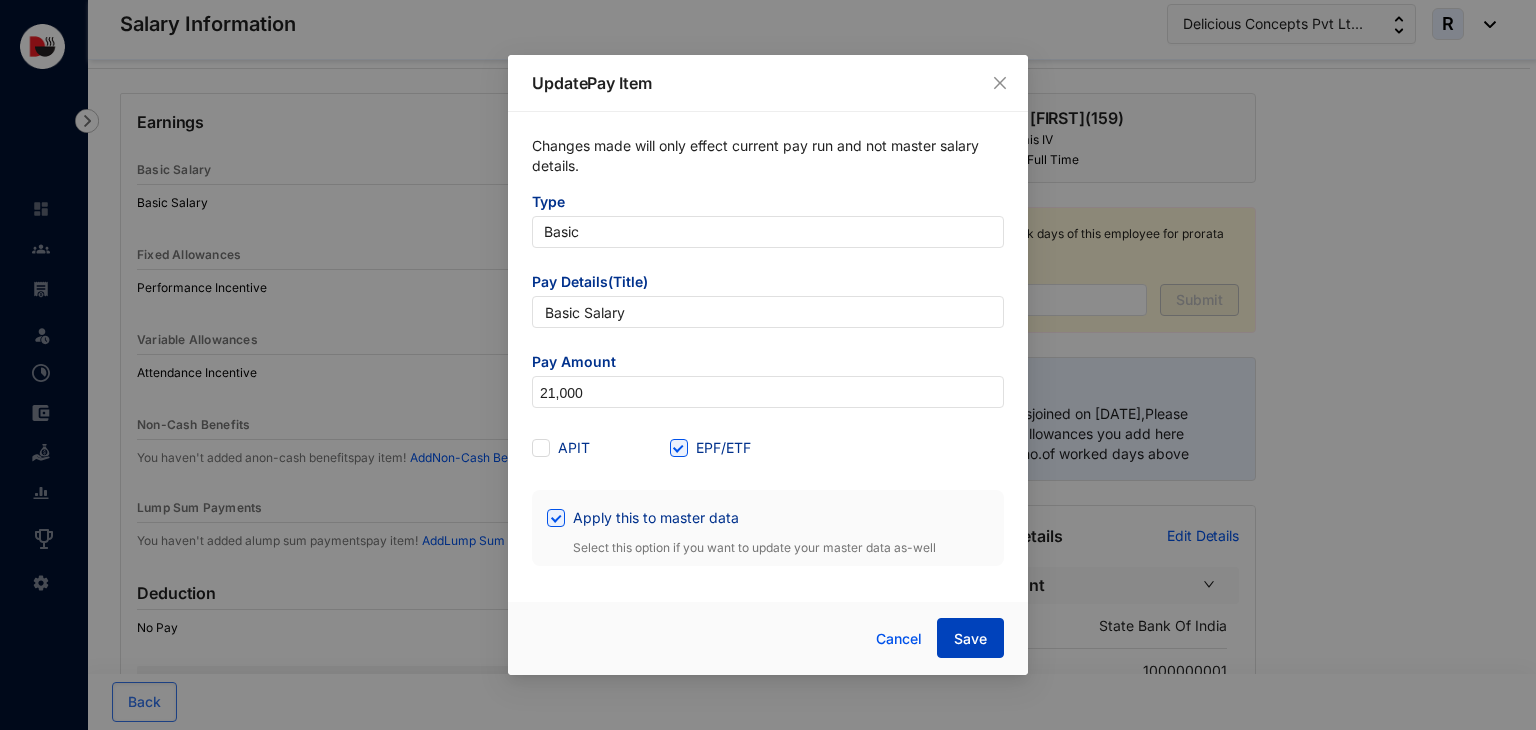 click on "Save" at bounding box center (970, 638) 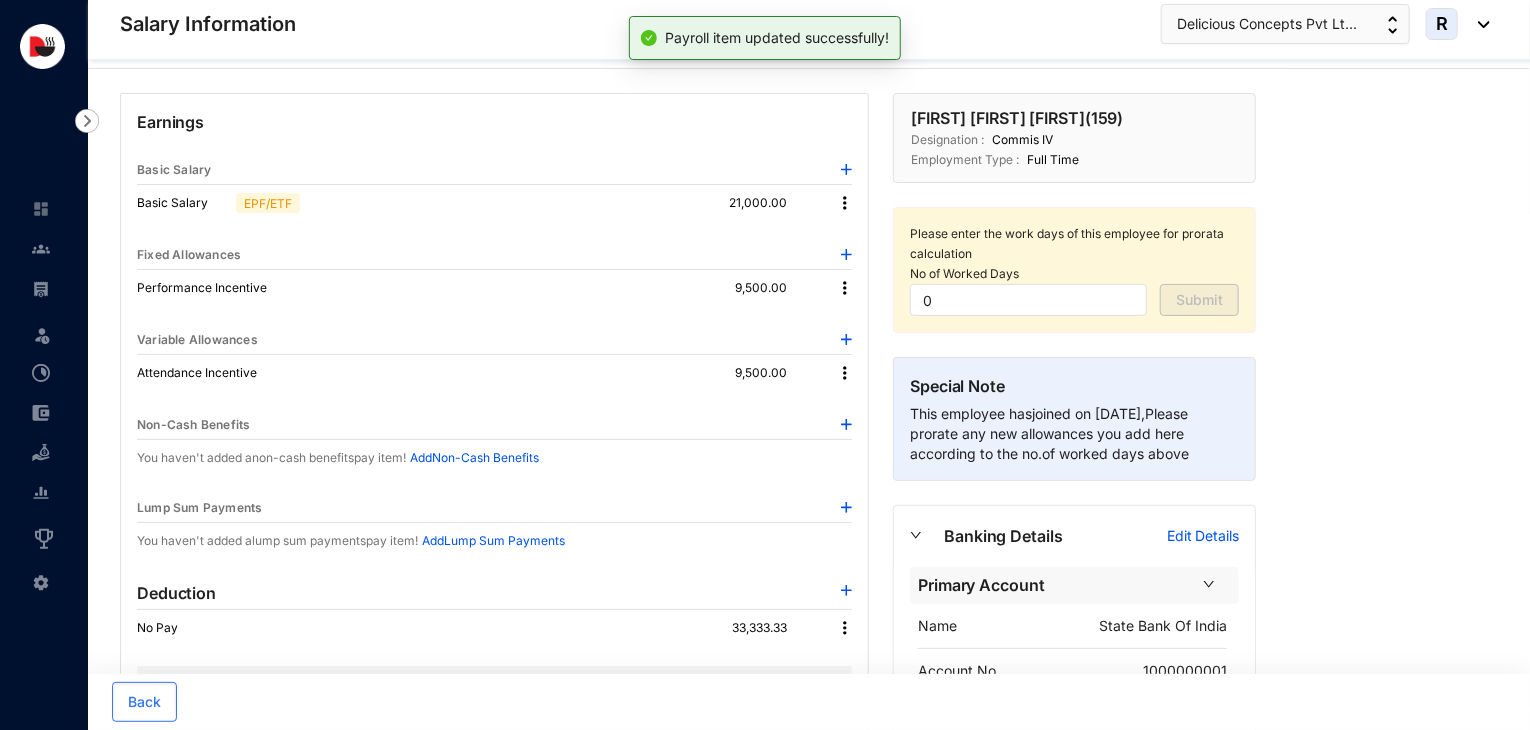 click at bounding box center [845, 203] 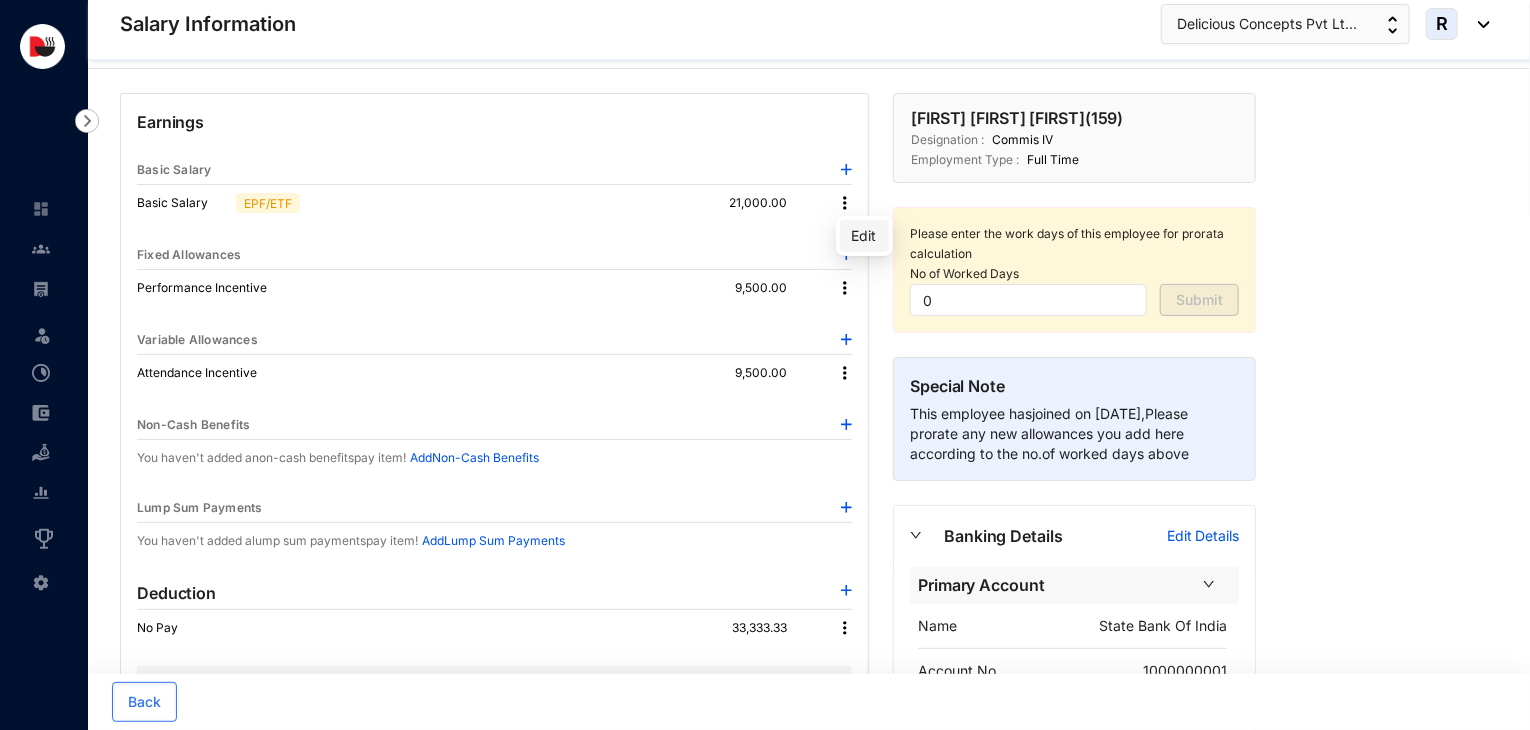 click on "Edit" at bounding box center [864, 236] 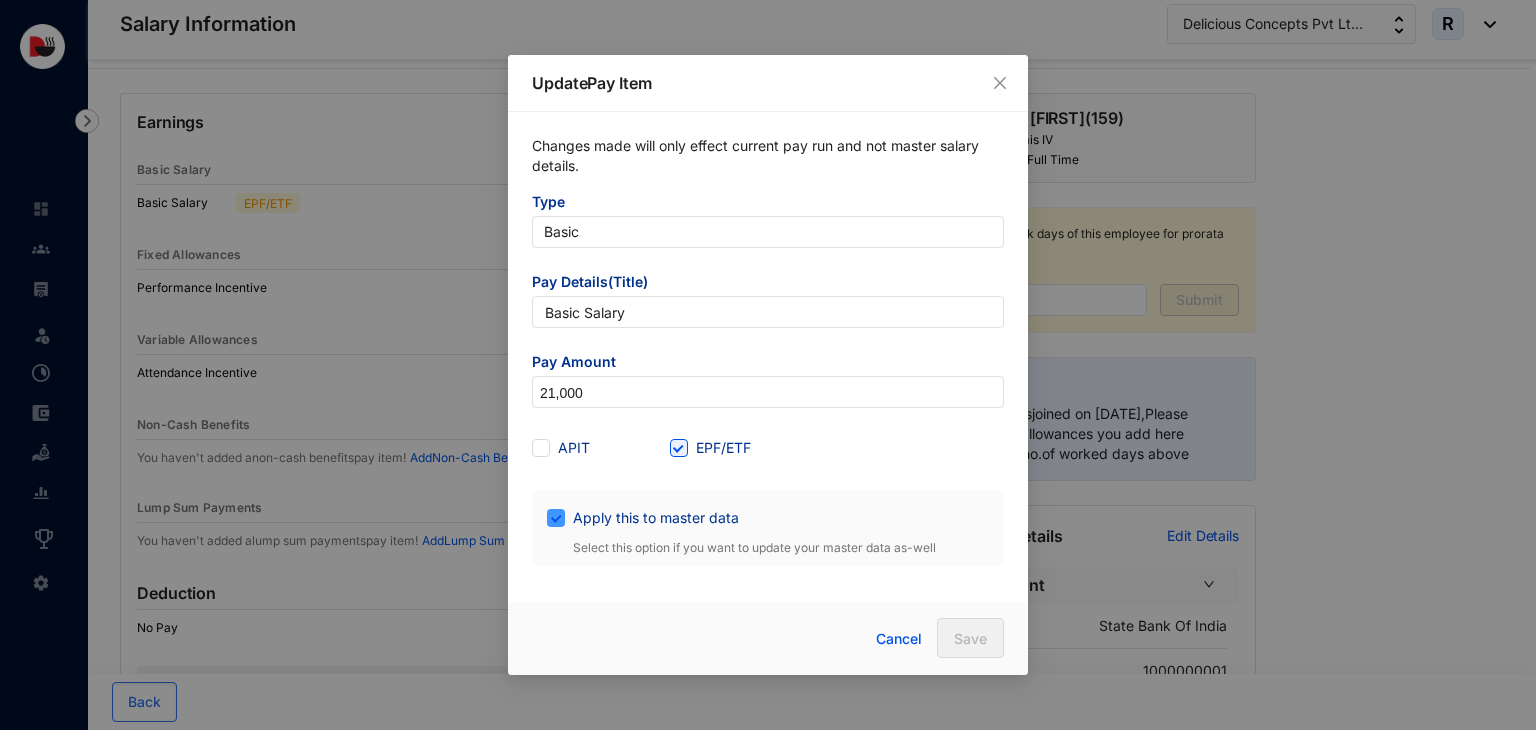 click on "Apply this to master data" at bounding box center [554, 516] 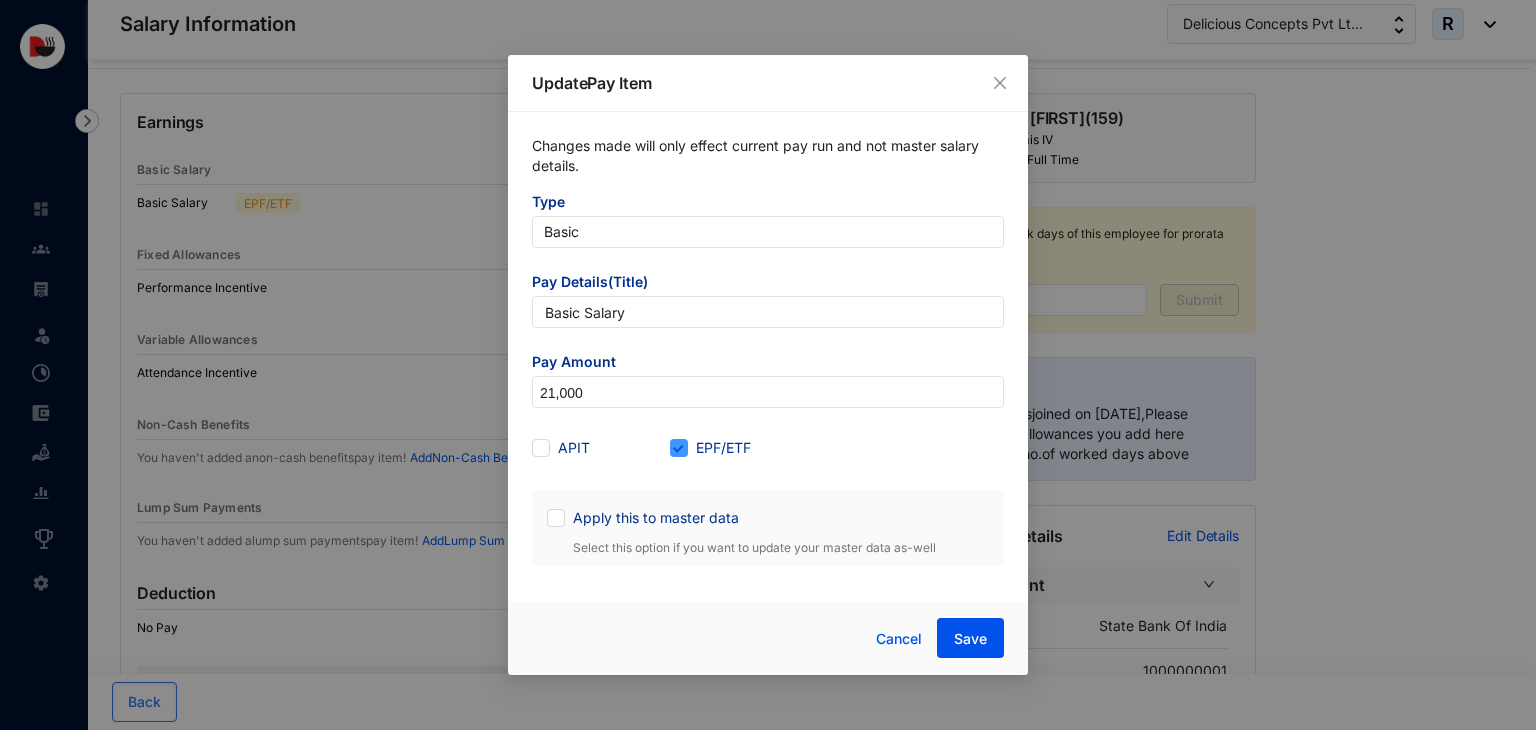 click on "EPF/ETF" at bounding box center [723, 448] 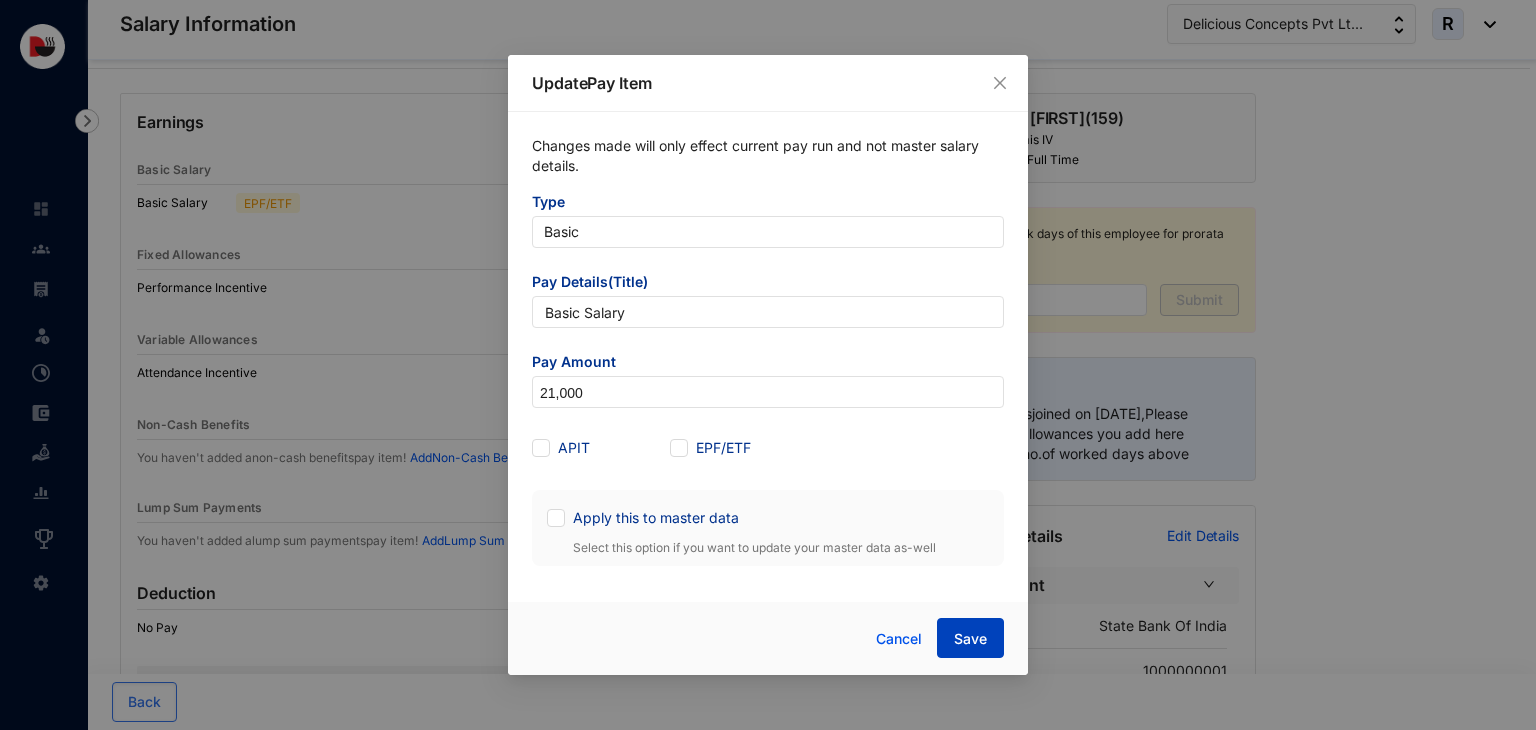 click on "Save" at bounding box center (970, 639) 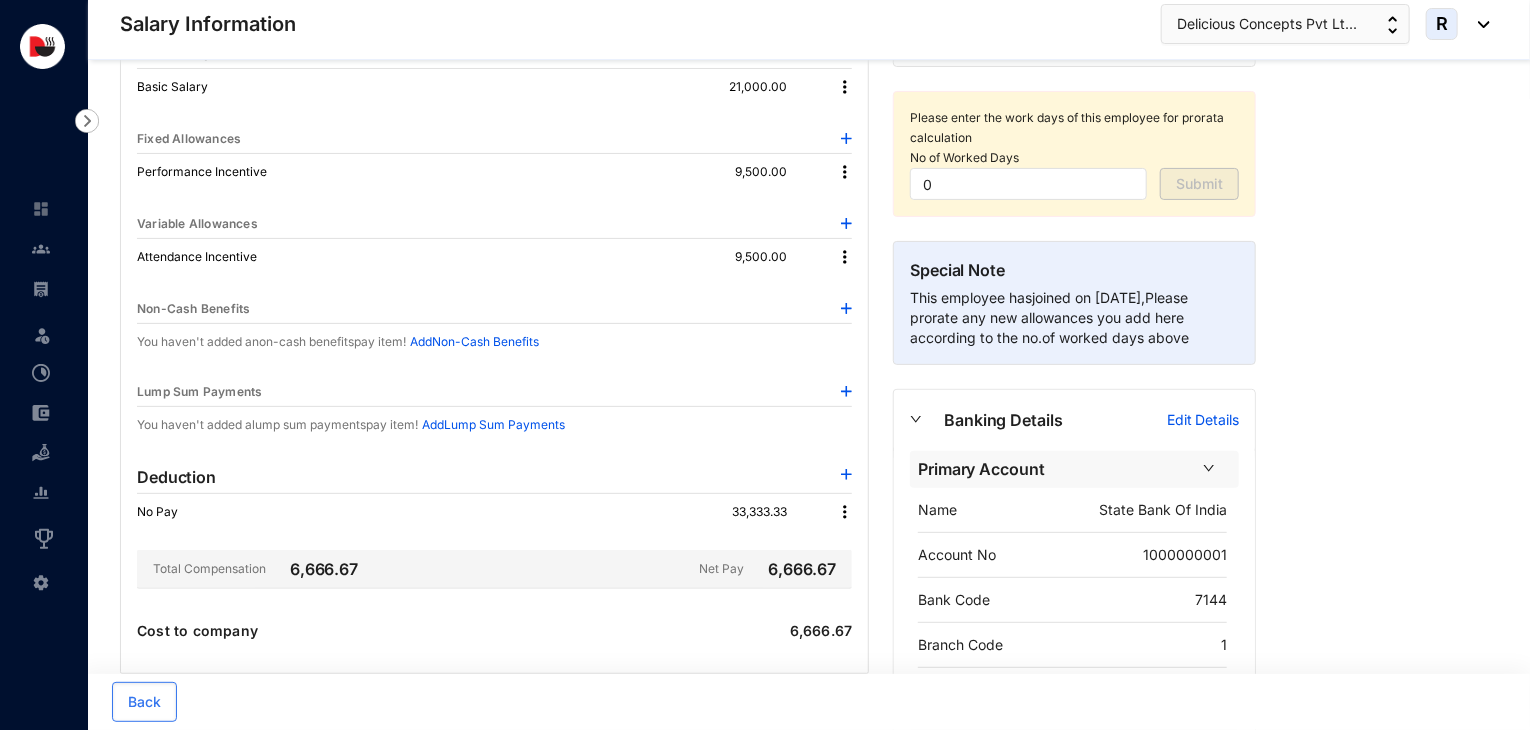 scroll, scrollTop: 155, scrollLeft: 0, axis: vertical 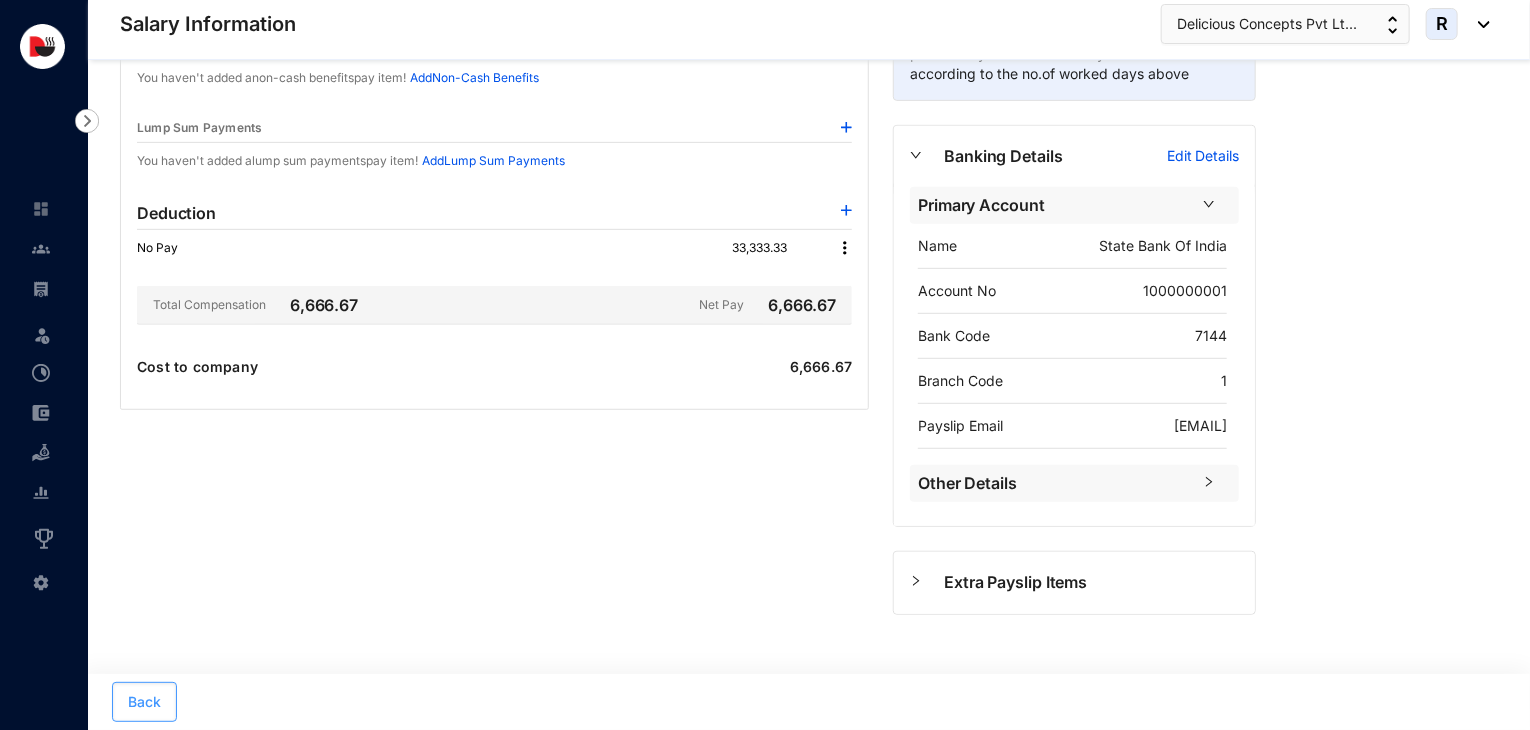 click on "Back" at bounding box center (144, 702) 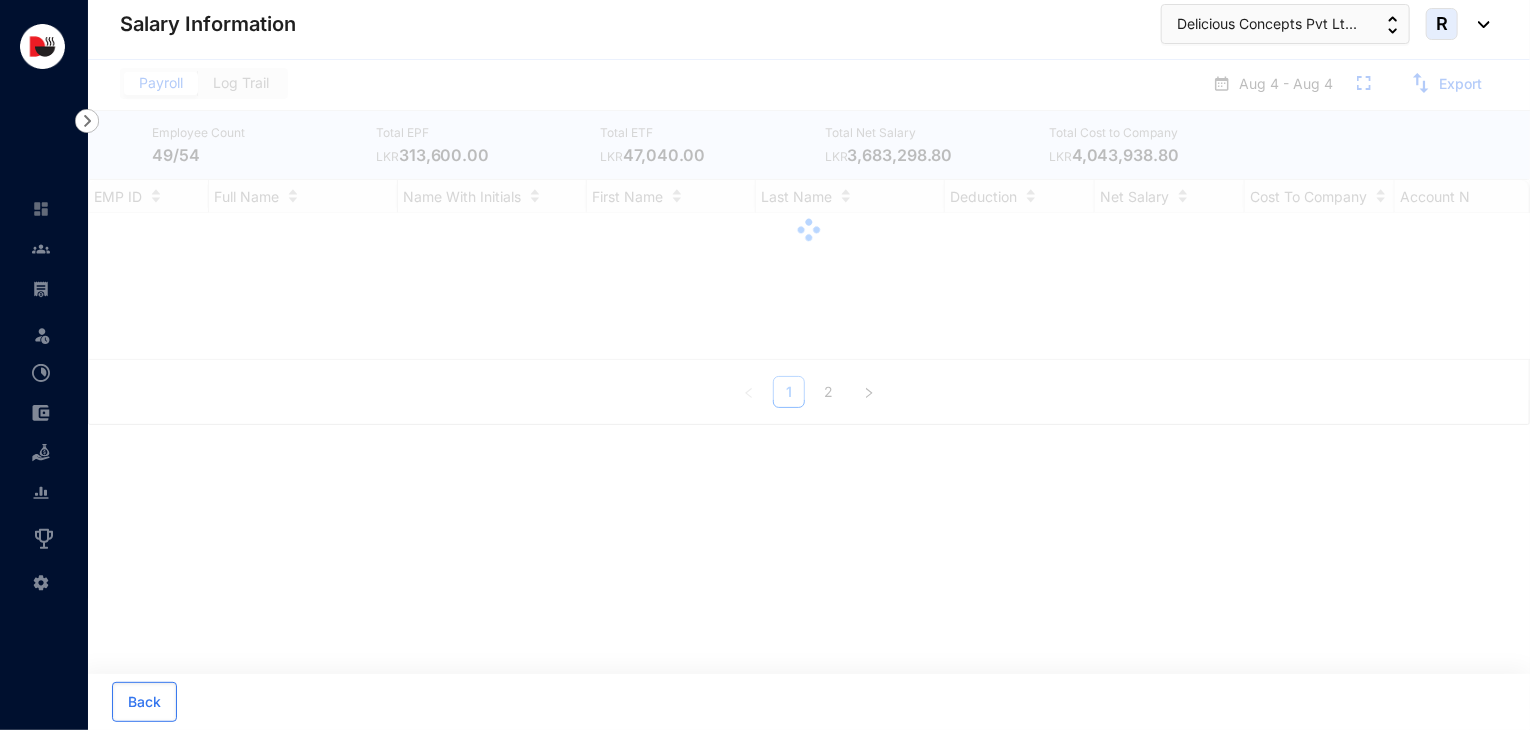 scroll, scrollTop: 0, scrollLeft: 0, axis: both 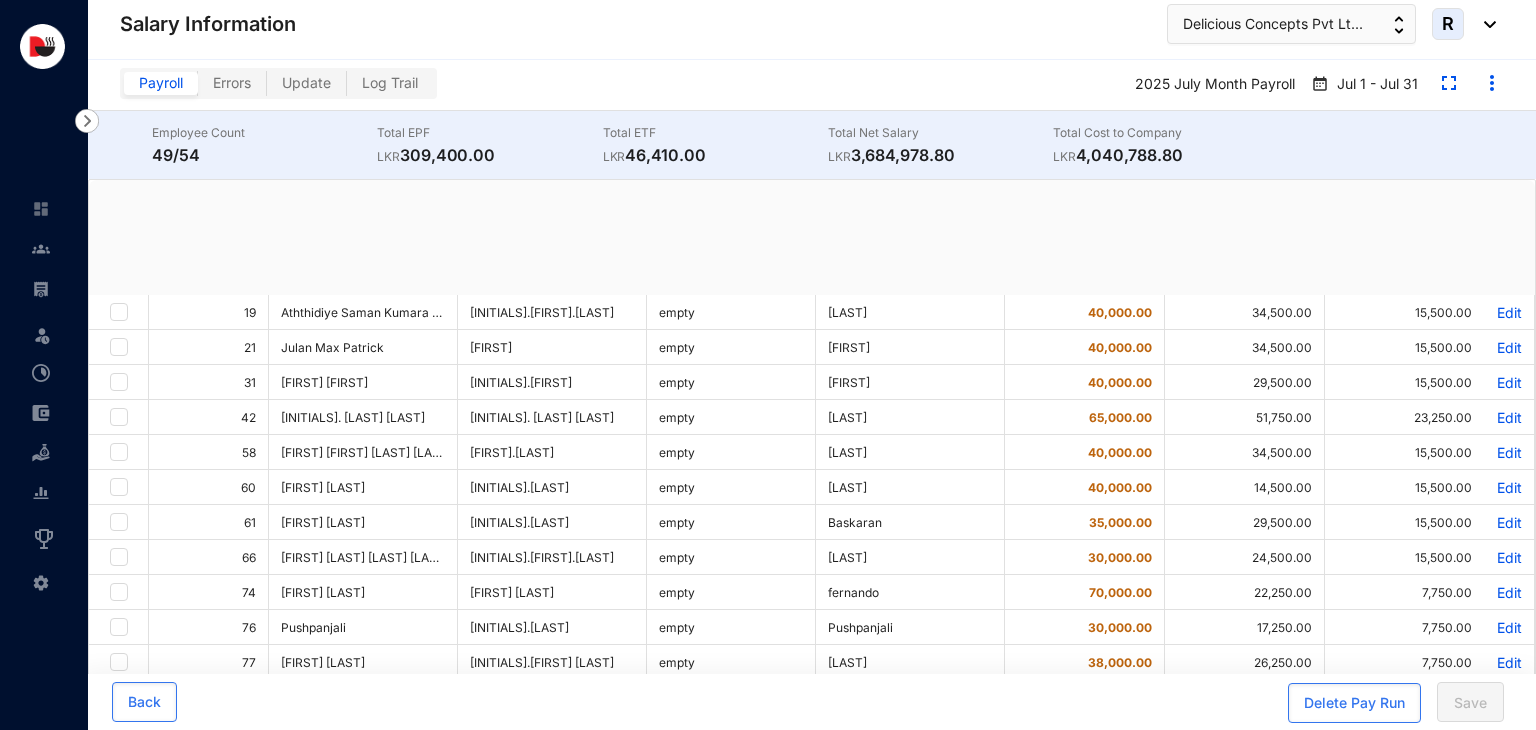 checkbox on "true" 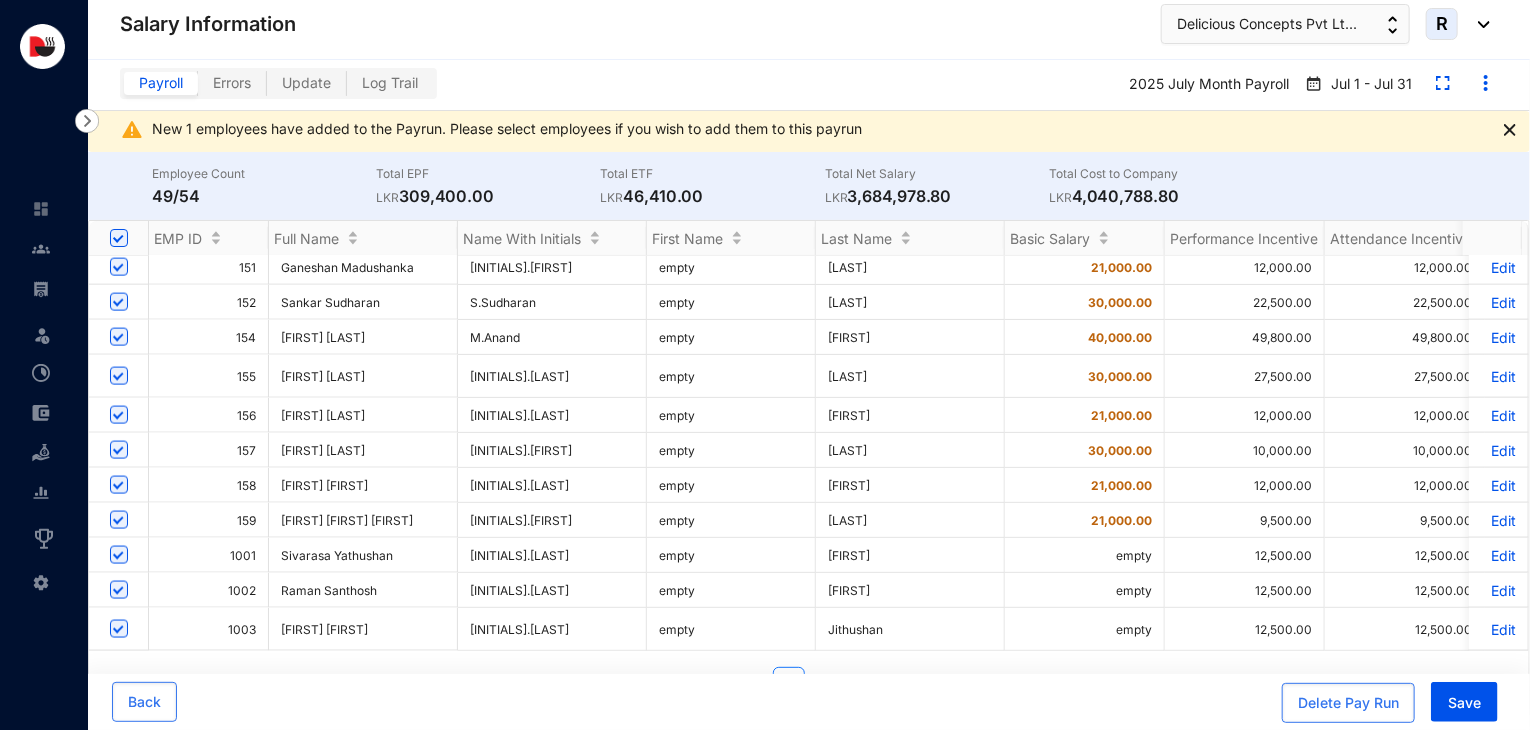 scroll, scrollTop: 1587, scrollLeft: 0, axis: vertical 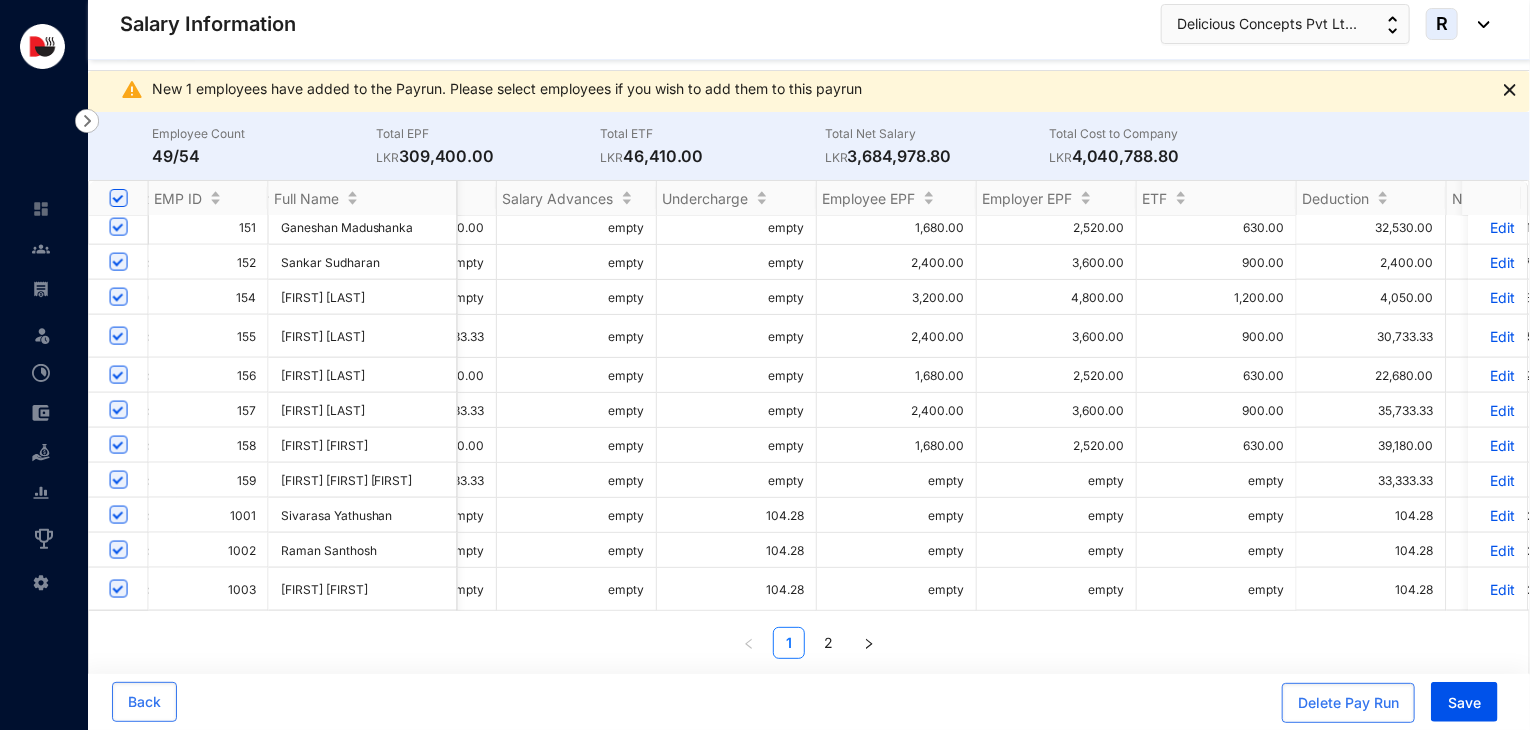 click on "Edit" at bounding box center [1498, 445] 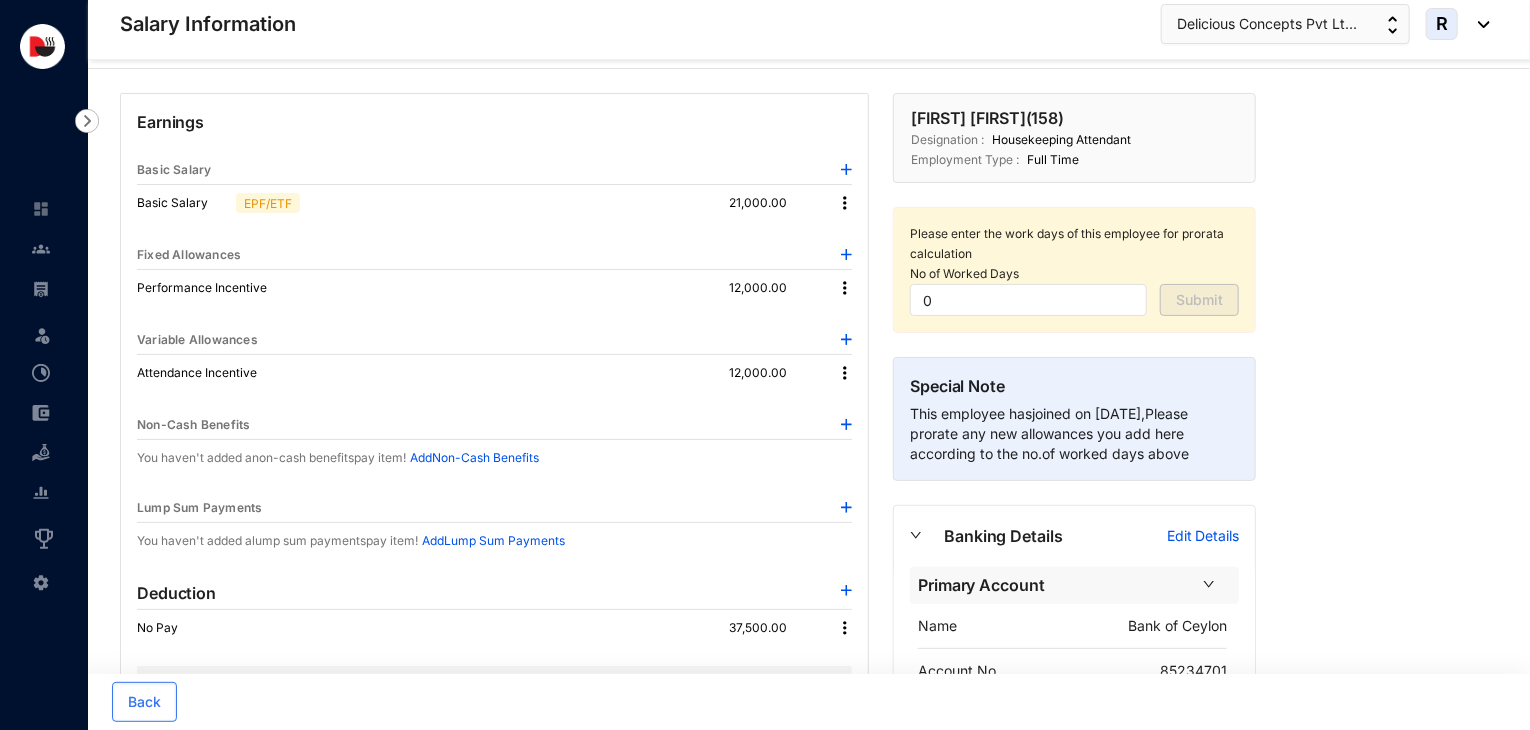 click at bounding box center (845, 203) 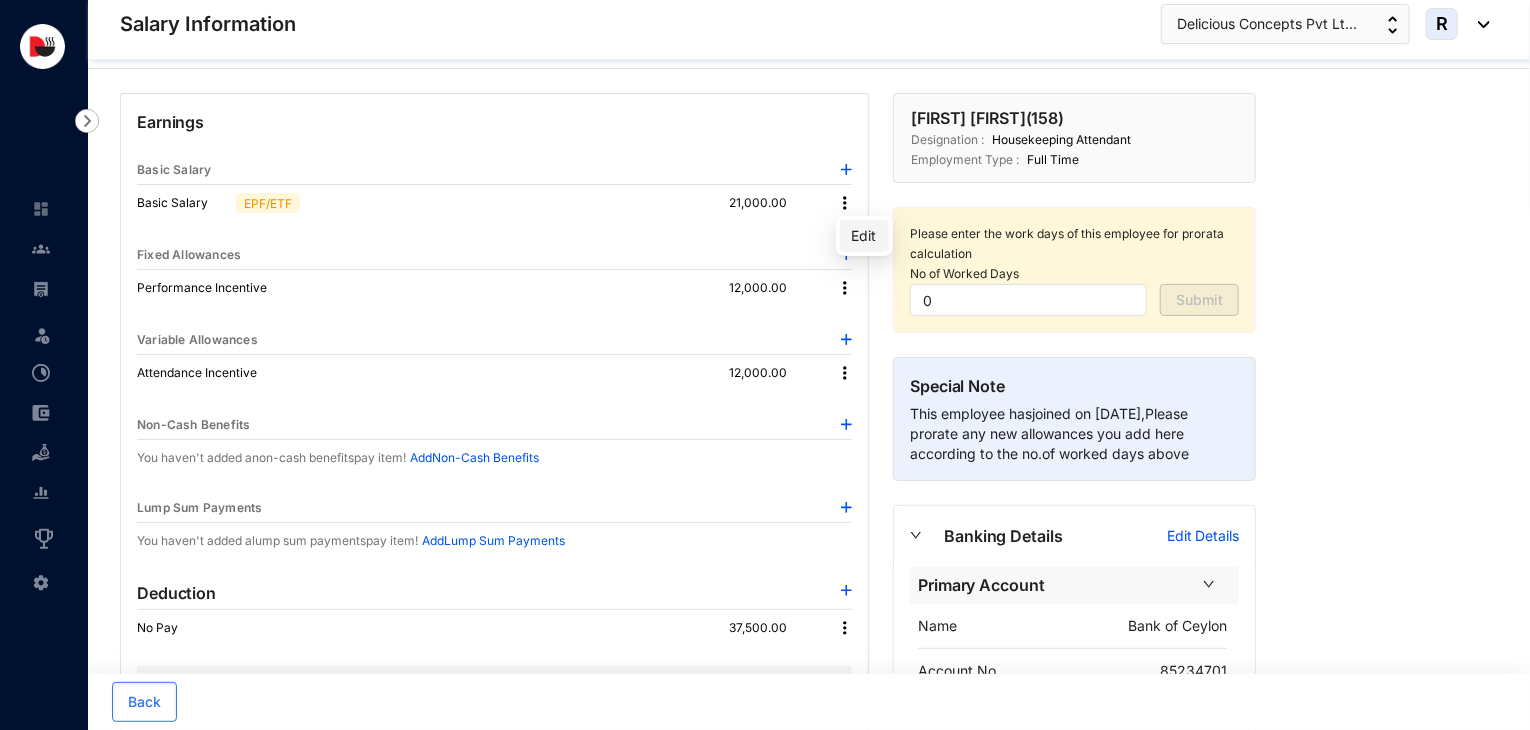 click on "Edit" at bounding box center [864, 236] 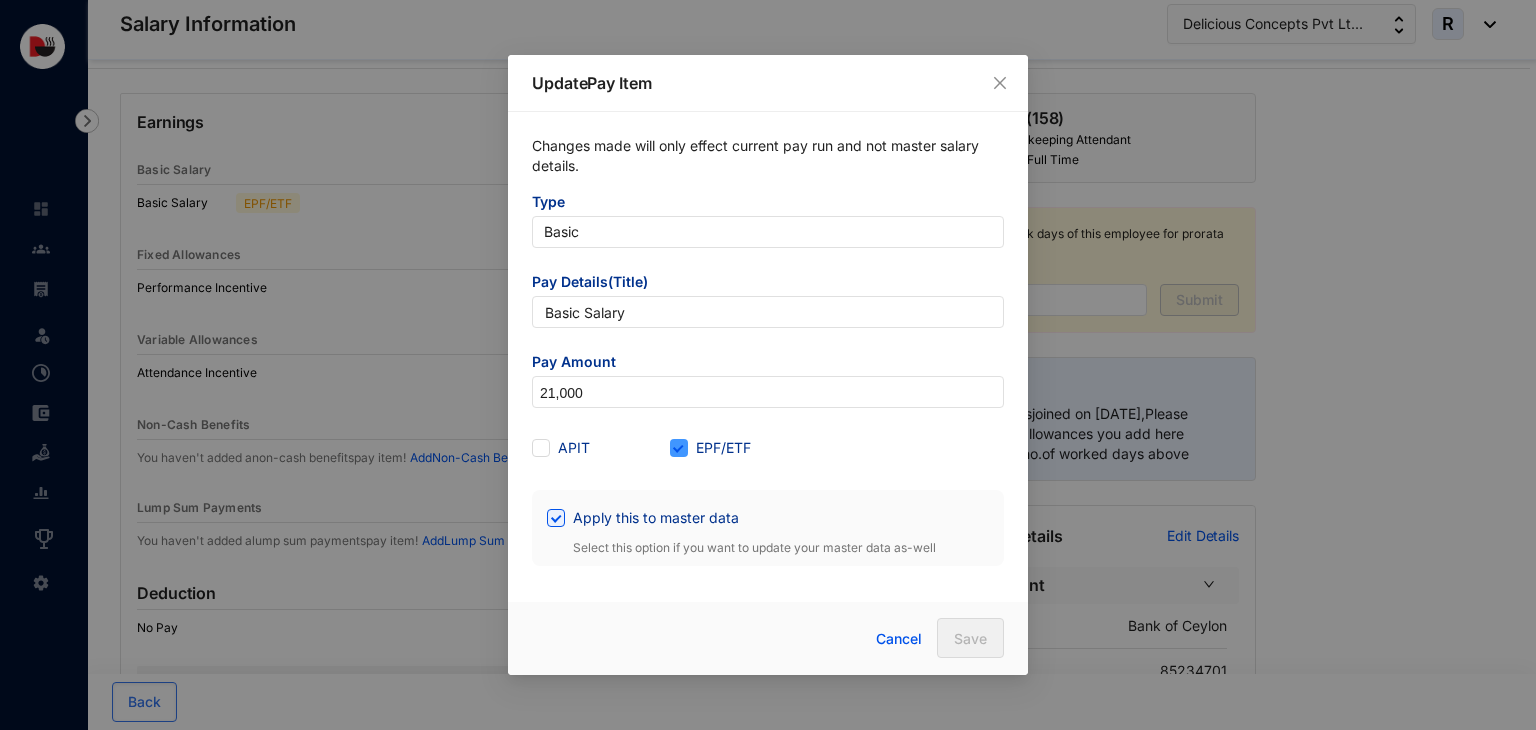 click at bounding box center [679, 448] 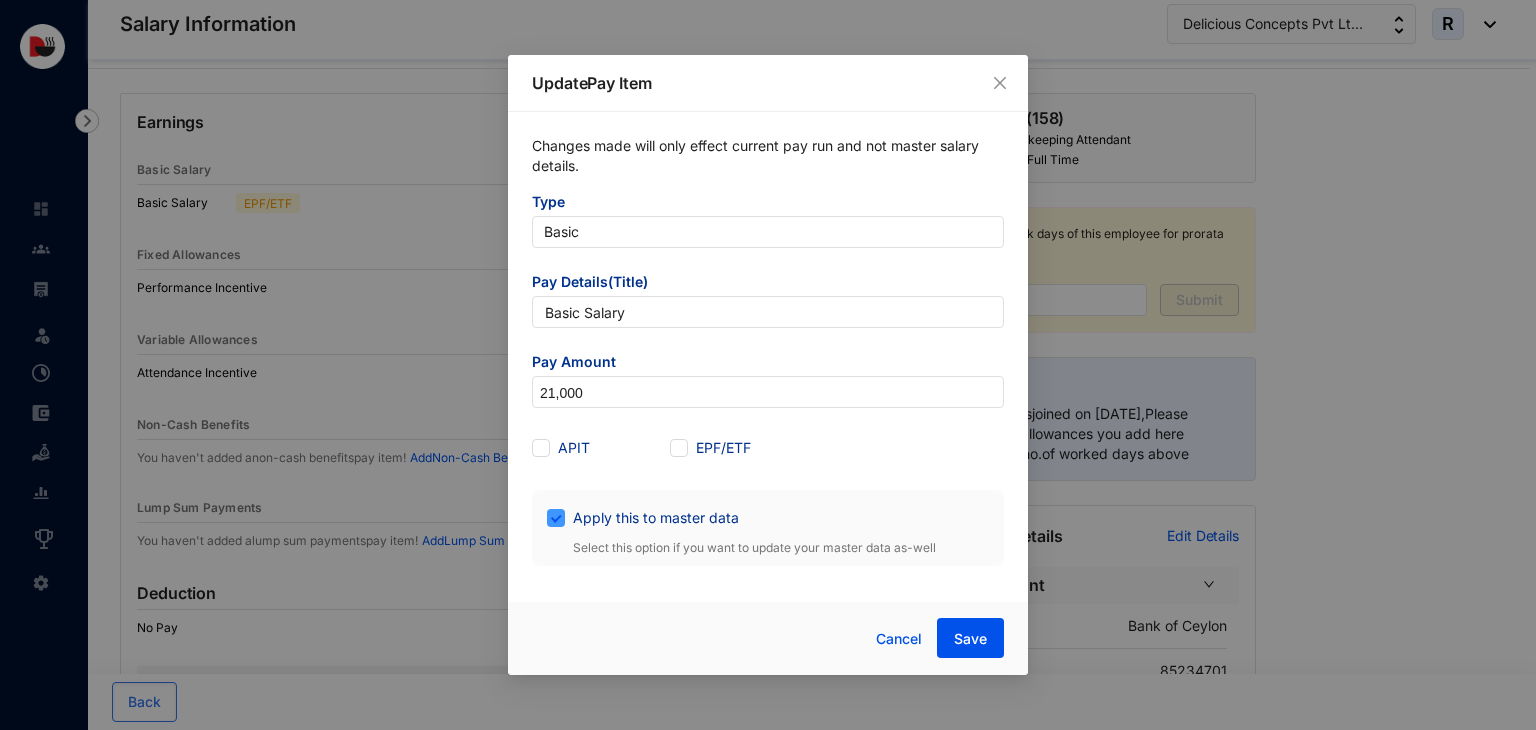 click on "Apply this to master data" at bounding box center [656, 518] 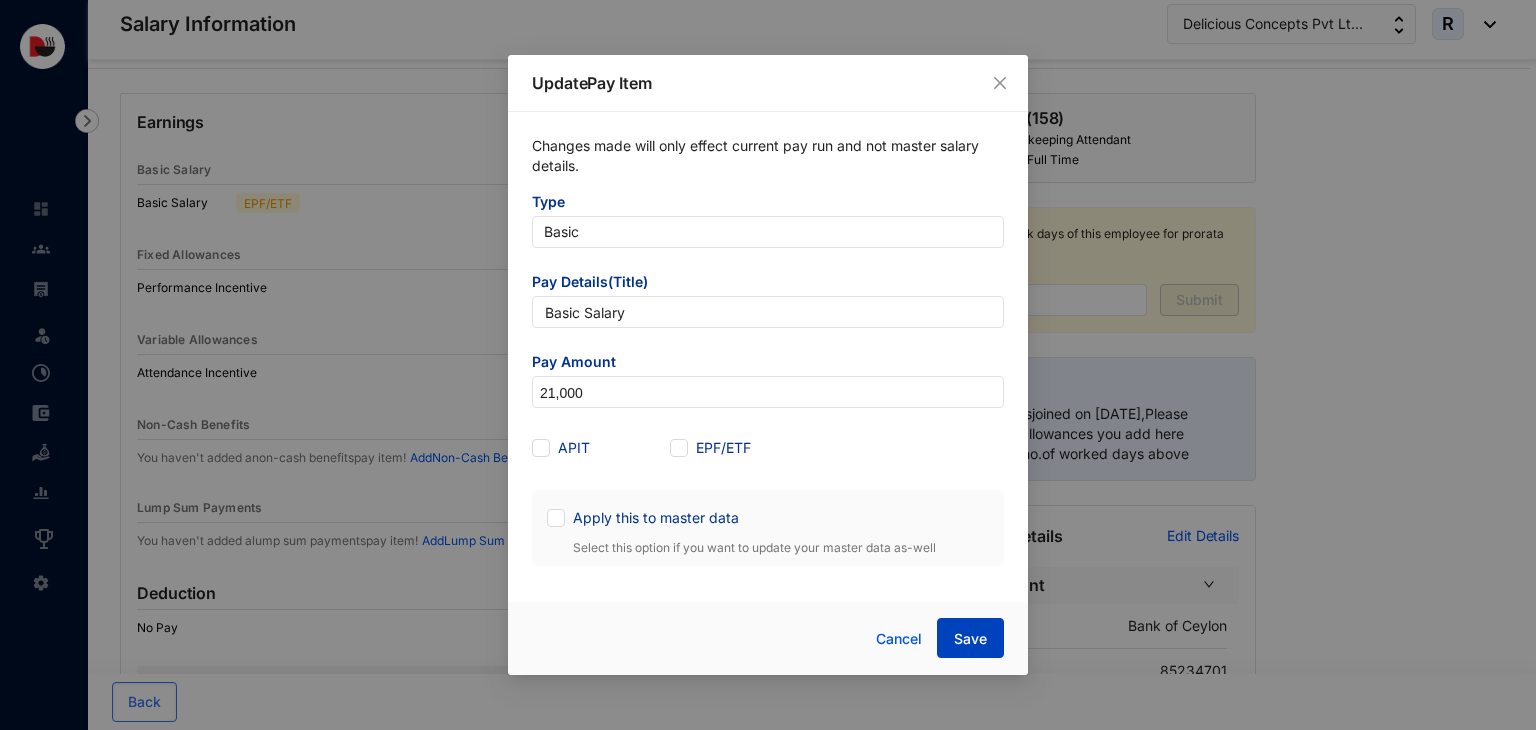 click on "Save" at bounding box center (970, 638) 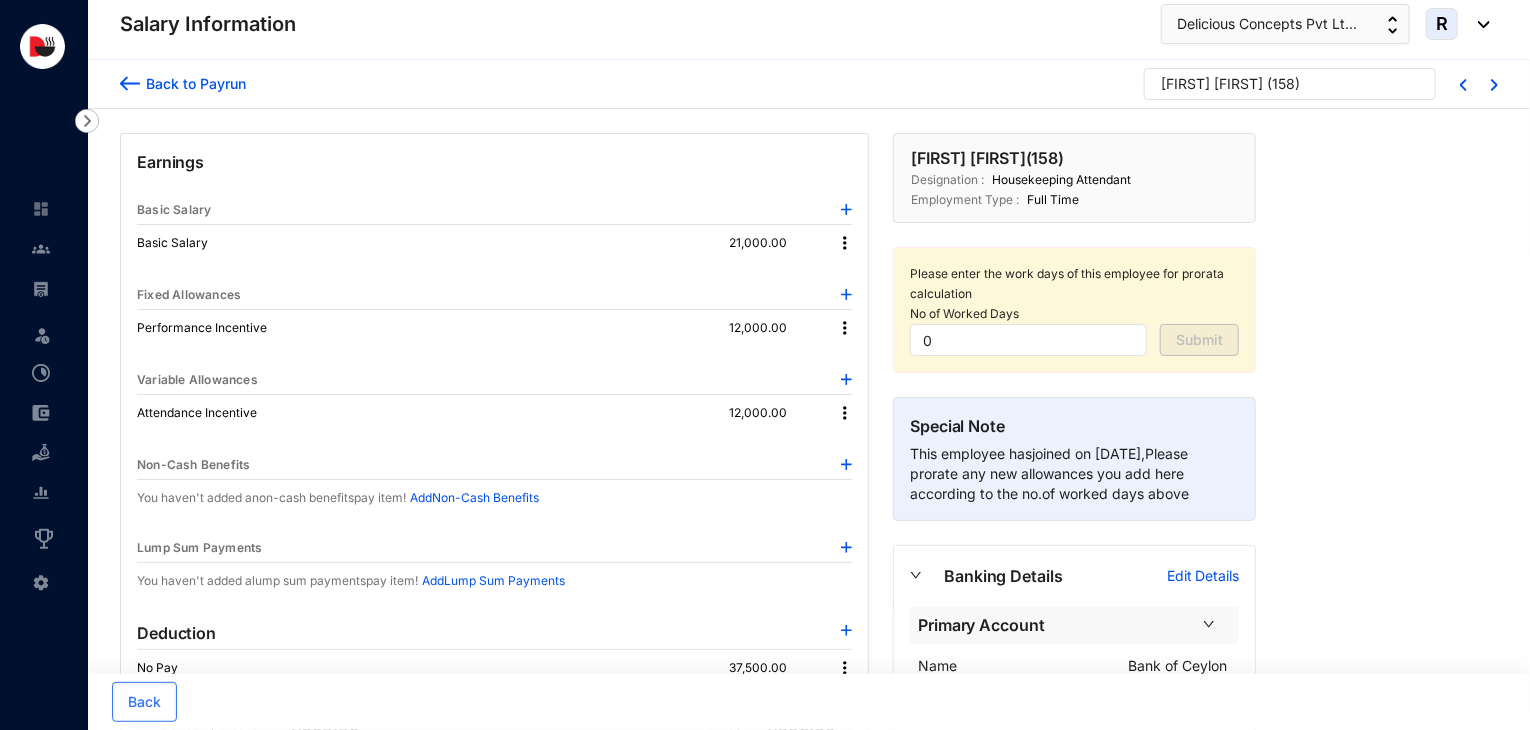 click on "Back to Payrun" at bounding box center [193, 83] 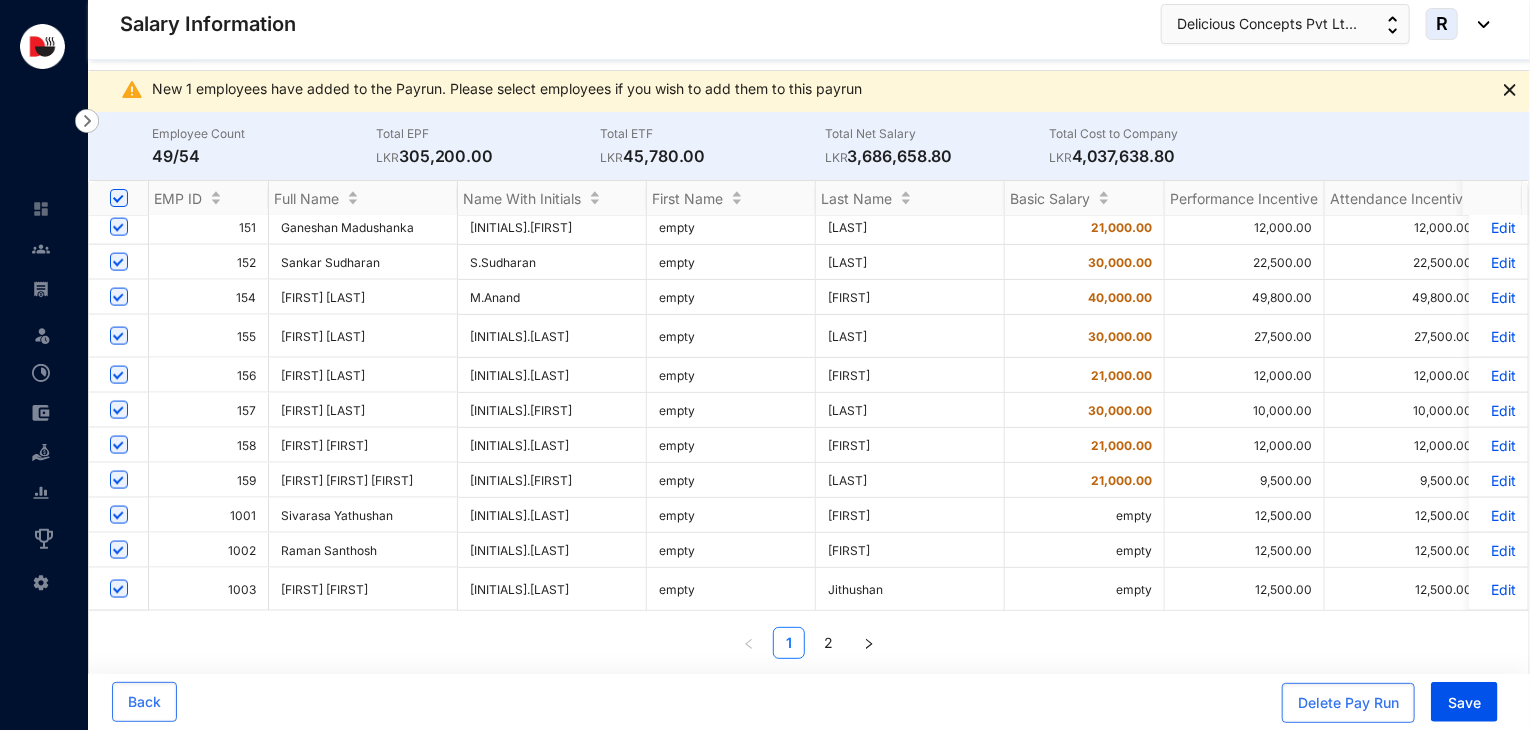 click on "Edit" at bounding box center [1498, 410] 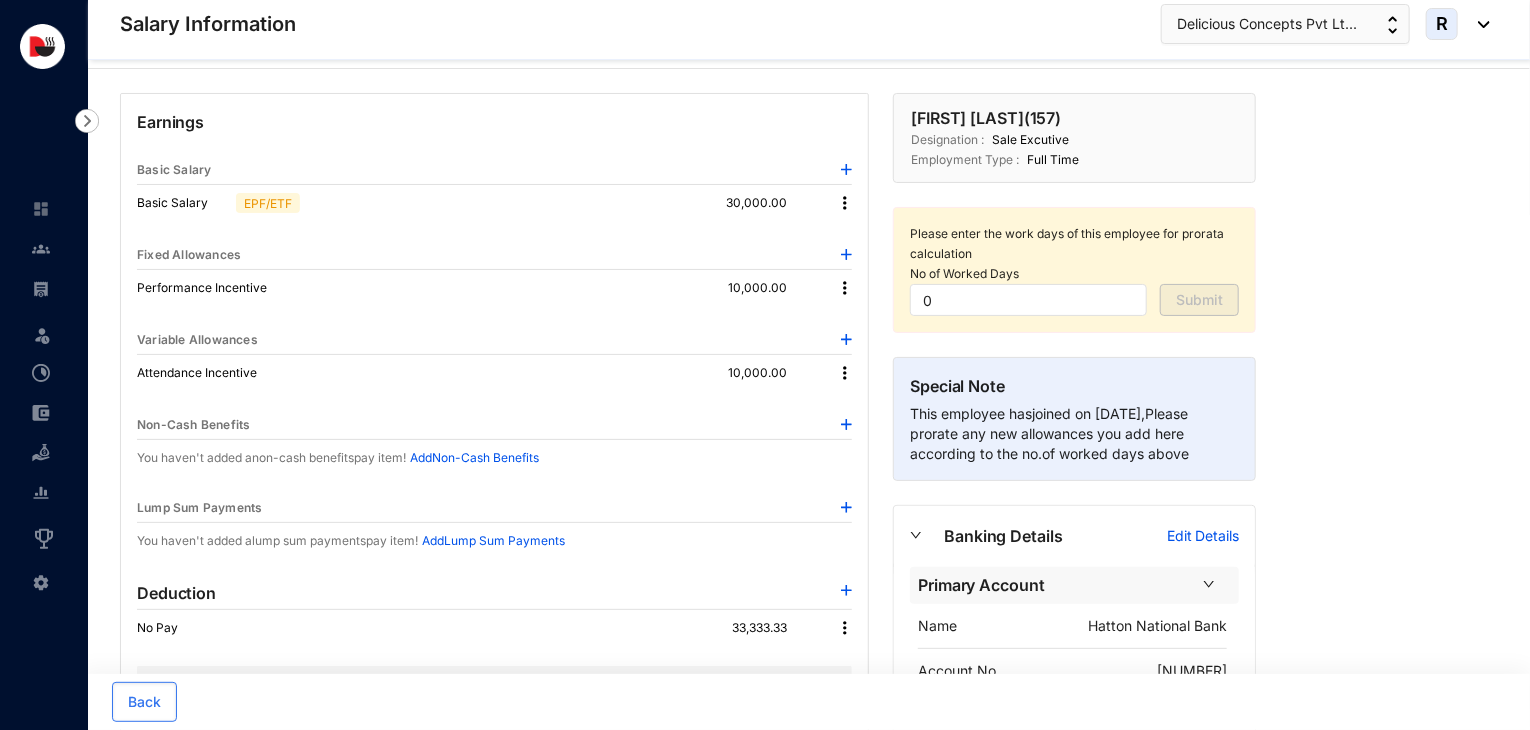 click at bounding box center (845, 203) 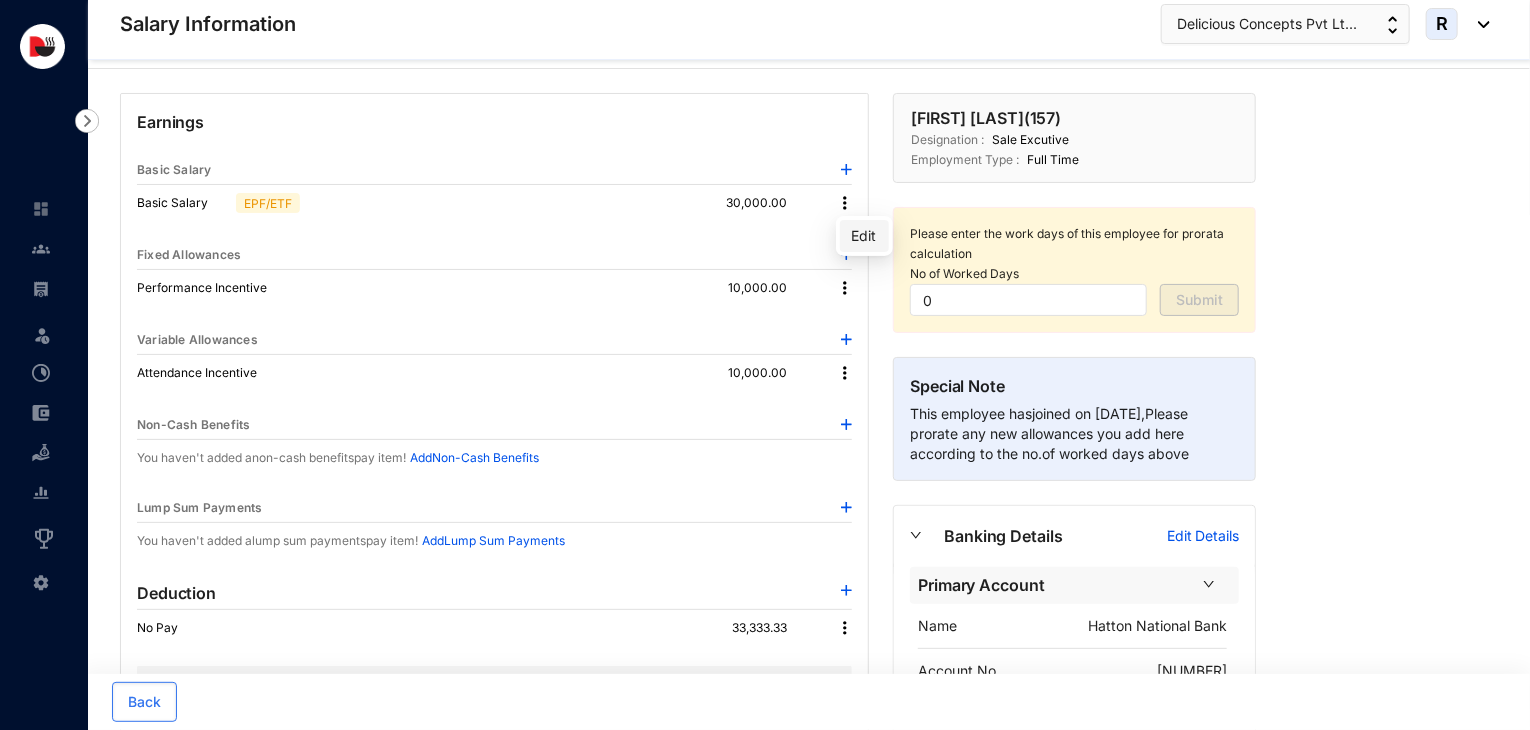 click on "Edit" at bounding box center [864, 236] 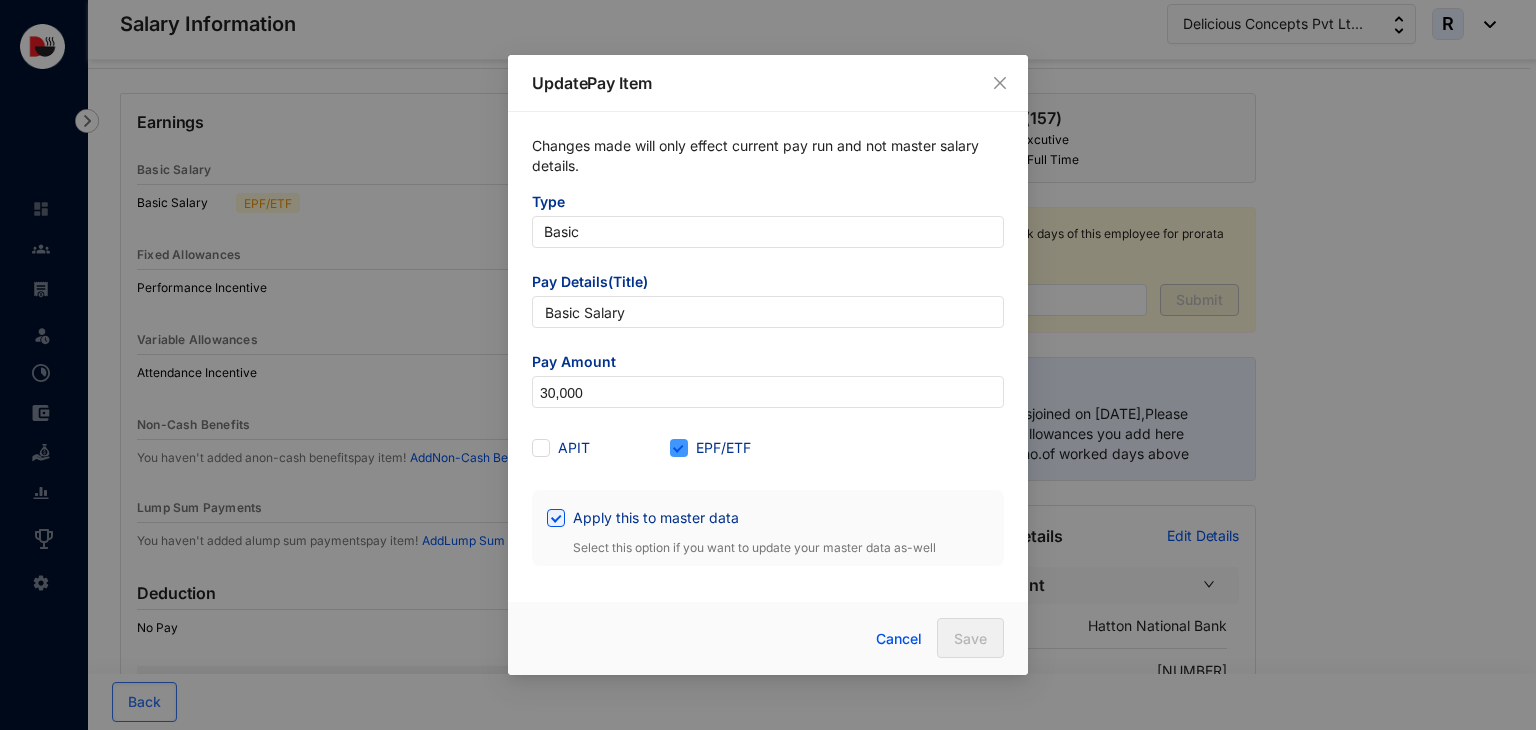 click at bounding box center [679, 448] 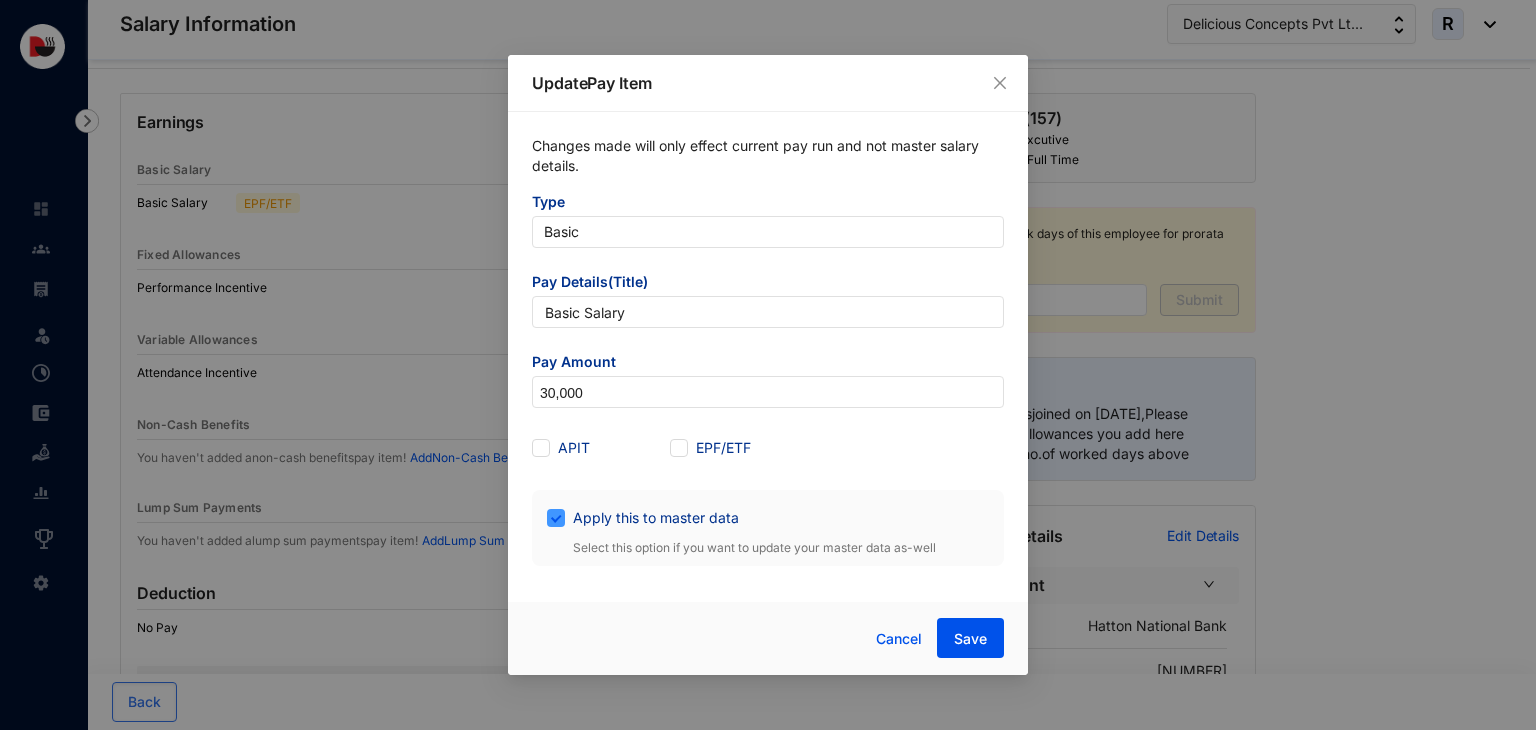 click on "Apply this to master data" at bounding box center (656, 518) 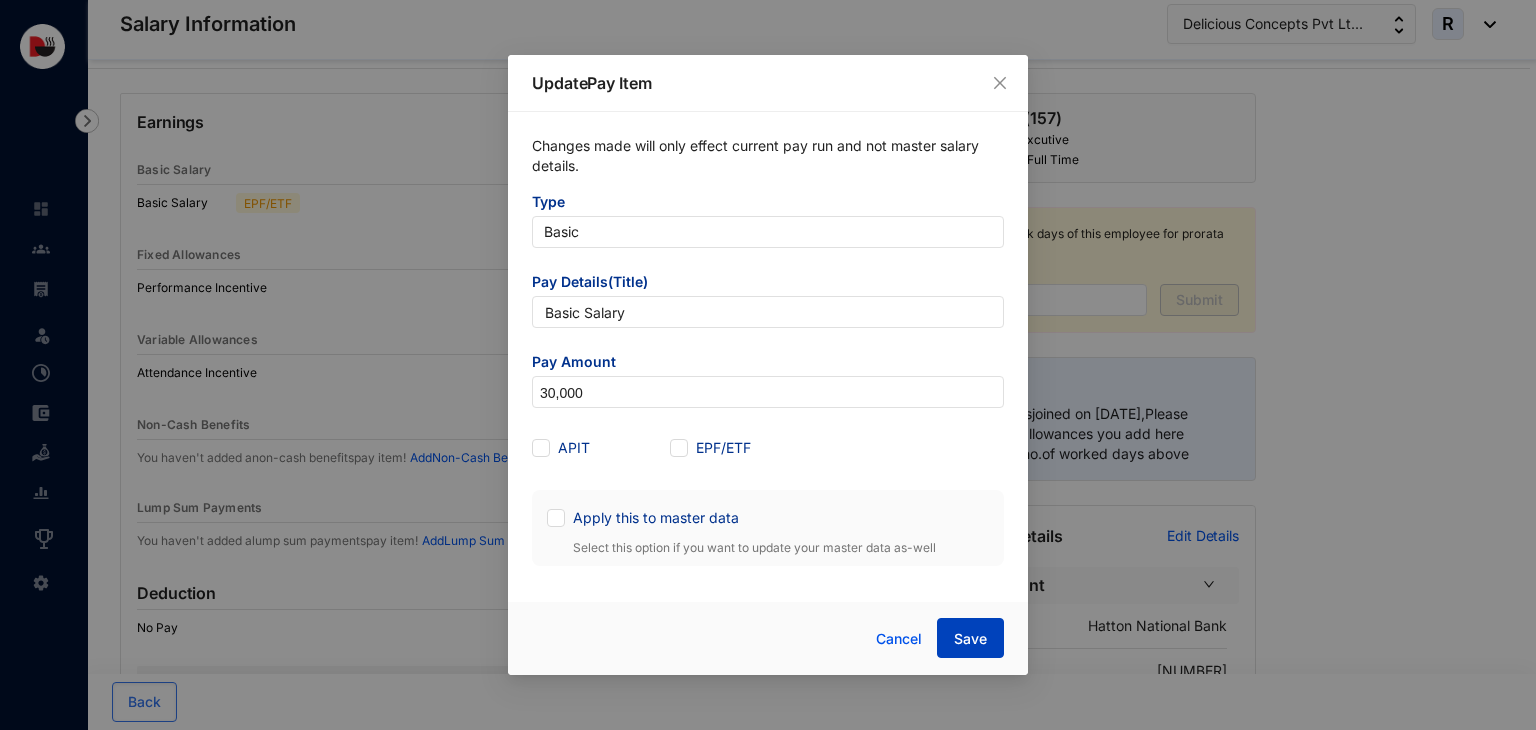 click on "Save" at bounding box center [970, 639] 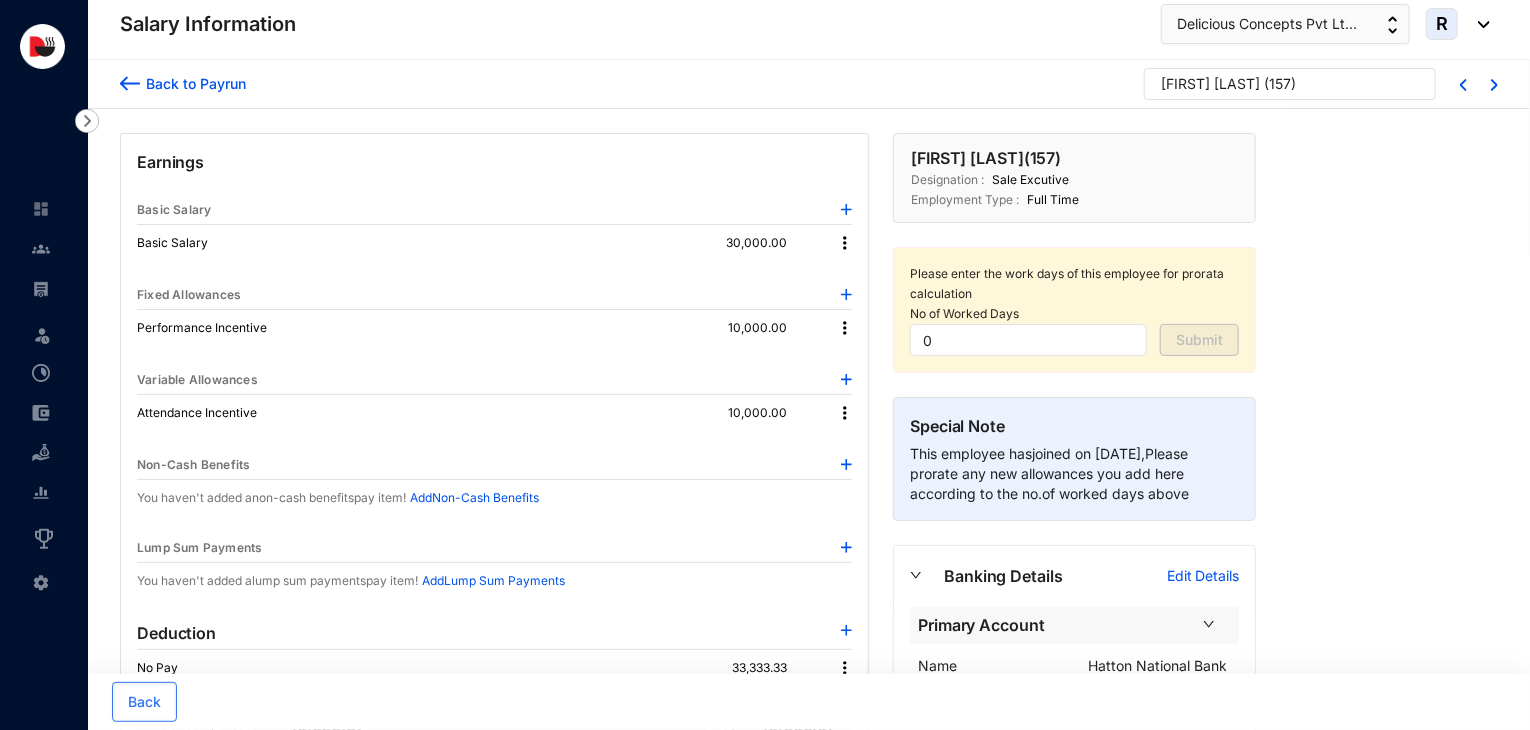 click on "Back to Payrun" at bounding box center [193, 83] 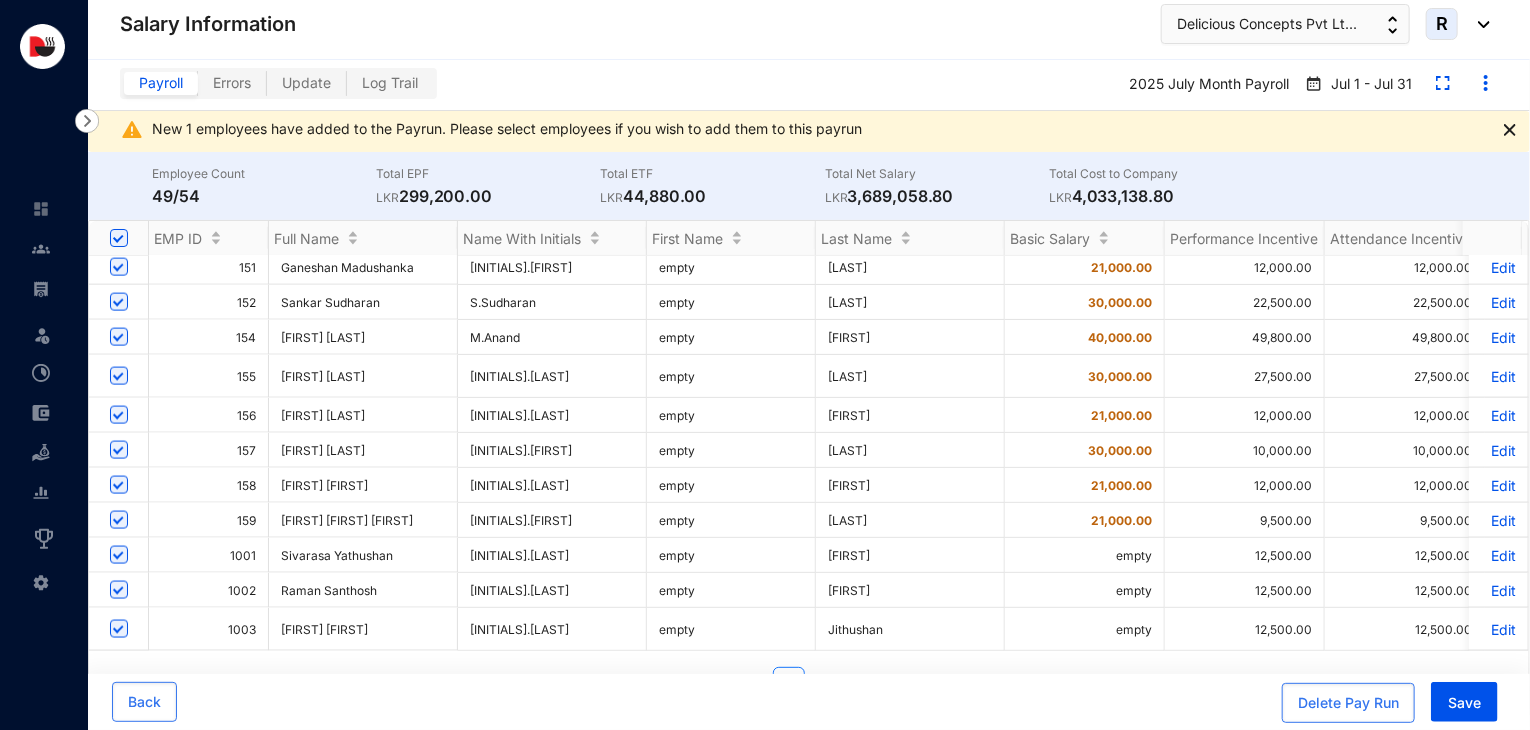 click on "Edit" at bounding box center (1498, 415) 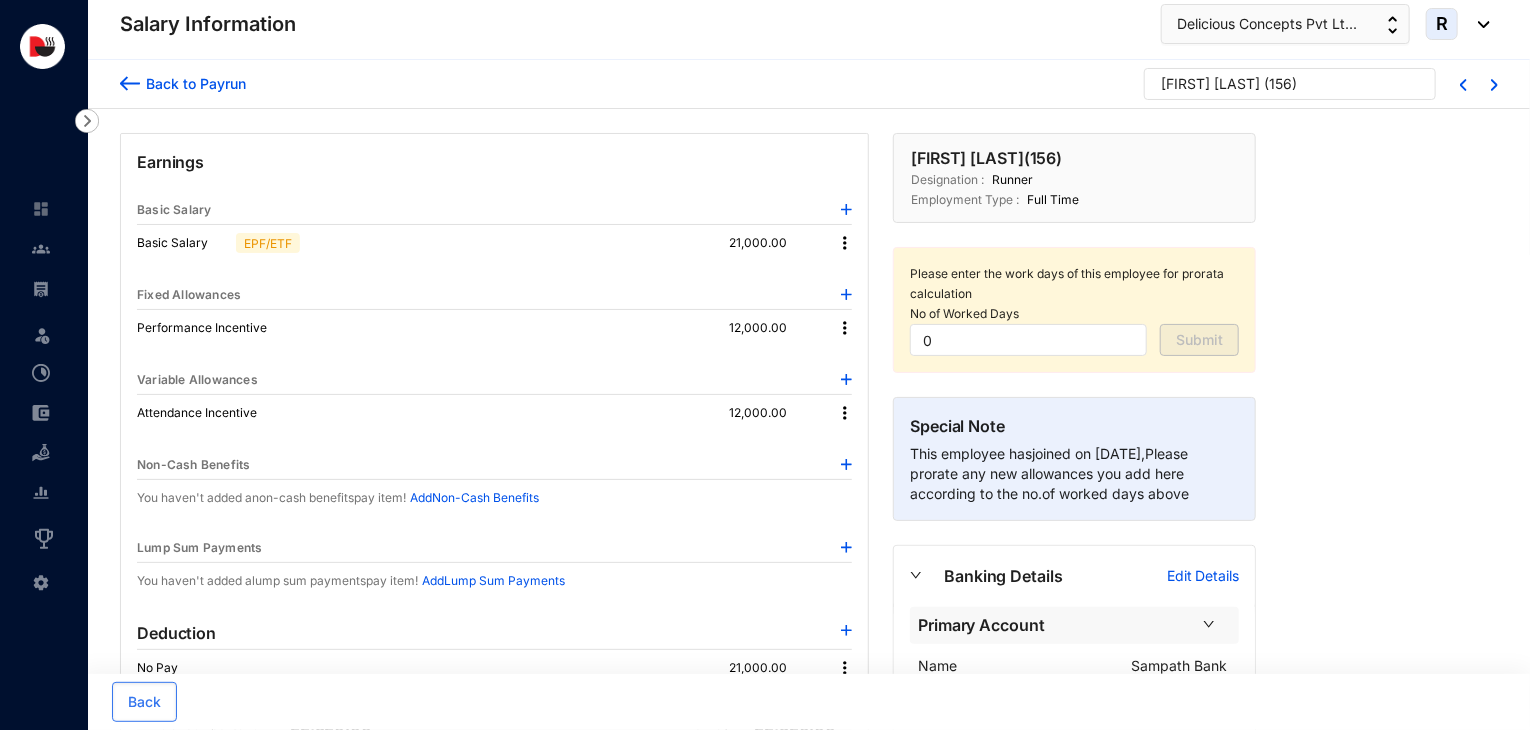 click at bounding box center (845, 243) 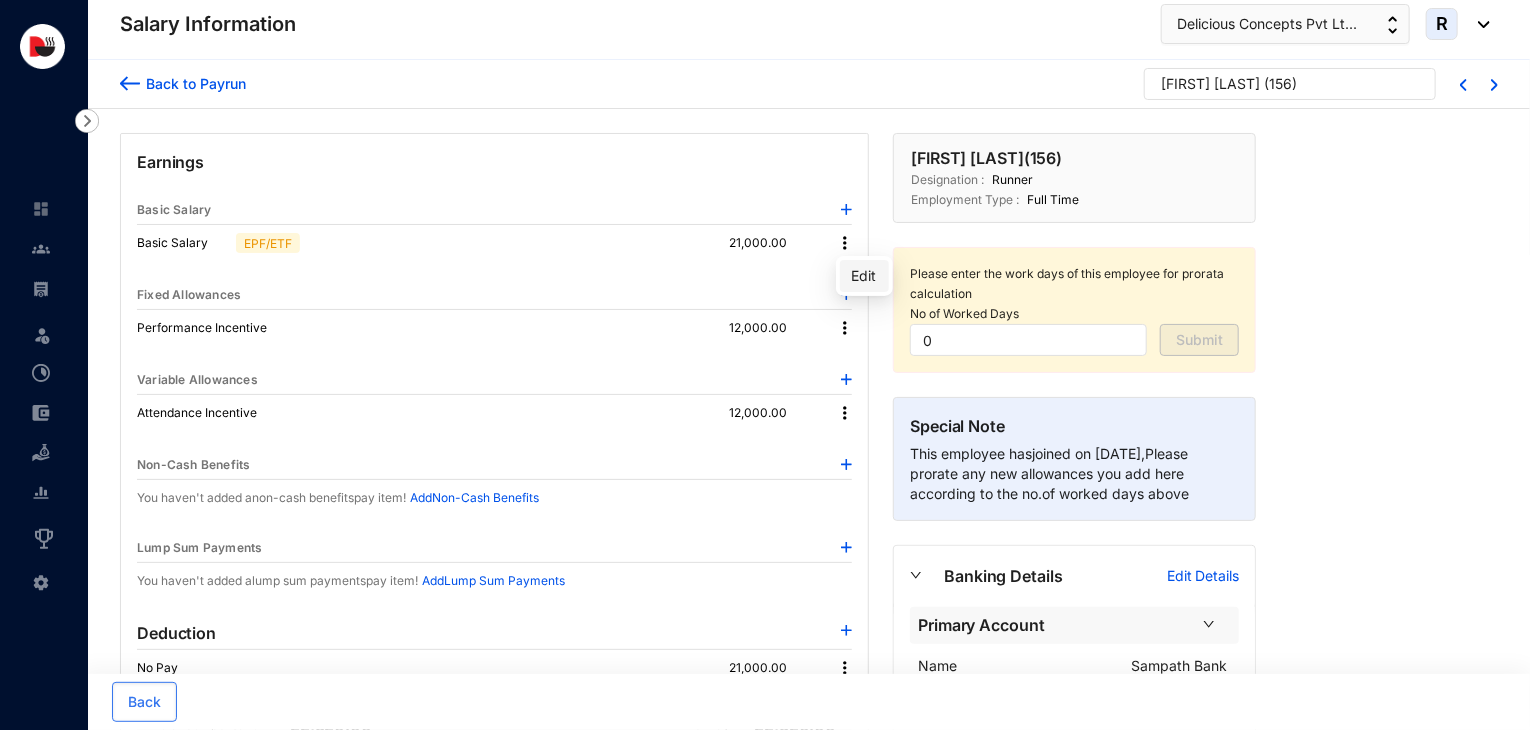 click on "Edit" at bounding box center [864, 276] 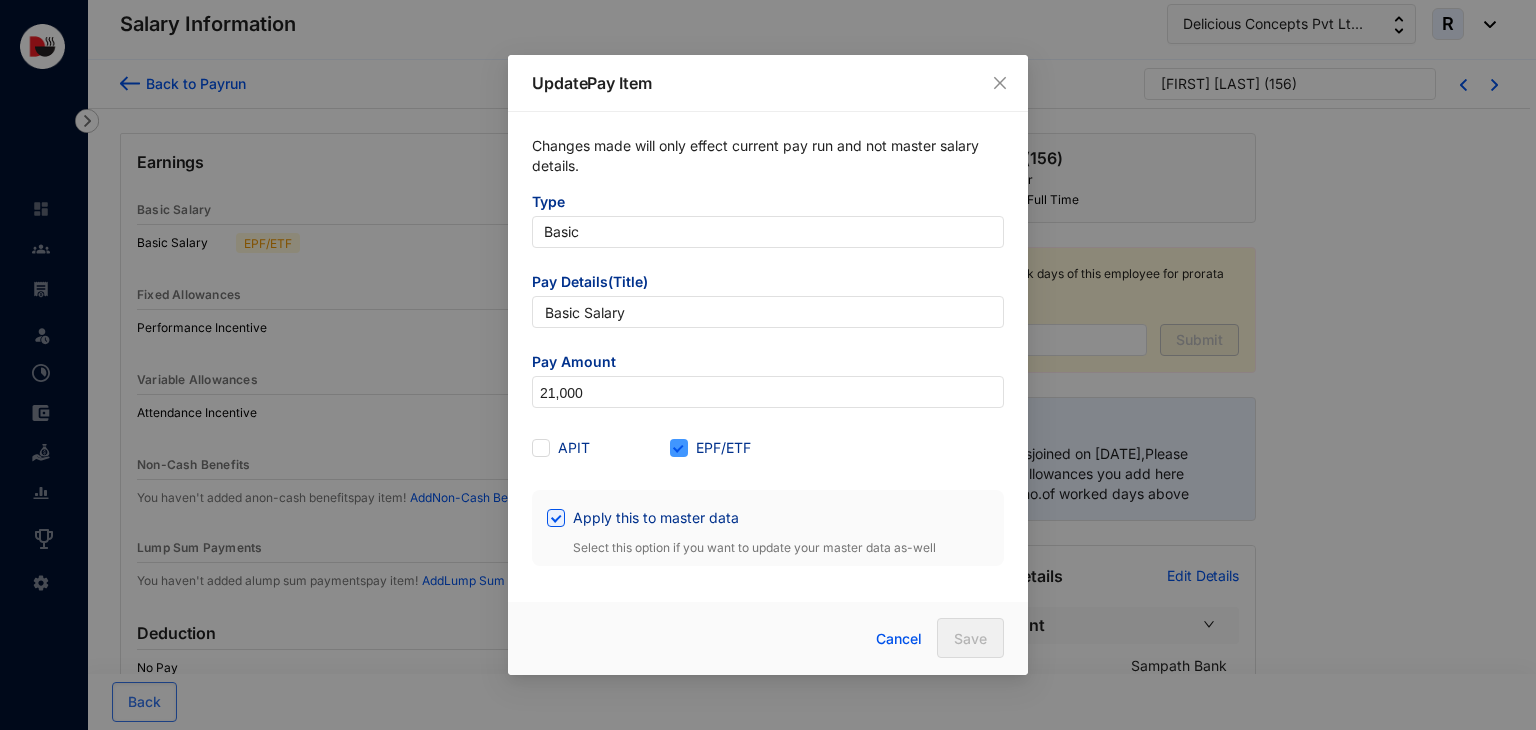 click on "EPF/ETF" at bounding box center (723, 448) 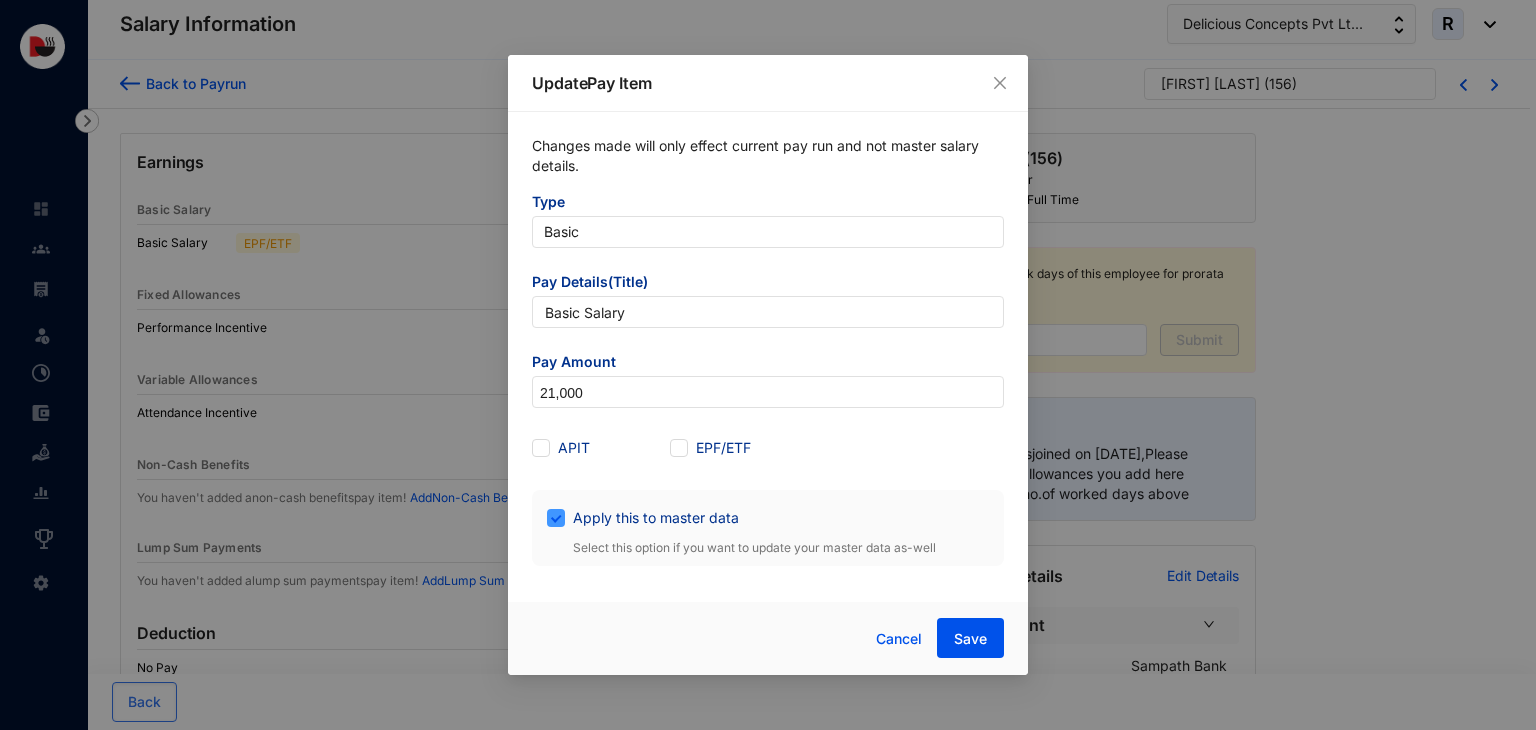 click on "Apply this to master data" at bounding box center (554, 516) 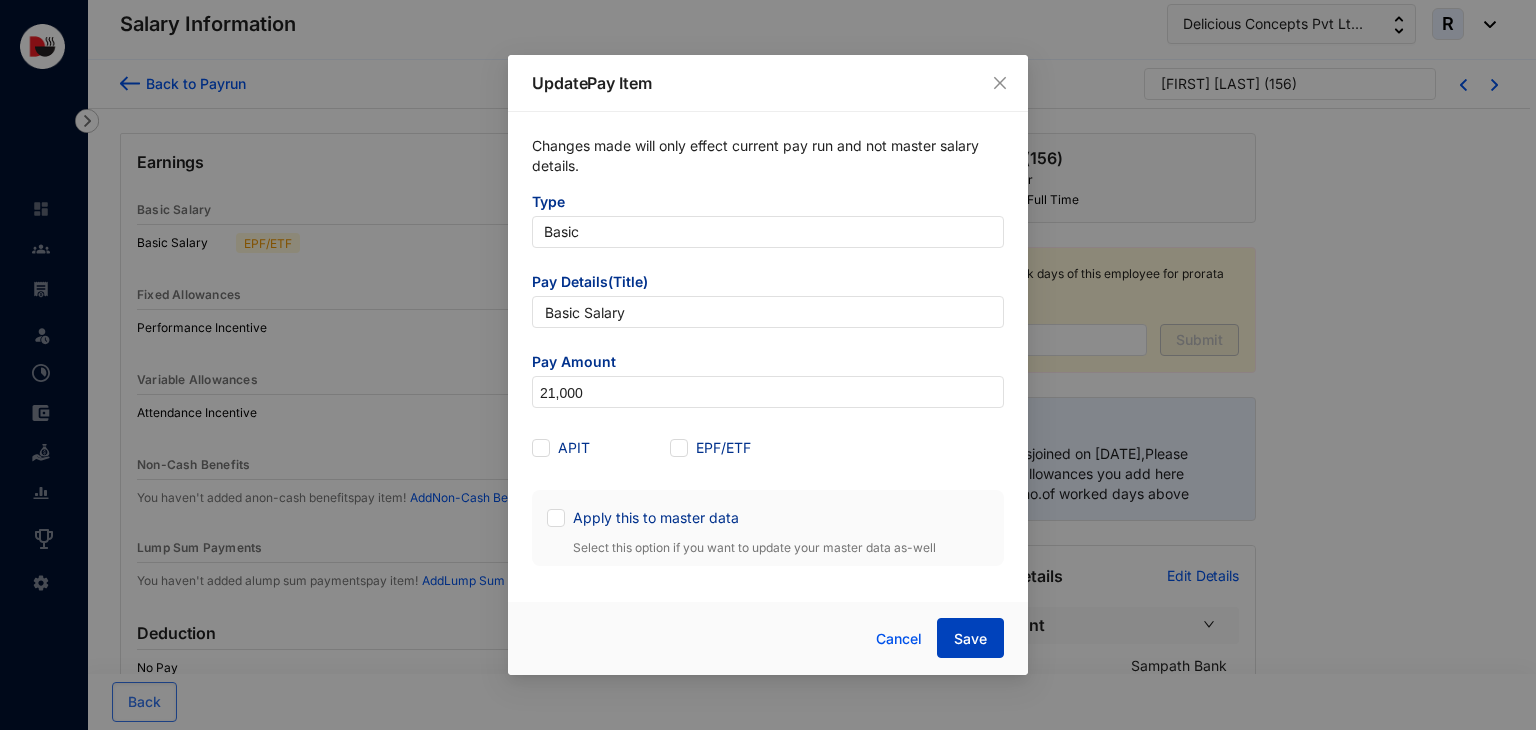 click on "Save" at bounding box center [970, 638] 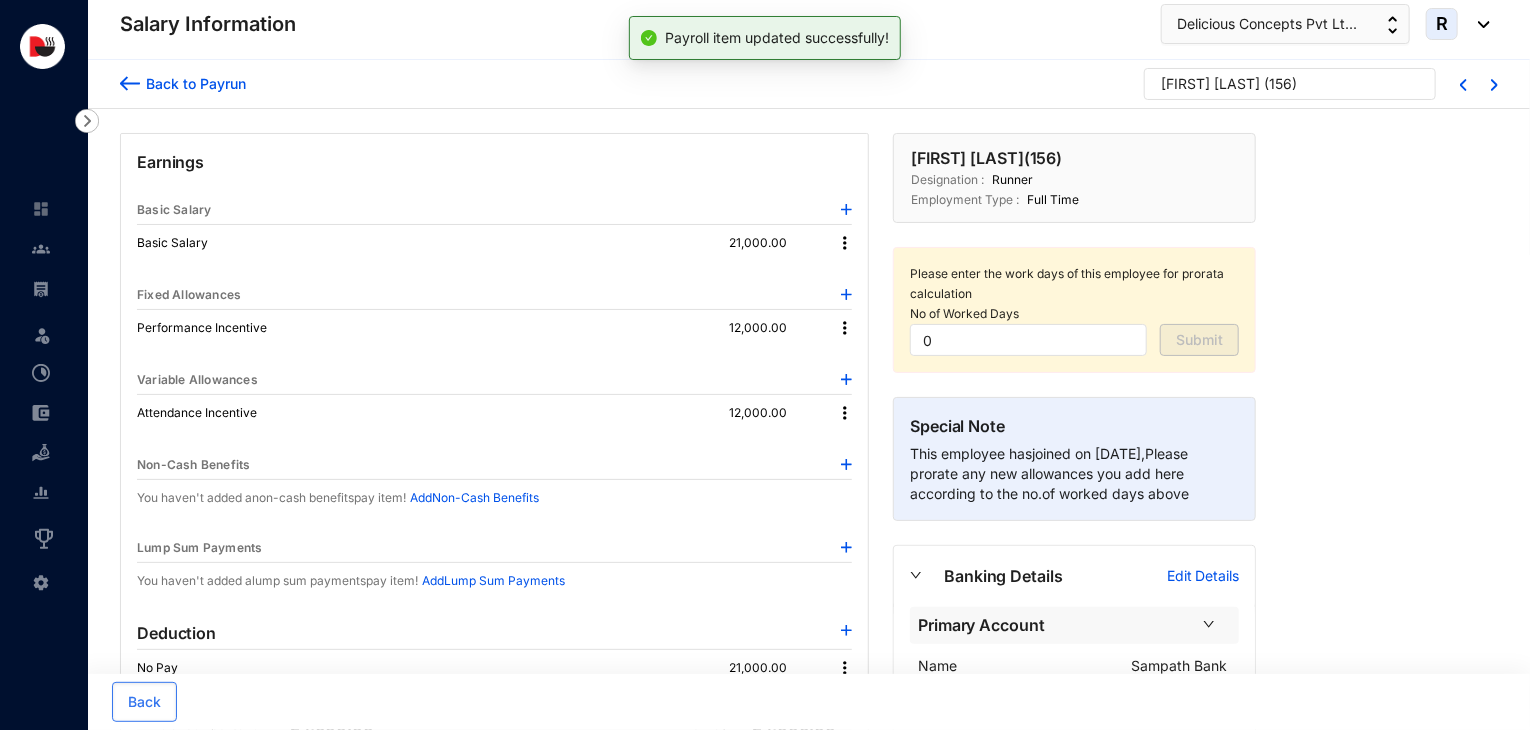 click on "Back to Payrun" at bounding box center [193, 83] 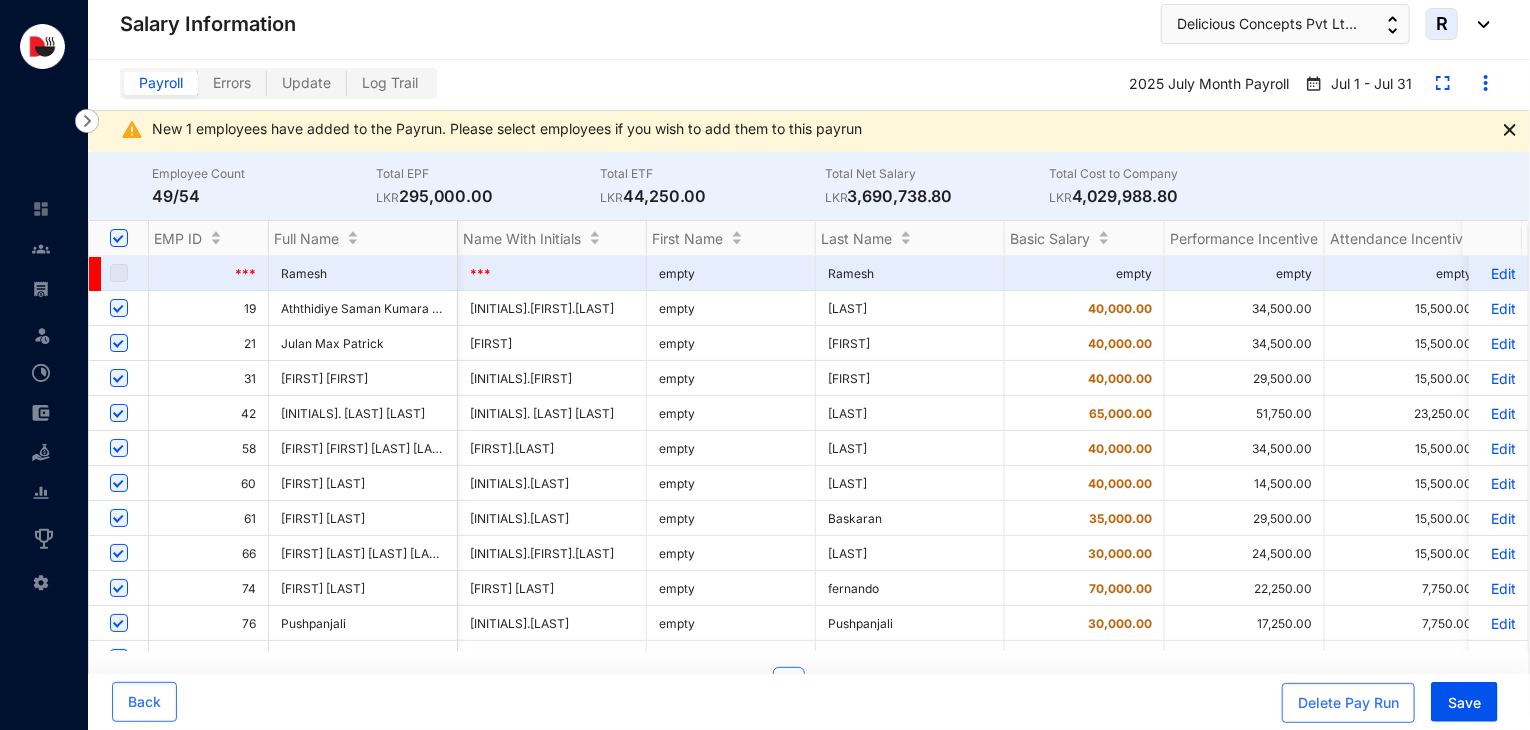 scroll, scrollTop: 0, scrollLeft: 883, axis: horizontal 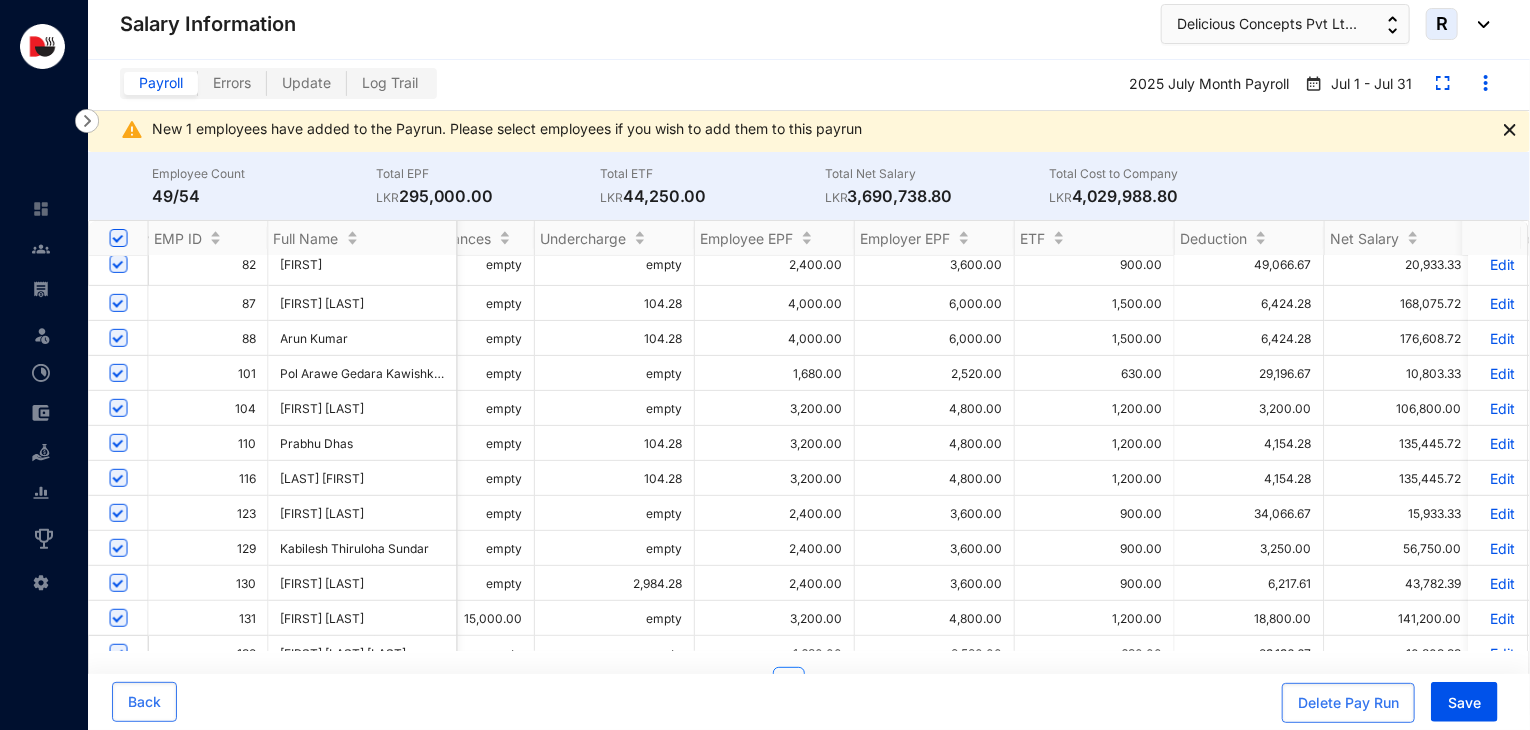 click on "Edit" at bounding box center (1498, 373) 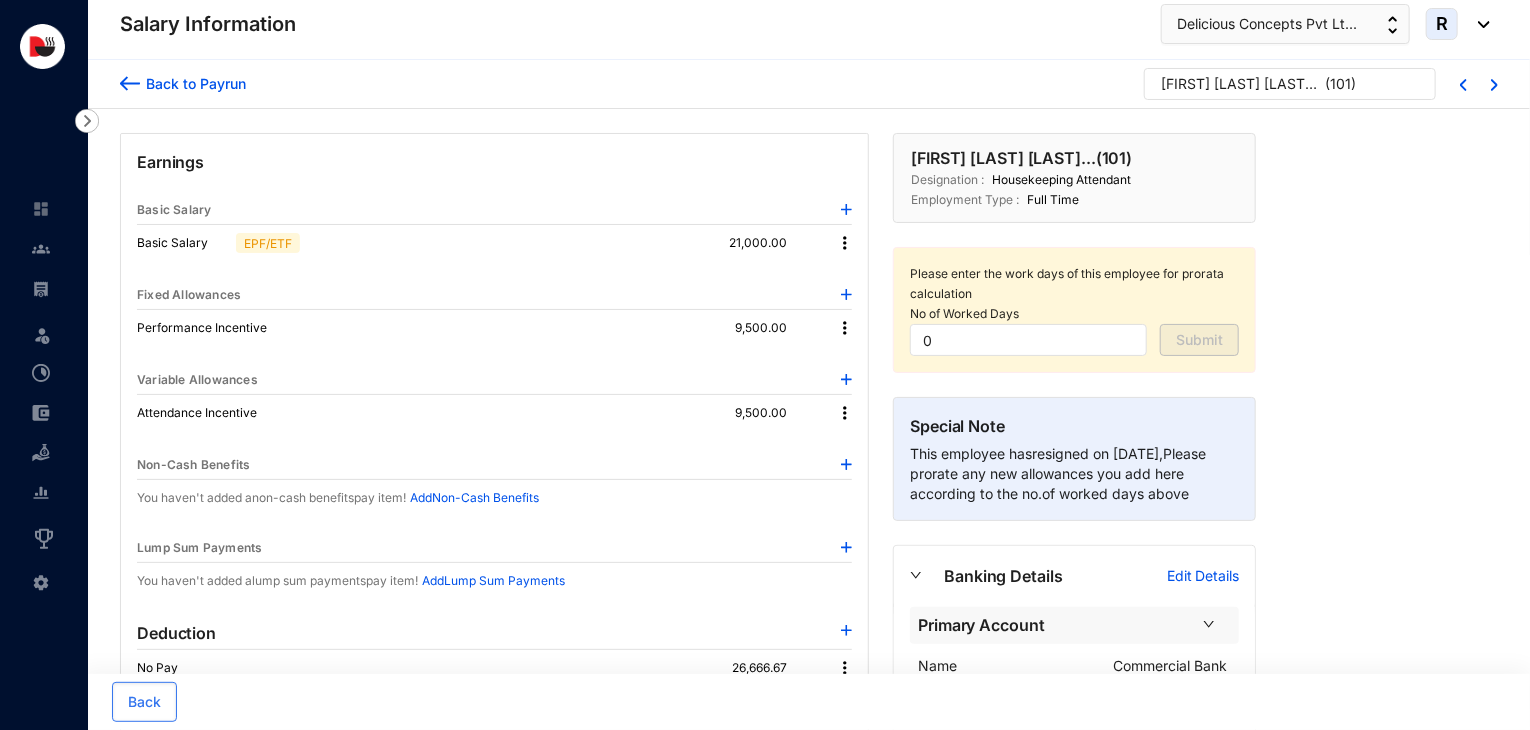 click at bounding box center [845, 243] 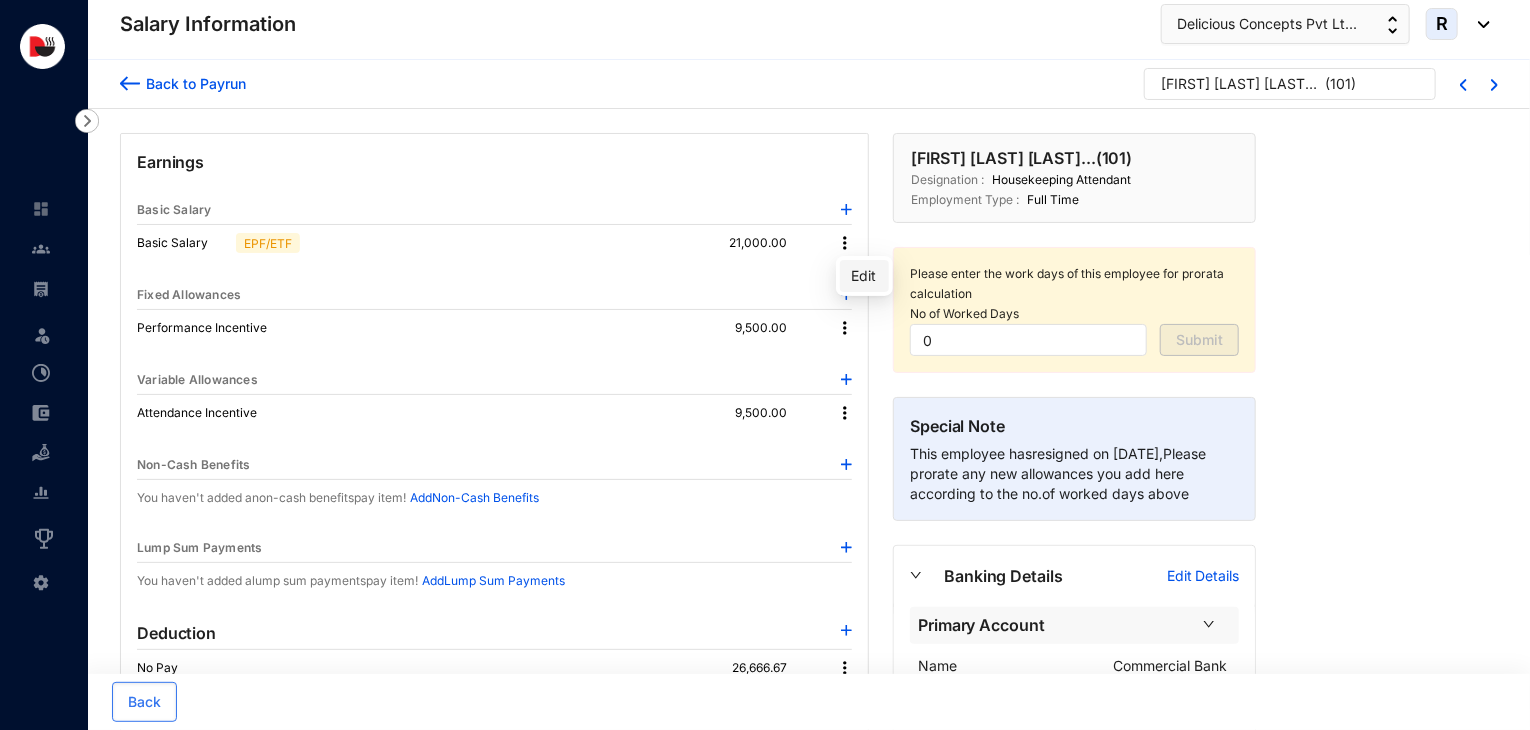 click on "Edit" at bounding box center [864, 276] 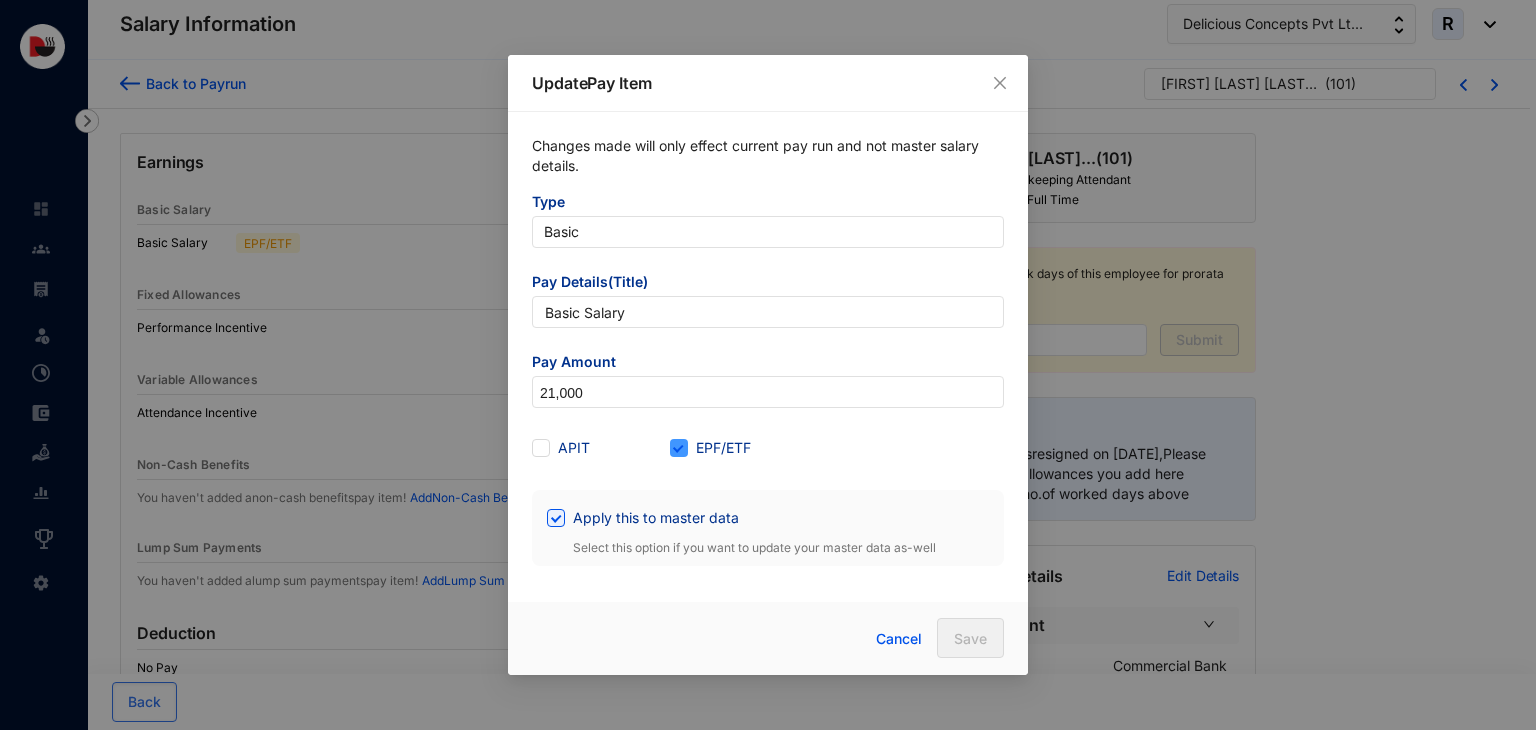 click on "EPF/ETF" at bounding box center [723, 448] 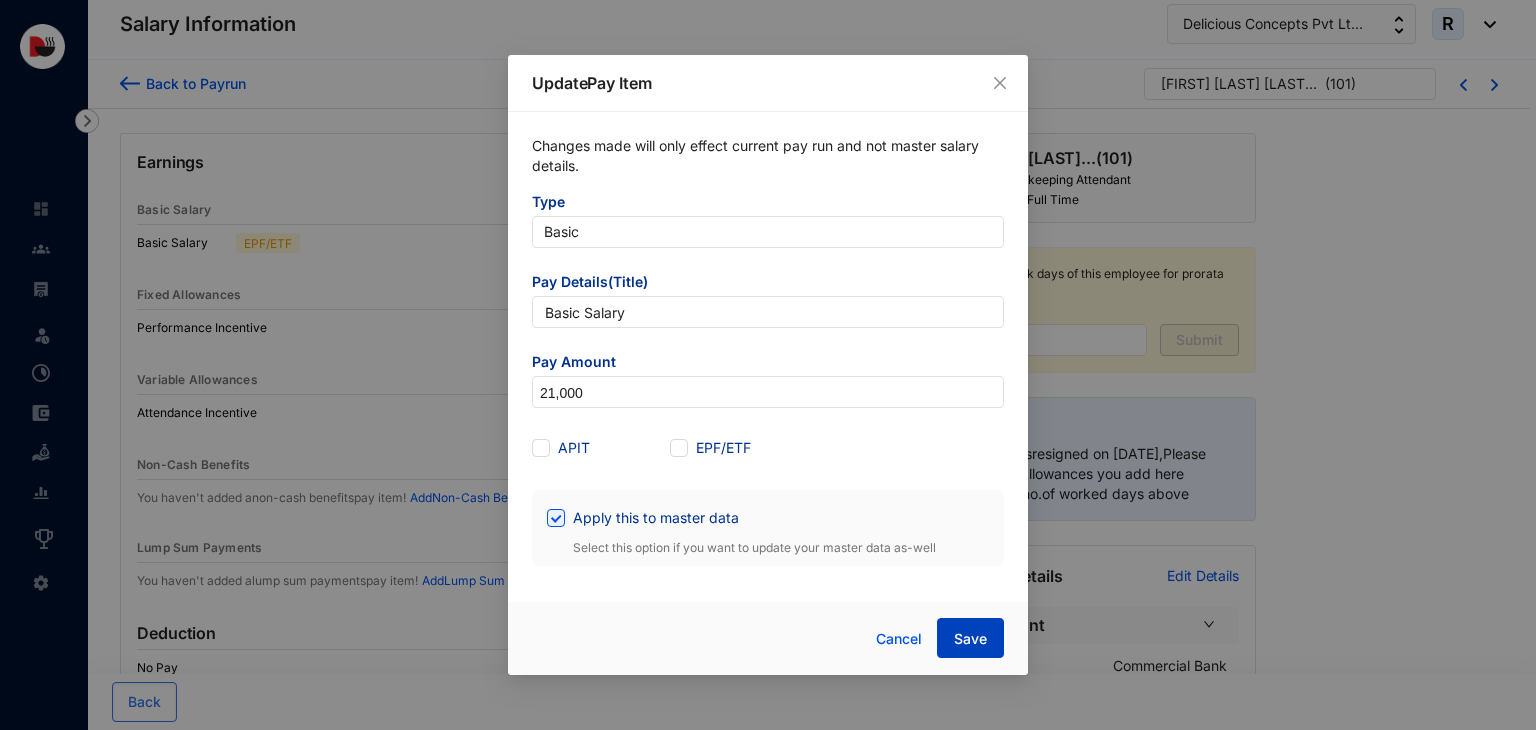 click on "Save" at bounding box center [970, 639] 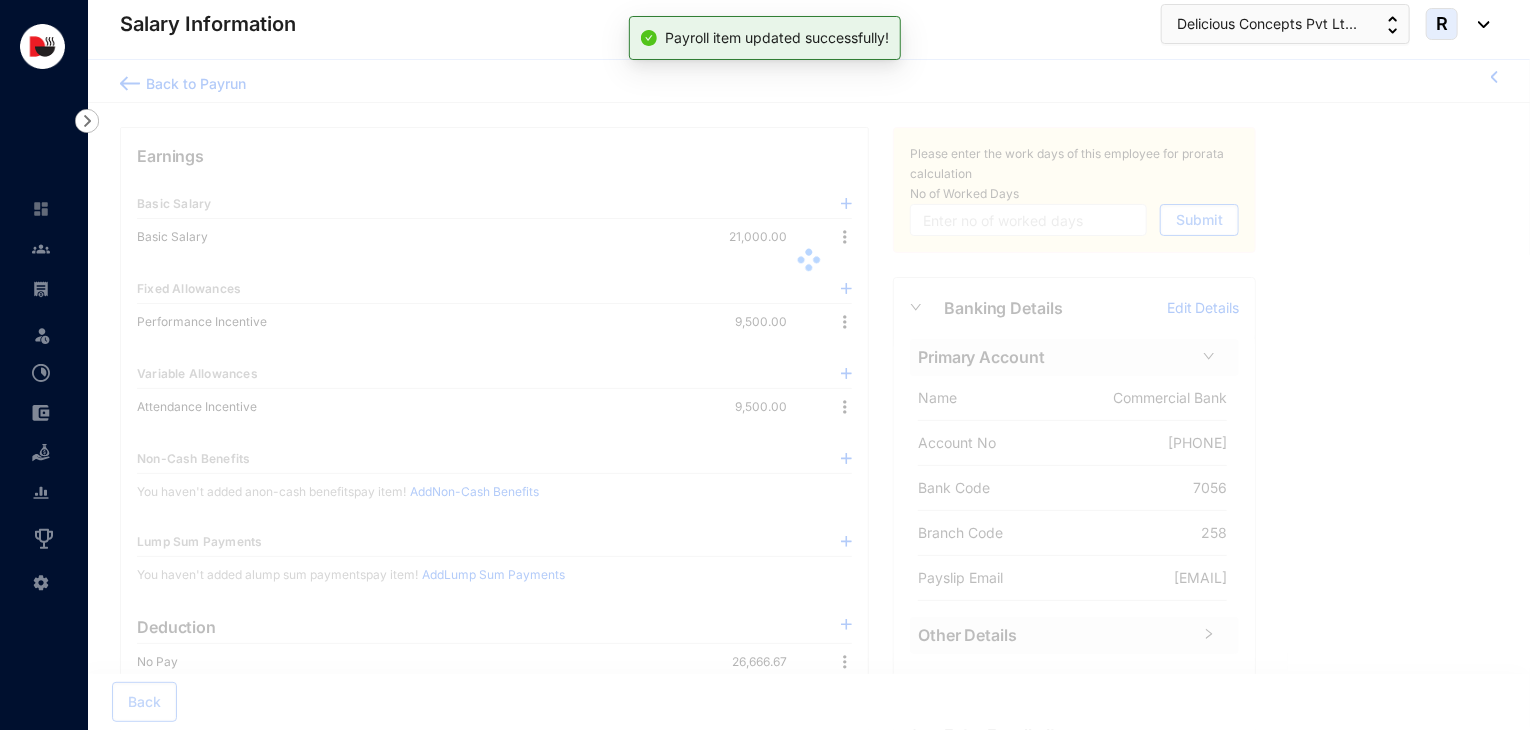 type on "0" 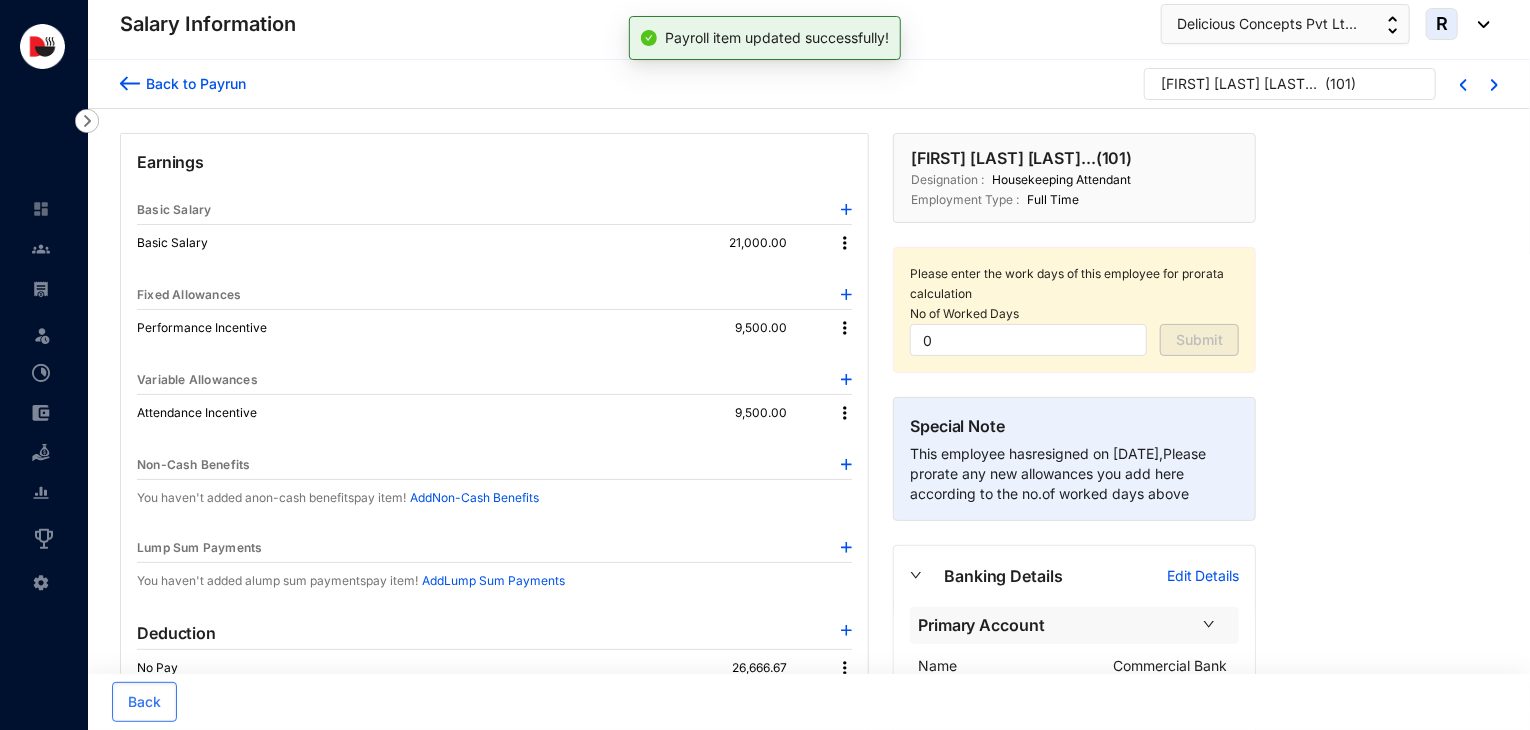 click on "Back to Payrun" at bounding box center [193, 83] 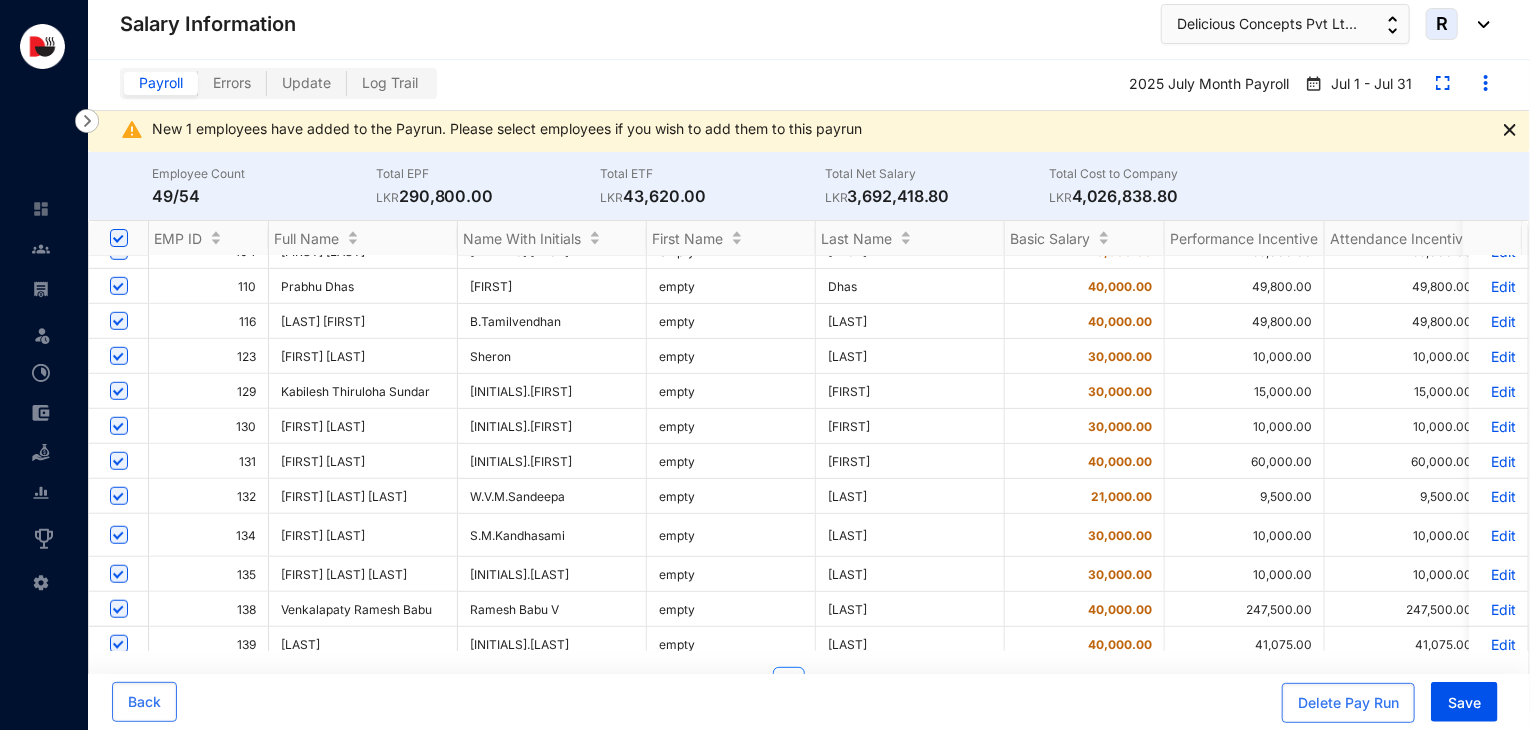 scroll, scrollTop: 666, scrollLeft: 0, axis: vertical 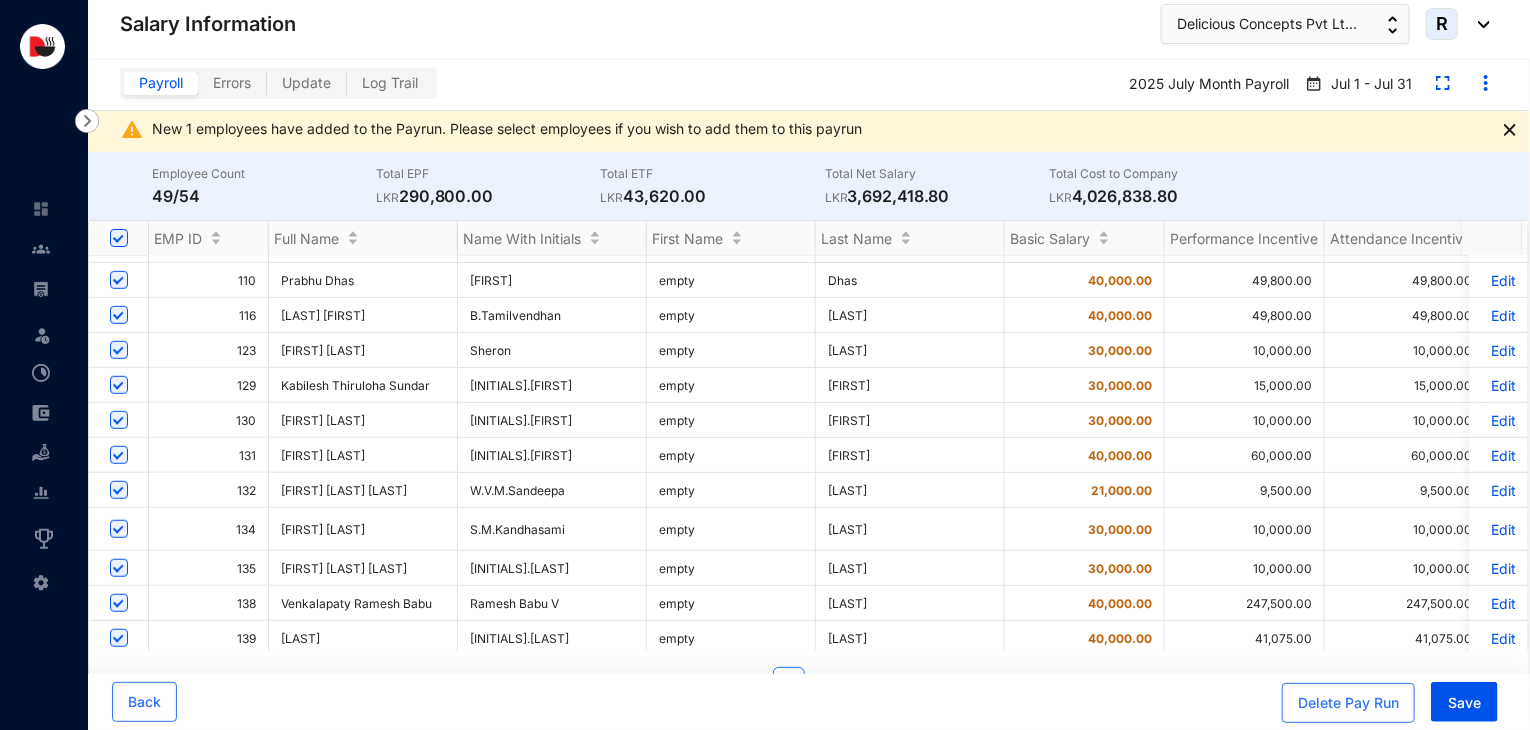 click on "Edit" at bounding box center [1498, 490] 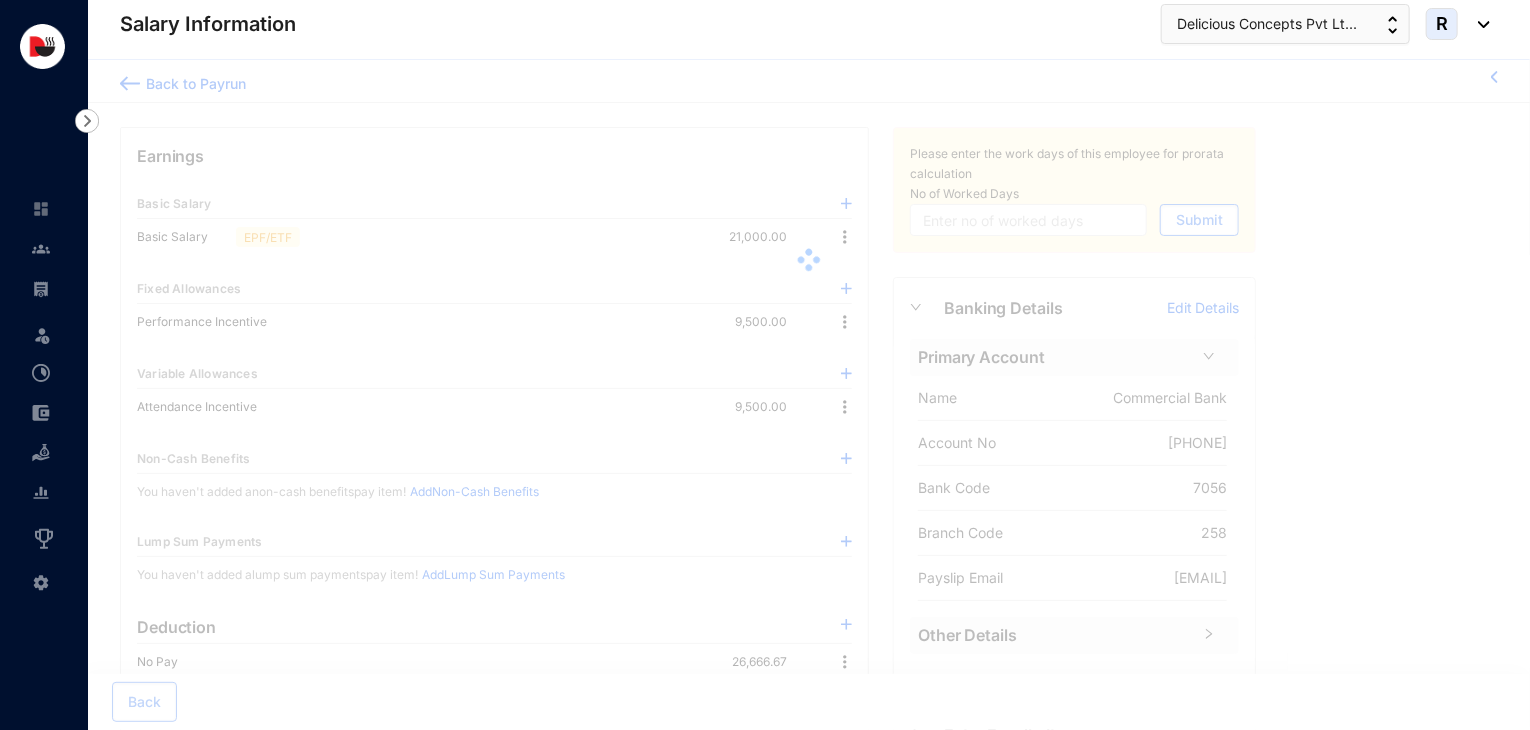 type on "0" 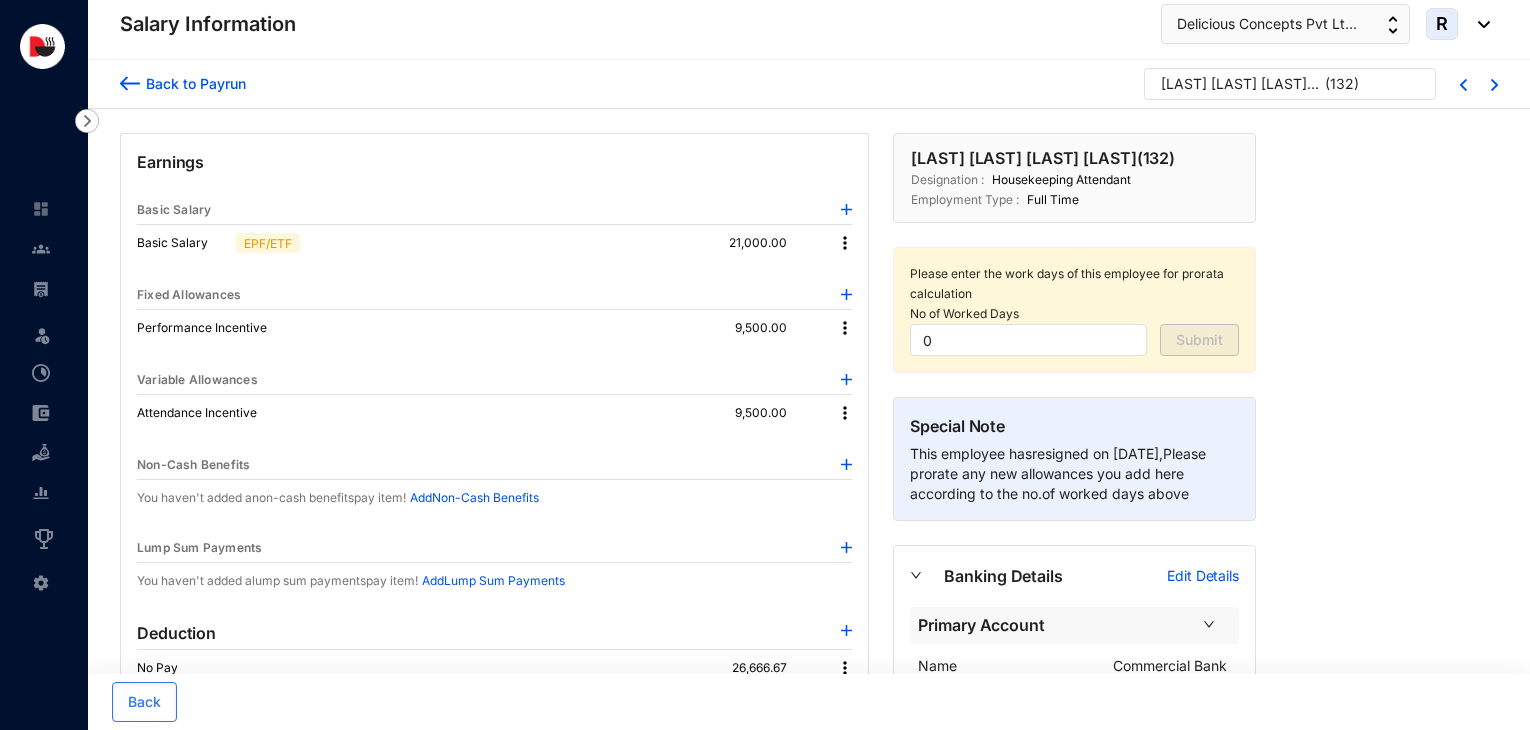 scroll, scrollTop: 0, scrollLeft: 0, axis: both 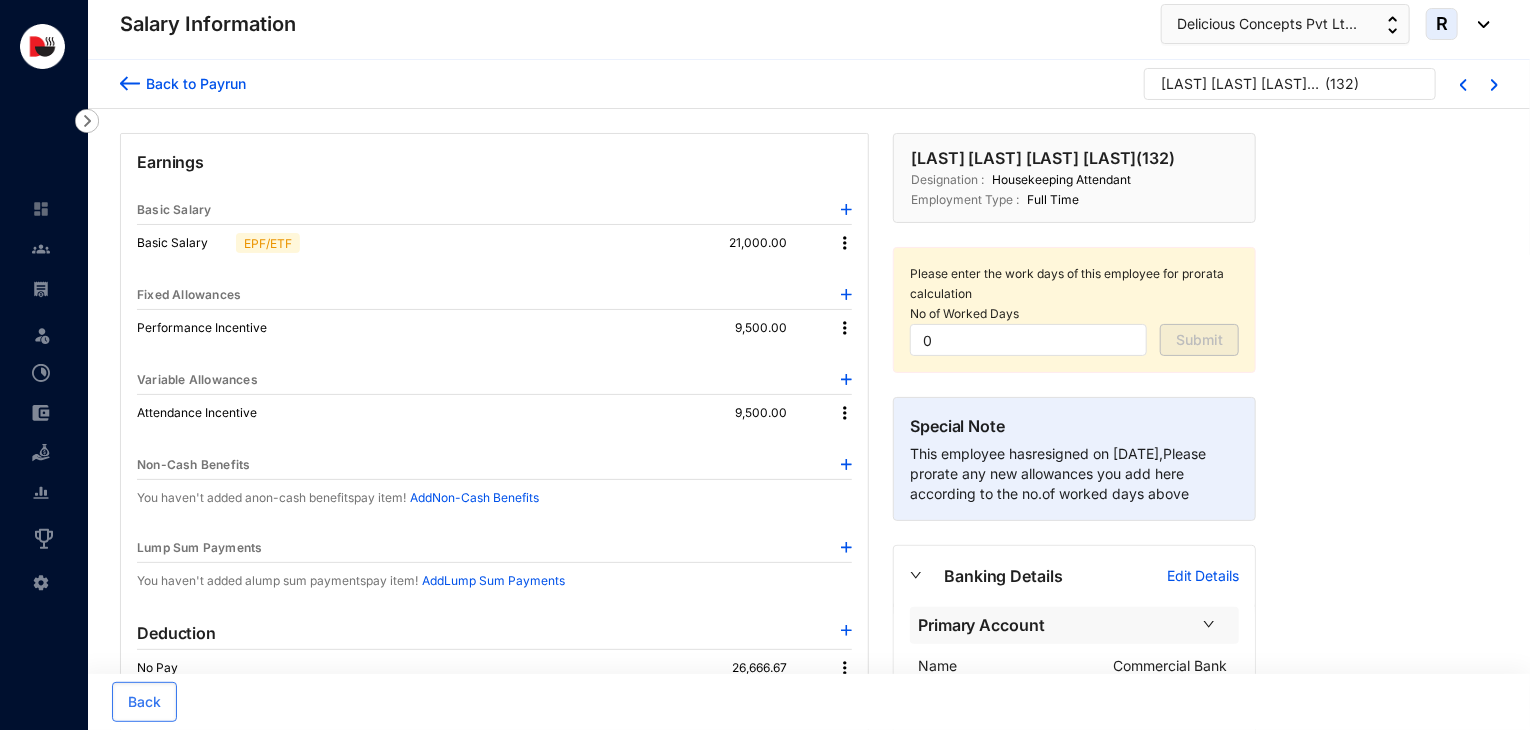 click at bounding box center [845, 243] 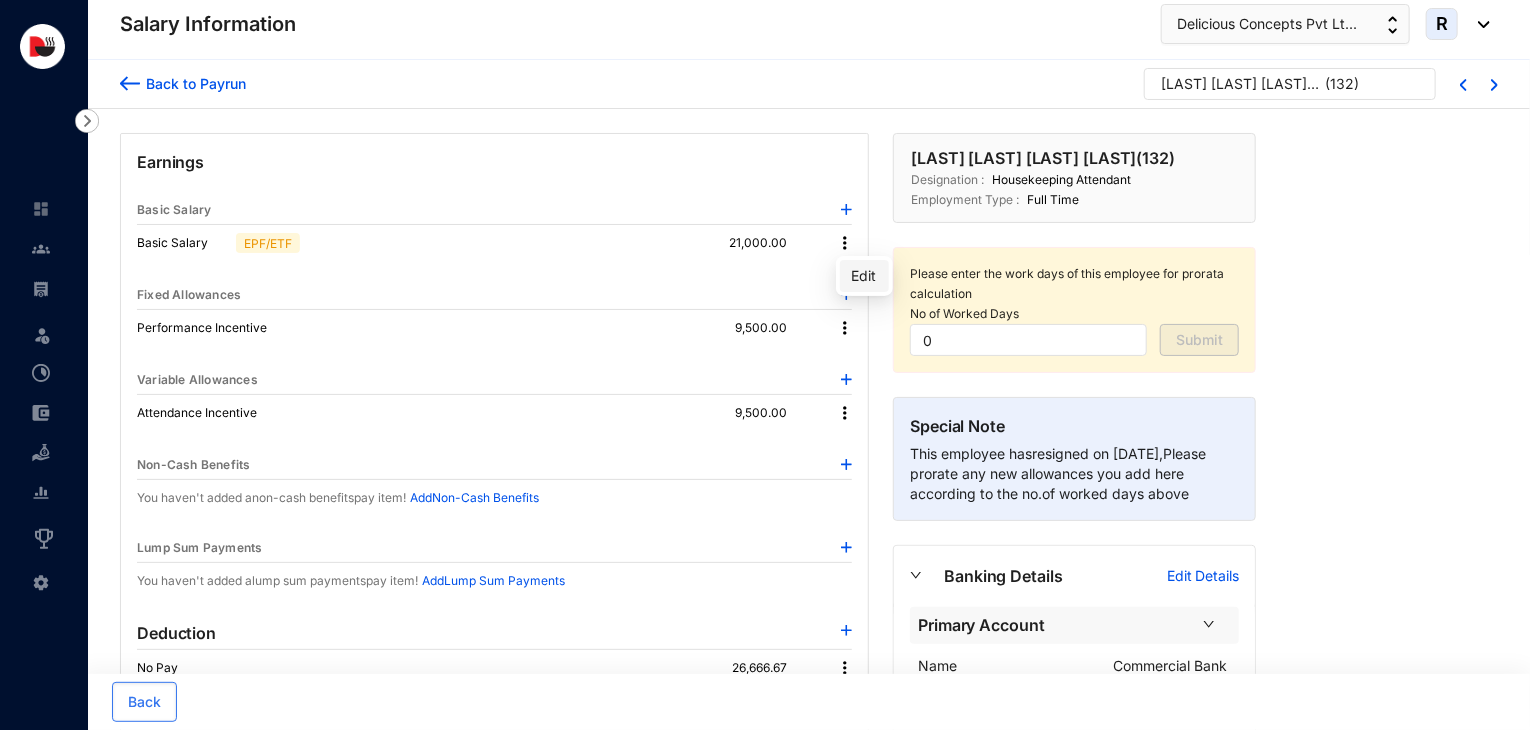 click on "Edit" at bounding box center [864, 276] 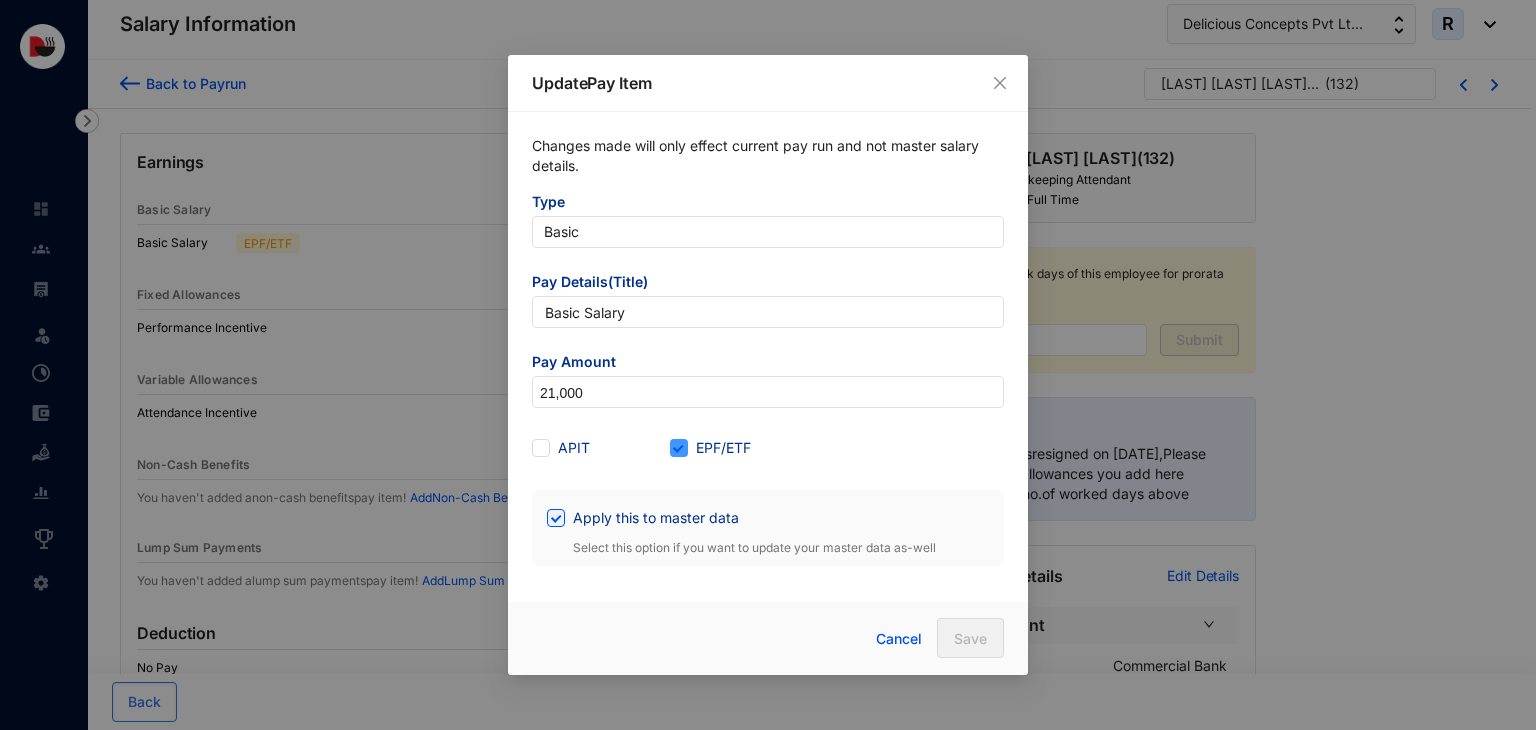 click on "EPF/ETF" at bounding box center [723, 448] 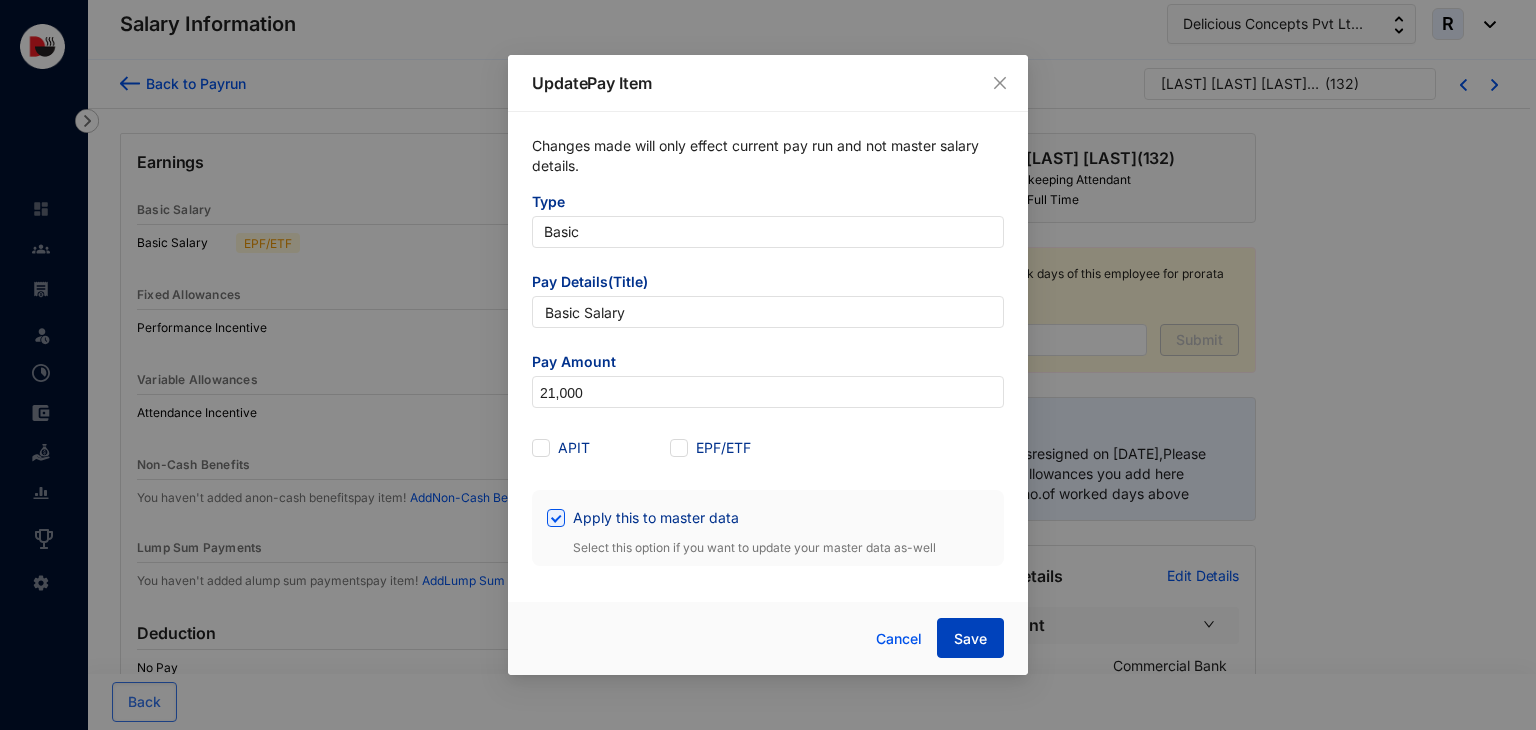 click on "Save" at bounding box center (970, 639) 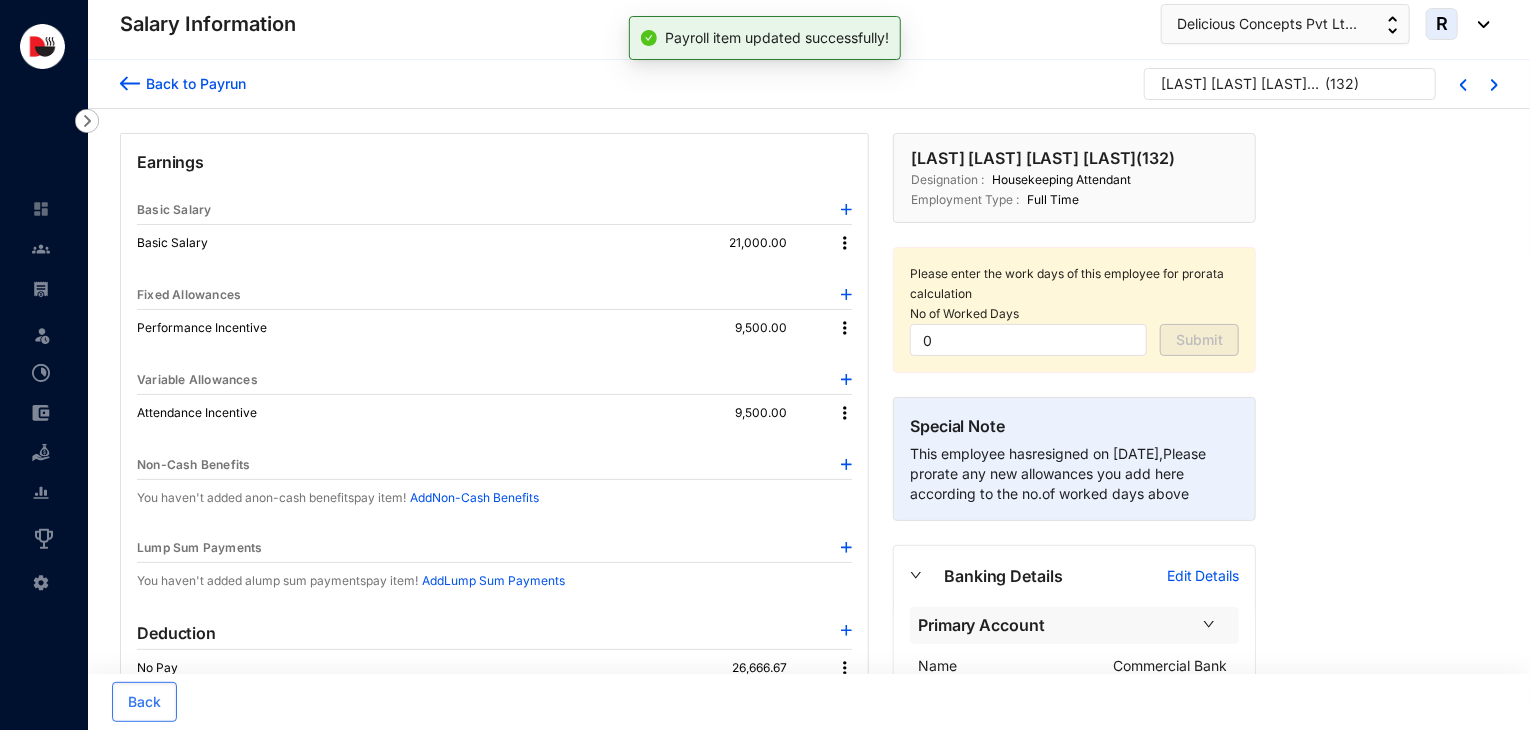 click on "Back to Payrun" at bounding box center [193, 83] 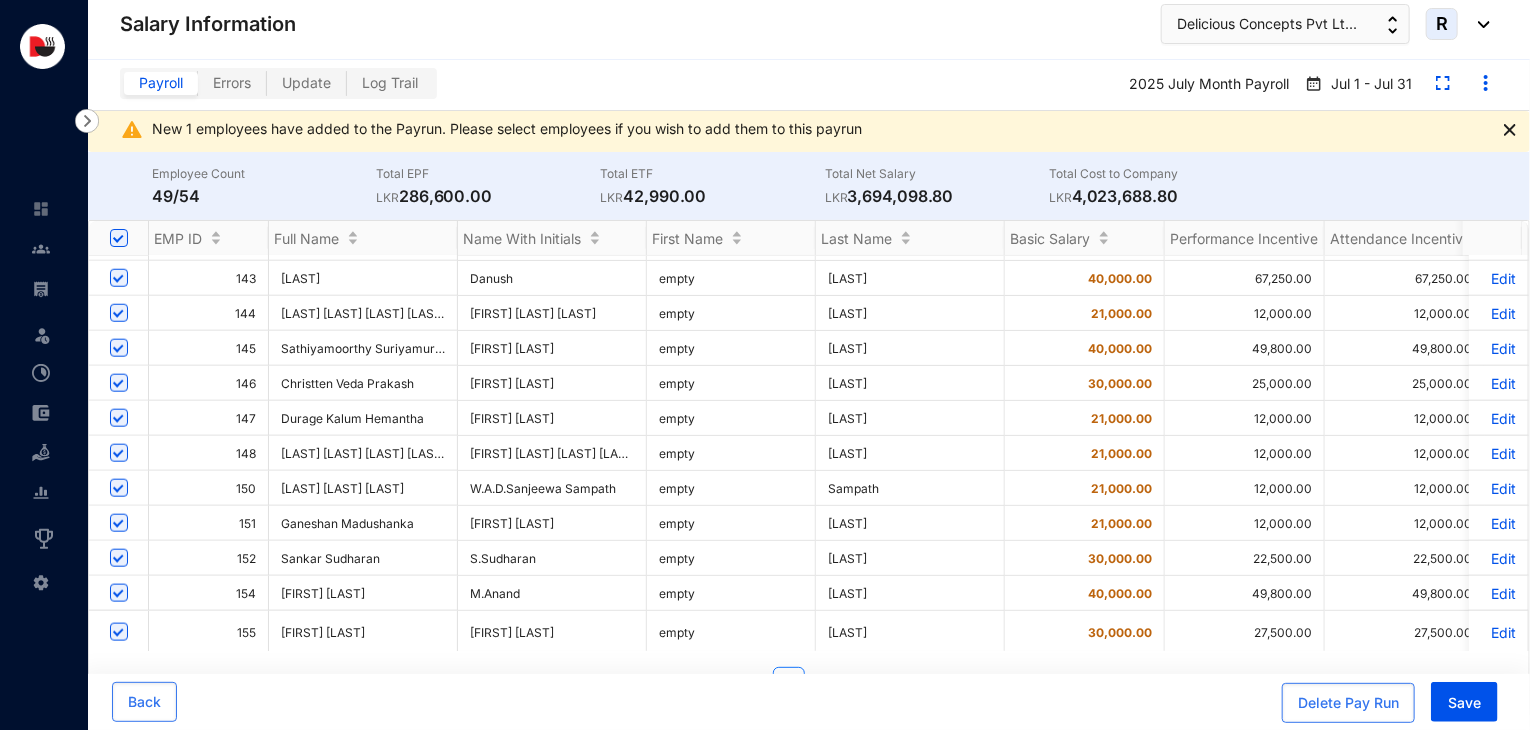 scroll, scrollTop: 1140, scrollLeft: 0, axis: vertical 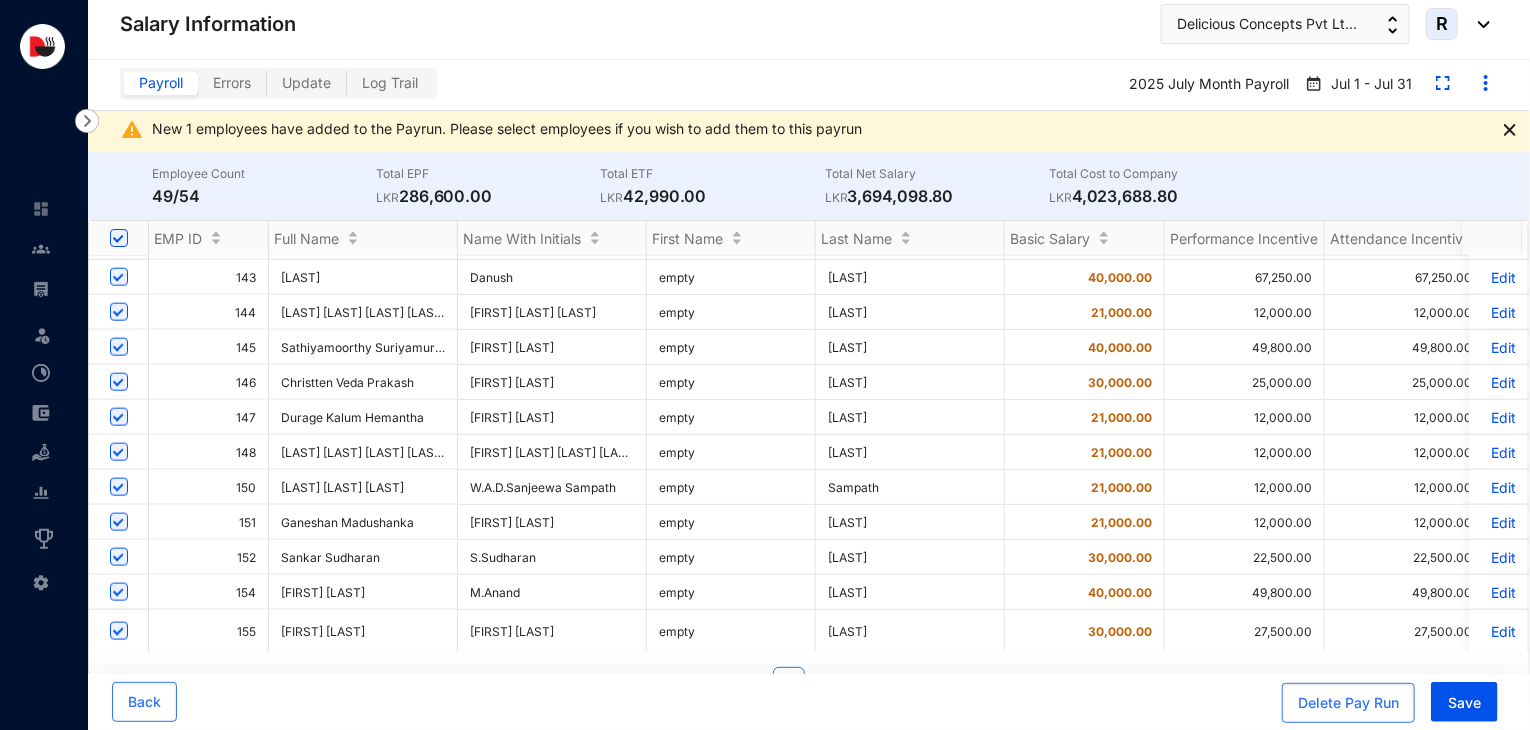 click on "Edit" at bounding box center (1498, 382) 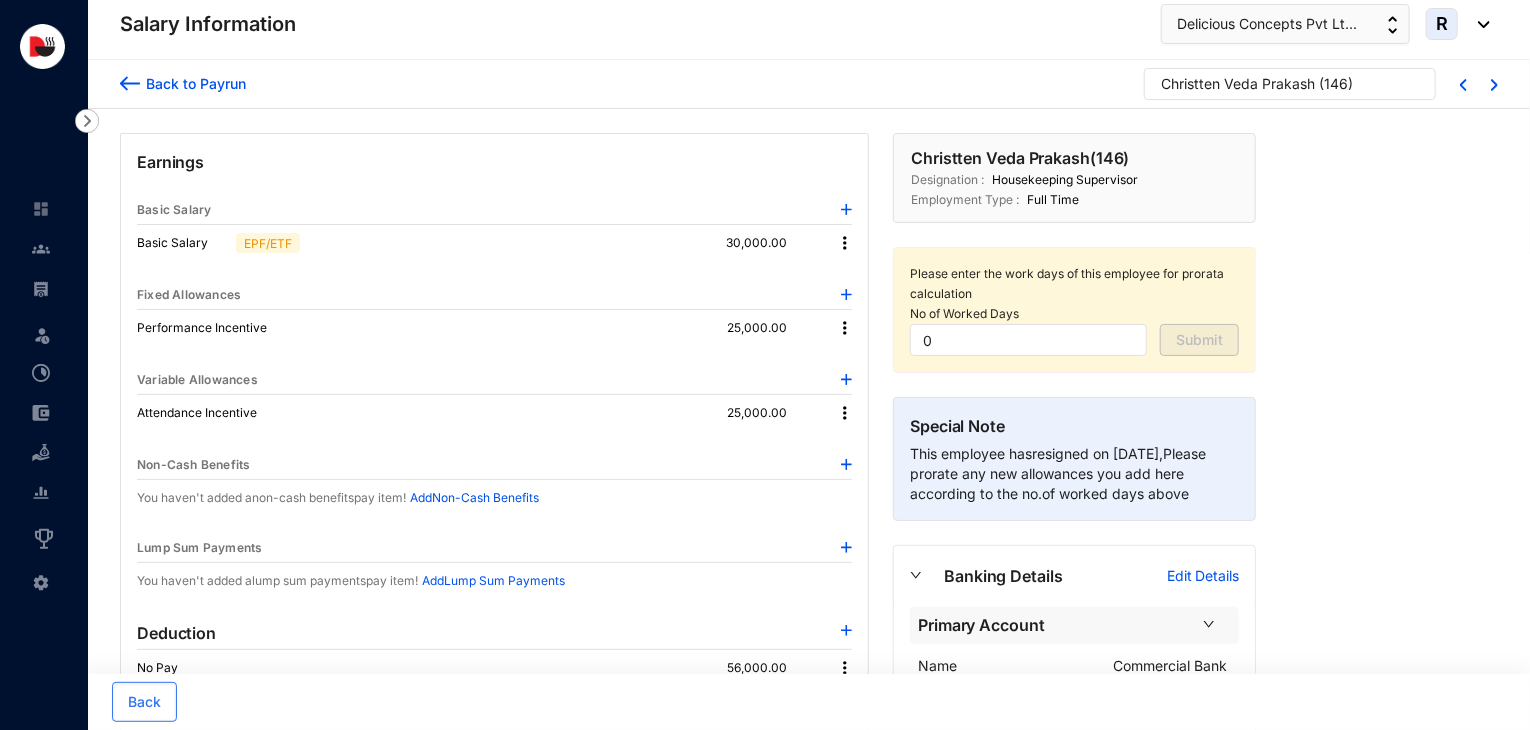 click at bounding box center [845, 243] 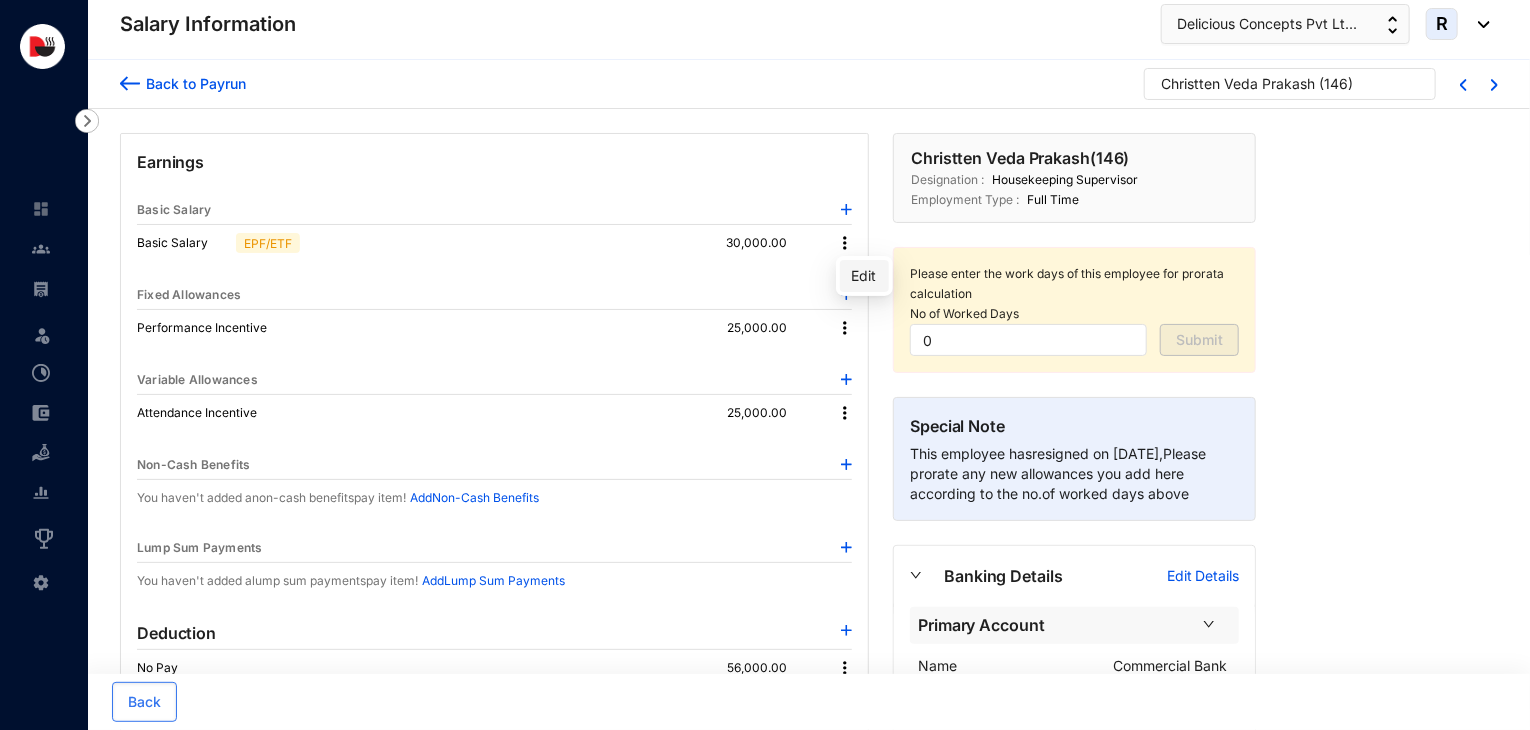 click on "Edit" at bounding box center (864, 276) 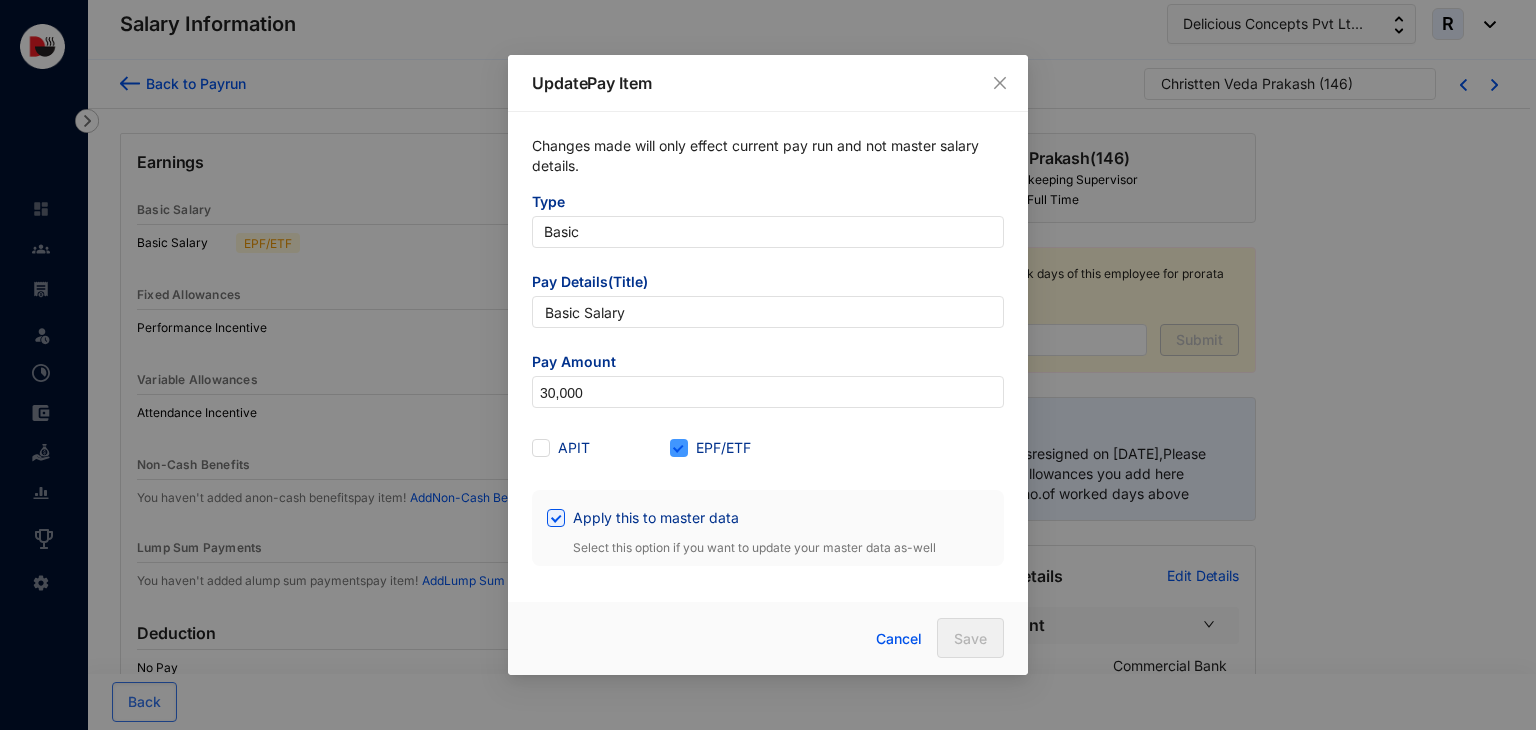 click on "EPF/ETF" at bounding box center (723, 448) 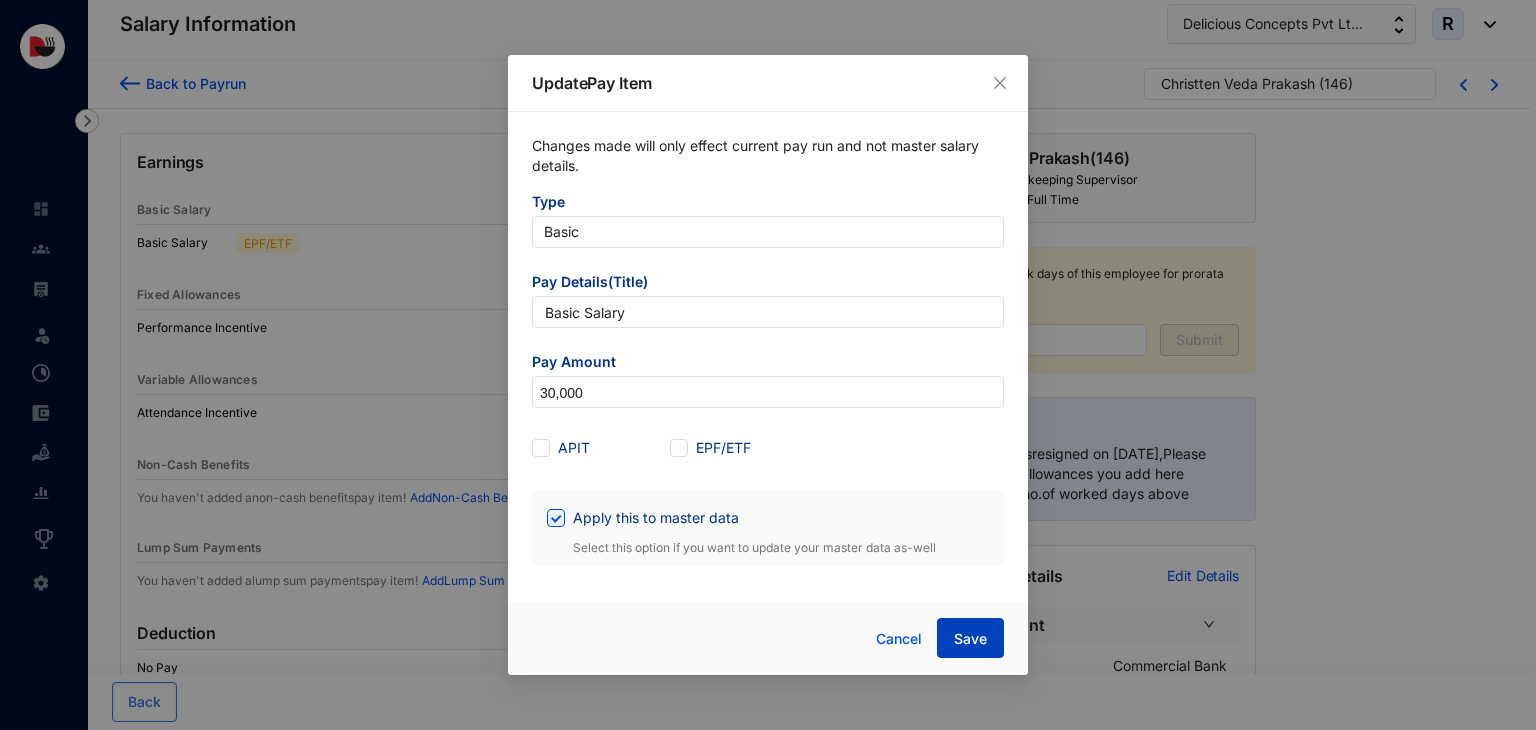 click on "Save" at bounding box center [970, 638] 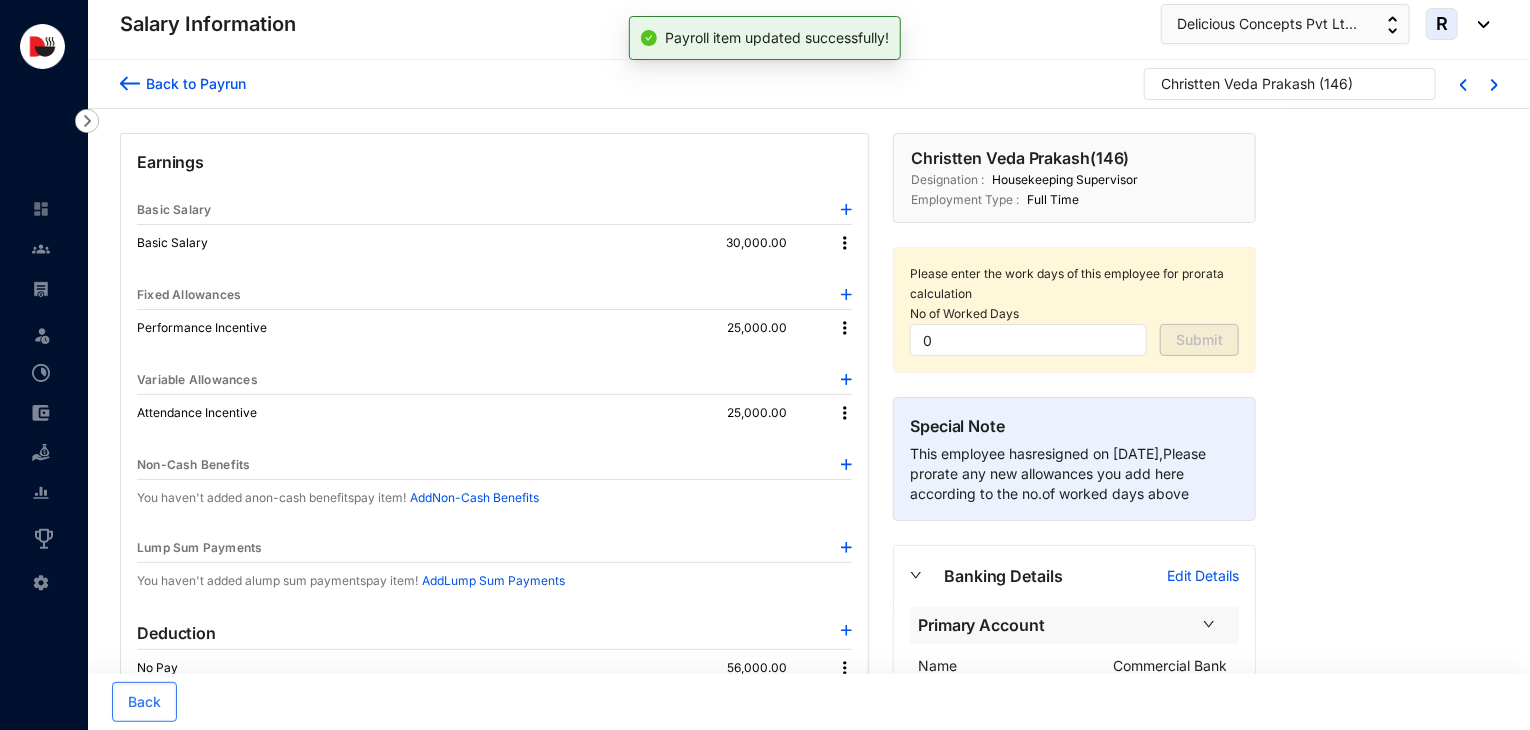 click on "Back to Payrun" at bounding box center (193, 83) 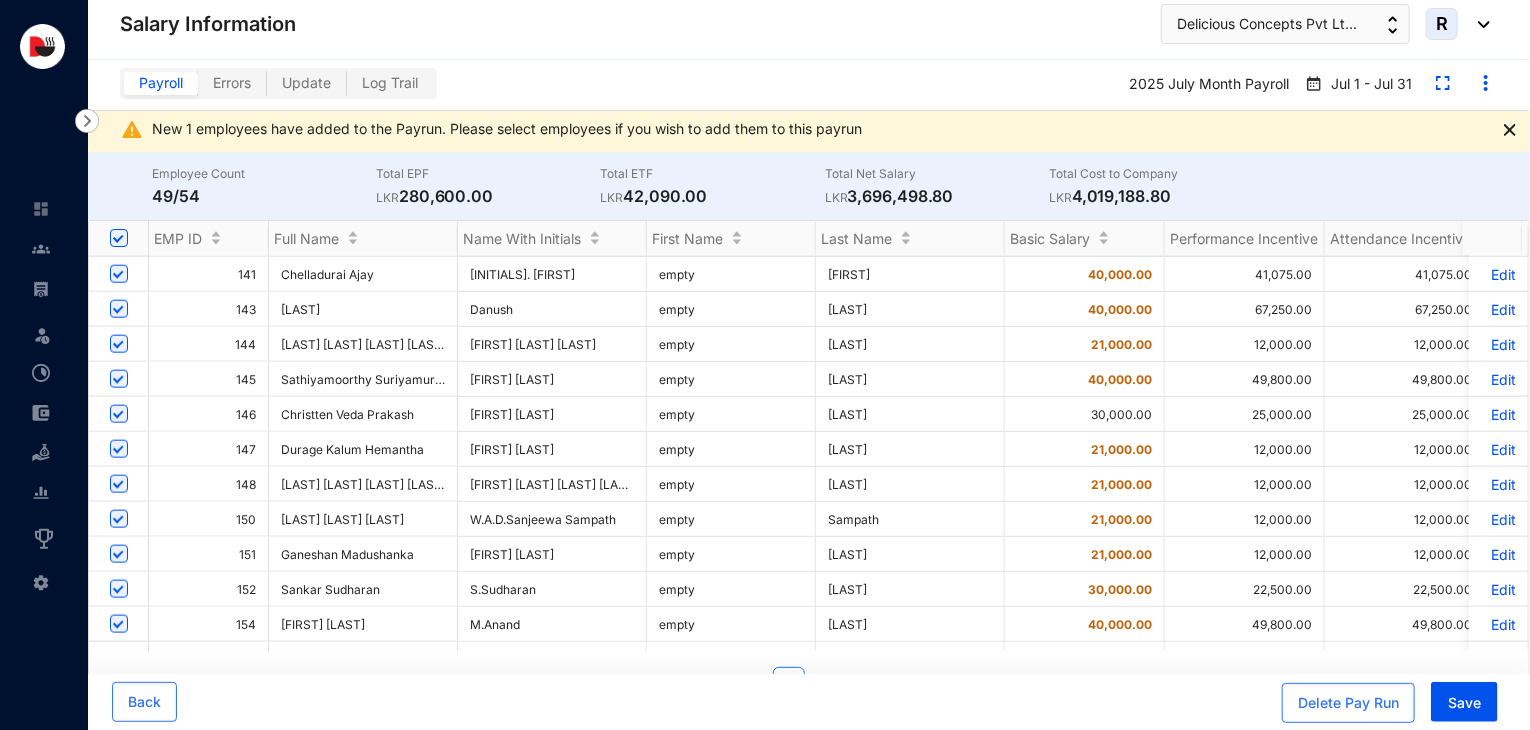 scroll, scrollTop: 1124, scrollLeft: 0, axis: vertical 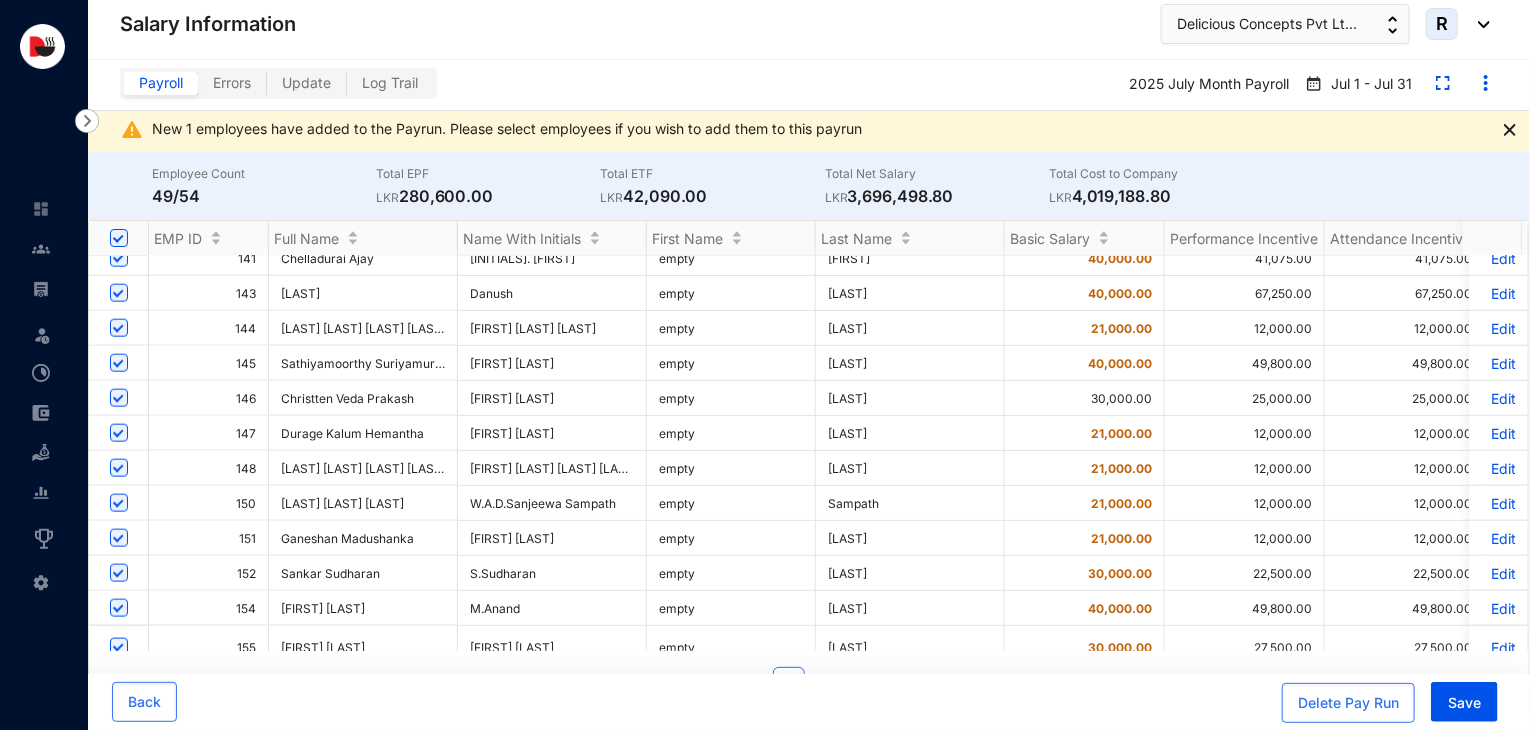 click on "Edit" at bounding box center (1498, 433) 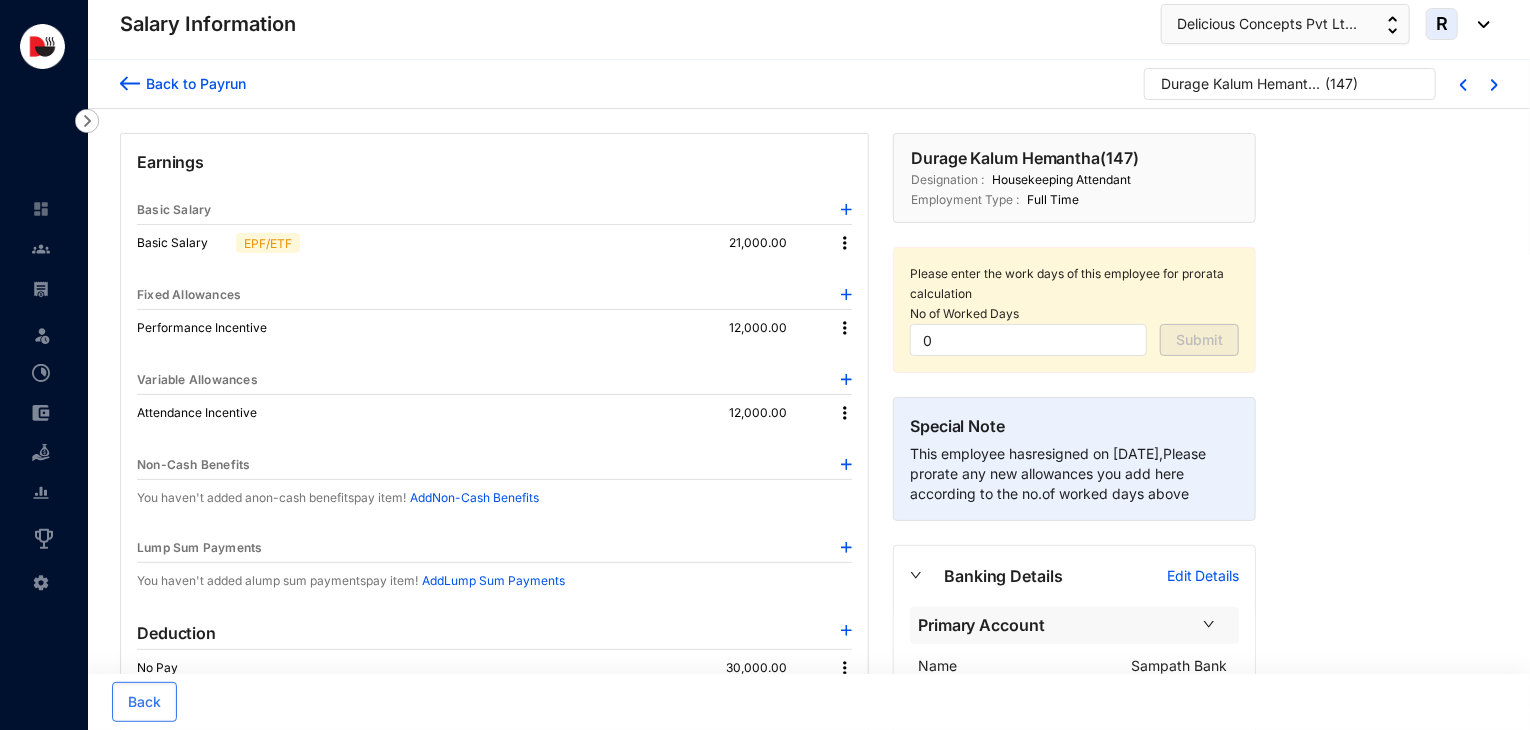 click at bounding box center [845, 243] 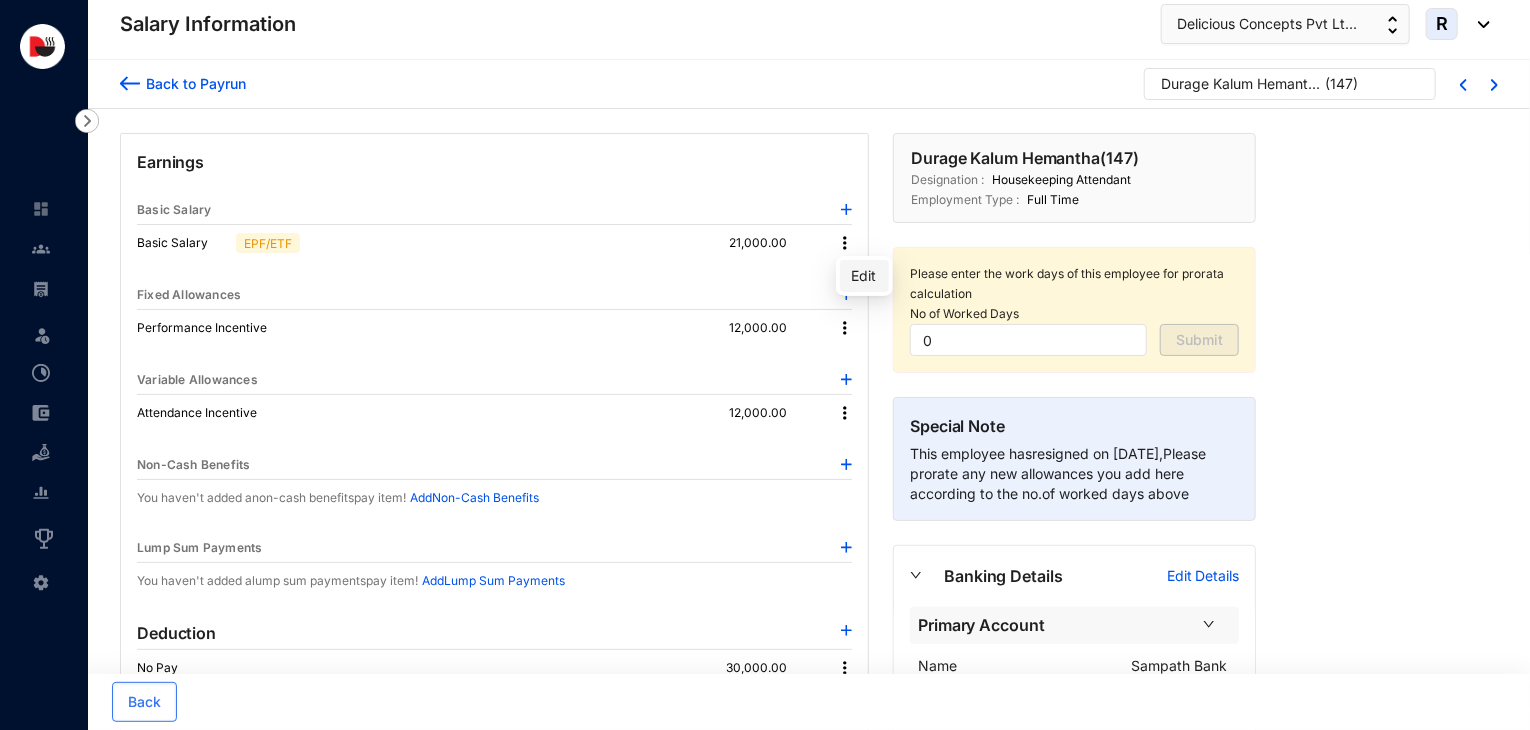 click on "Edit" at bounding box center (864, 276) 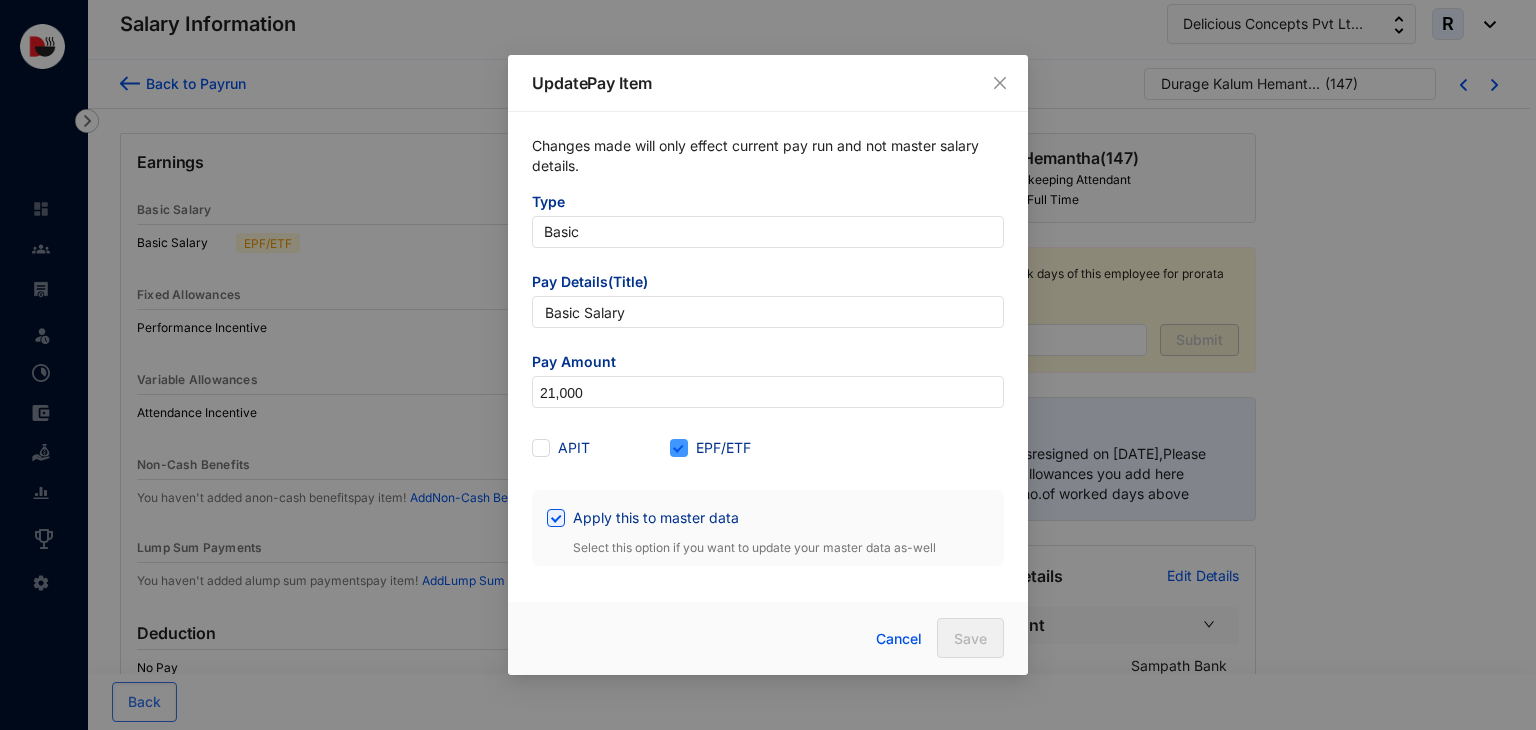 click on "EPF/ETF" at bounding box center [723, 448] 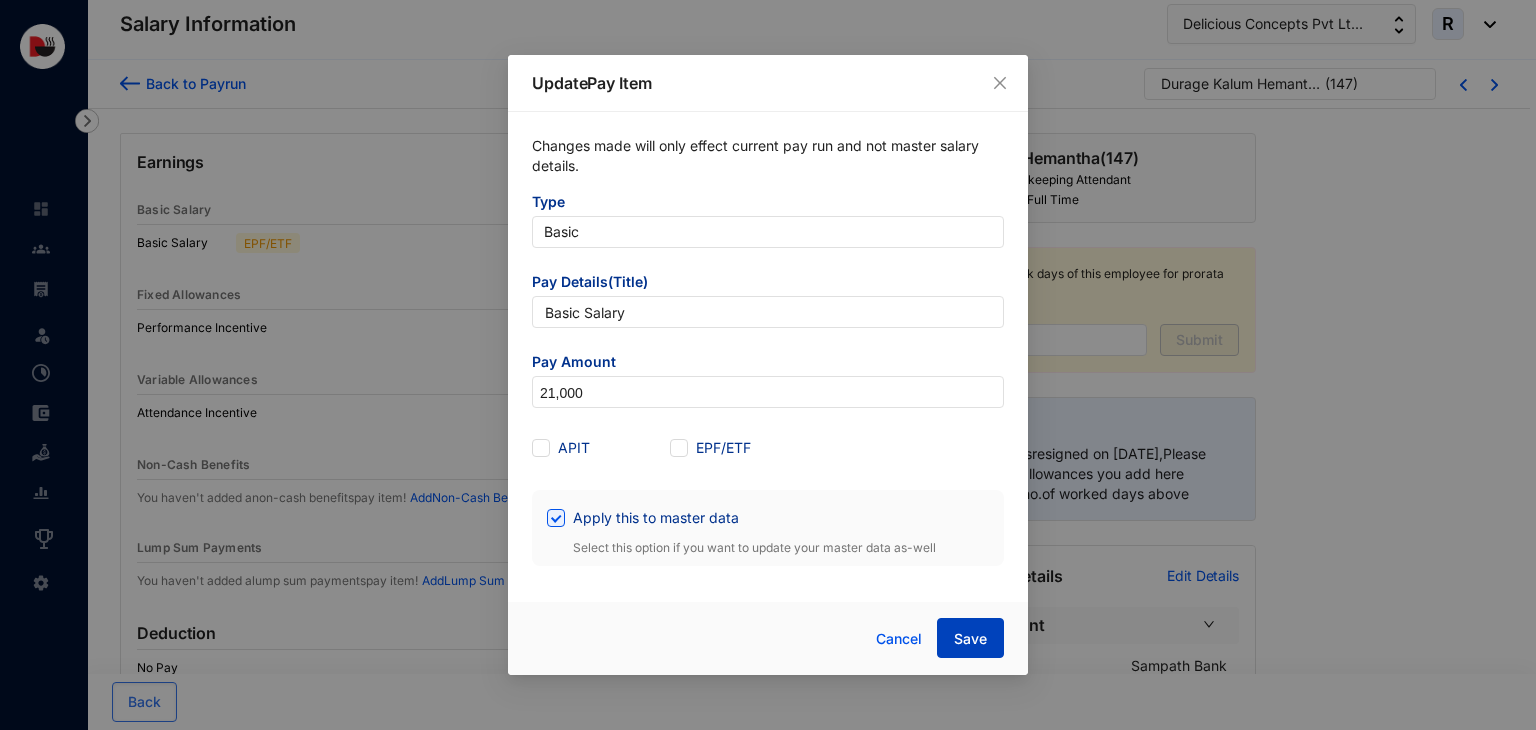 click on "Save" at bounding box center (970, 638) 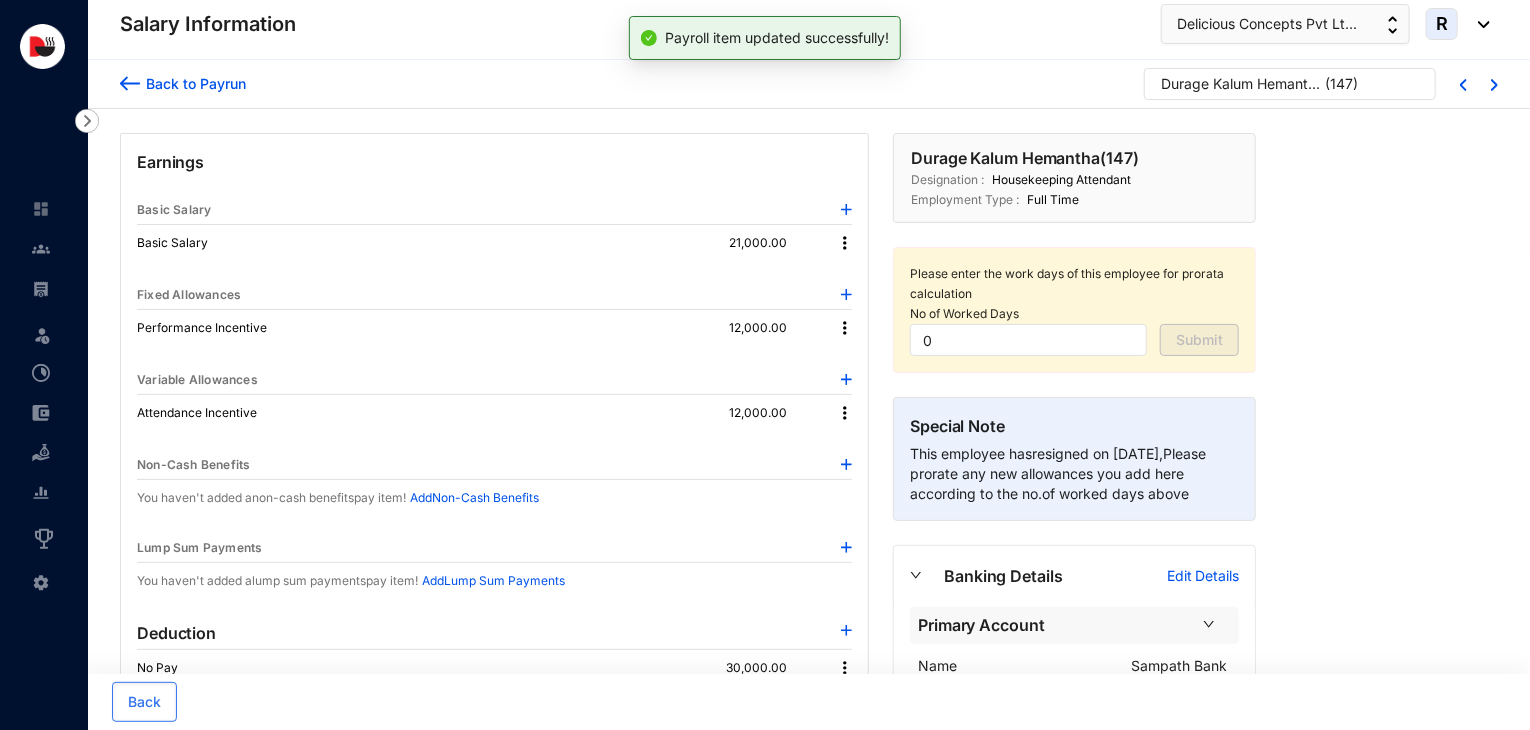 click on "Back to Payrun" at bounding box center (193, 83) 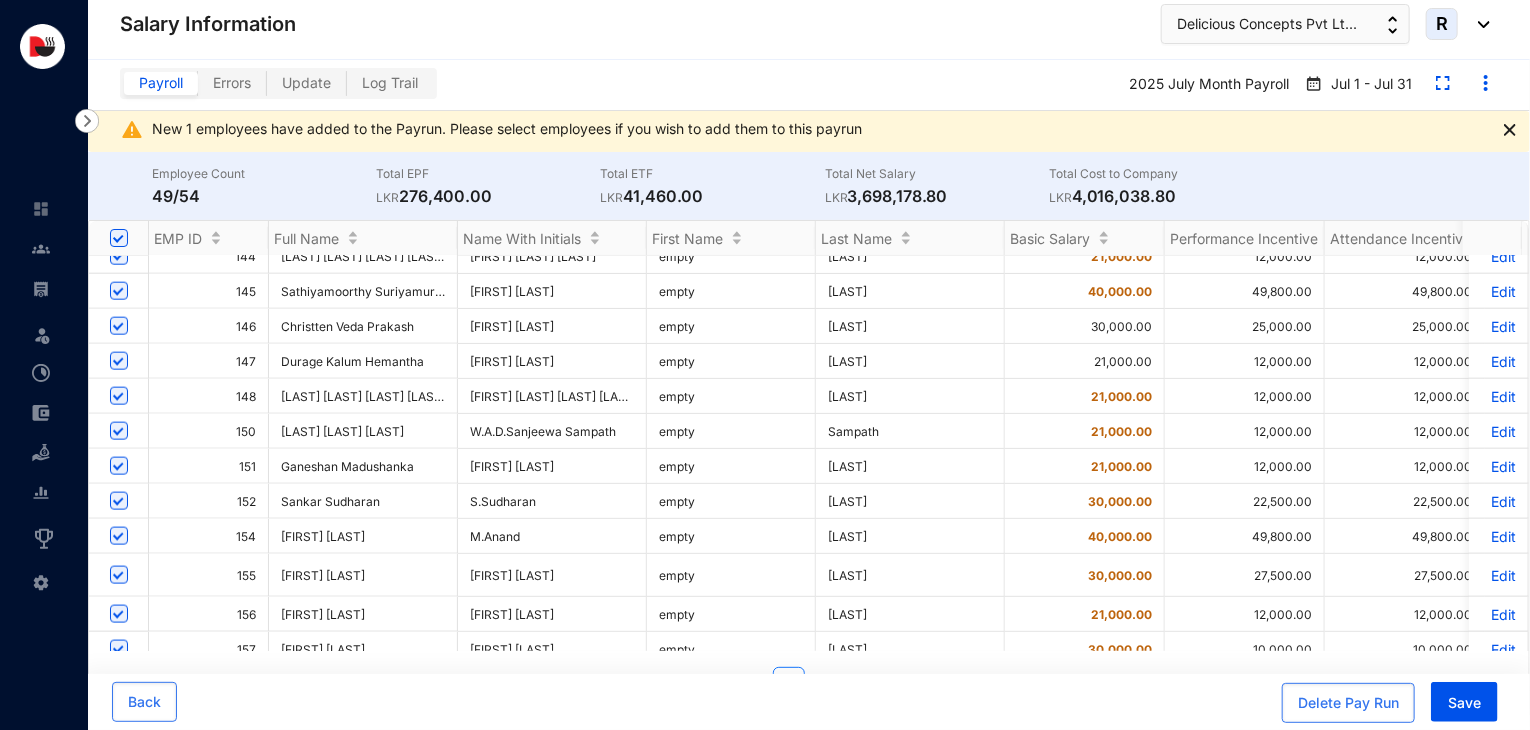 scroll, scrollTop: 1196, scrollLeft: 0, axis: vertical 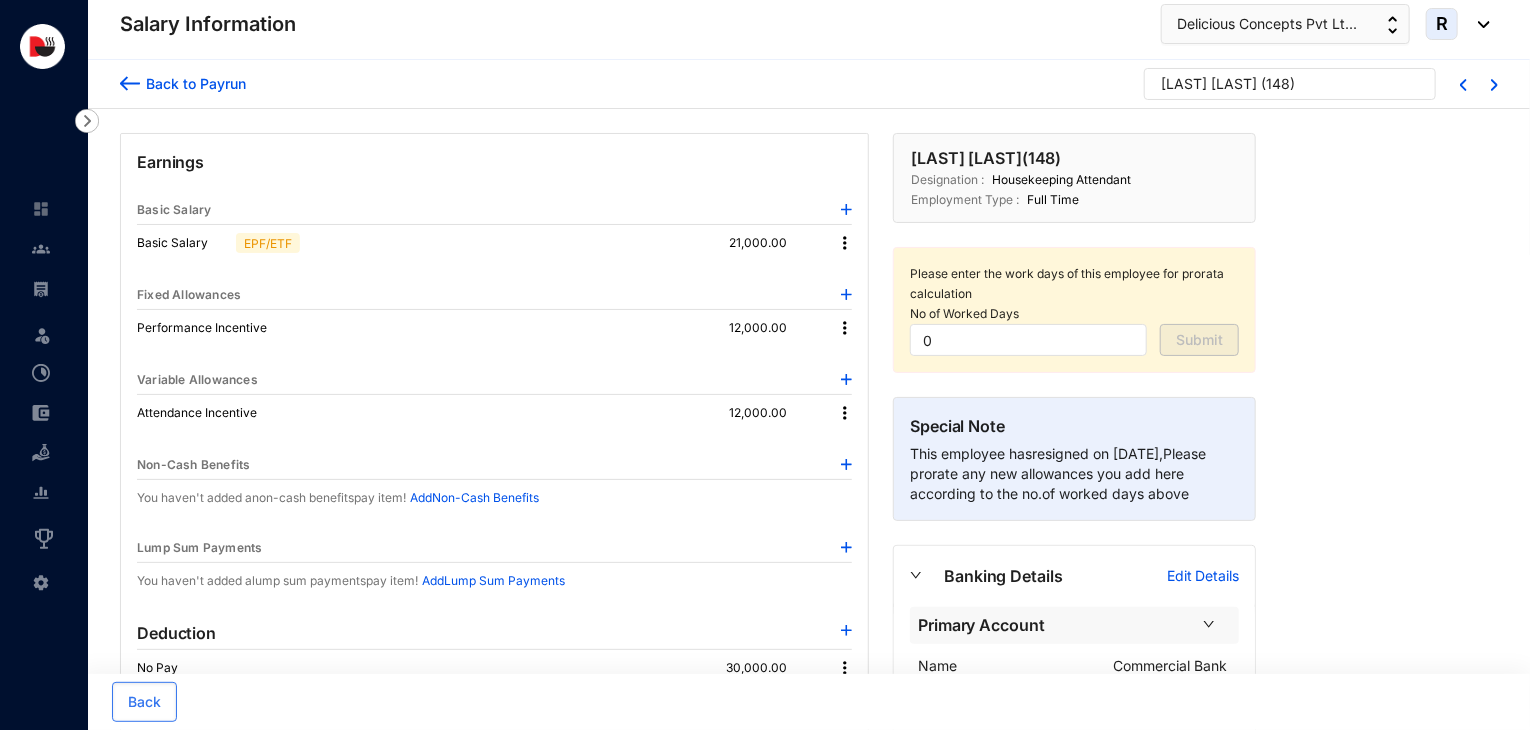 click at bounding box center [845, 243] 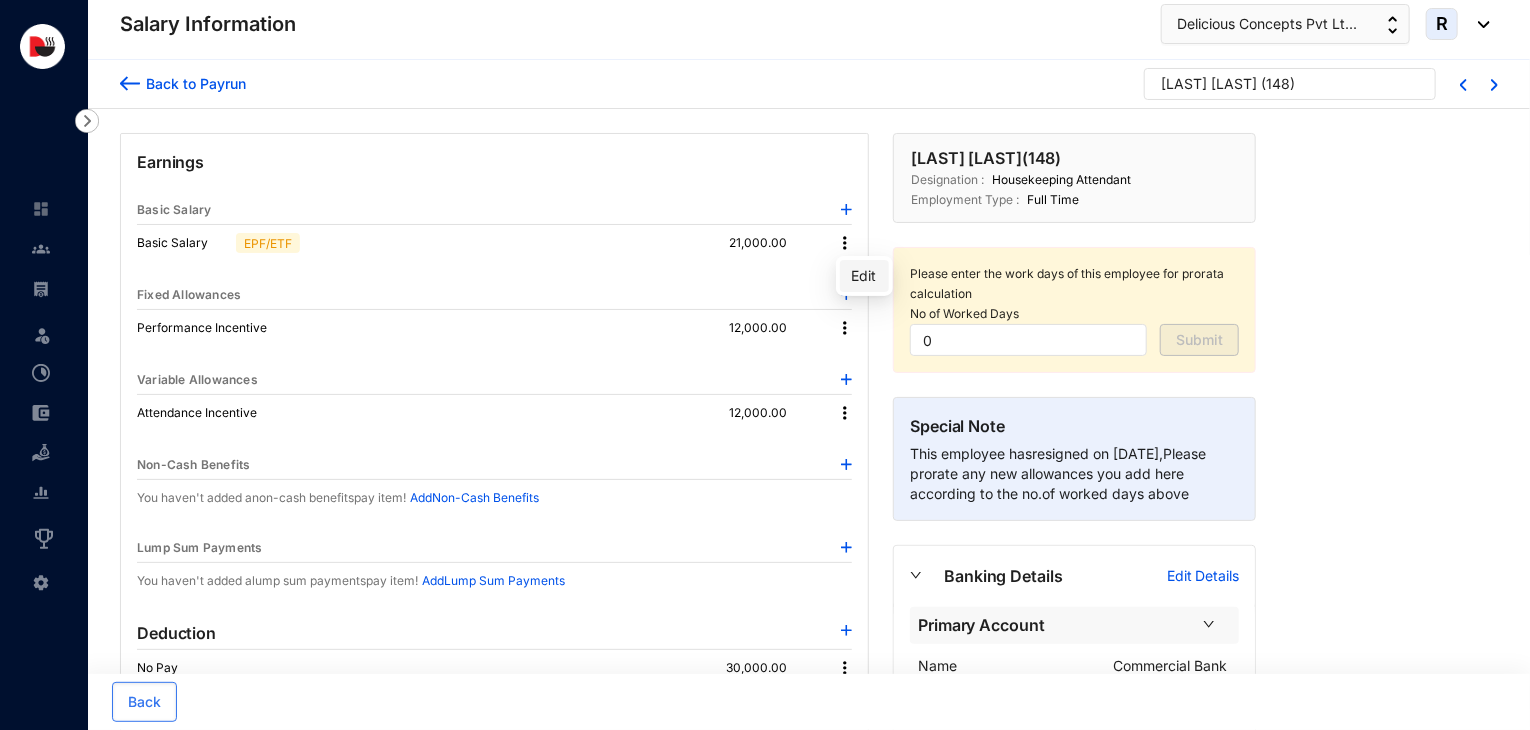 click on "Edit" at bounding box center (864, 276) 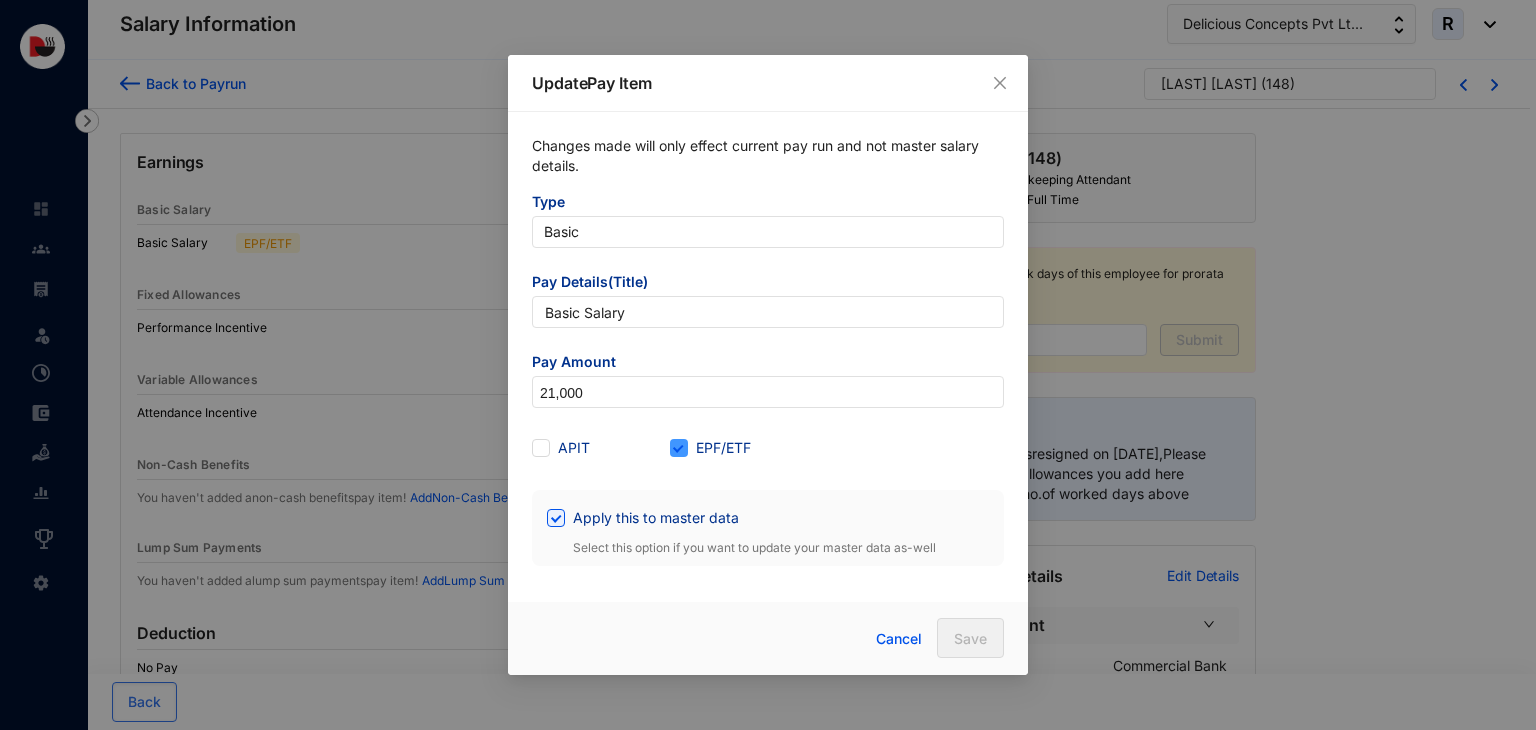 click on "EPF/ETF" at bounding box center (723, 448) 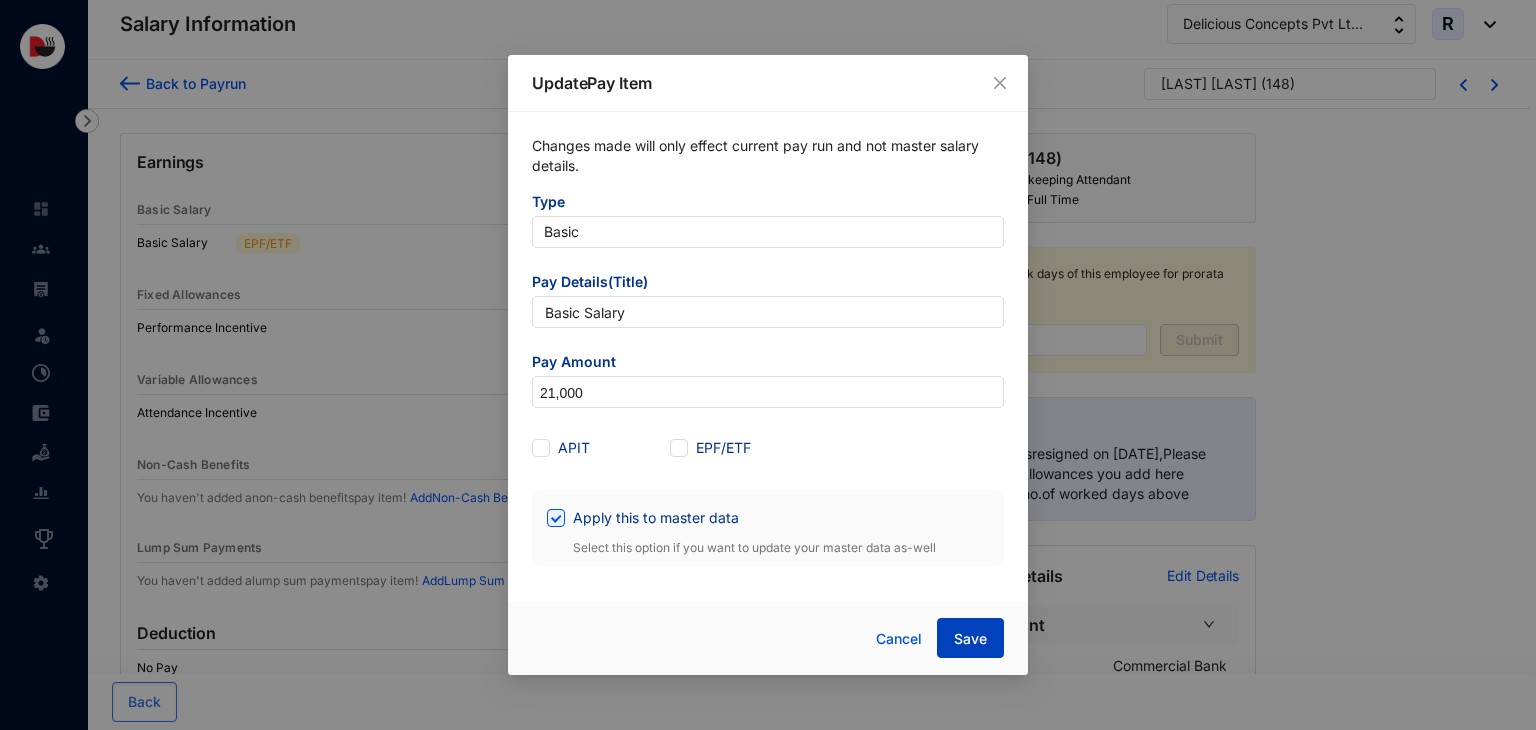 click on "Save" at bounding box center (970, 639) 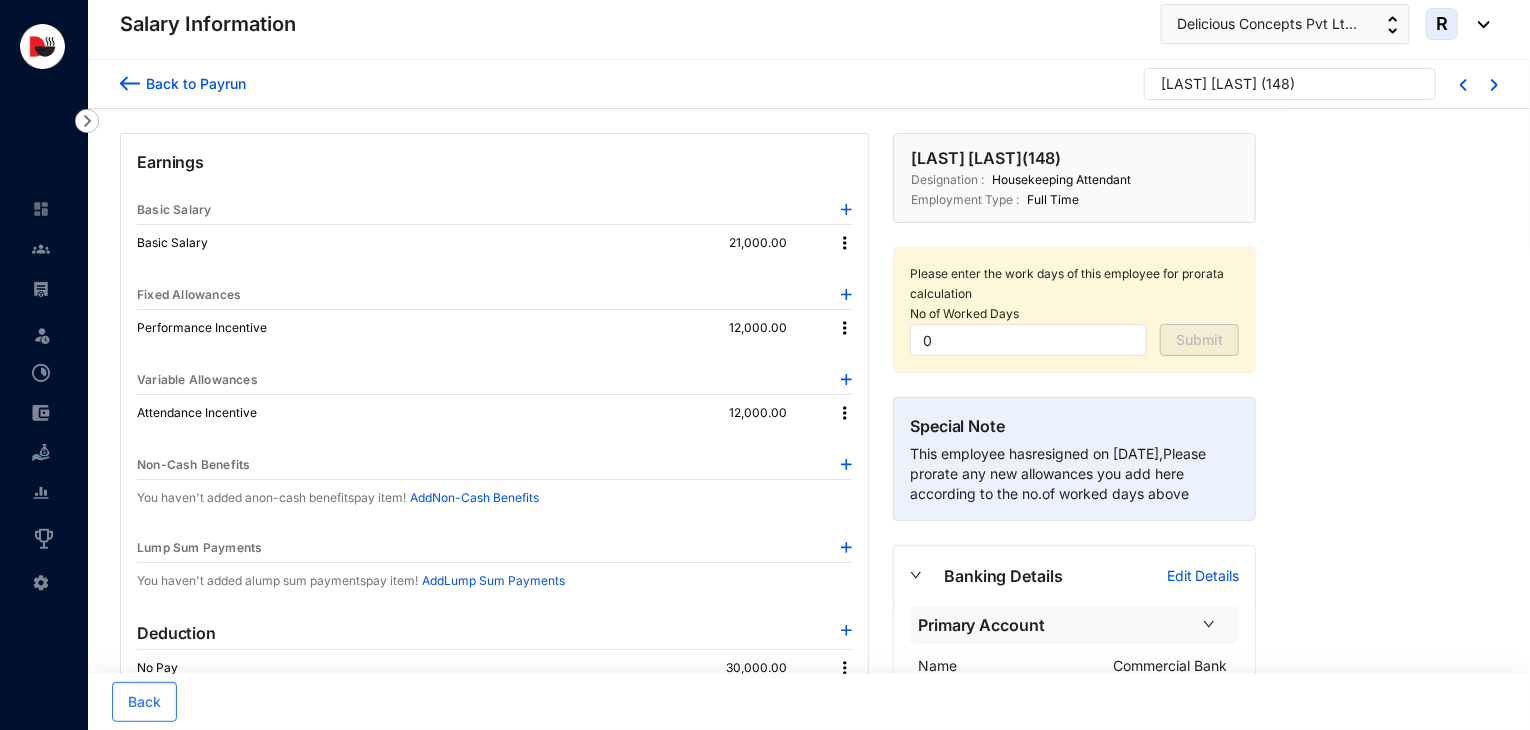 click on "Back to Payrun" at bounding box center [193, 83] 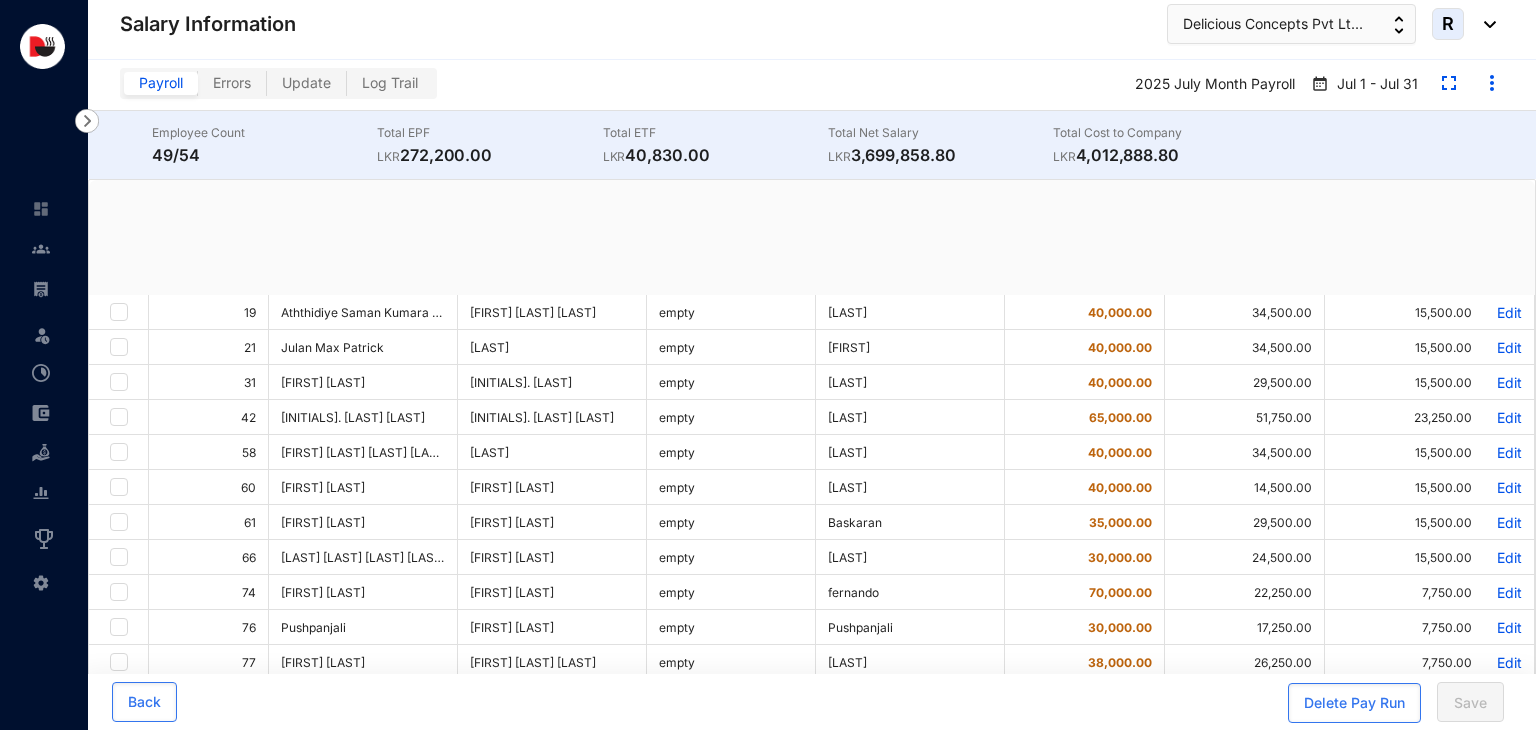 checkbox on "true" 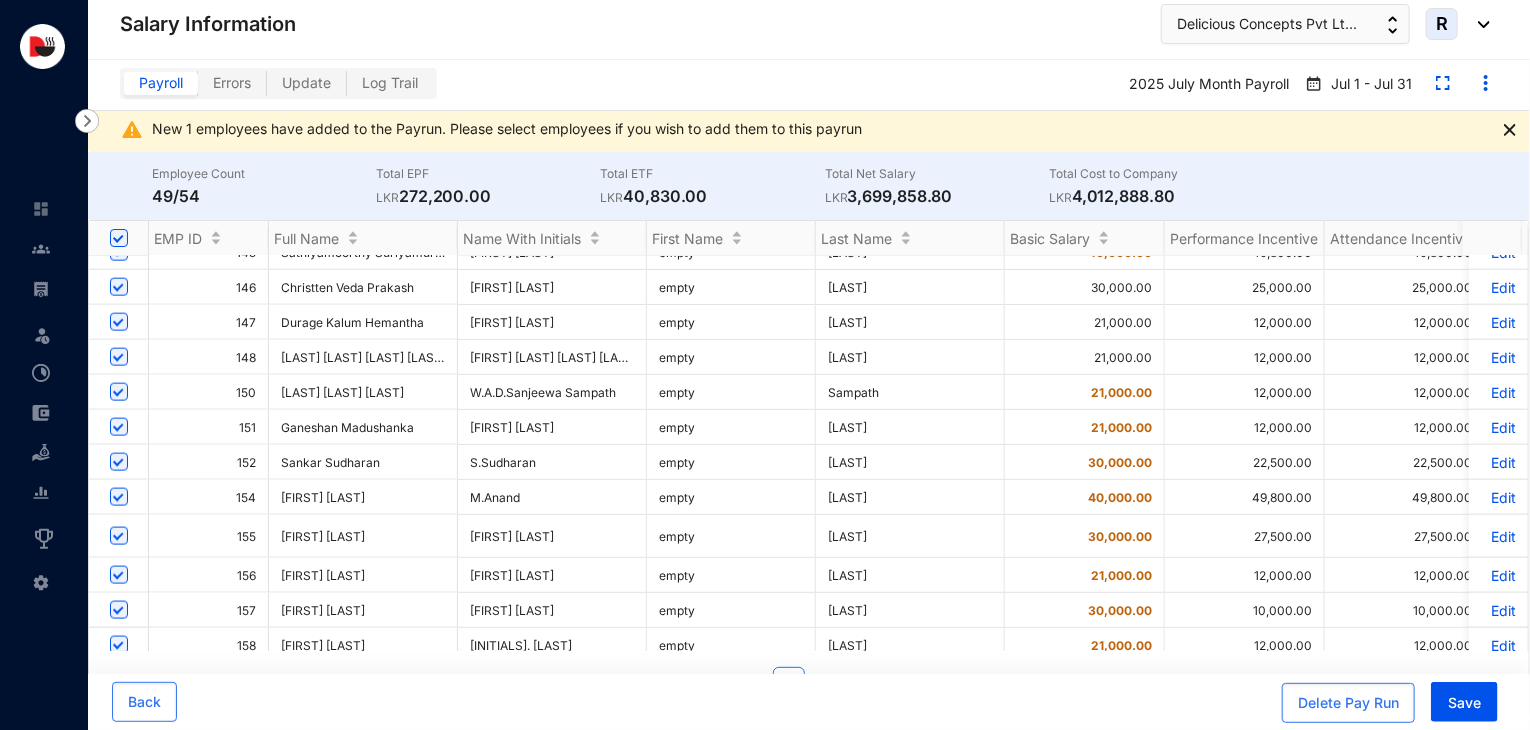 scroll, scrollTop: 1243, scrollLeft: 0, axis: vertical 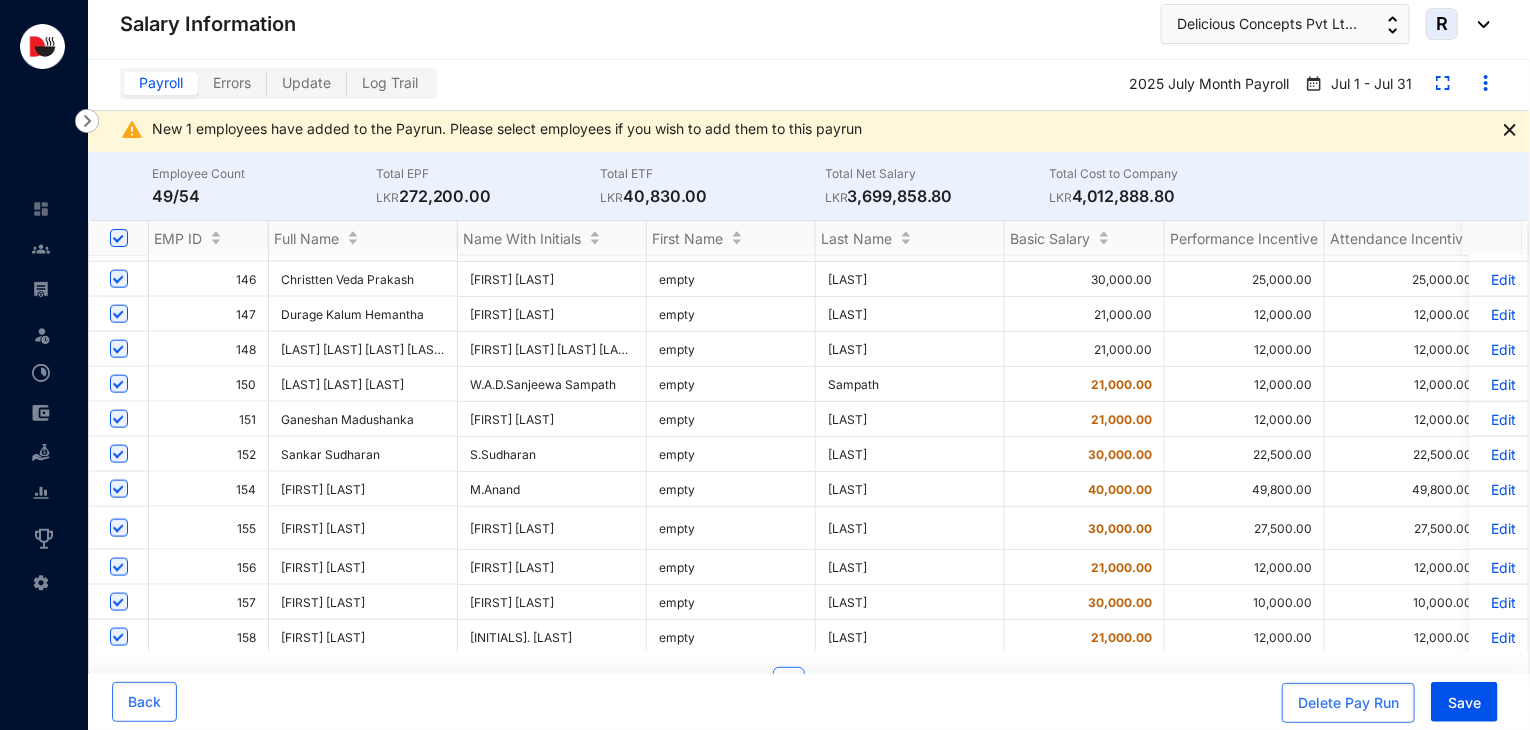 click on "Edit" at bounding box center [1498, 384] 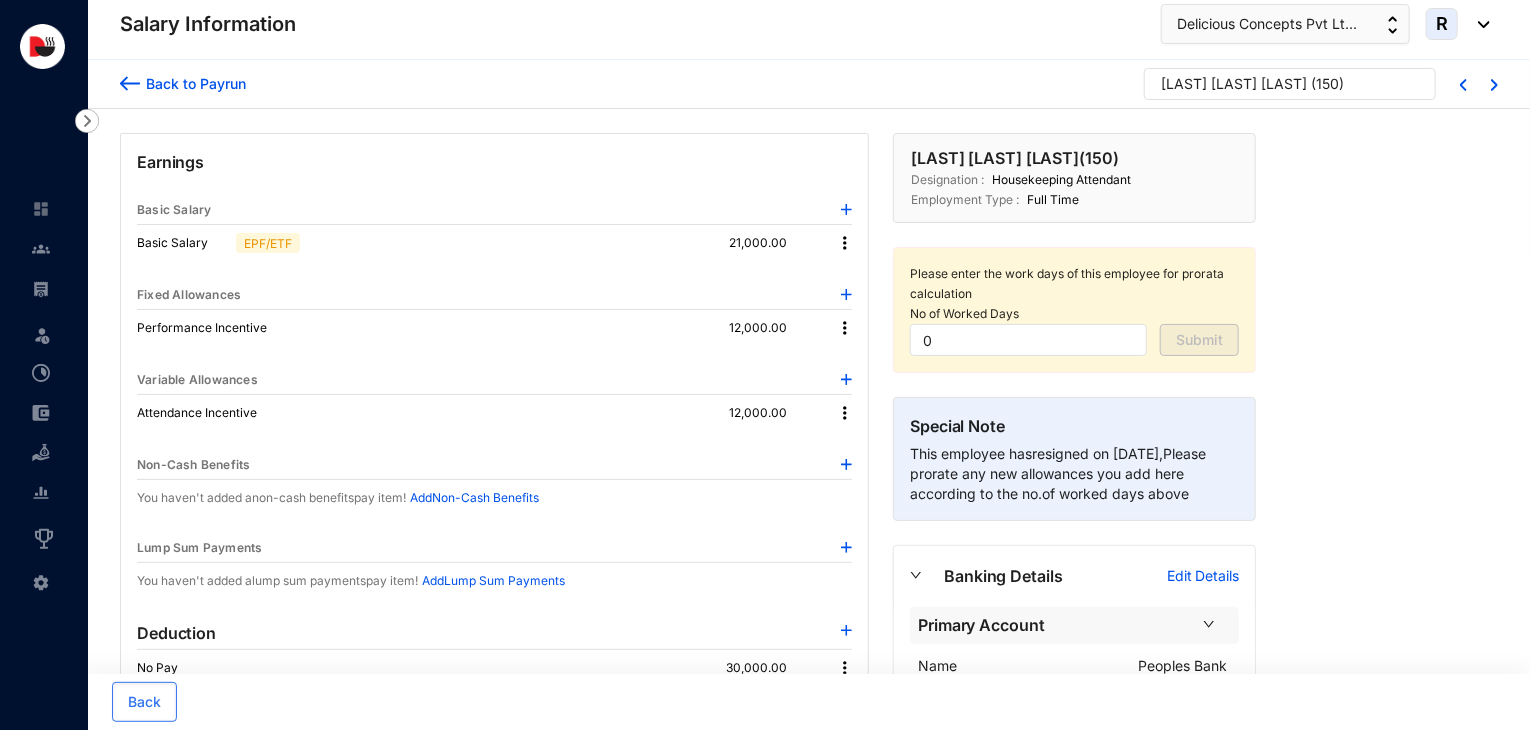 click at bounding box center [845, 243] 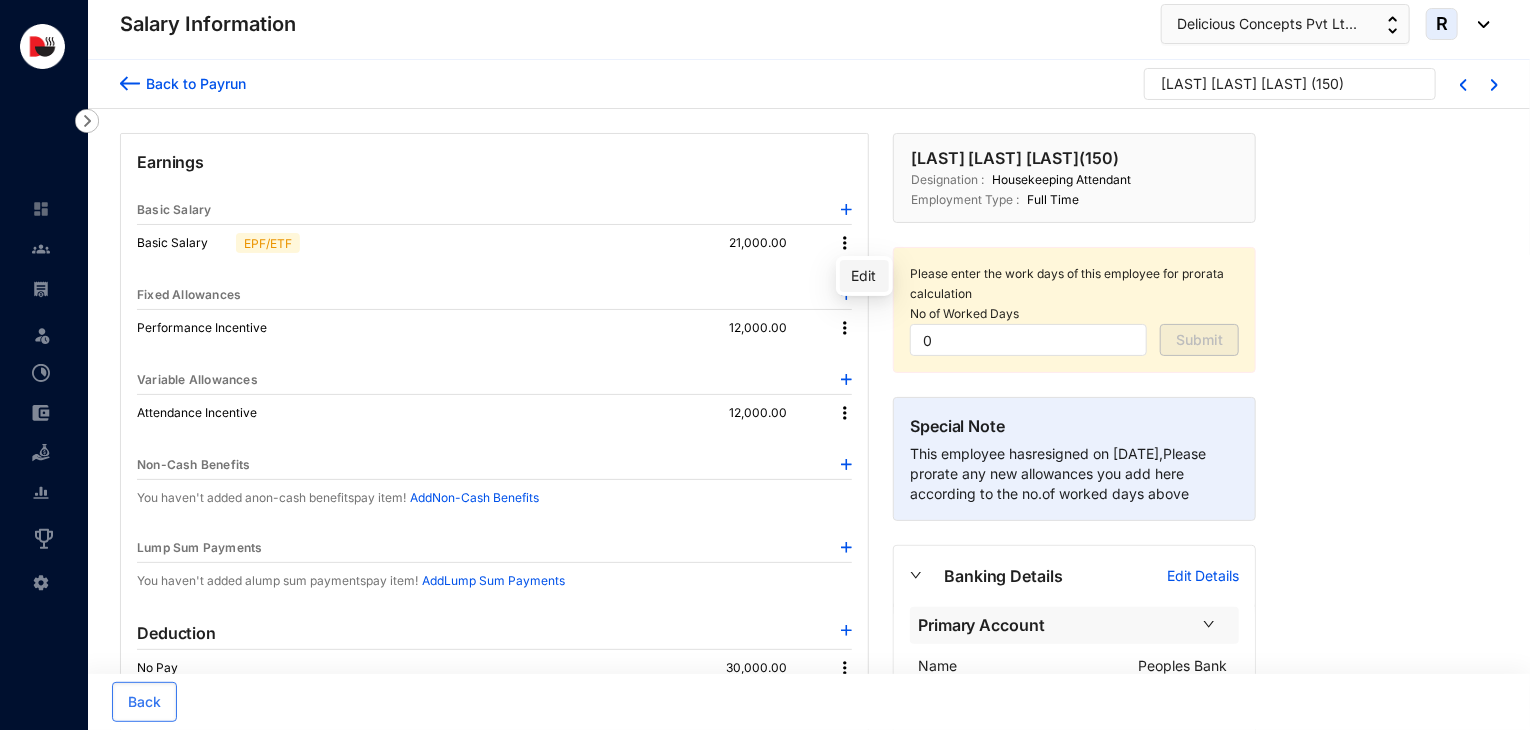 click on "Edit" at bounding box center [864, 276] 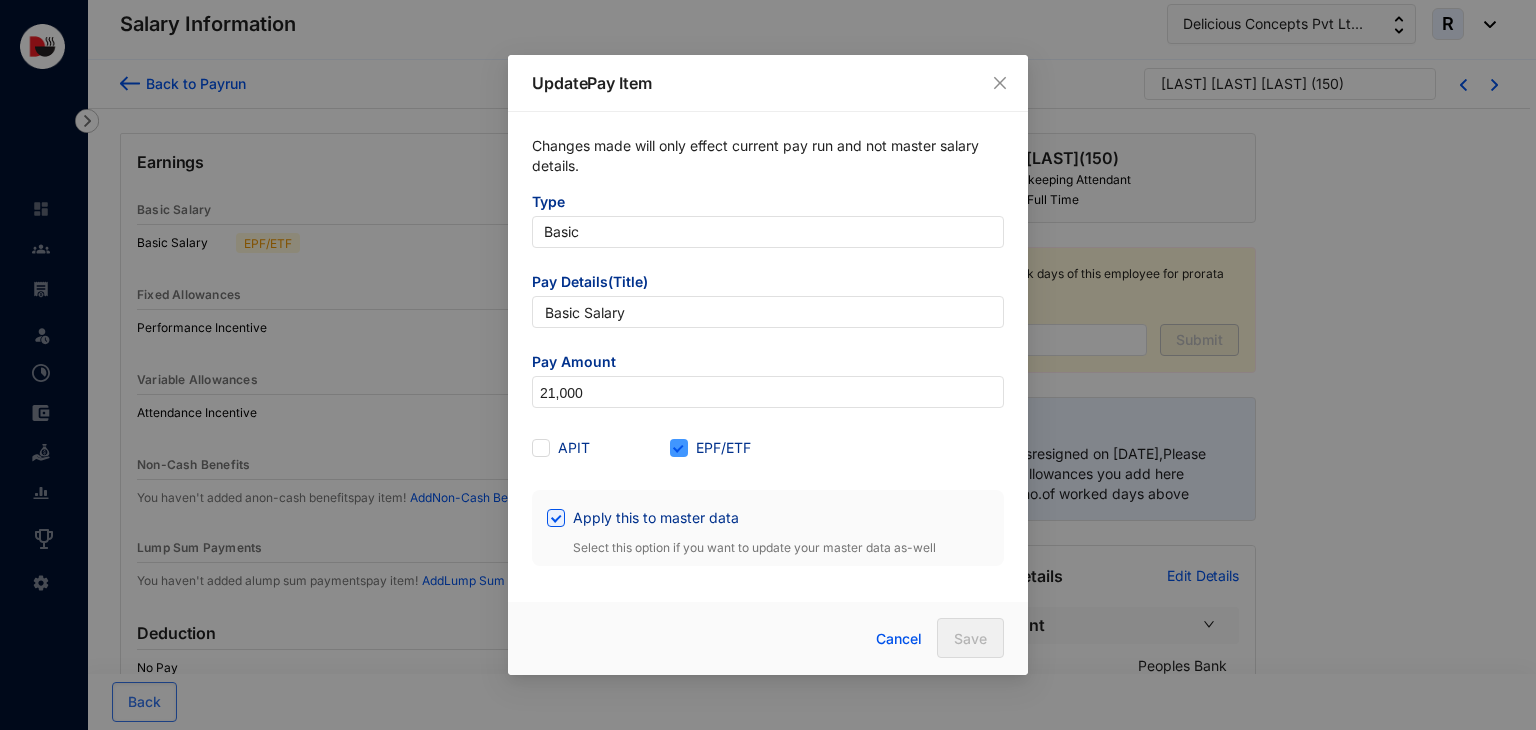 click on "EPF/ETF" at bounding box center (723, 448) 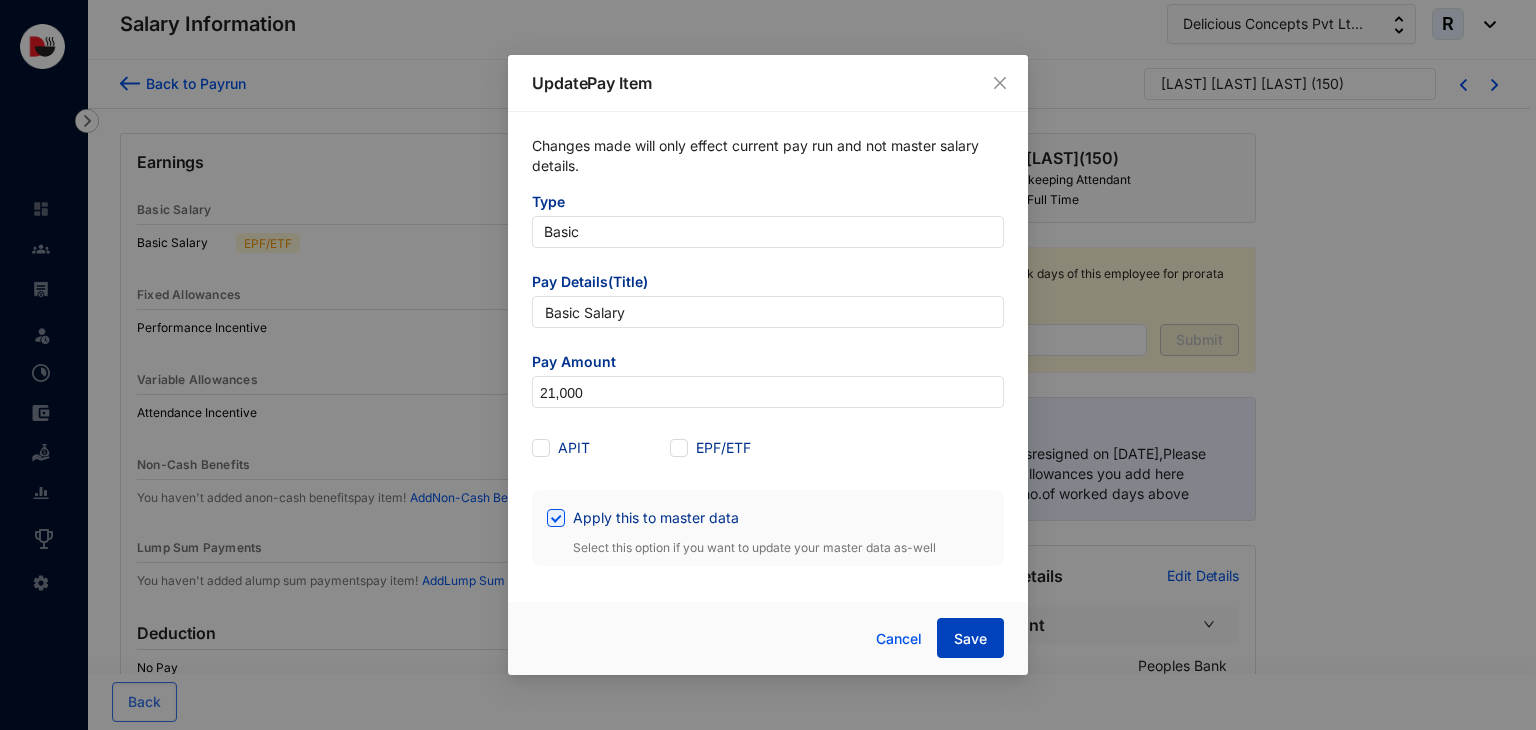 click on "Save" at bounding box center (970, 639) 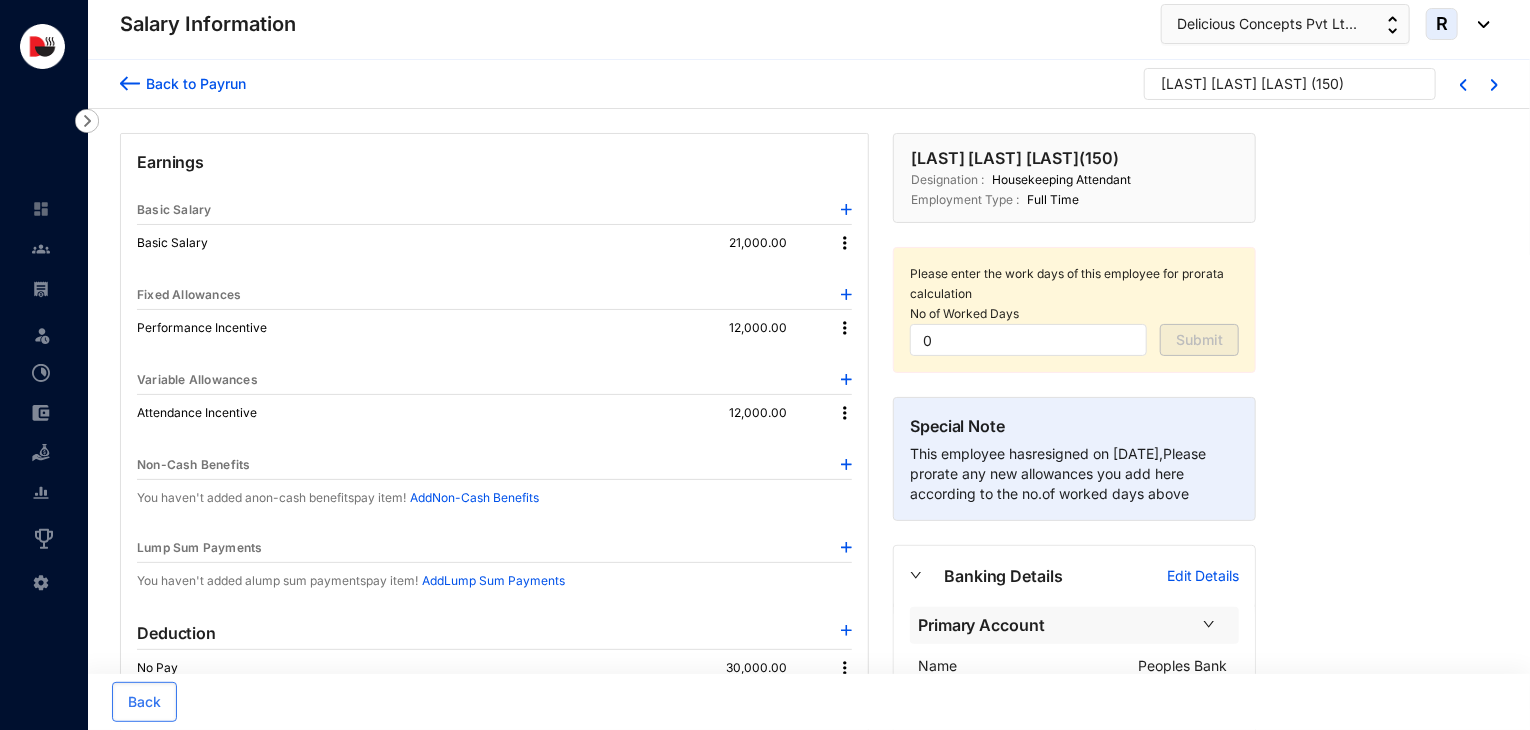 click on "Back to Payrun" at bounding box center (193, 83) 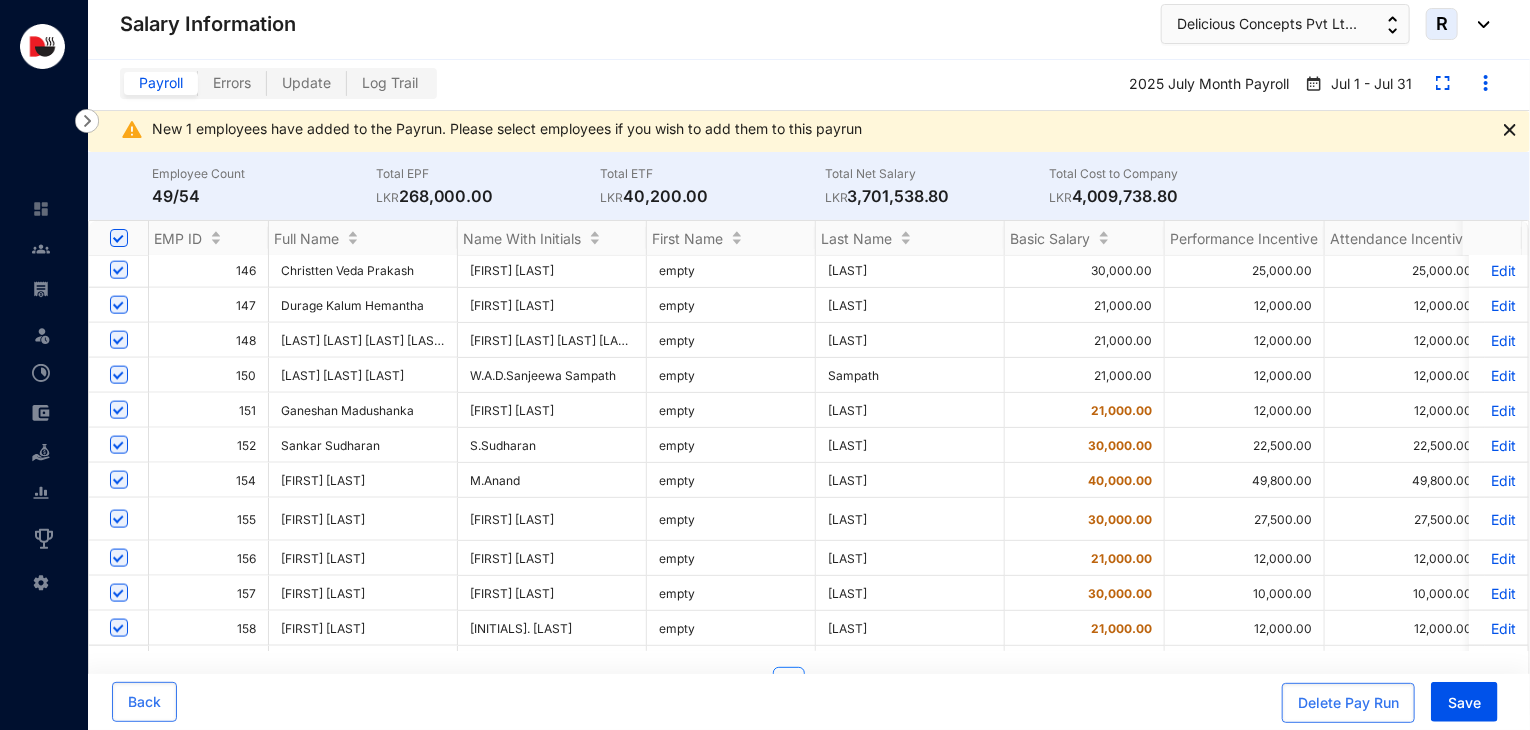 scroll, scrollTop: 1252, scrollLeft: 0, axis: vertical 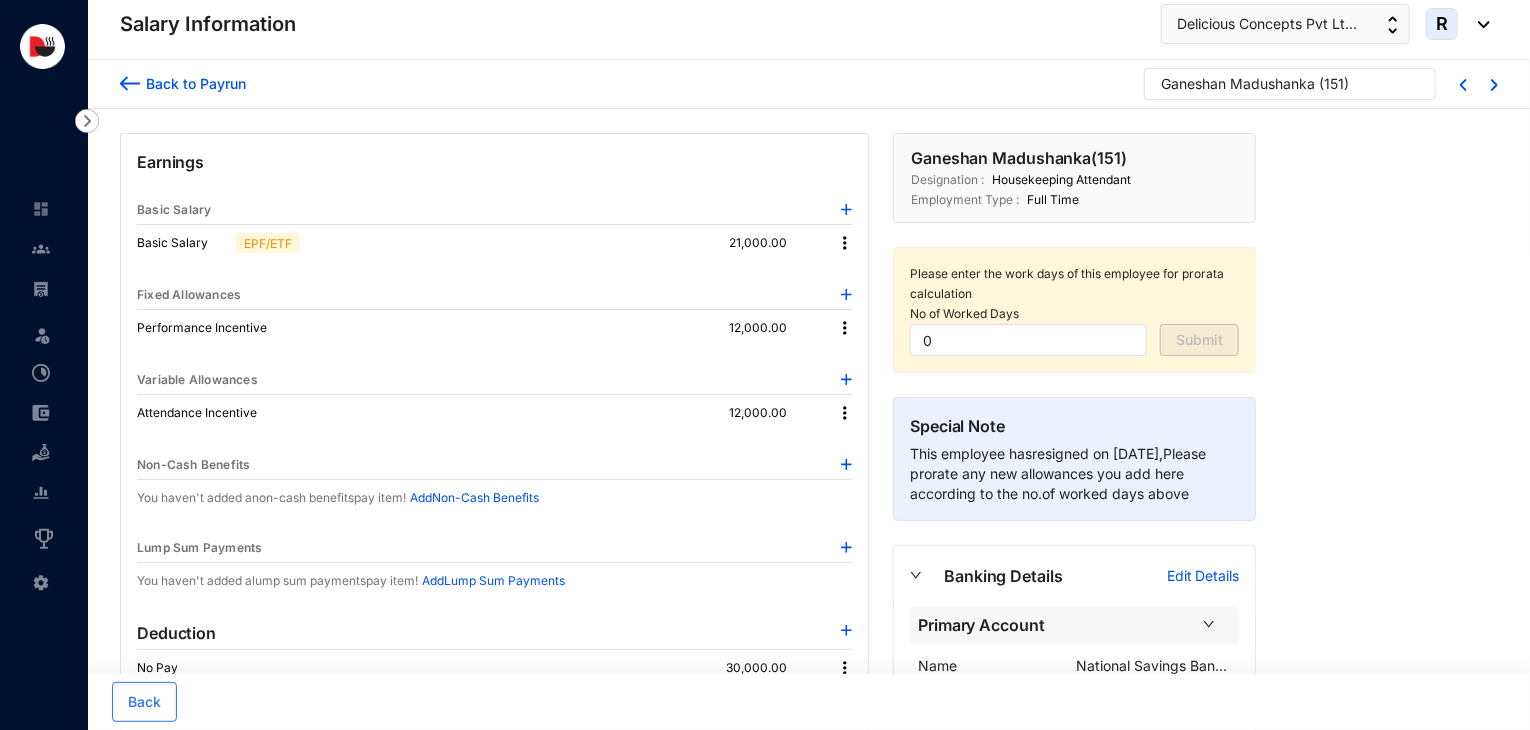 click at bounding box center (845, 243) 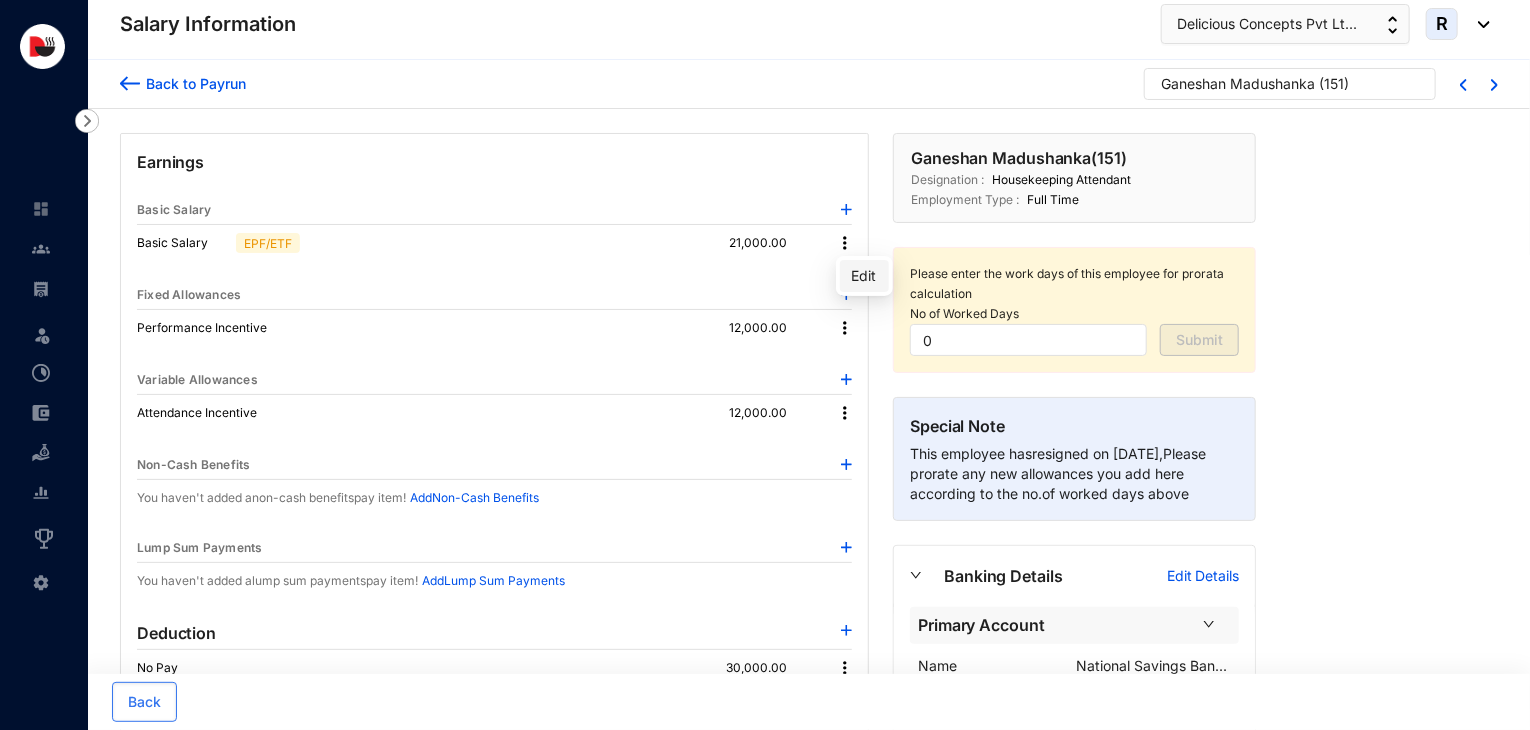 click on "Edit" at bounding box center (864, 276) 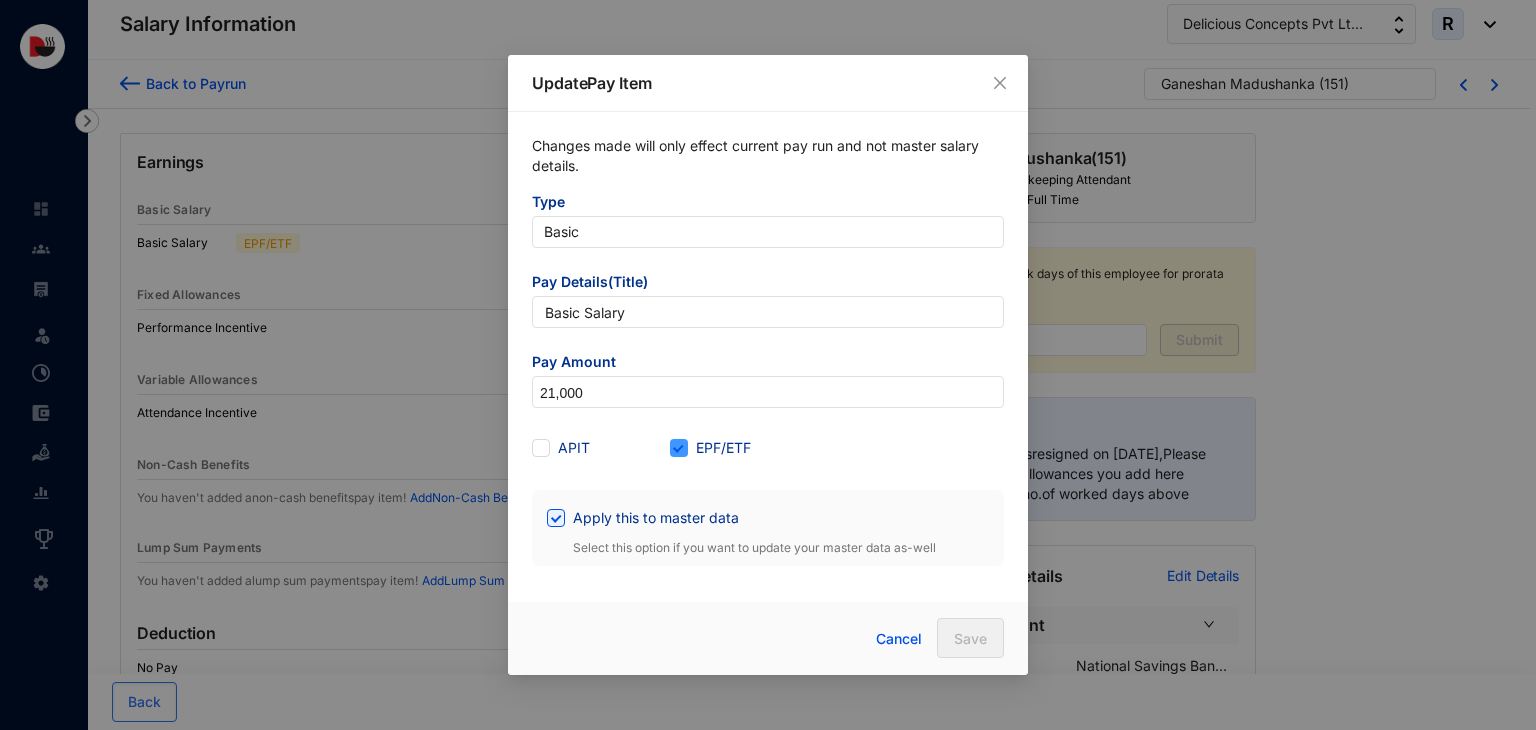 click on "EPF/ETF" at bounding box center [723, 448] 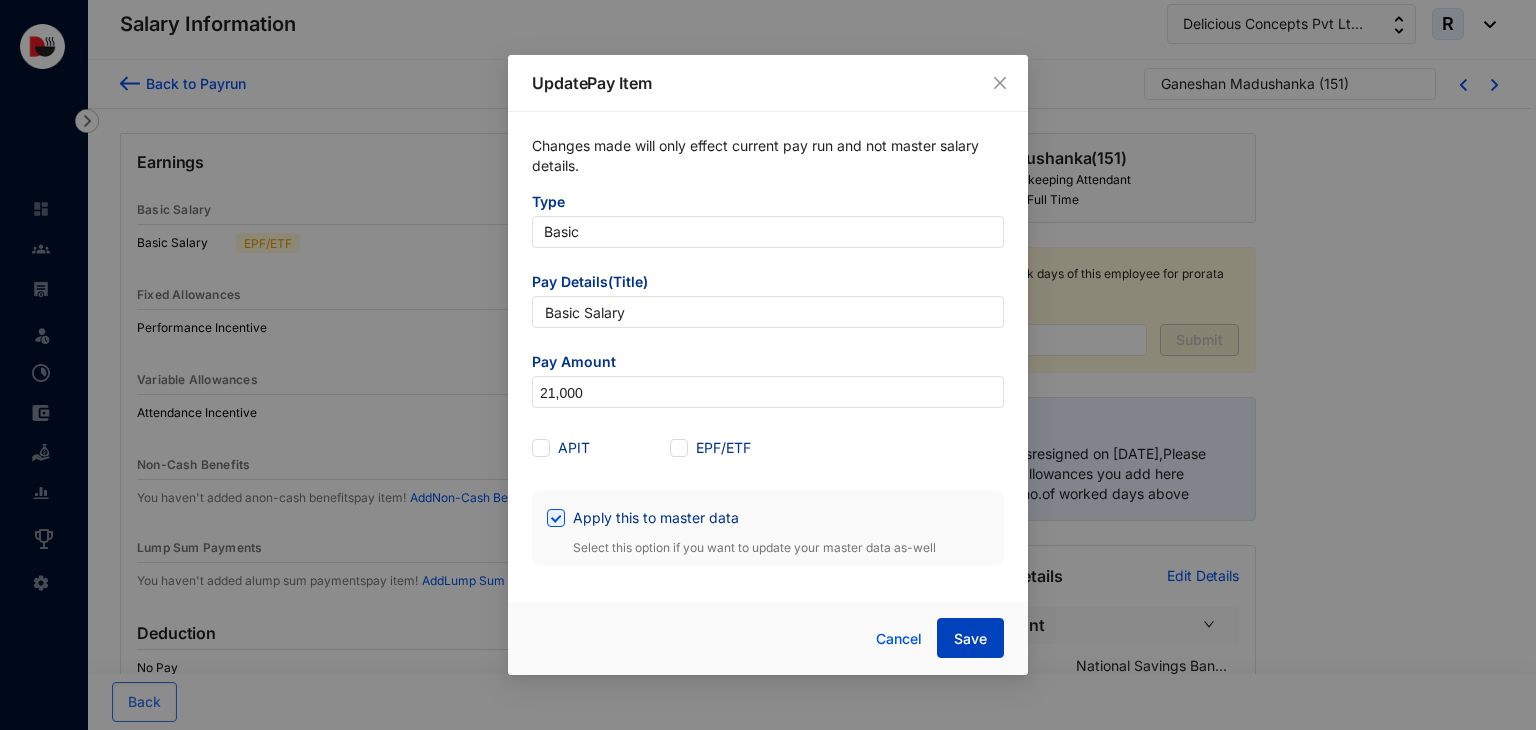 click on "Save" at bounding box center [970, 639] 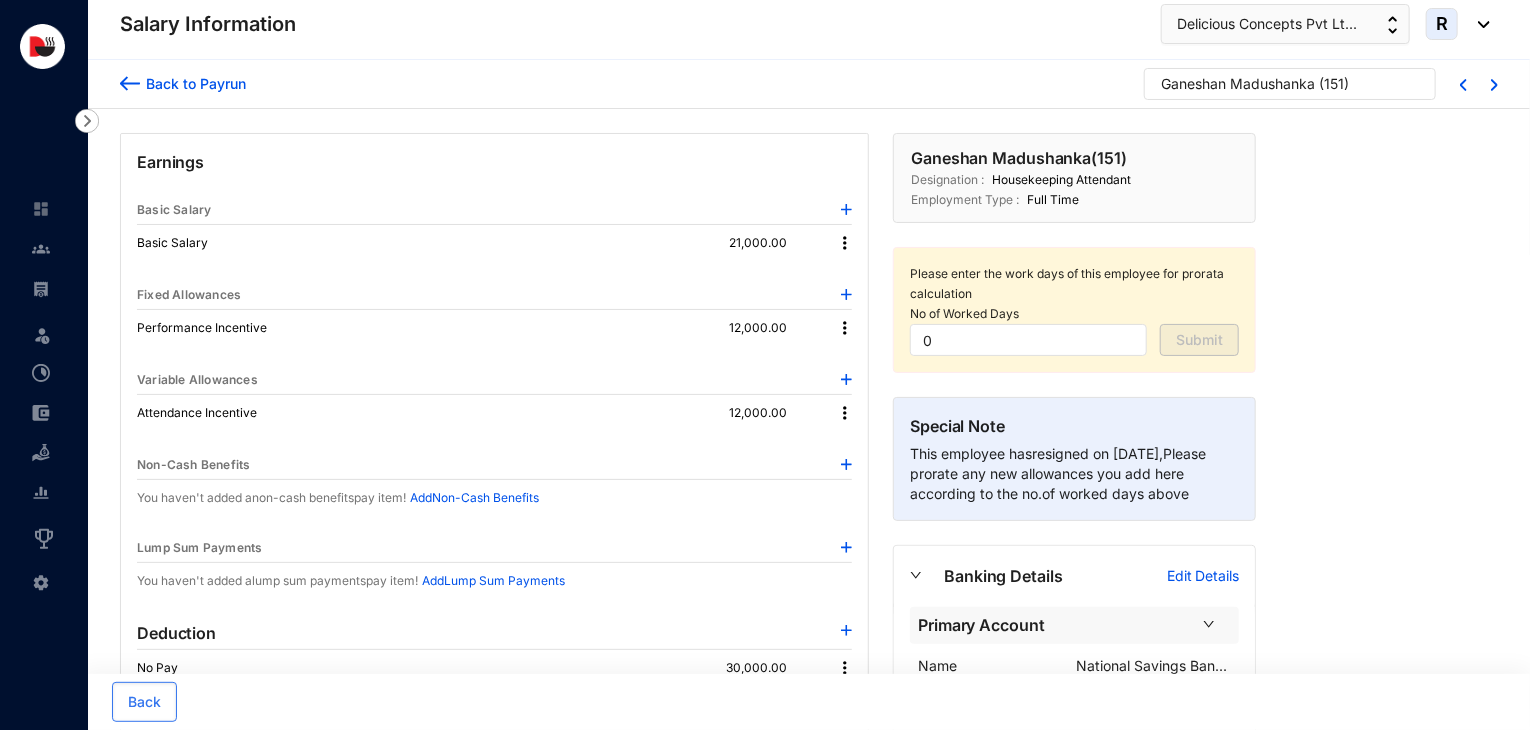 click on "Back to Payrun" at bounding box center (193, 83) 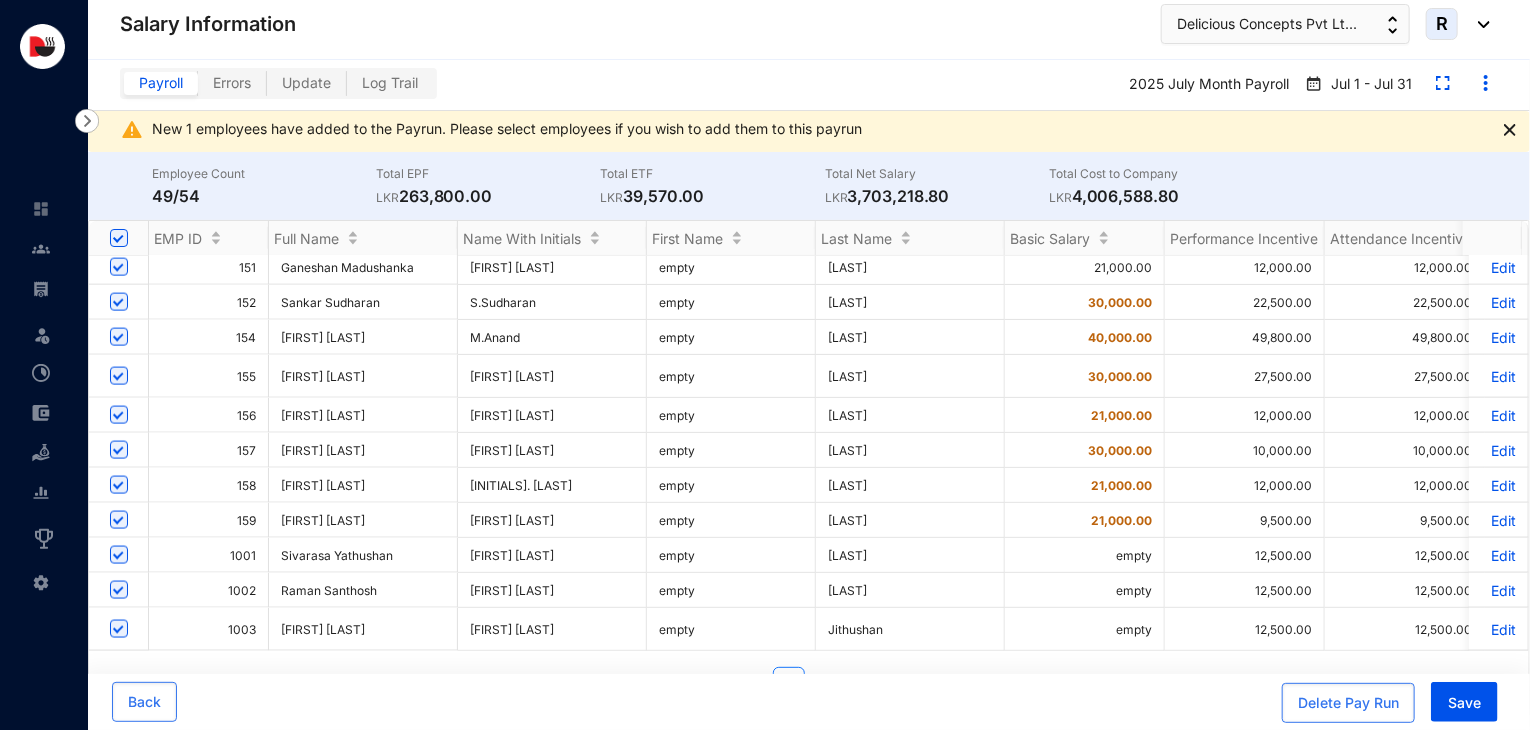 scroll, scrollTop: 1587, scrollLeft: 0, axis: vertical 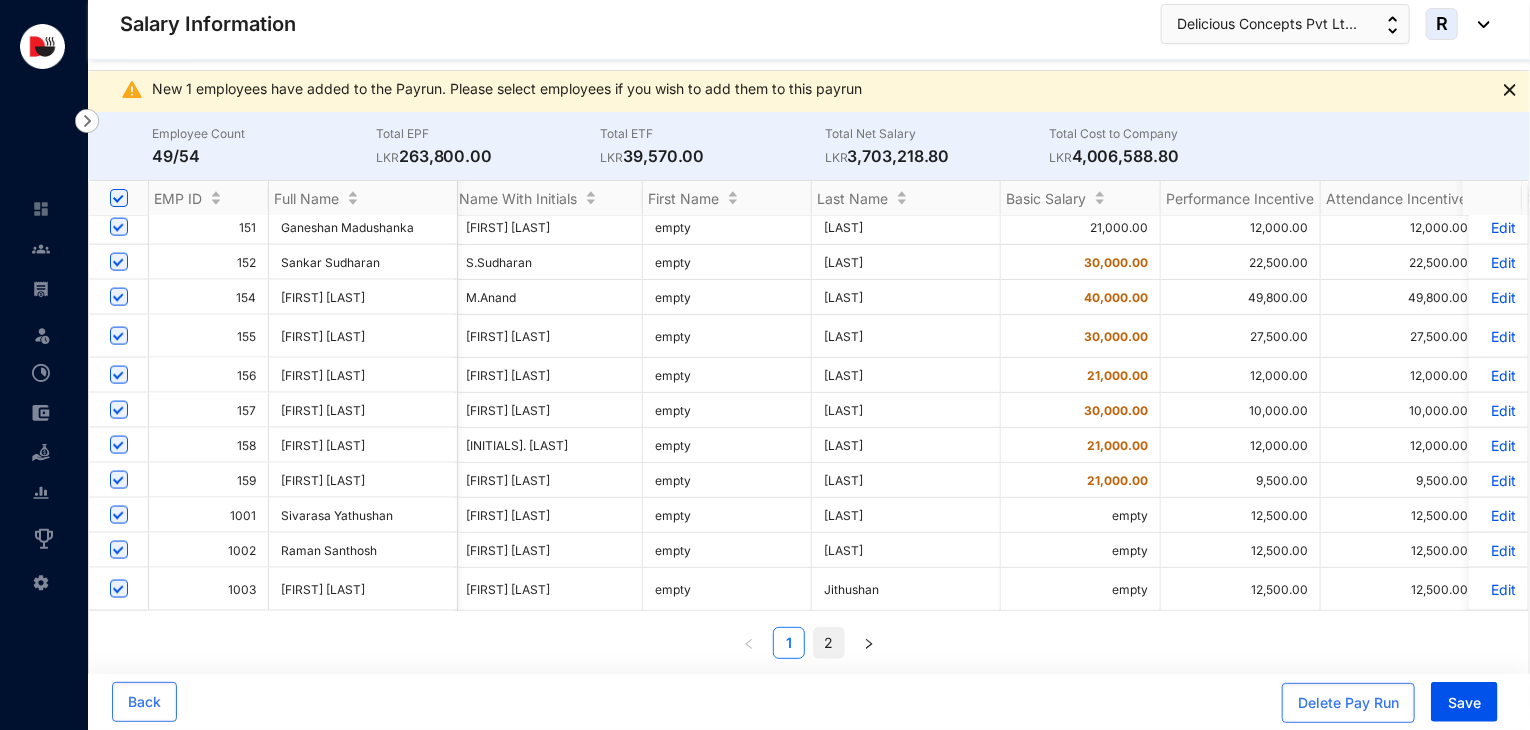 click on "2" at bounding box center [829, 643] 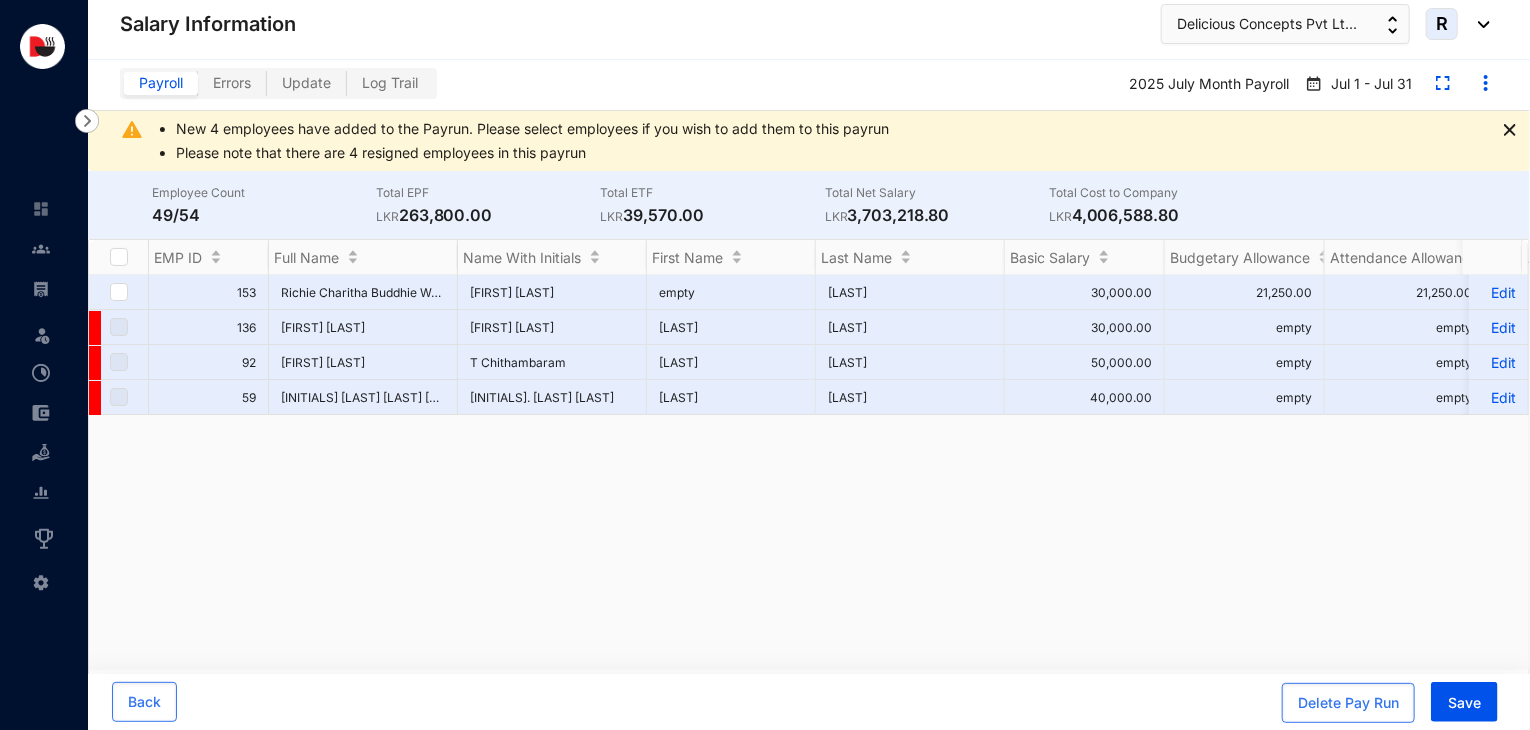 scroll, scrollTop: 60, scrollLeft: 0, axis: vertical 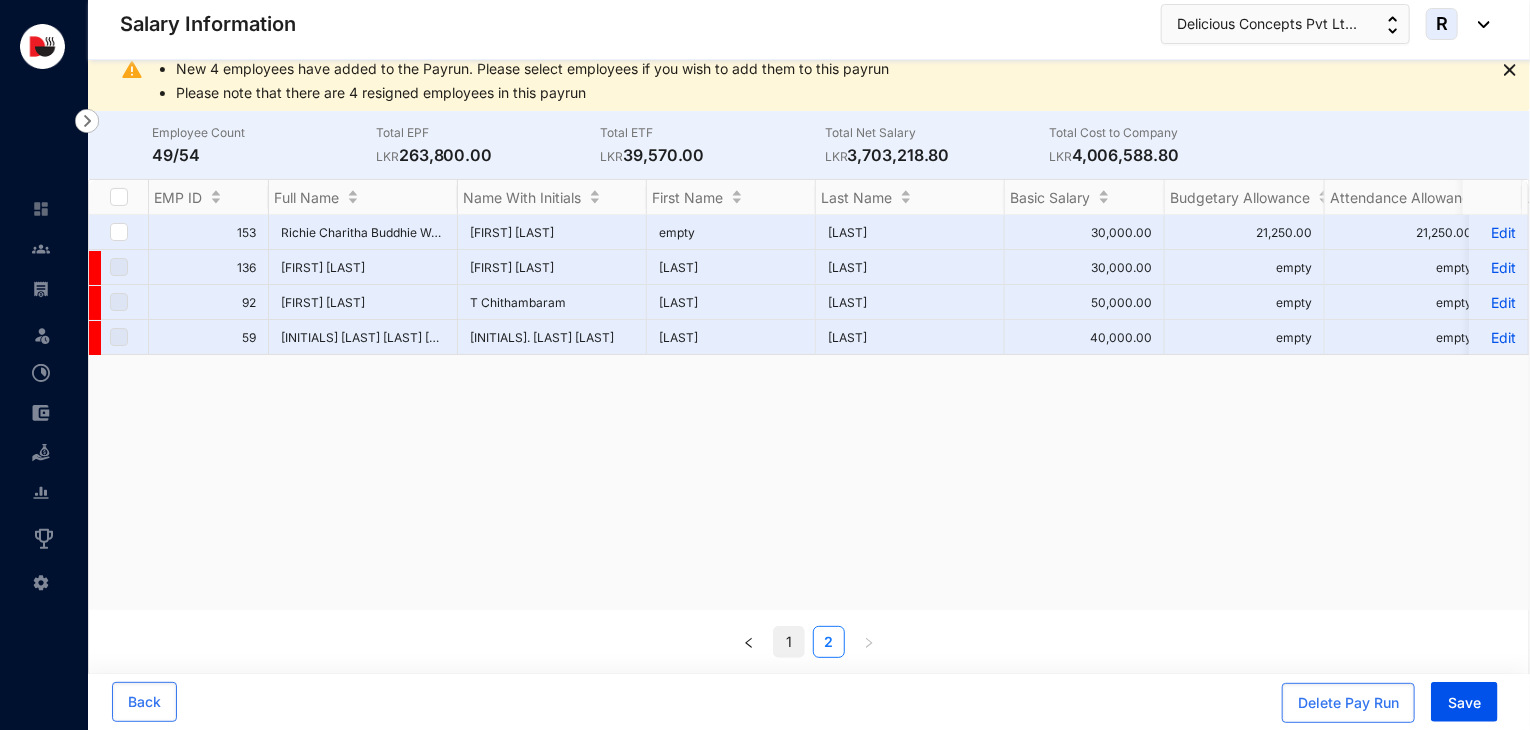 click on "1" at bounding box center [789, 642] 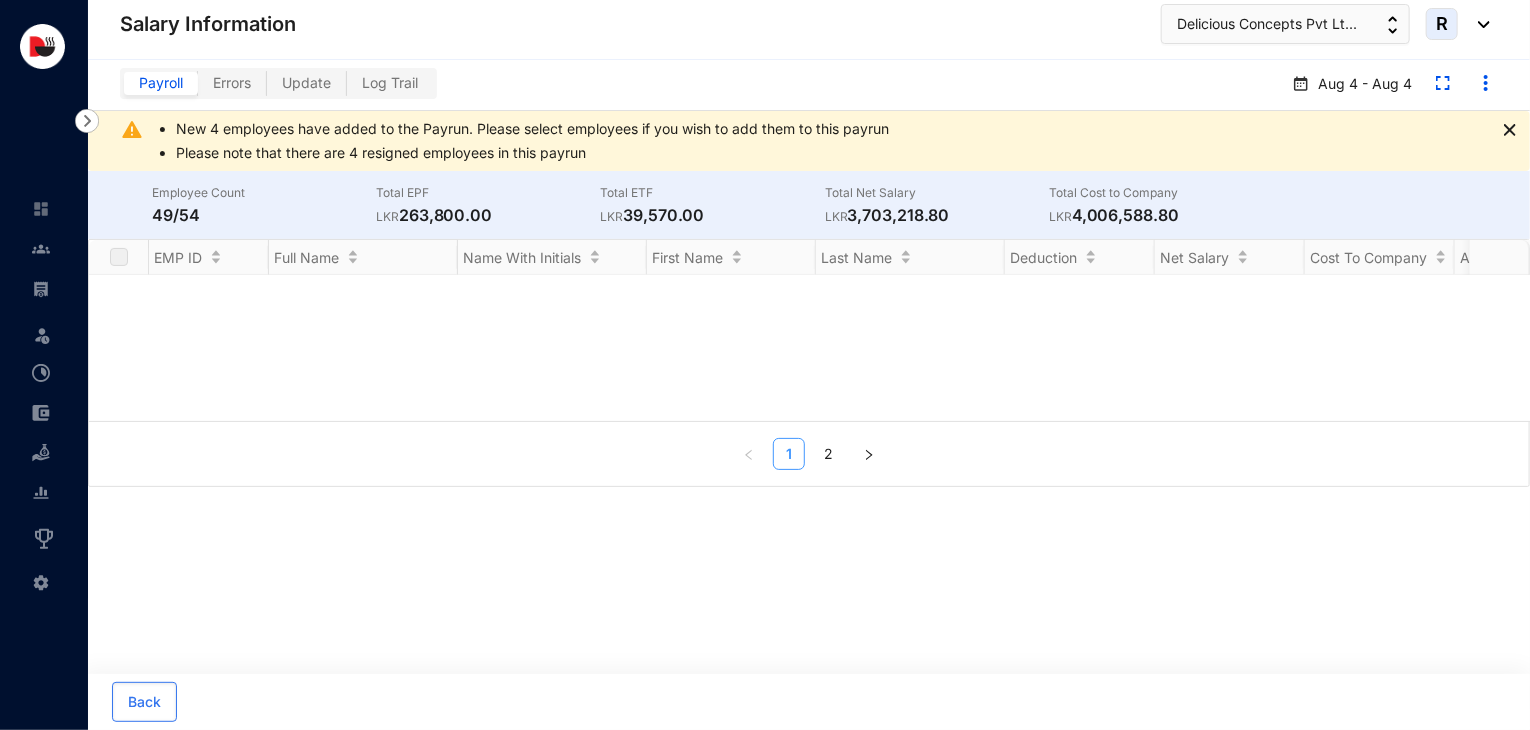 scroll, scrollTop: 0, scrollLeft: 0, axis: both 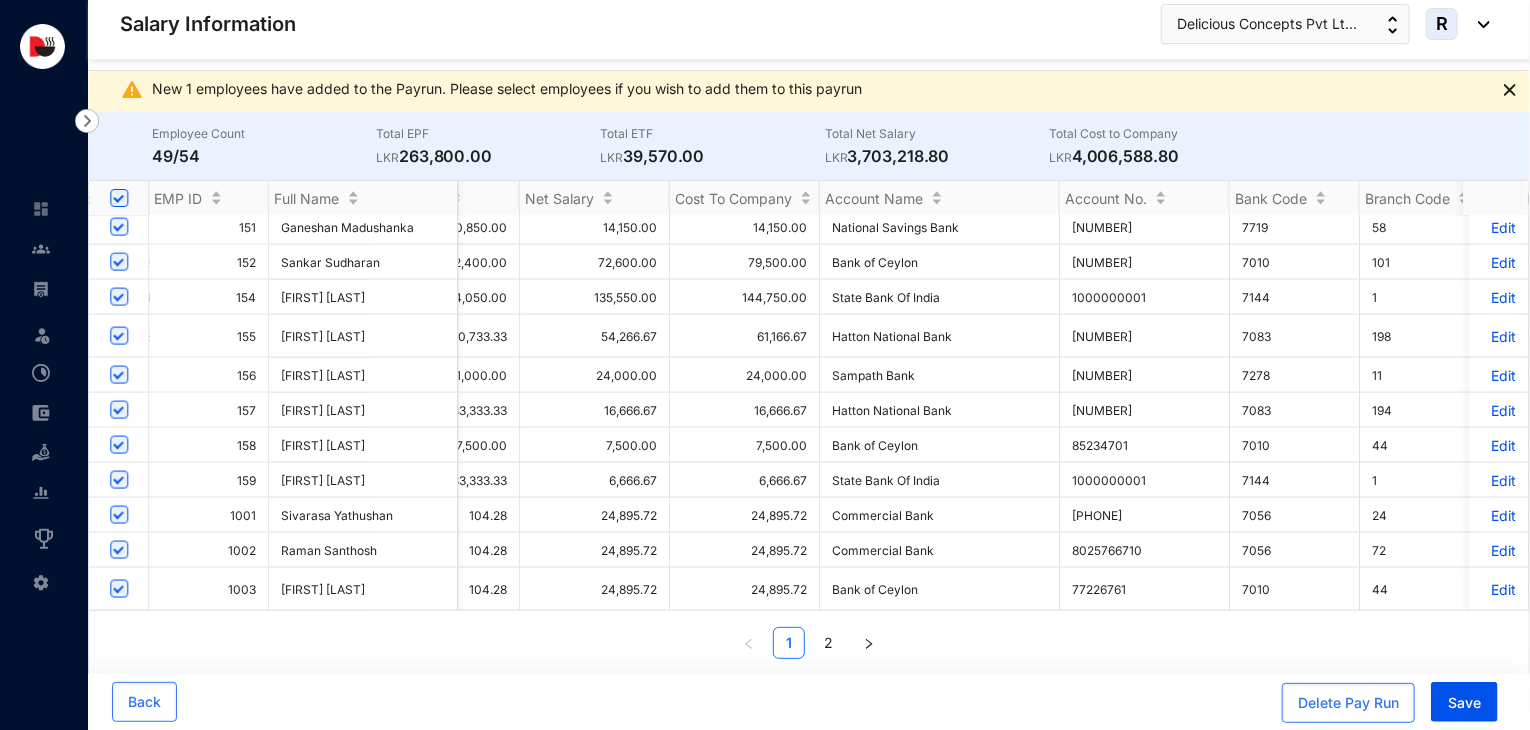 type 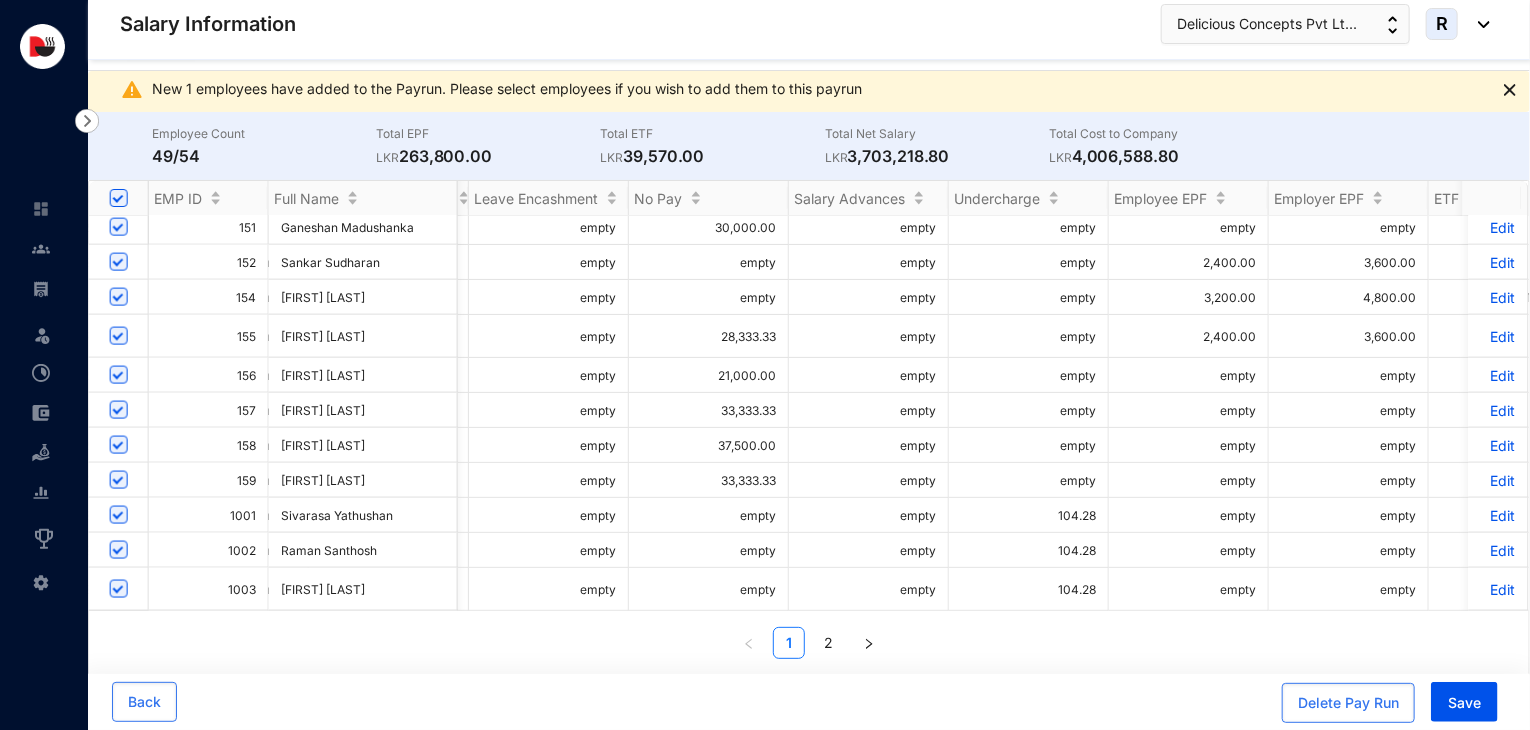 scroll, scrollTop: 0, scrollLeft: 78, axis: horizontal 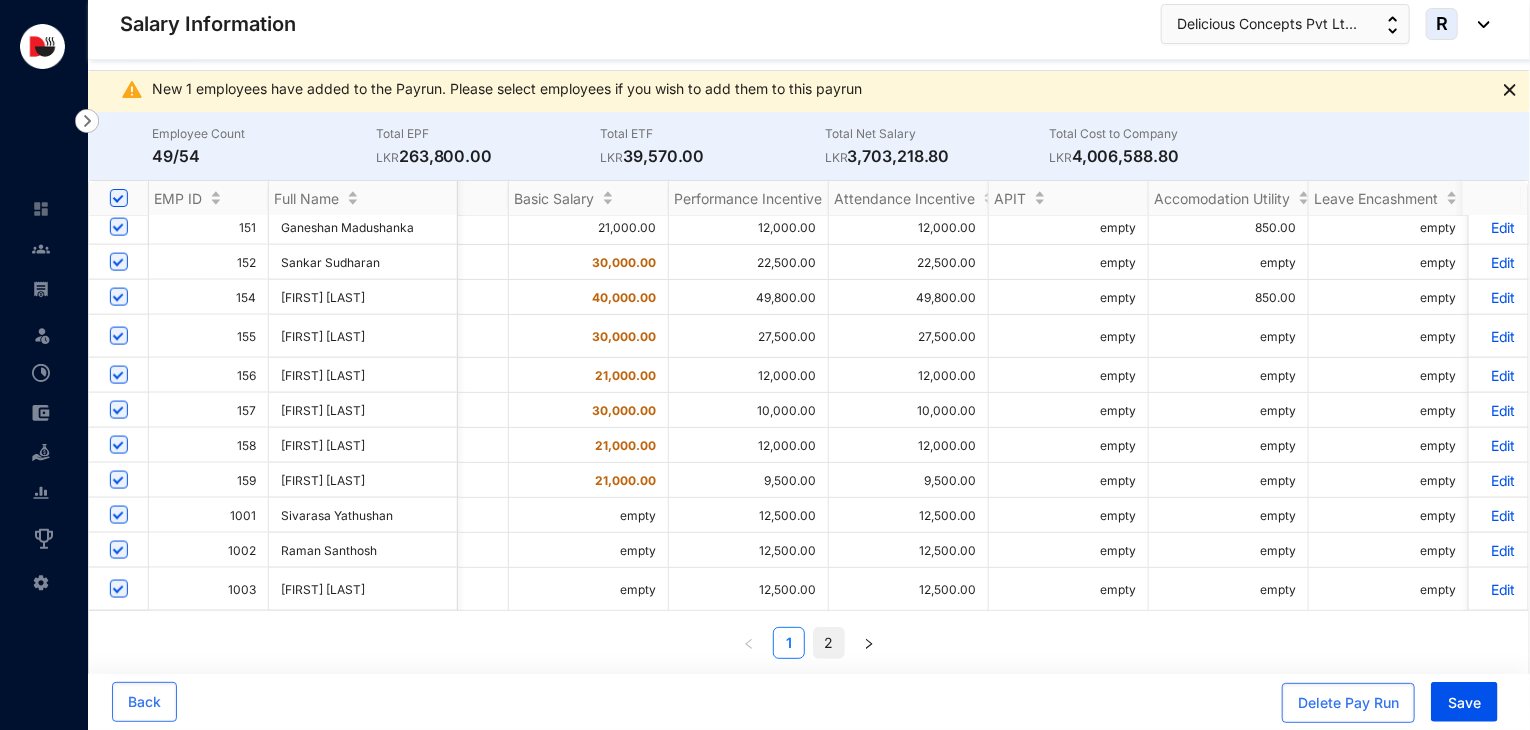 click on "2" at bounding box center [829, 643] 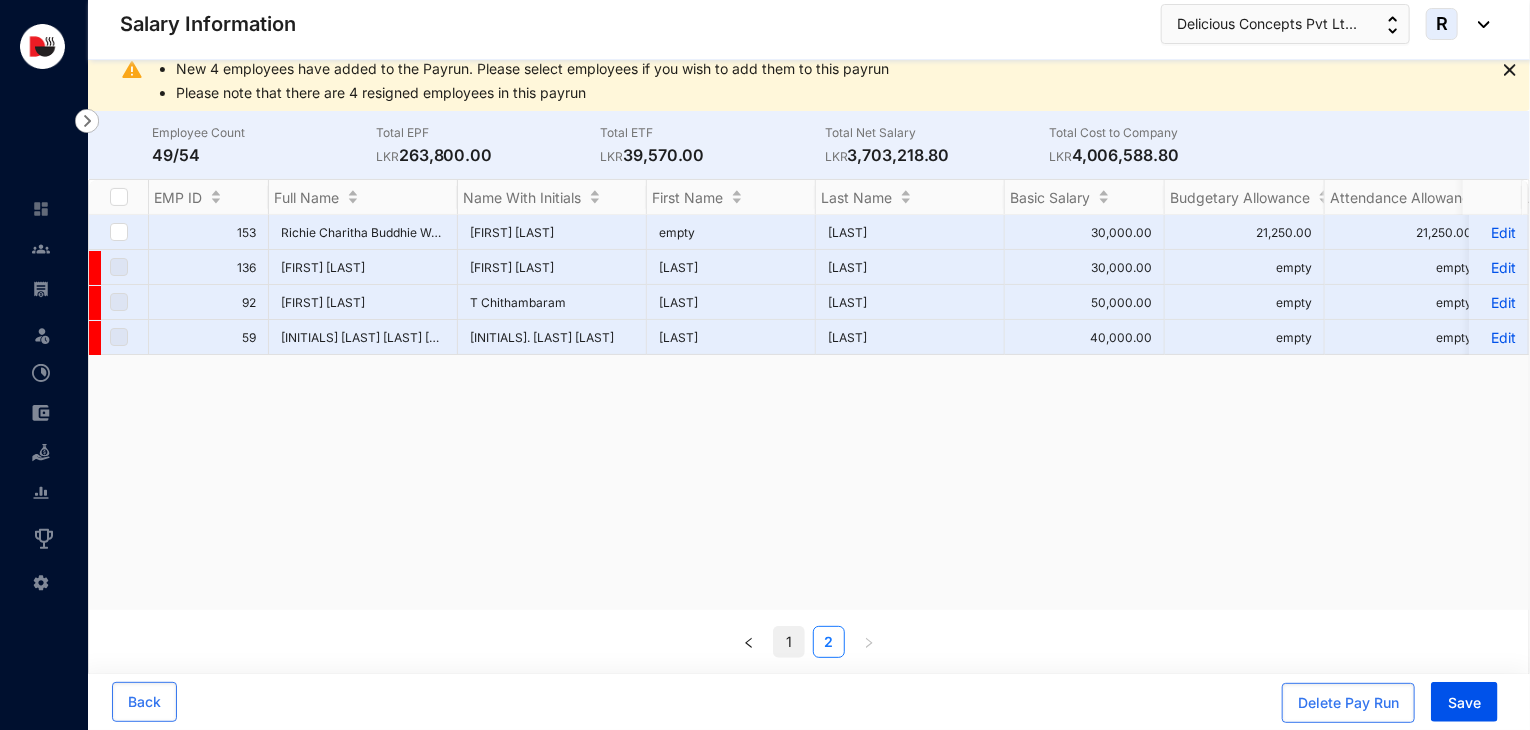 click on "1" at bounding box center (789, 642) 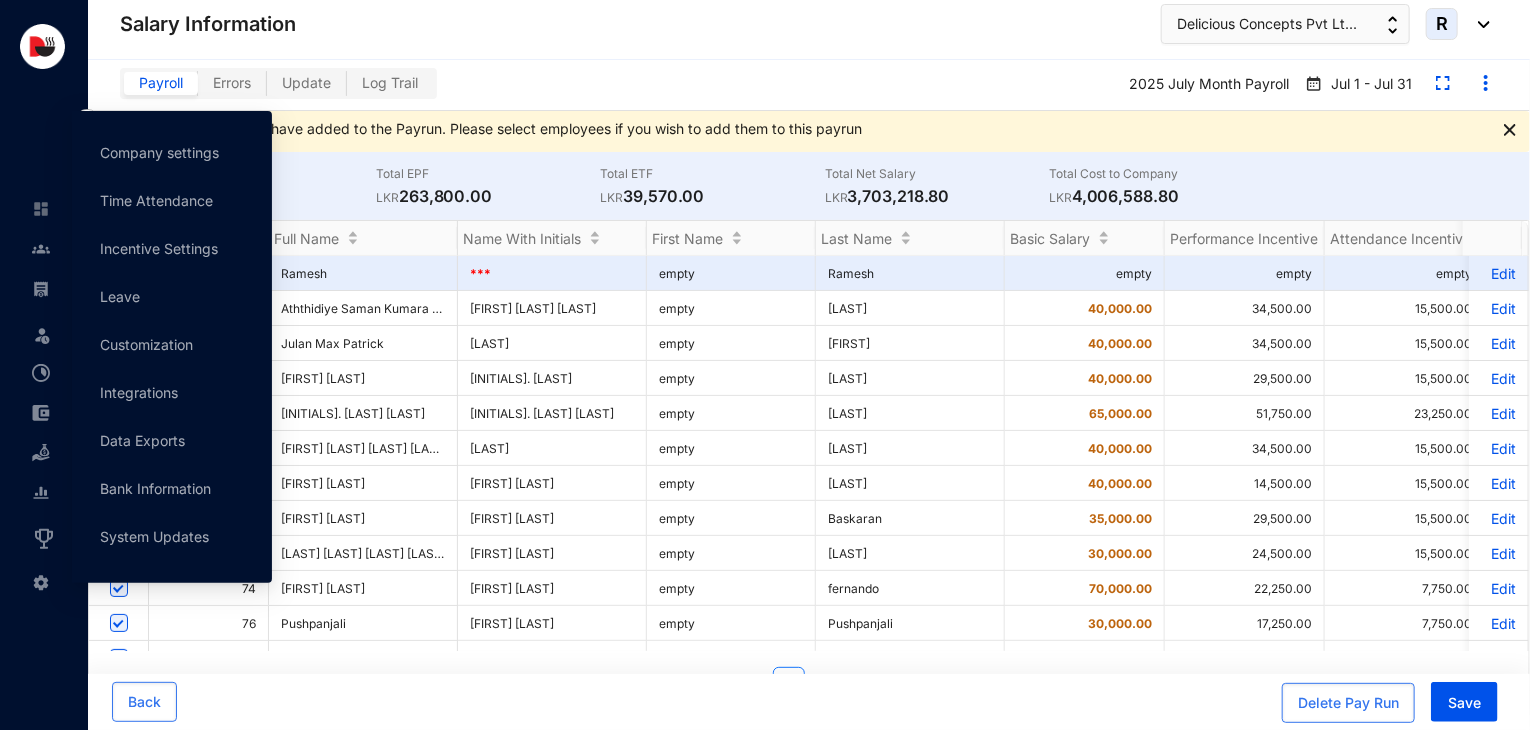 click on "Settings" at bounding box center [40, 579] 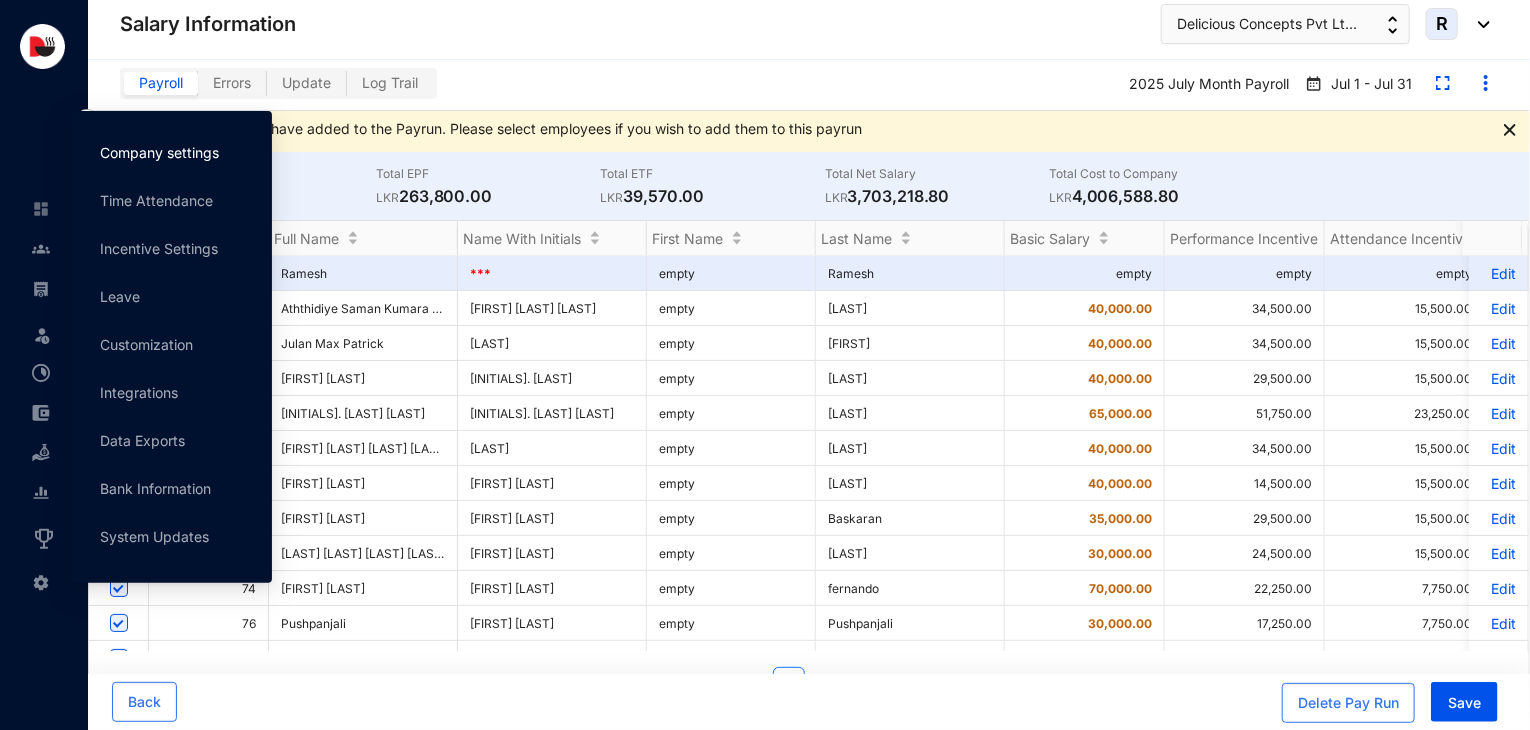 click on "Company settings" at bounding box center (159, 152) 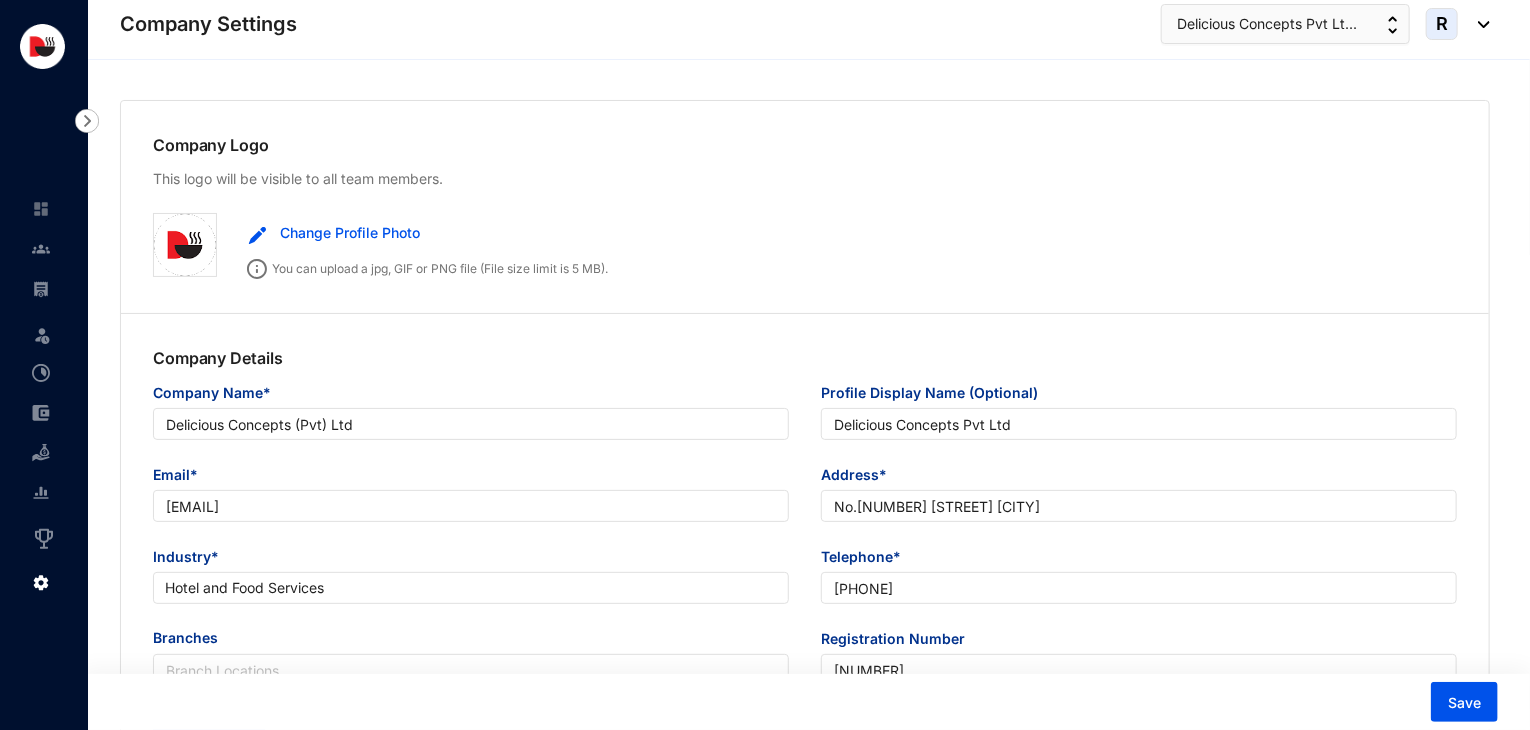 type on "Delicious Concepts (Pvt) Ltd" 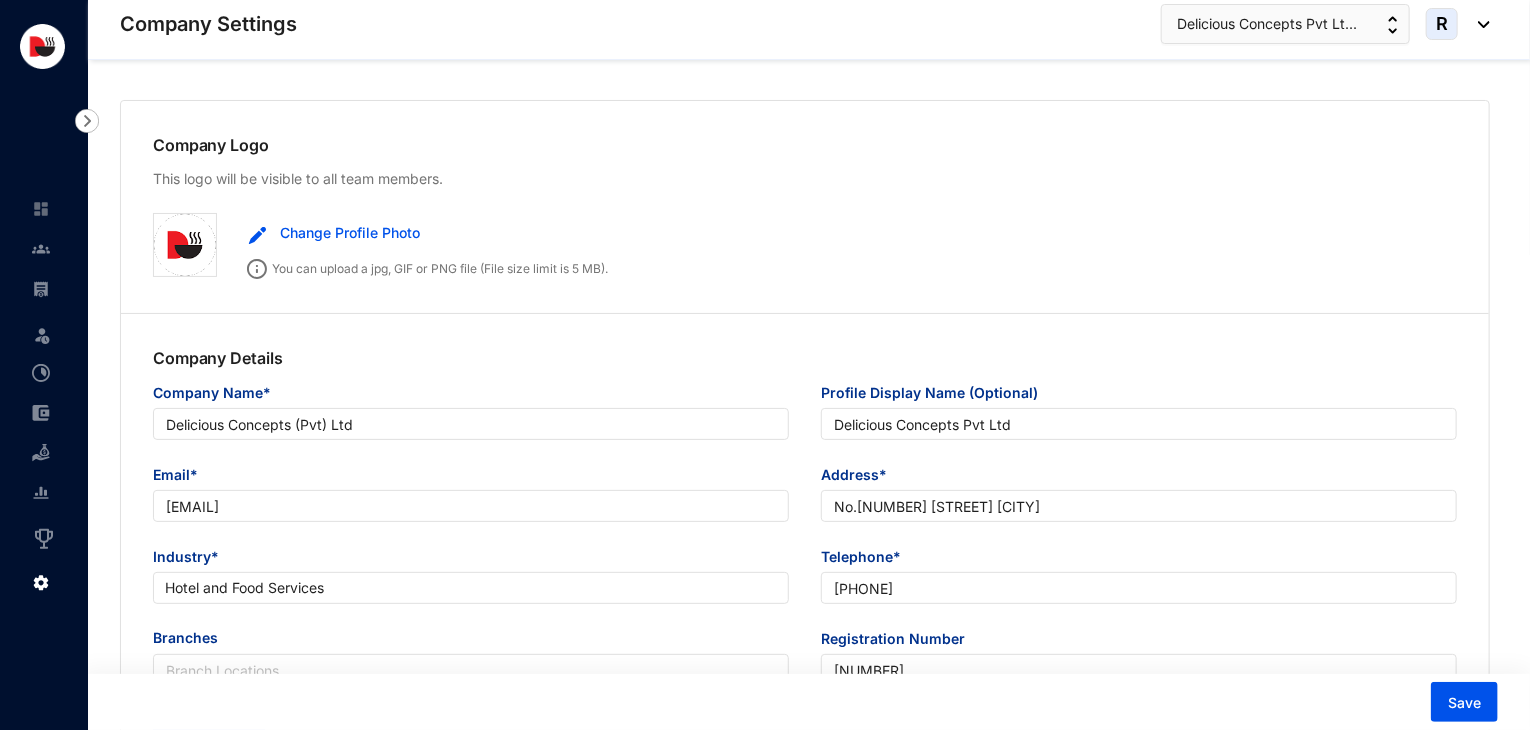 scroll, scrollTop: 1020, scrollLeft: 0, axis: vertical 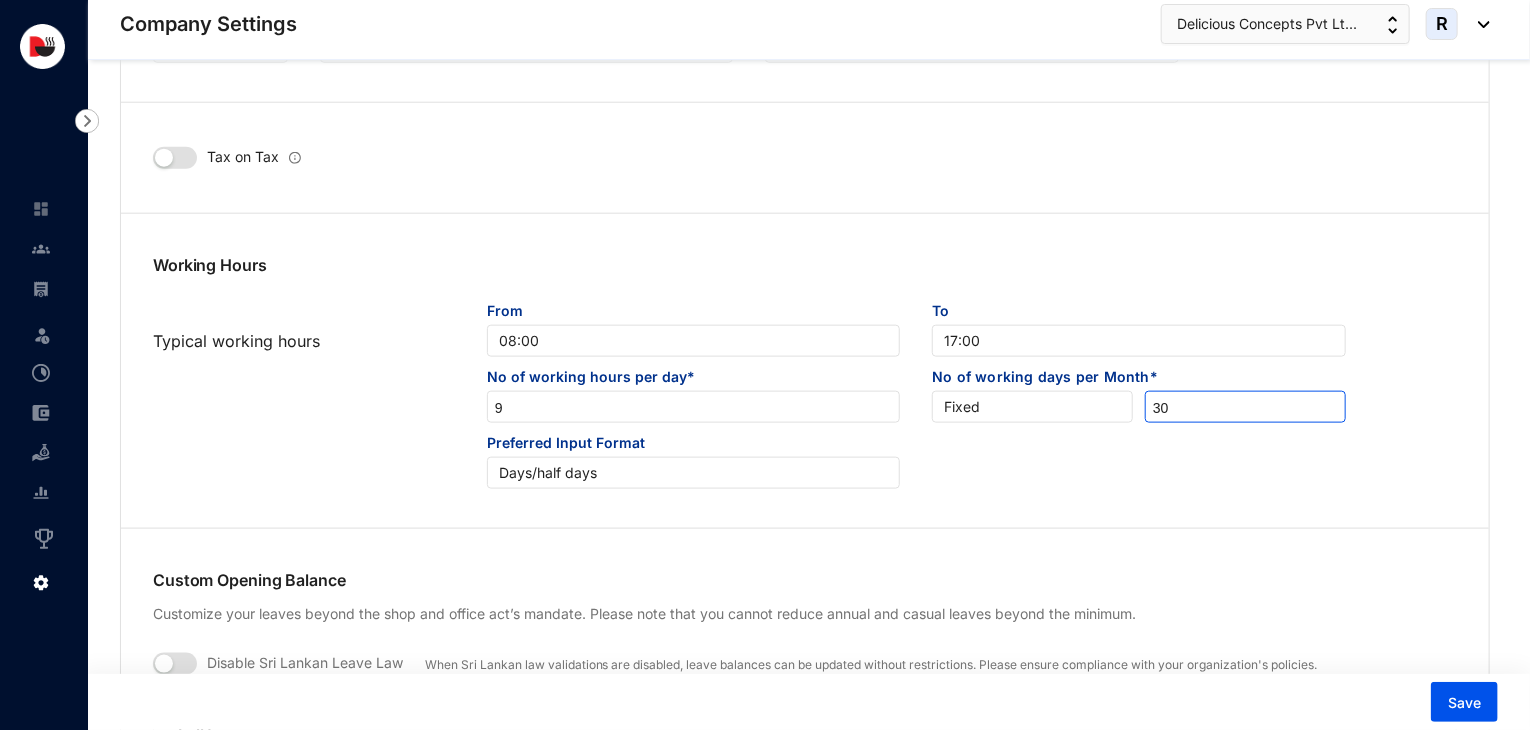 click on "30" at bounding box center [1245, 408] 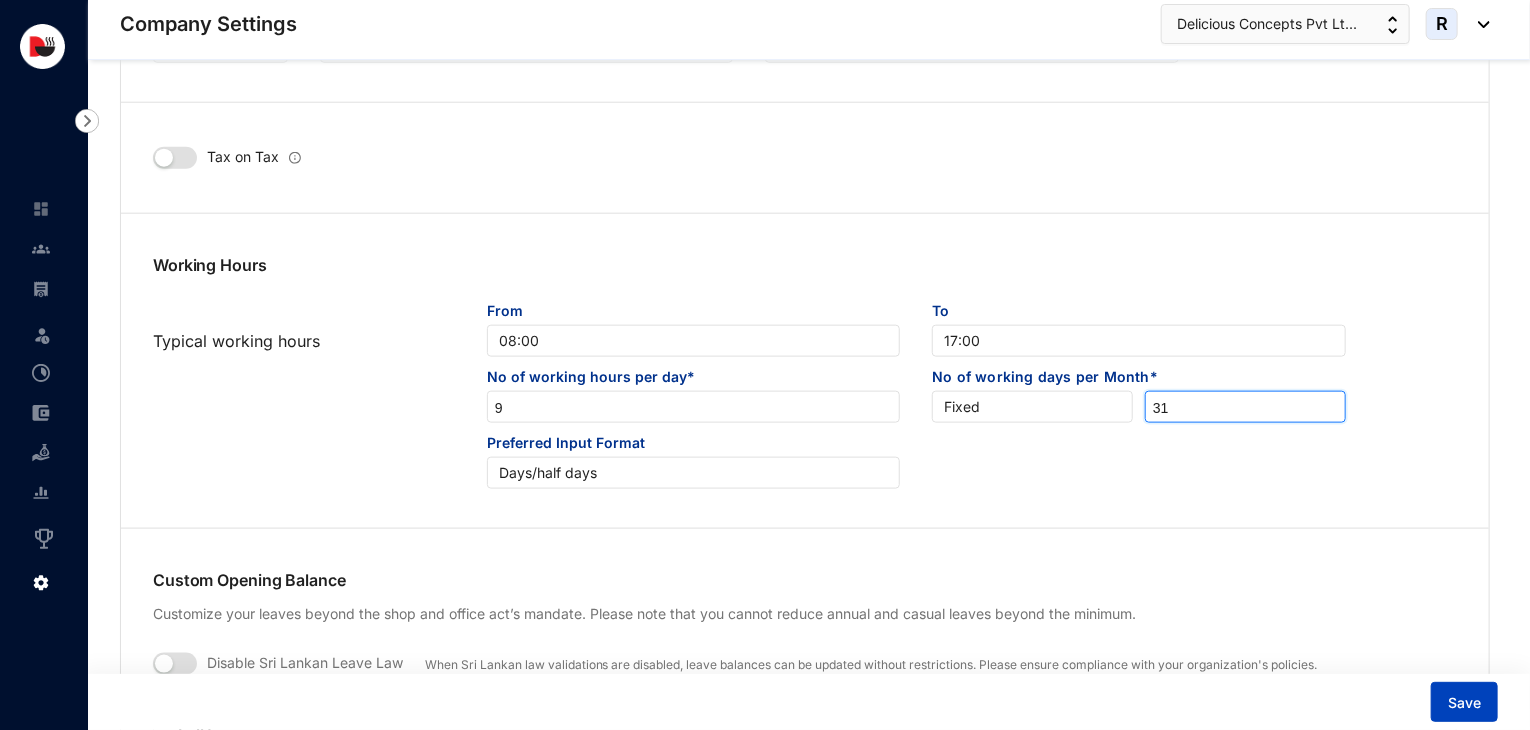 type on "31" 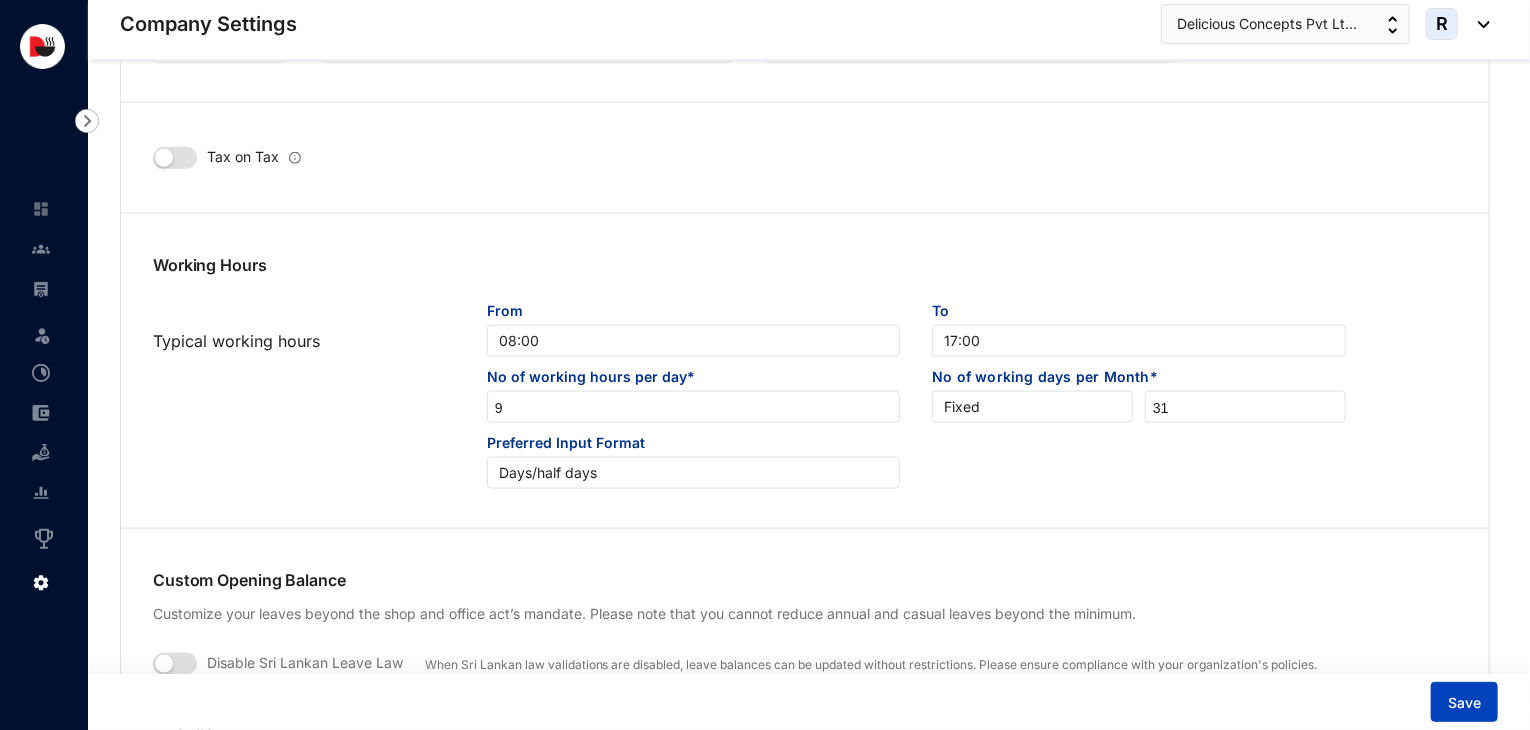 click on "Save" at bounding box center (1464, 703) 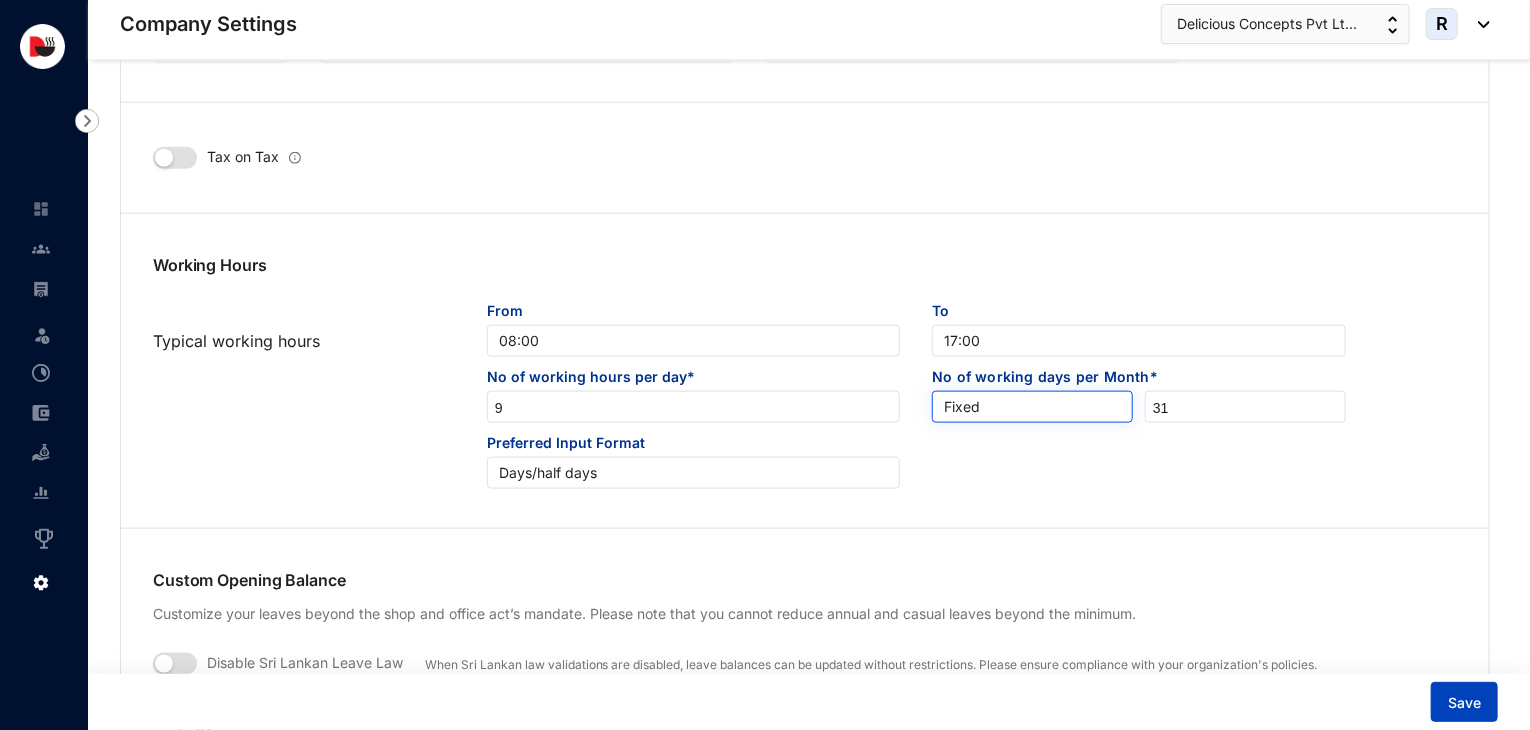 click on "Fixed" at bounding box center [1032, 407] 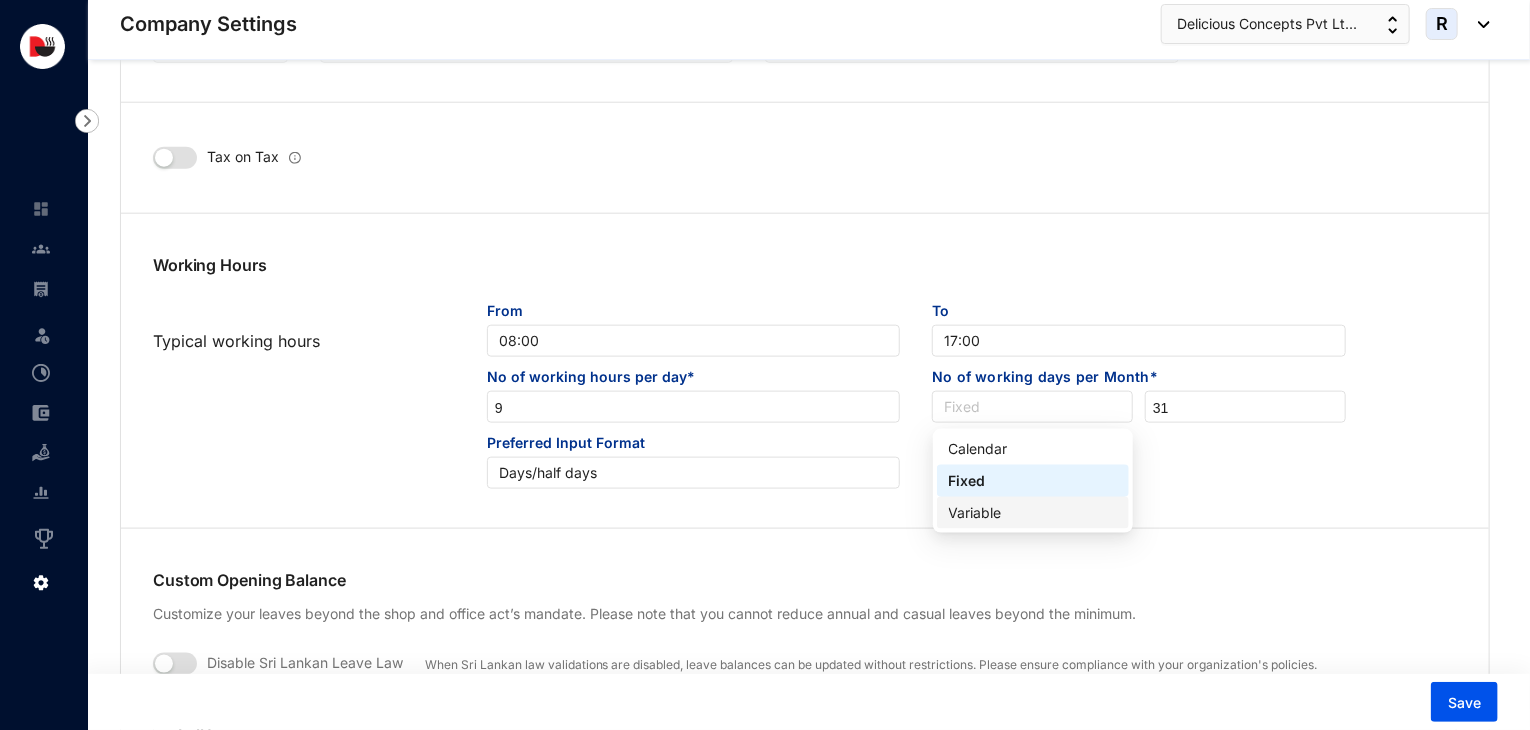 click on "Variable" at bounding box center [1033, 513] 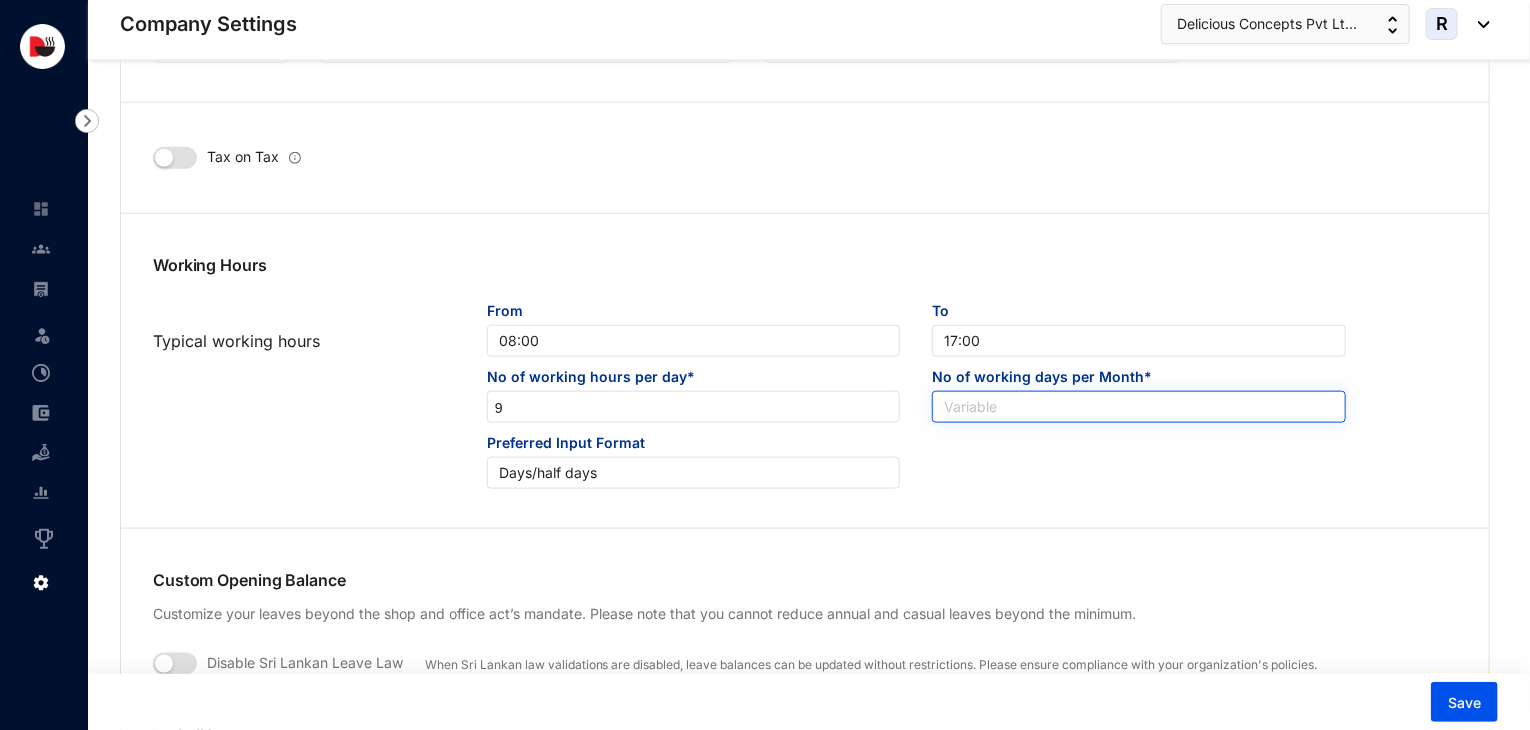 click on "Variable" at bounding box center [1138, 407] 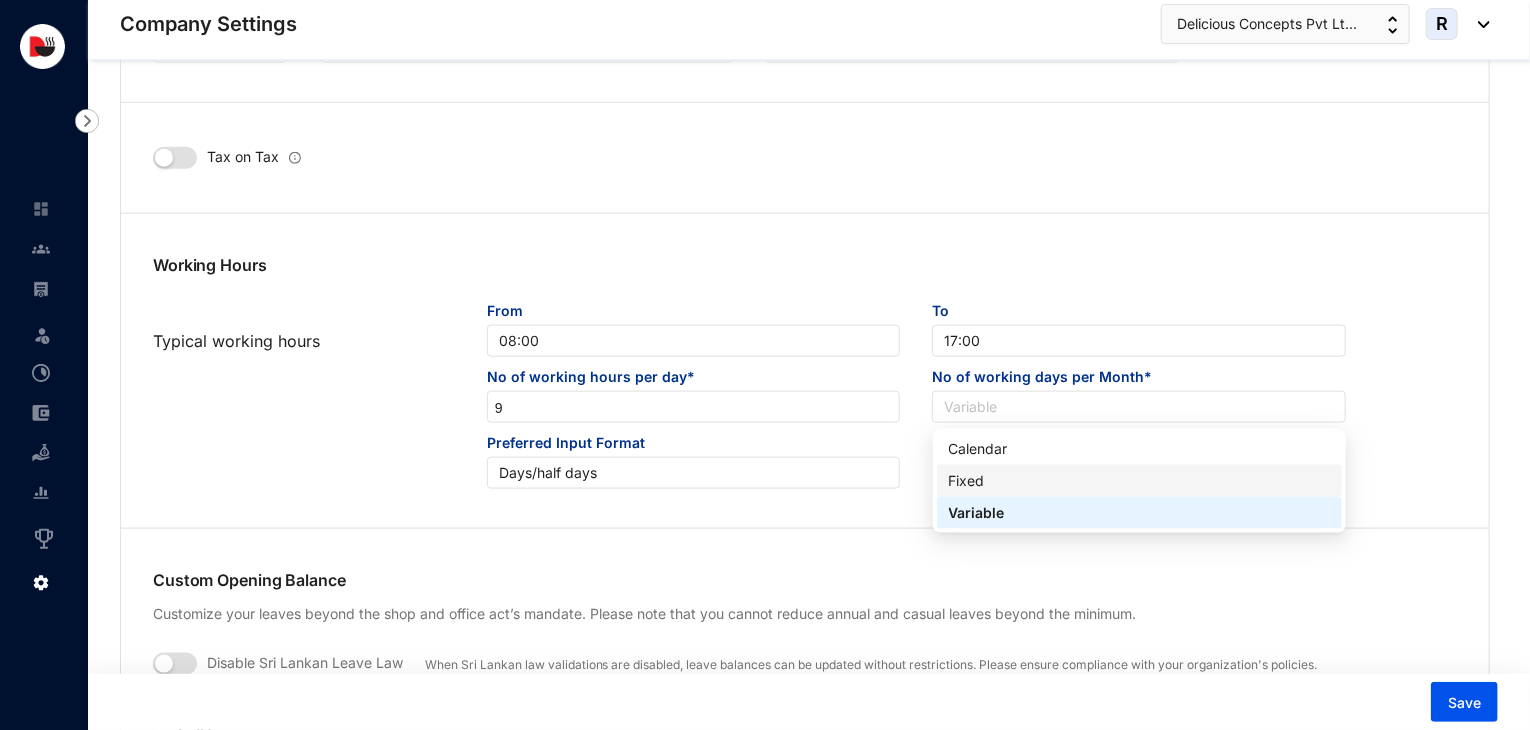 click on "Fixed" at bounding box center (1140, 481) 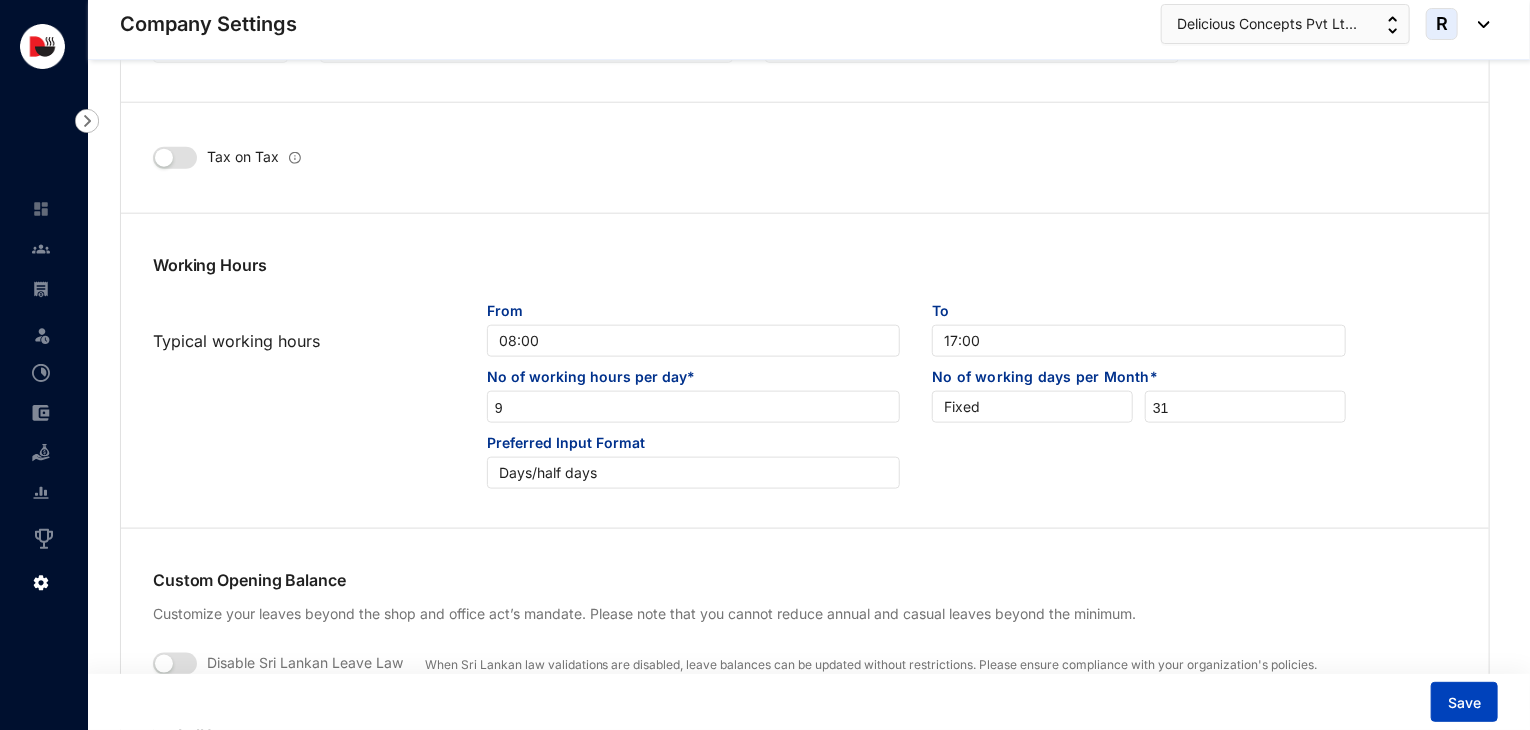 click on "Save" at bounding box center (1464, 703) 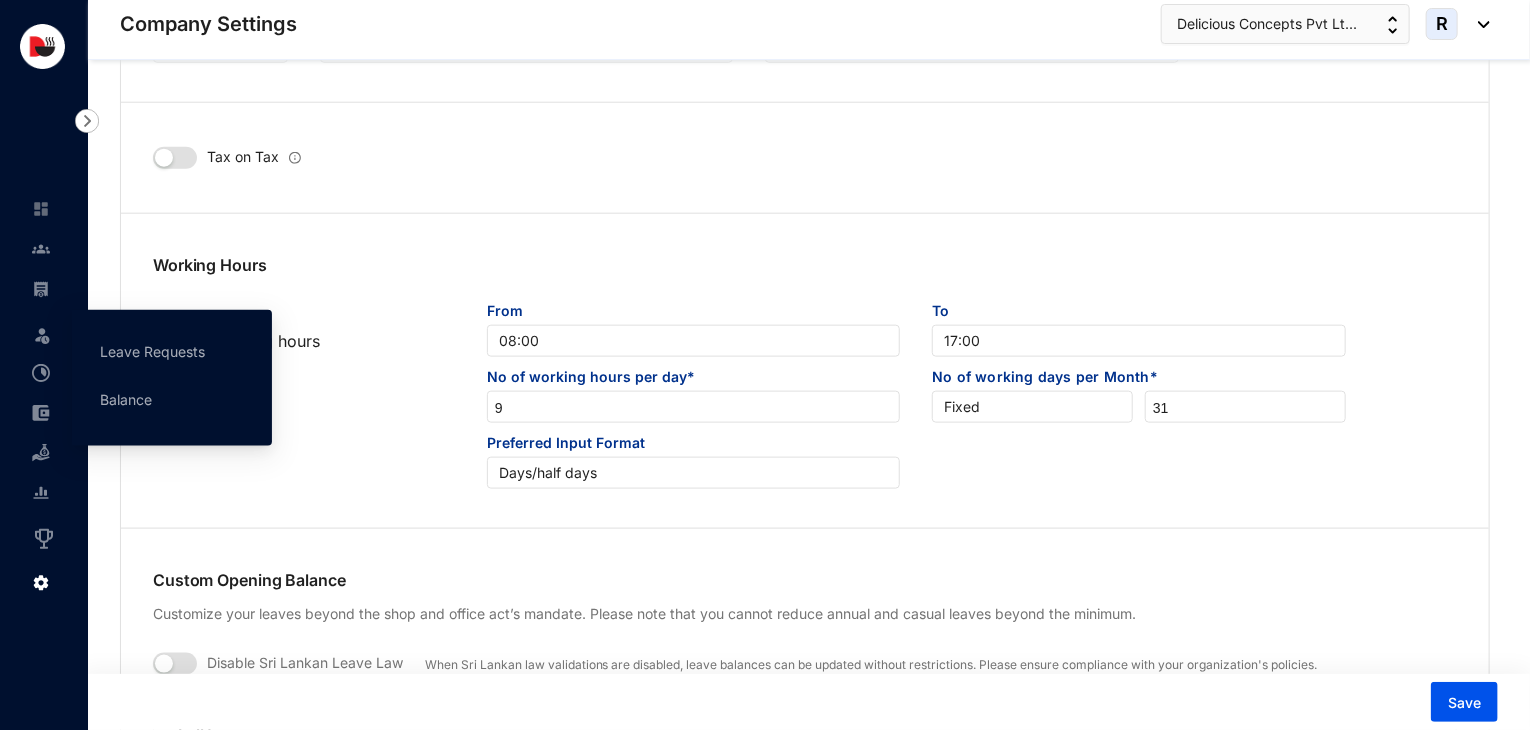 click at bounding box center (42, 335) 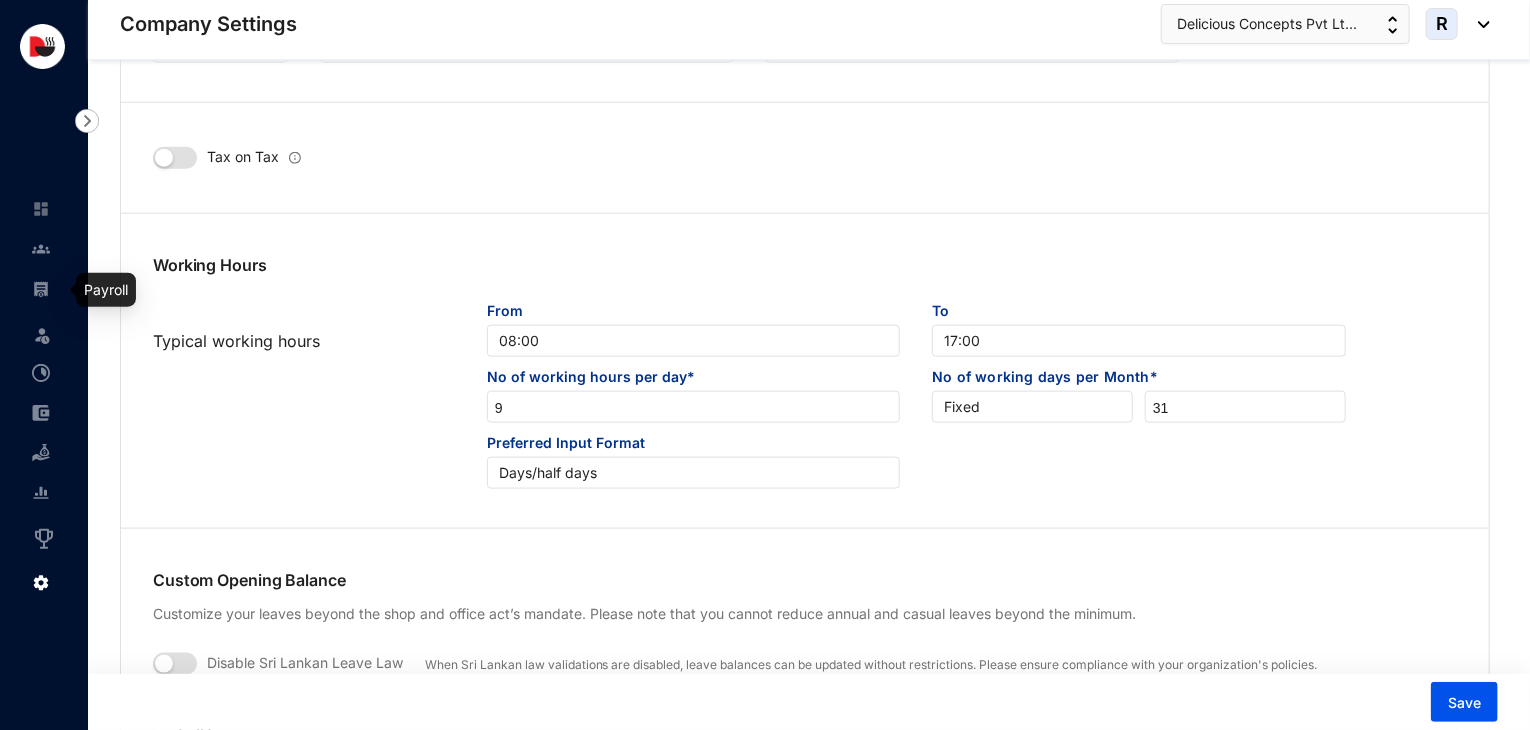 click at bounding box center [41, 289] 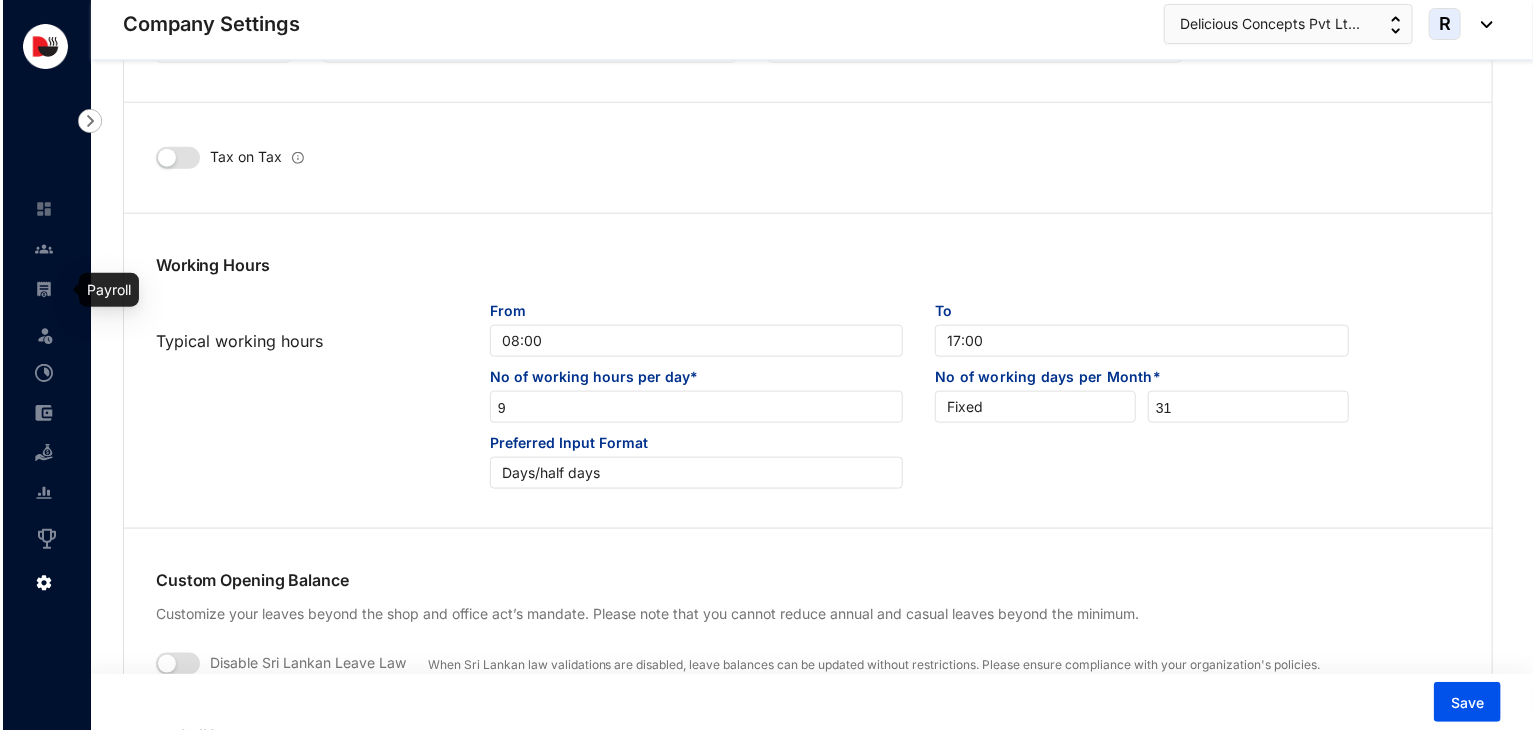 scroll, scrollTop: 0, scrollLeft: 0, axis: both 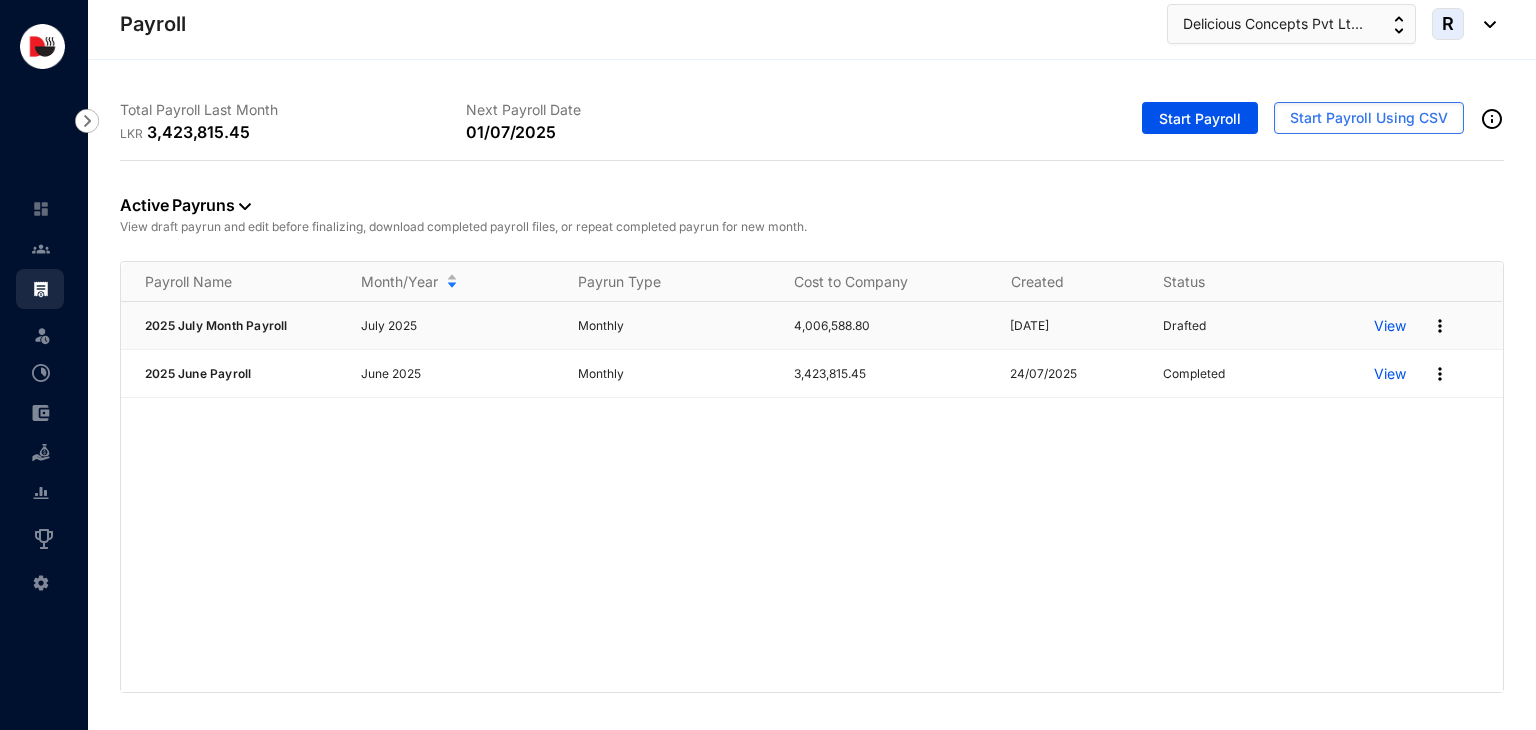 click at bounding box center (1440, 326) 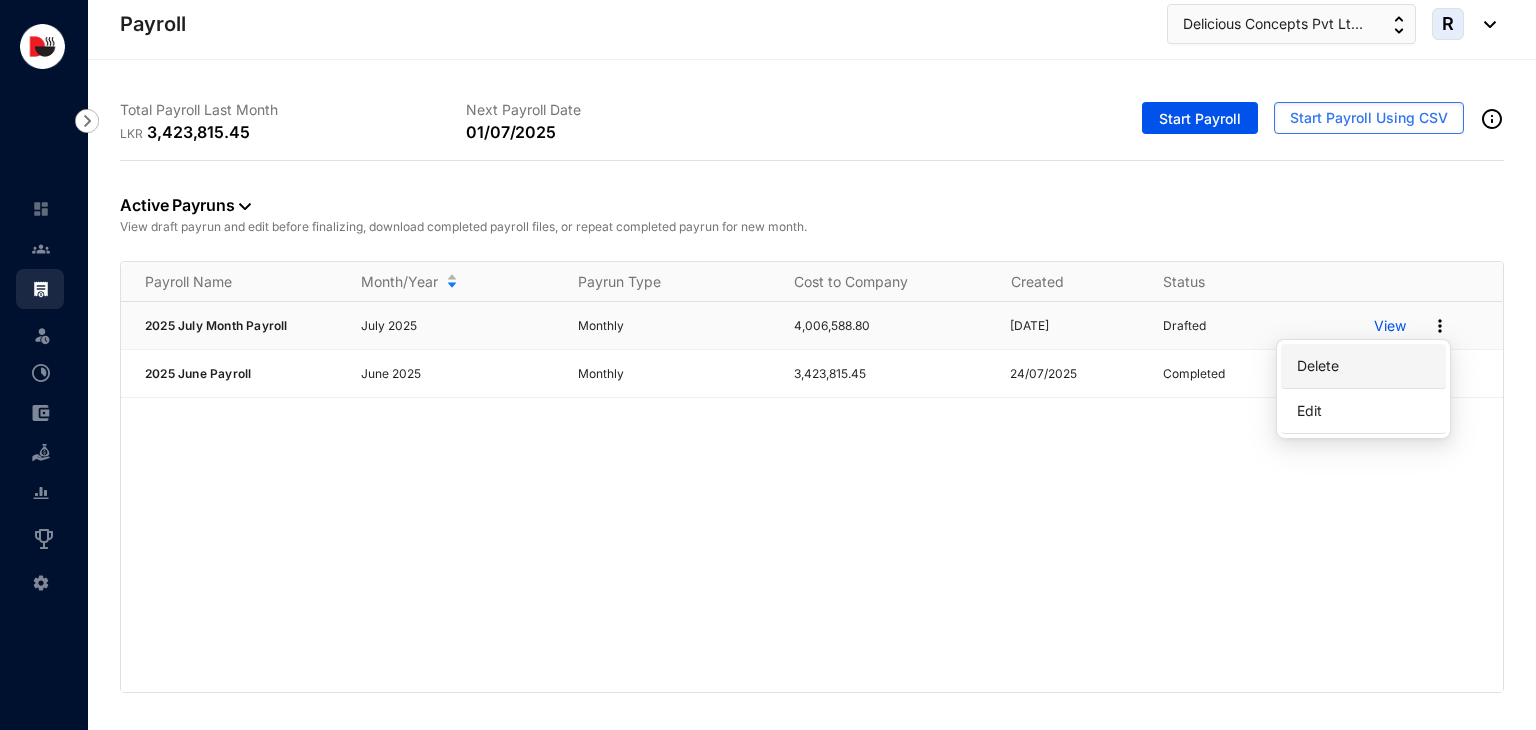 click on "Delete" at bounding box center [1363, 366] 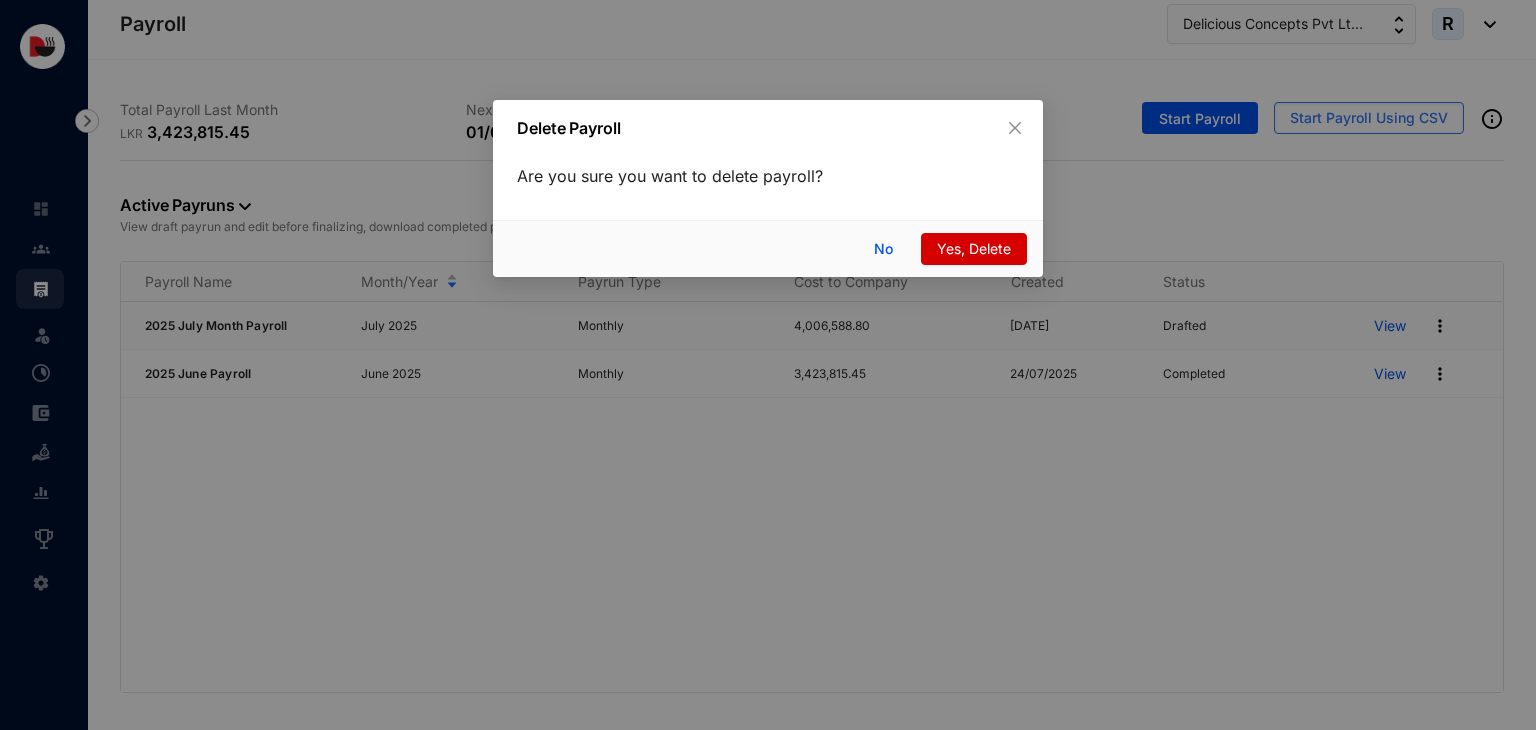 click on "Yes, Delete" at bounding box center [974, 249] 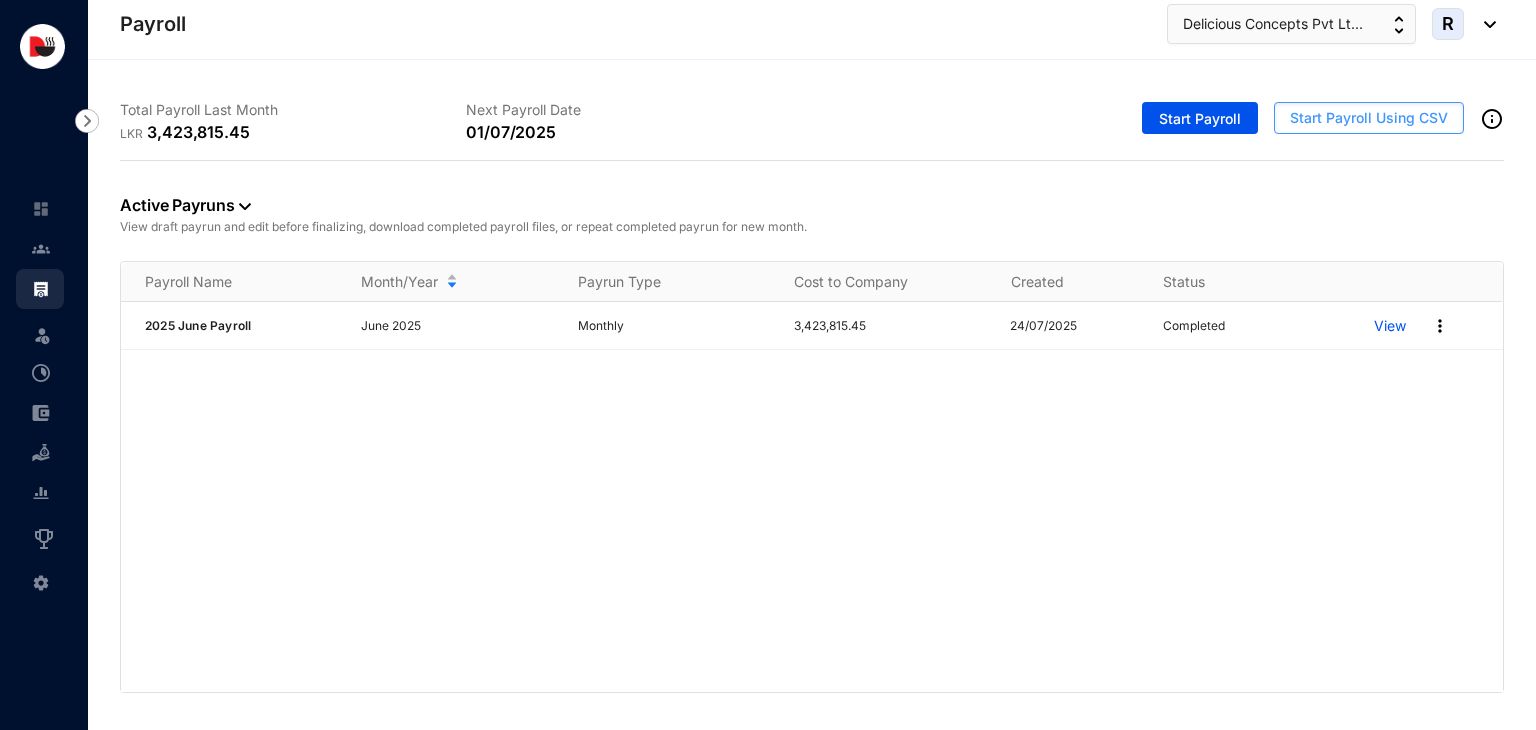 click on "Start Payroll Using CSV" at bounding box center [1369, 118] 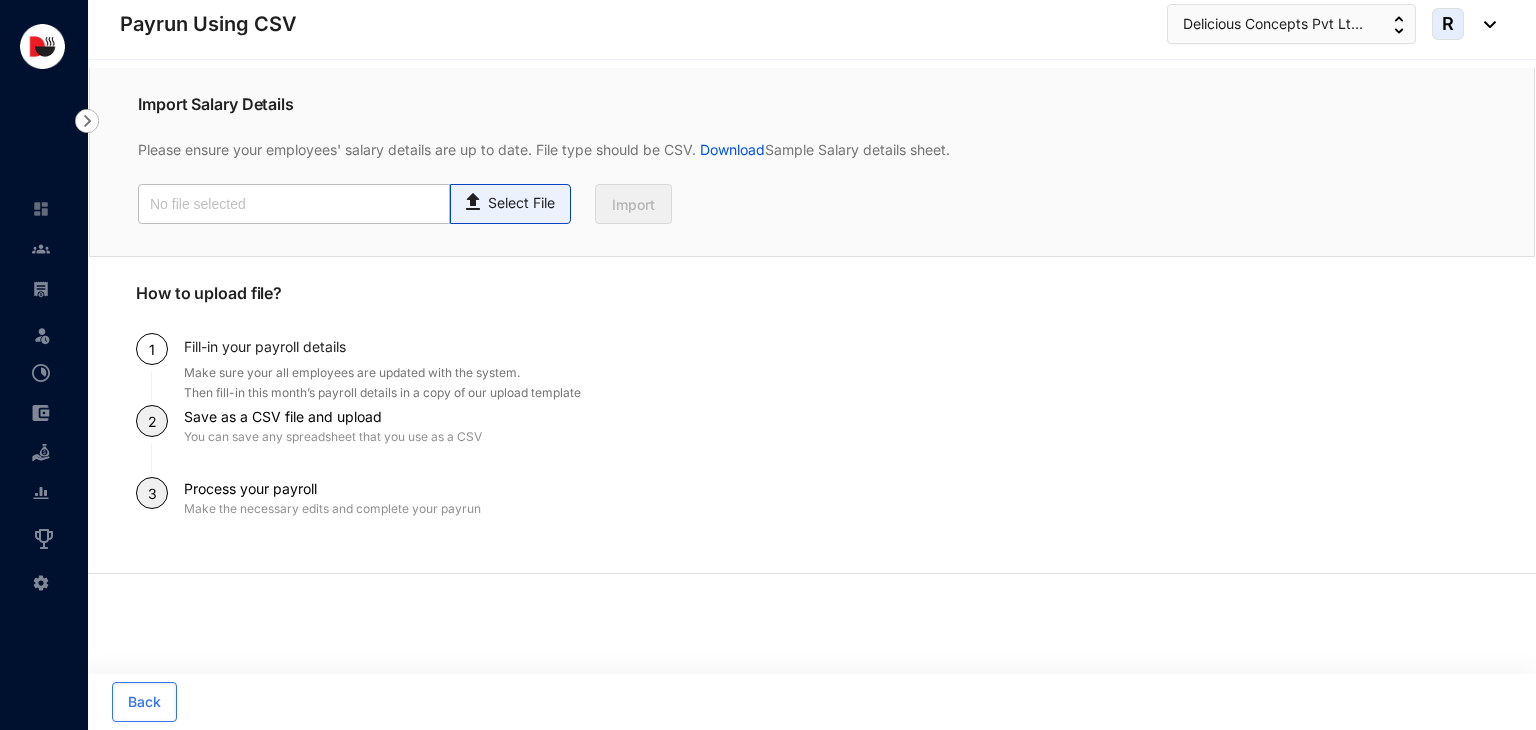 click on "Select File" at bounding box center [521, 203] 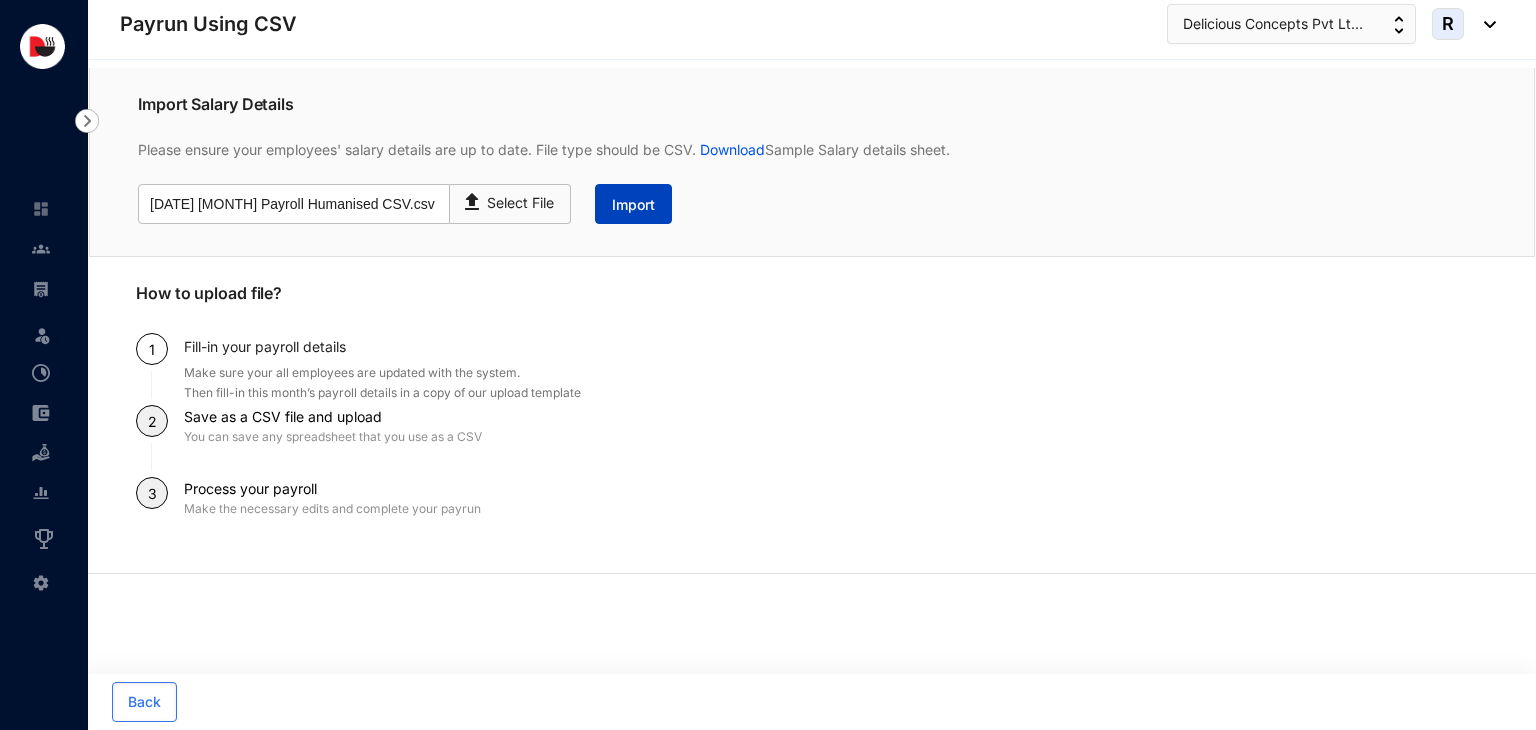 click on "Import" at bounding box center [633, 204] 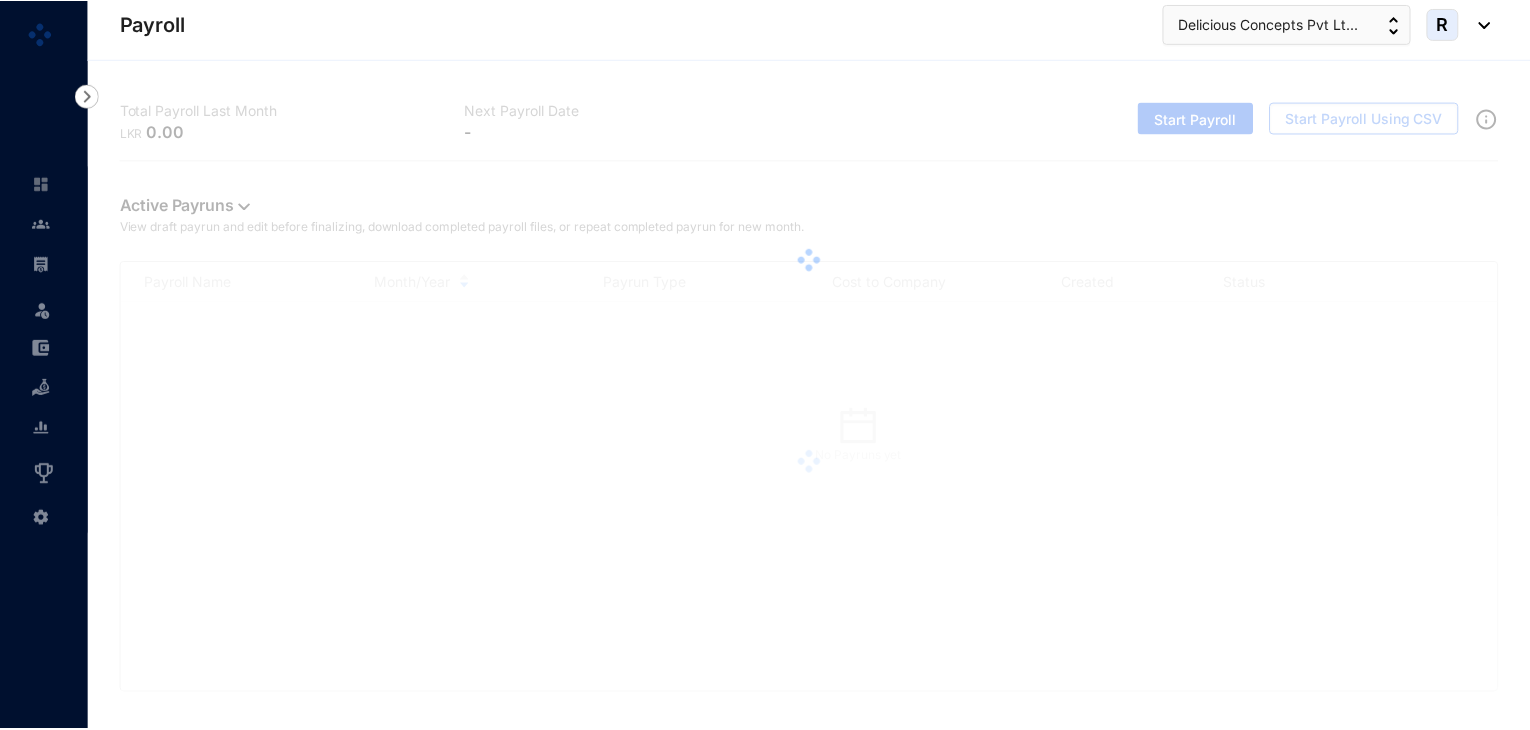 scroll, scrollTop: 0, scrollLeft: 0, axis: both 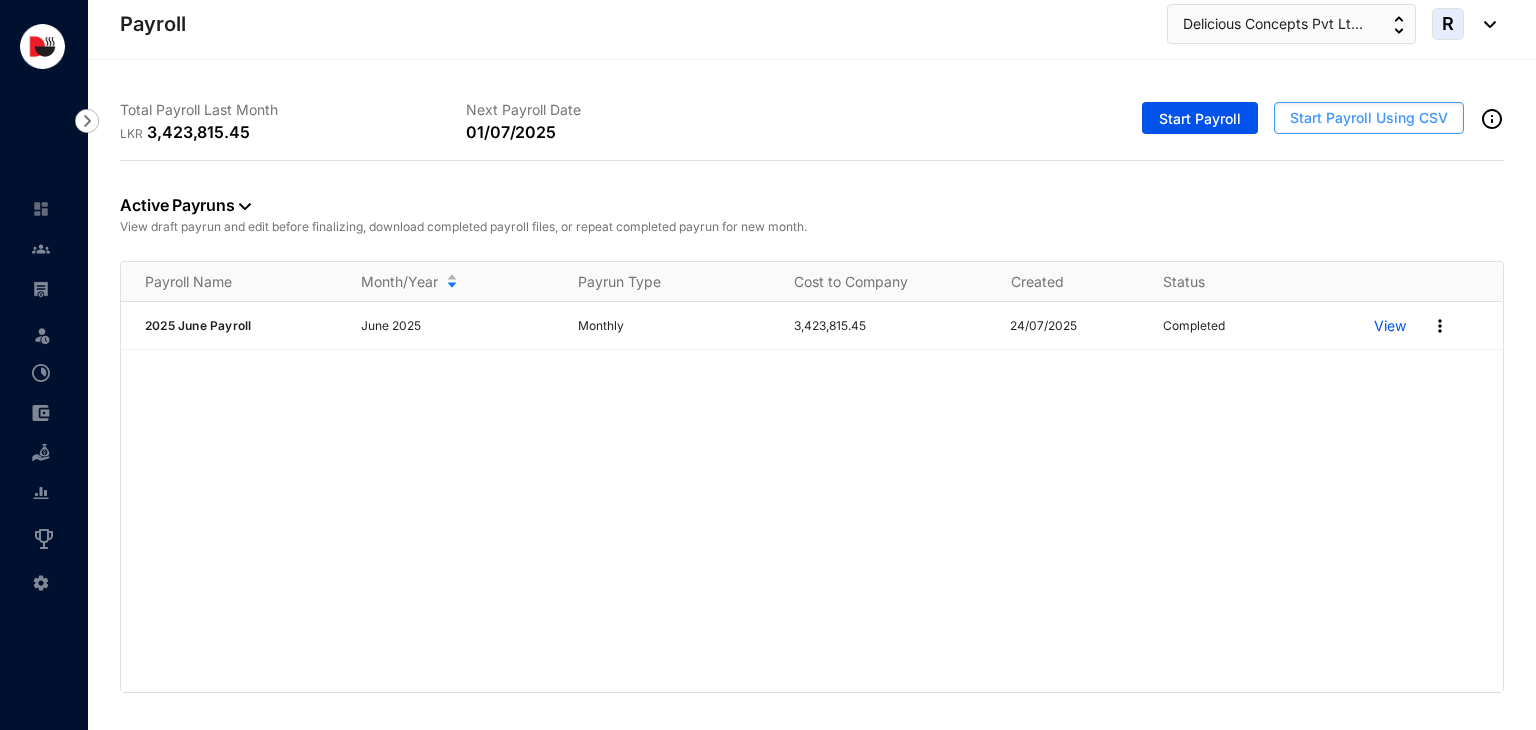click on "Start Payroll Using CSV" at bounding box center (1369, 118) 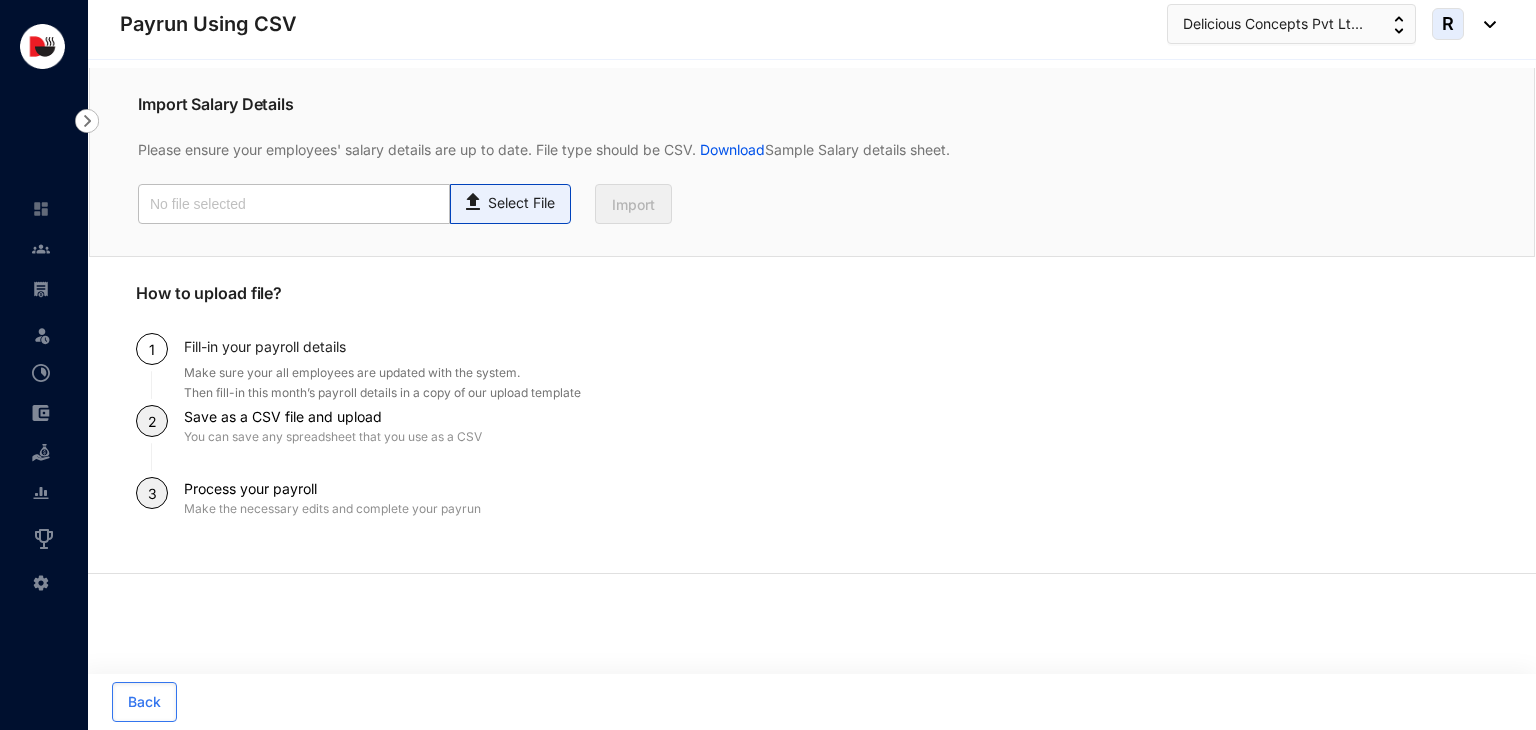 click on "Select File" at bounding box center (521, 203) 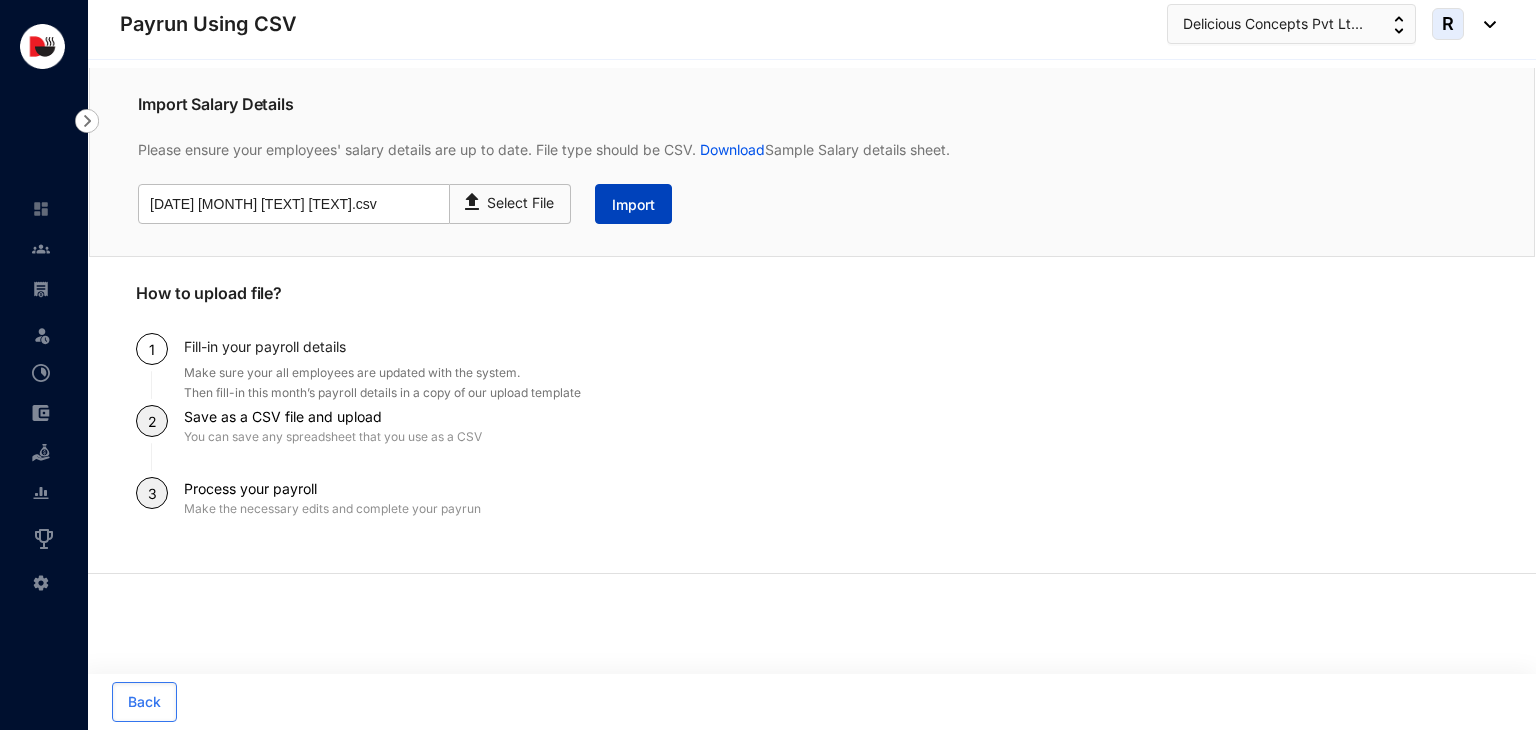 click on "Import" at bounding box center (633, 204) 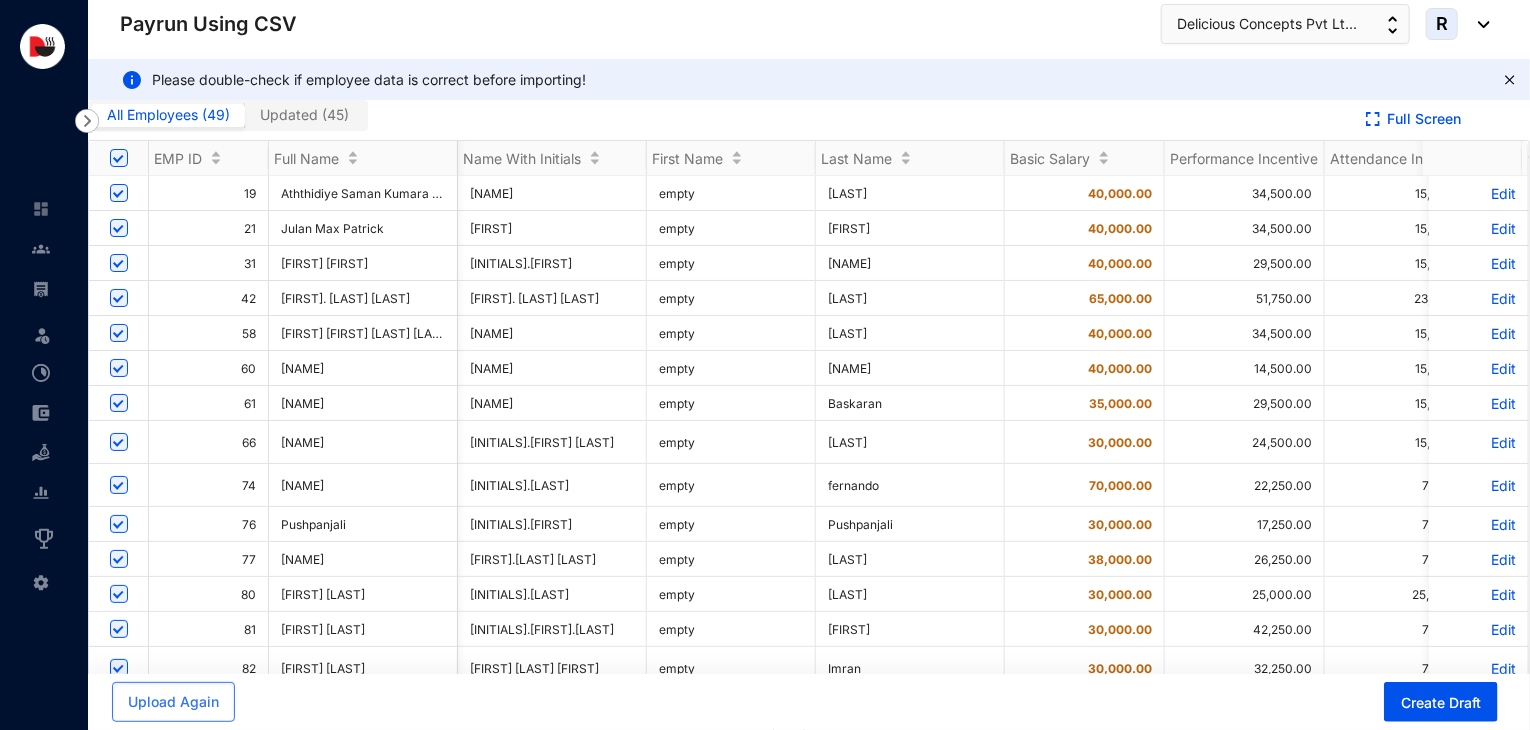 scroll, scrollTop: 0, scrollLeft: 72, axis: horizontal 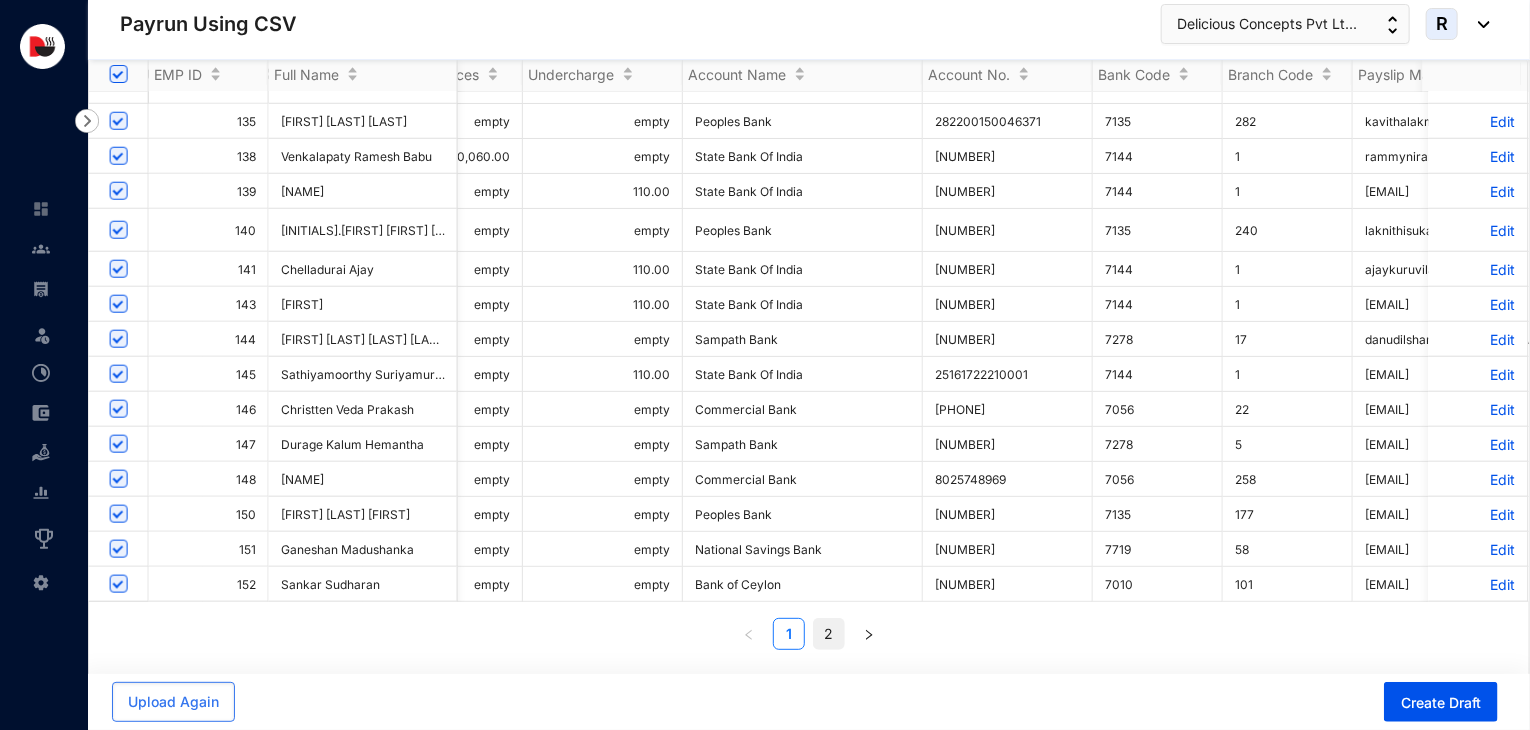 click on "2" at bounding box center [829, 634] 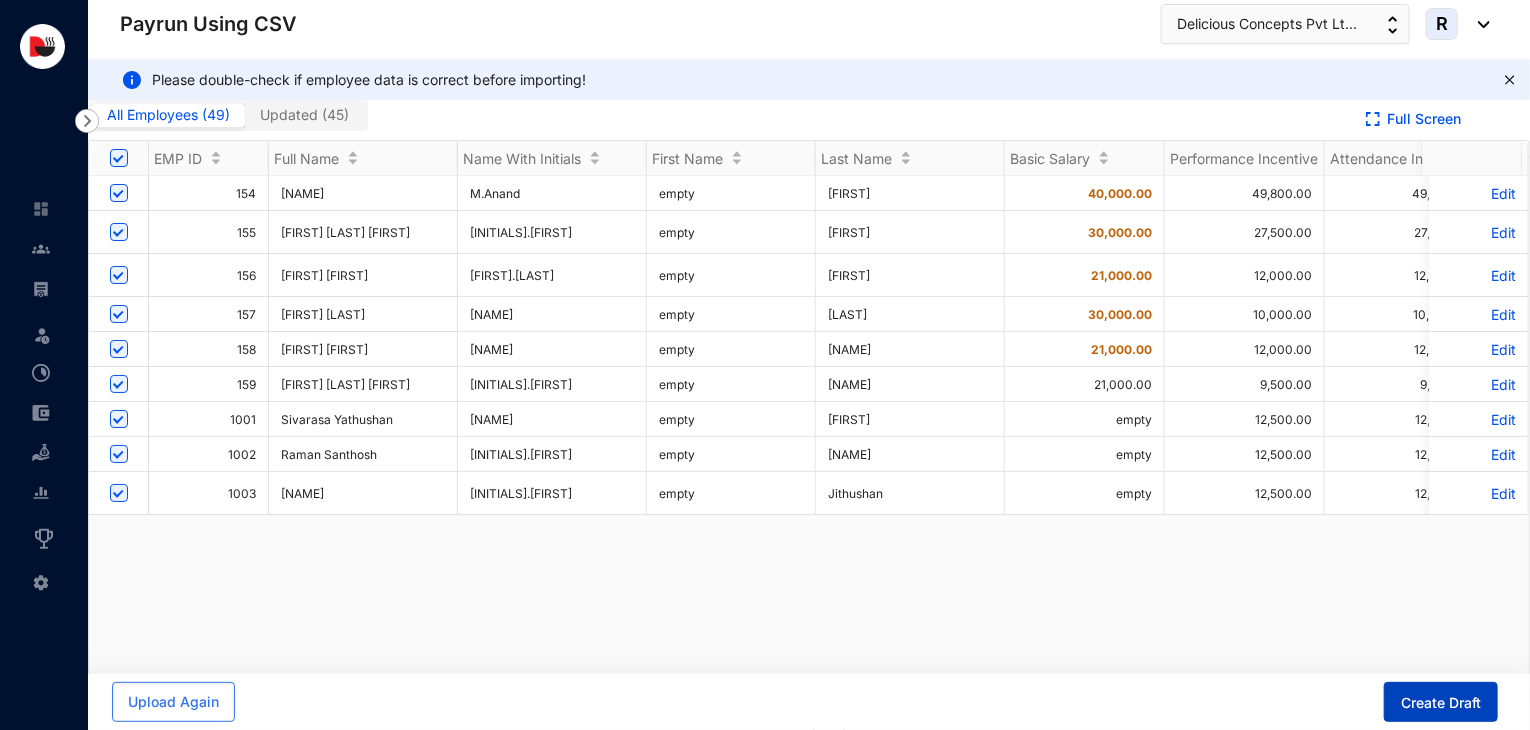 click on "Create Draft" at bounding box center (1441, 703) 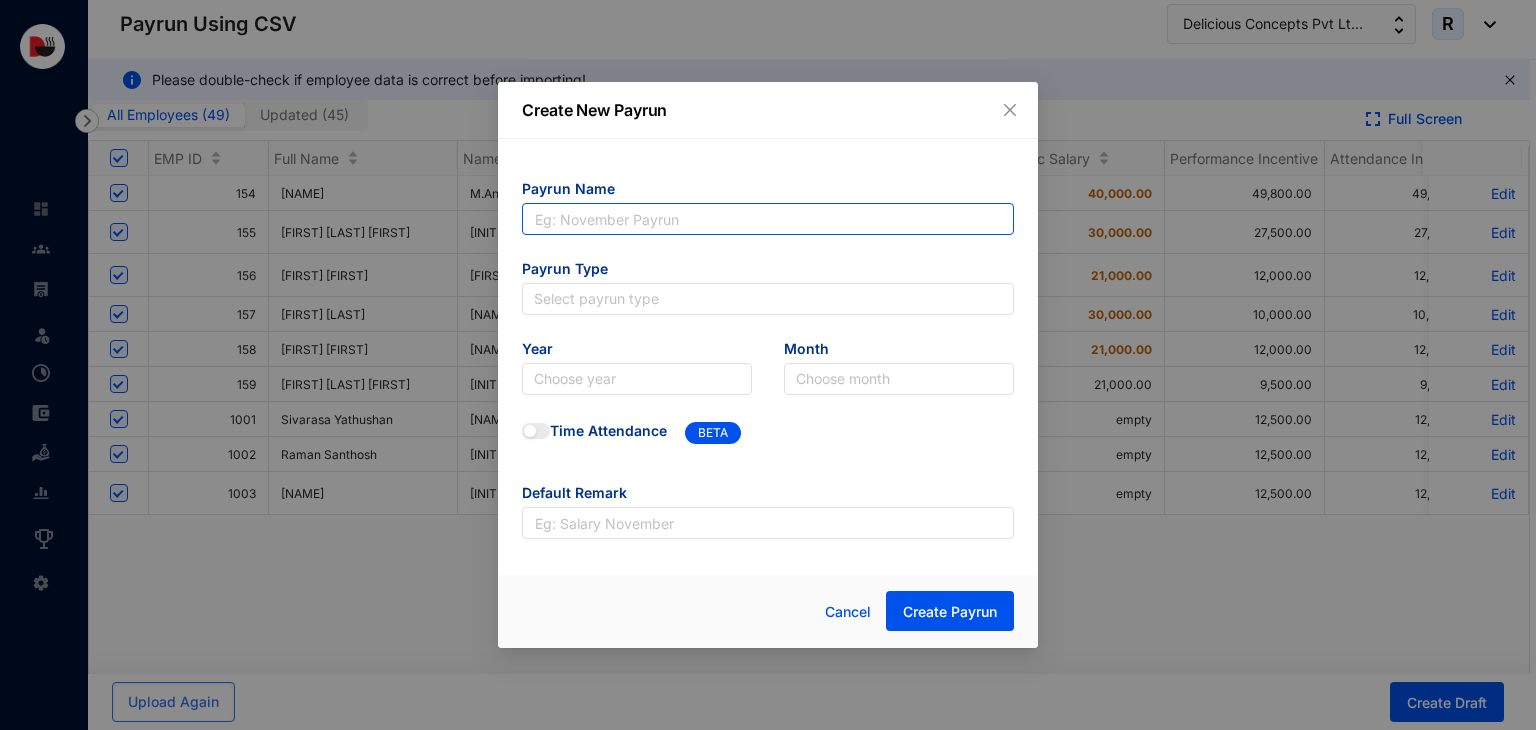 click at bounding box center (768, 219) 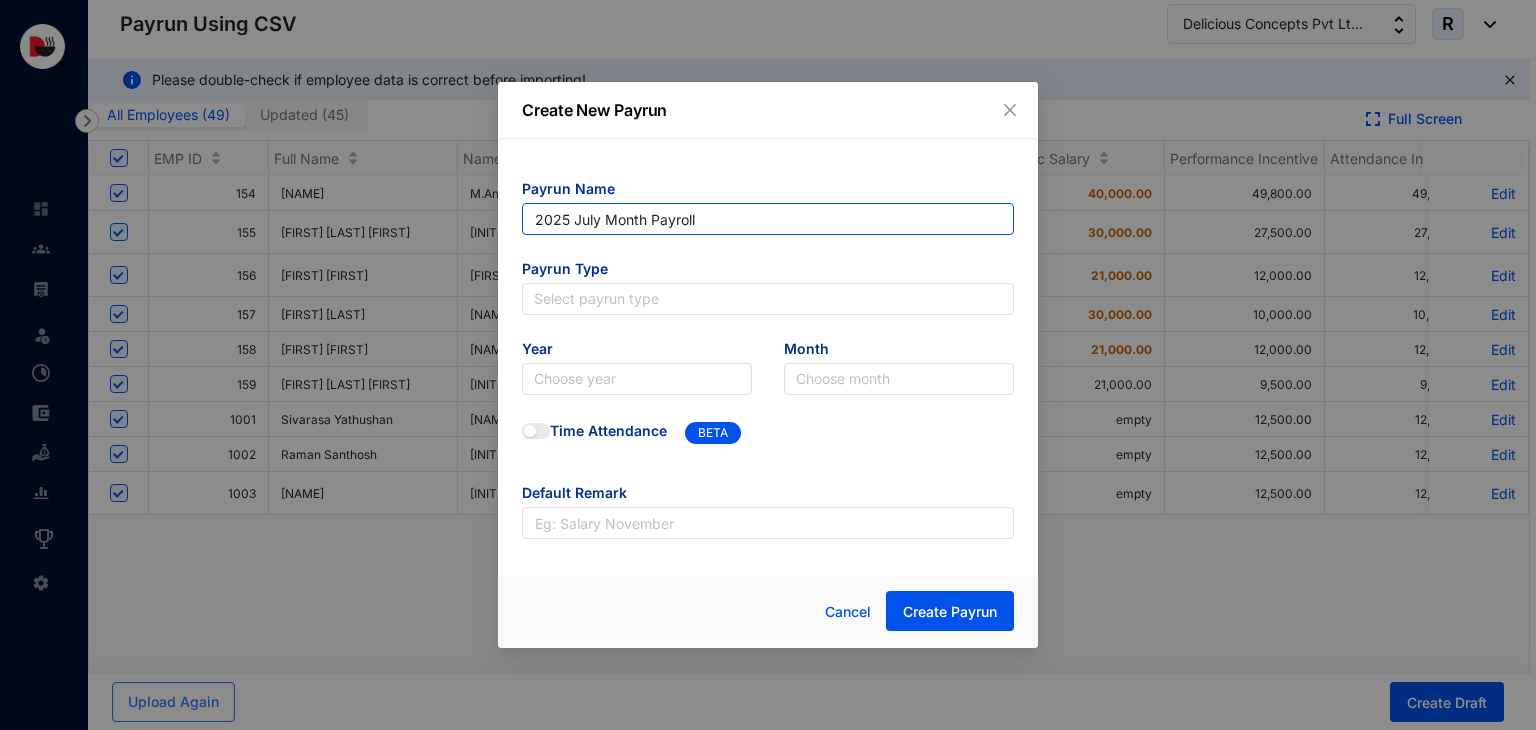 click on "2025 July Month Payroll" at bounding box center [768, 219] 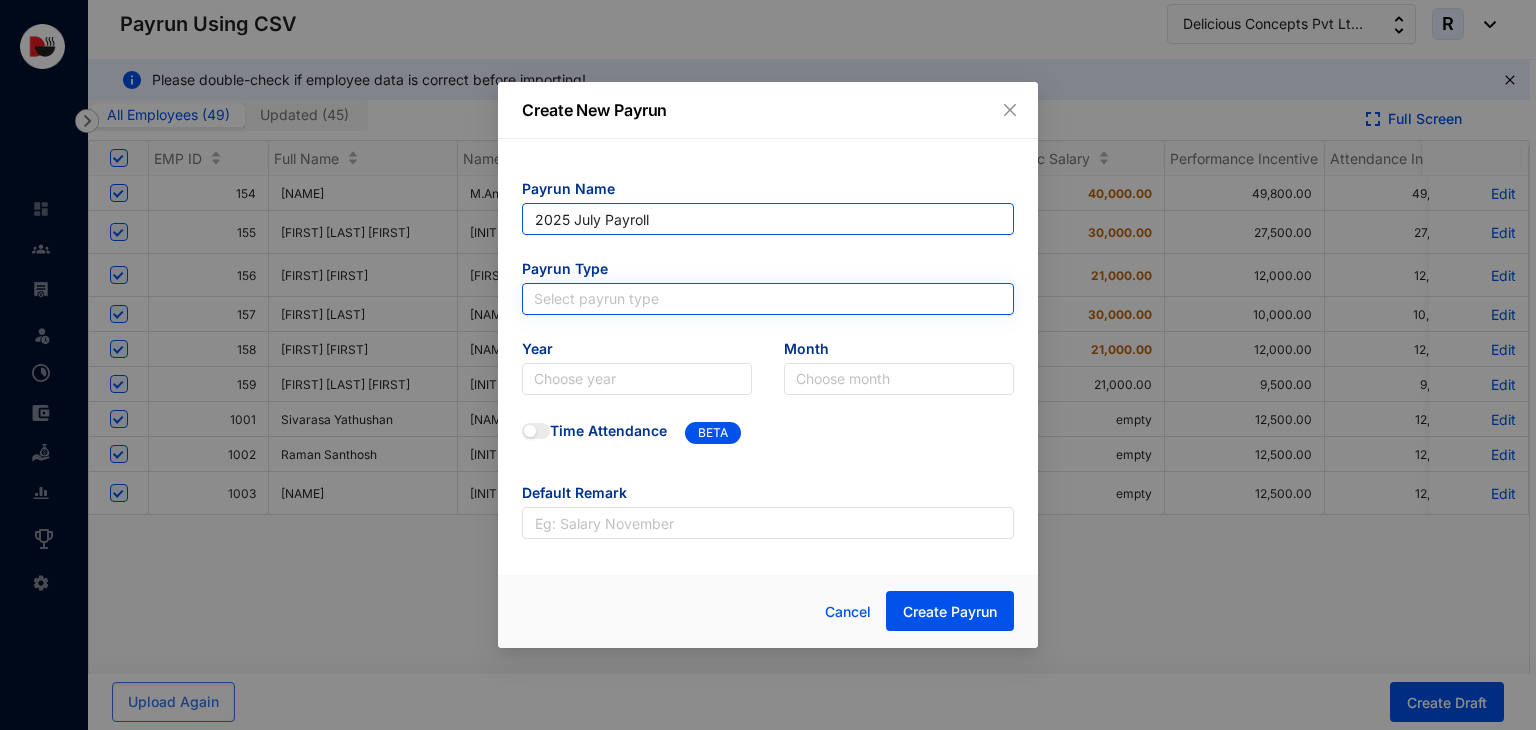 type on "2025 July Payroll" 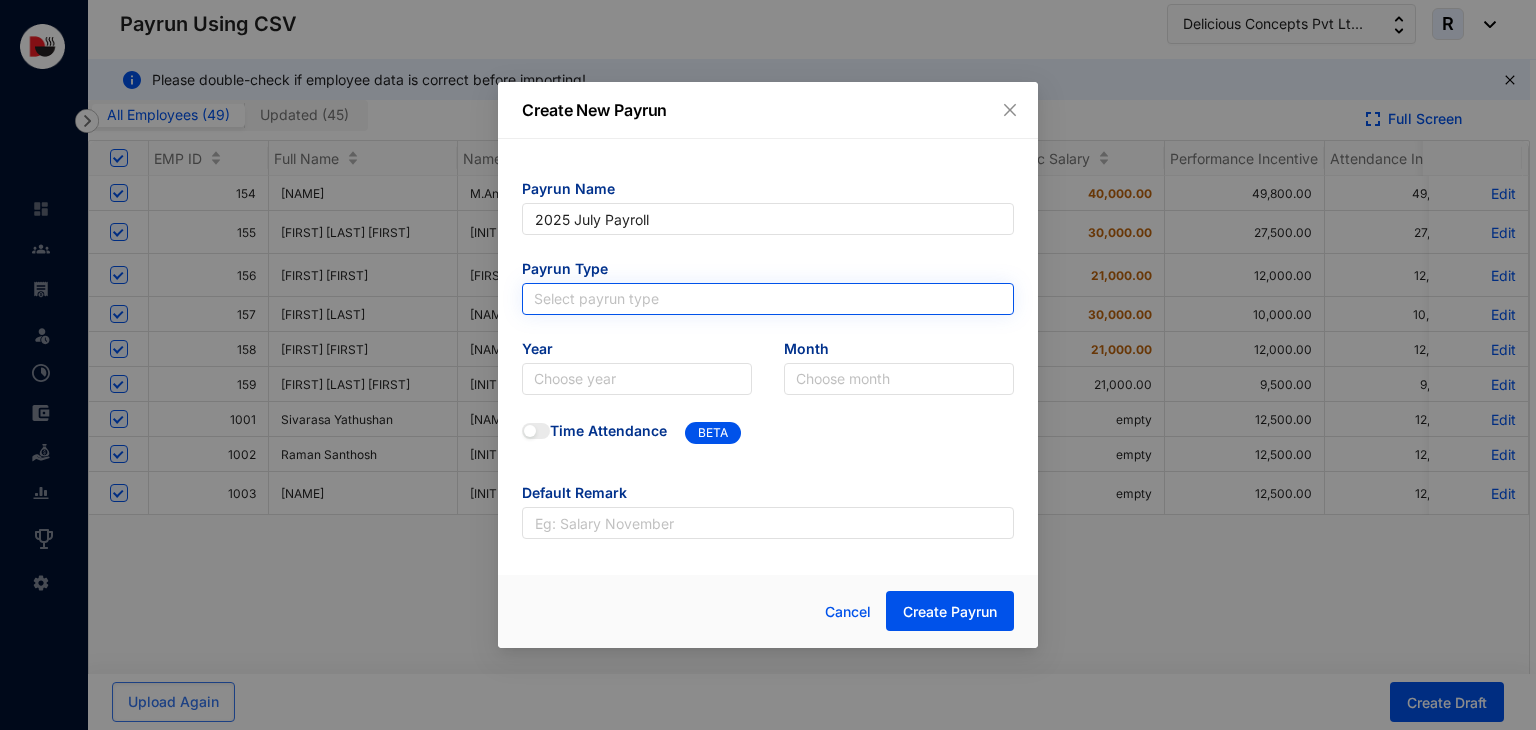 type on "2025 July Payroll" 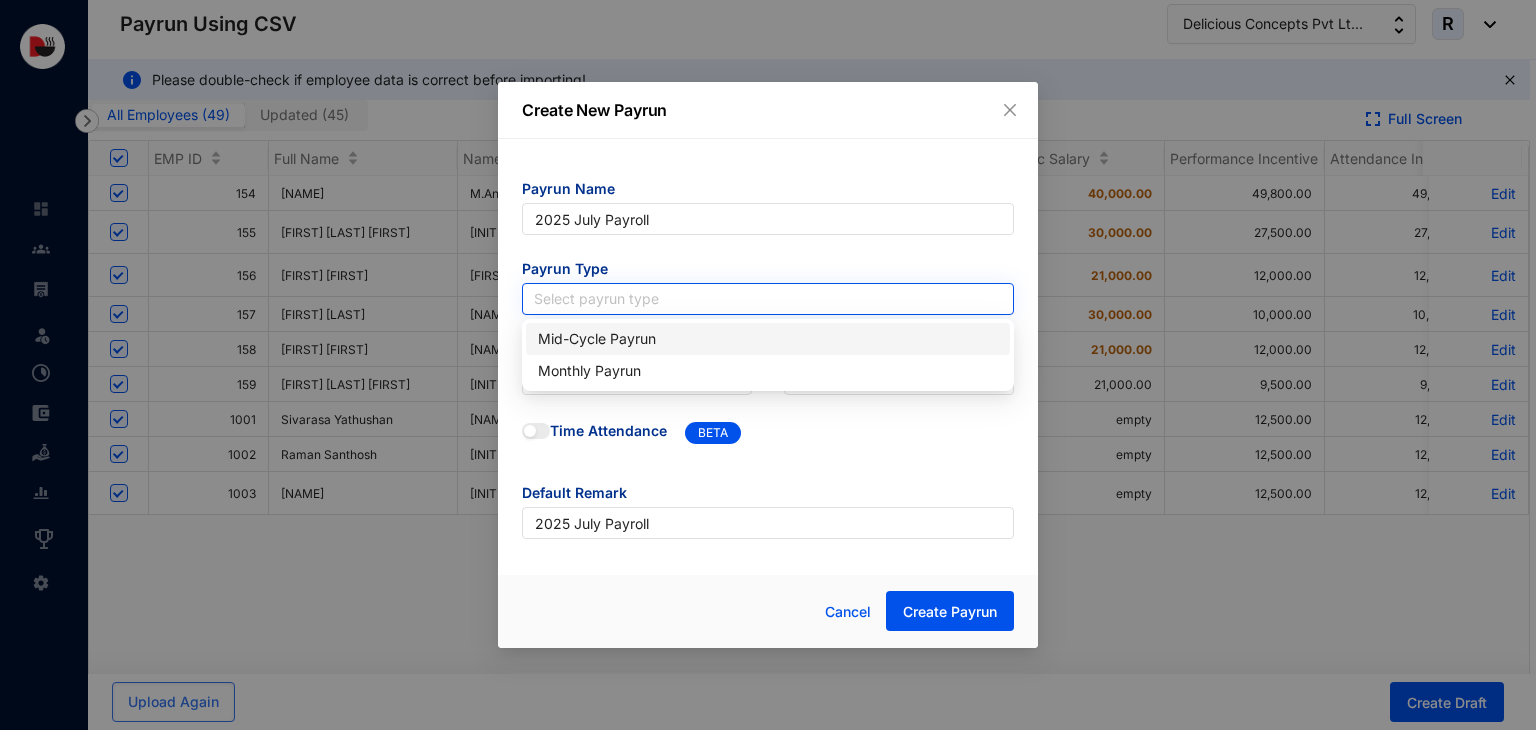 click at bounding box center [768, 299] 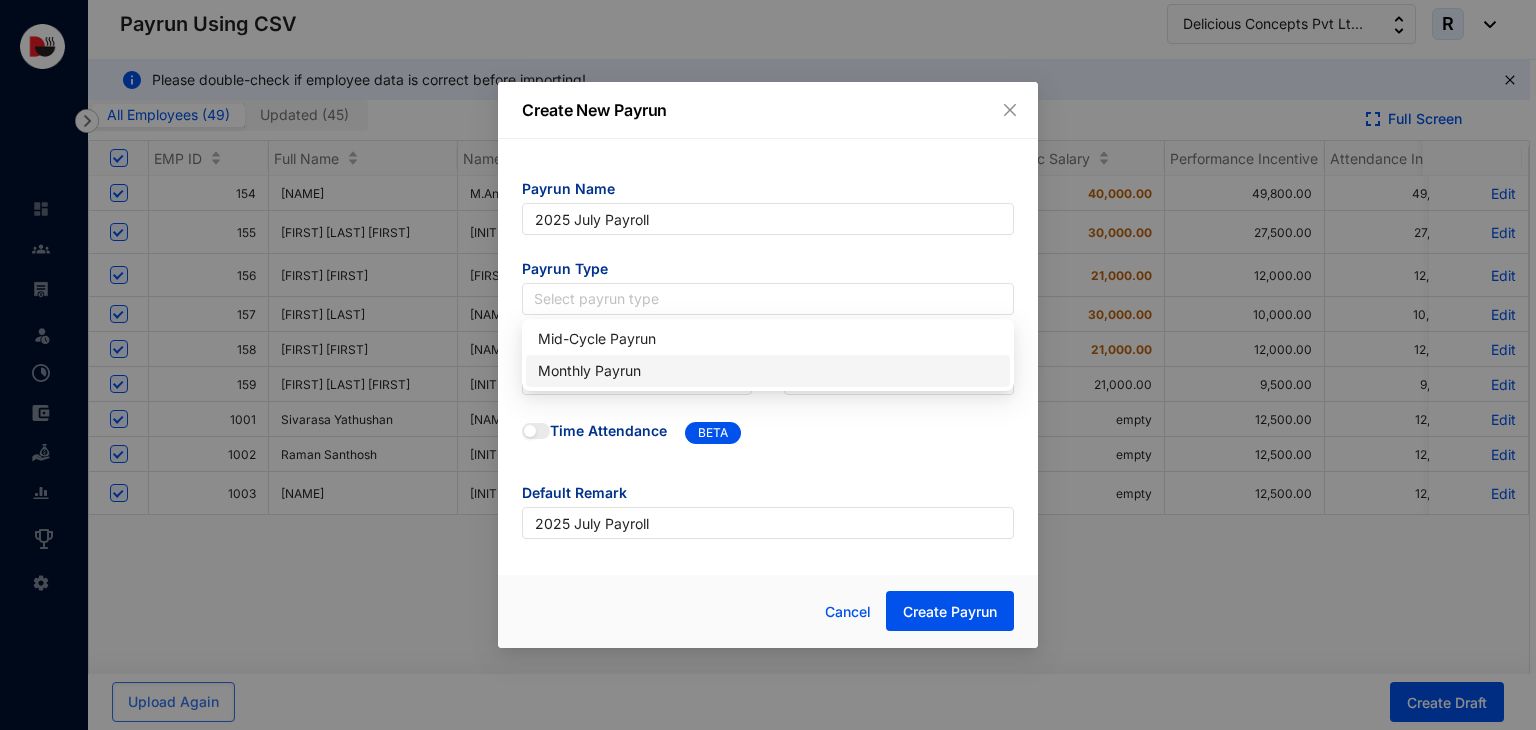 click on "Monthly Payrun" at bounding box center [768, 371] 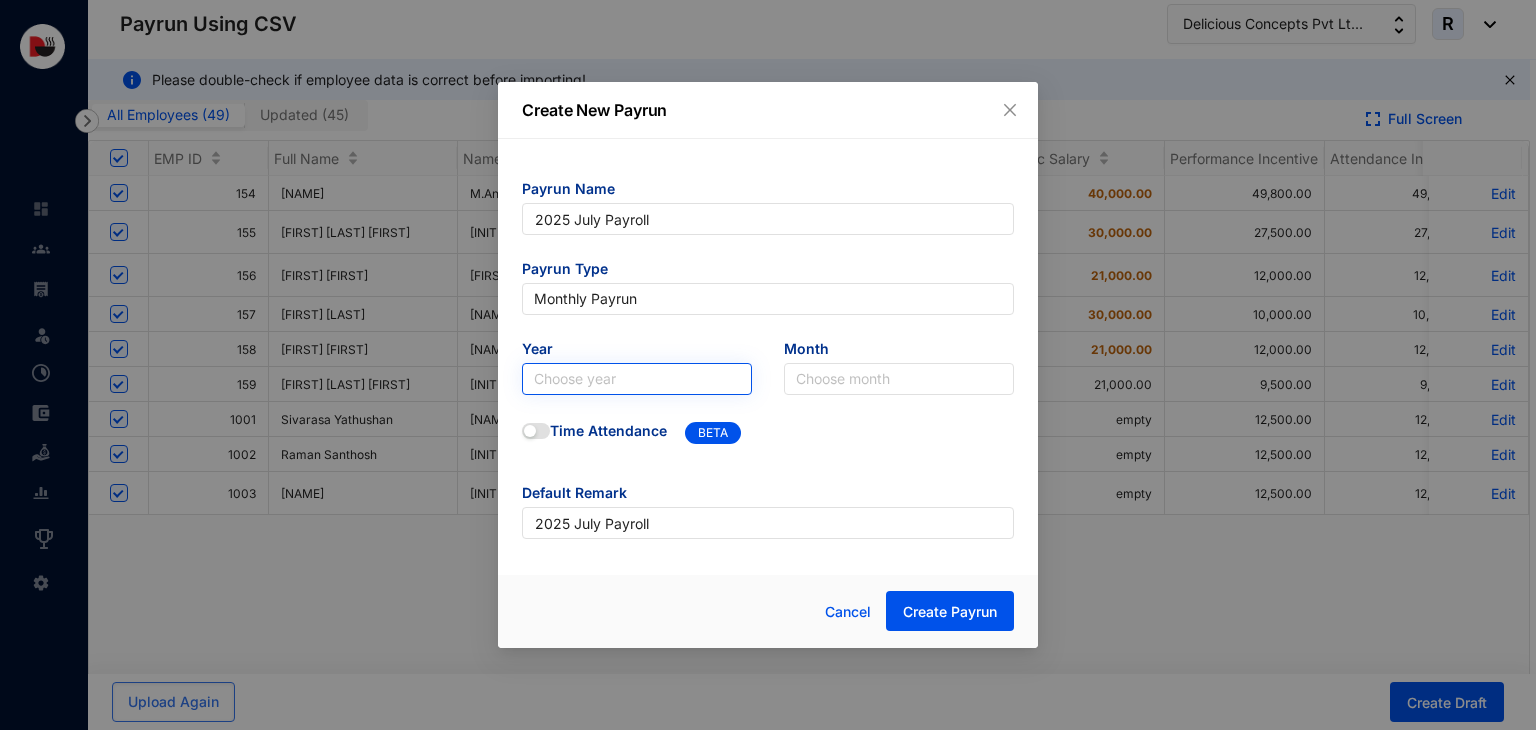 click at bounding box center [637, 379] 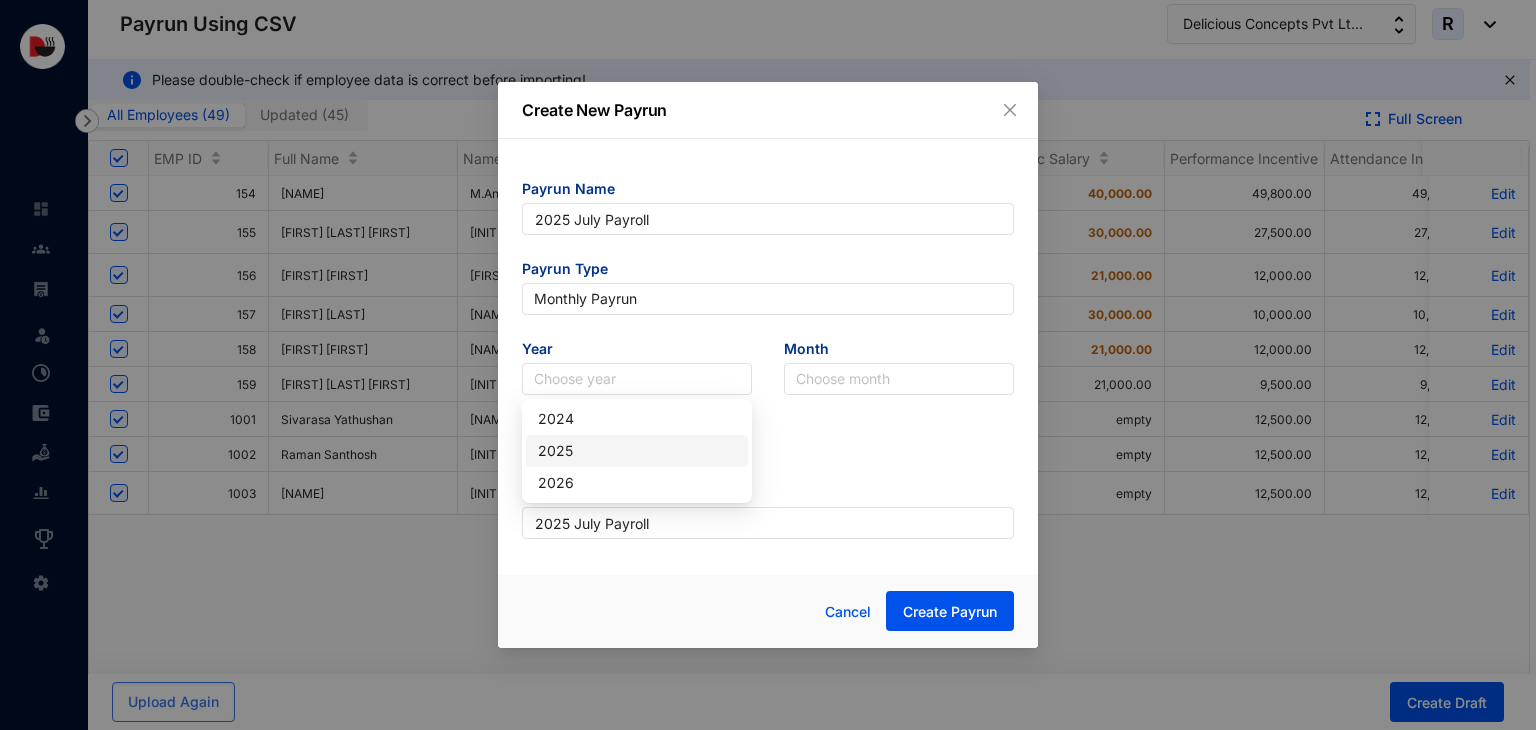 click on "2025" at bounding box center [637, 451] 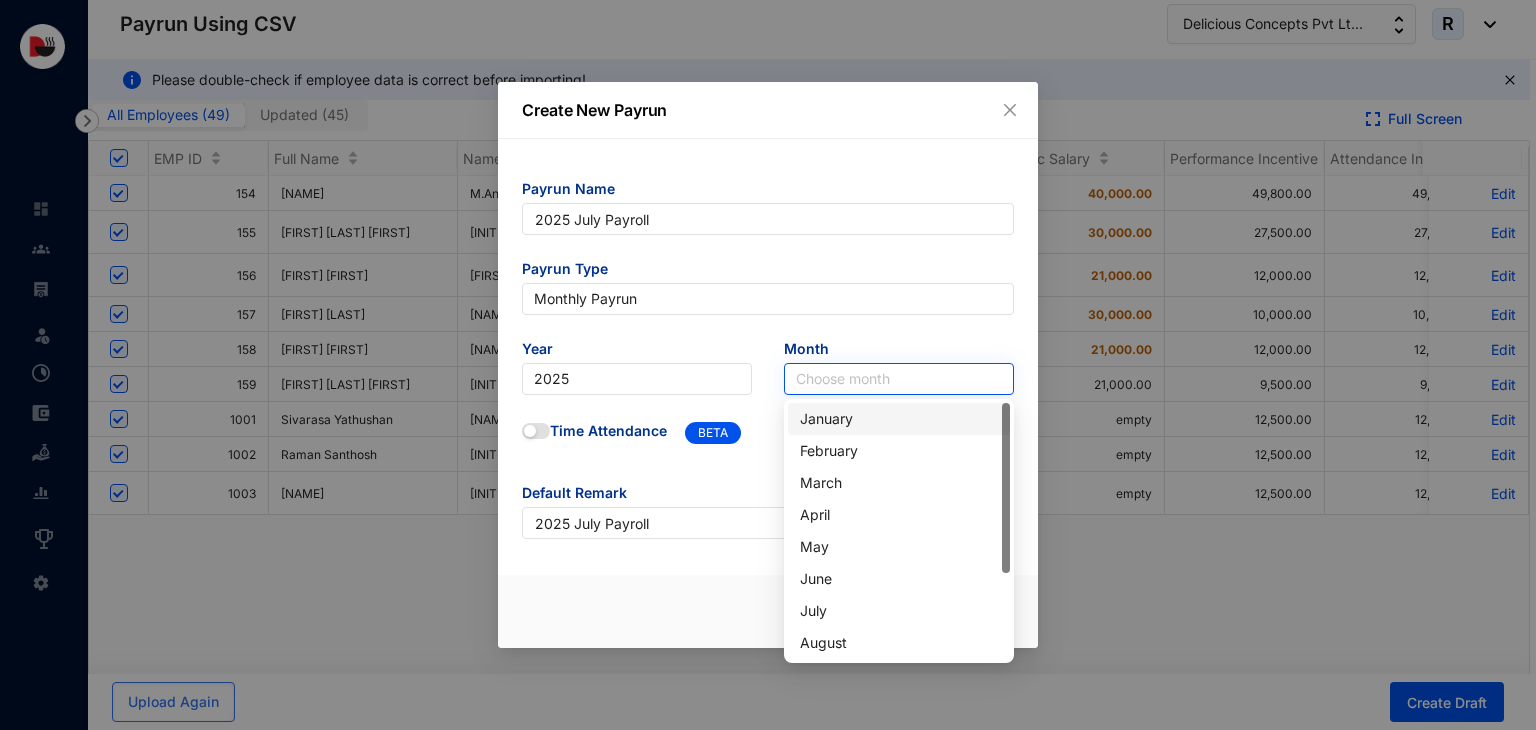 click at bounding box center [899, 379] 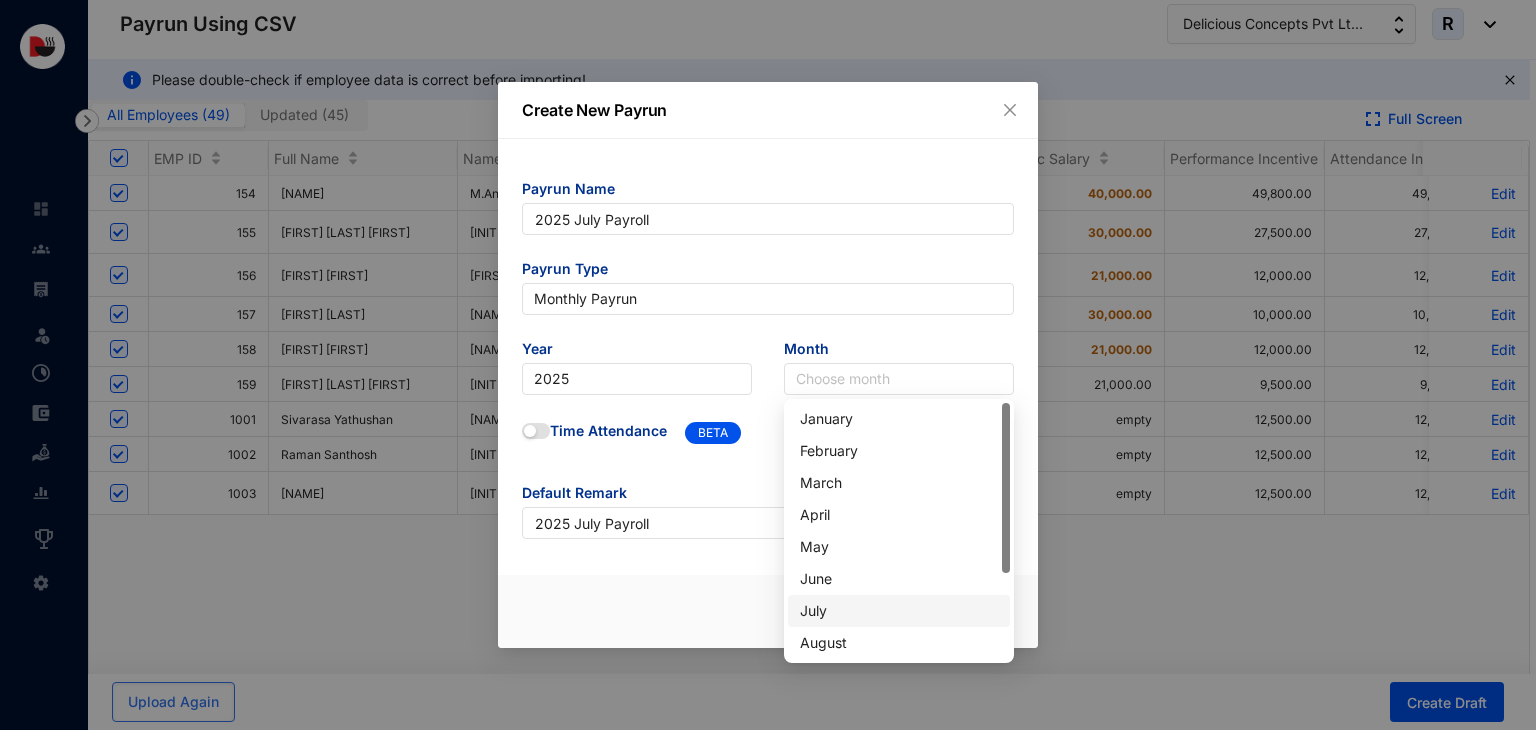 click on "July" at bounding box center [899, 611] 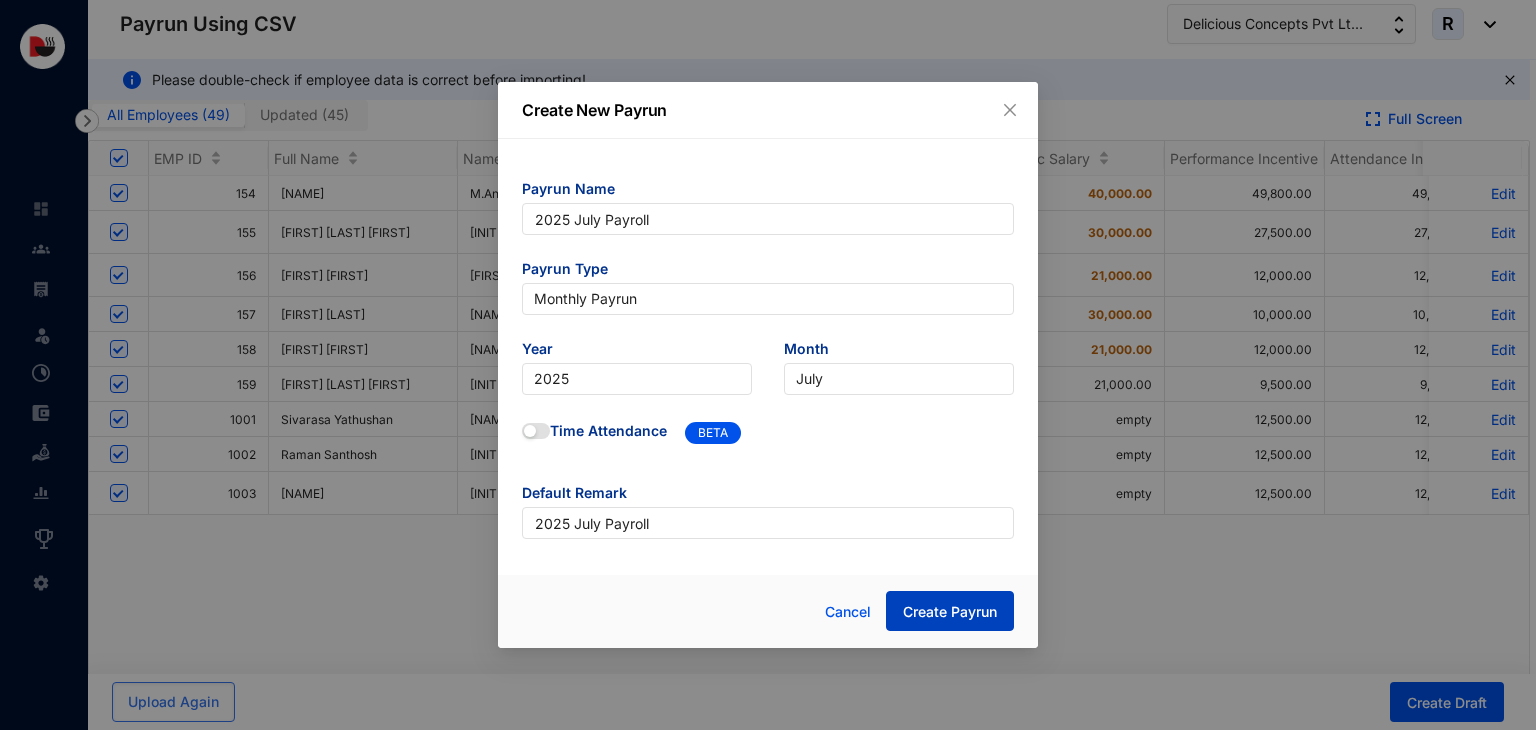 click on "Create Payrun" at bounding box center [950, 612] 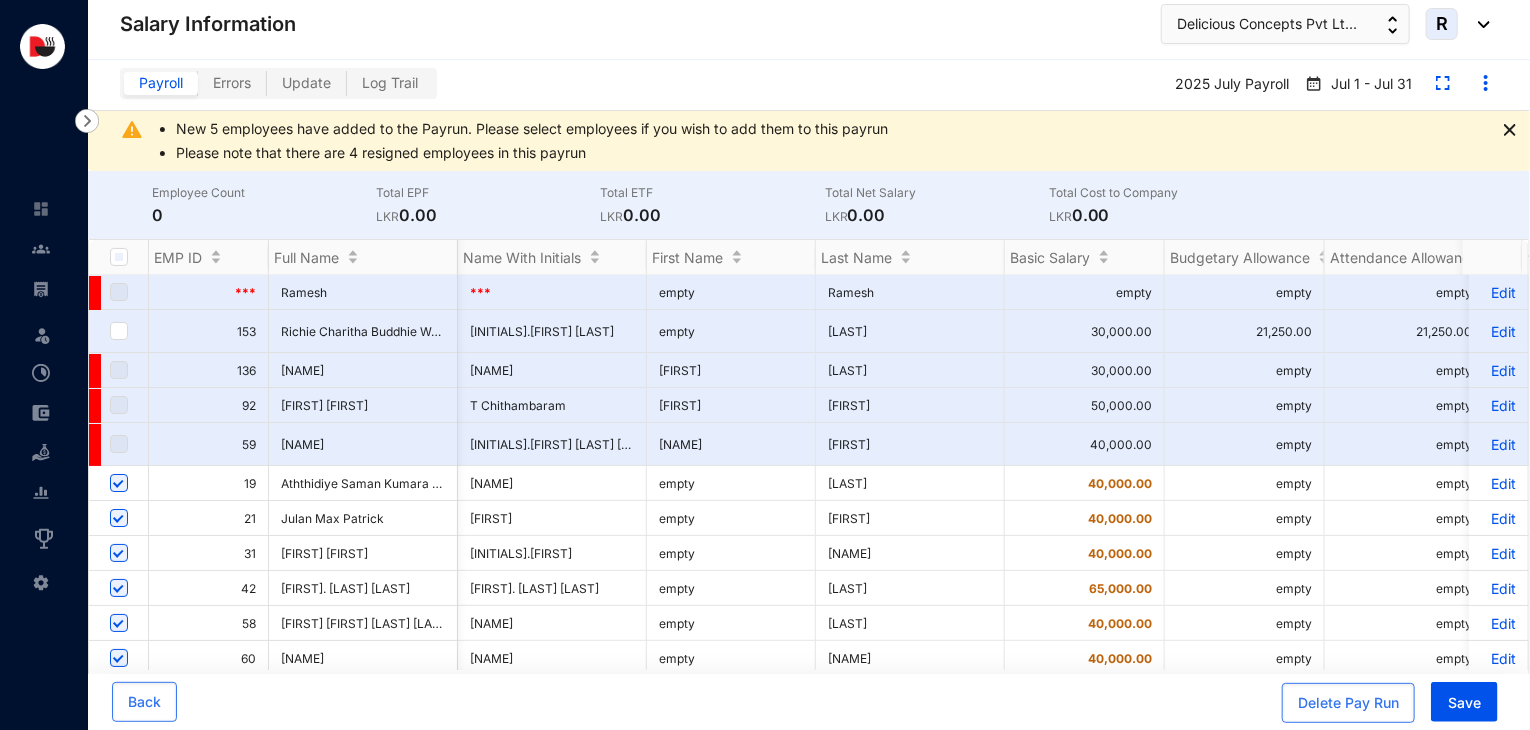 scroll, scrollTop: 0, scrollLeft: 8, axis: horizontal 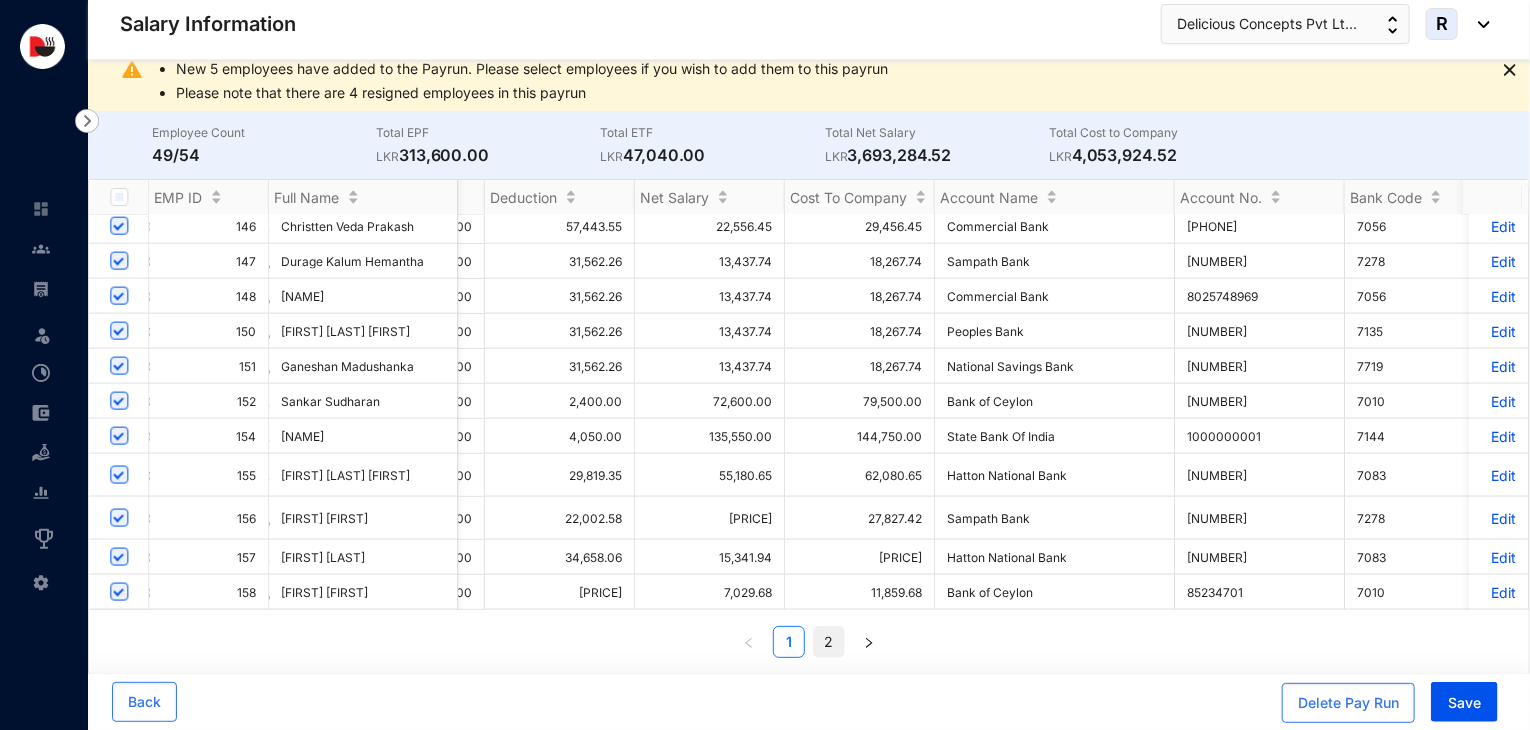 click on "2" at bounding box center [829, 642] 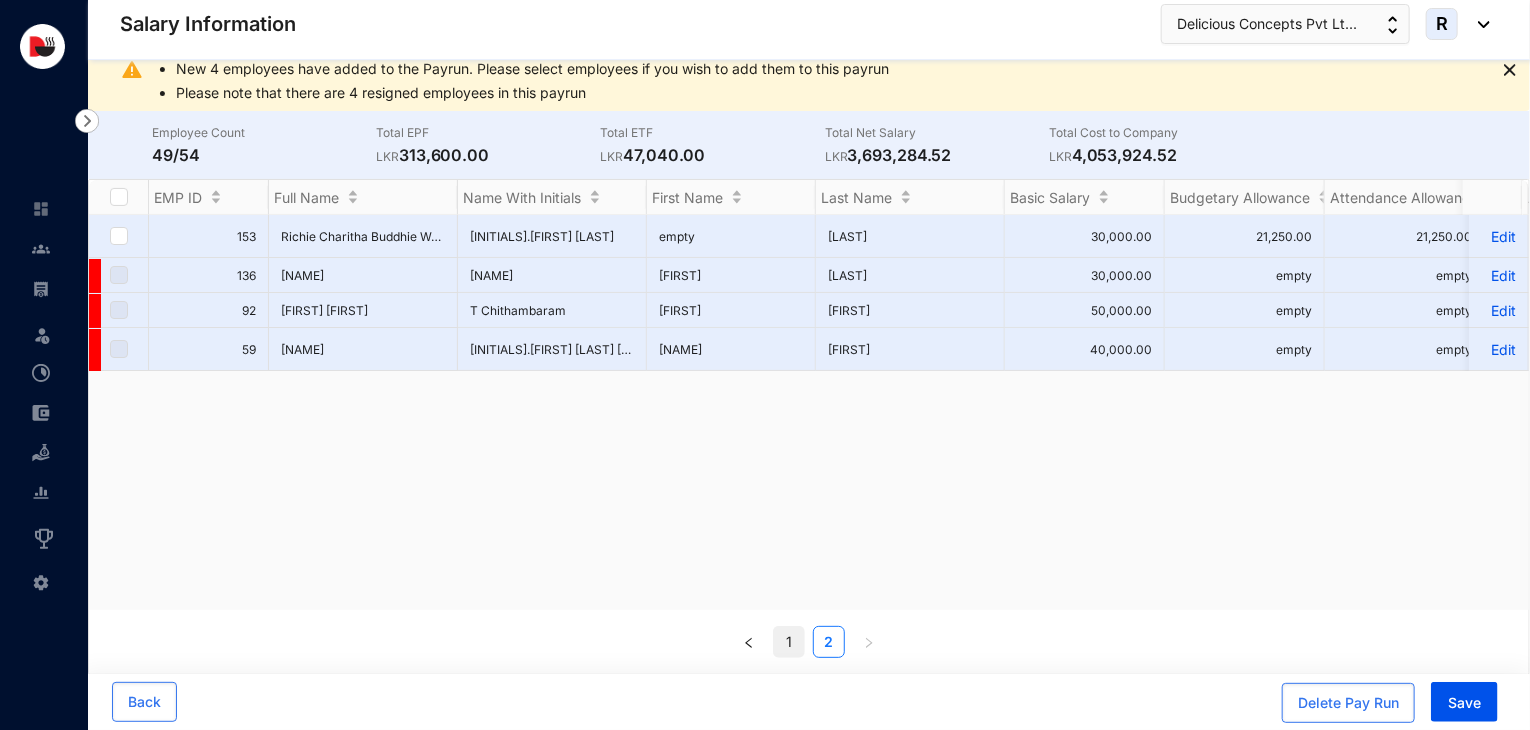 click on "1" at bounding box center [789, 642] 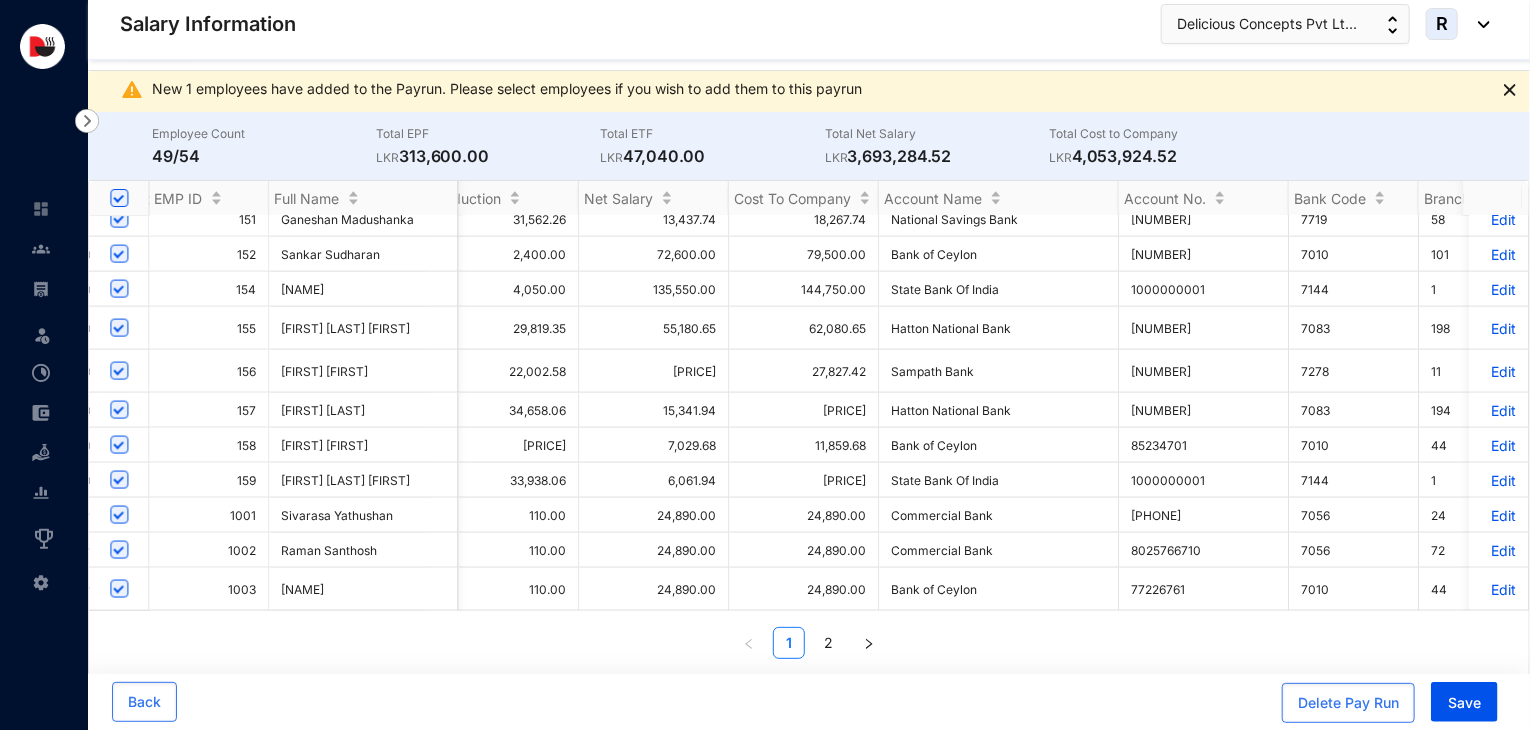 click on "Edit" at bounding box center [1498, 480] 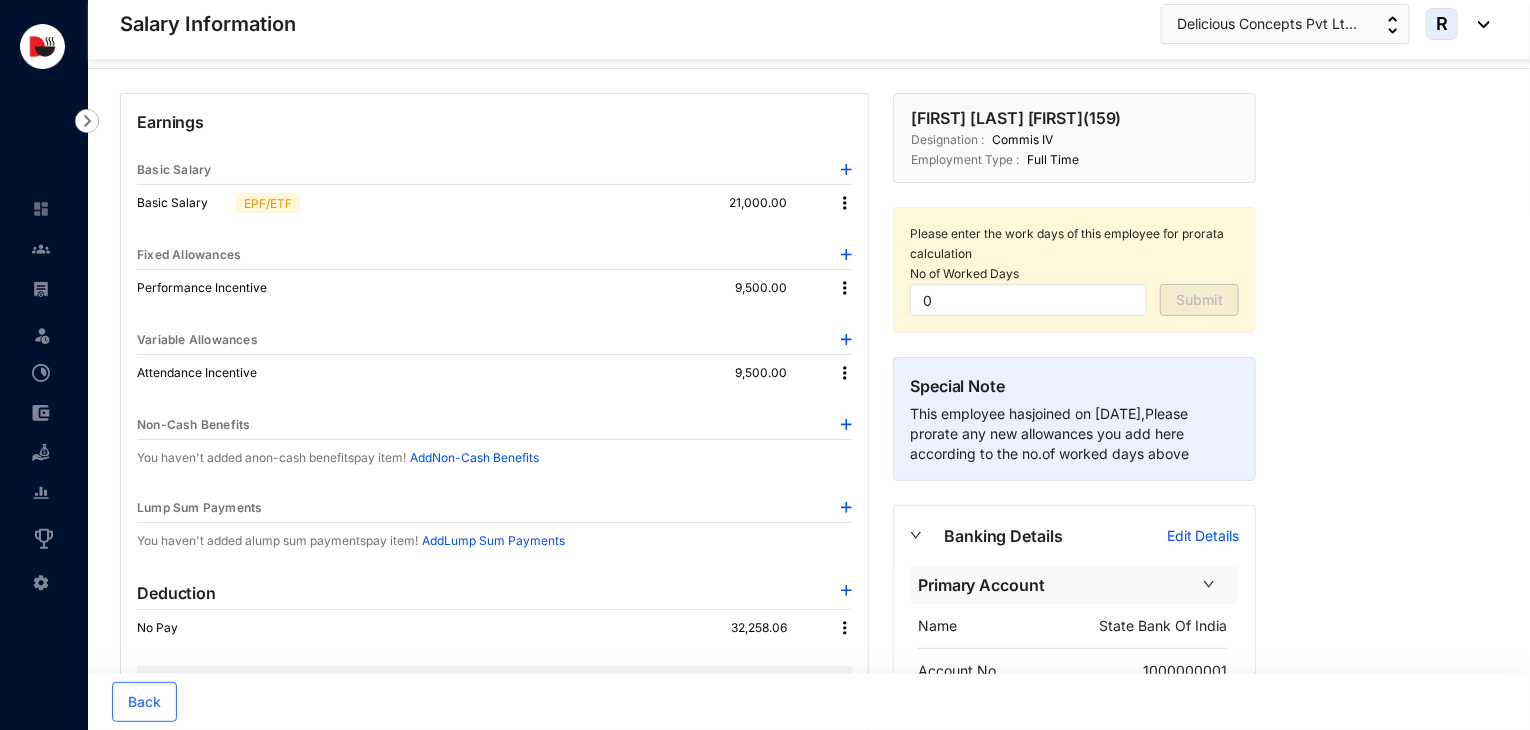 click at bounding box center (845, 203) 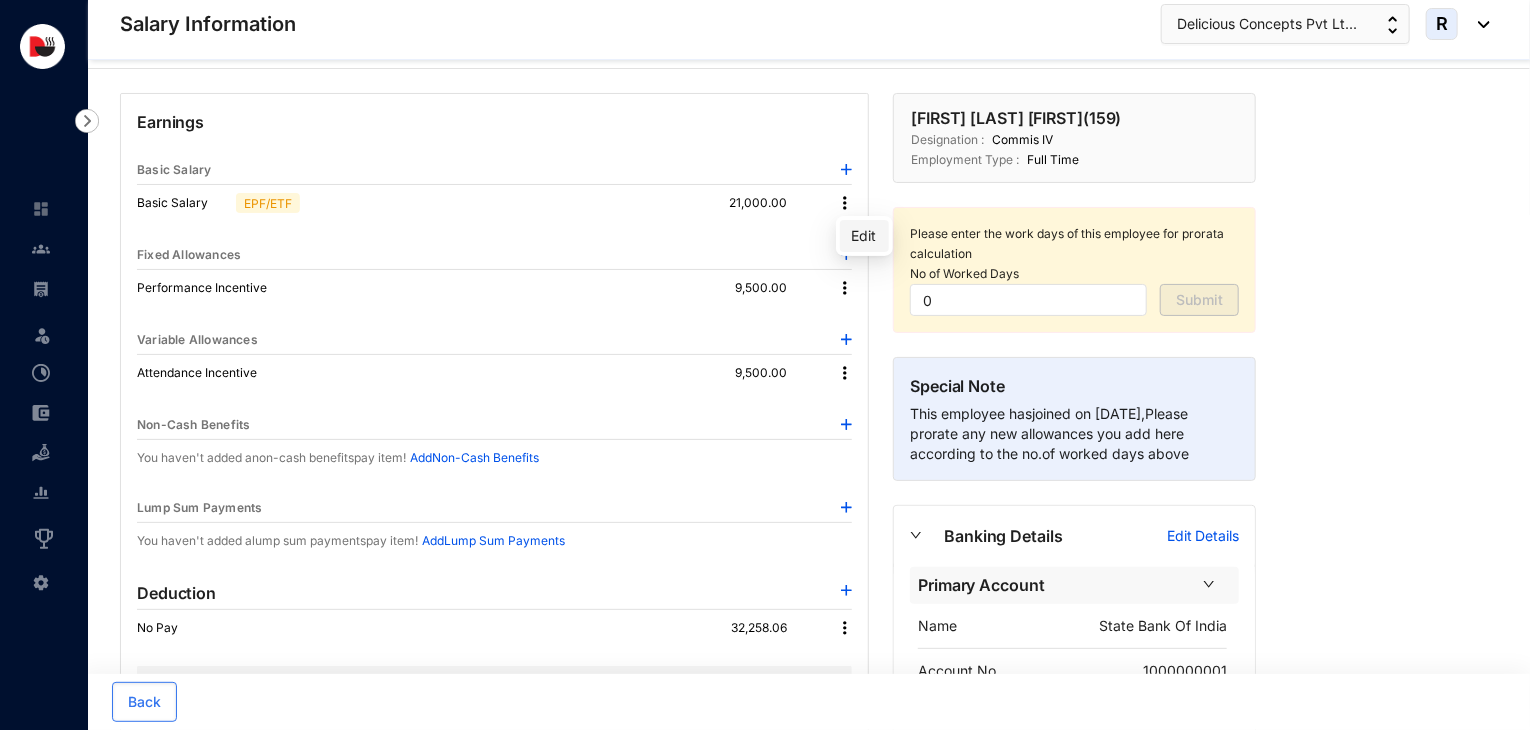 click on "Edit" at bounding box center (864, 236) 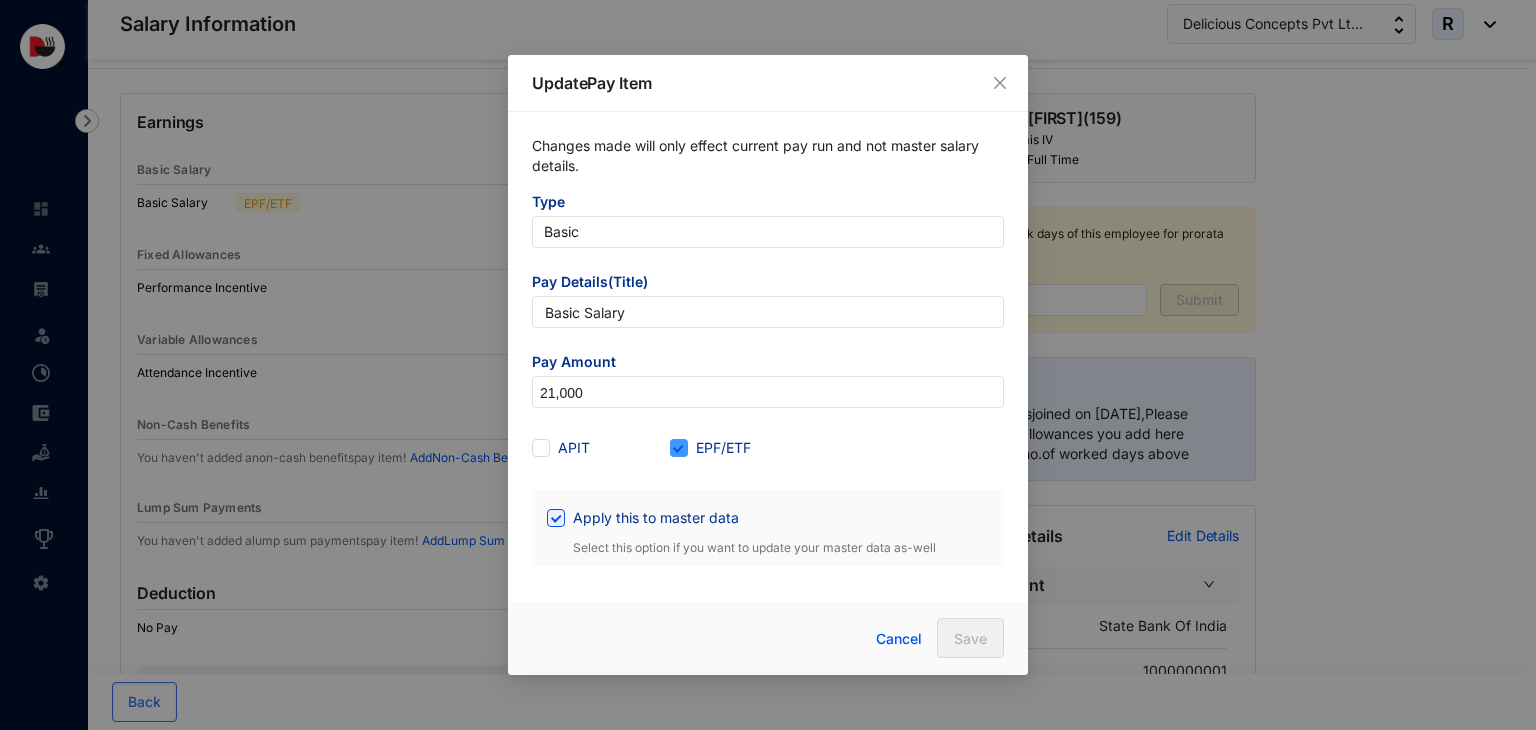 click on "EPF/ETF" at bounding box center [677, 446] 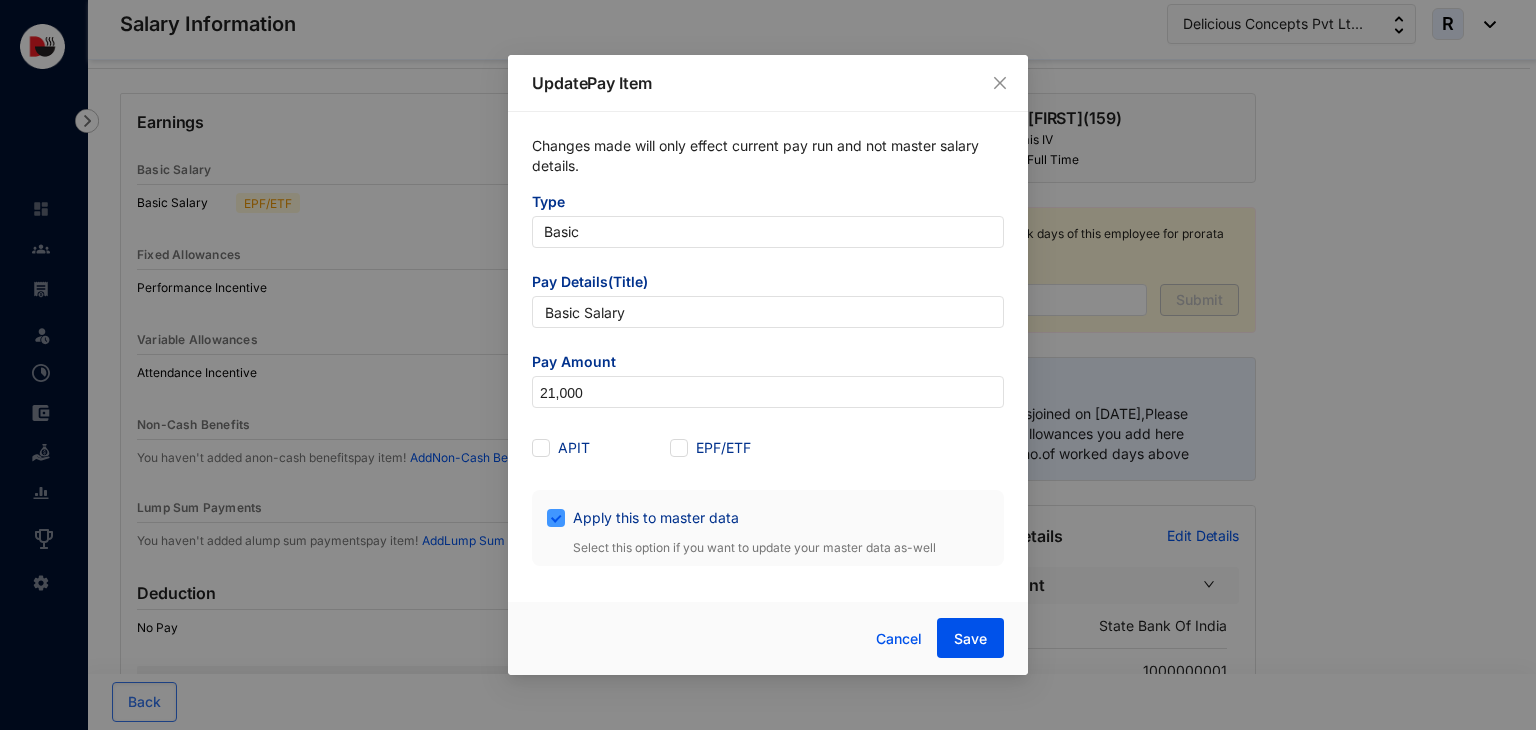 click on "Apply this to master data" at bounding box center (656, 518) 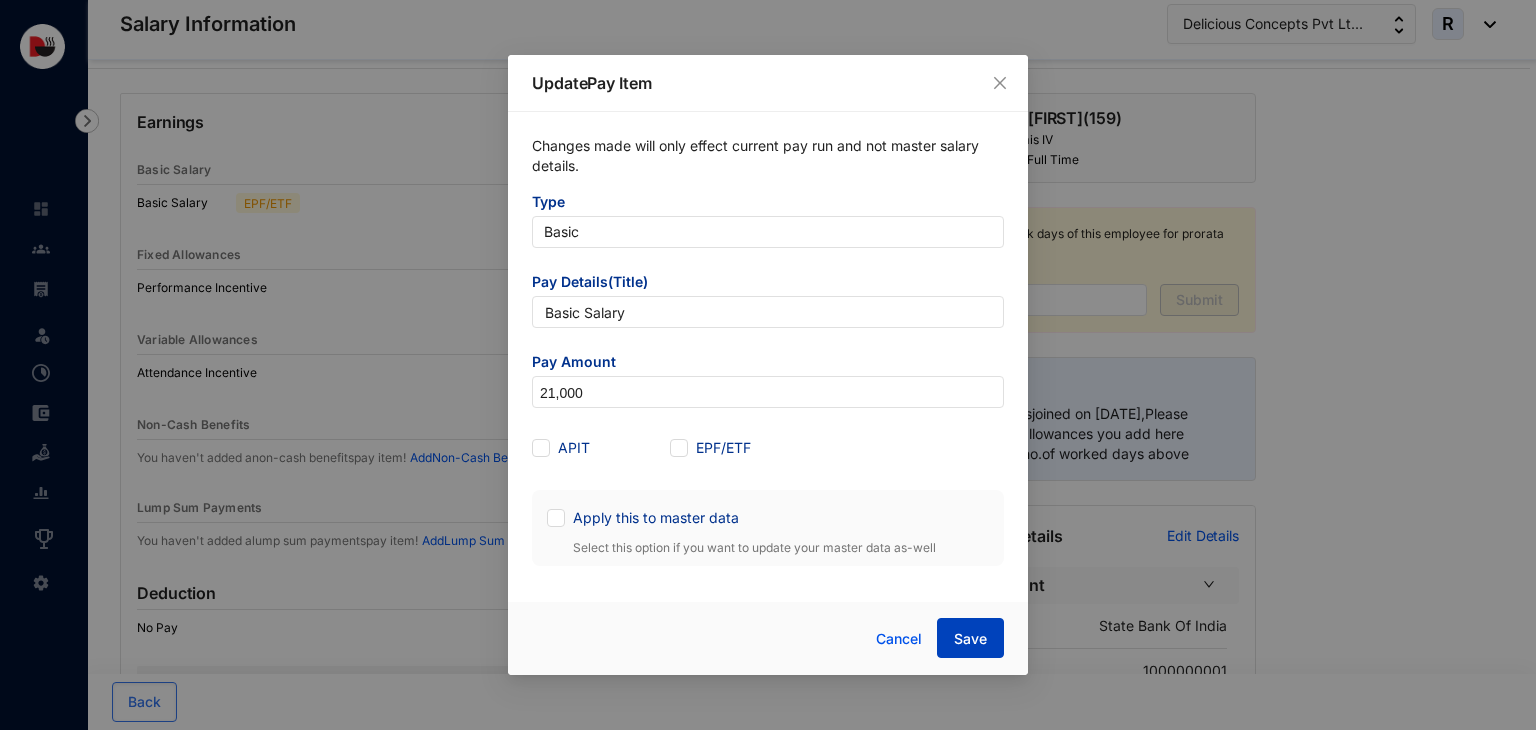 click on "Save" at bounding box center [970, 639] 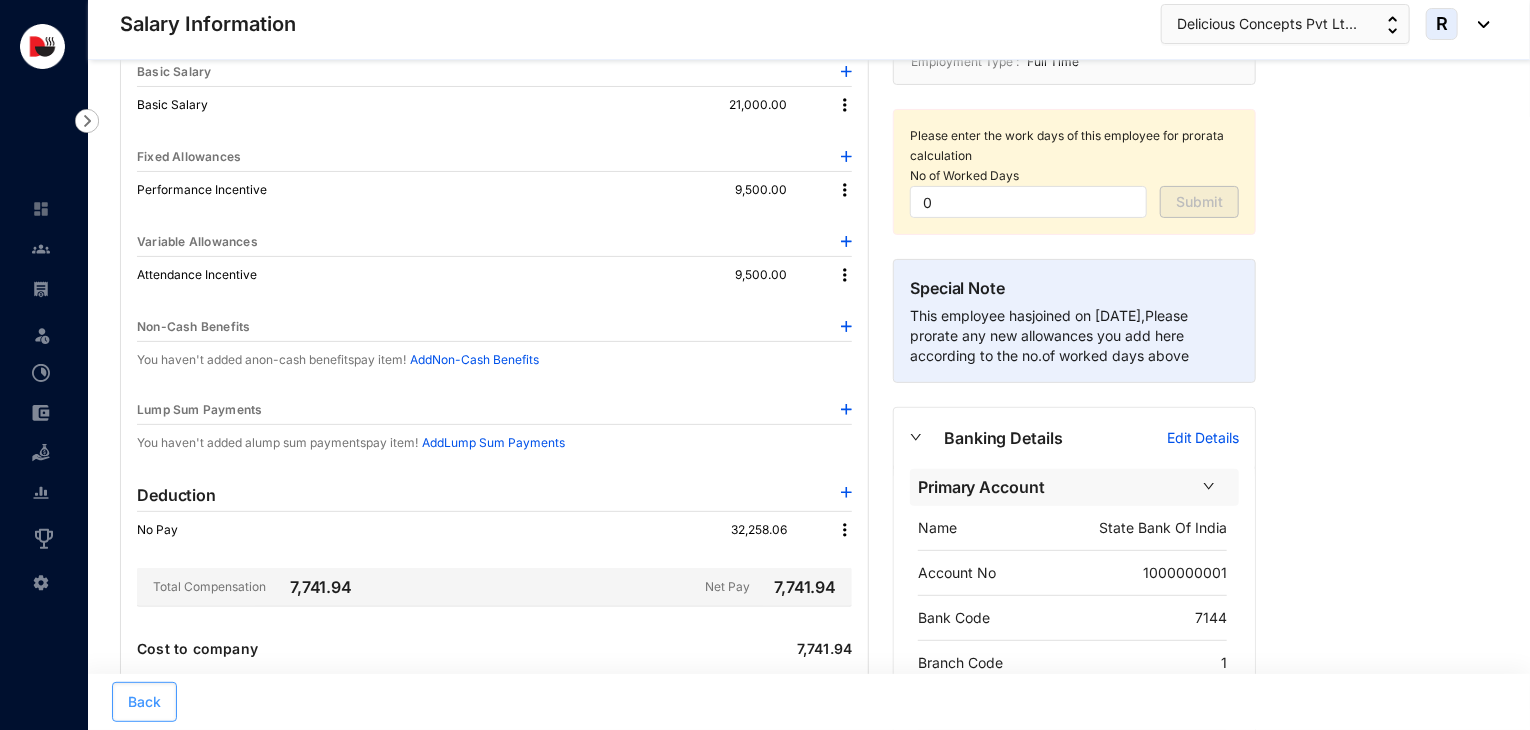 click on "Back" at bounding box center (144, 702) 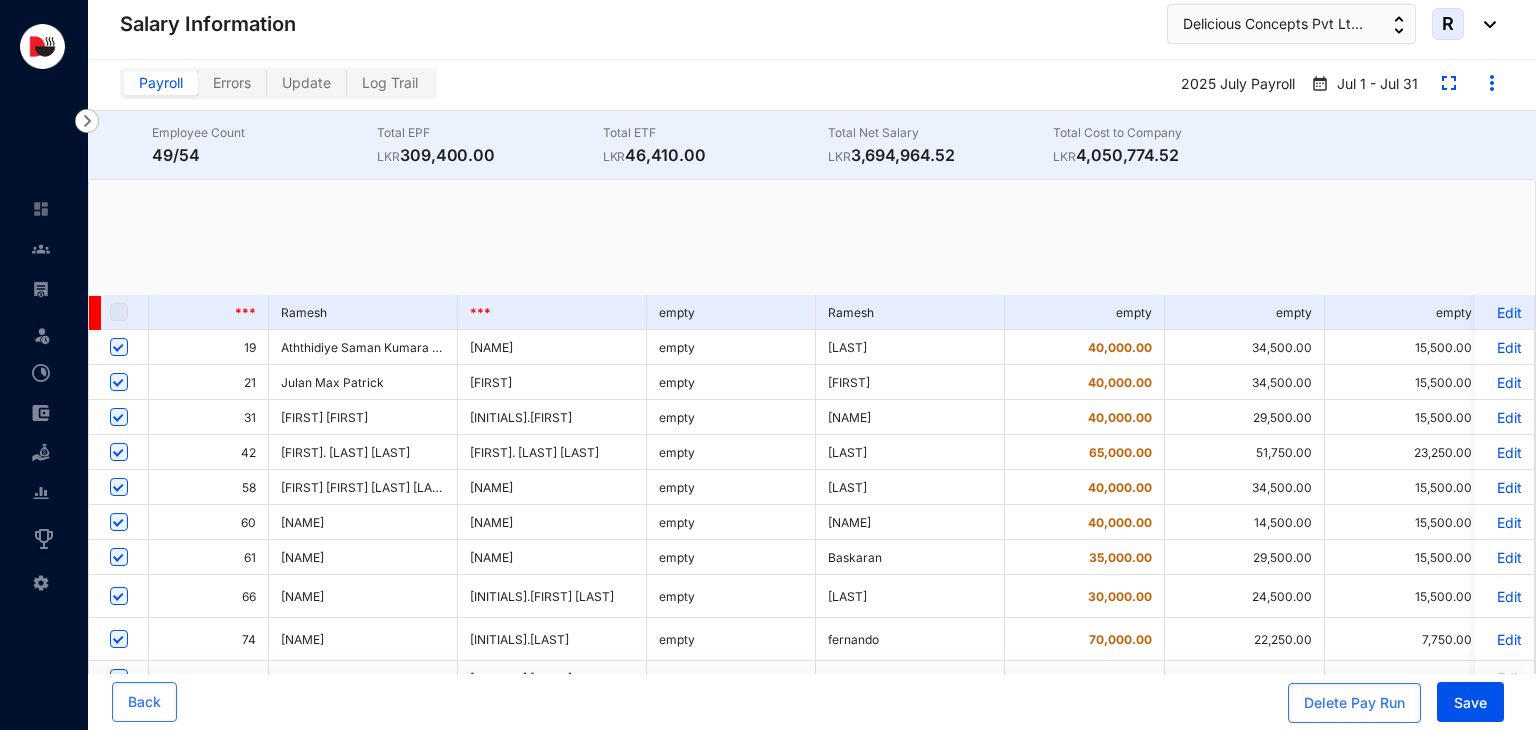checkbox on "true" 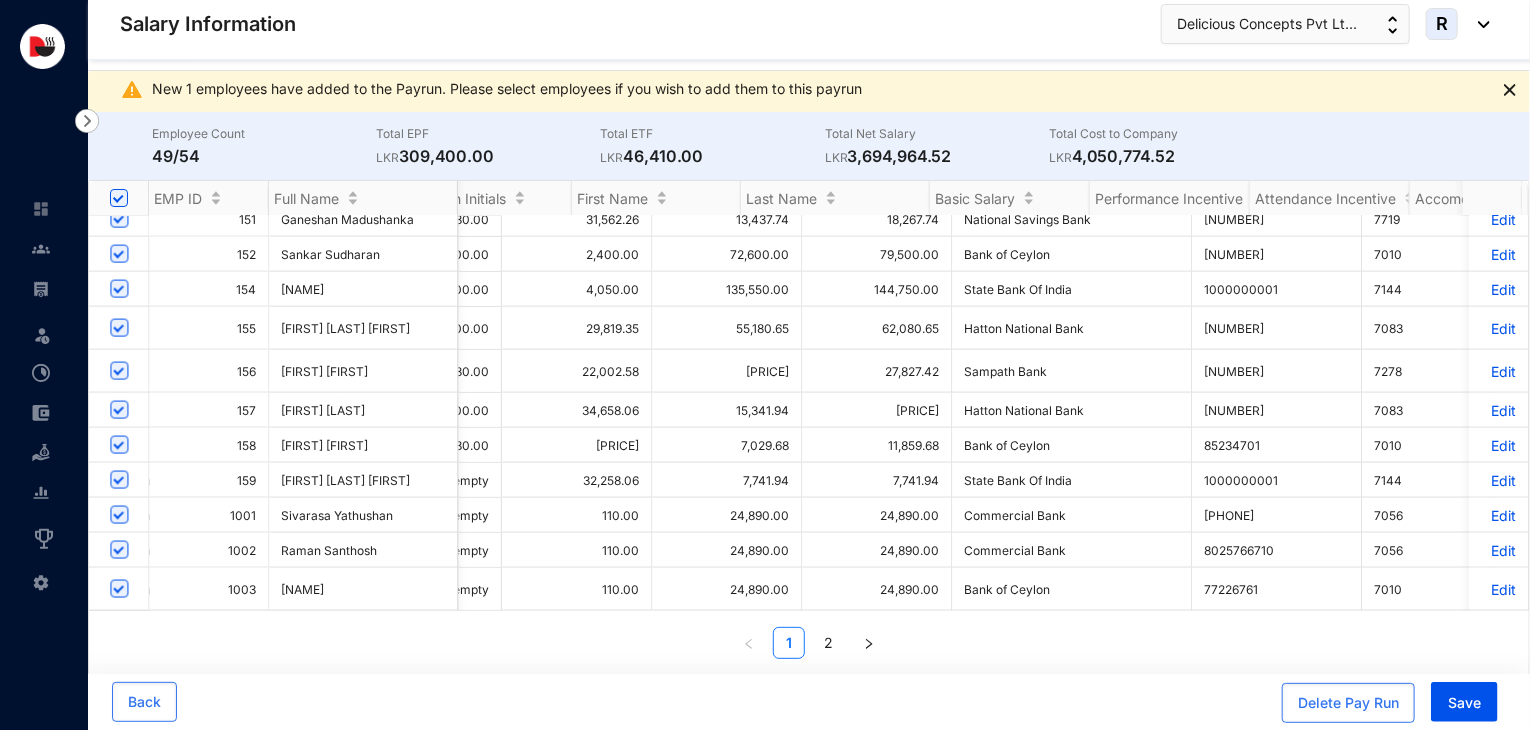 click on "Edit" at bounding box center [1498, 445] 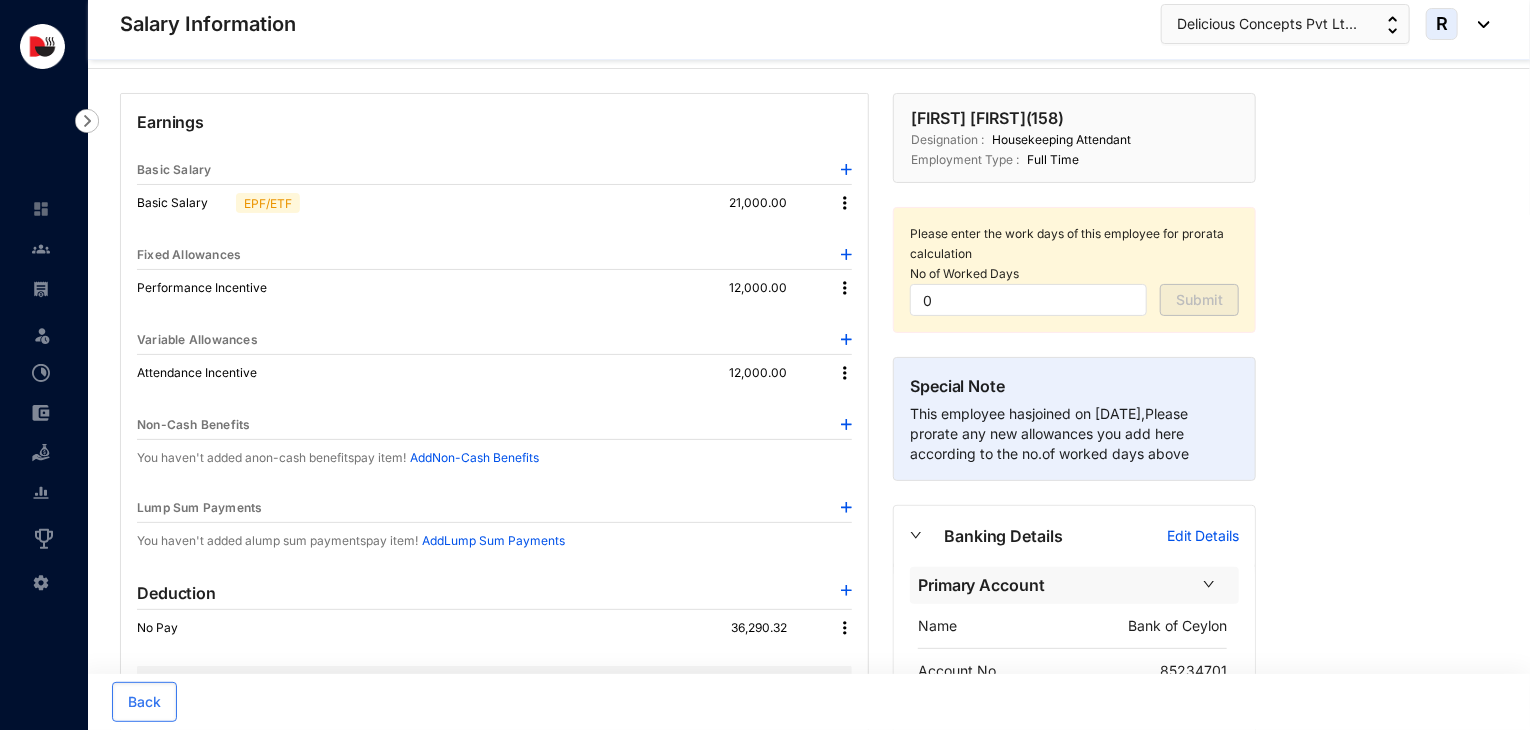 click at bounding box center [845, 203] 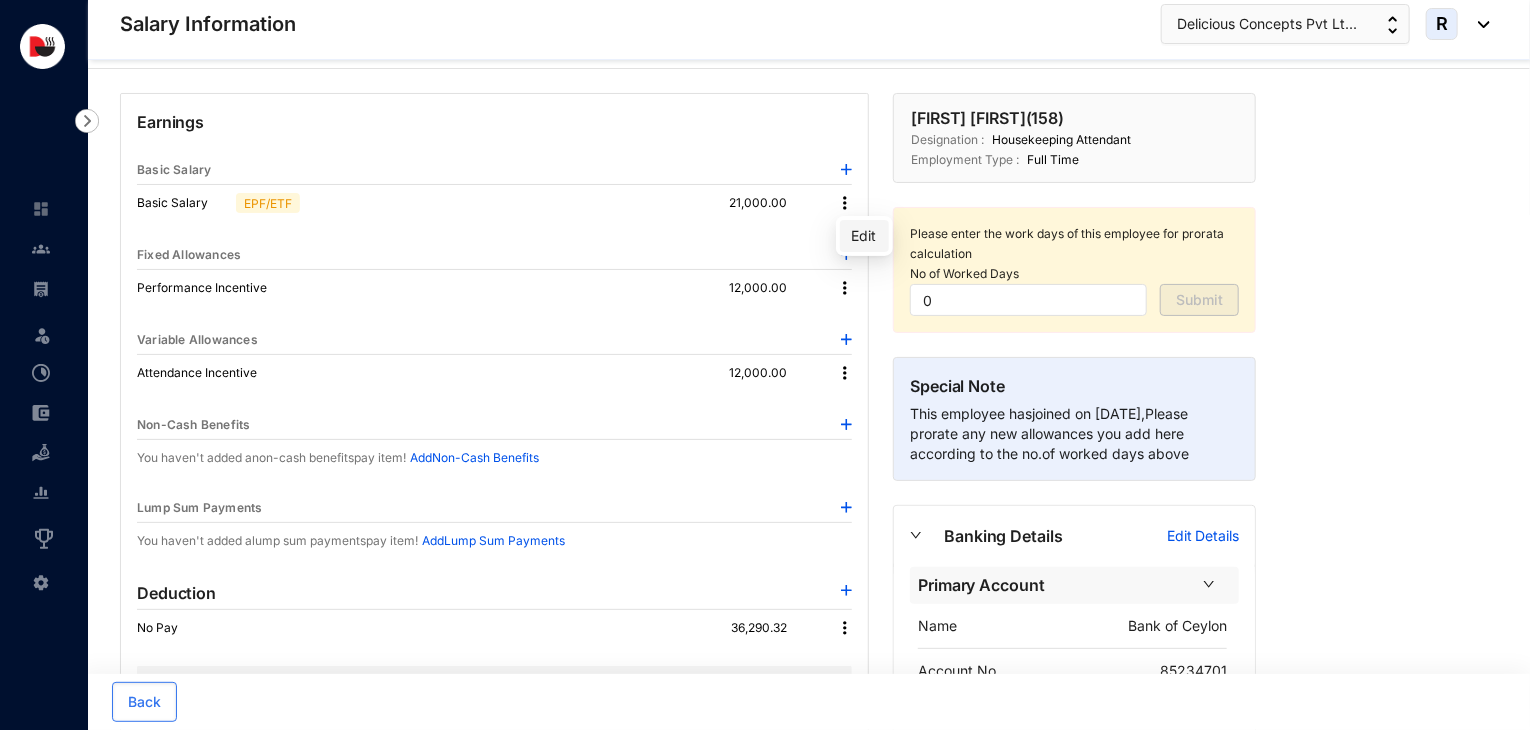 click on "Edit" at bounding box center [864, 236] 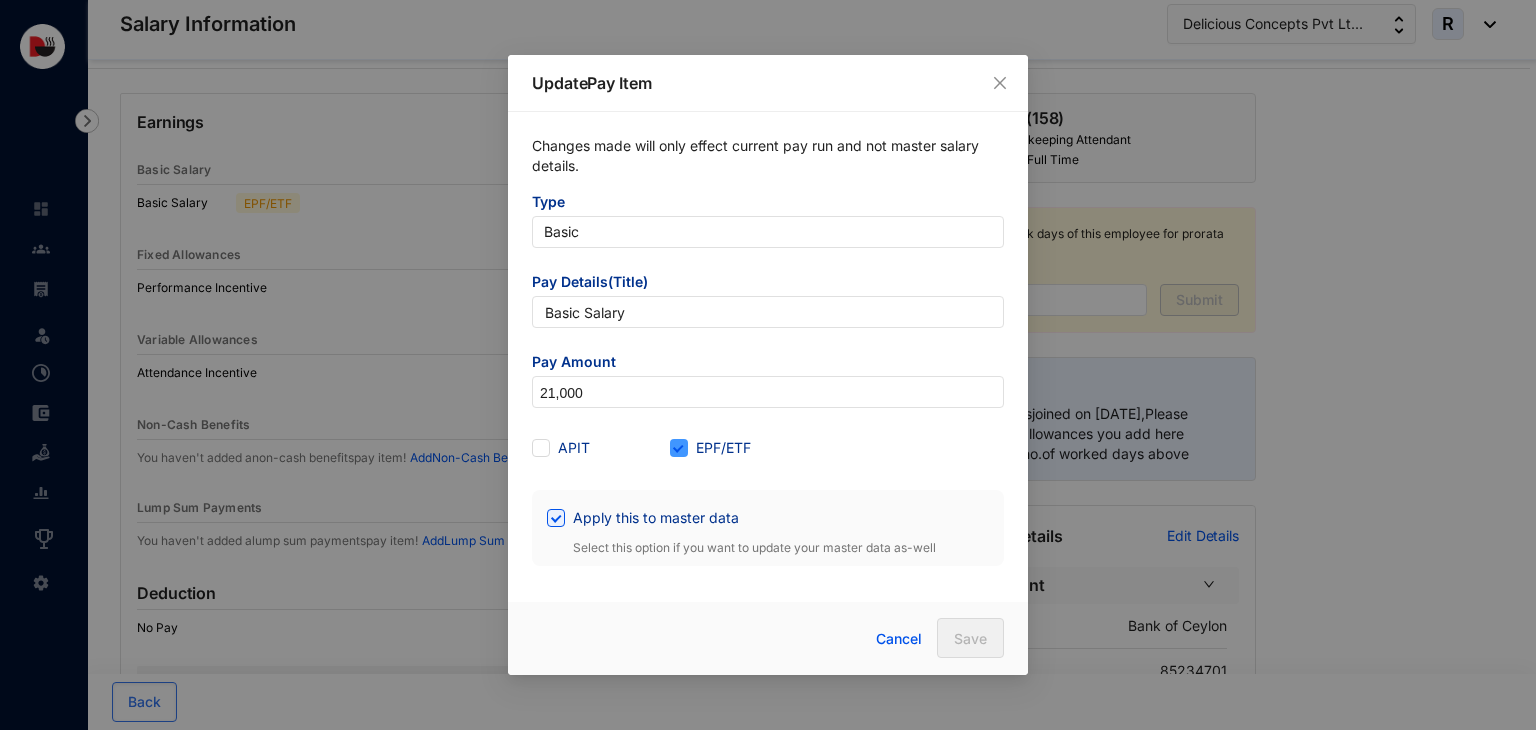 click at bounding box center (679, 448) 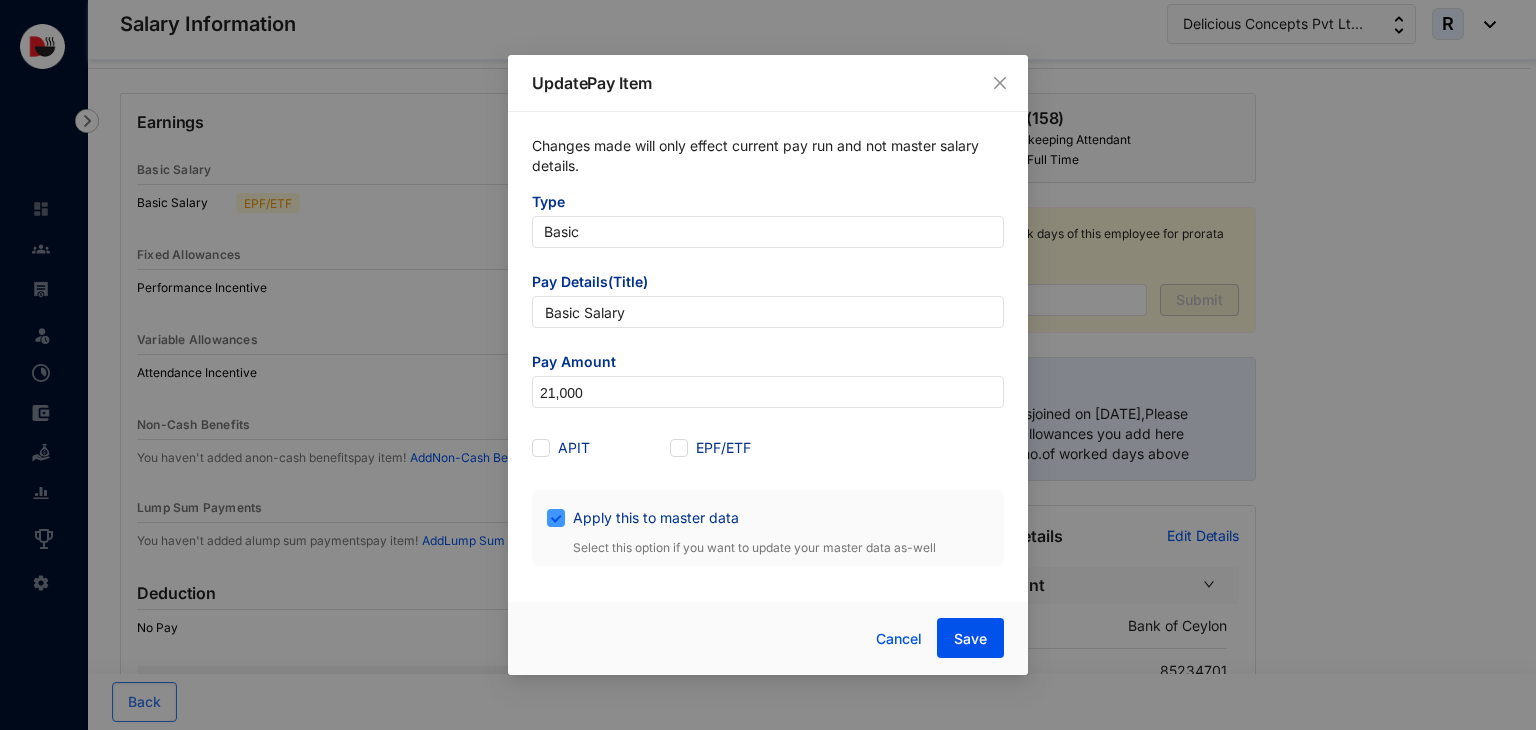 click on "Apply this to master data" at bounding box center (656, 518) 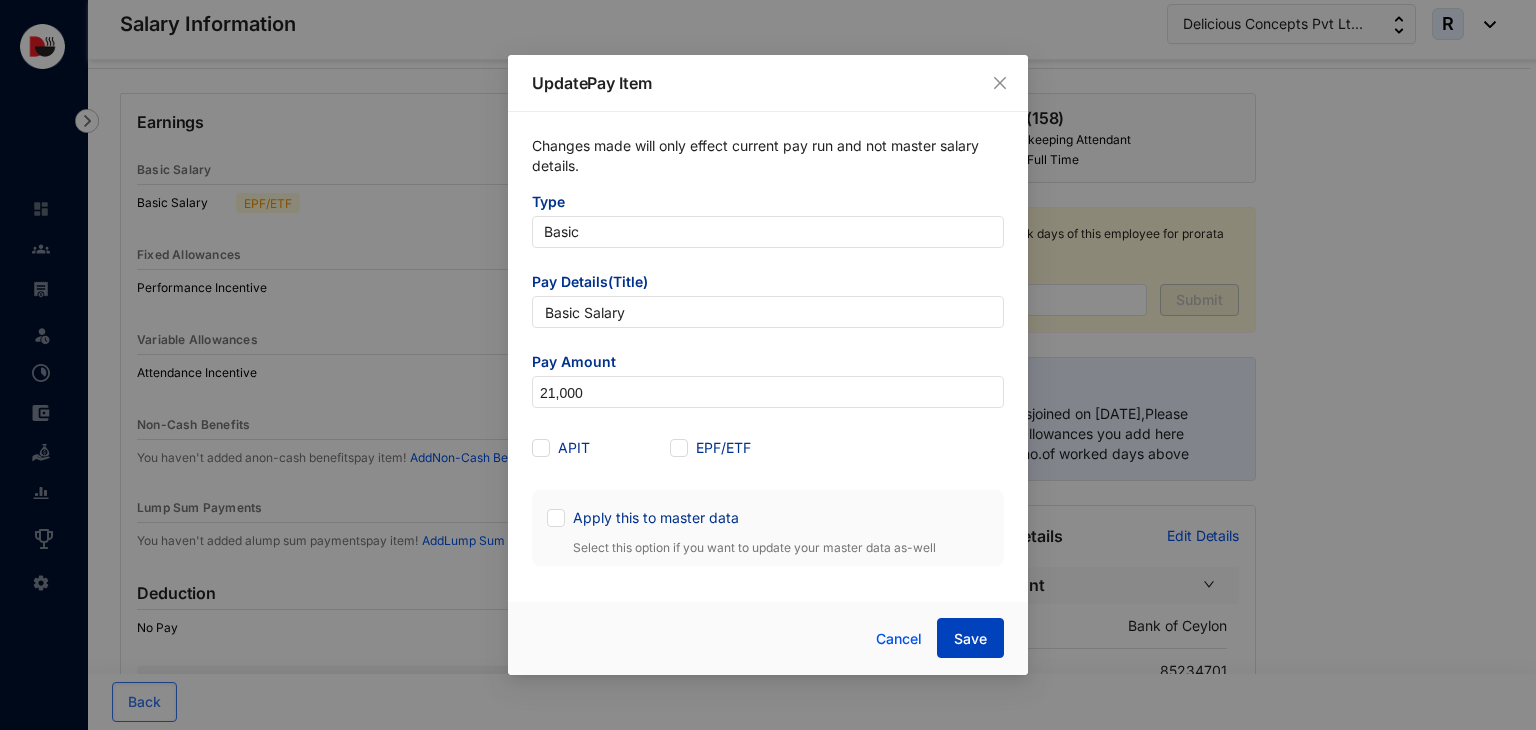 click on "Save" at bounding box center (970, 639) 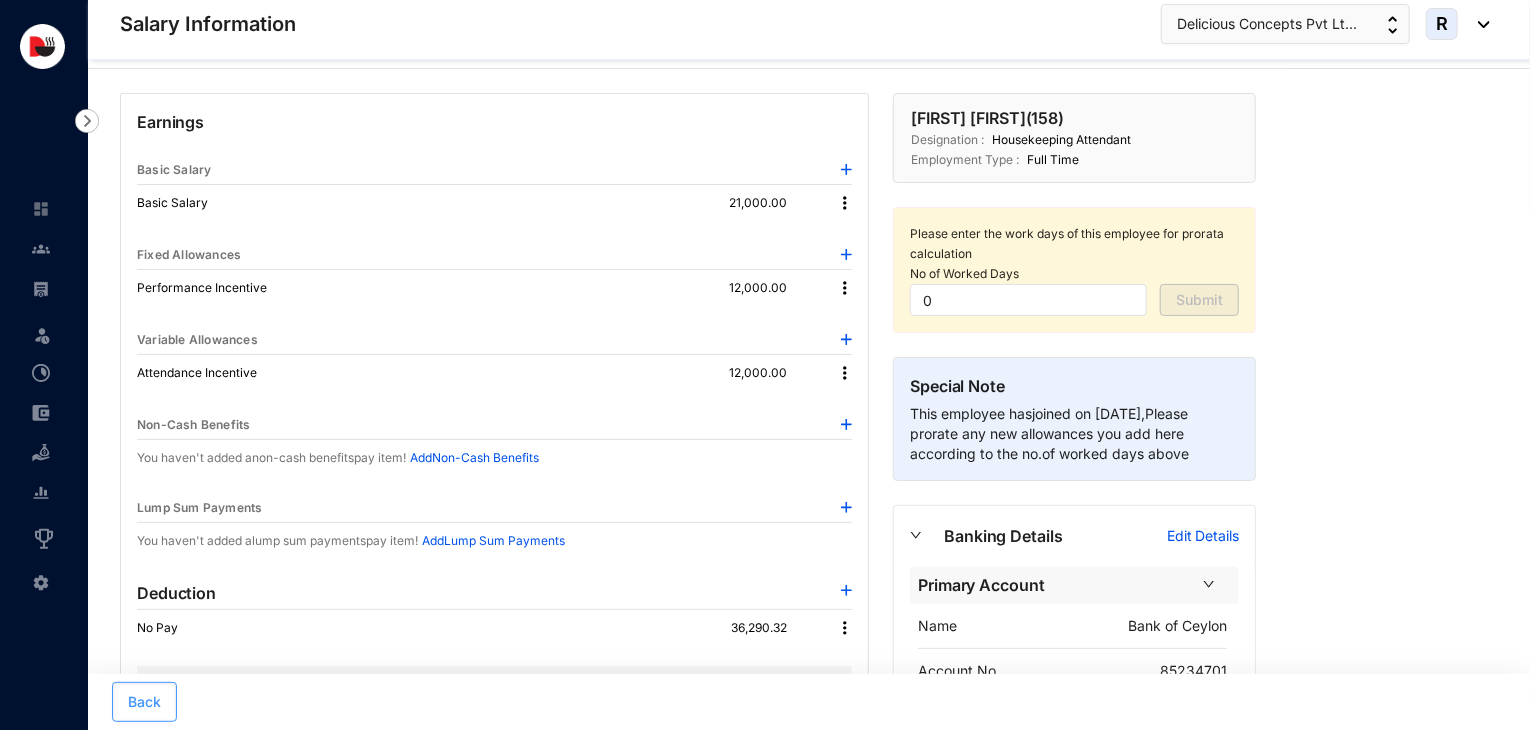 click on "Back" at bounding box center (144, 702) 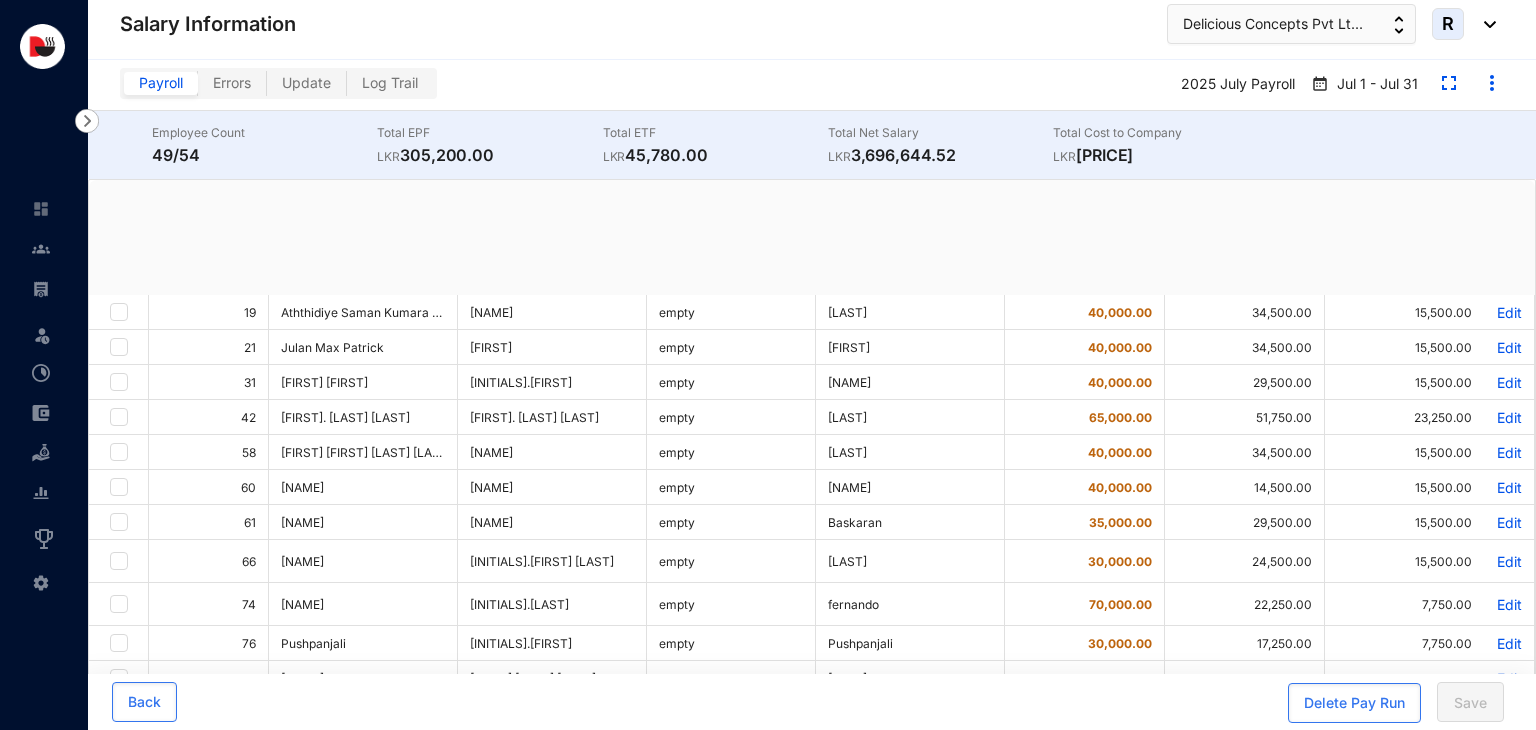 checkbox on "true" 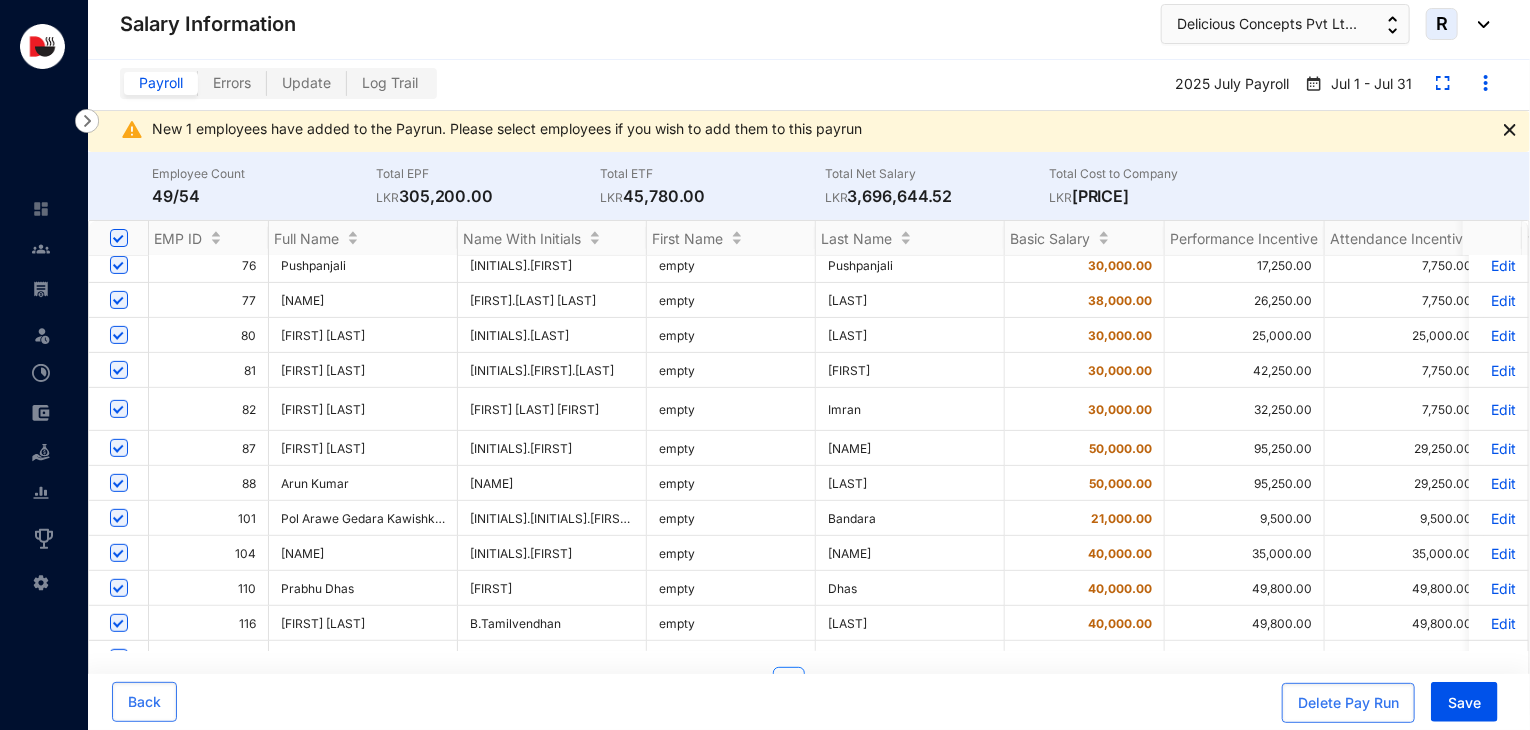 click on "Edit" at bounding box center (1498, 518) 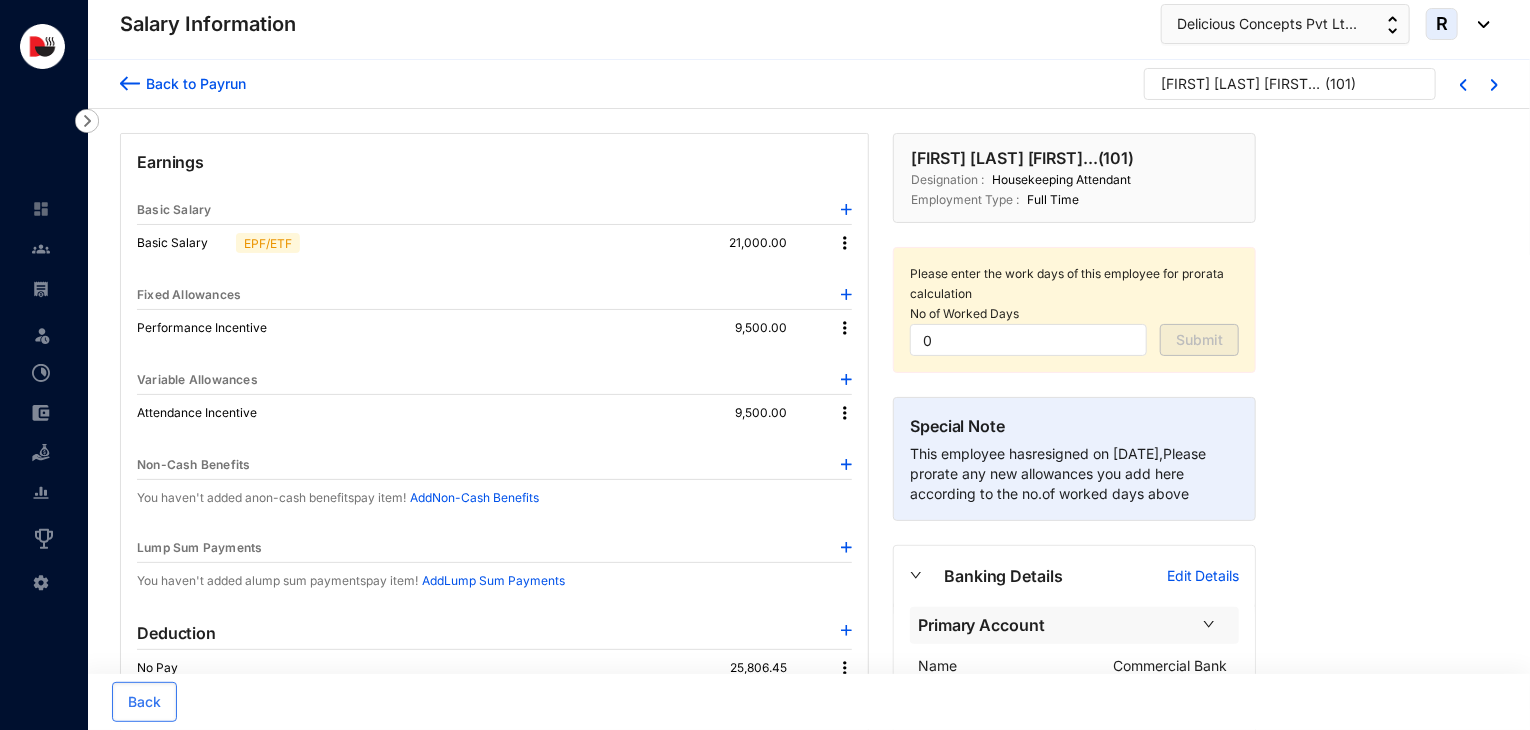 click at bounding box center [845, 243] 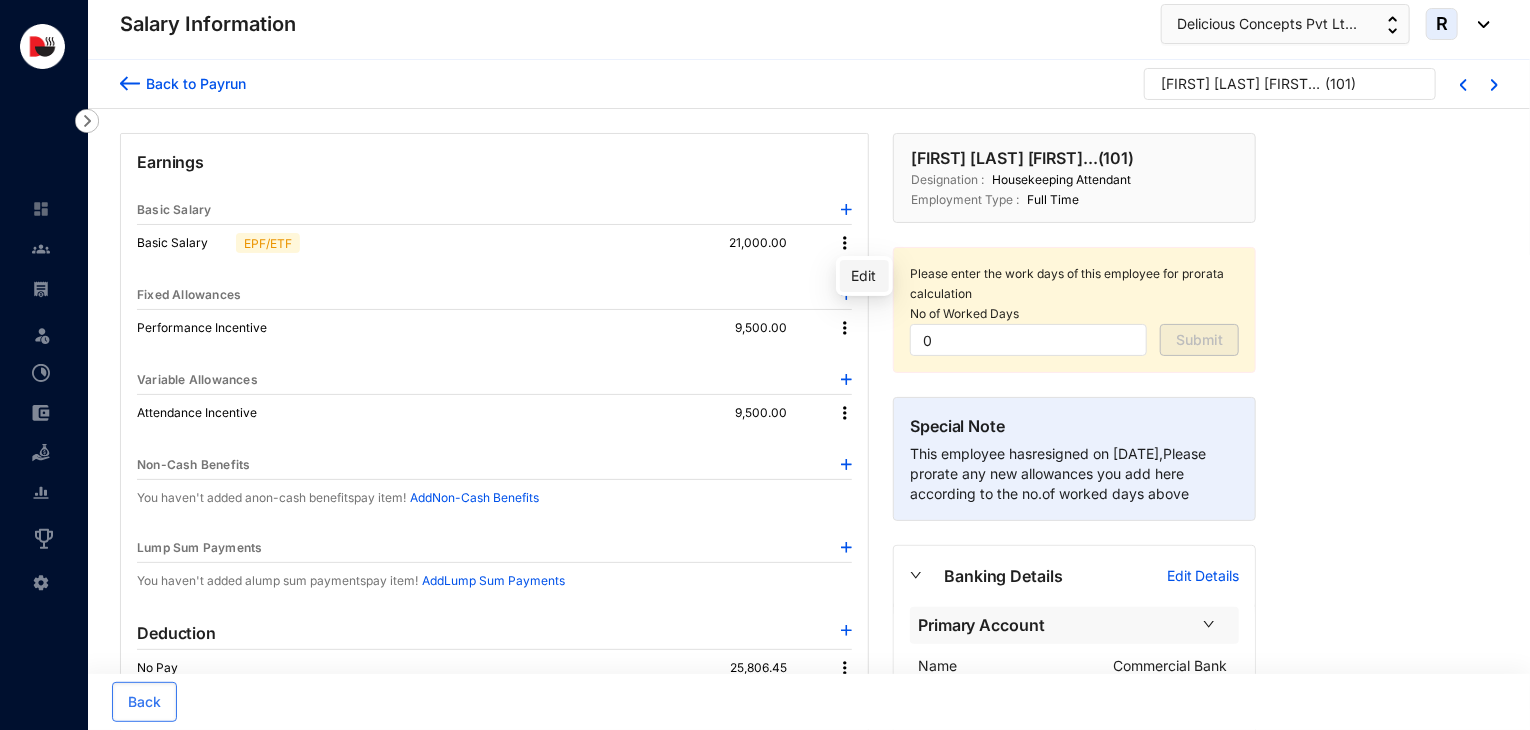 click on "Edit" at bounding box center [864, 276] 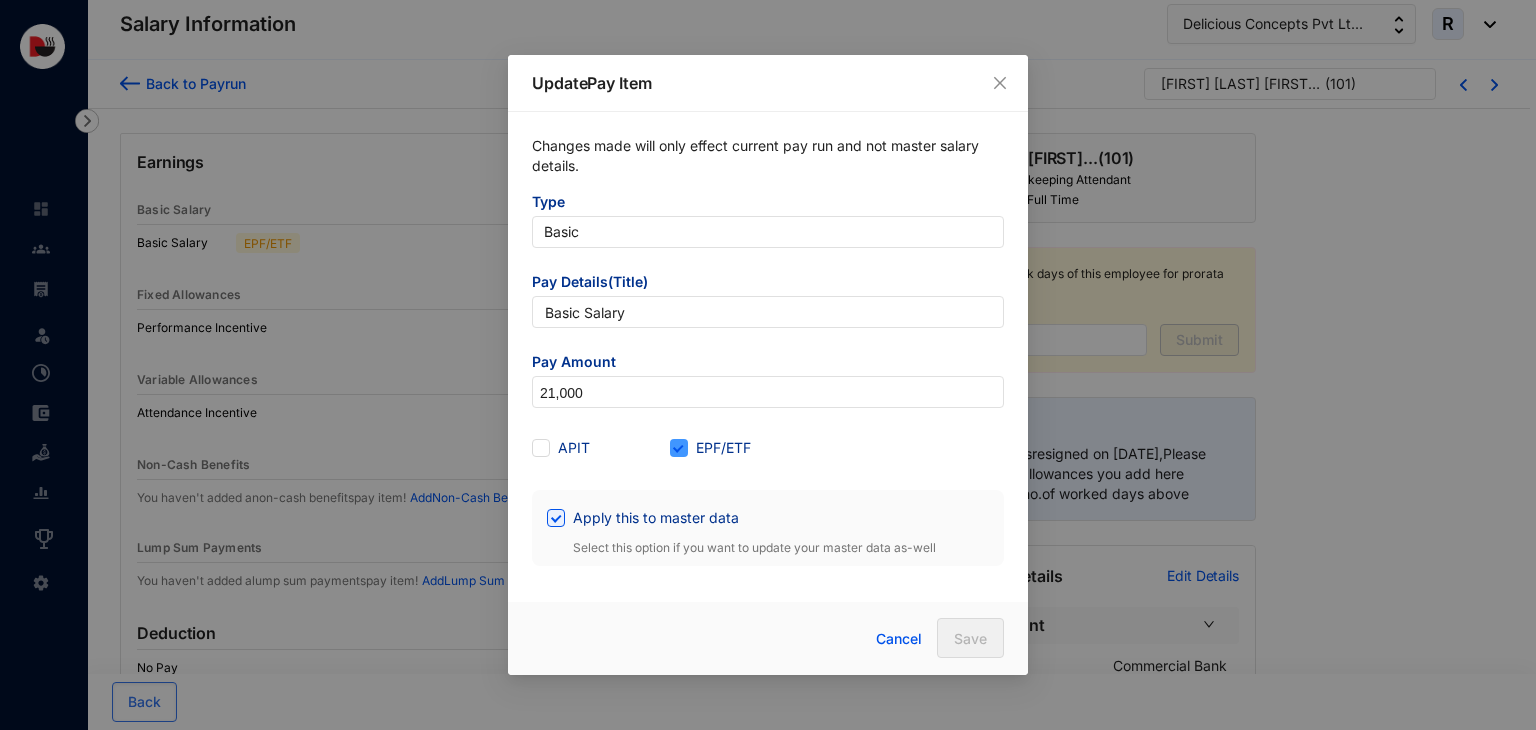 click at bounding box center (679, 448) 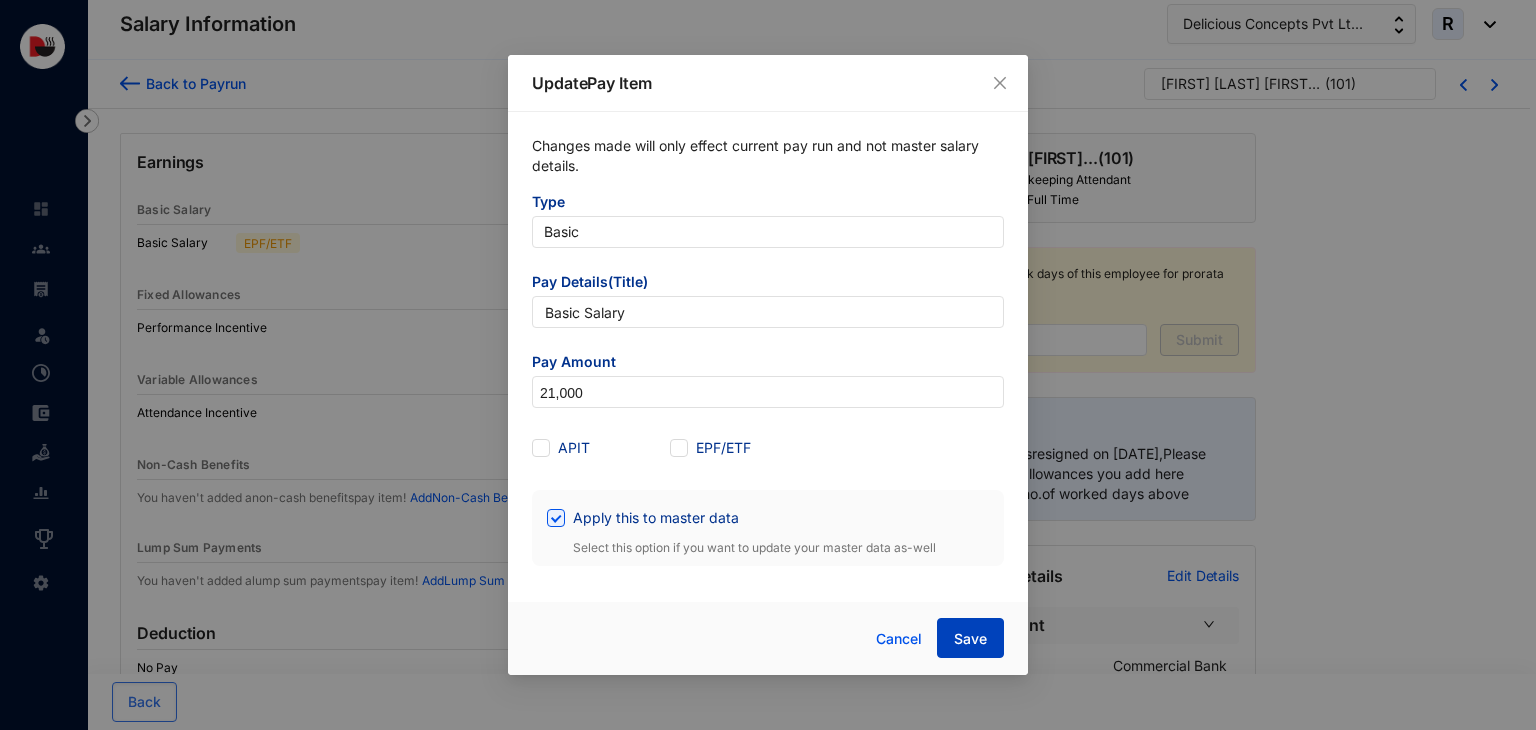 click on "Save" at bounding box center [970, 639] 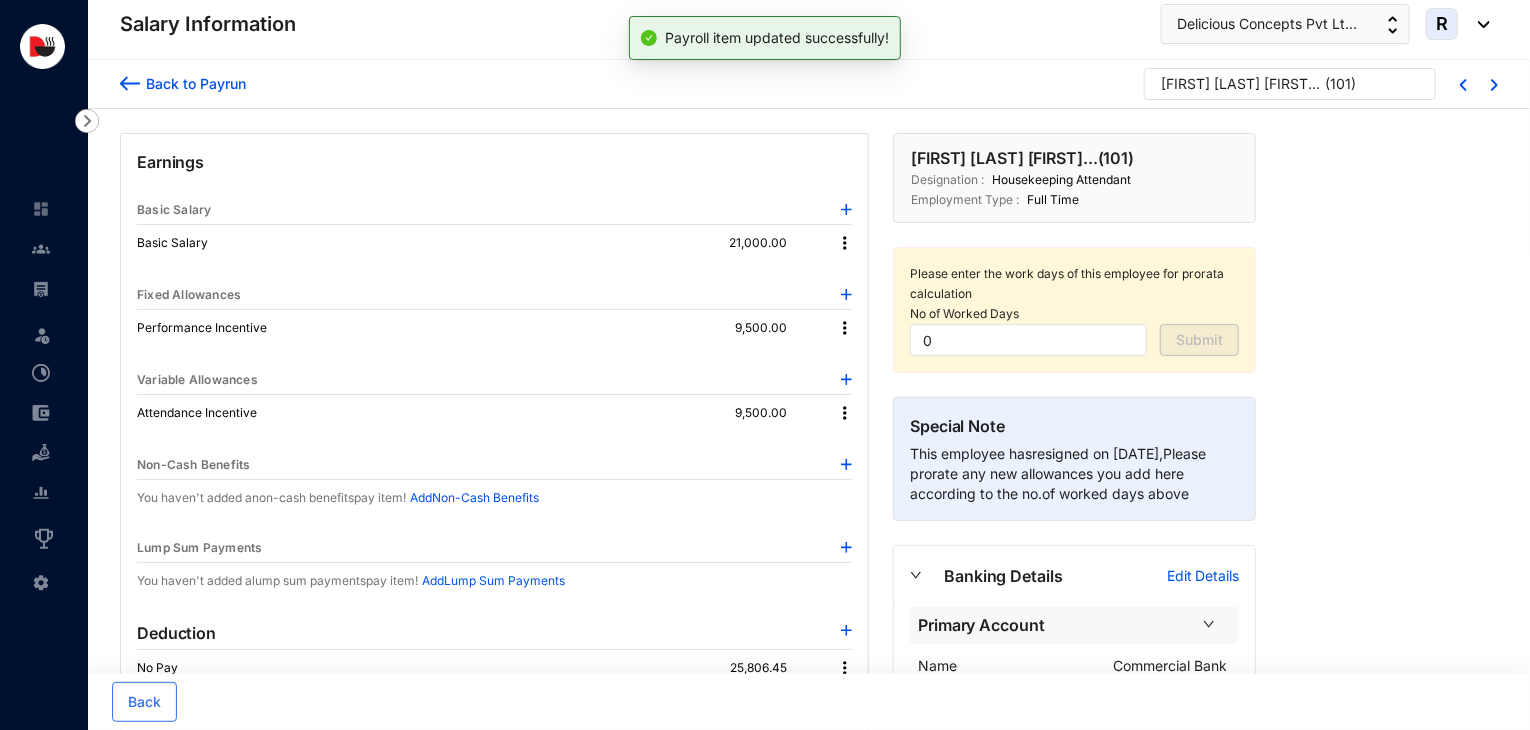 click on "Back to Payrun" at bounding box center (193, 83) 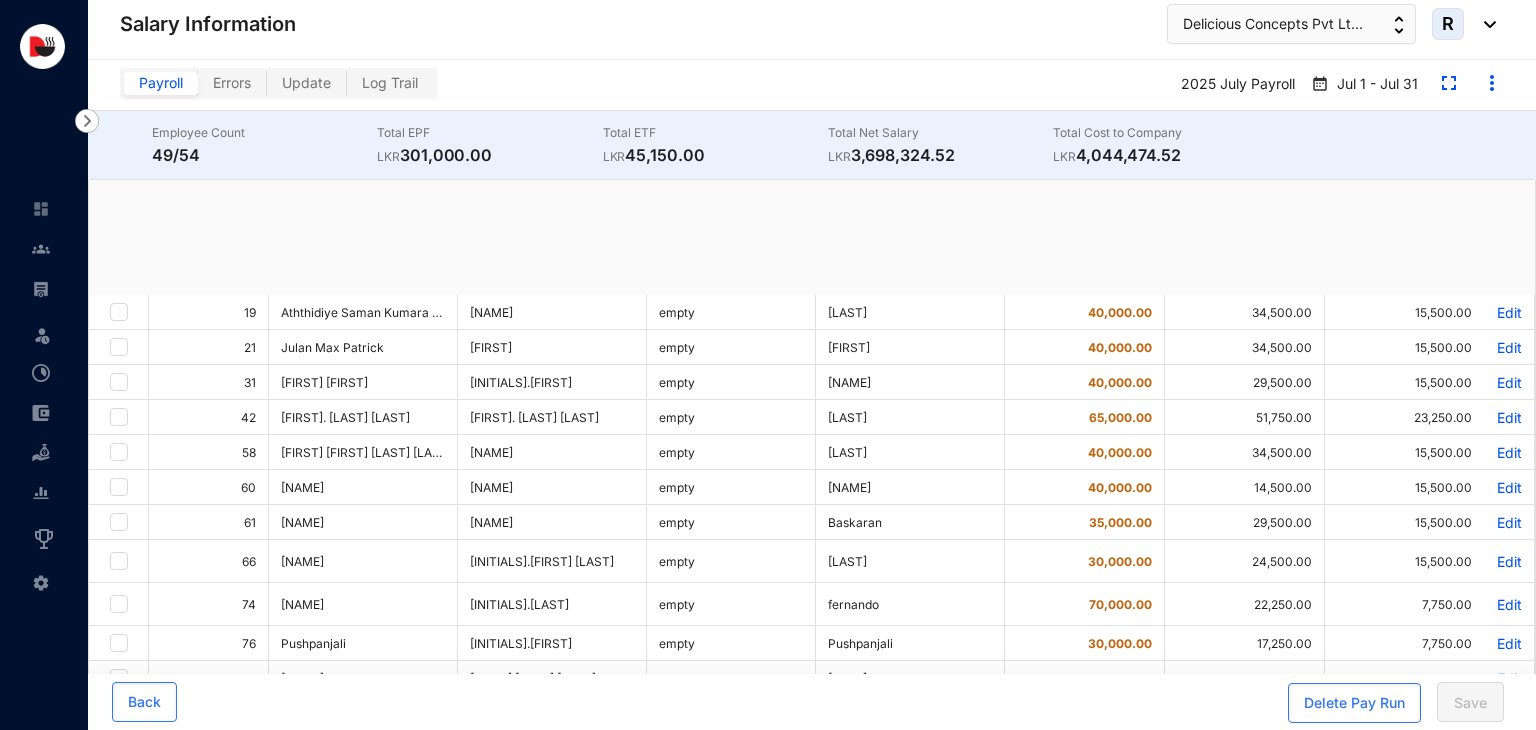 checkbox on "true" 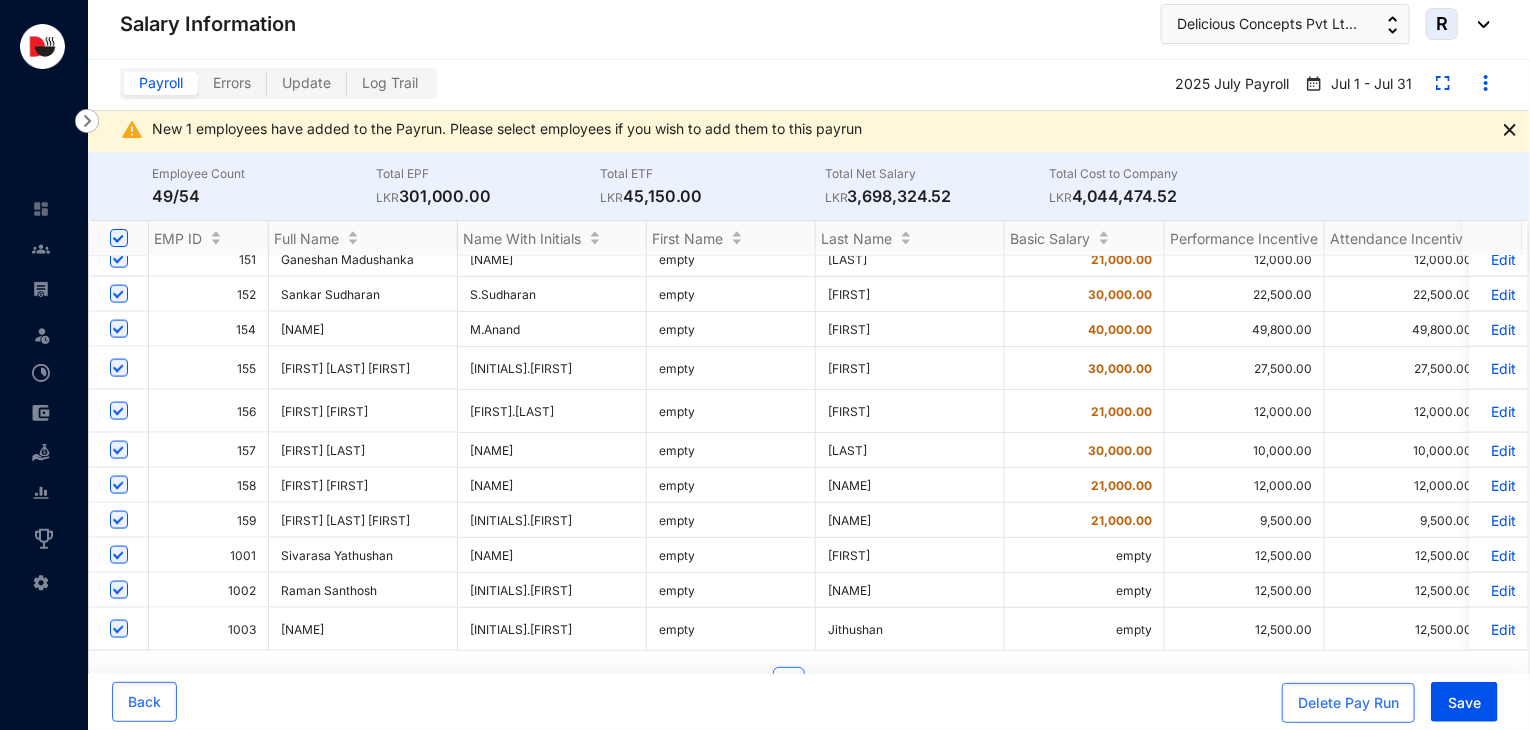 click on "Edit" at bounding box center (1498, 450) 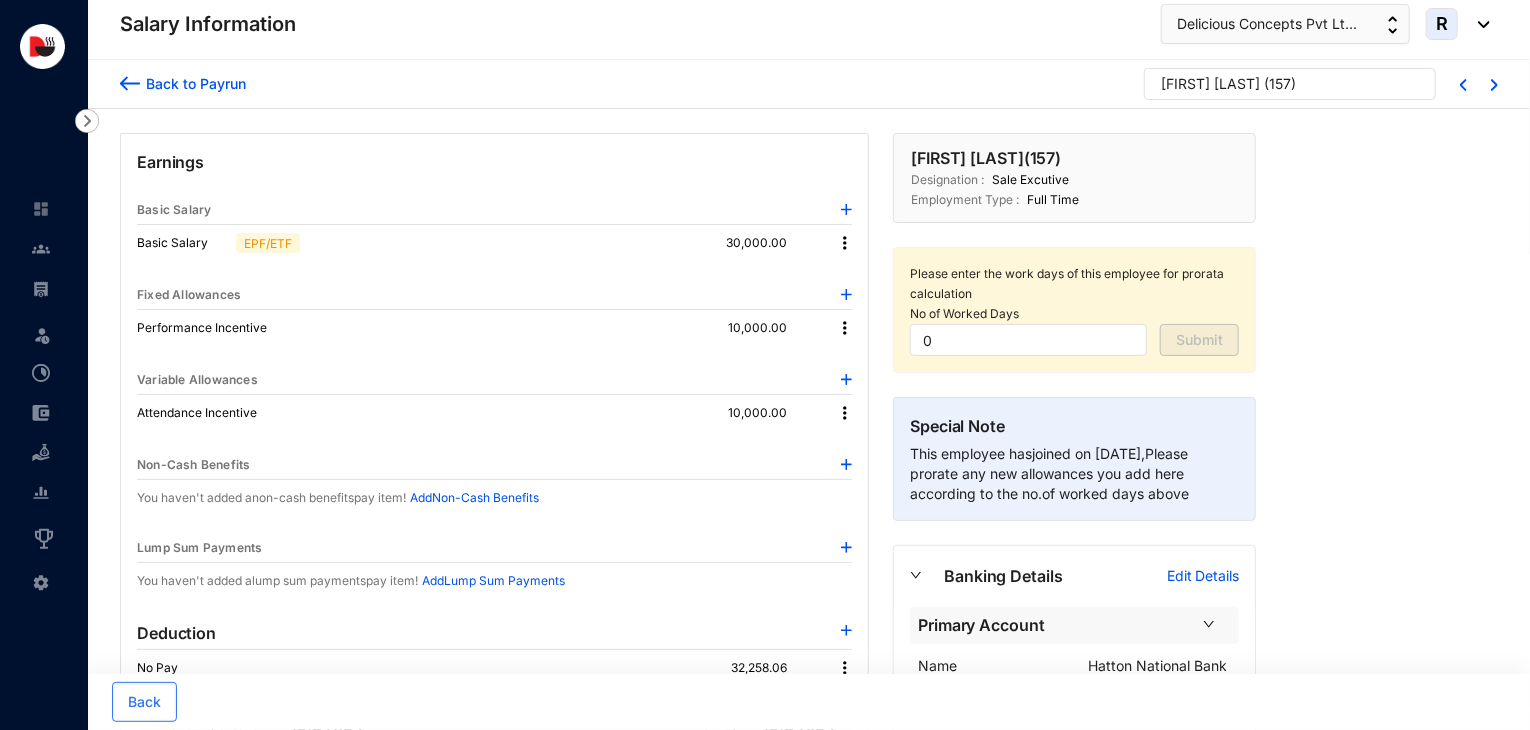 click at bounding box center (845, 243) 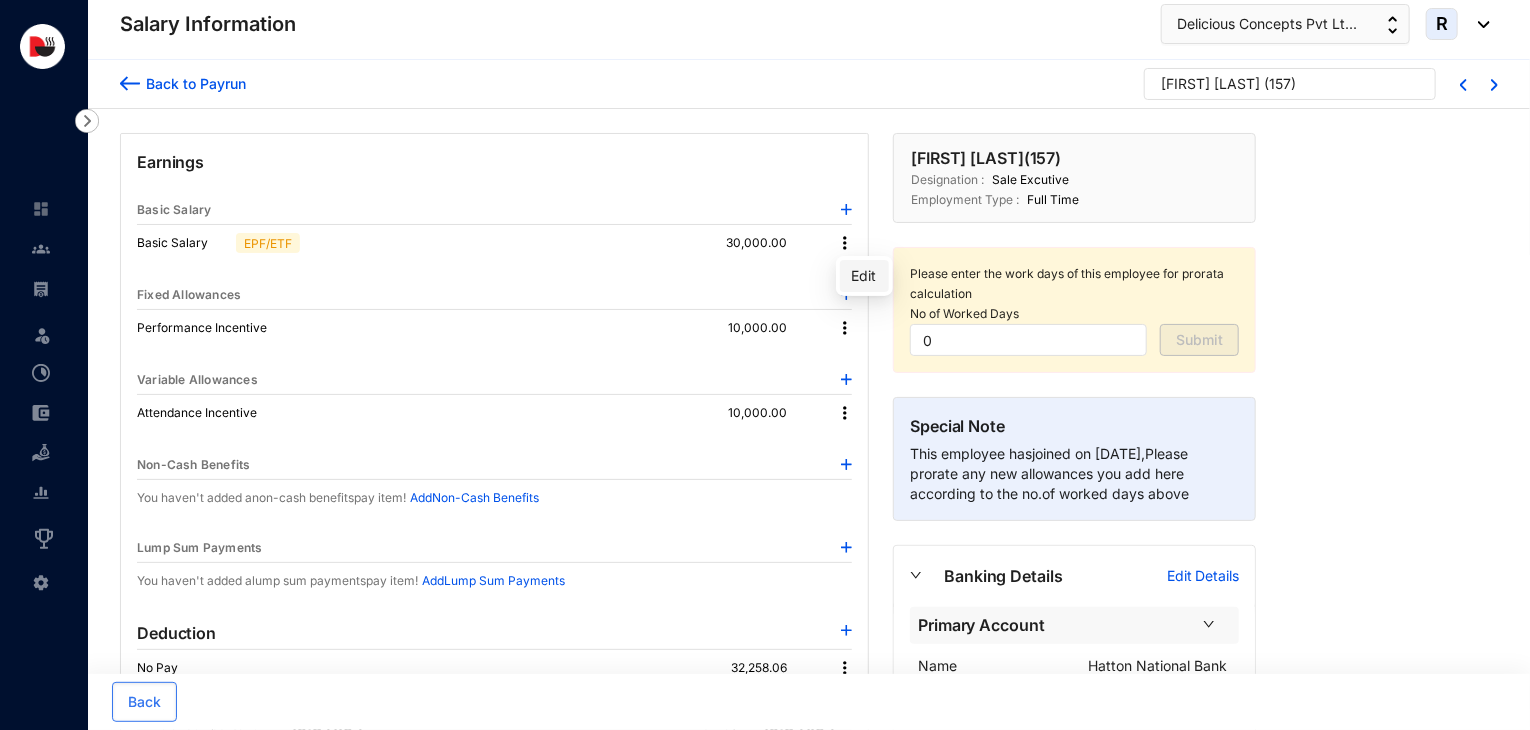 click on "Edit" at bounding box center [864, 276] 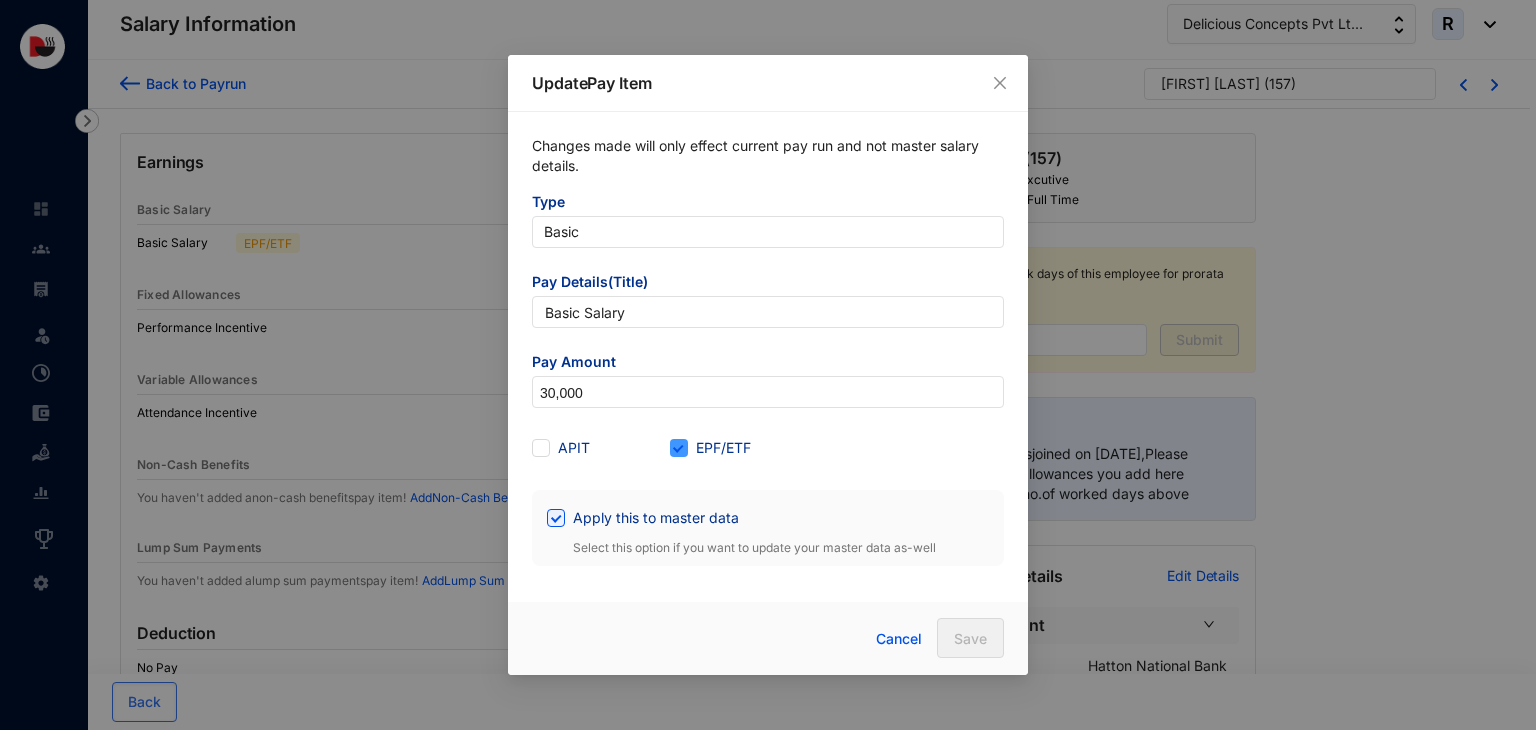 click on "EPF/ETF" at bounding box center [723, 448] 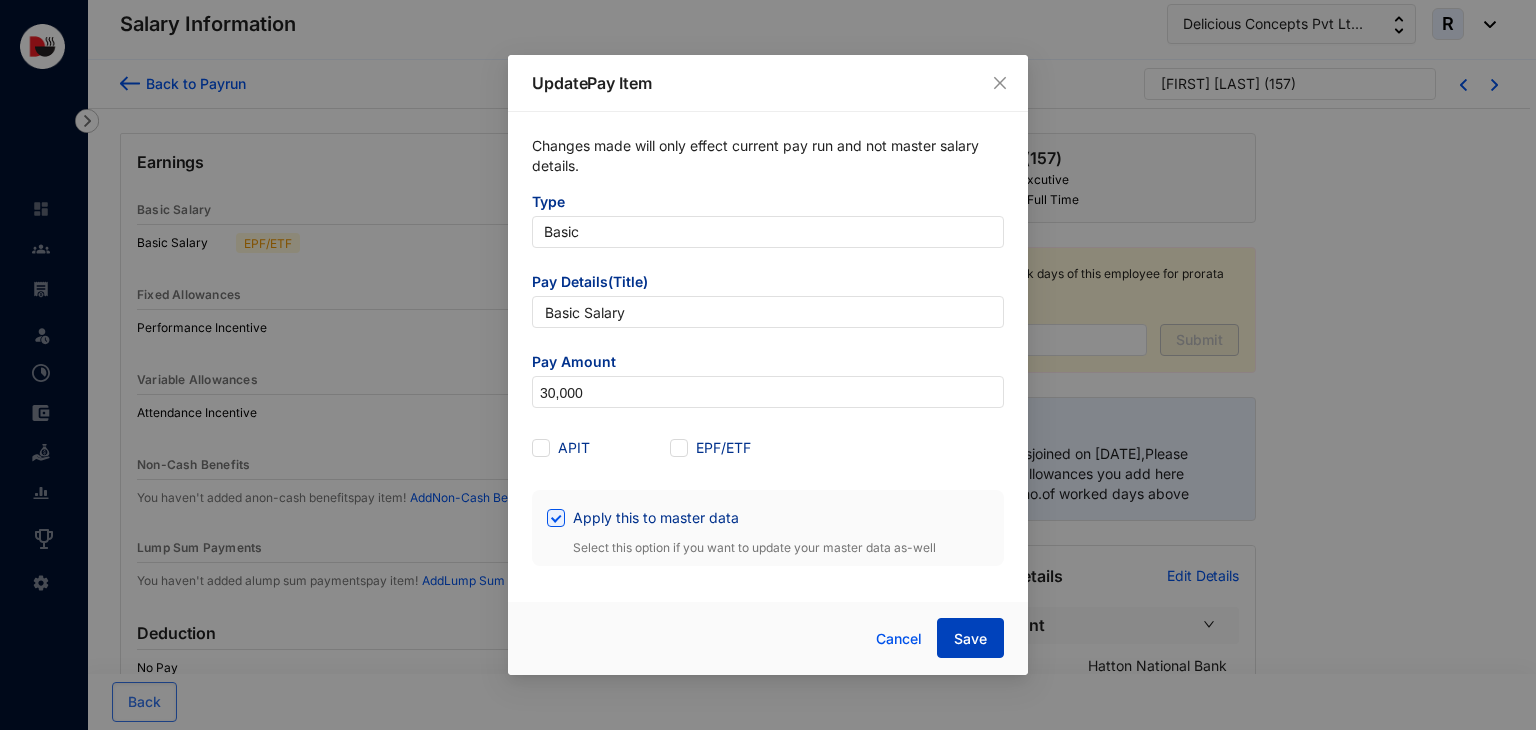 click on "Save" at bounding box center [970, 639] 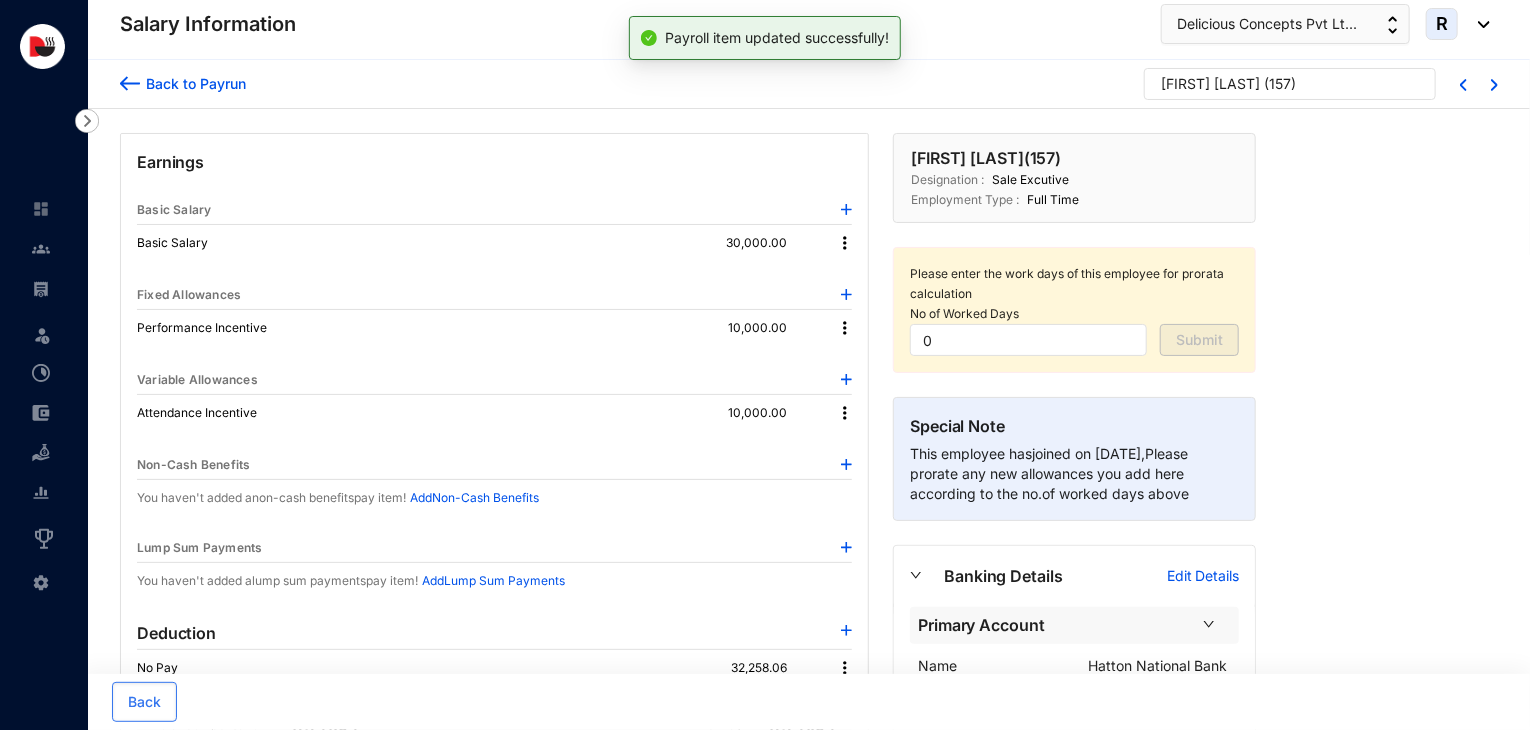 click on "Back to Payrun" at bounding box center [193, 83] 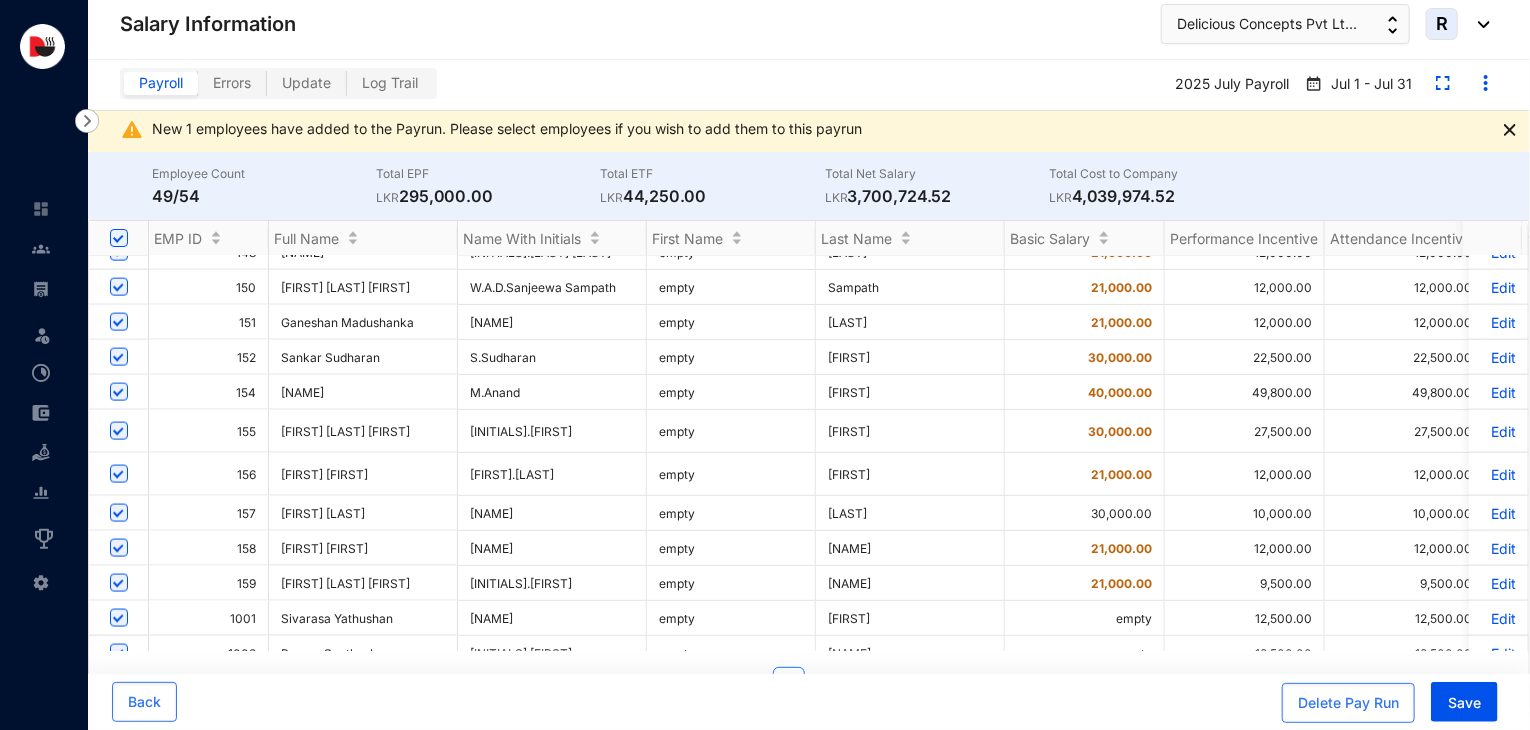 scroll, scrollTop: 1420, scrollLeft: 0, axis: vertical 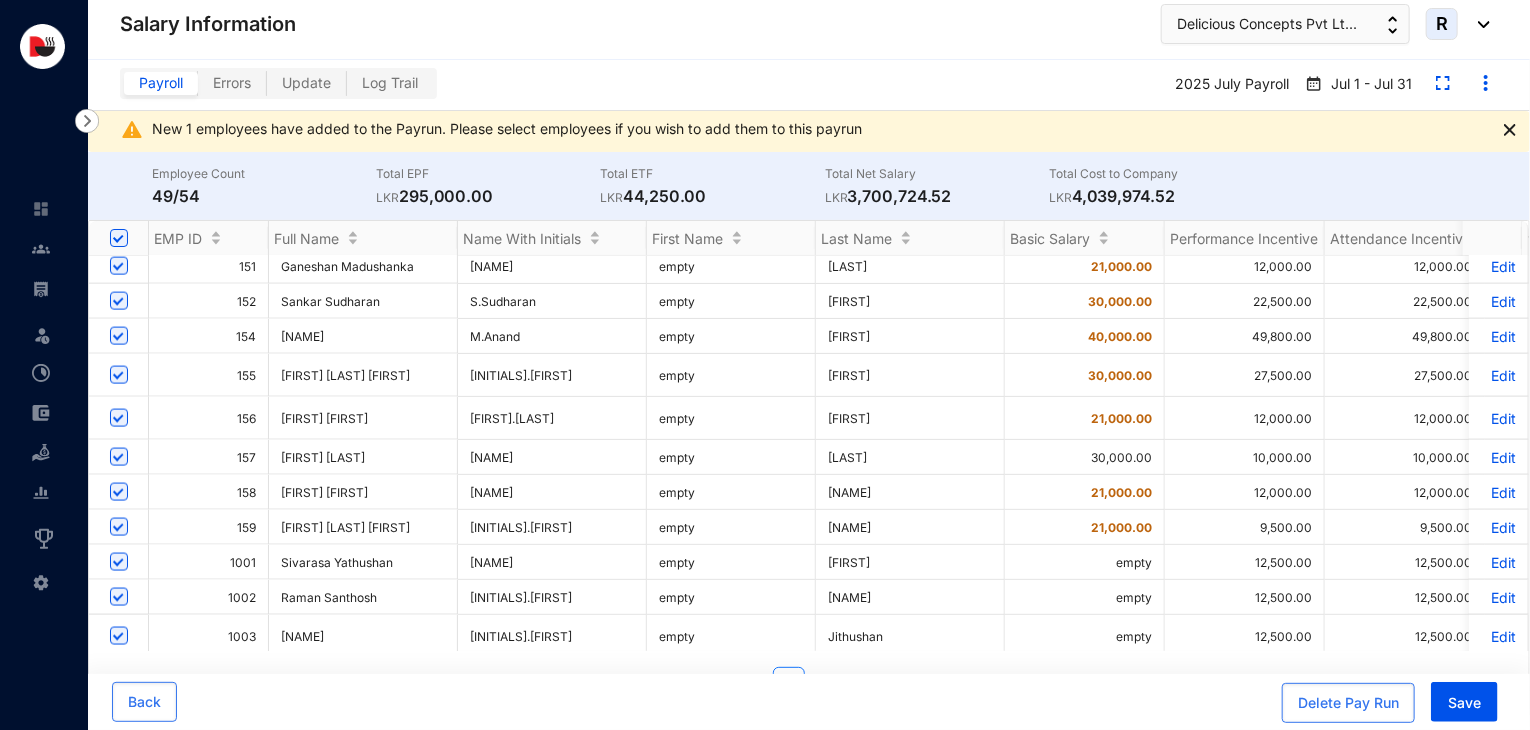 click on "Edit" at bounding box center [1498, 418] 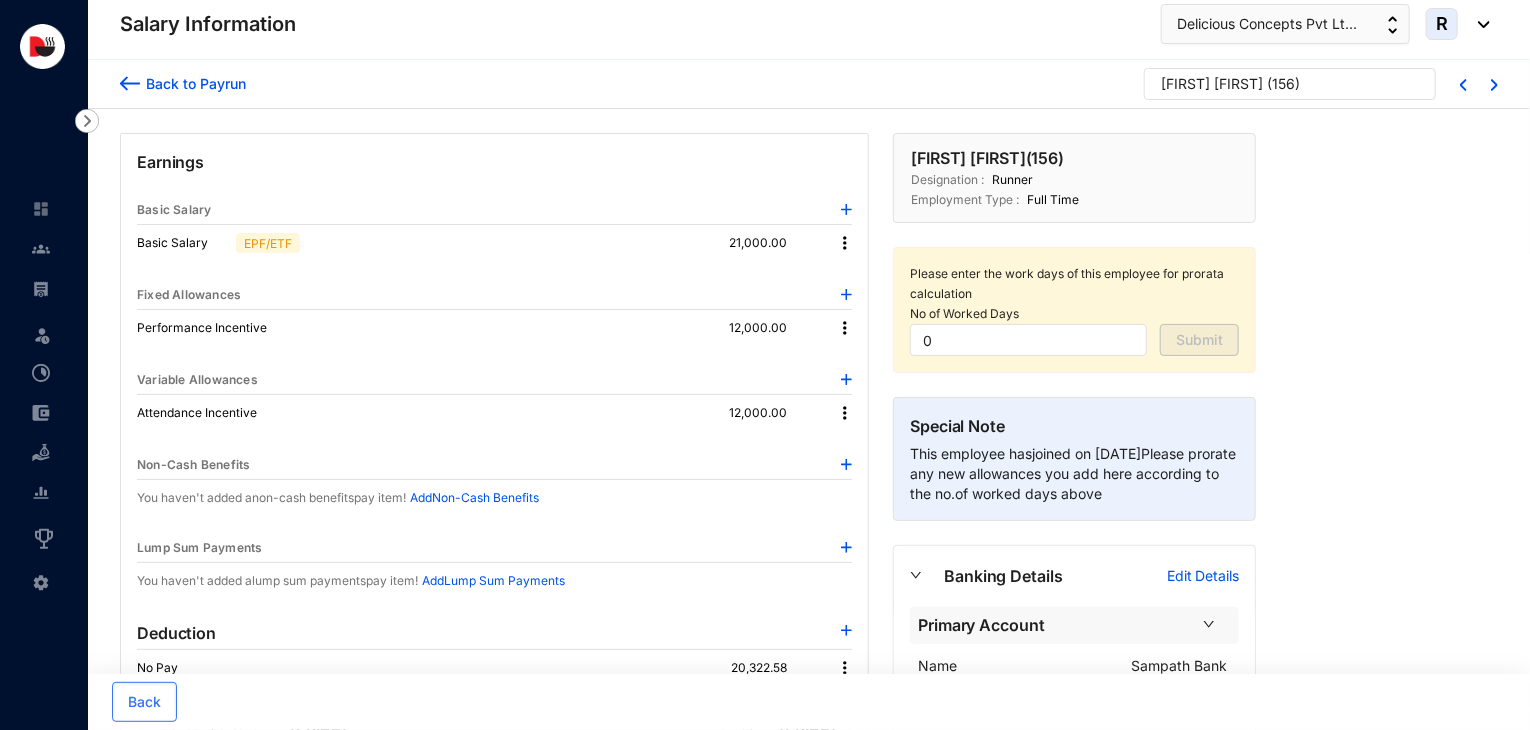 click at bounding box center (845, 243) 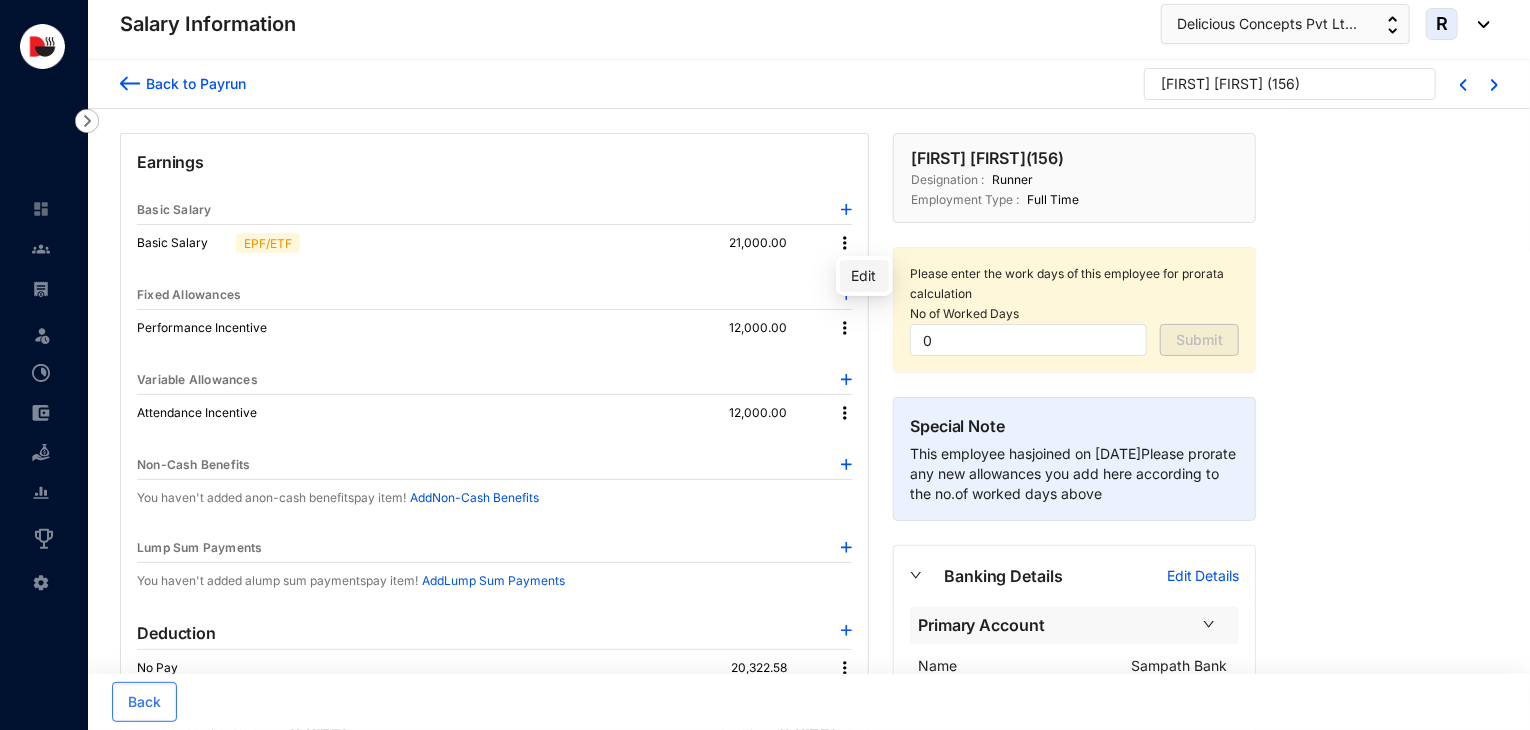 click on "Edit" at bounding box center [864, 276] 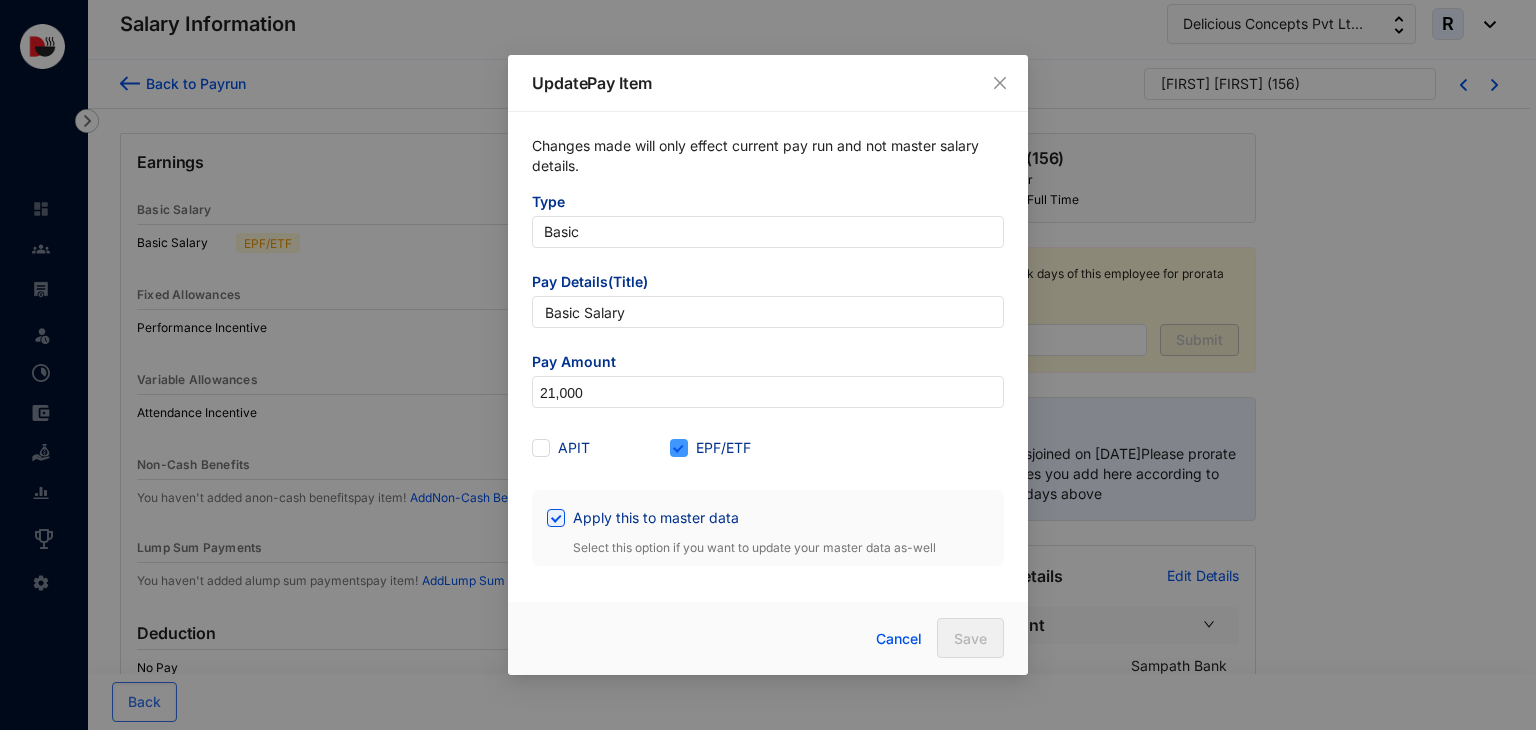 click at bounding box center (679, 448) 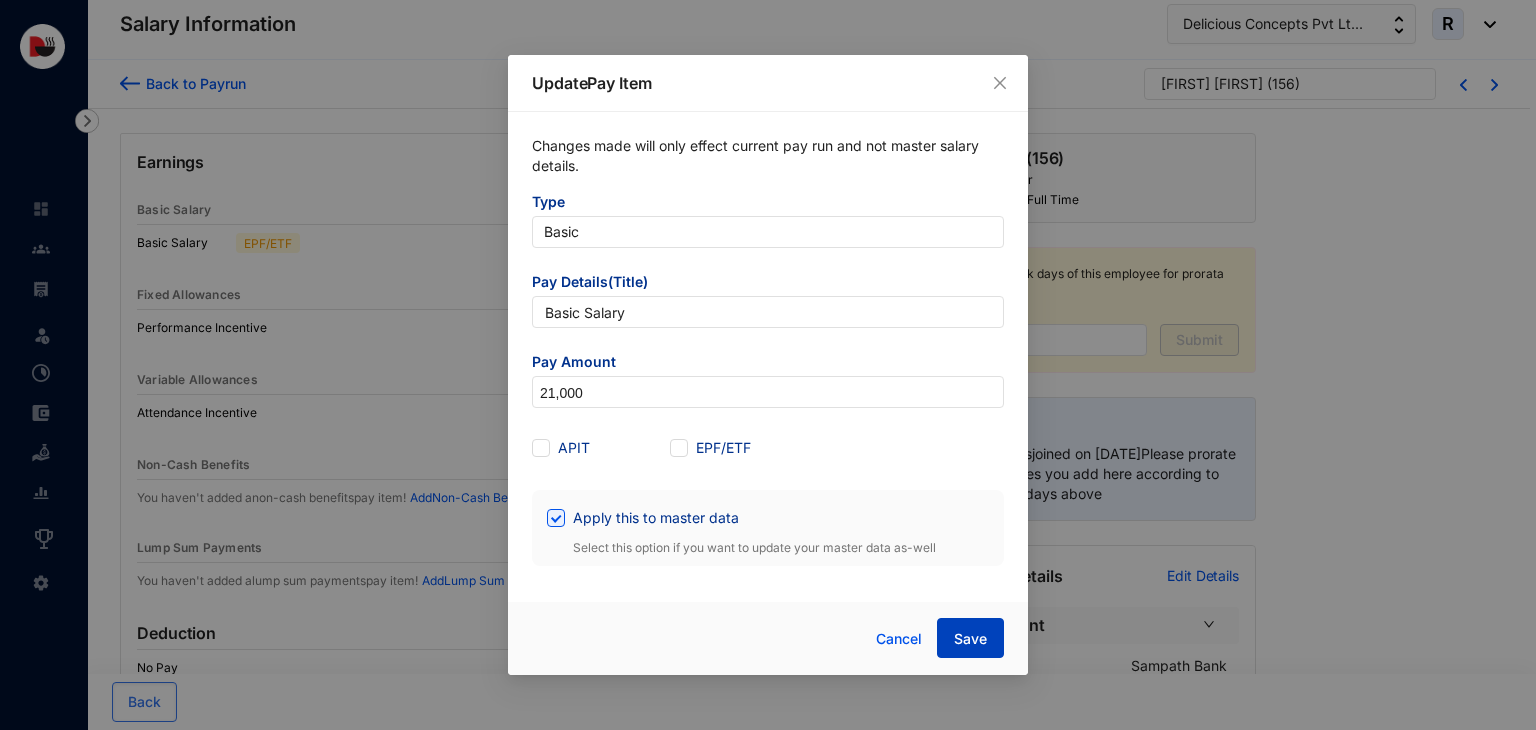 click on "Save" at bounding box center [970, 639] 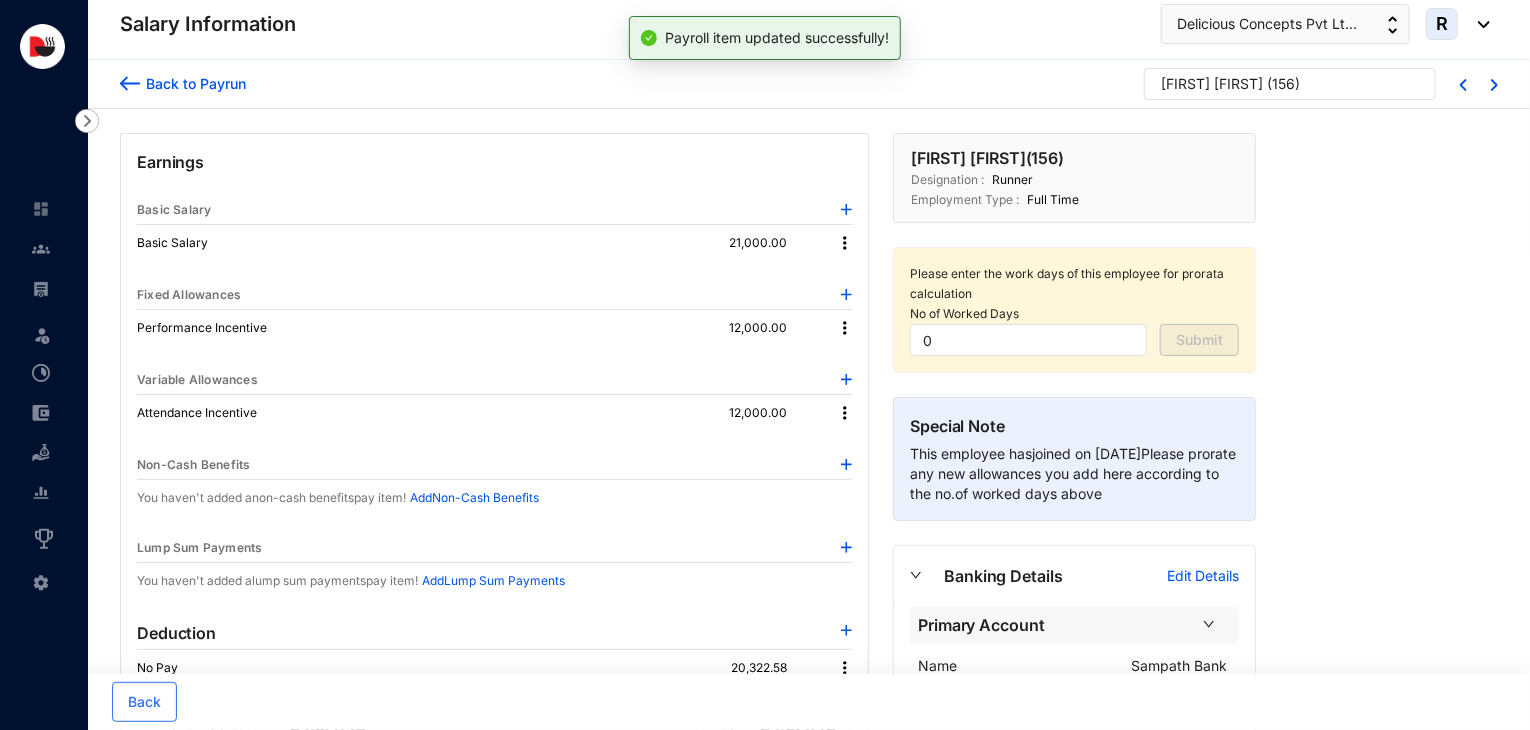 click on "Back to Payrun" at bounding box center [193, 83] 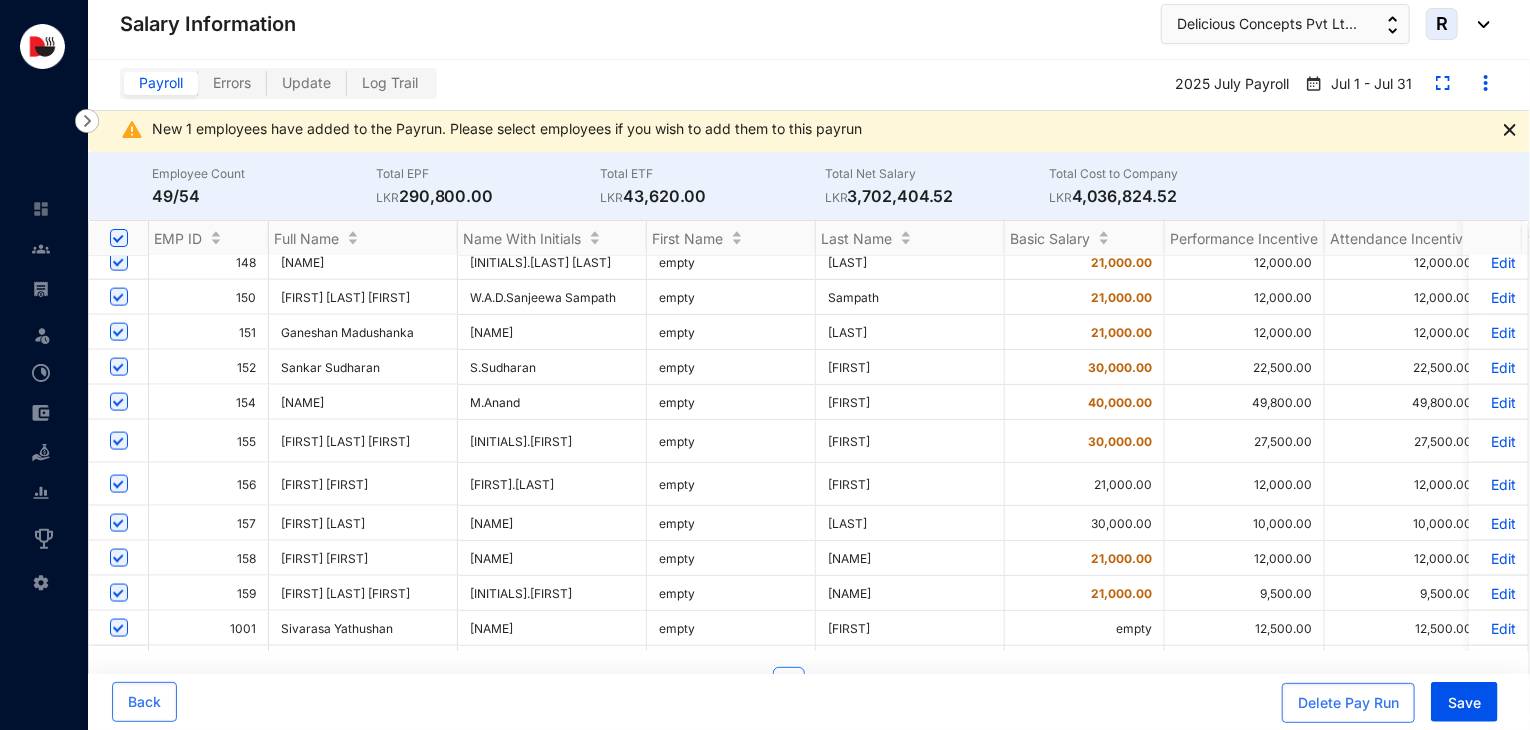 scroll, scrollTop: 1352, scrollLeft: 0, axis: vertical 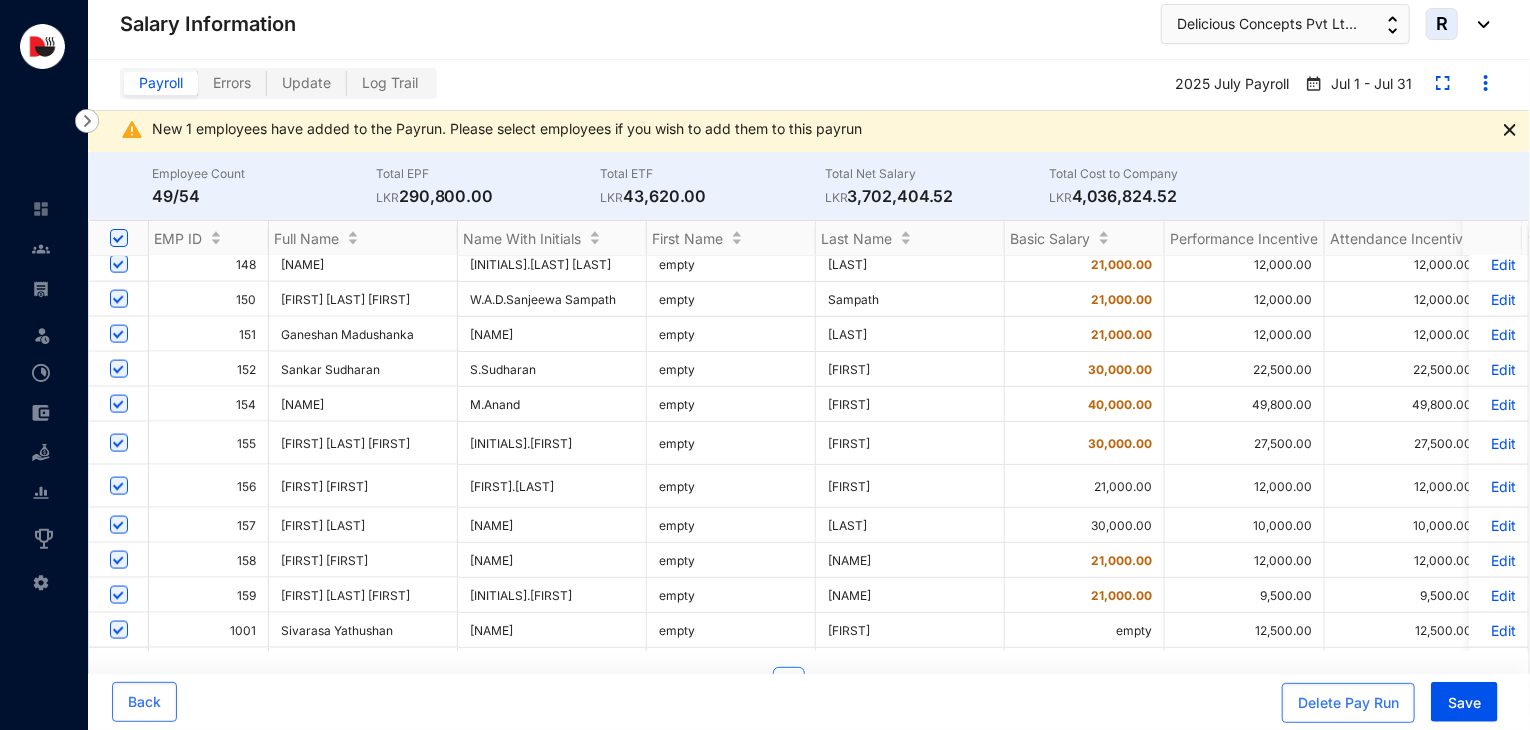 click on "Edit" at bounding box center [1498, 299] 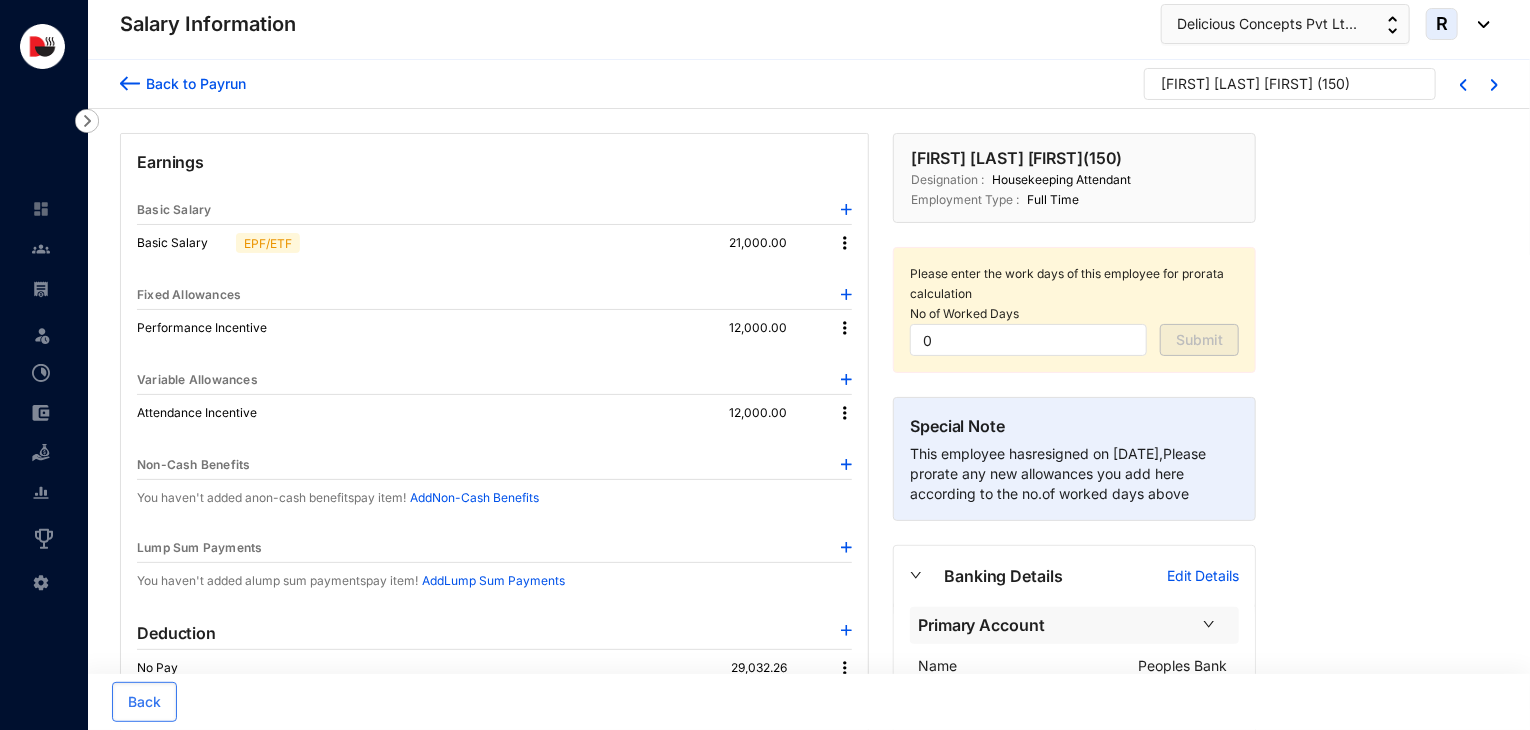 click at bounding box center [845, 243] 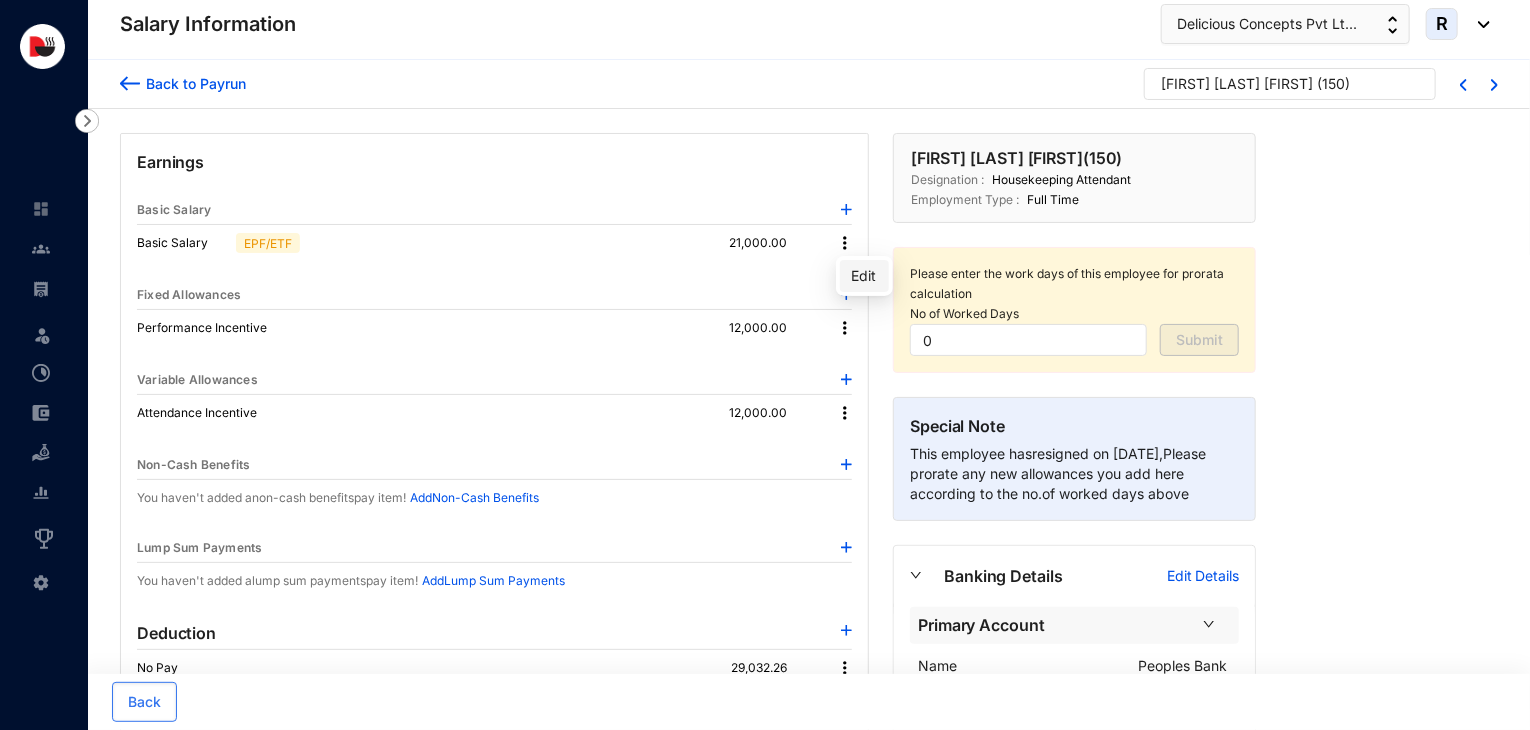 click on "Edit" at bounding box center (864, 276) 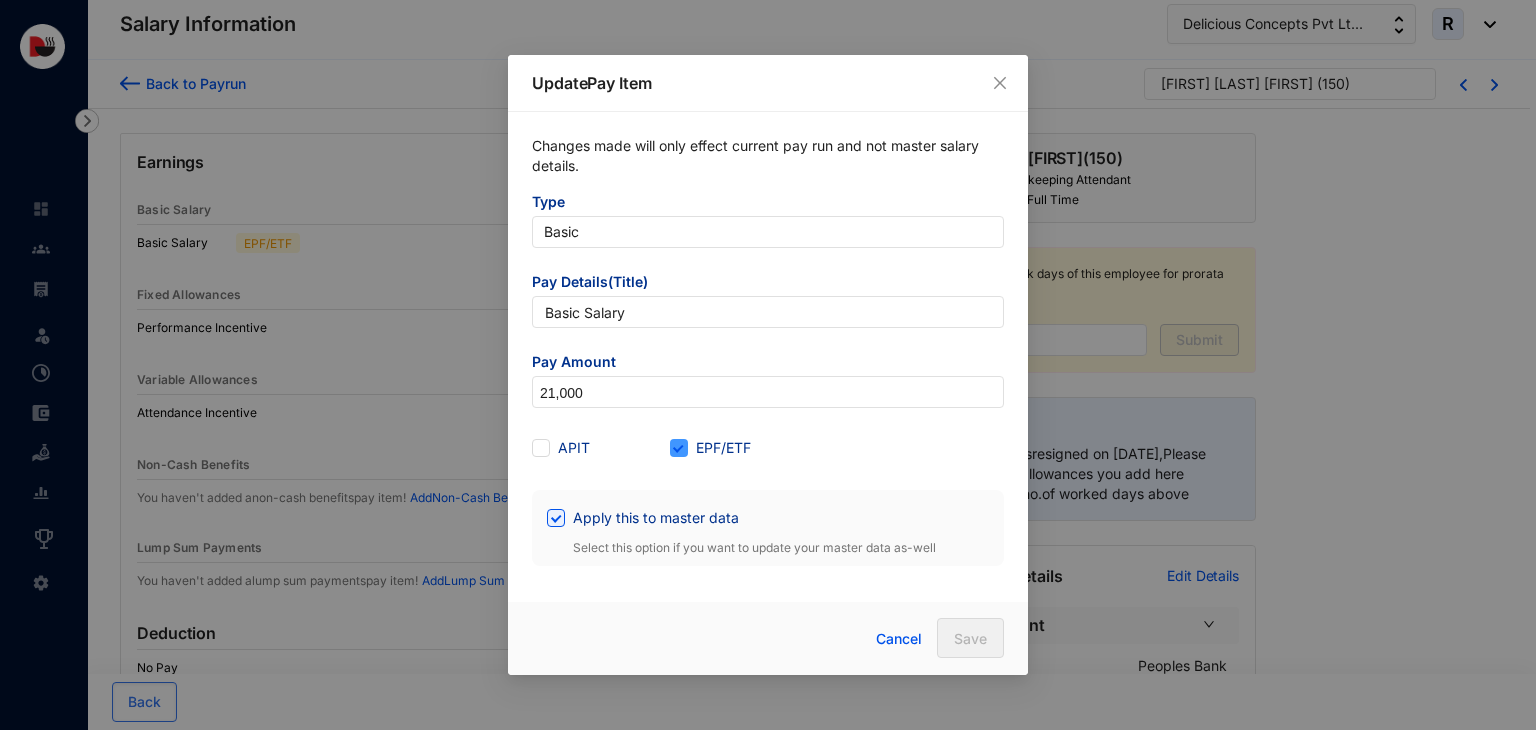 click on "EPF/ETF" at bounding box center [677, 446] 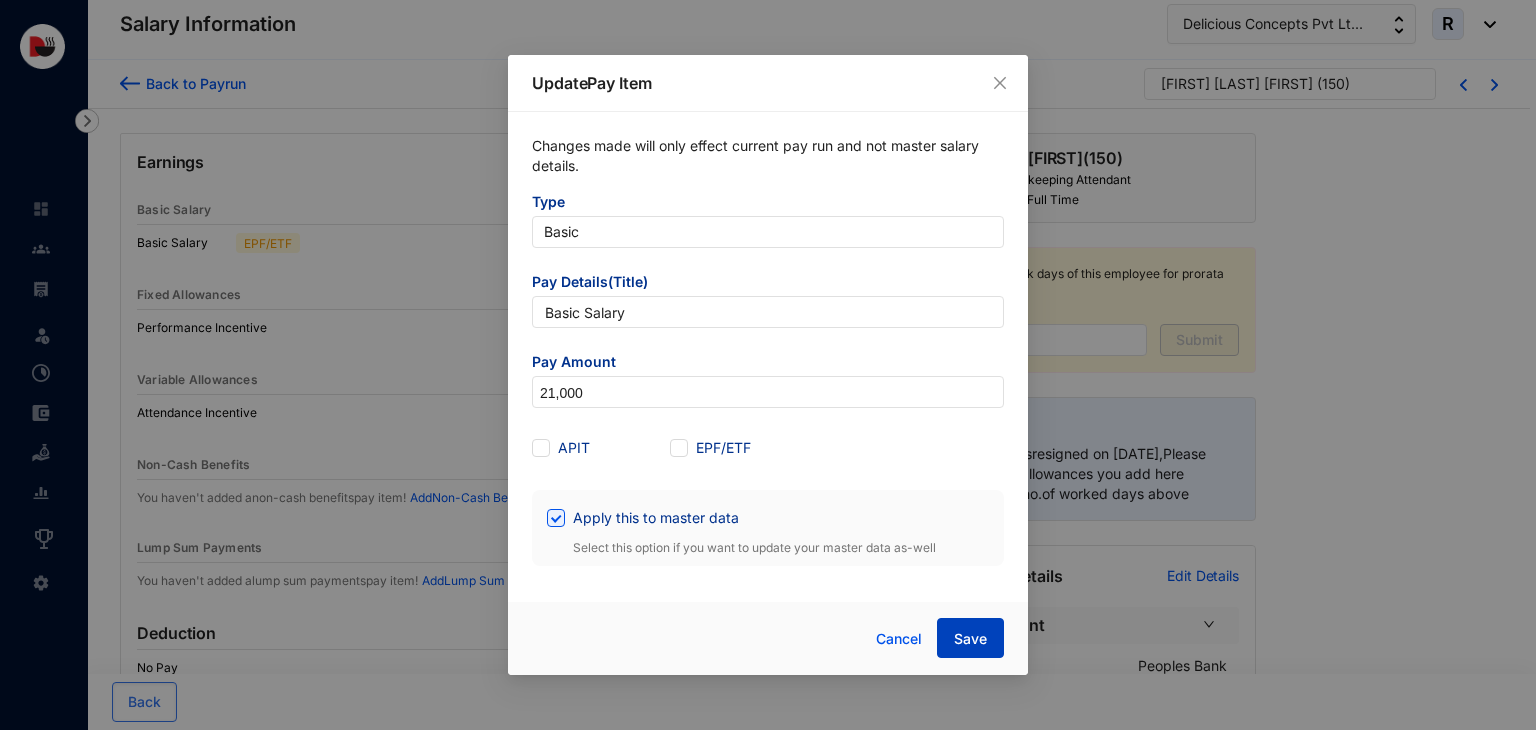 click on "Save" at bounding box center [970, 639] 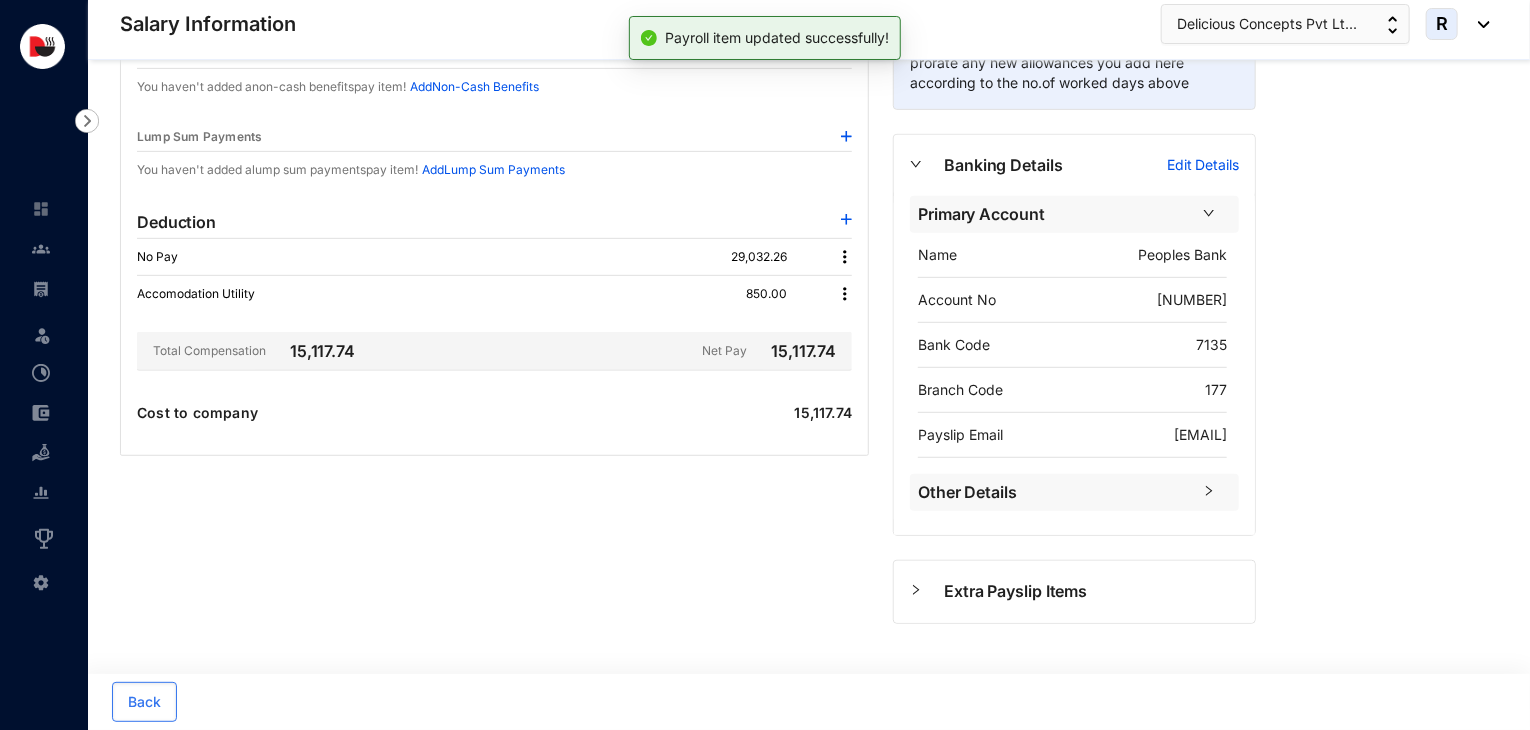 scroll, scrollTop: 408, scrollLeft: 0, axis: vertical 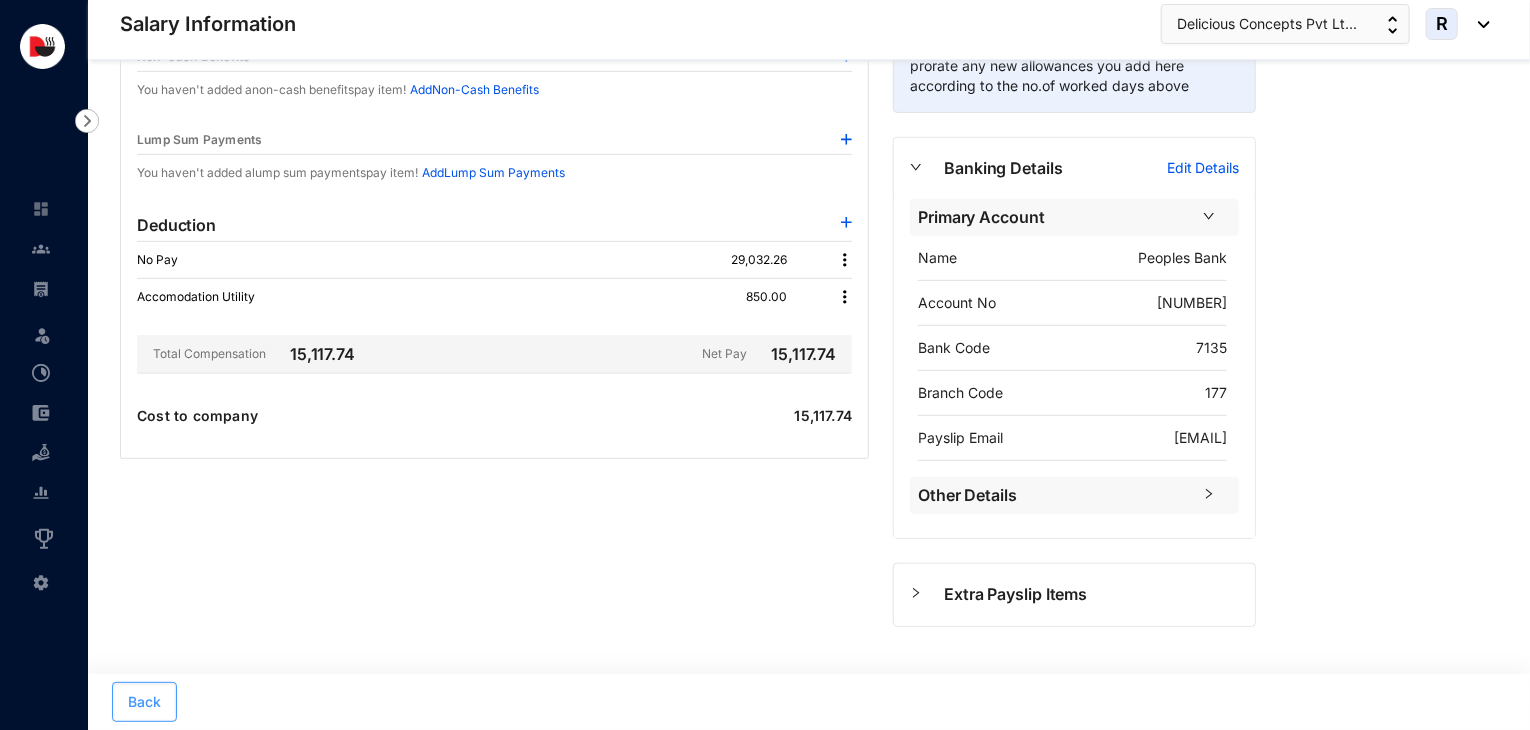 click on "Back" at bounding box center [144, 702] 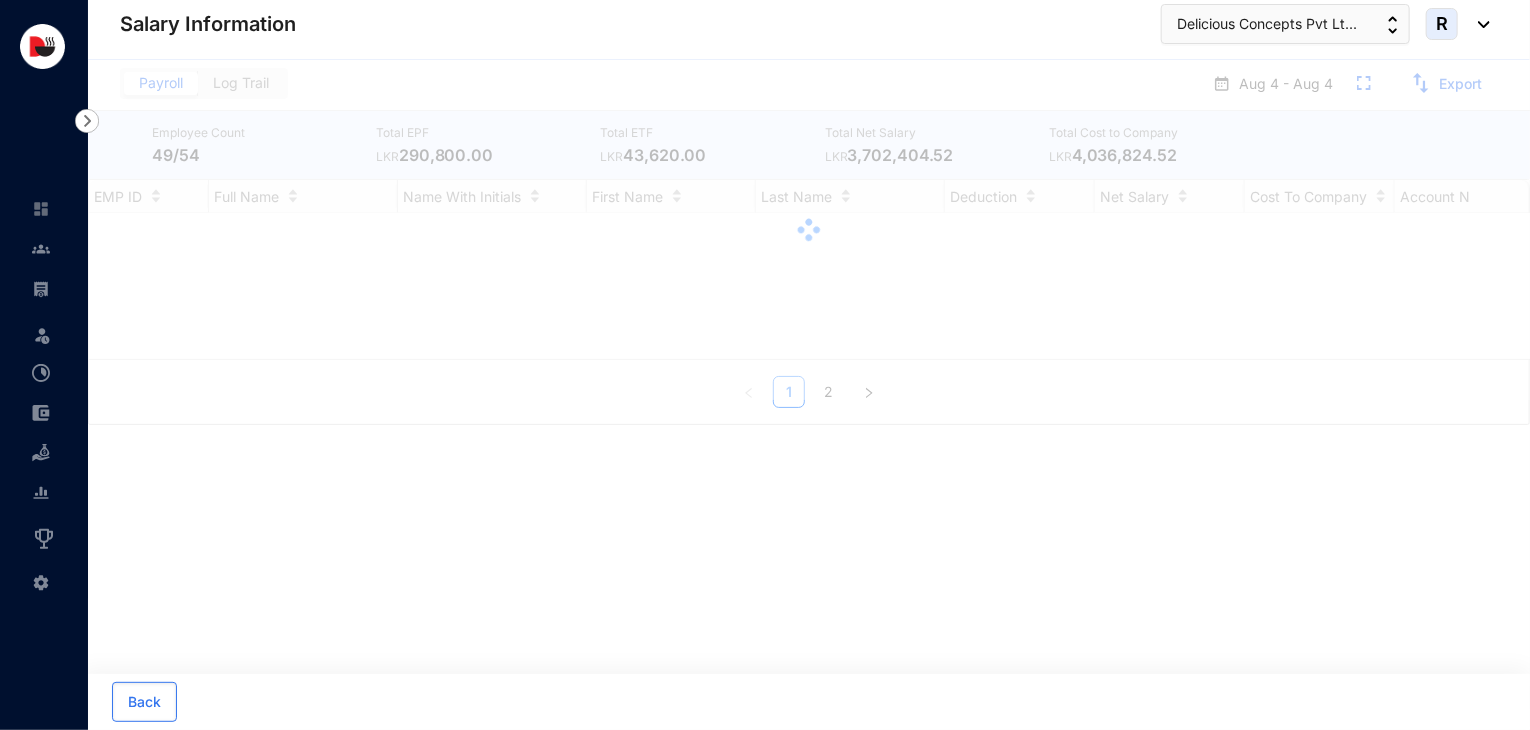 scroll, scrollTop: 0, scrollLeft: 0, axis: both 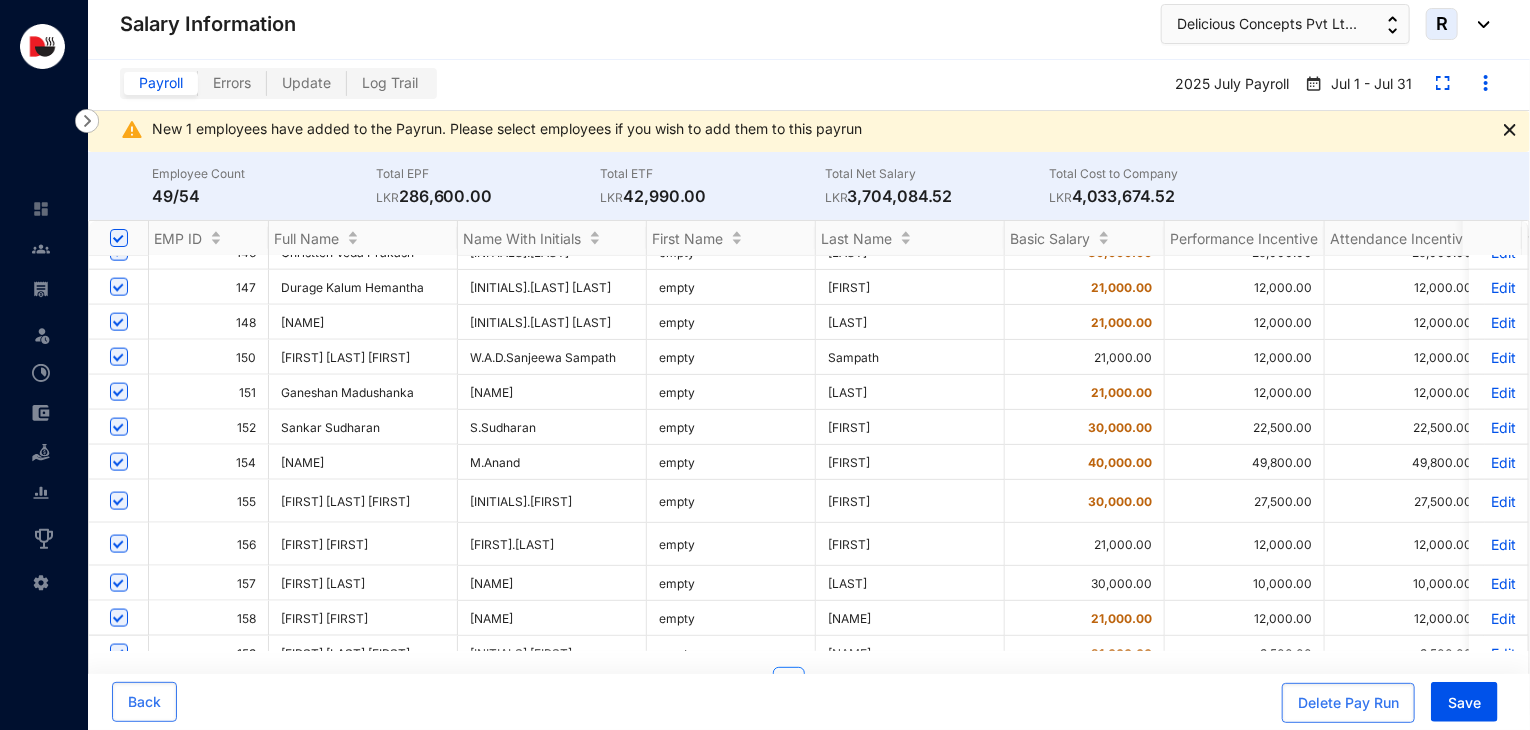 click on "Edit" at bounding box center [1498, 392] 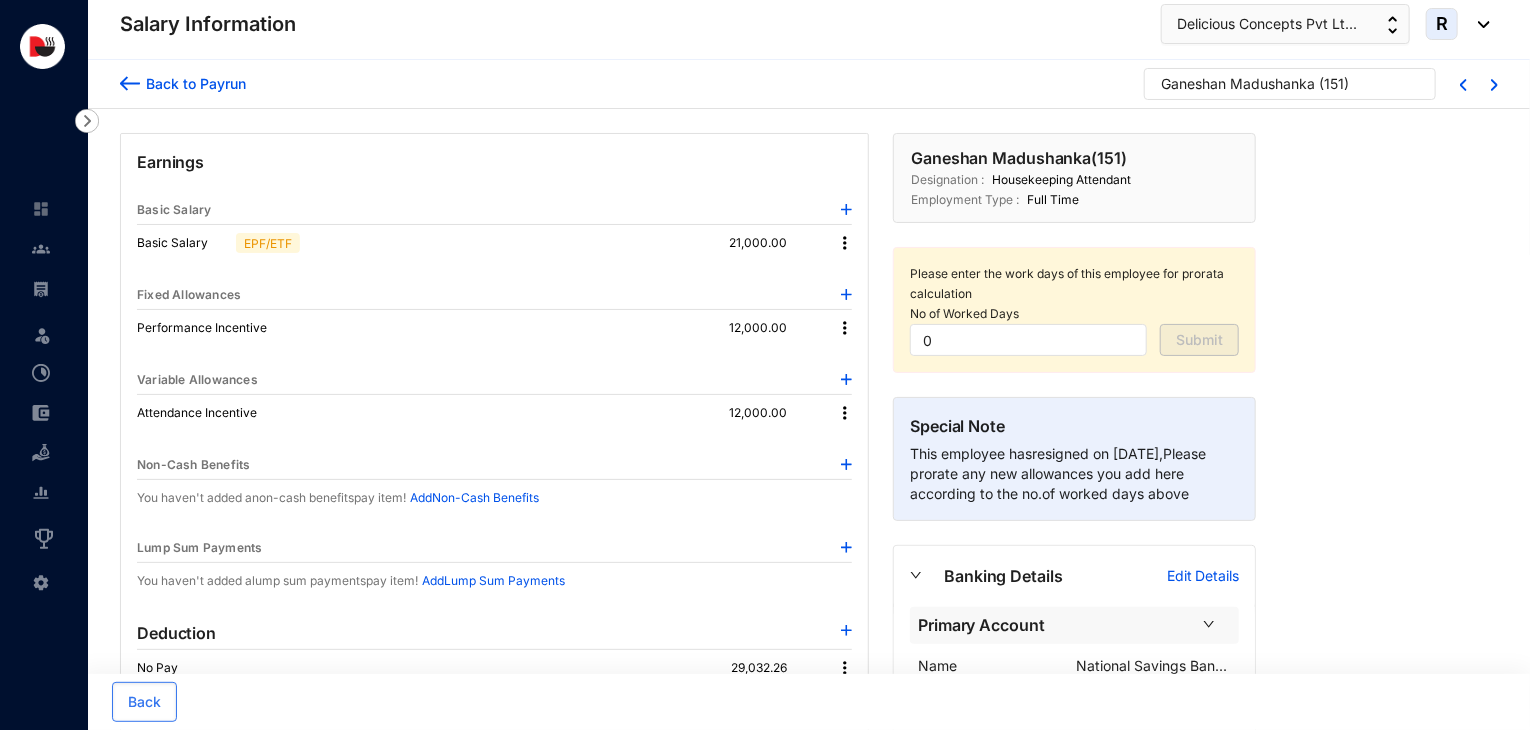 click at bounding box center [845, 243] 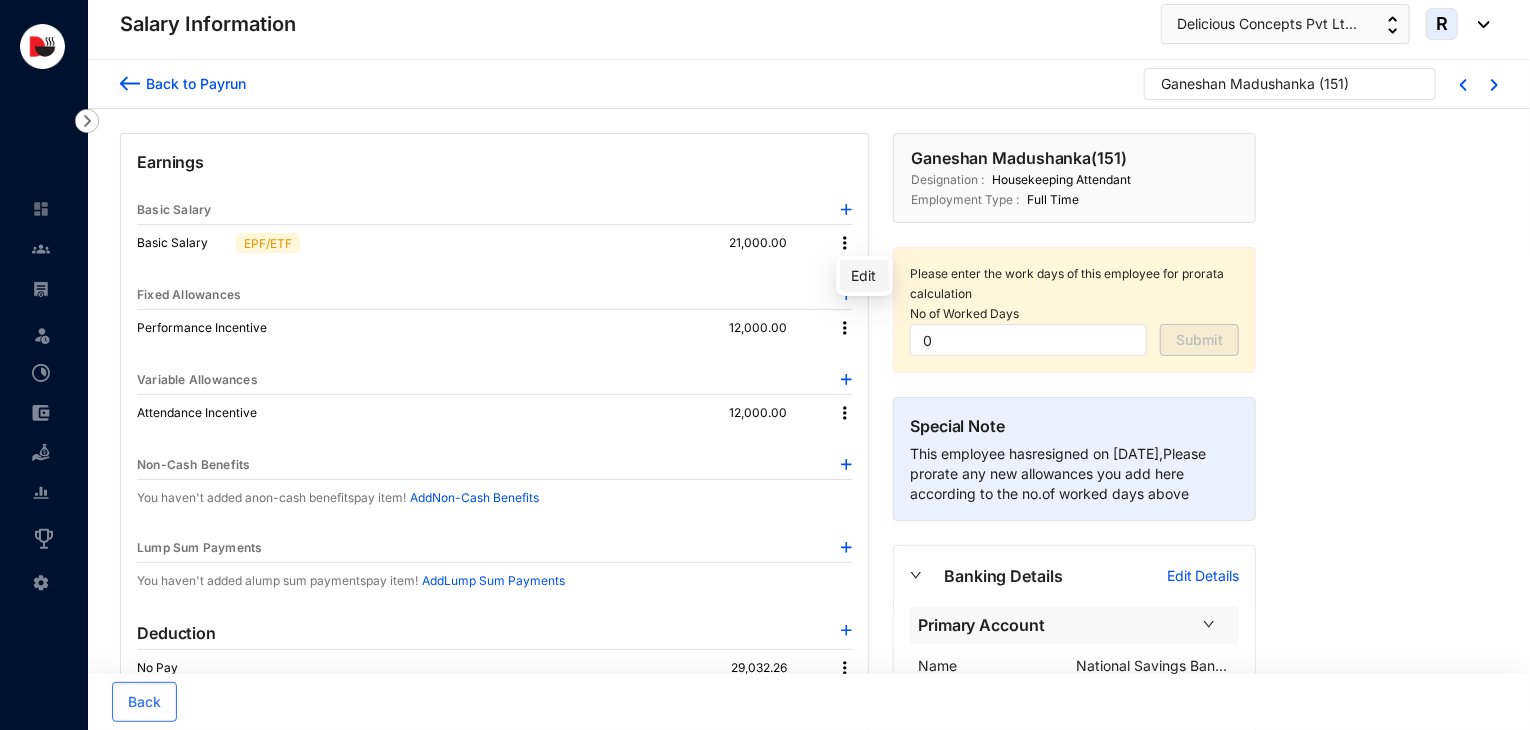 click on "Edit" at bounding box center (864, 276) 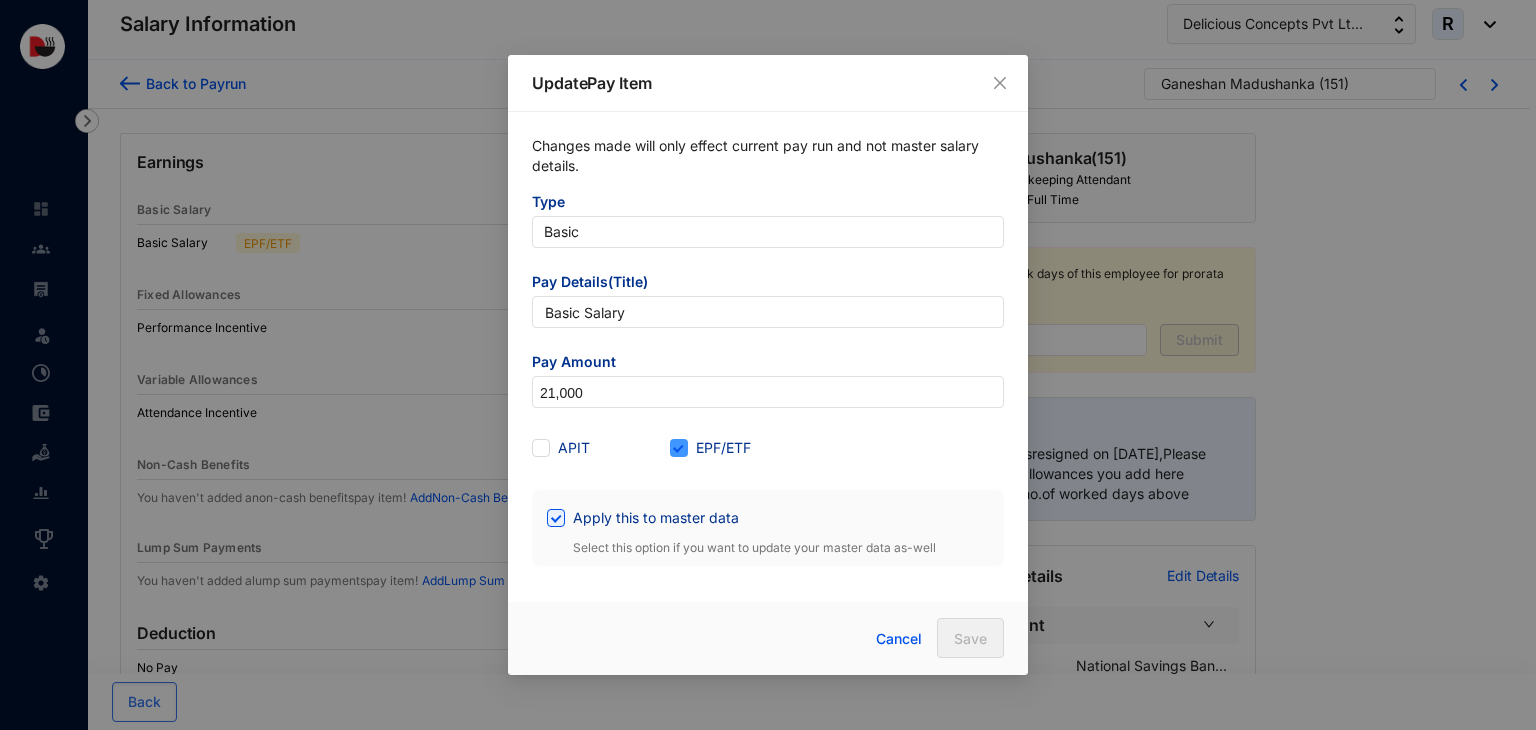 click on "EPF/ETF" at bounding box center [723, 448] 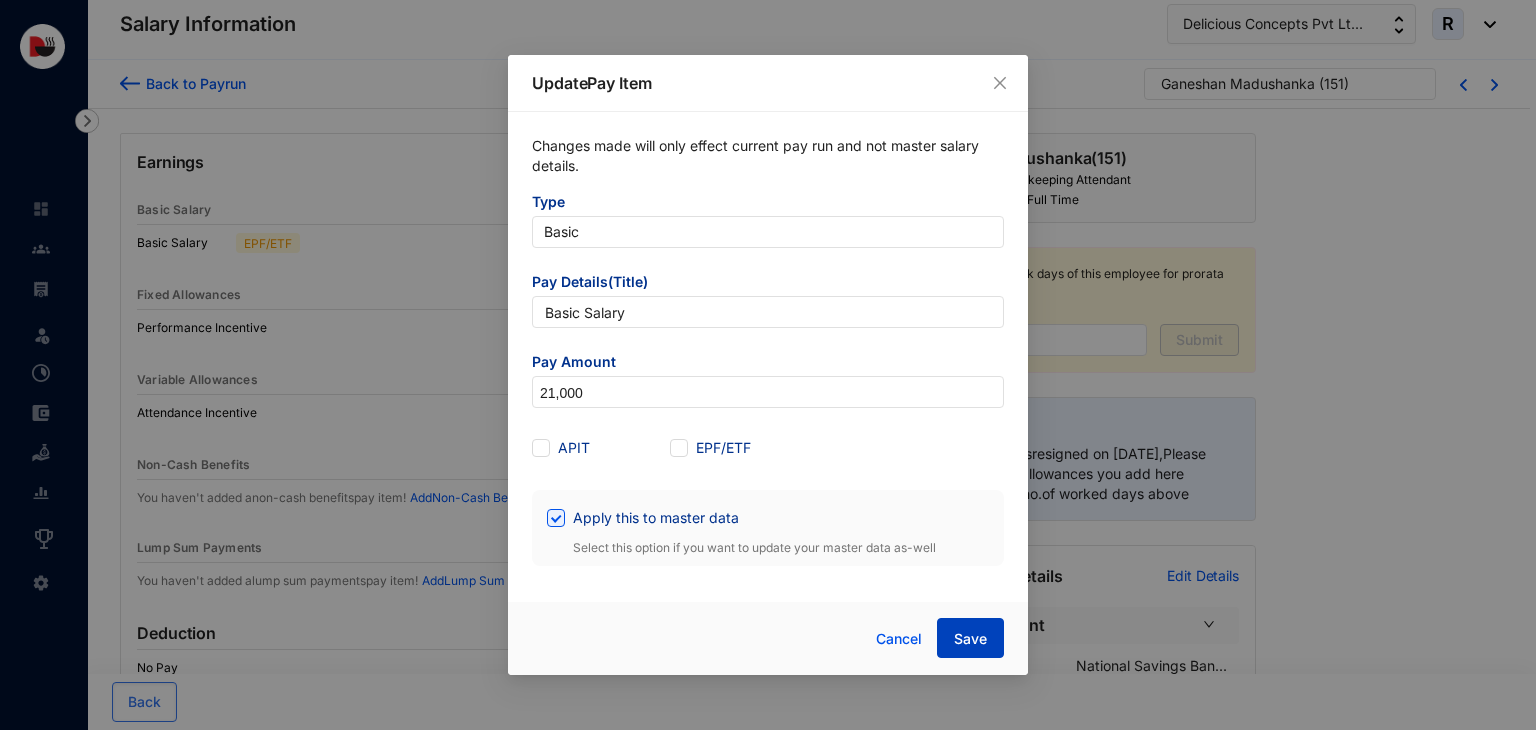 click on "Save" at bounding box center (970, 638) 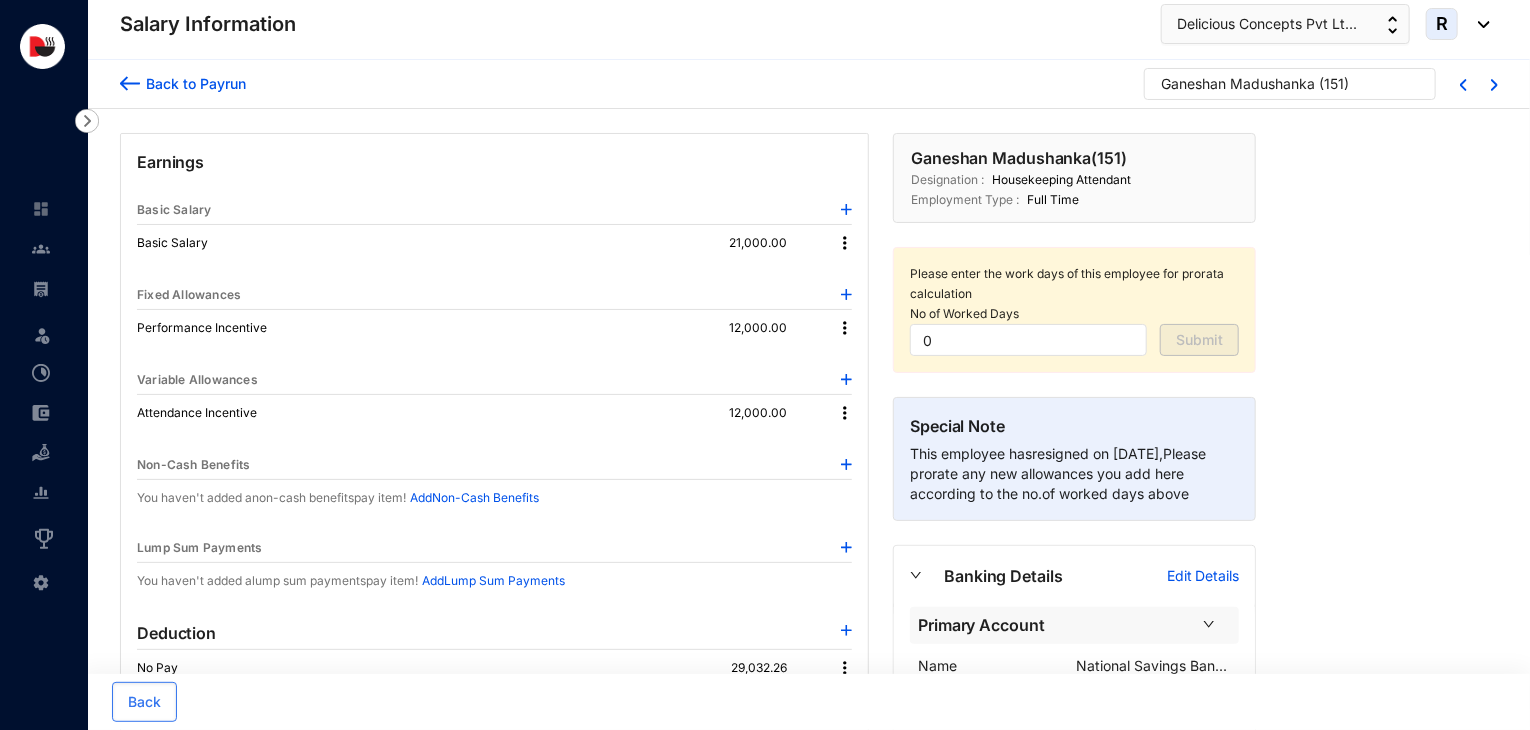 click on "Back to Payrun" at bounding box center [193, 83] 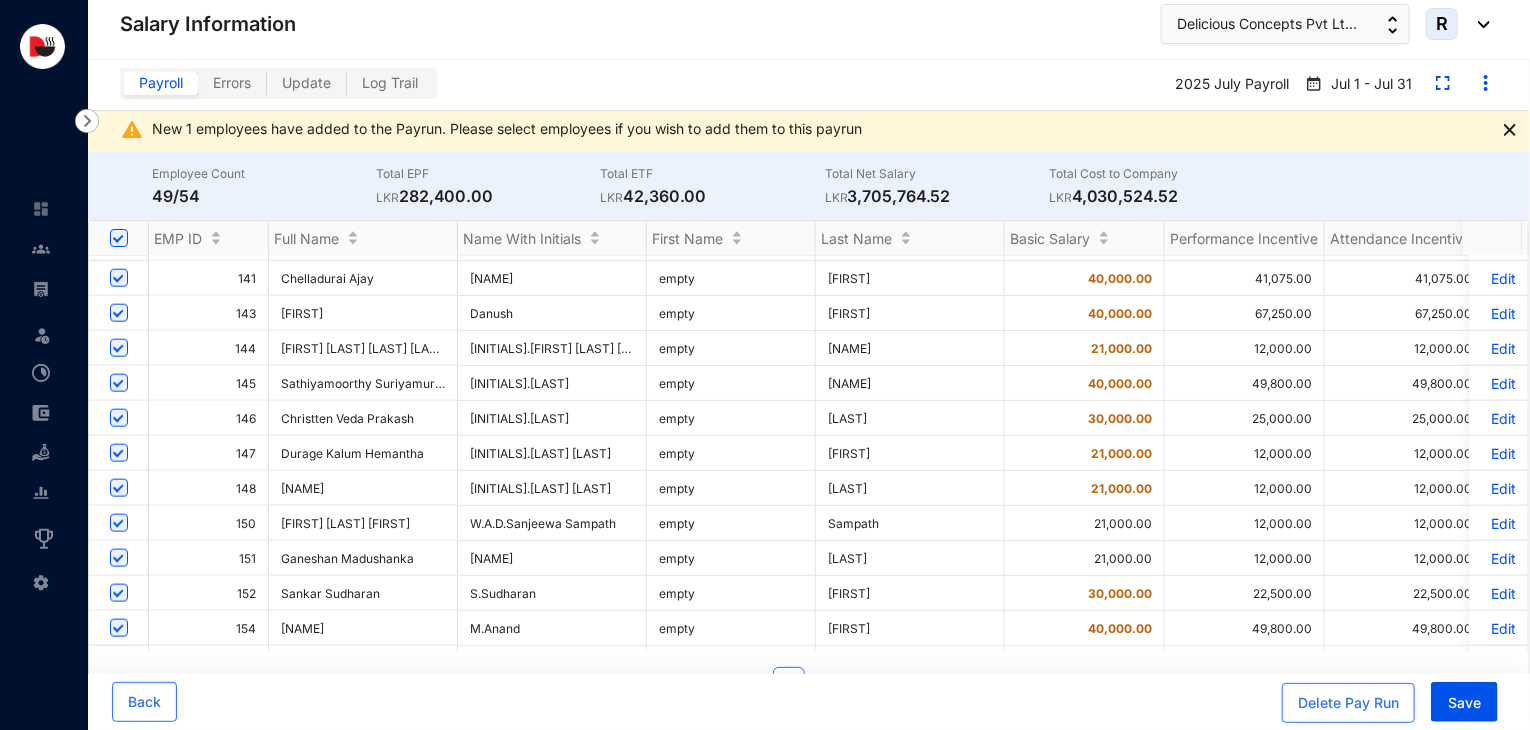 scroll, scrollTop: 1135, scrollLeft: 0, axis: vertical 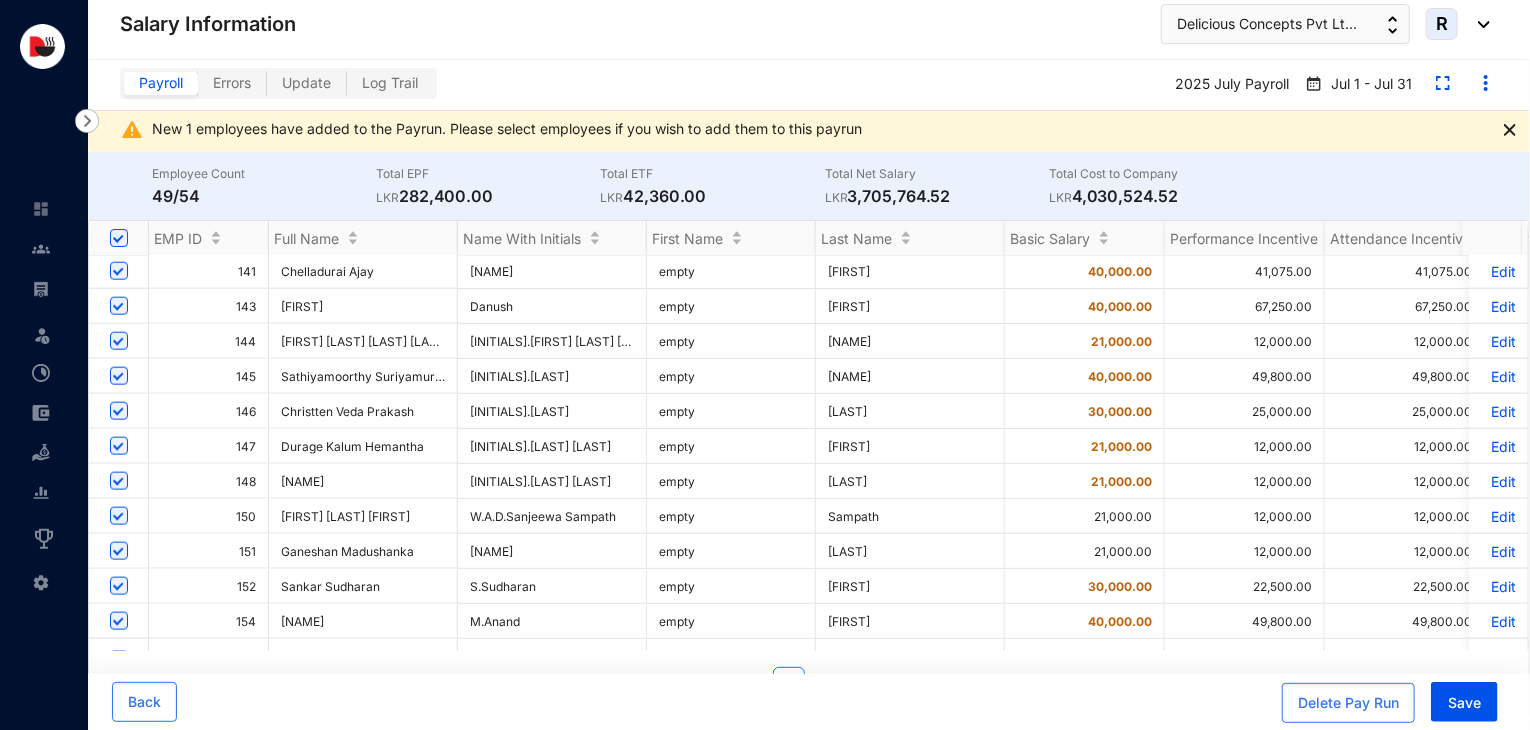 click on "Edit" at bounding box center (1498, 411) 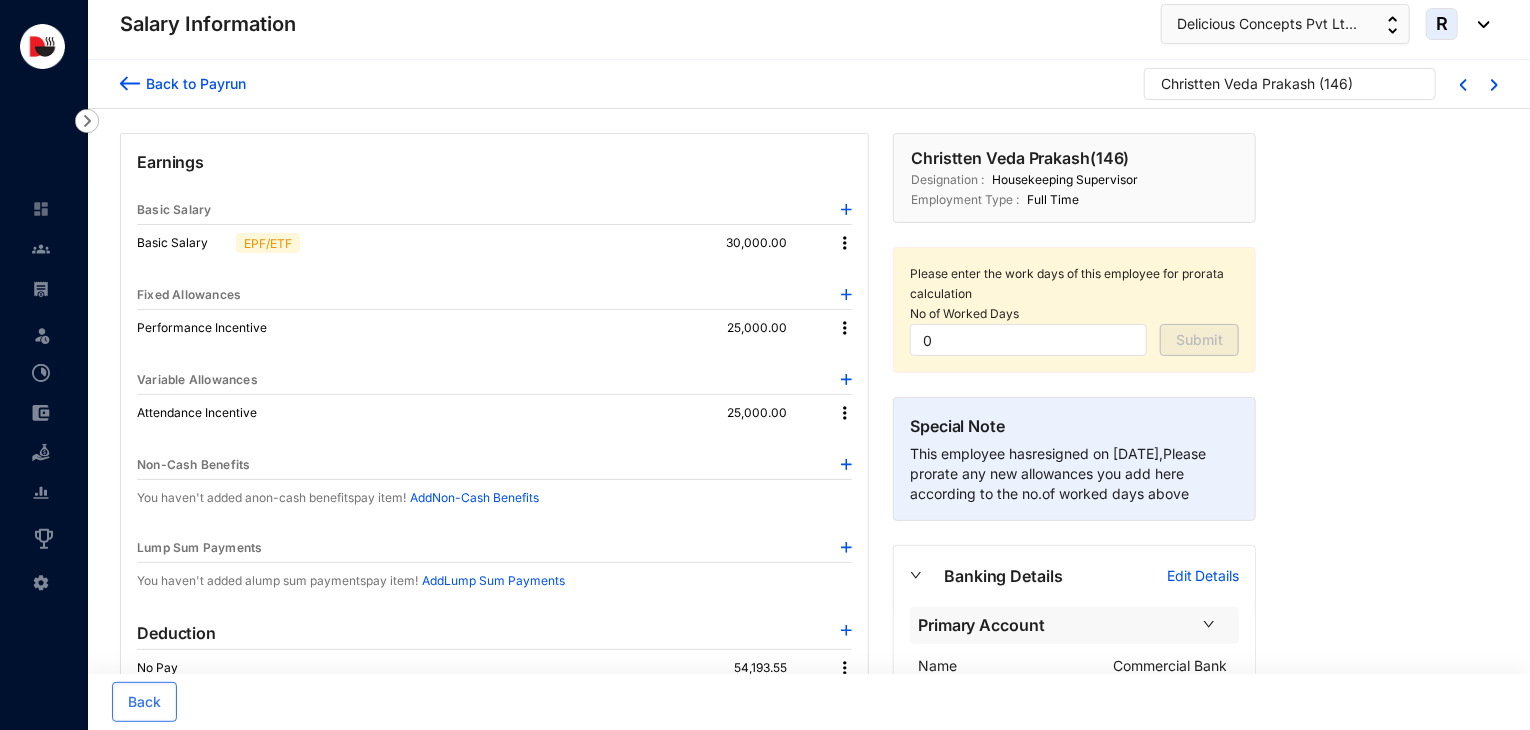 click at bounding box center (845, 243) 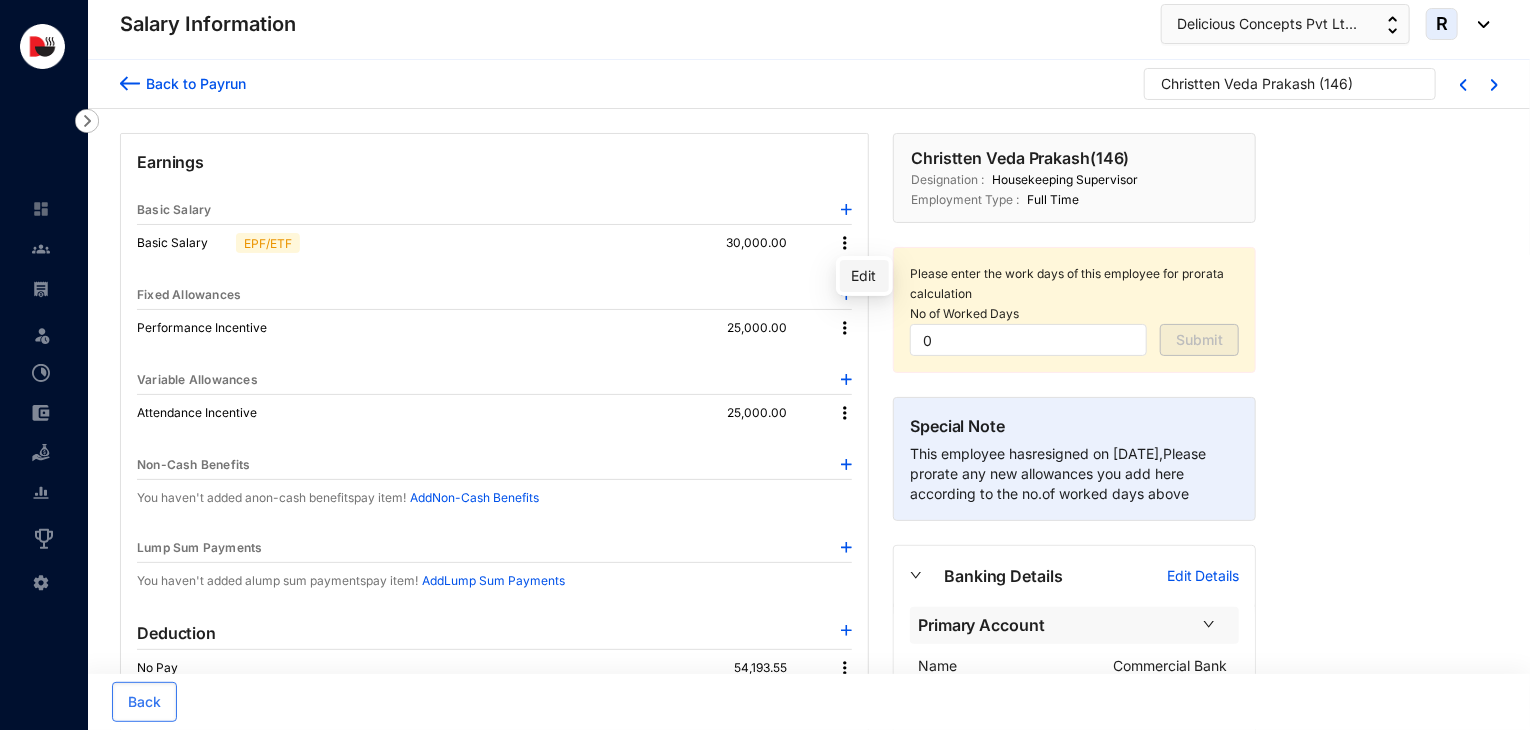 click on "Edit" at bounding box center (864, 276) 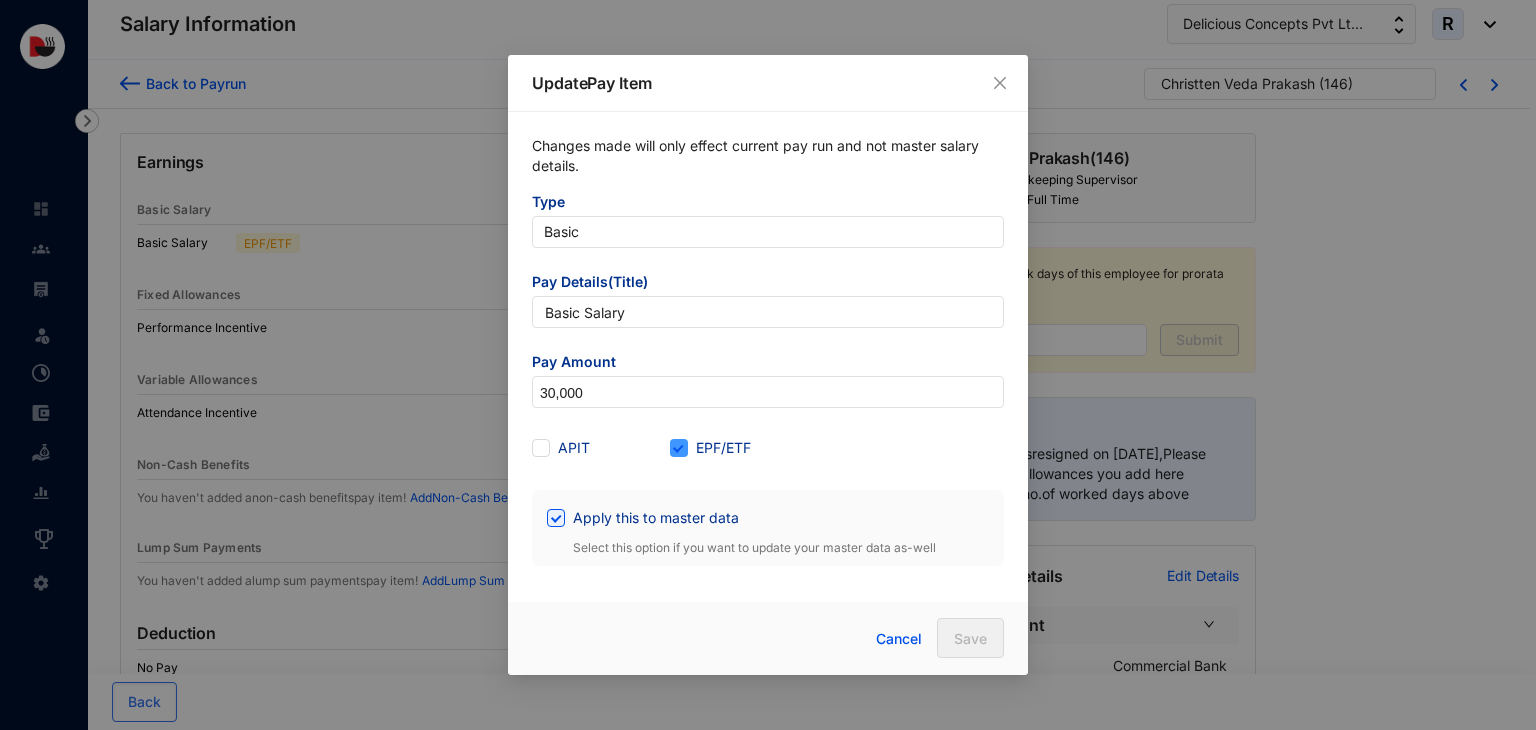 click on "EPF/ETF" at bounding box center (723, 448) 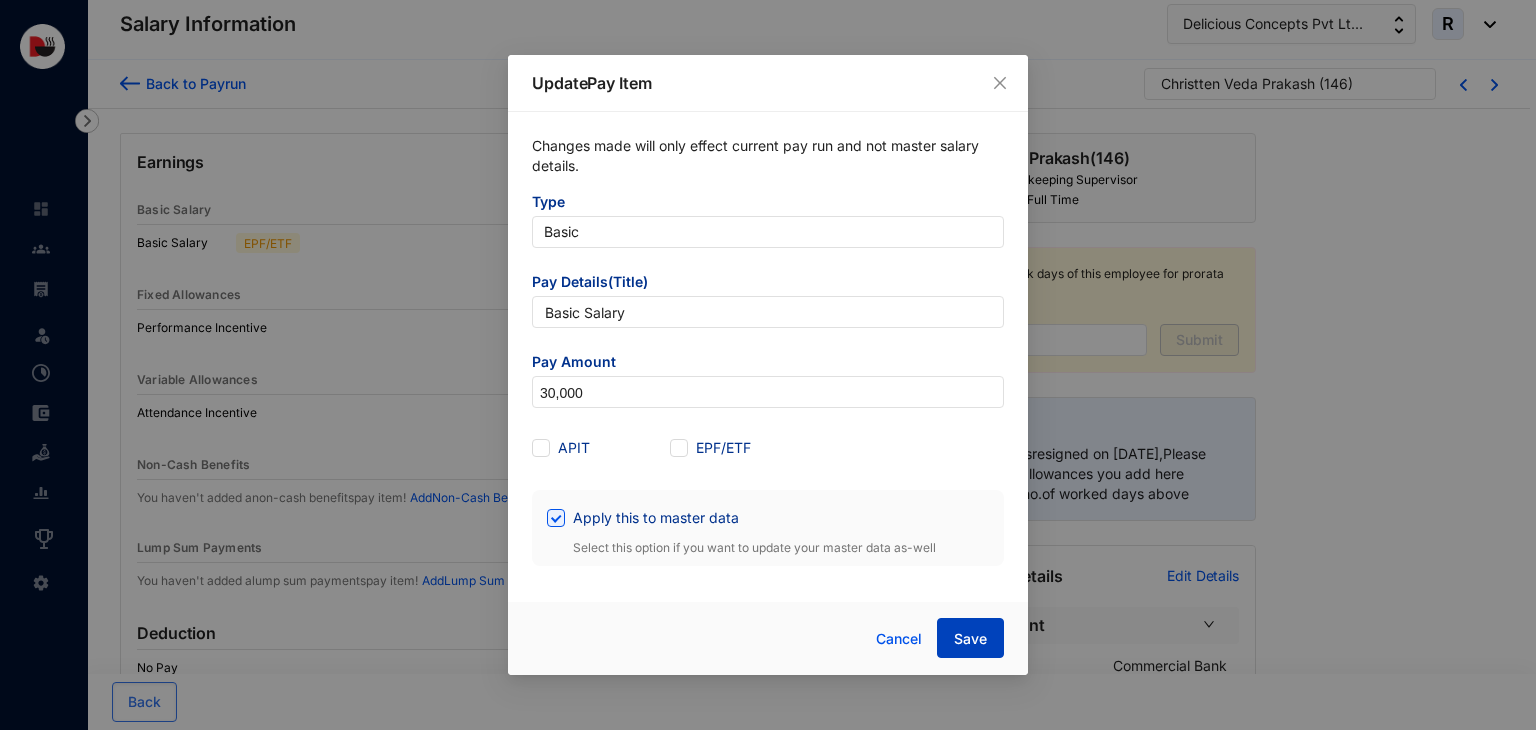 click on "Save" at bounding box center [970, 639] 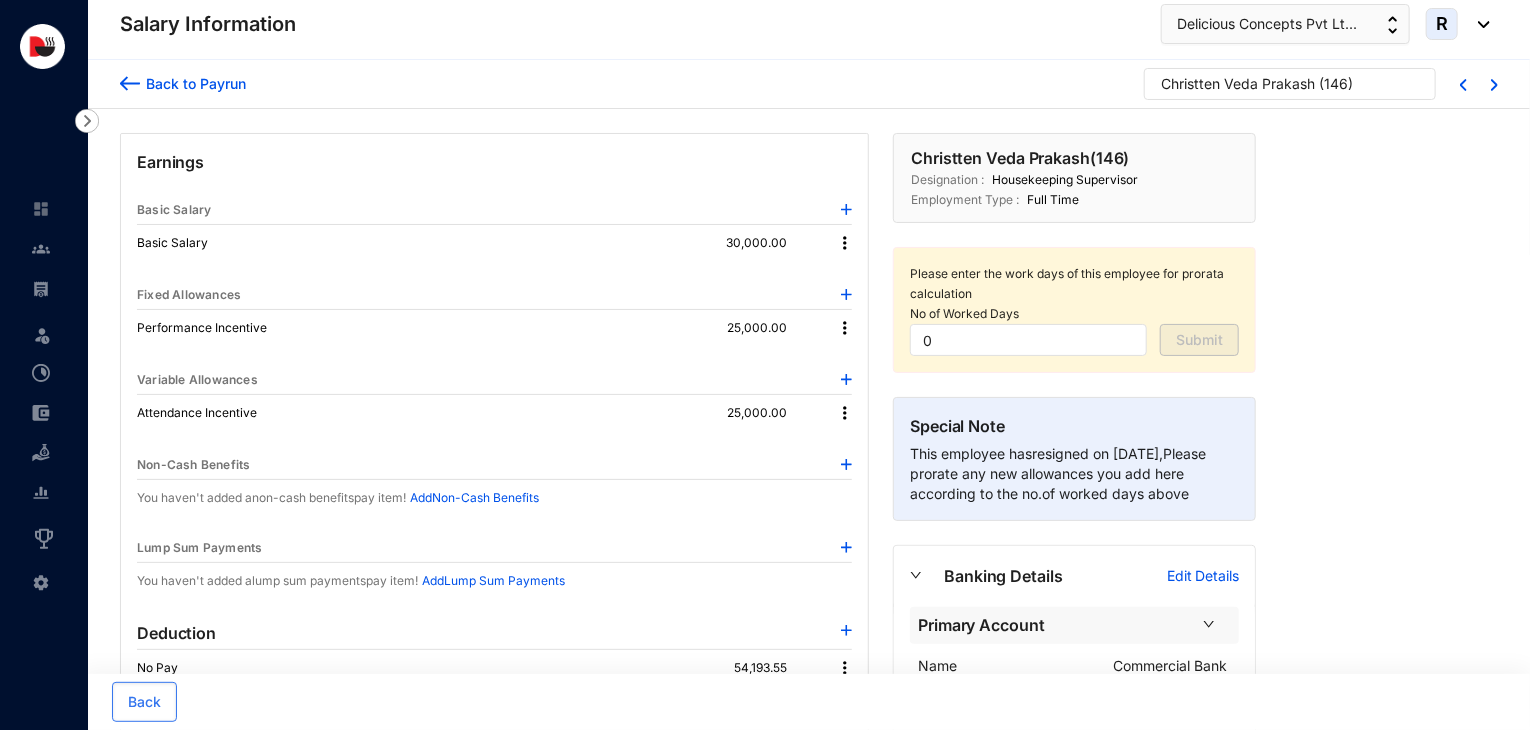 click on "Back to Payrun" at bounding box center [193, 83] 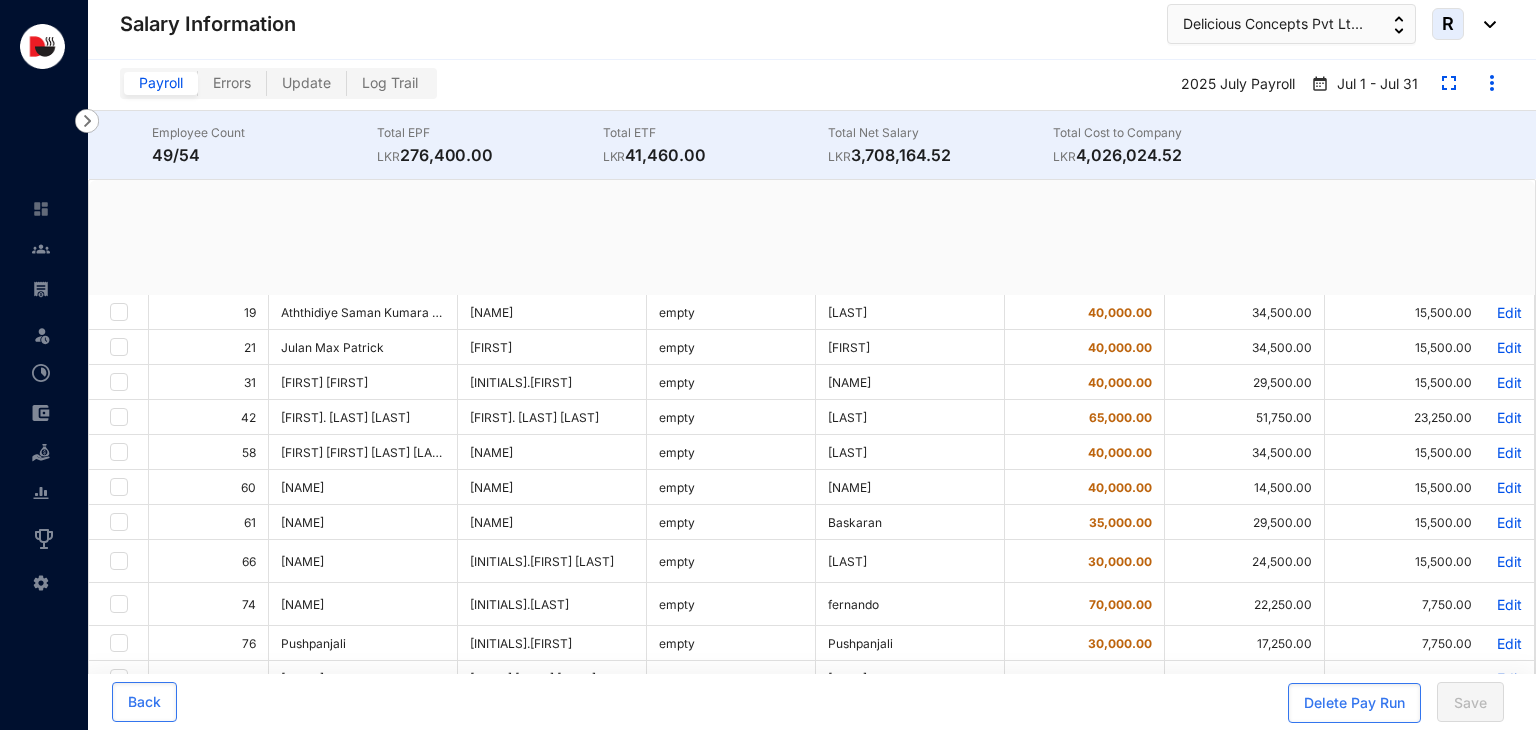 checkbox on "true" 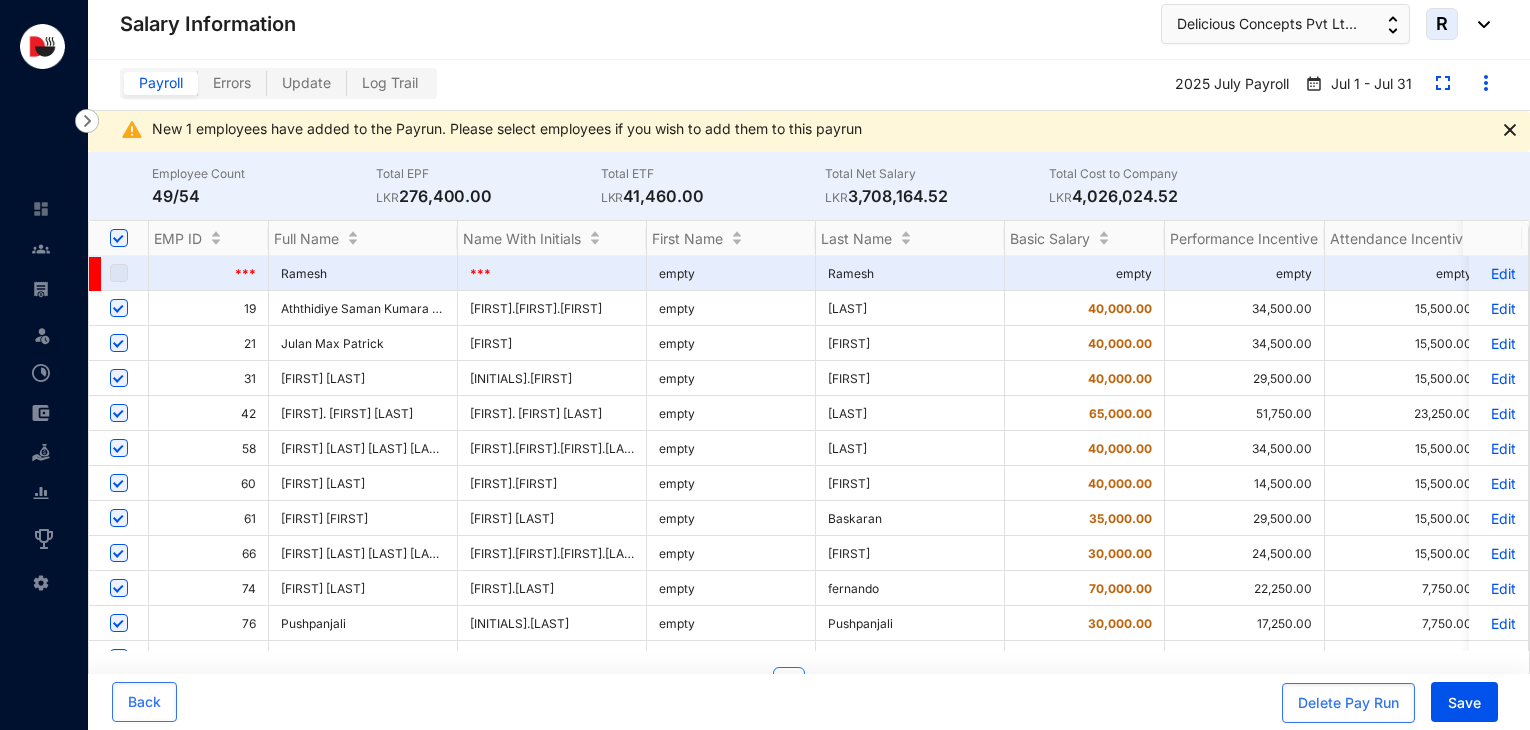scroll, scrollTop: 0, scrollLeft: 0, axis: both 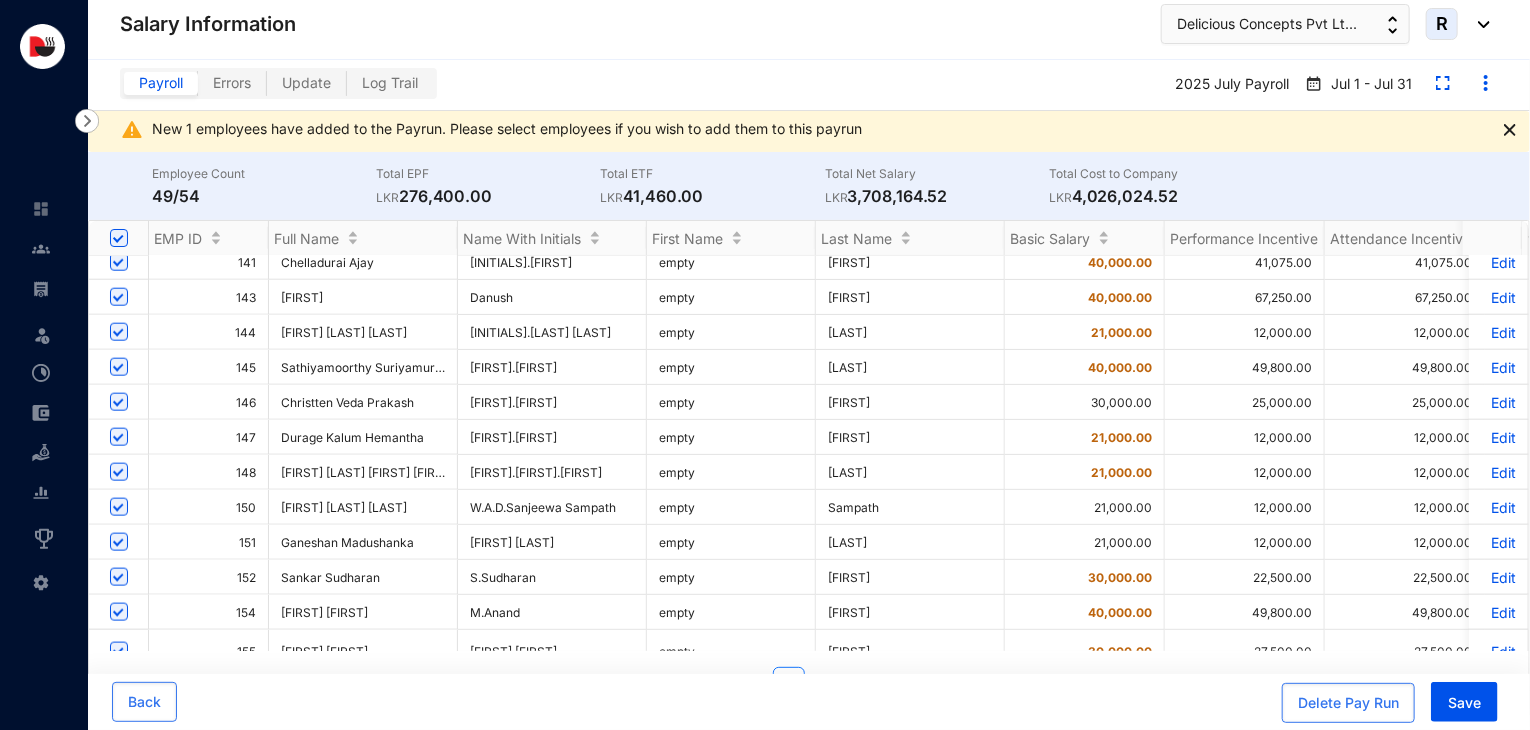 click on "Edit" at bounding box center [1498, 437] 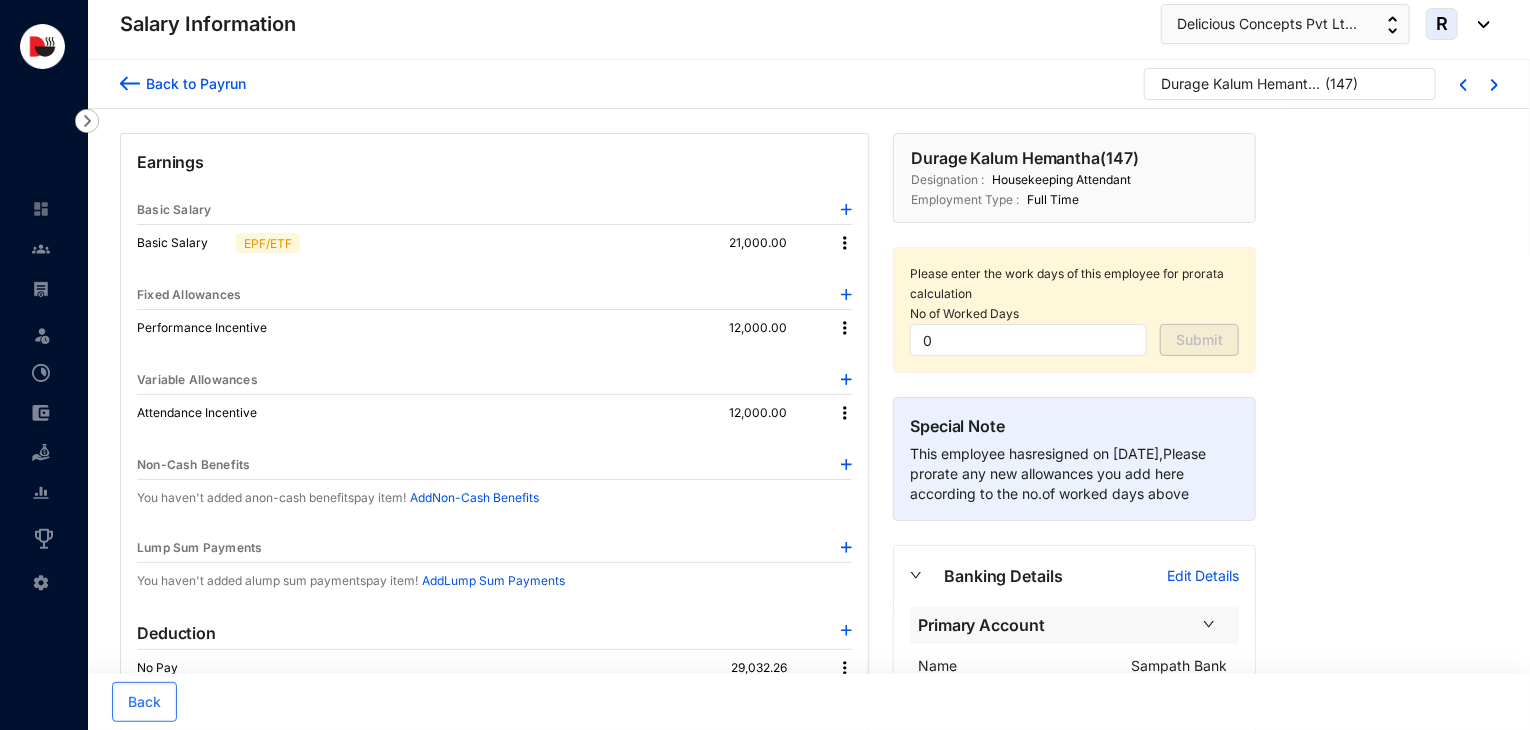click at bounding box center (845, 243) 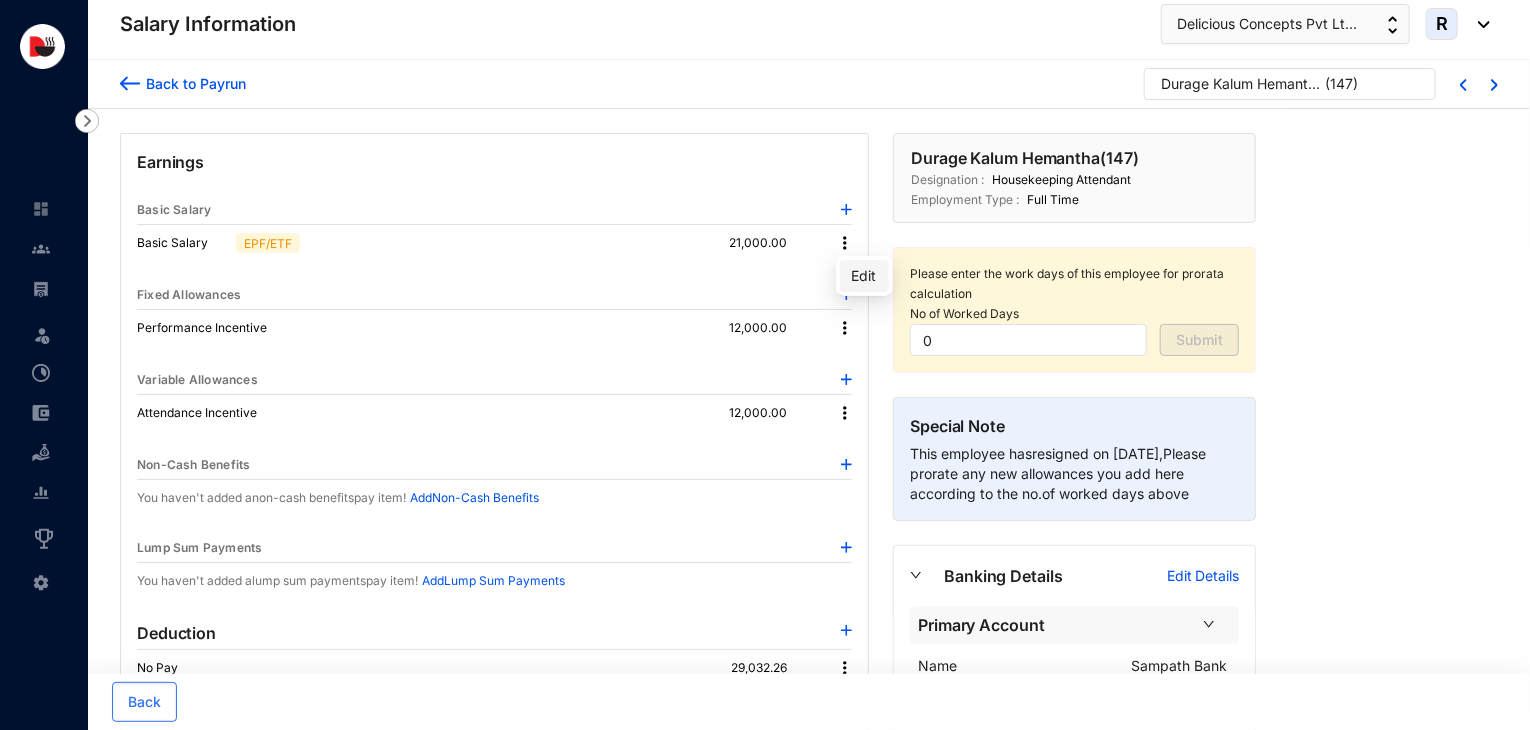 click on "Edit" at bounding box center (864, 276) 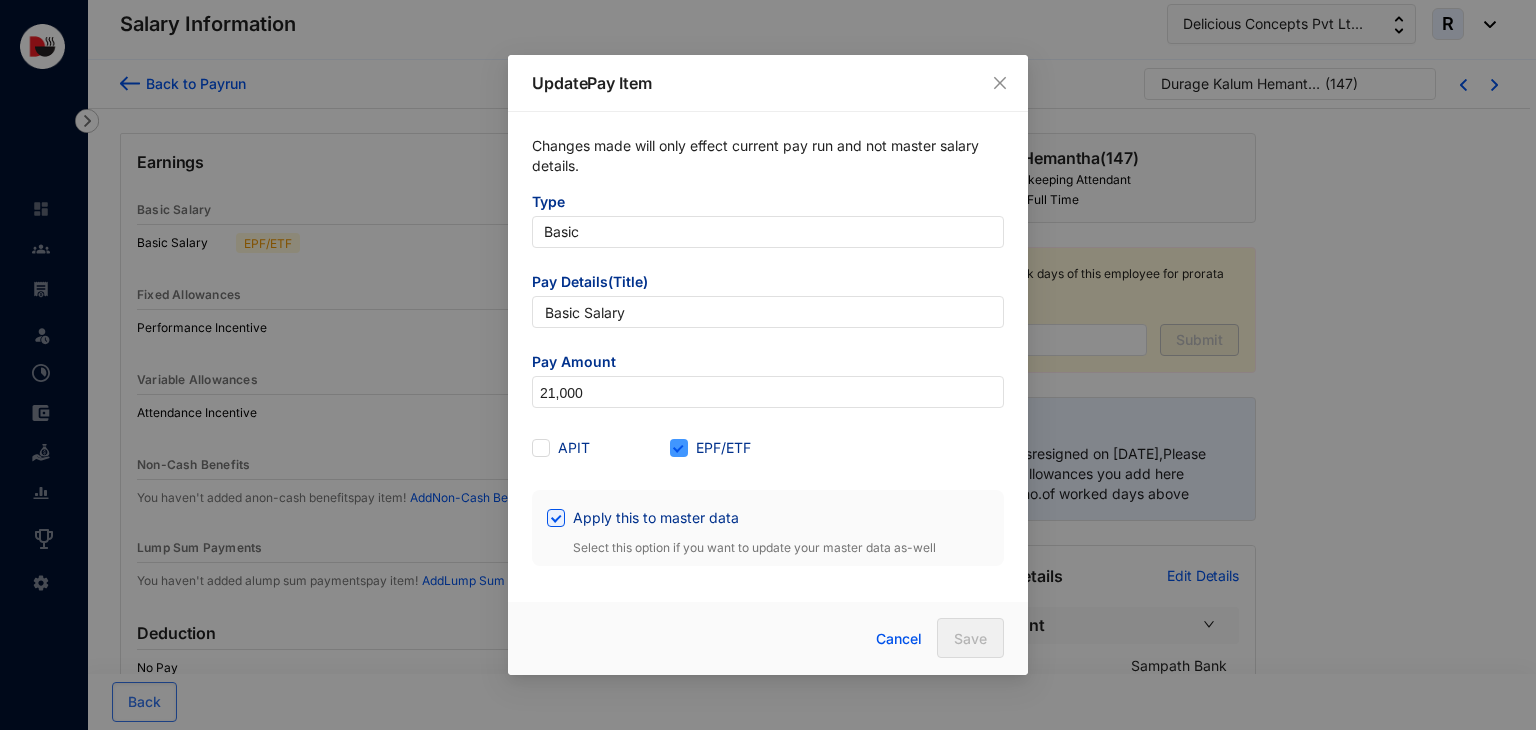 click on "EPF/ETF" at bounding box center [723, 448] 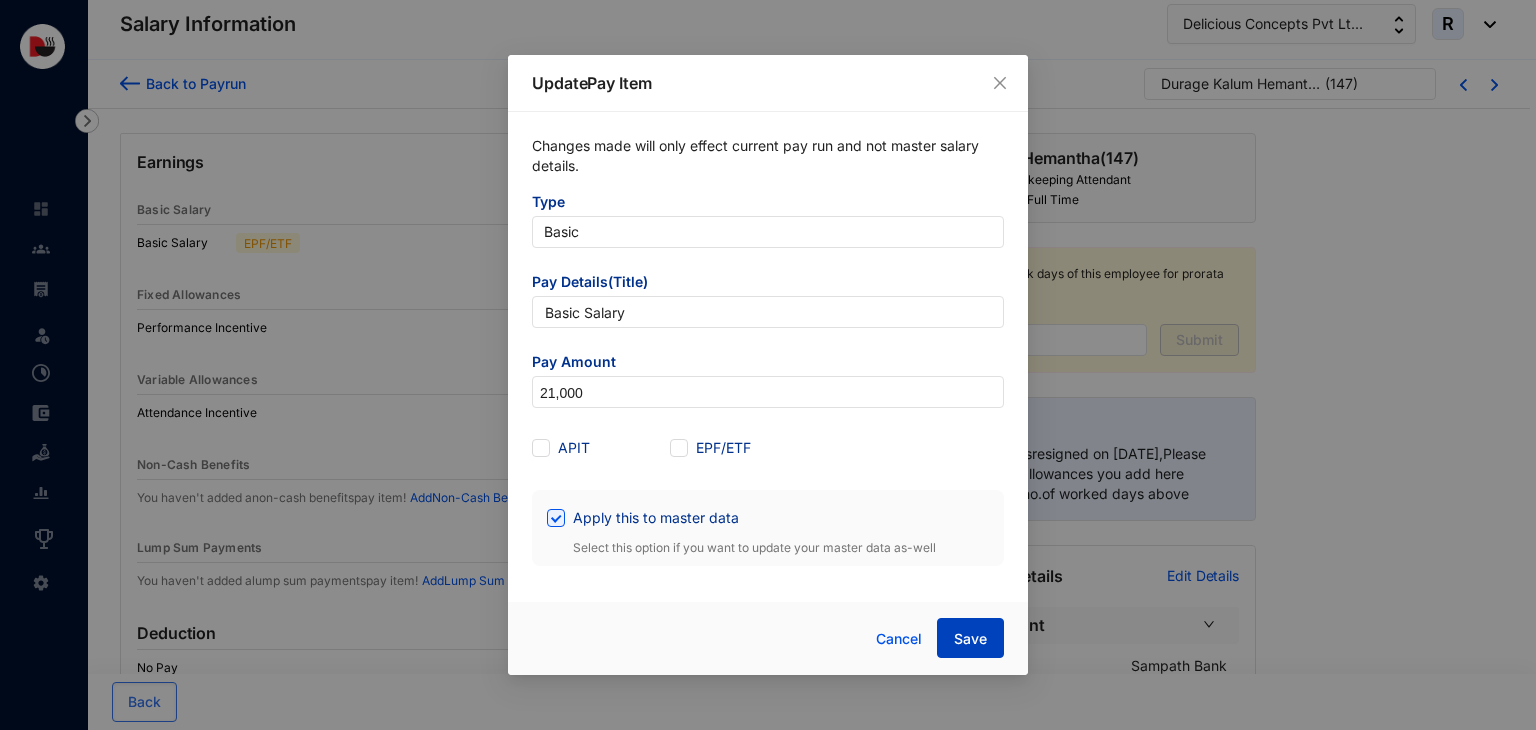click on "Save" at bounding box center [970, 638] 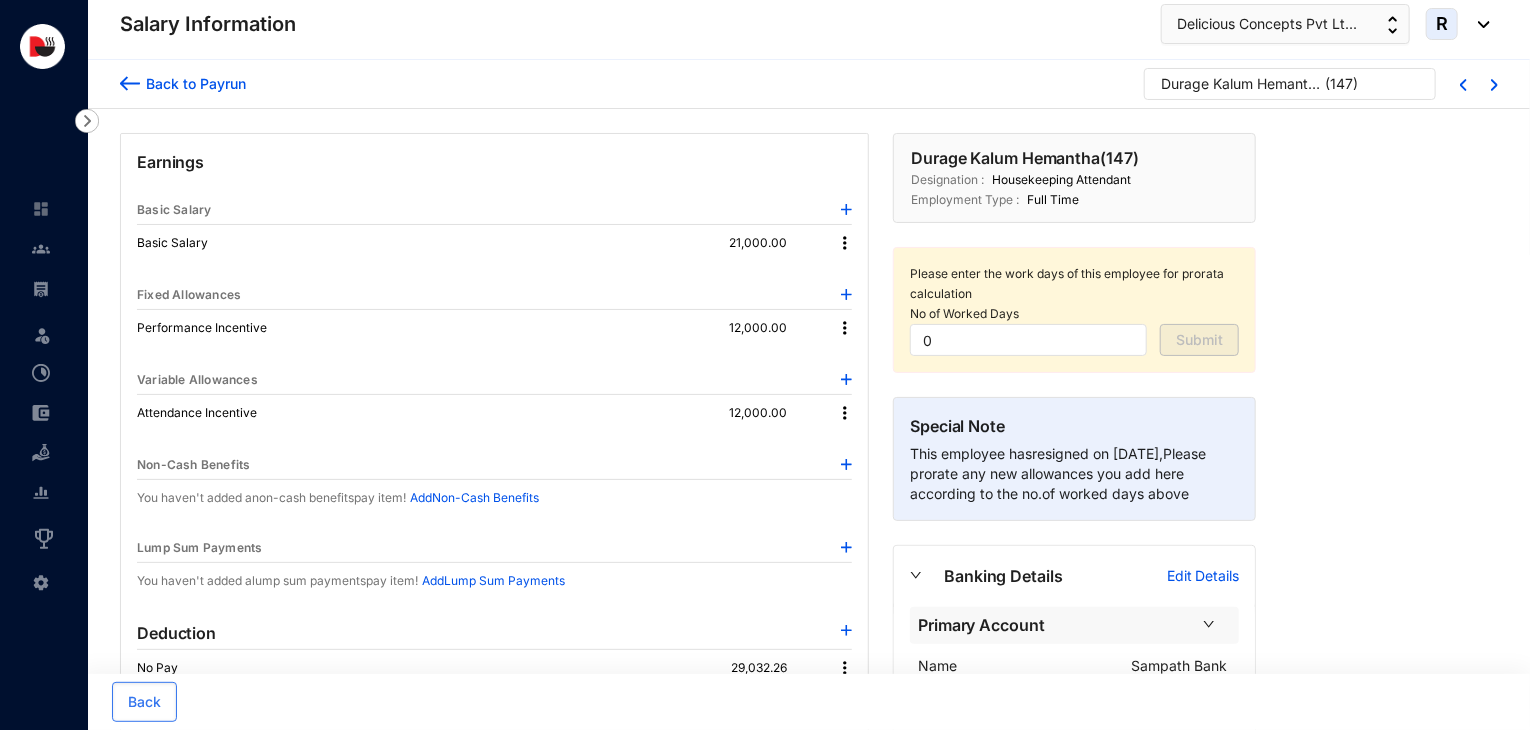 click on "Back to Payrun" at bounding box center (193, 83) 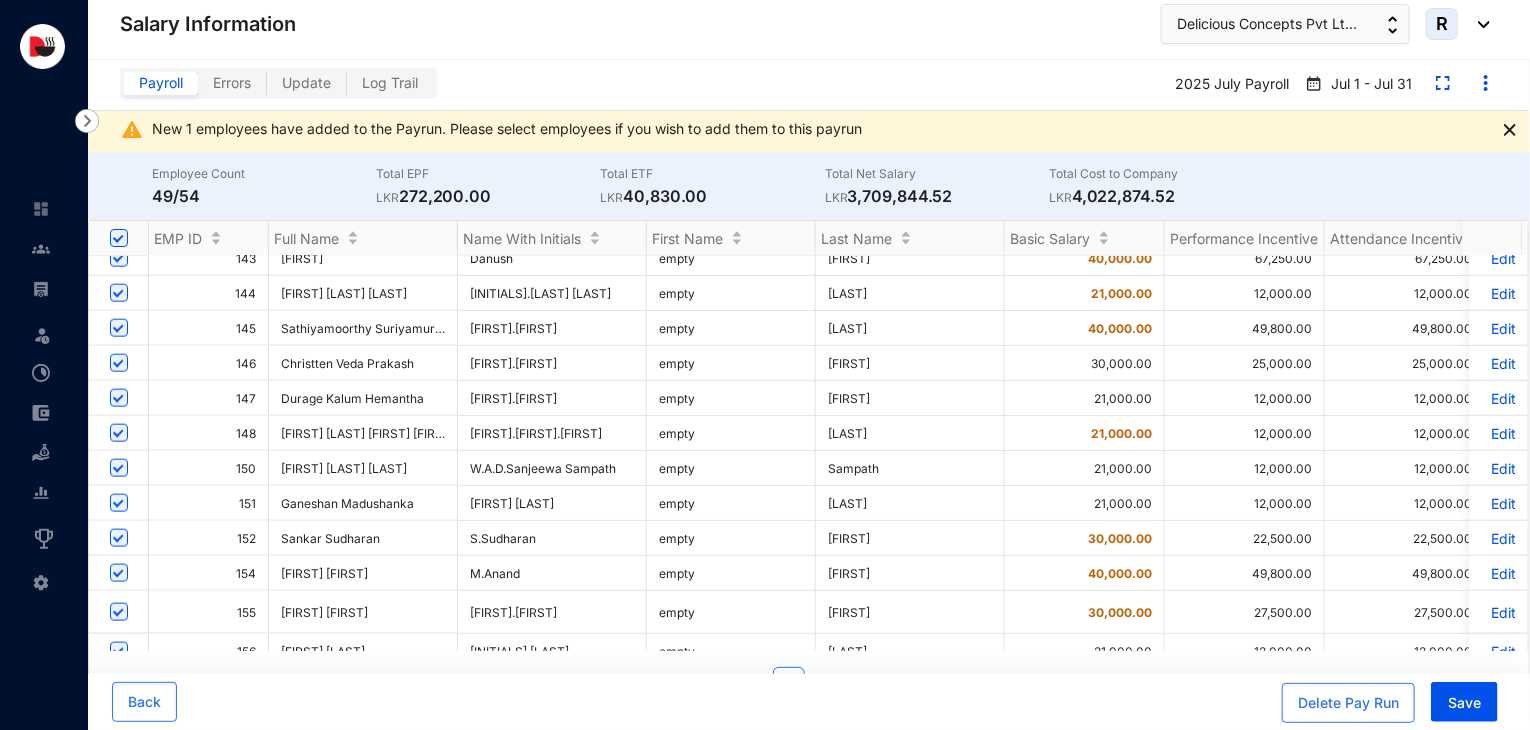 scroll, scrollTop: 1164, scrollLeft: 0, axis: vertical 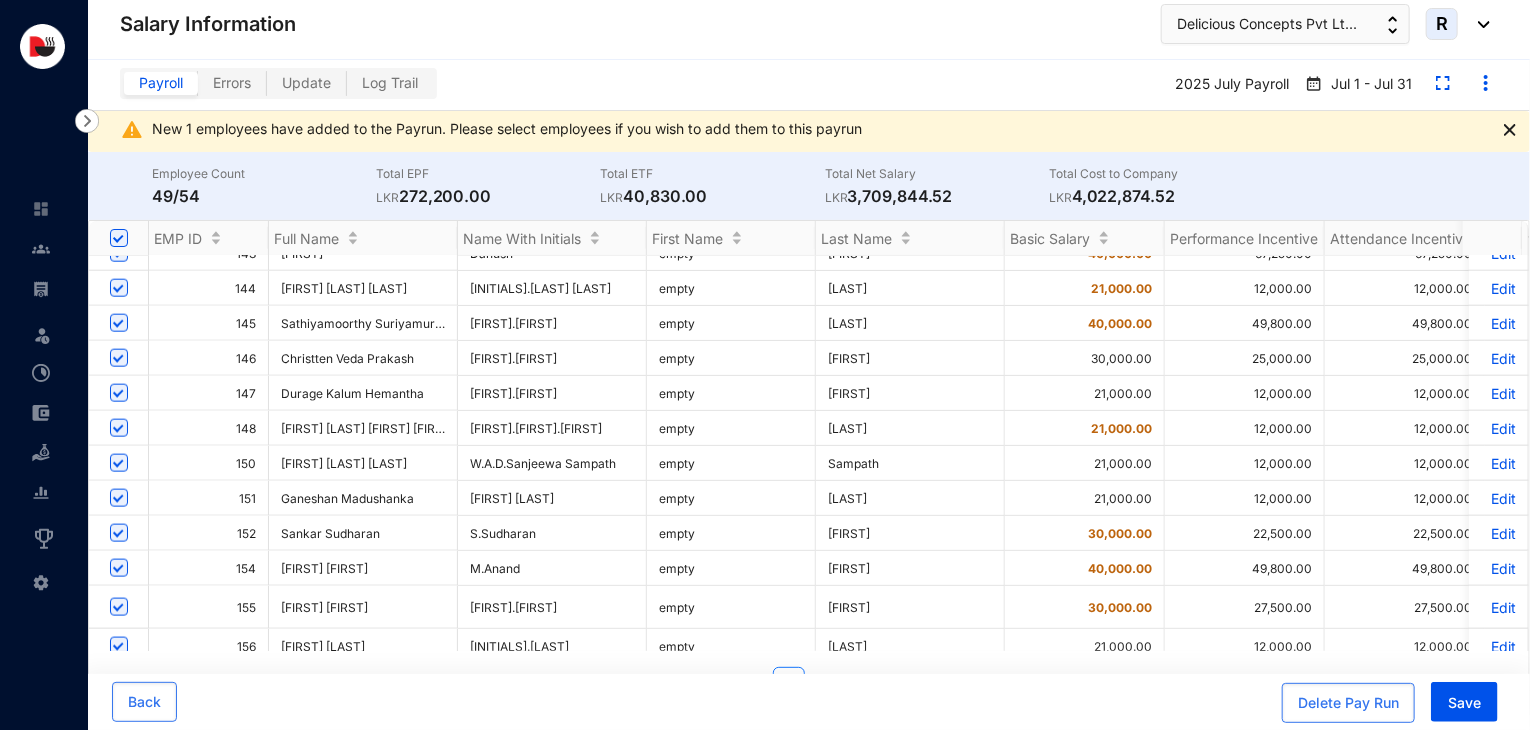 click on "Edit" at bounding box center [1498, 428] 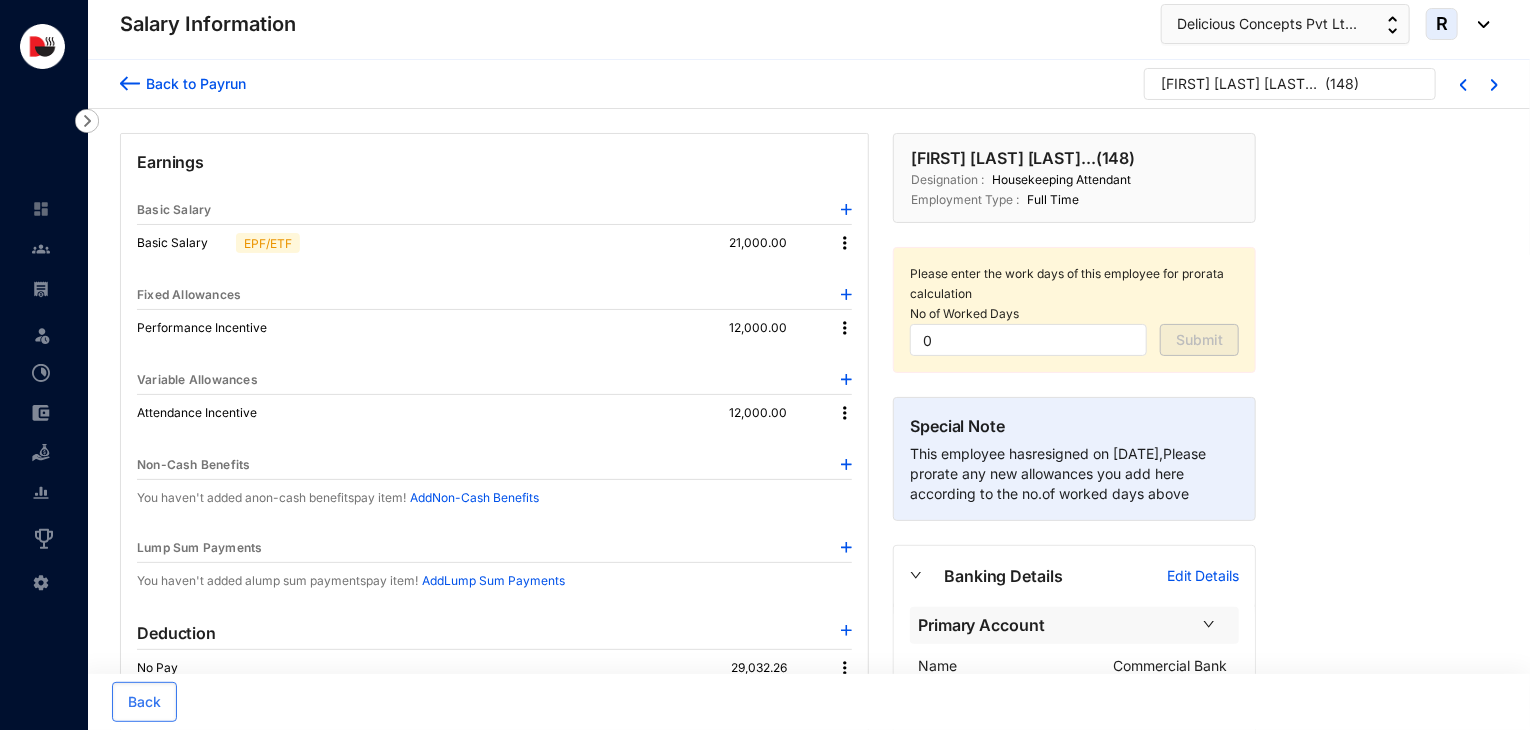 click at bounding box center [845, 243] 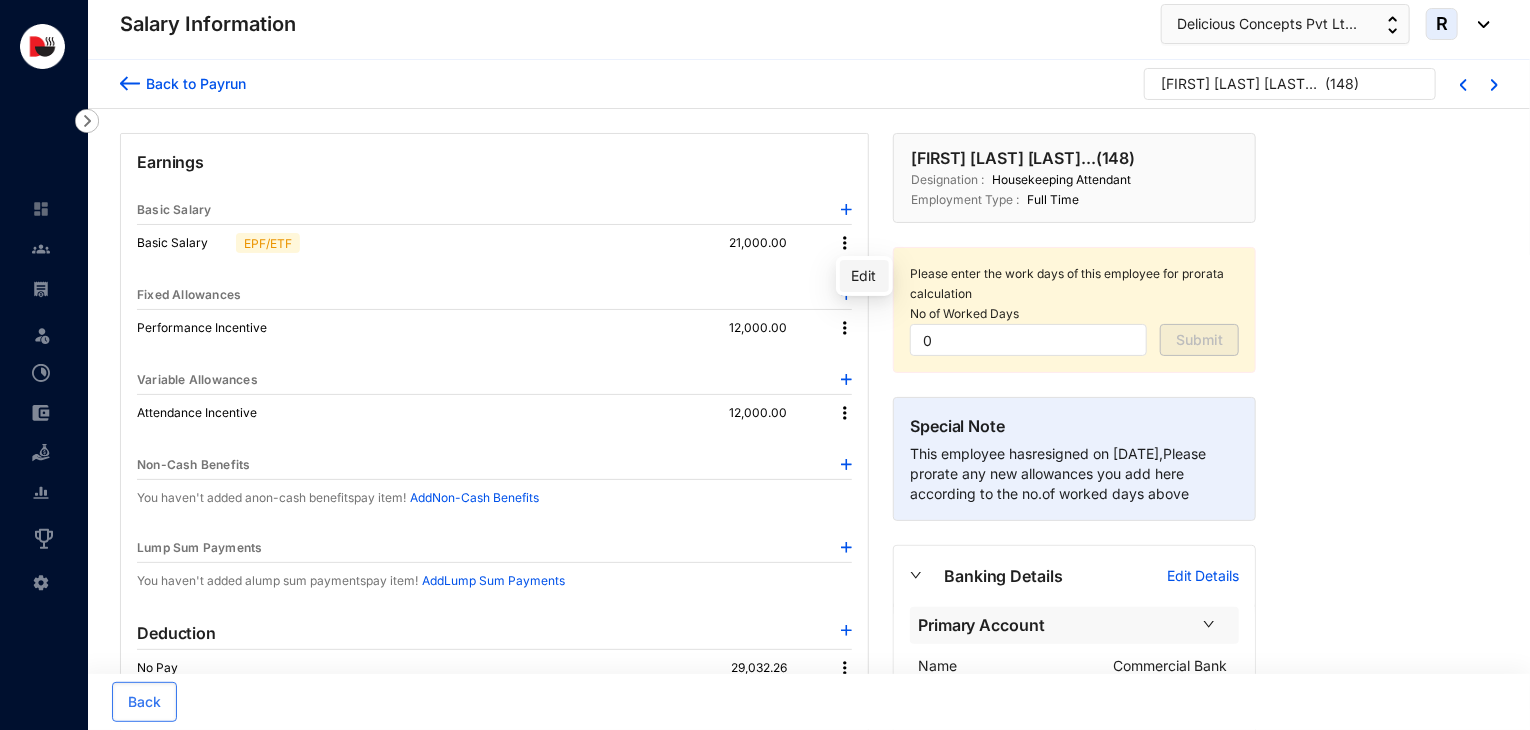 click on "Edit" at bounding box center (864, 276) 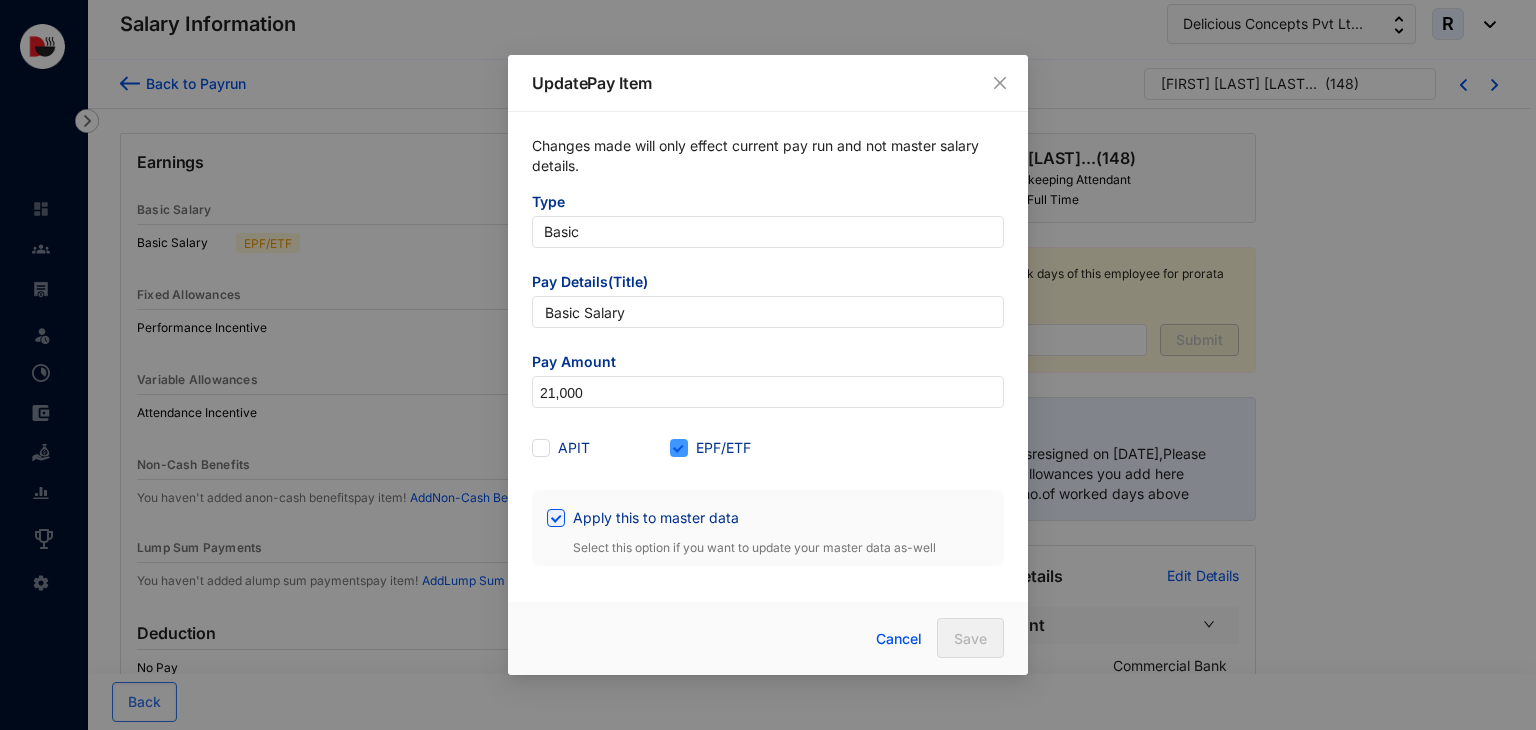 click on "EPF/ETF" at bounding box center [723, 448] 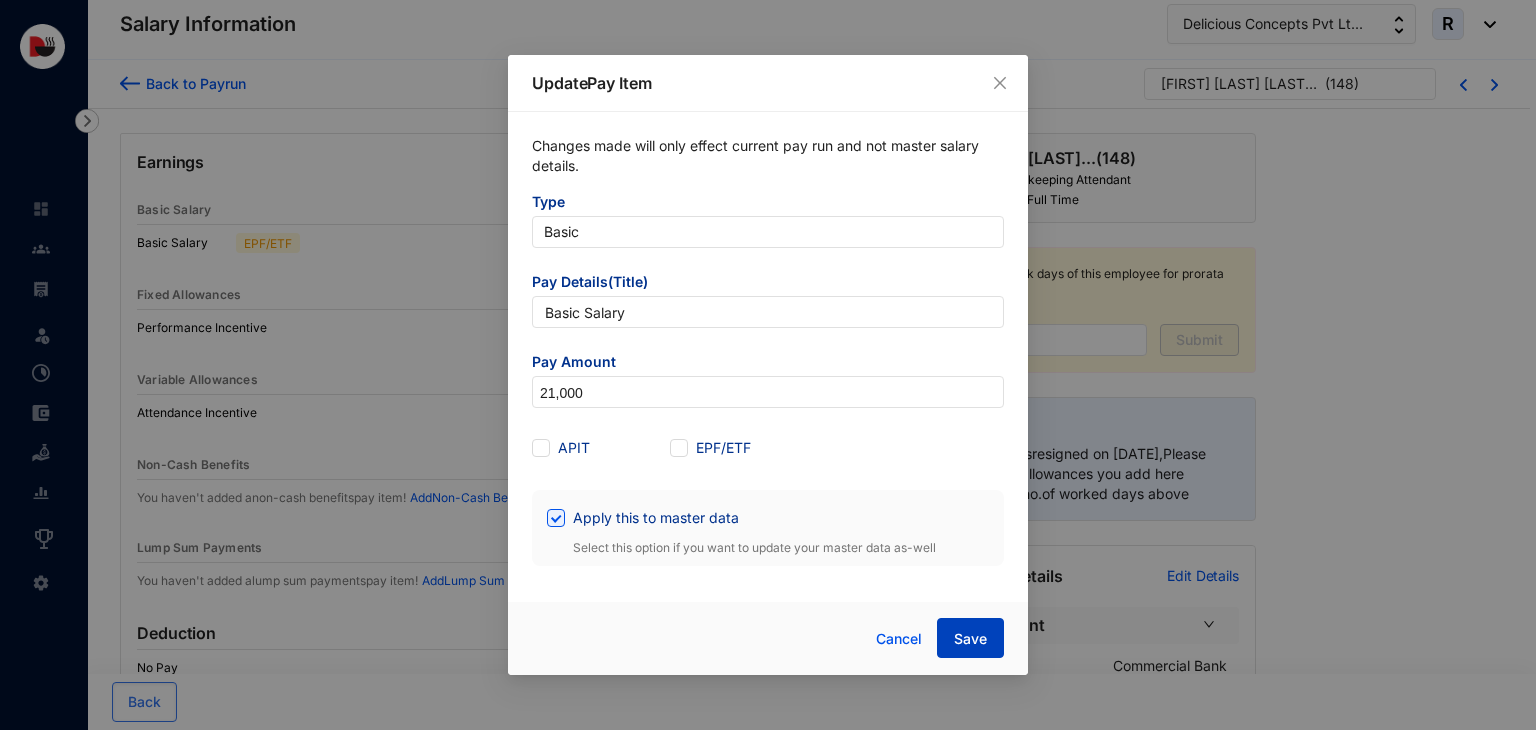 click on "Save" at bounding box center [970, 638] 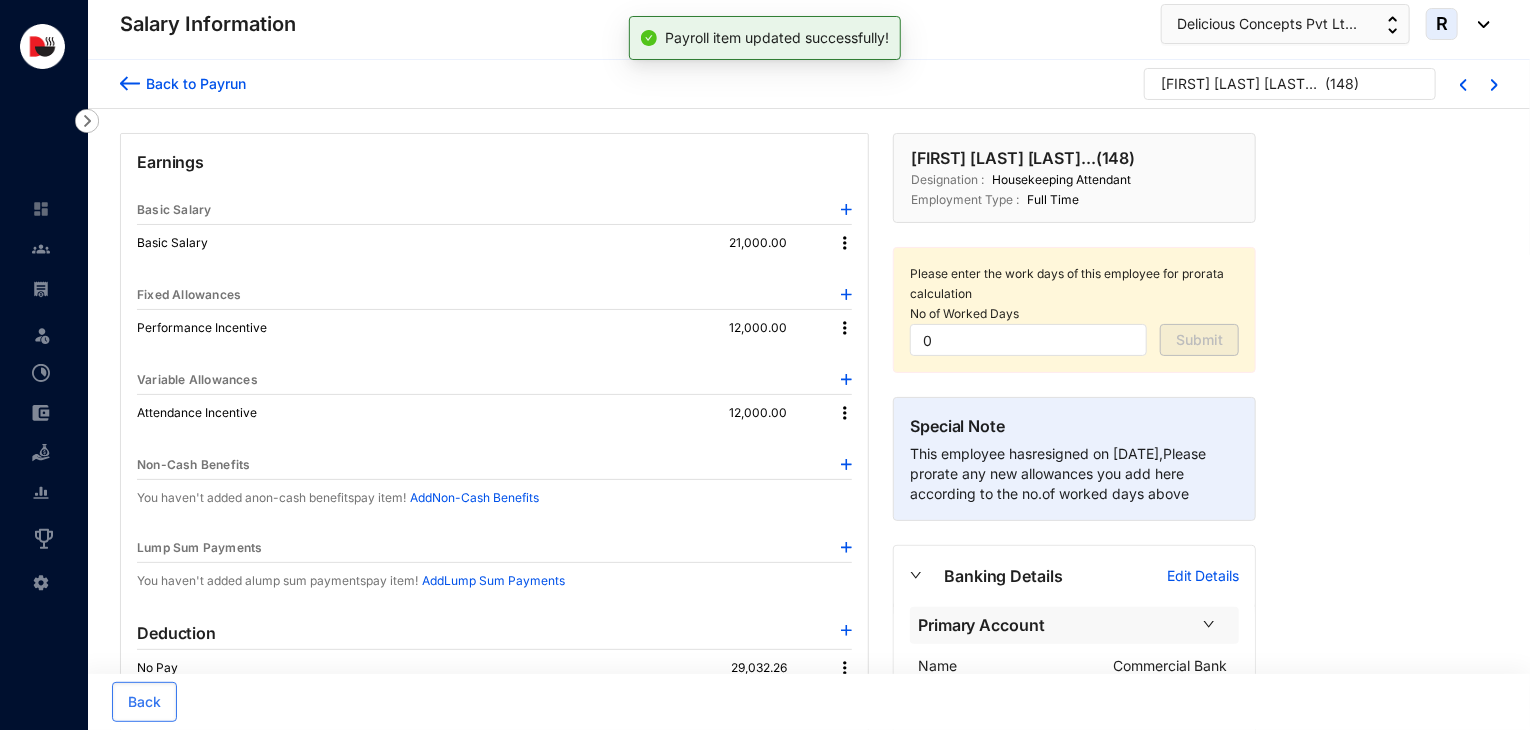 click on "Back to Payrun" at bounding box center [193, 83] 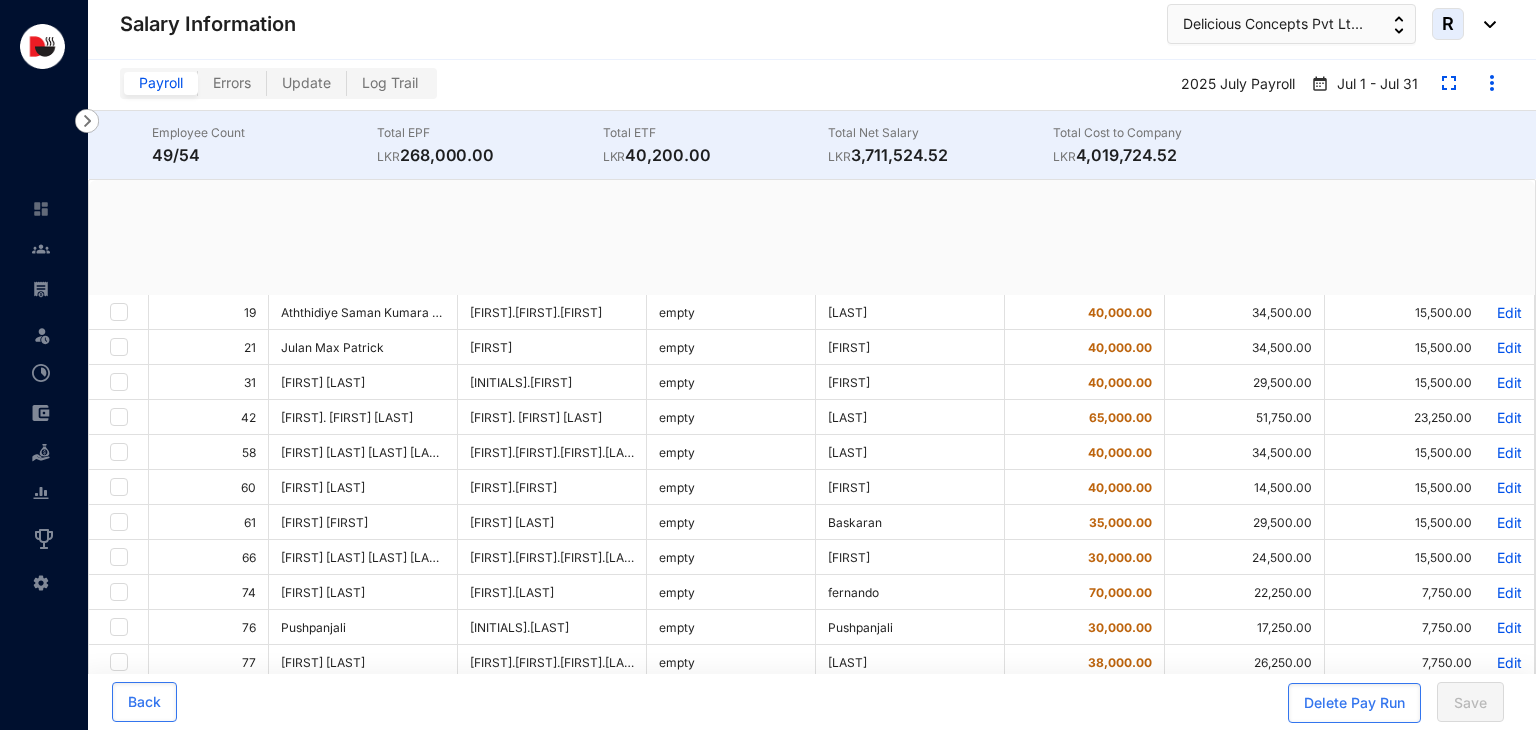 checkbox on "true" 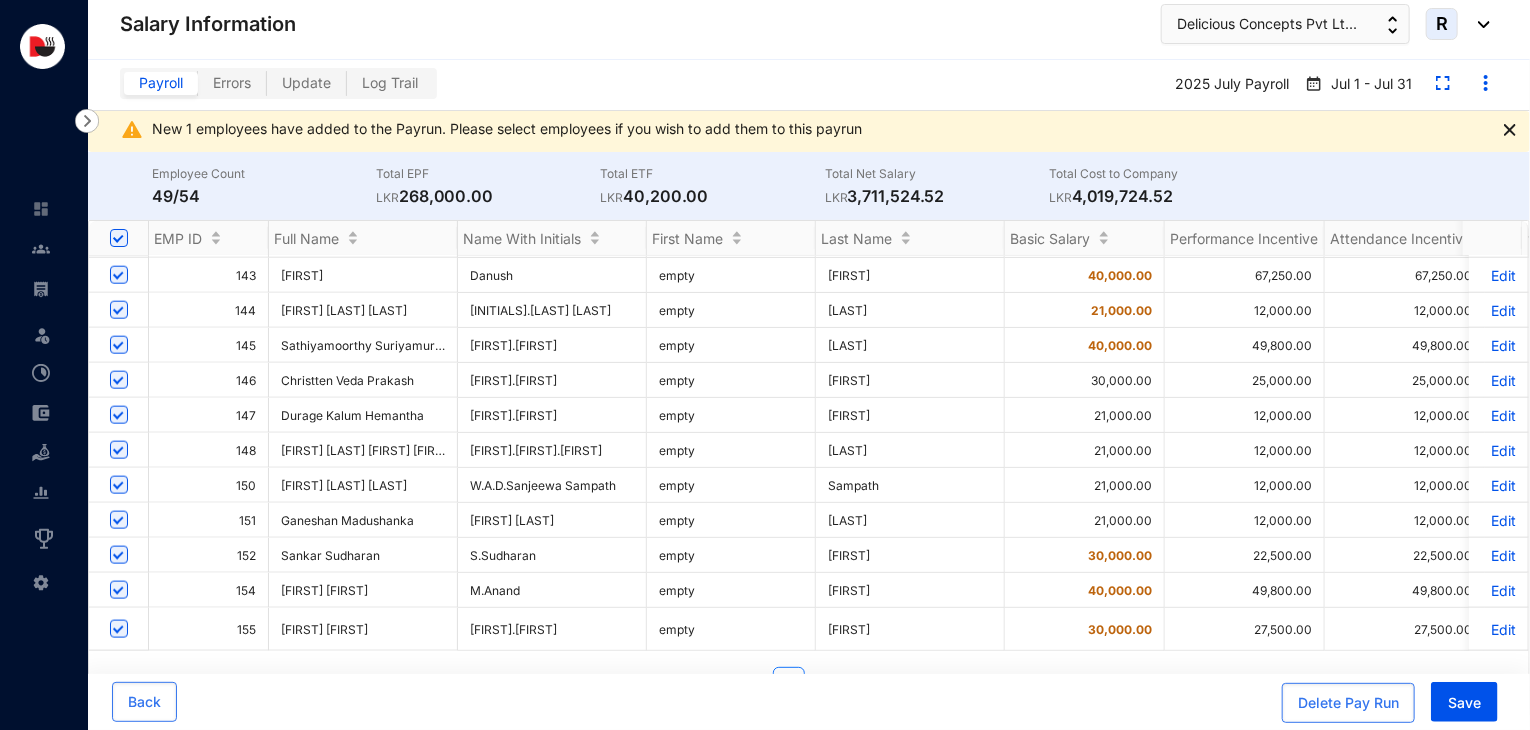 scroll, scrollTop: 1155, scrollLeft: 0, axis: vertical 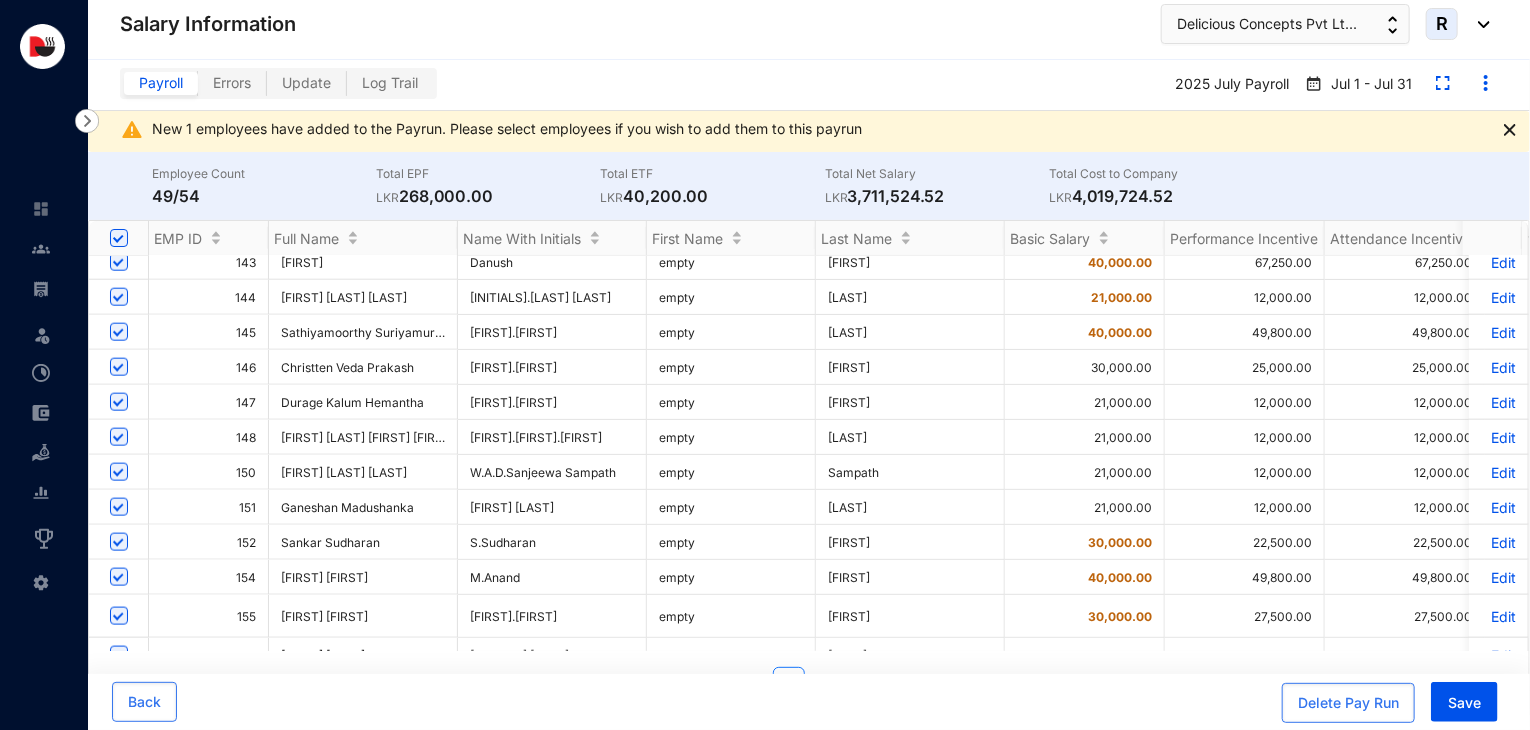 click on "Edit" at bounding box center (1498, 402) 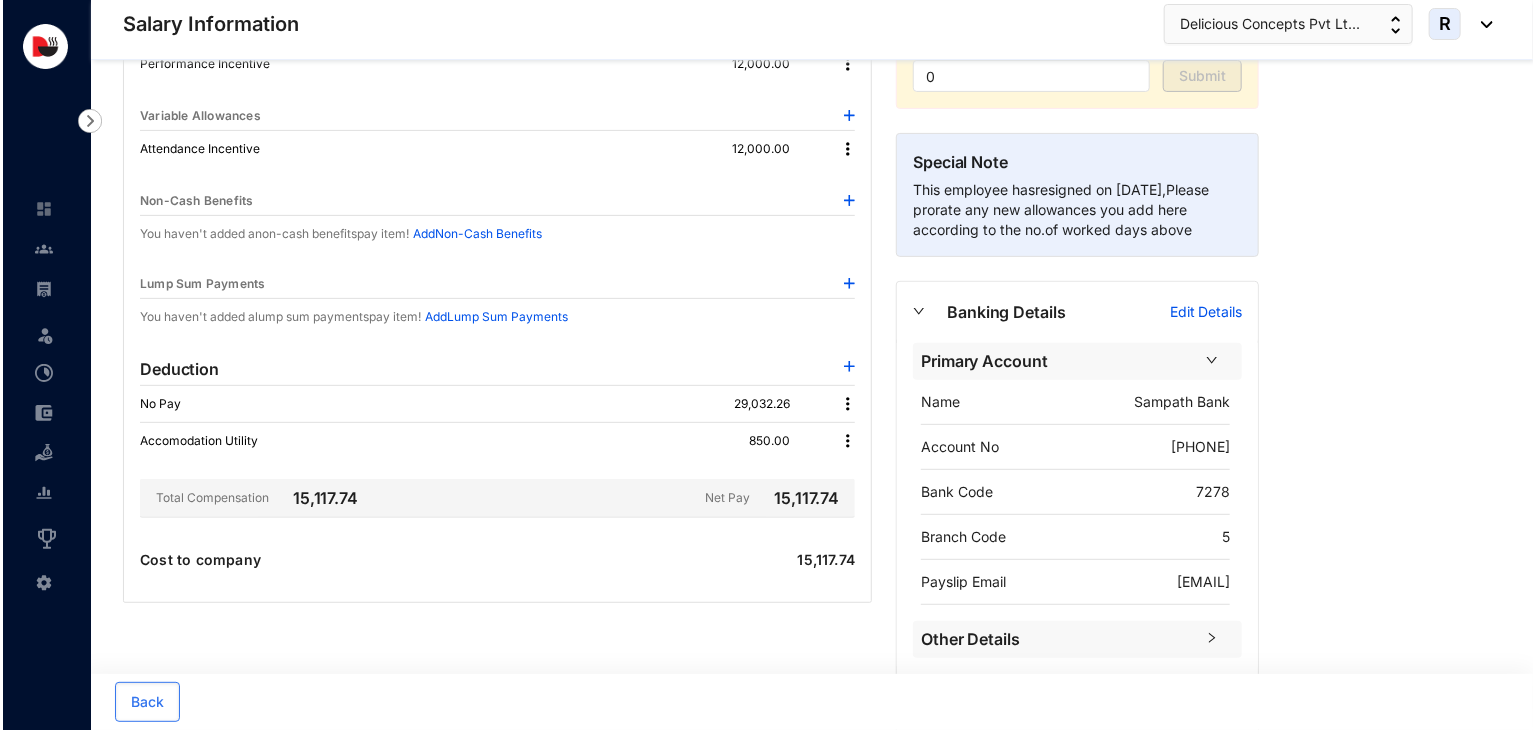 scroll, scrollTop: 270, scrollLeft: 0, axis: vertical 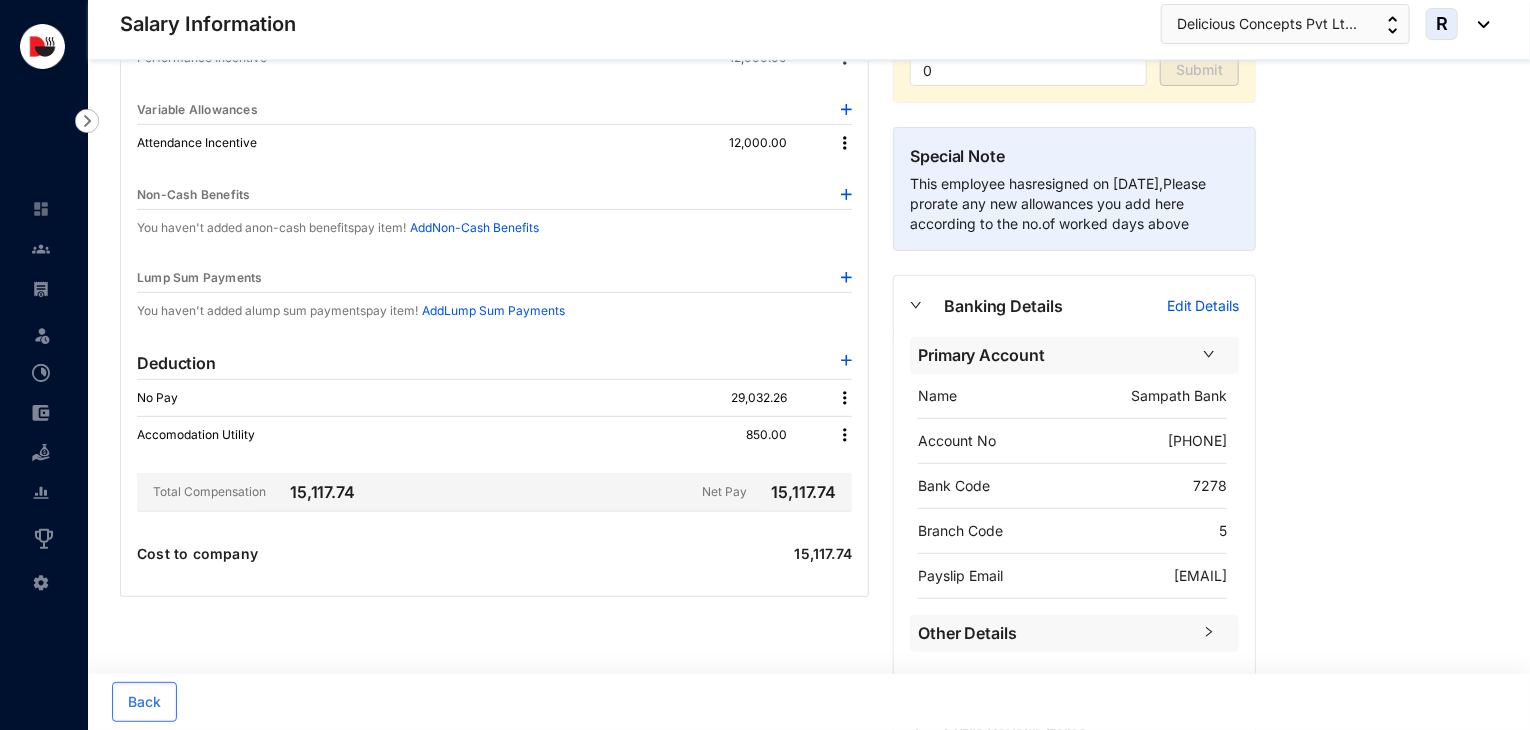 click on "Edit Details" at bounding box center [1203, 306] 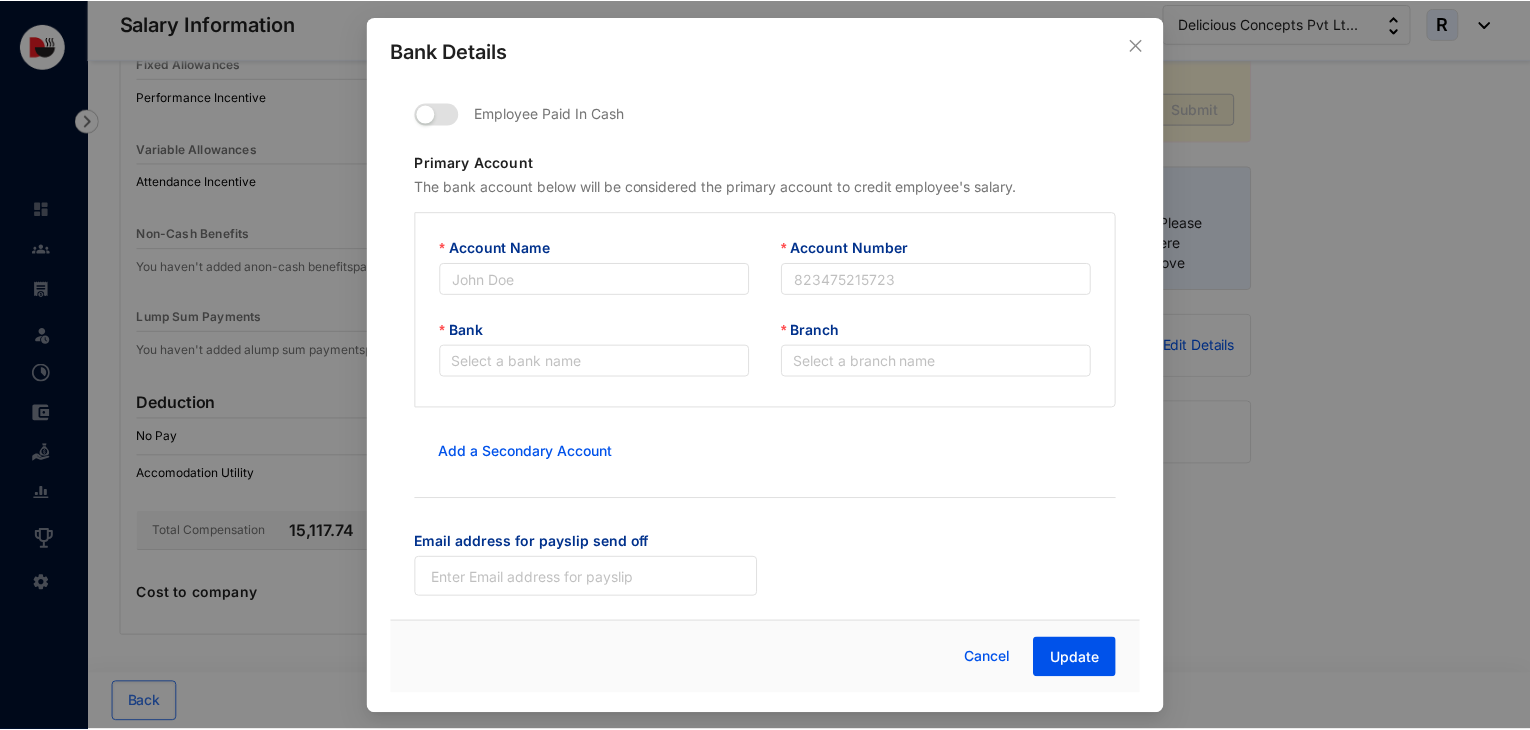 scroll, scrollTop: 229, scrollLeft: 0, axis: vertical 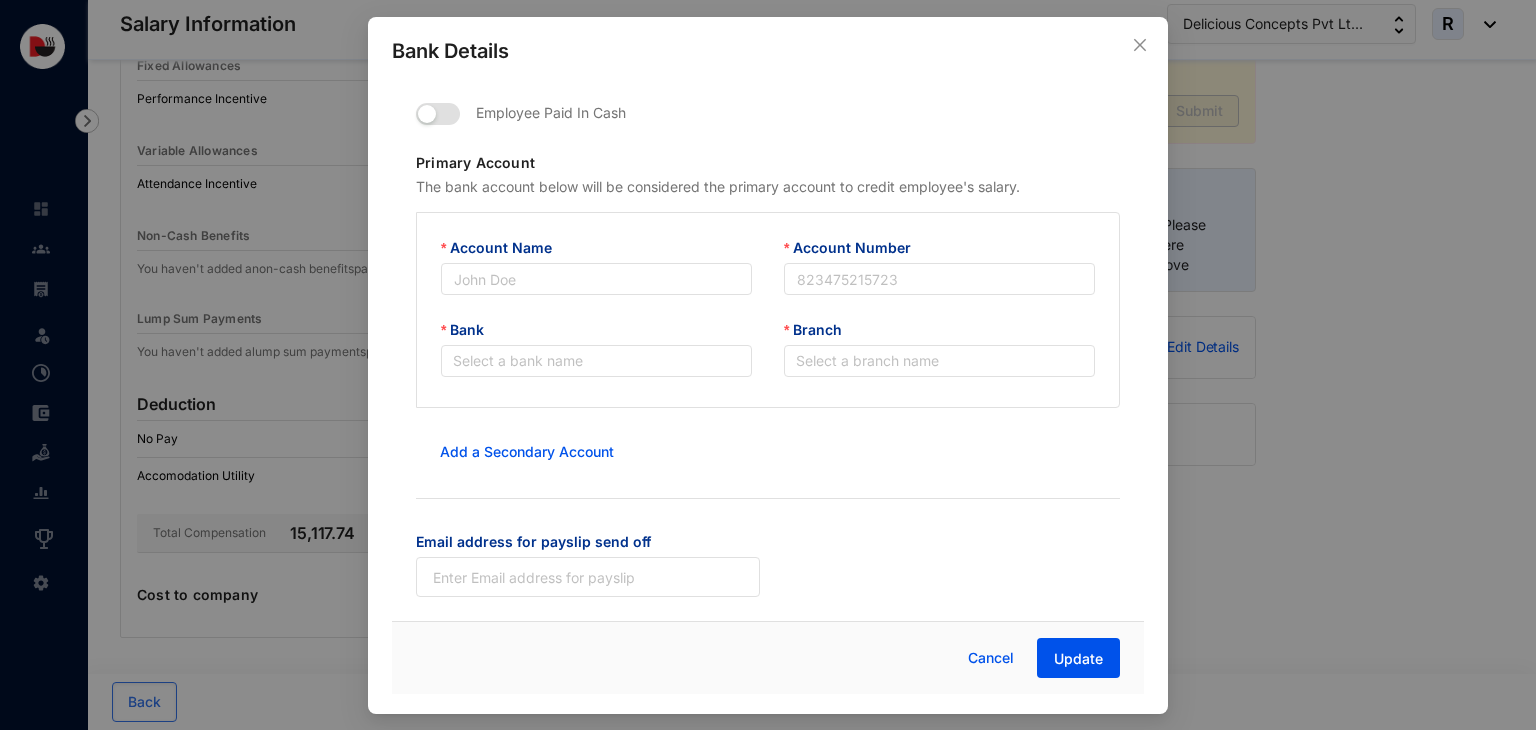 type on "Sampath Bank" 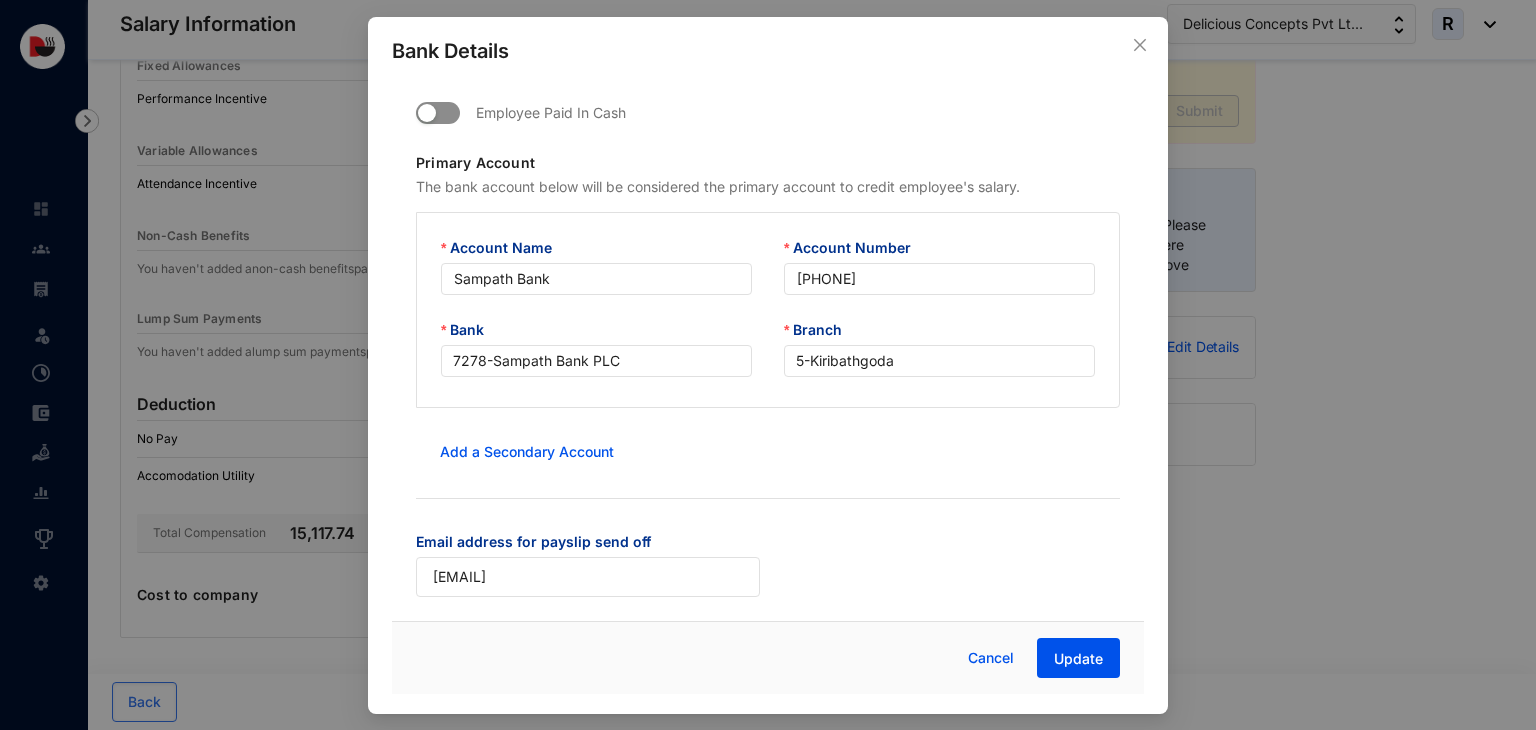 click at bounding box center (438, 113) 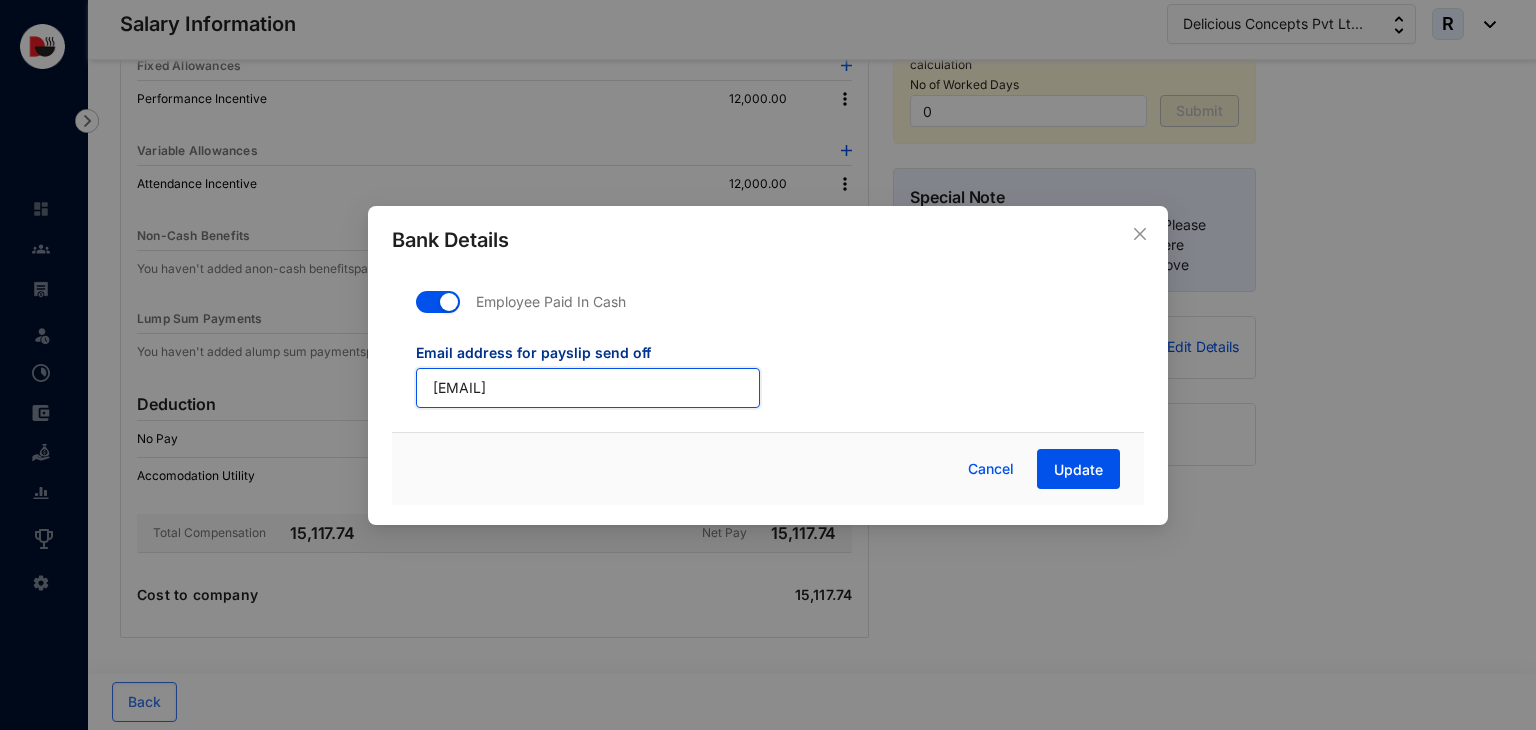 drag, startPoint x: 596, startPoint y: 387, endPoint x: 247, endPoint y: 377, distance: 349.14325 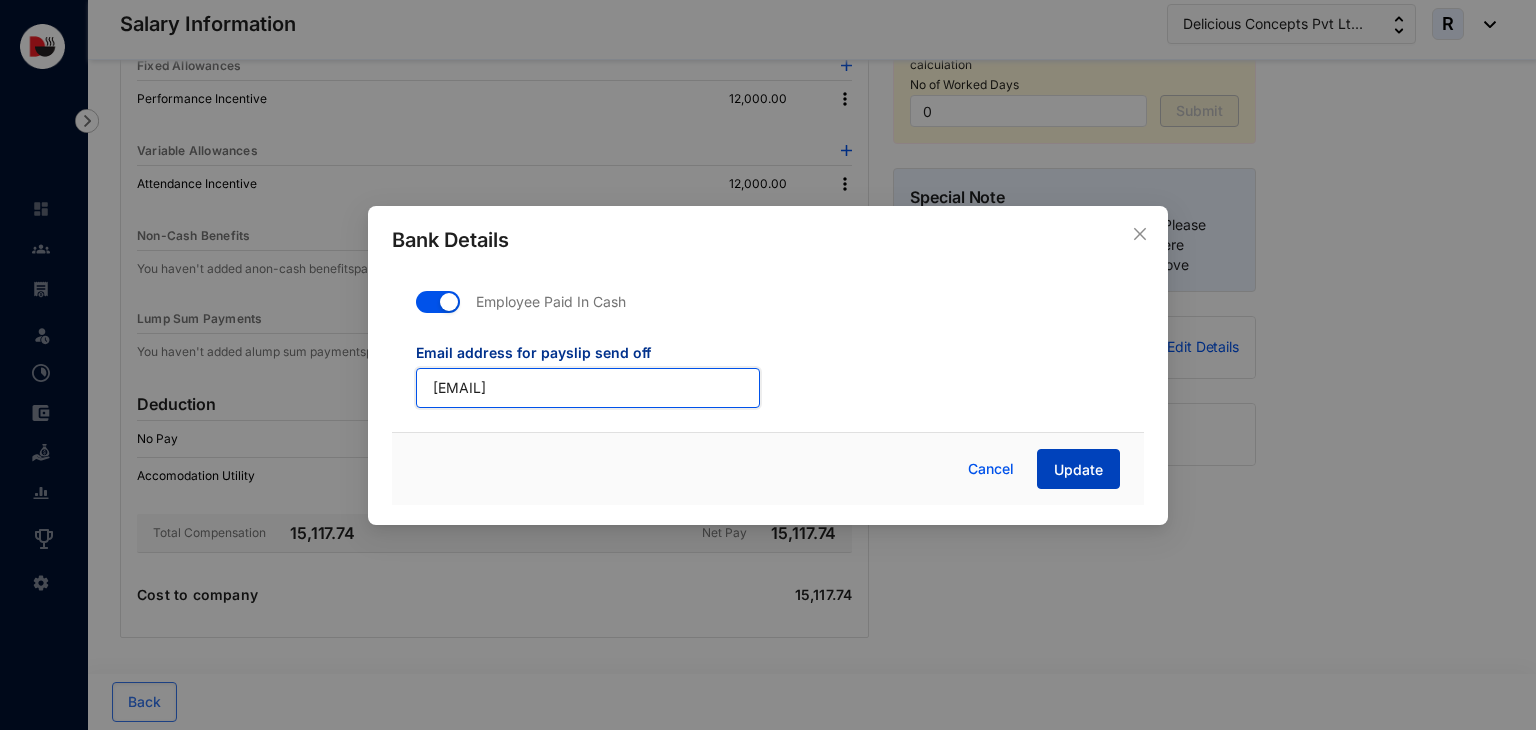 type on "[EMAIL]" 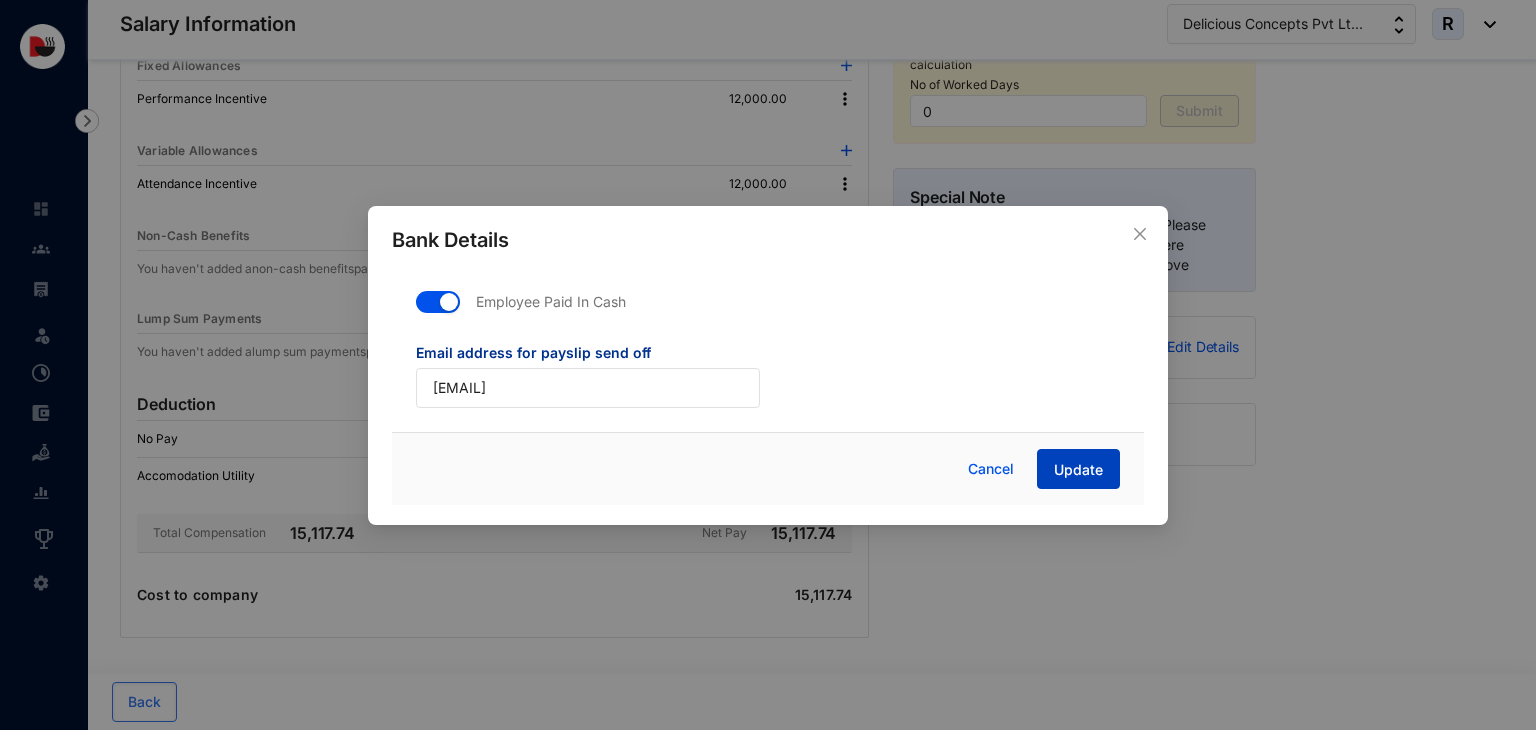 click on "Update" at bounding box center (1078, 470) 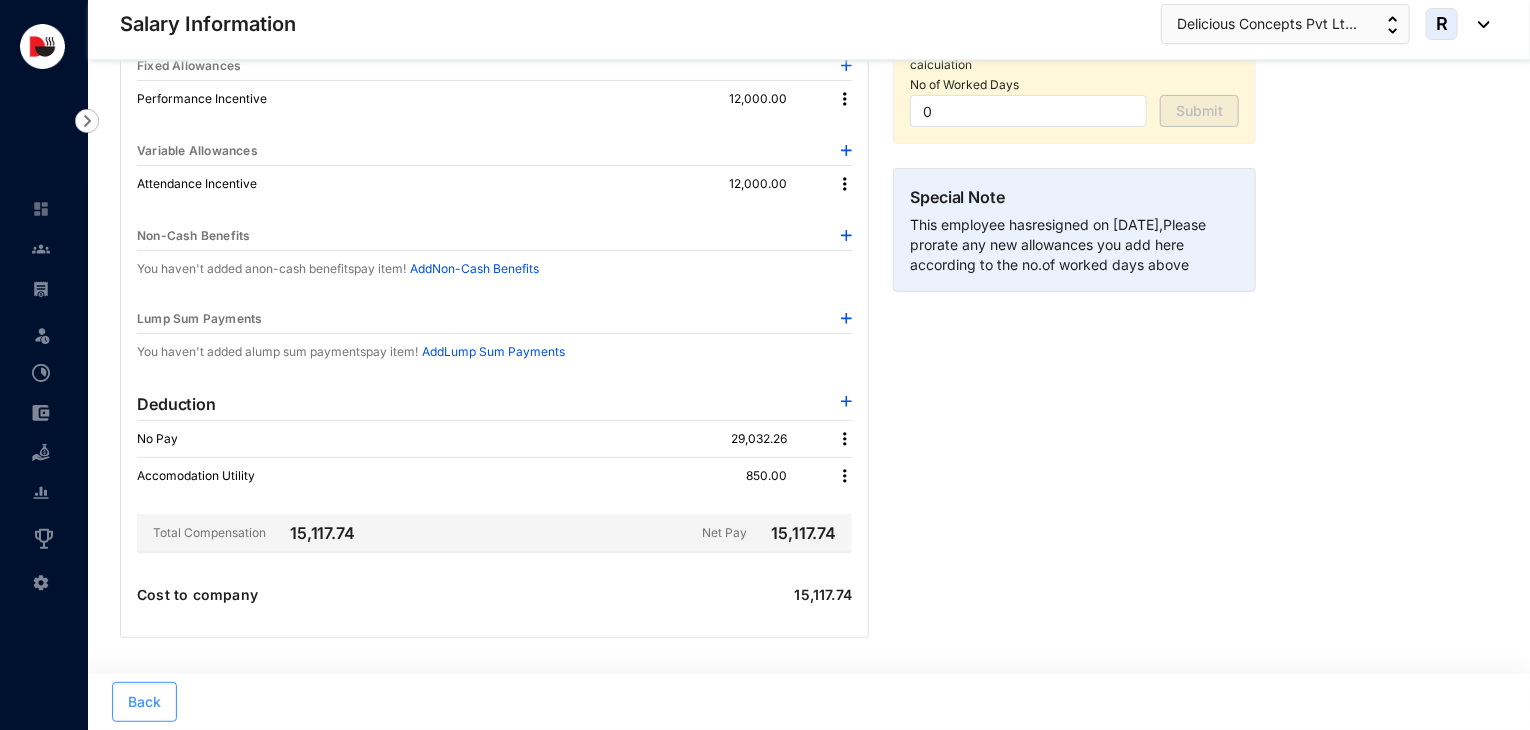 click on "Back" at bounding box center (144, 702) 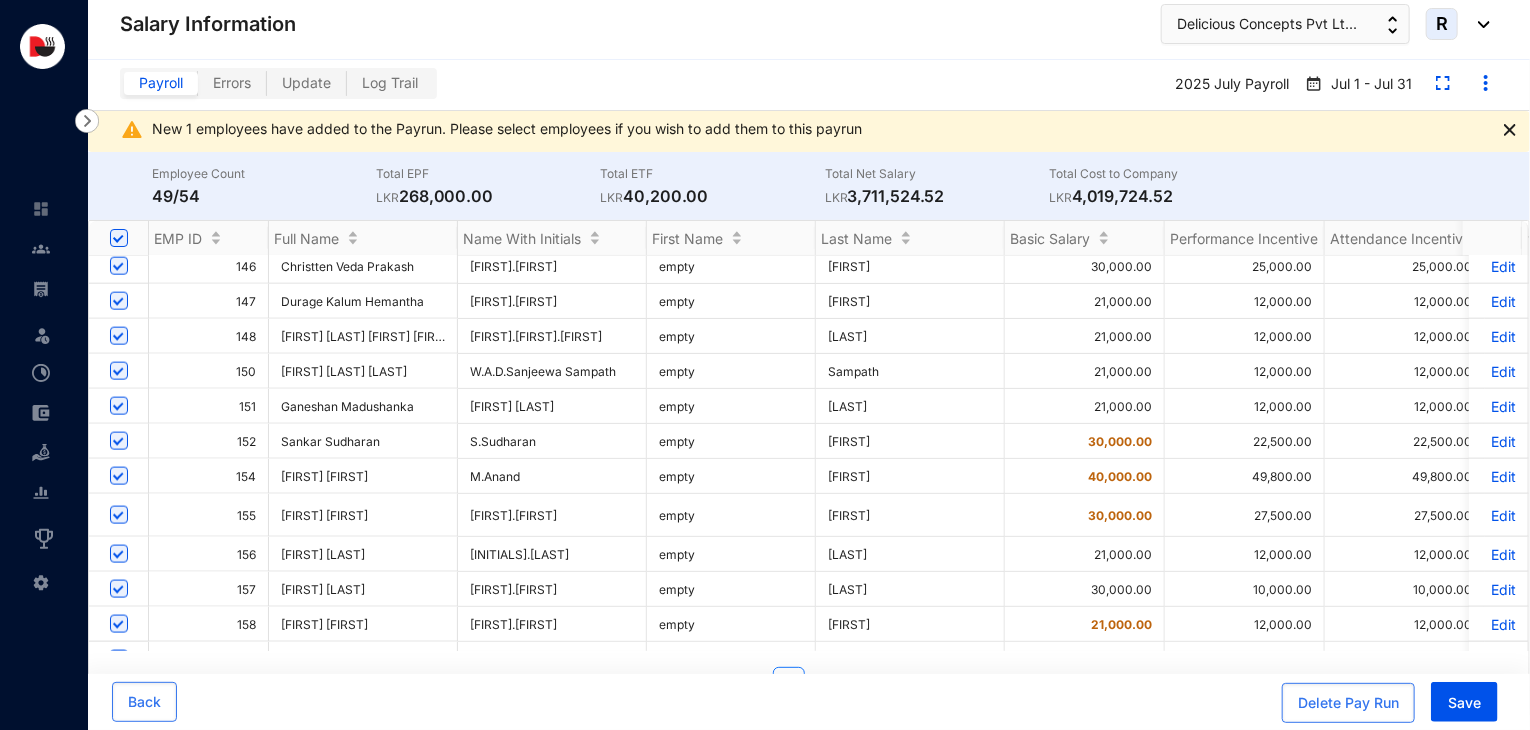 scroll, scrollTop: 1279, scrollLeft: 0, axis: vertical 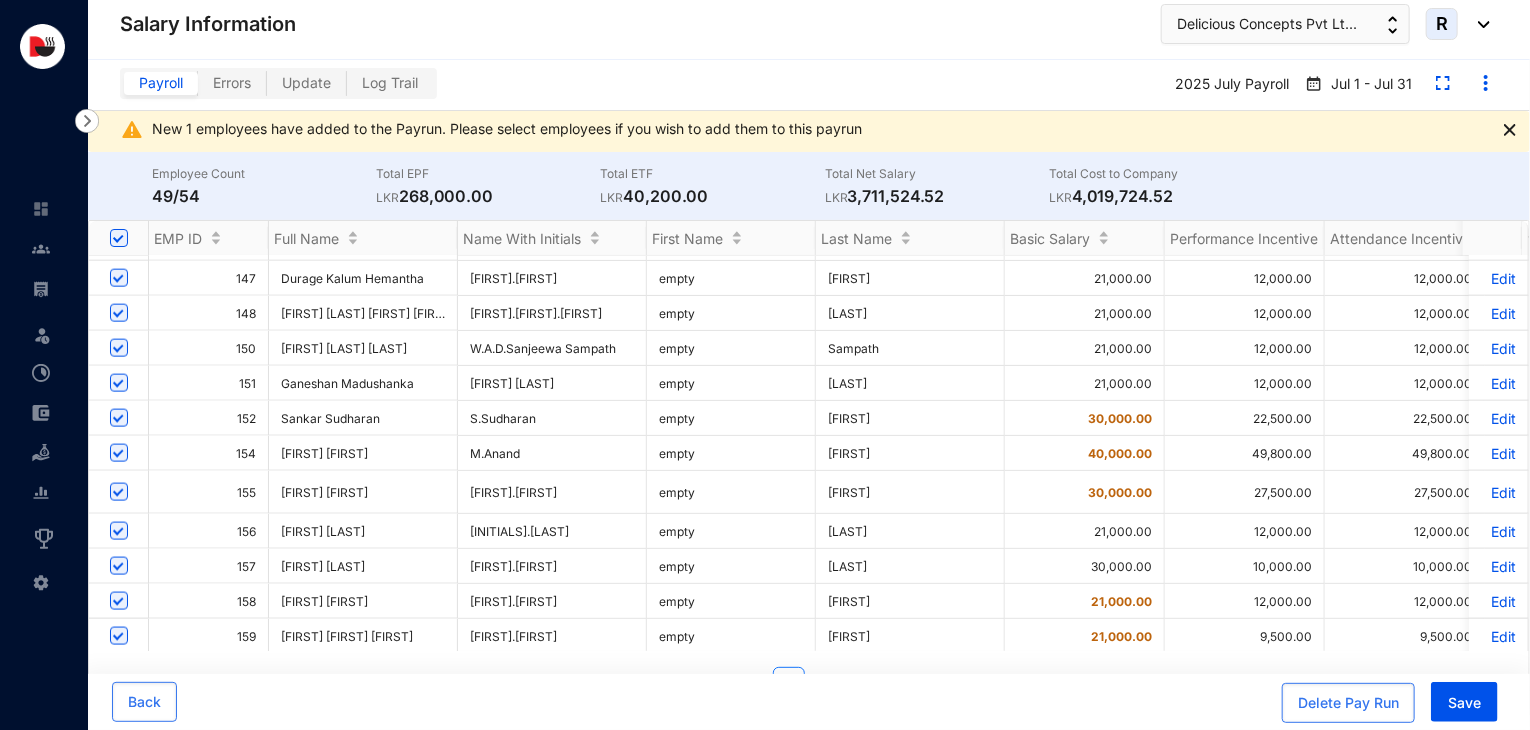 click on "Edit" at bounding box center [1498, 348] 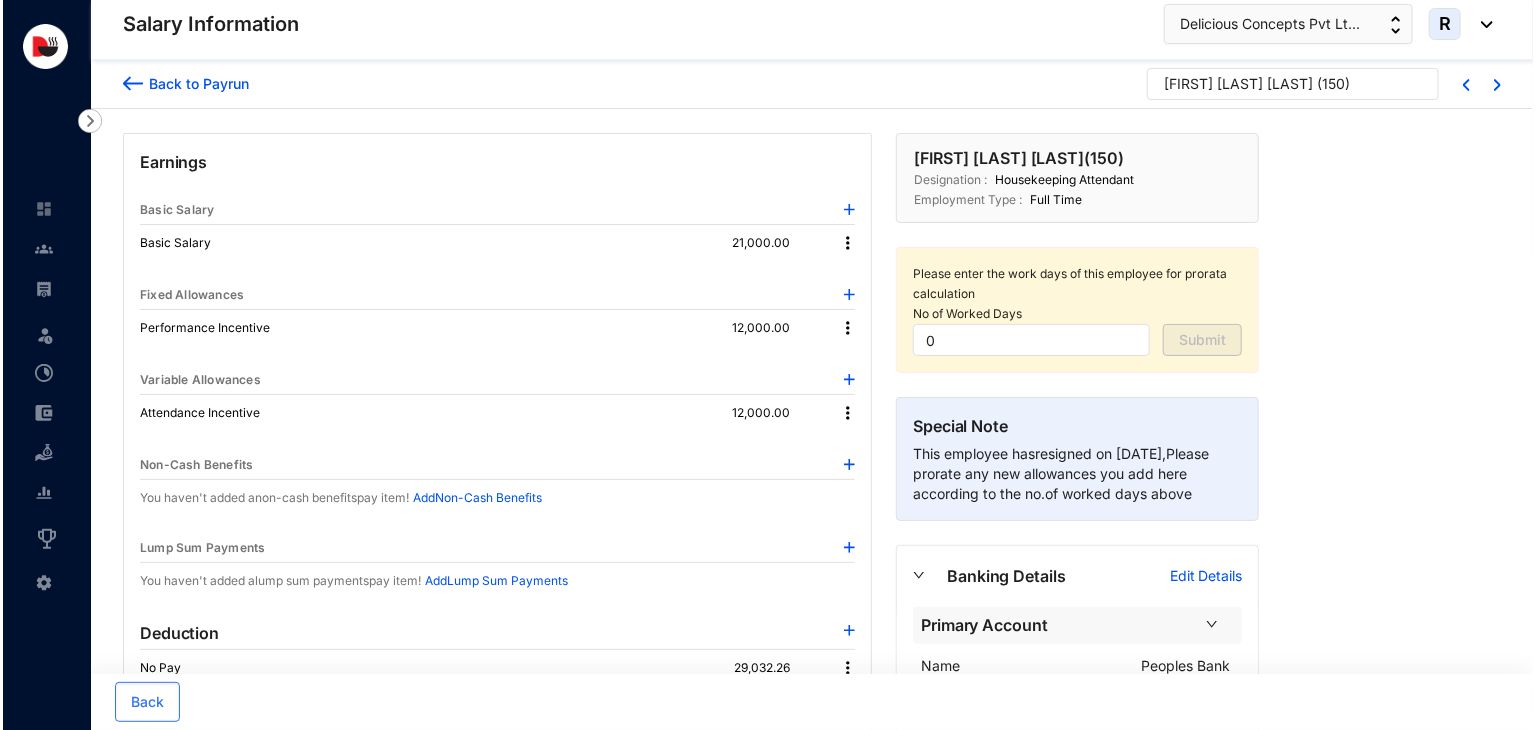 scroll, scrollTop: 248, scrollLeft: 0, axis: vertical 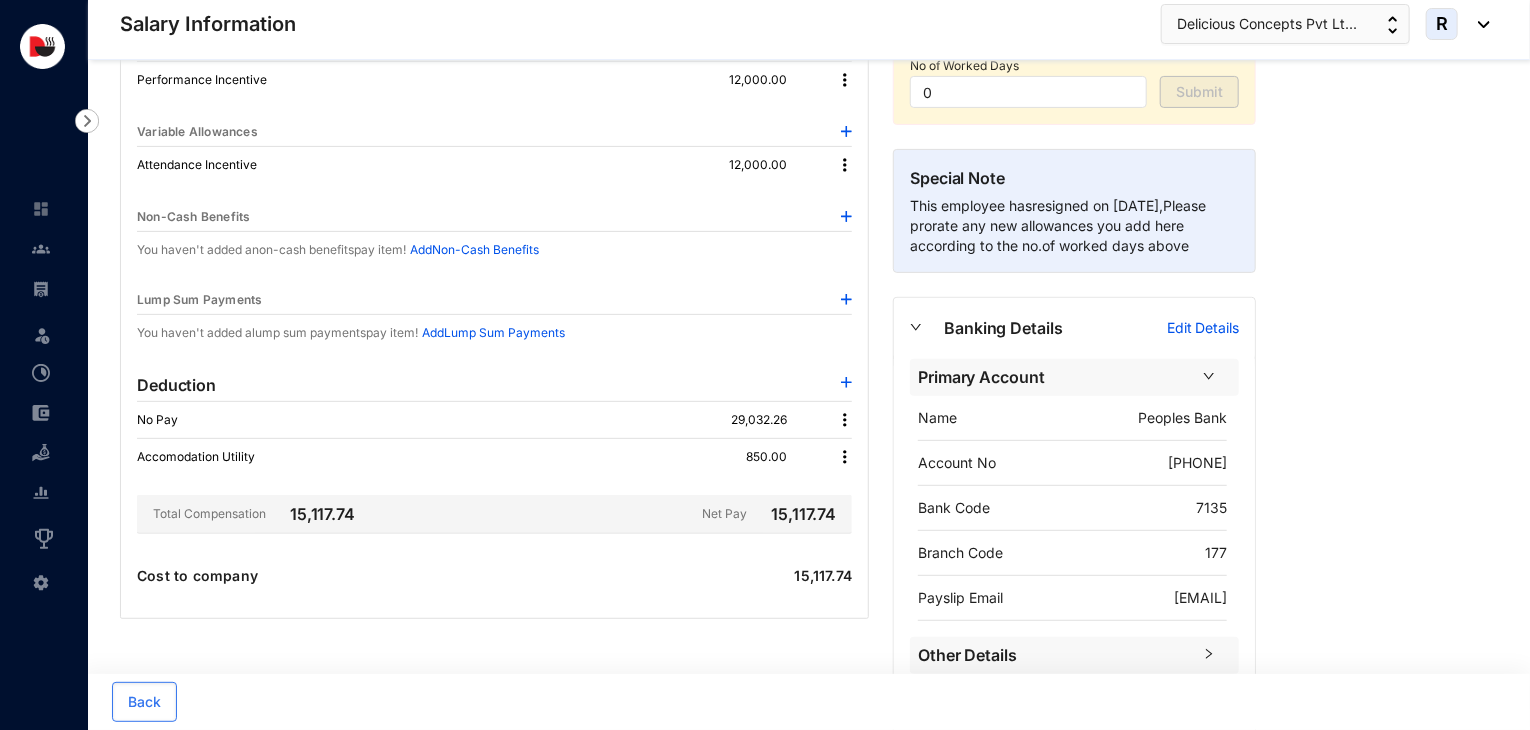 click on "Edit Details" at bounding box center [1203, 328] 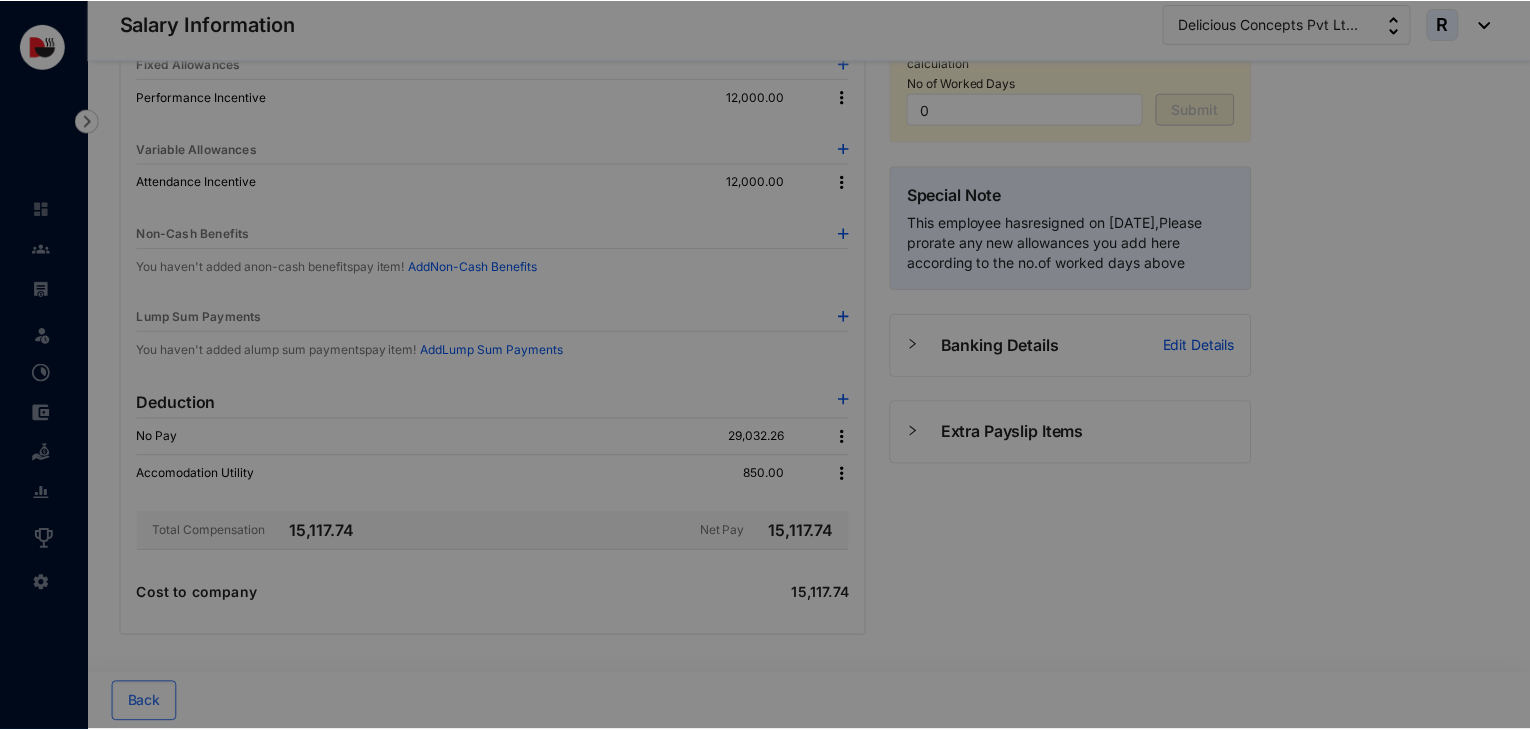 scroll, scrollTop: 229, scrollLeft: 0, axis: vertical 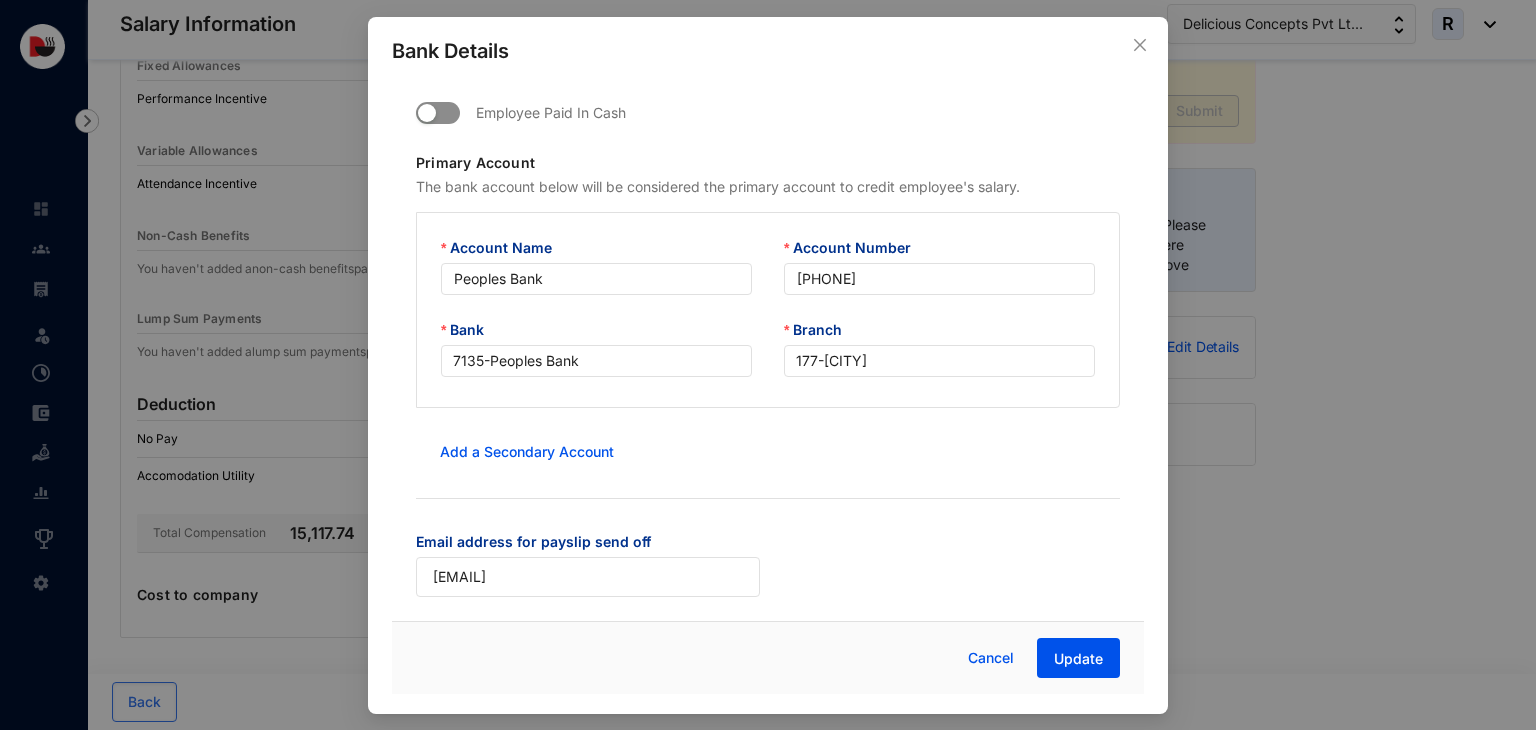 click at bounding box center (438, 113) 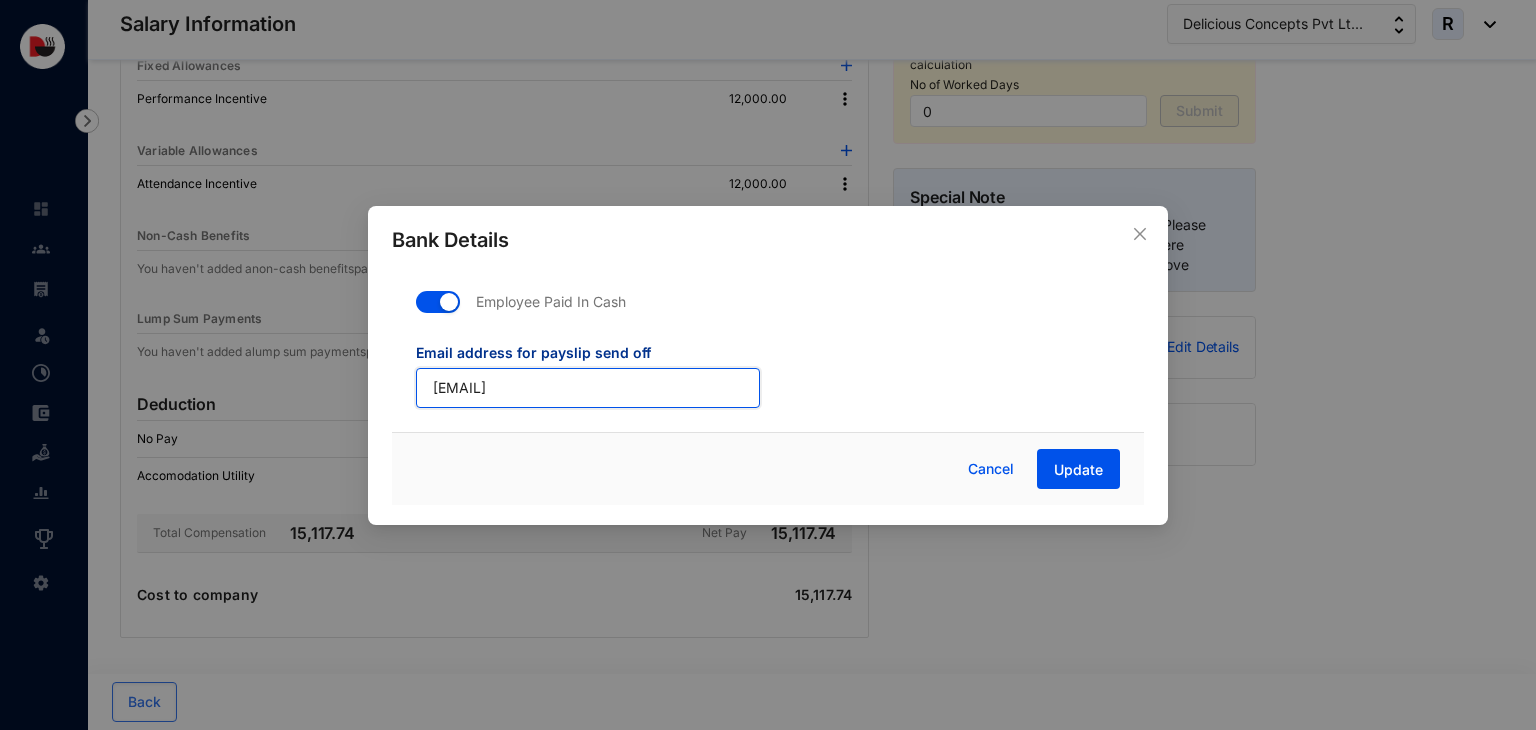 drag, startPoint x: 616, startPoint y: 375, endPoint x: 234, endPoint y: 404, distance: 383.0992 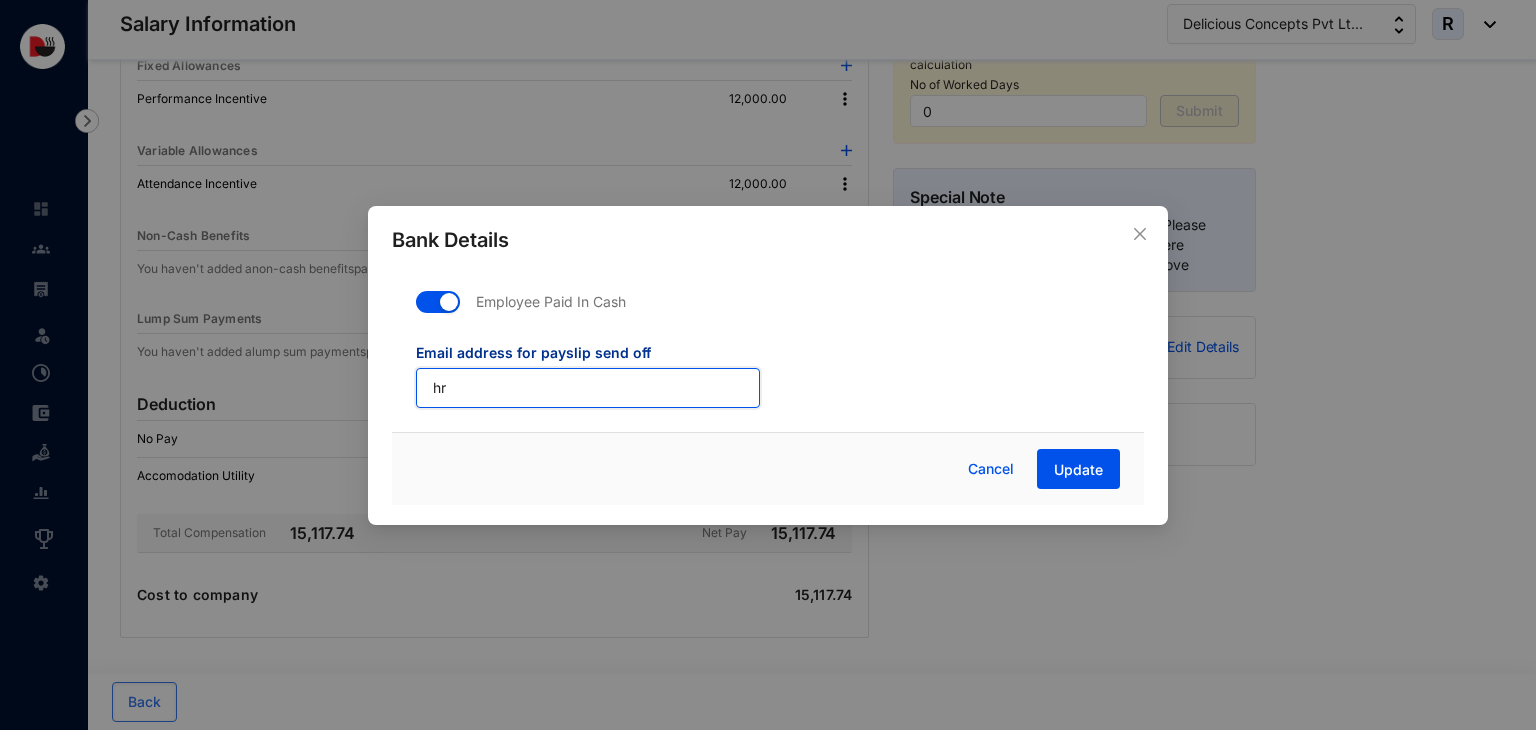 type on "[EMAIL]" 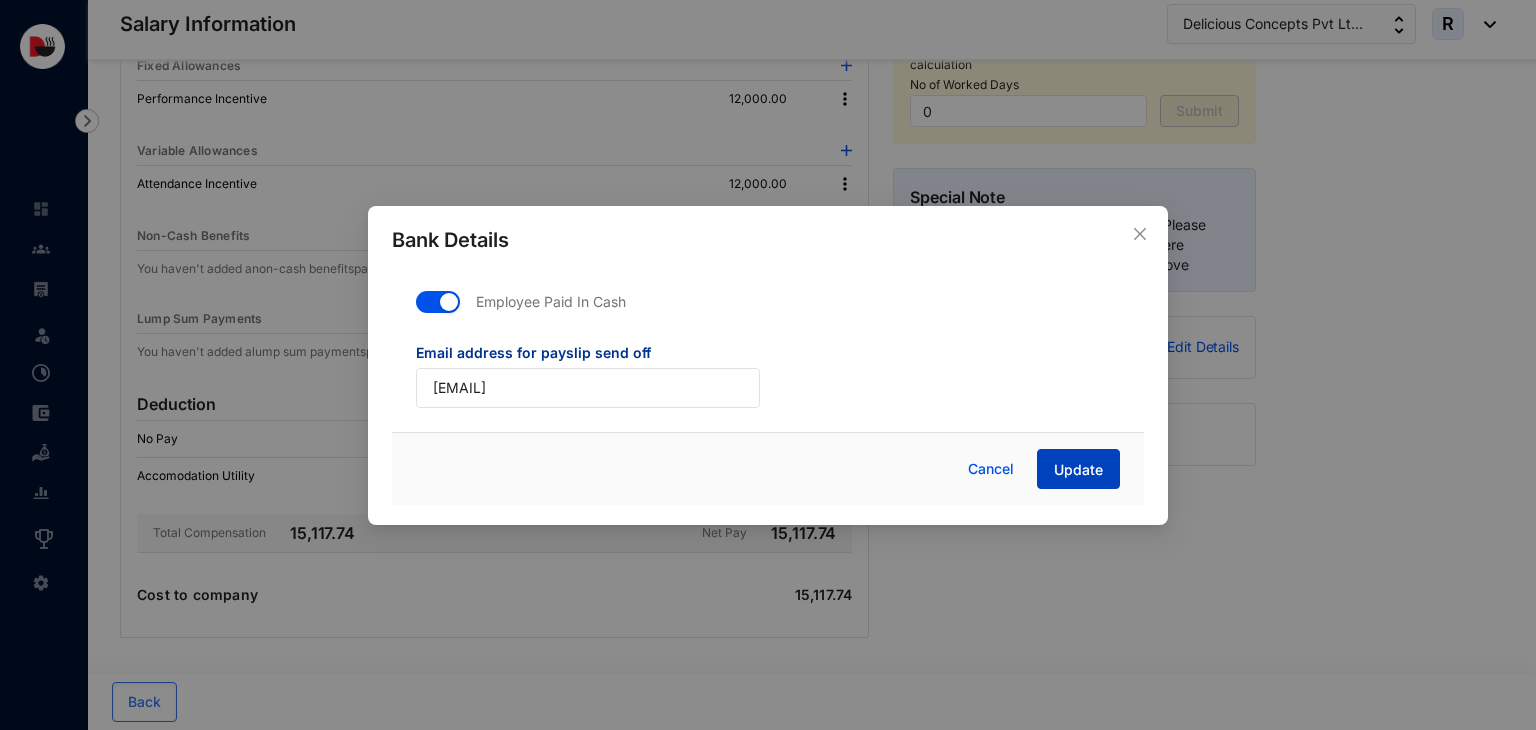 click on "Update" at bounding box center [1078, 470] 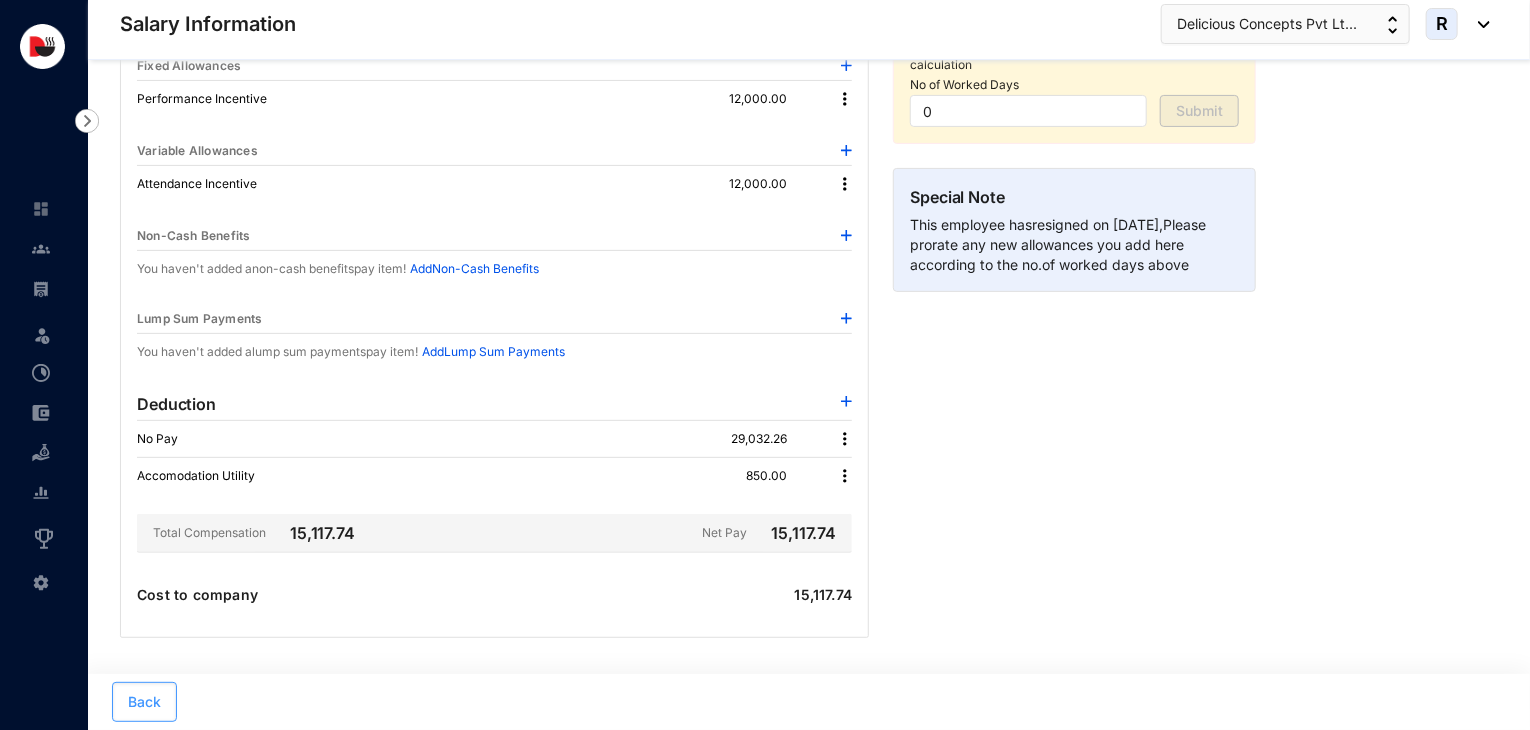 click on "Back" at bounding box center [144, 702] 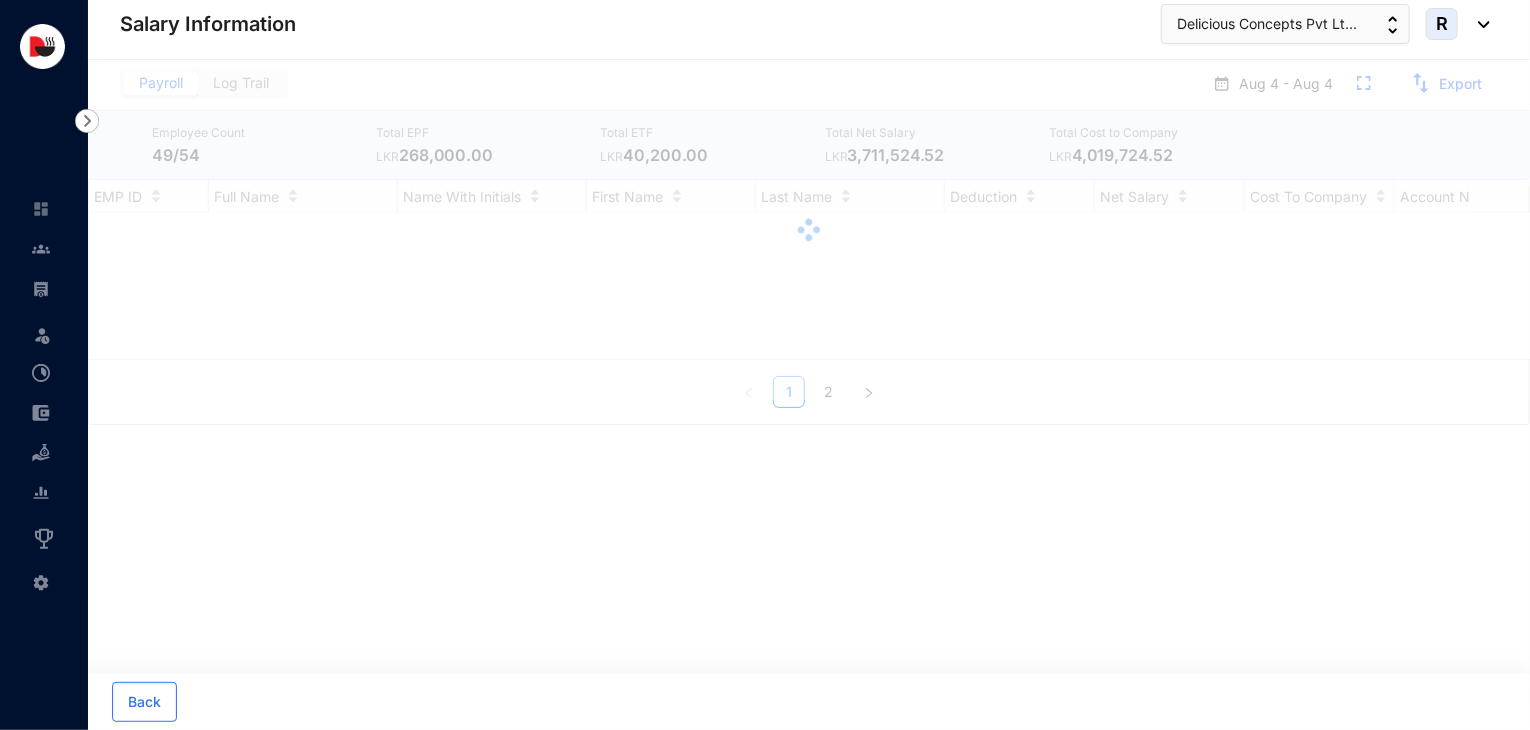 scroll, scrollTop: 0, scrollLeft: 0, axis: both 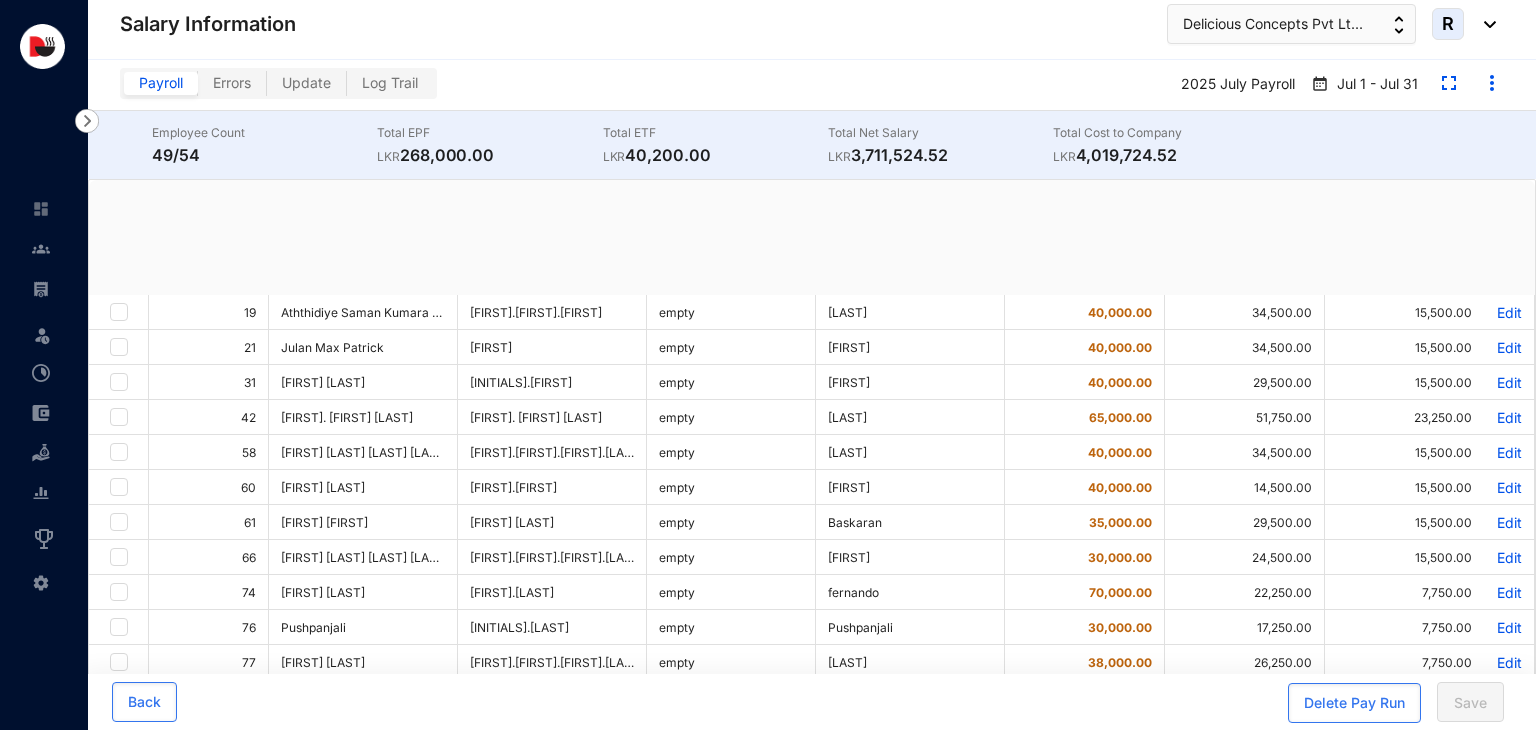 checkbox on "true" 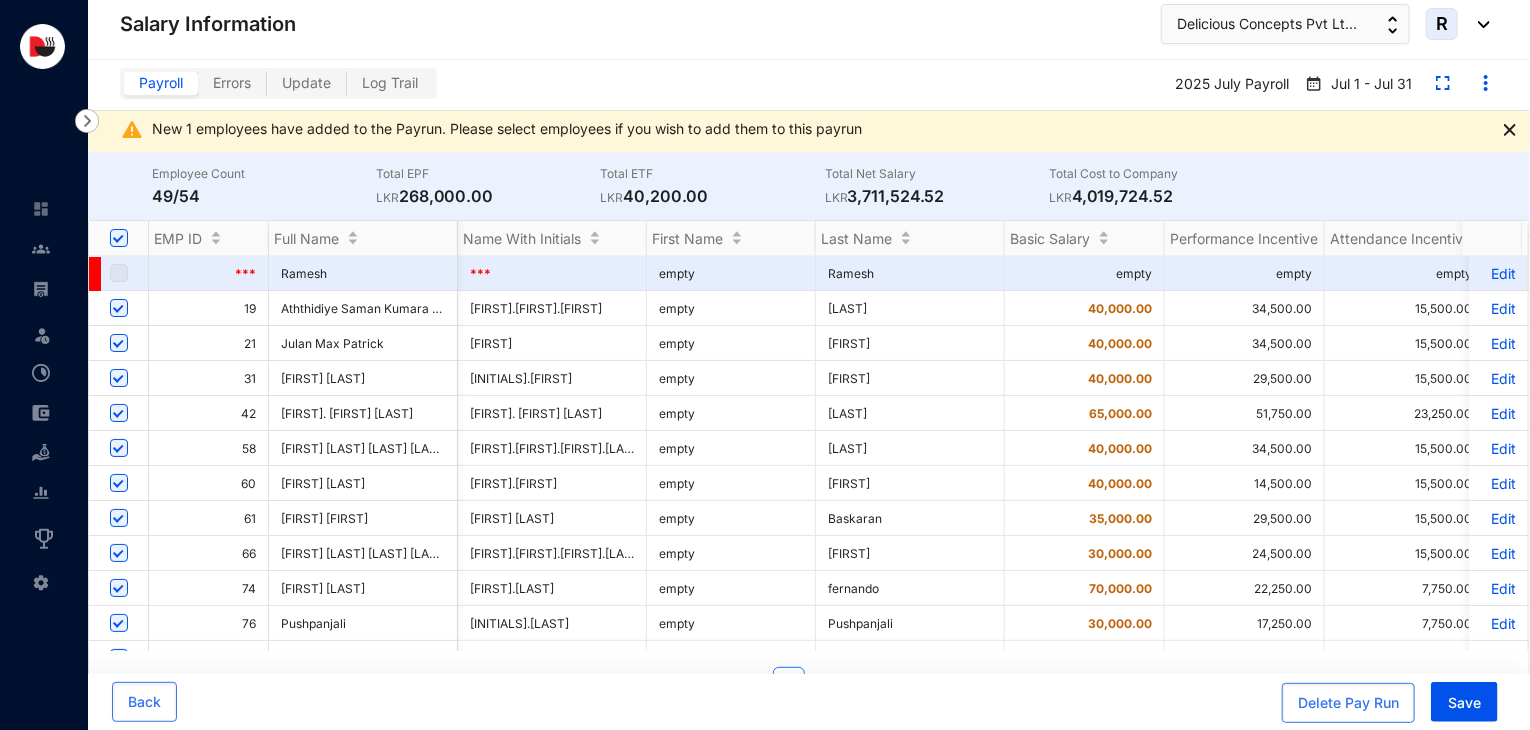 scroll, scrollTop: 0, scrollLeft: 264, axis: horizontal 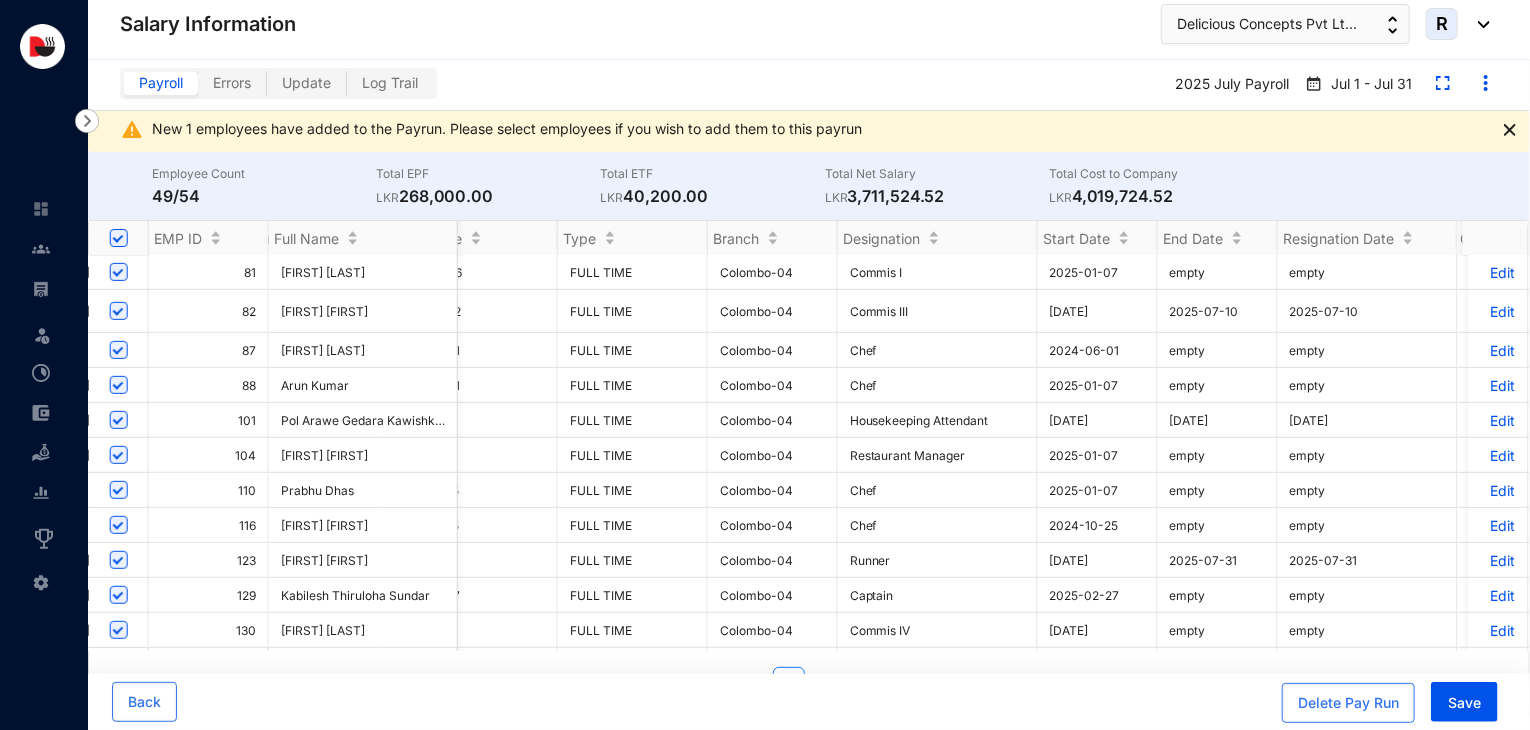 click on "Edit" at bounding box center (1498, 420) 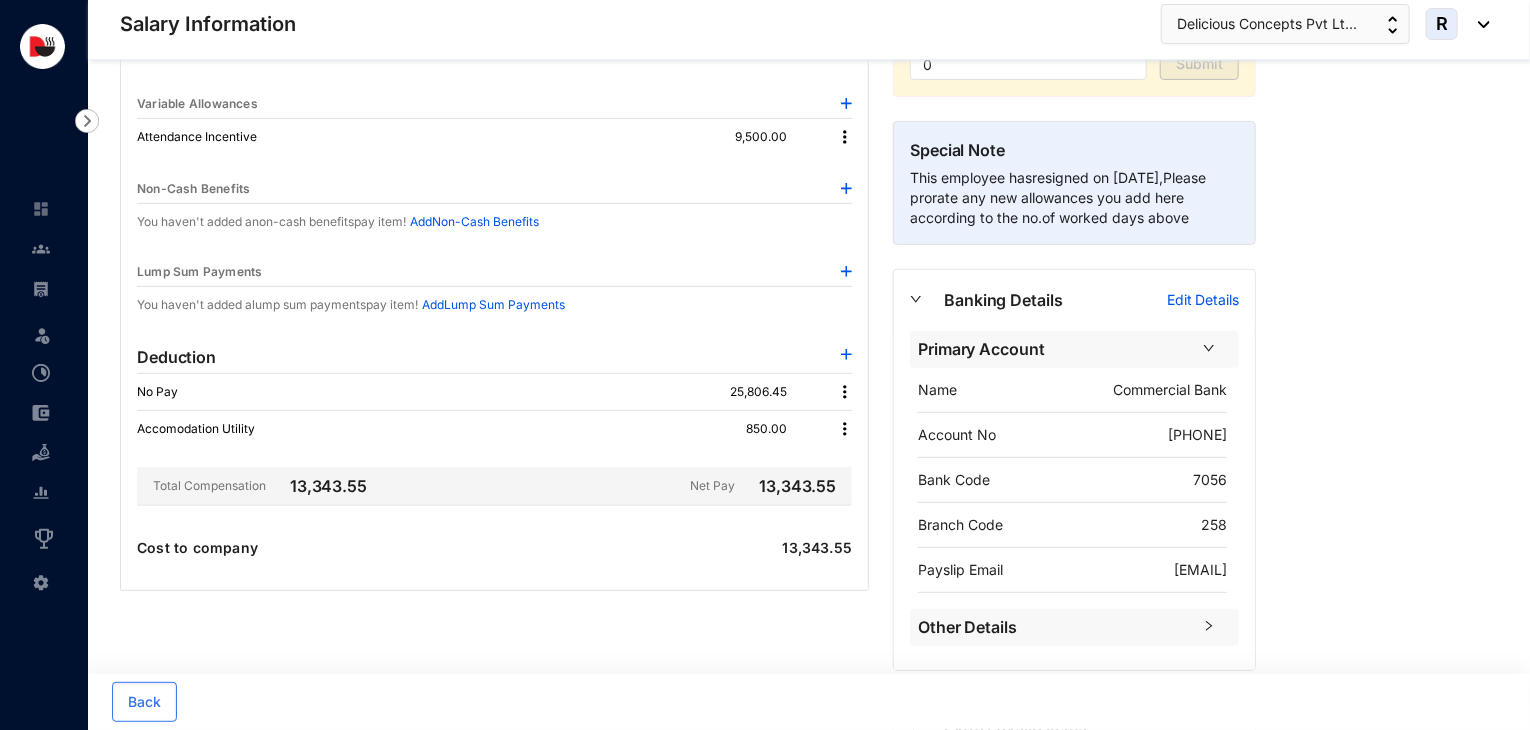 click at bounding box center [846, 271] 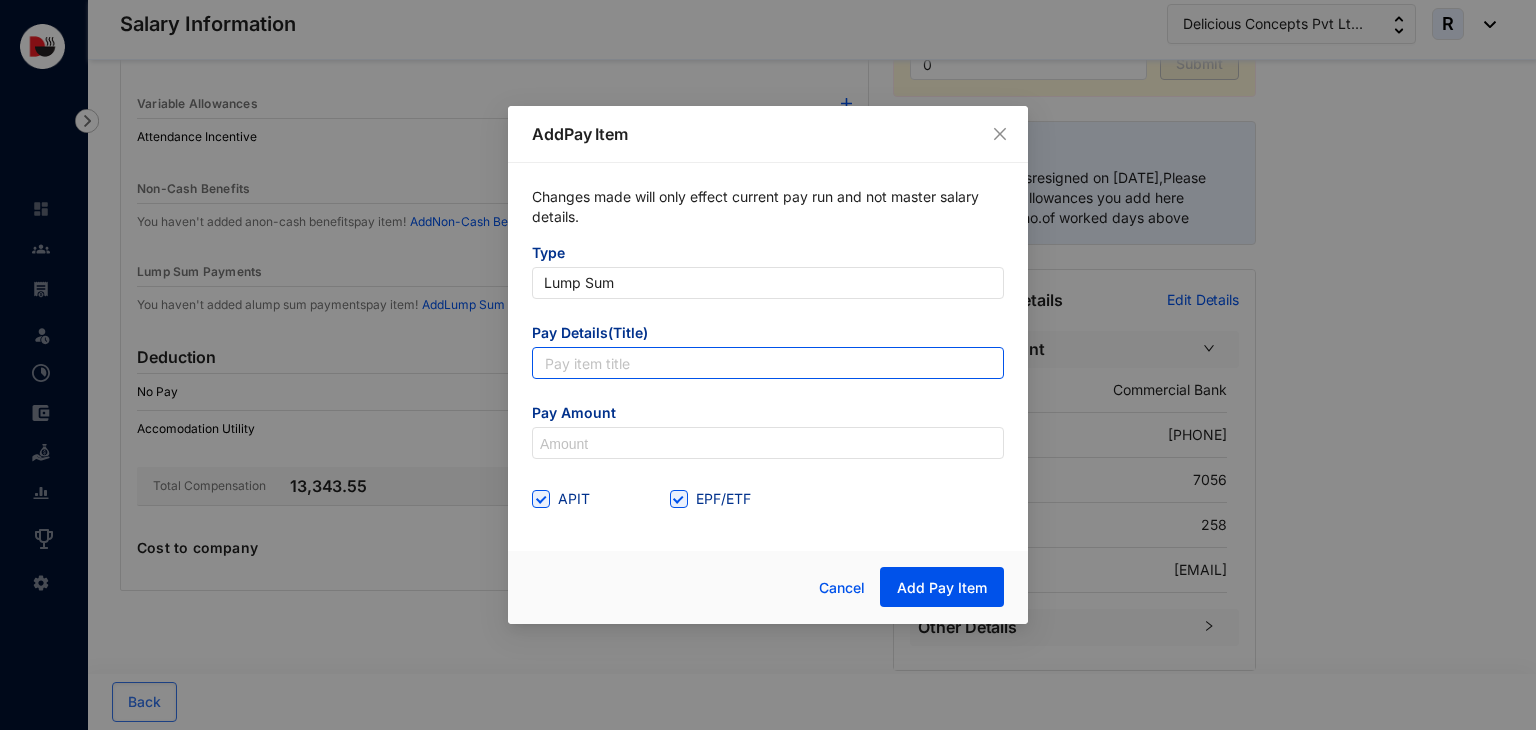 click at bounding box center [768, 363] 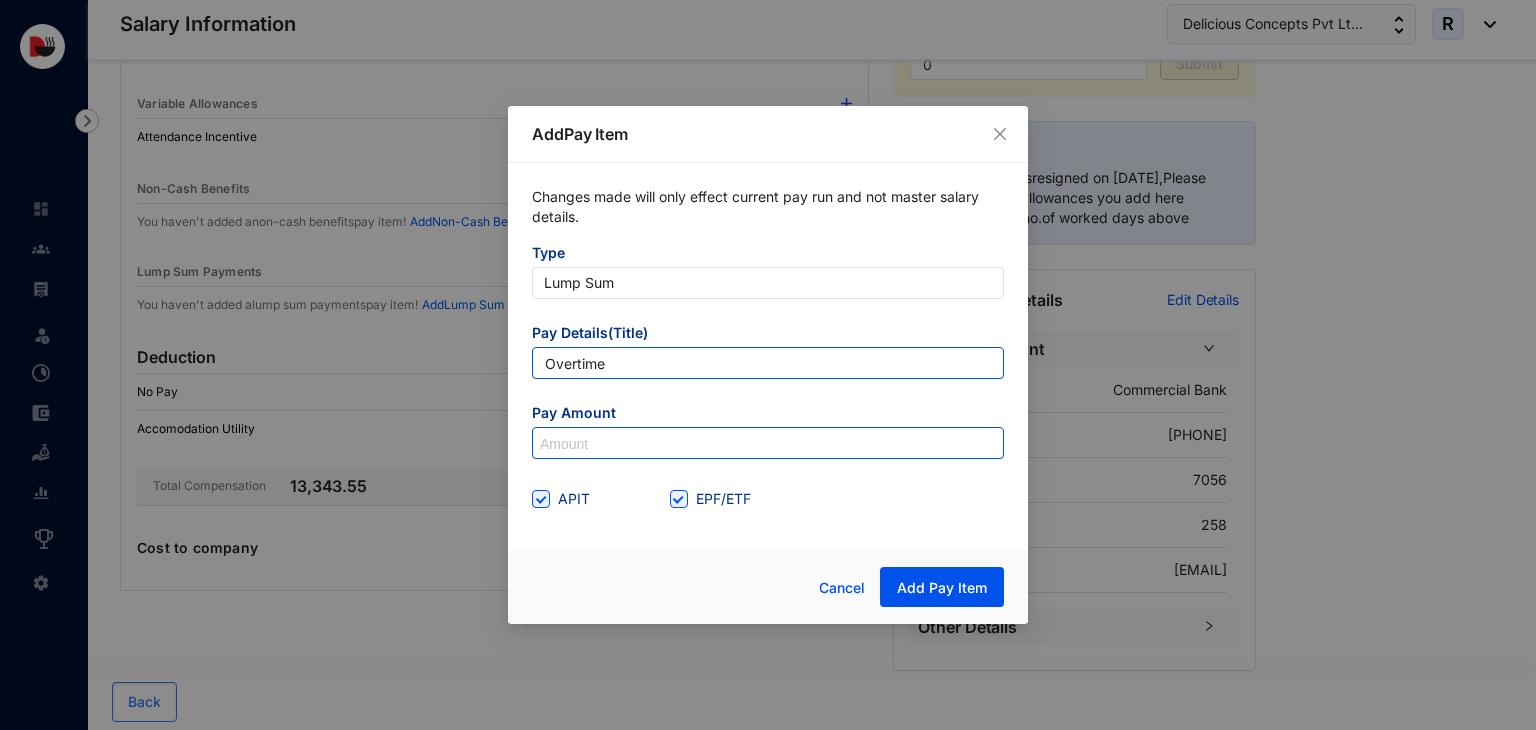 type on "Overtime" 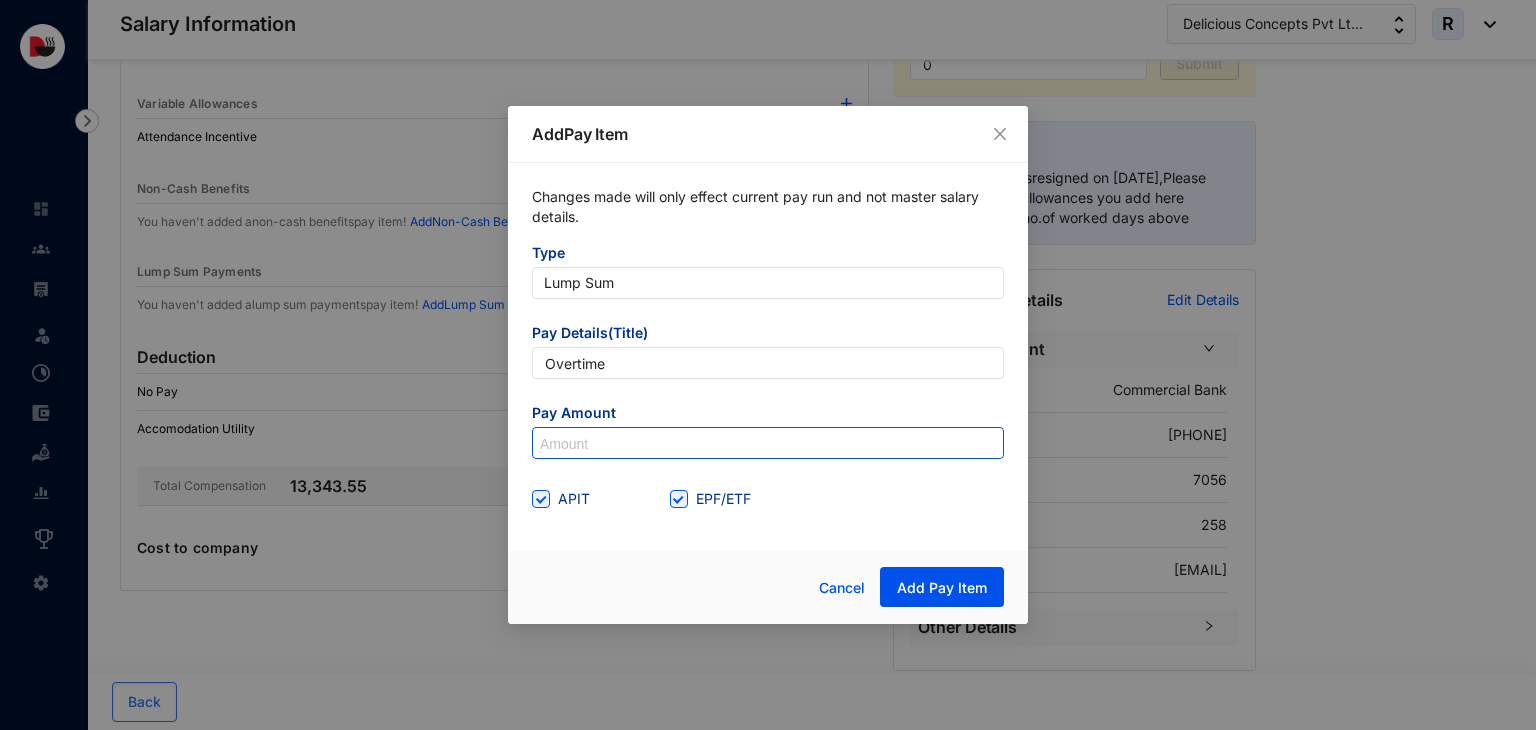 click at bounding box center (768, 444) 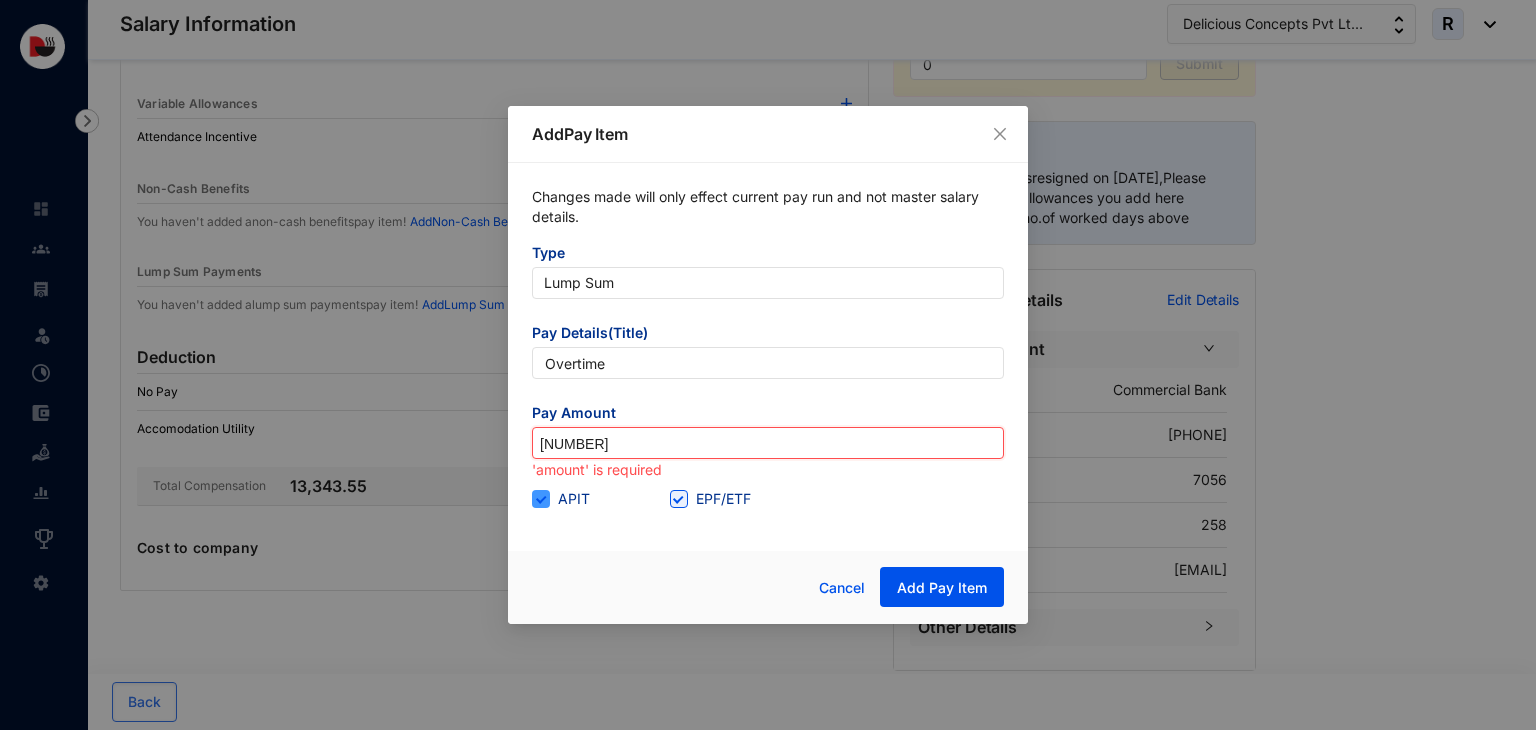 type on "1,050" 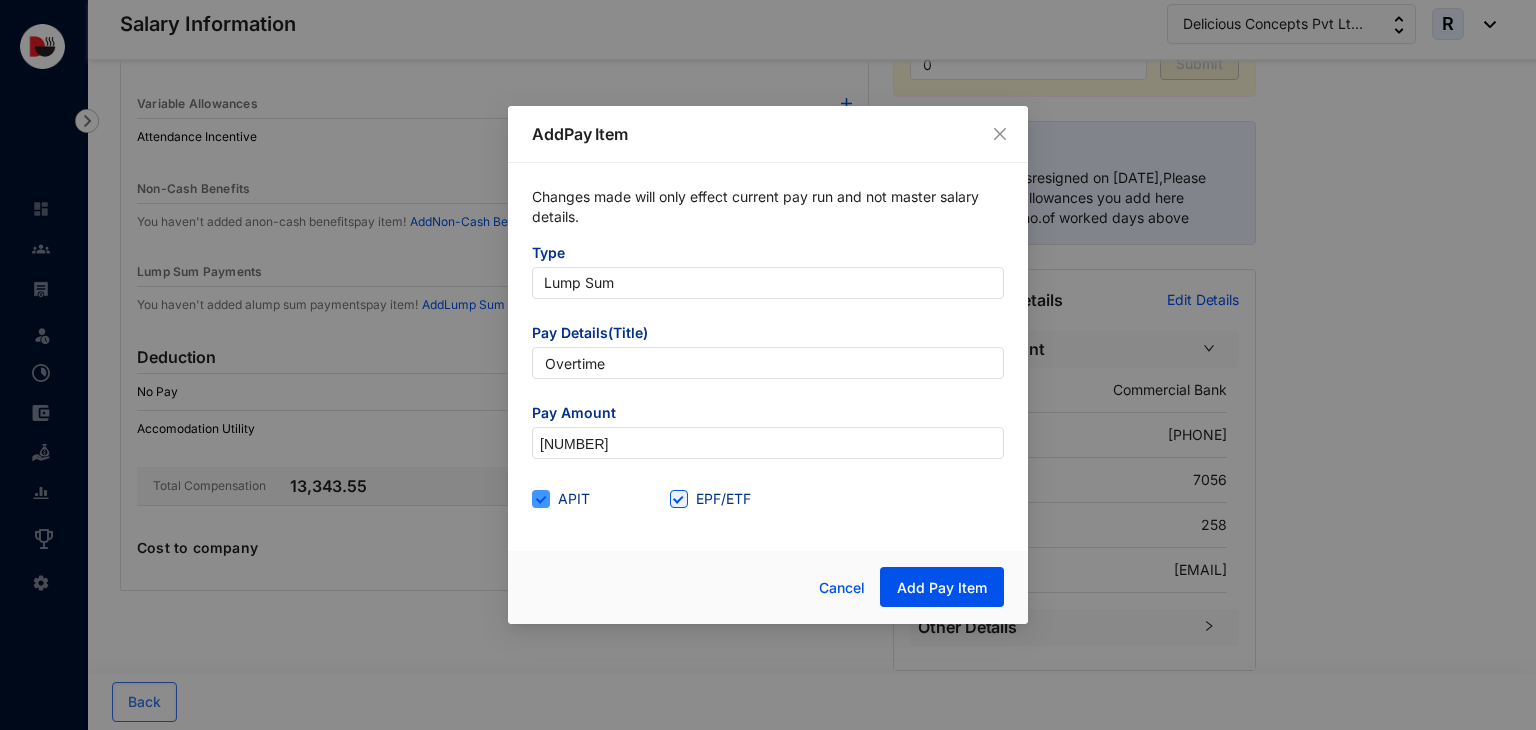 click on "APIT" at bounding box center [565, 499] 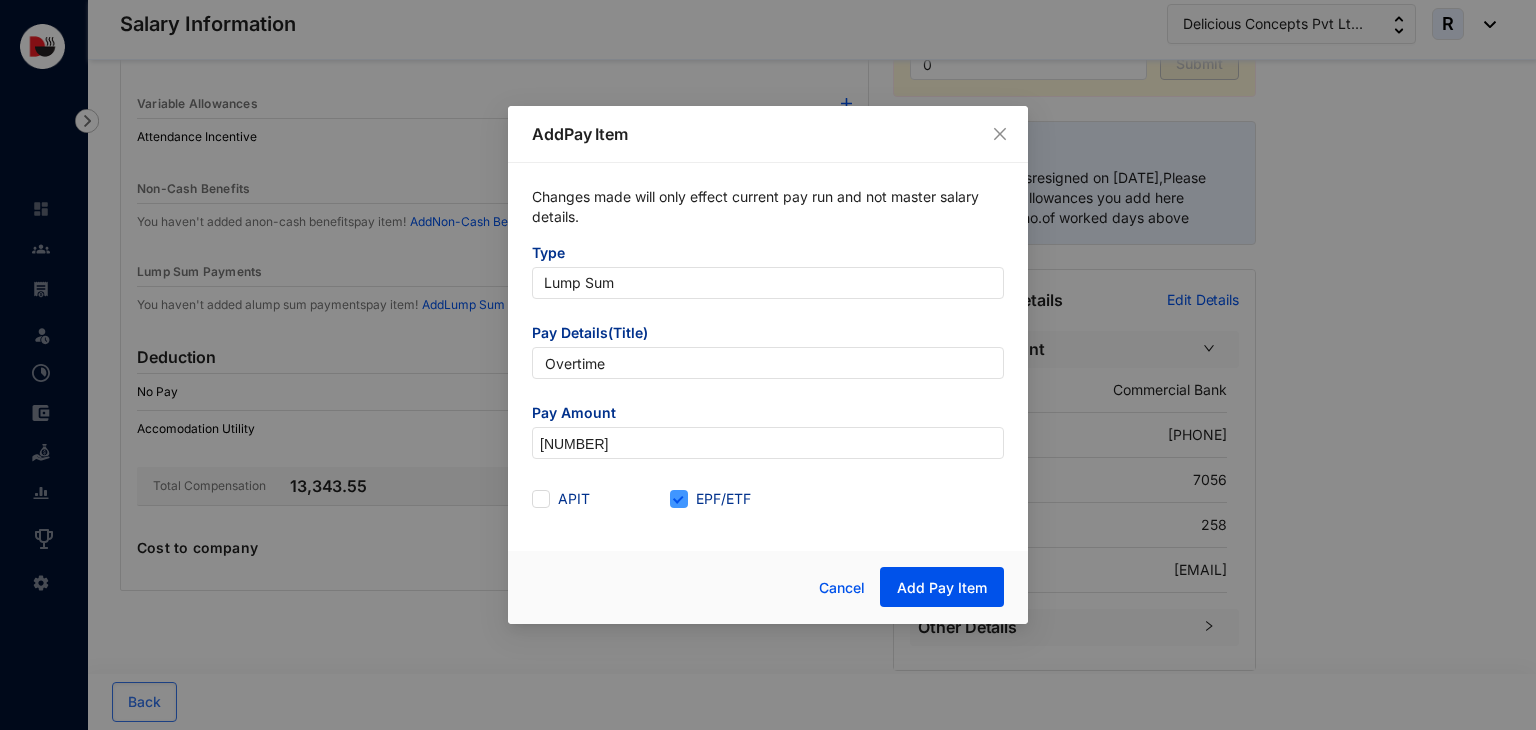 click at bounding box center (679, 499) 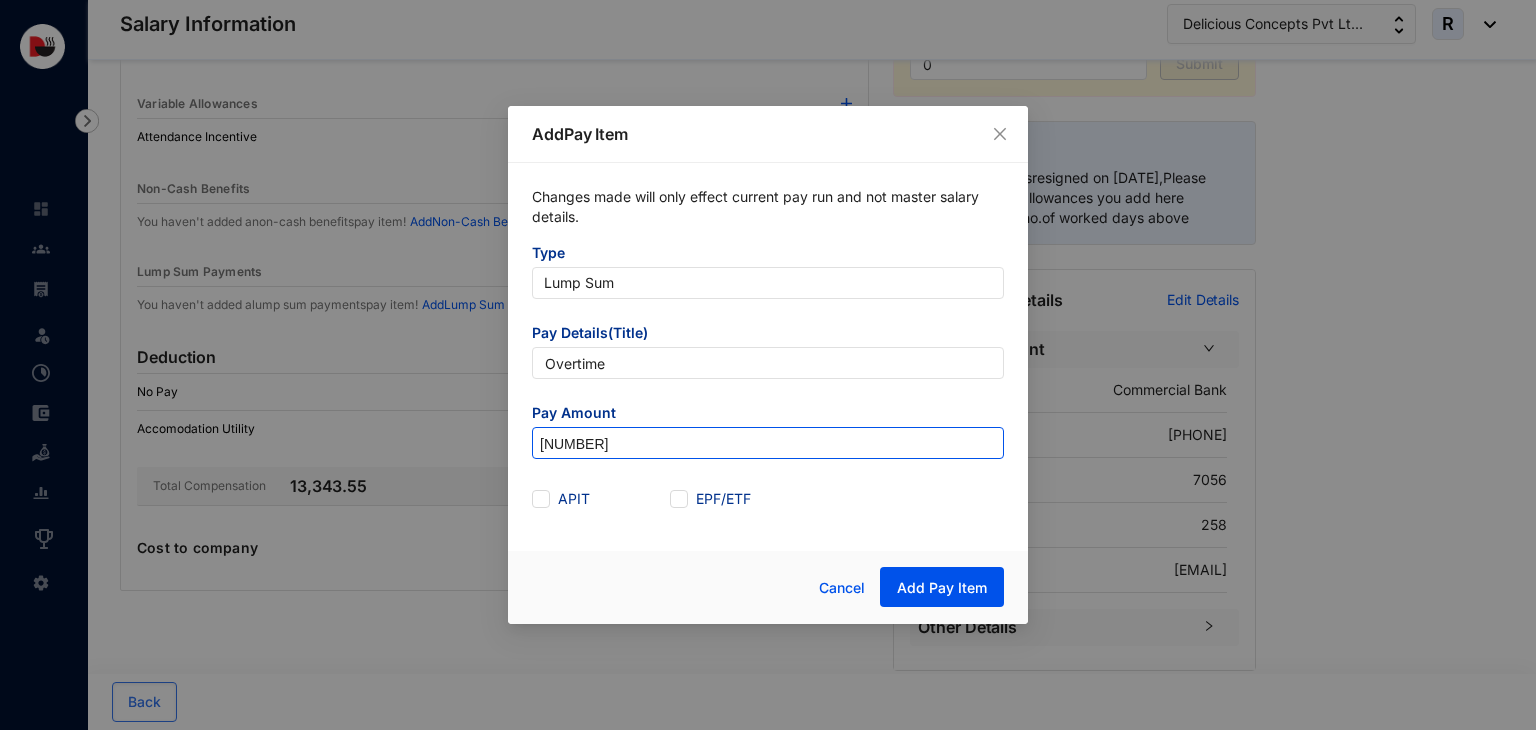 click on "1,050" at bounding box center [768, 444] 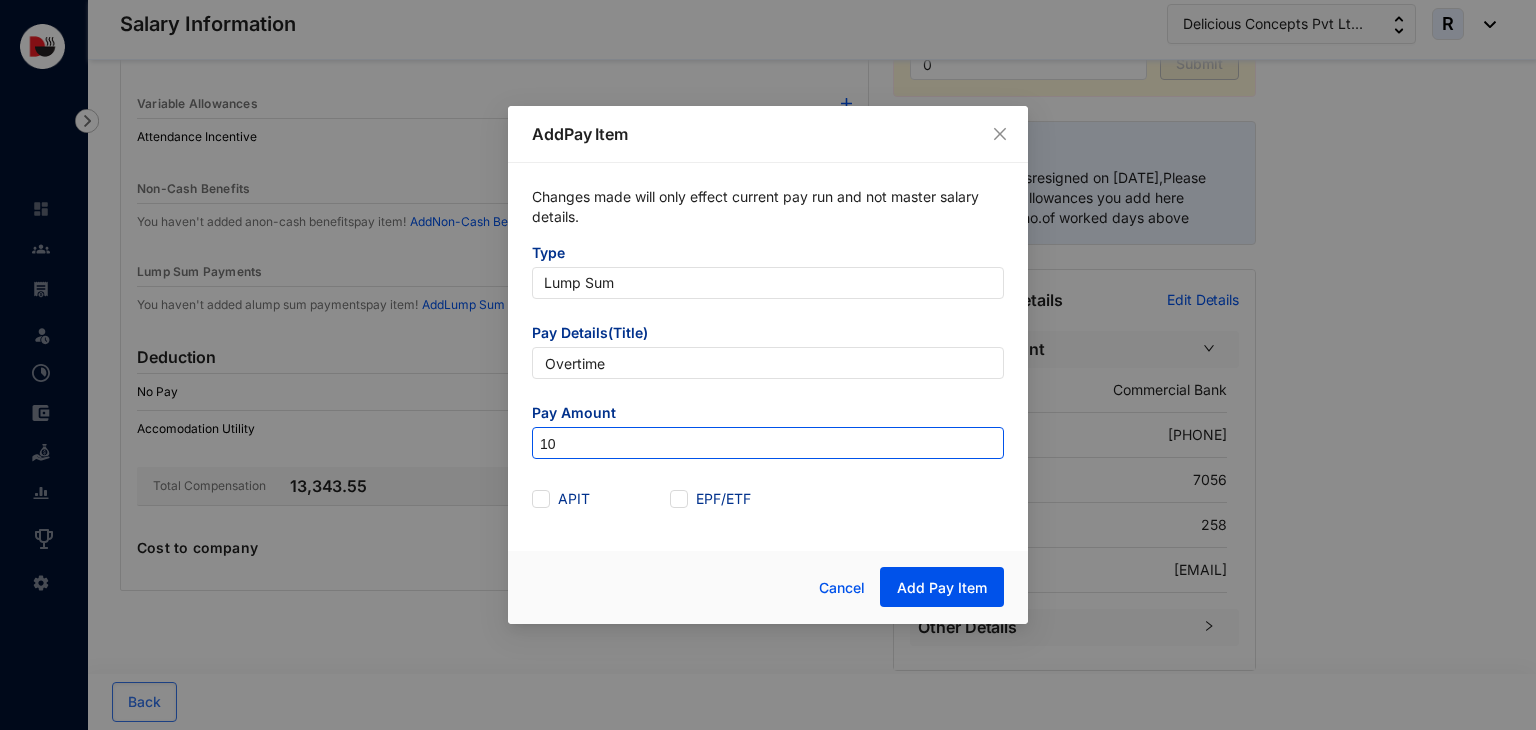type on "1" 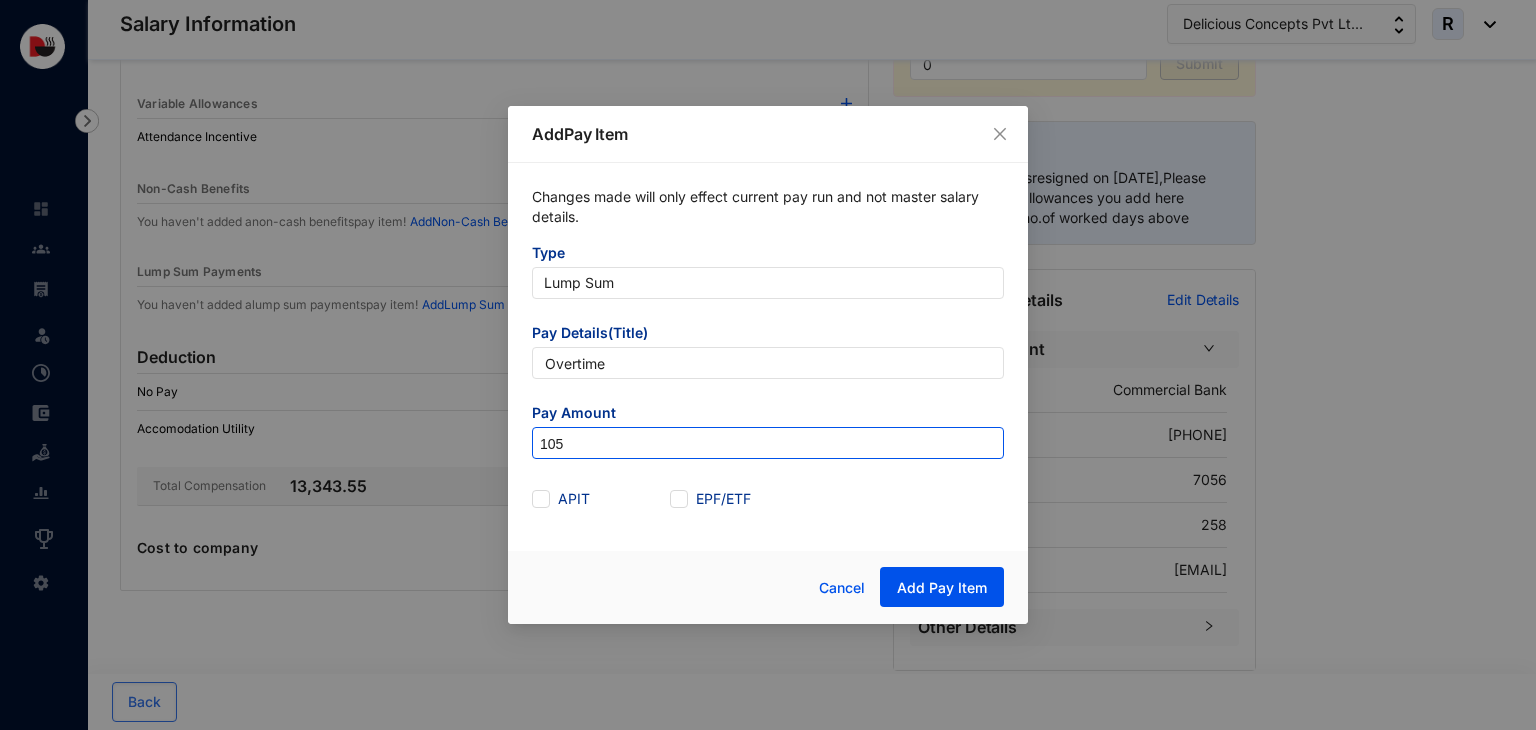 type on "1,050" 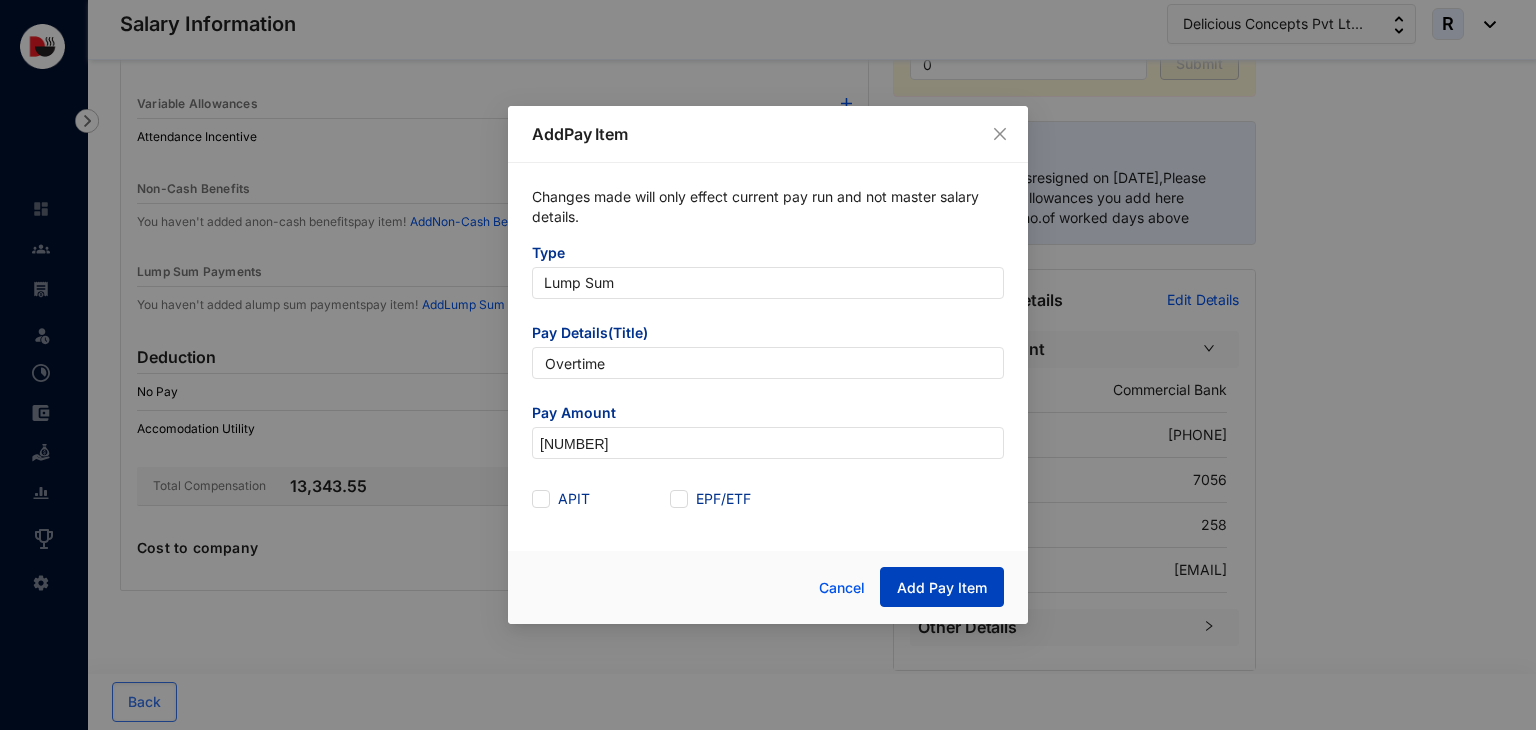 click on "Add Pay Item" at bounding box center [942, 588] 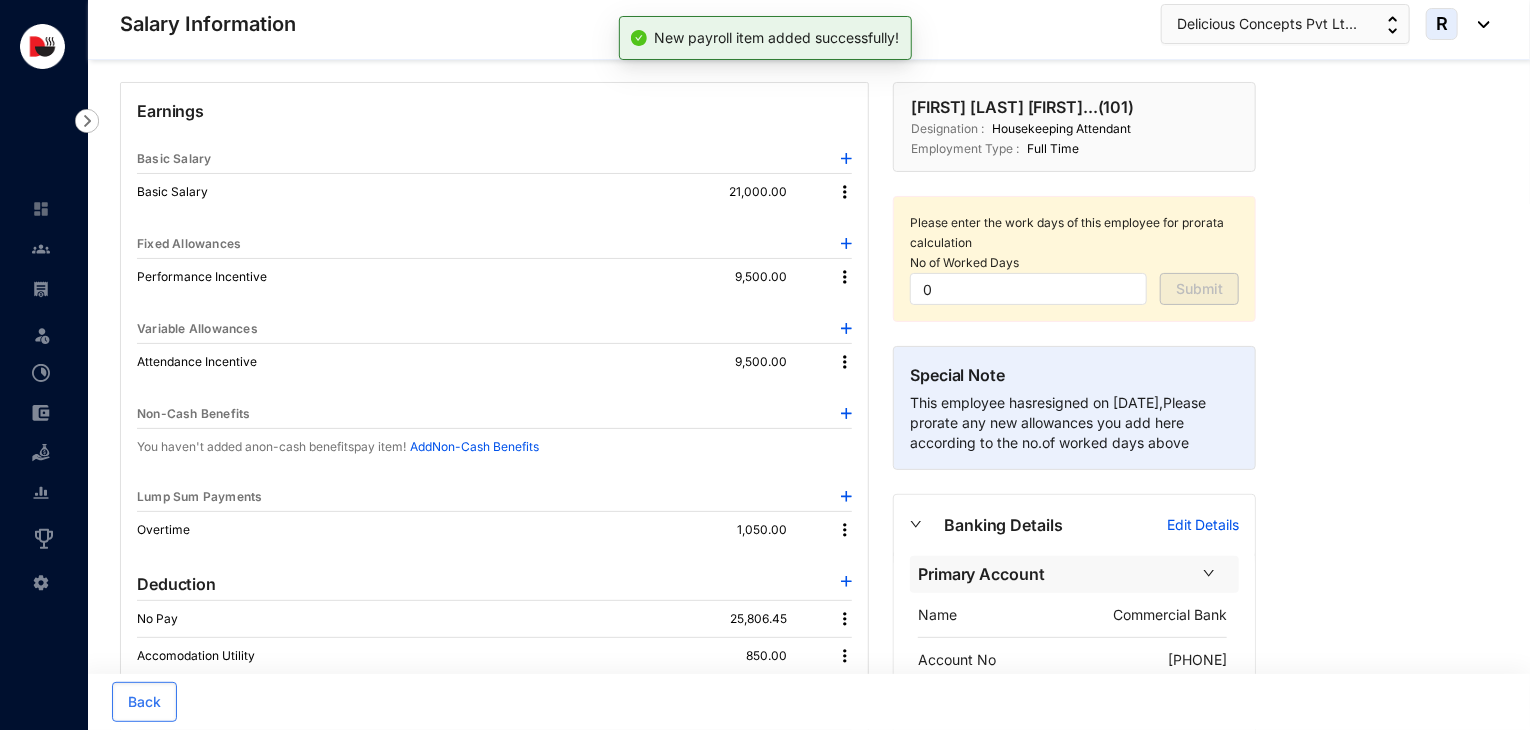 scroll, scrollTop: 276, scrollLeft: 0, axis: vertical 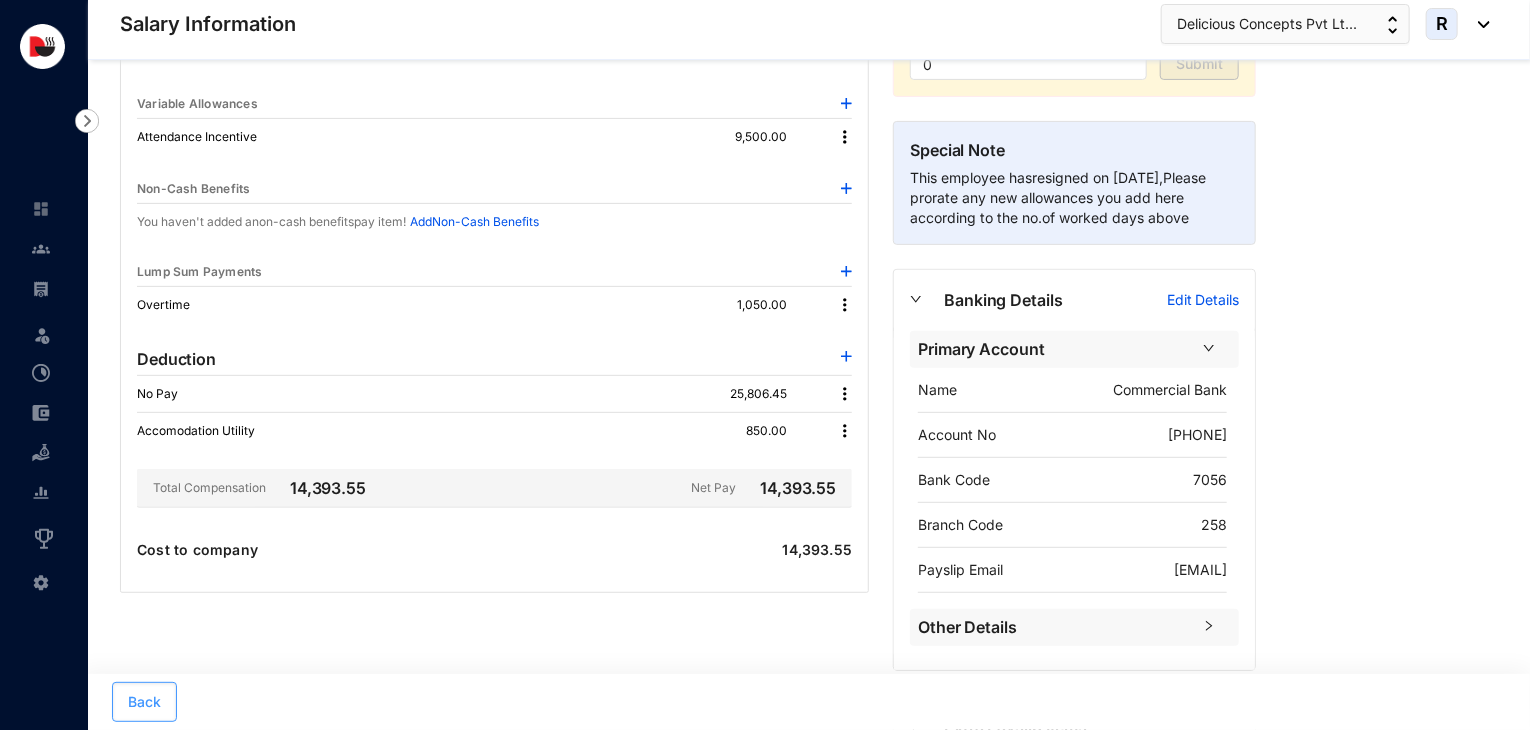 click on "Back" at bounding box center (144, 702) 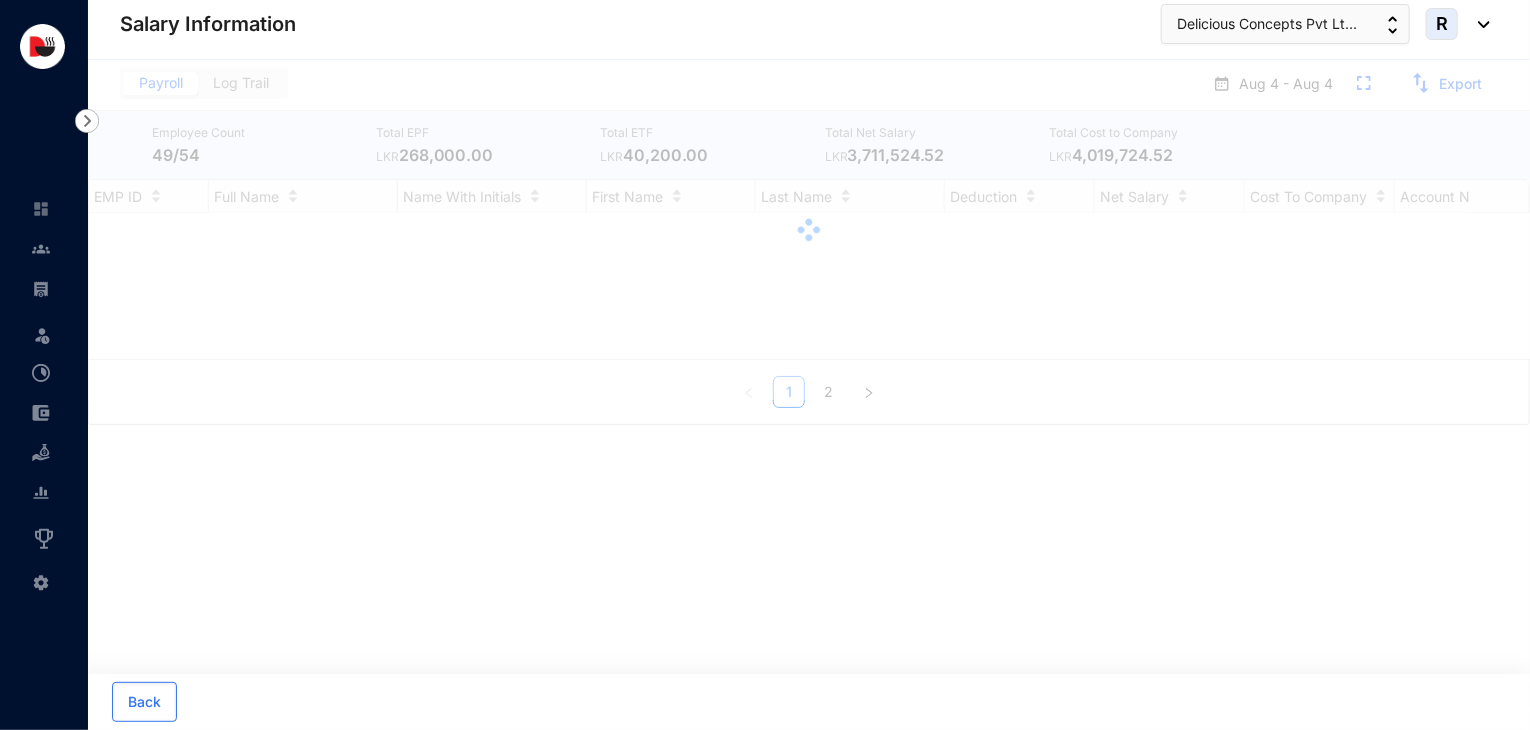 scroll, scrollTop: 0, scrollLeft: 0, axis: both 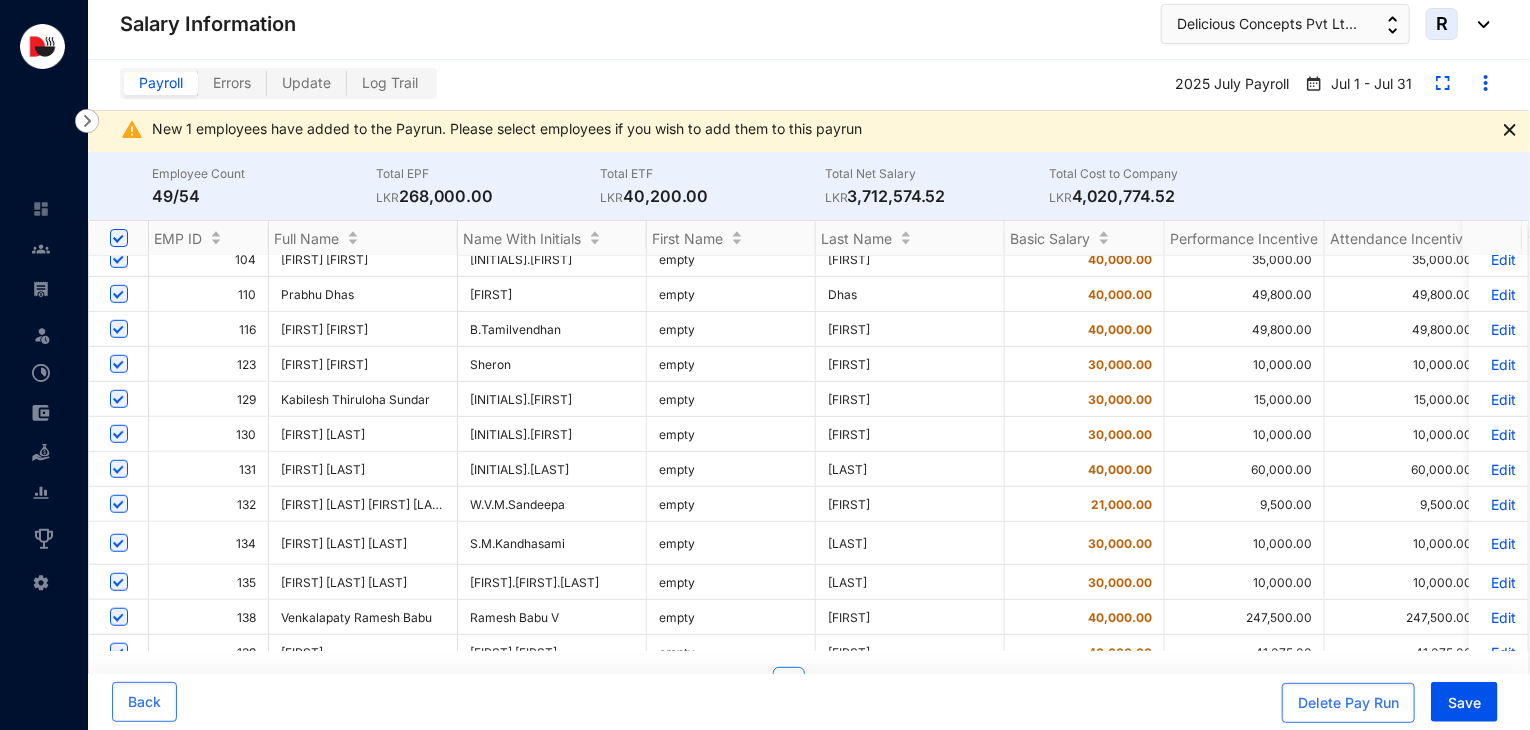 click on "Edit" at bounding box center (1498, 504) 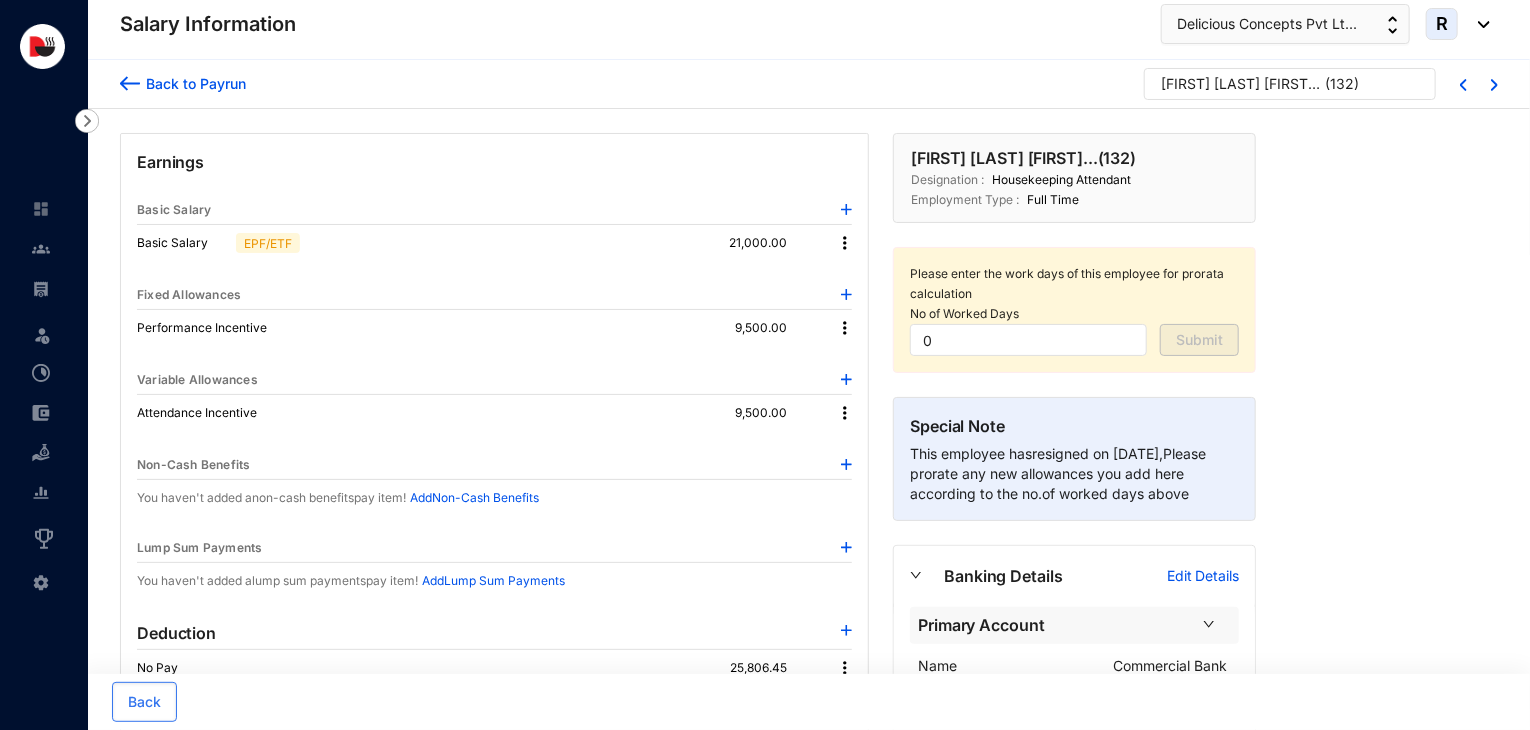 click at bounding box center [846, 547] 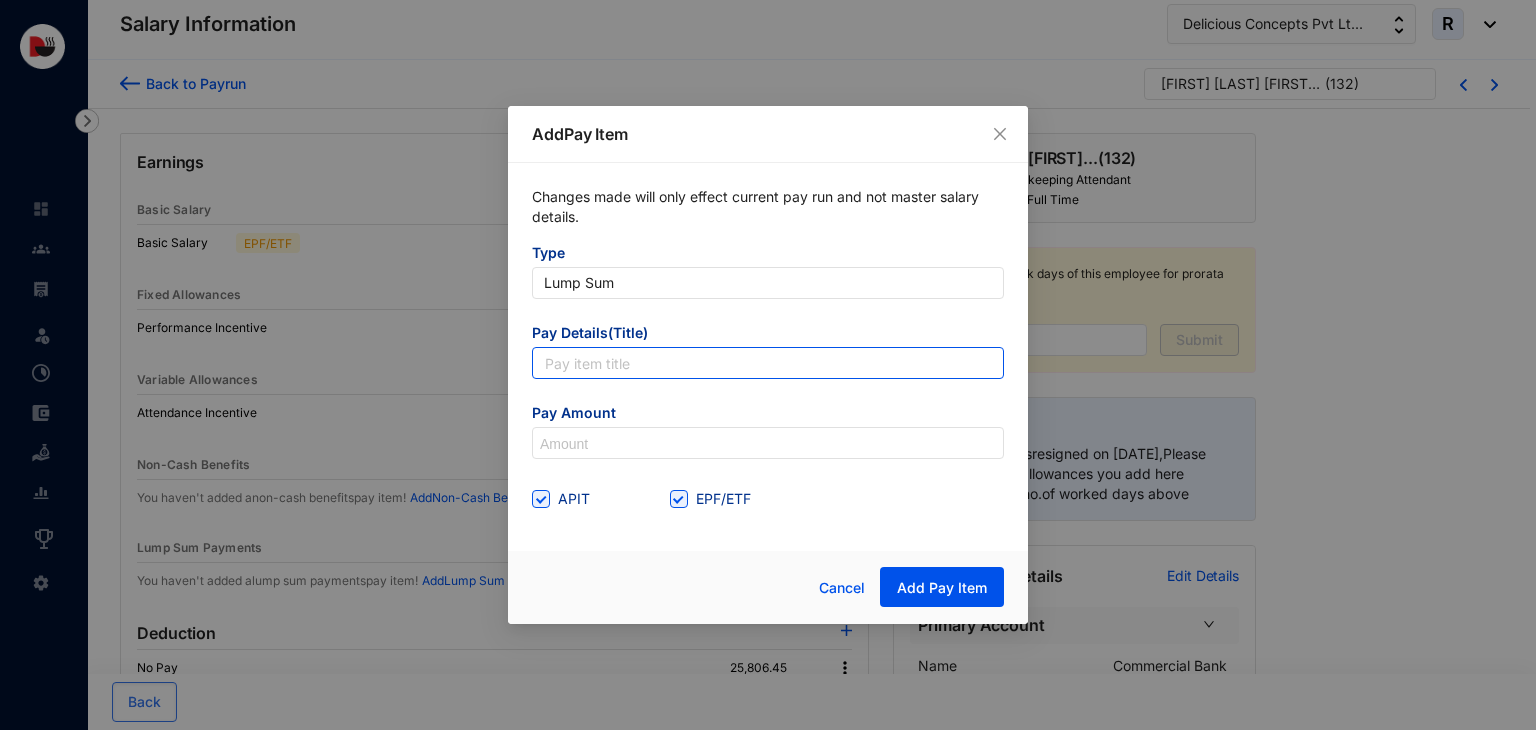 click at bounding box center [768, 363] 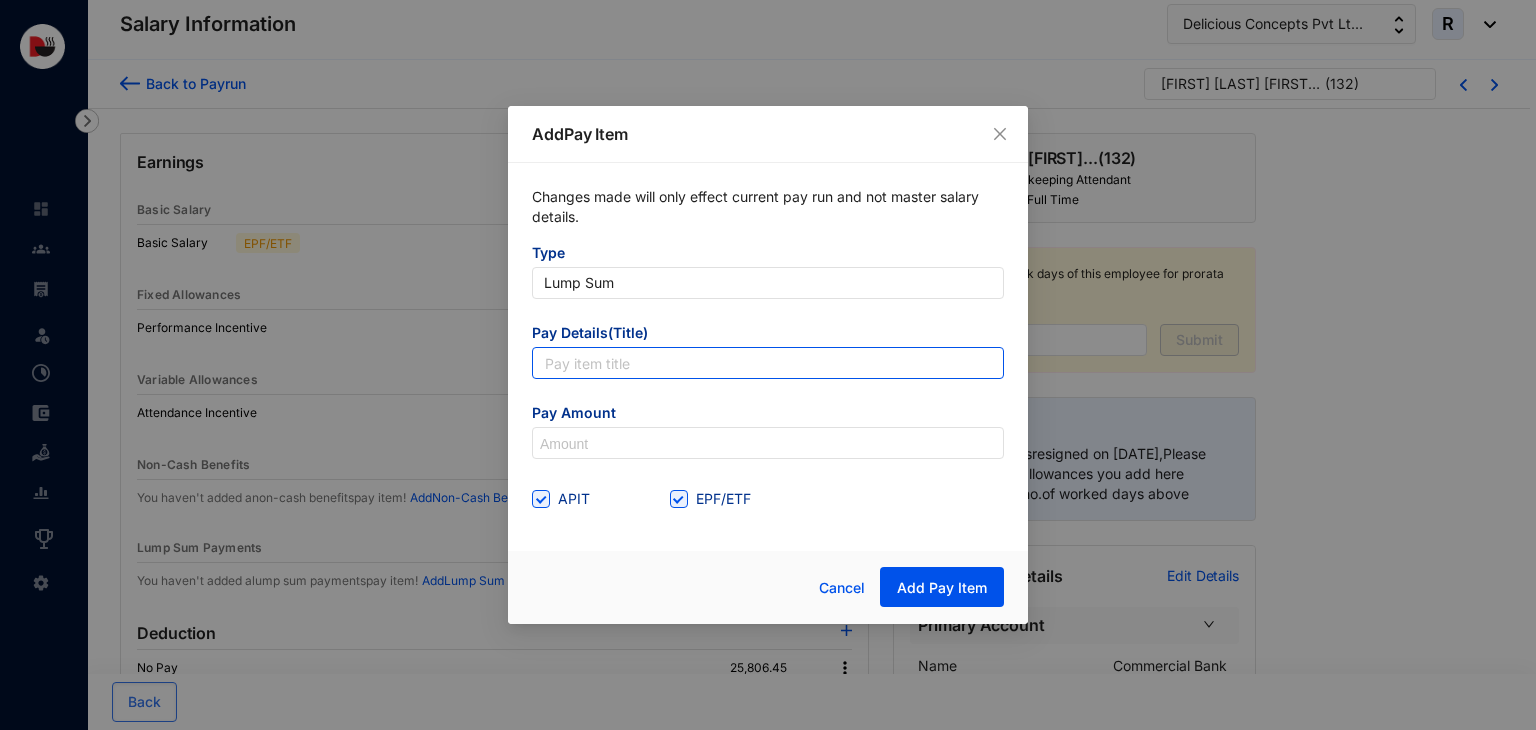 type on "Overtime" 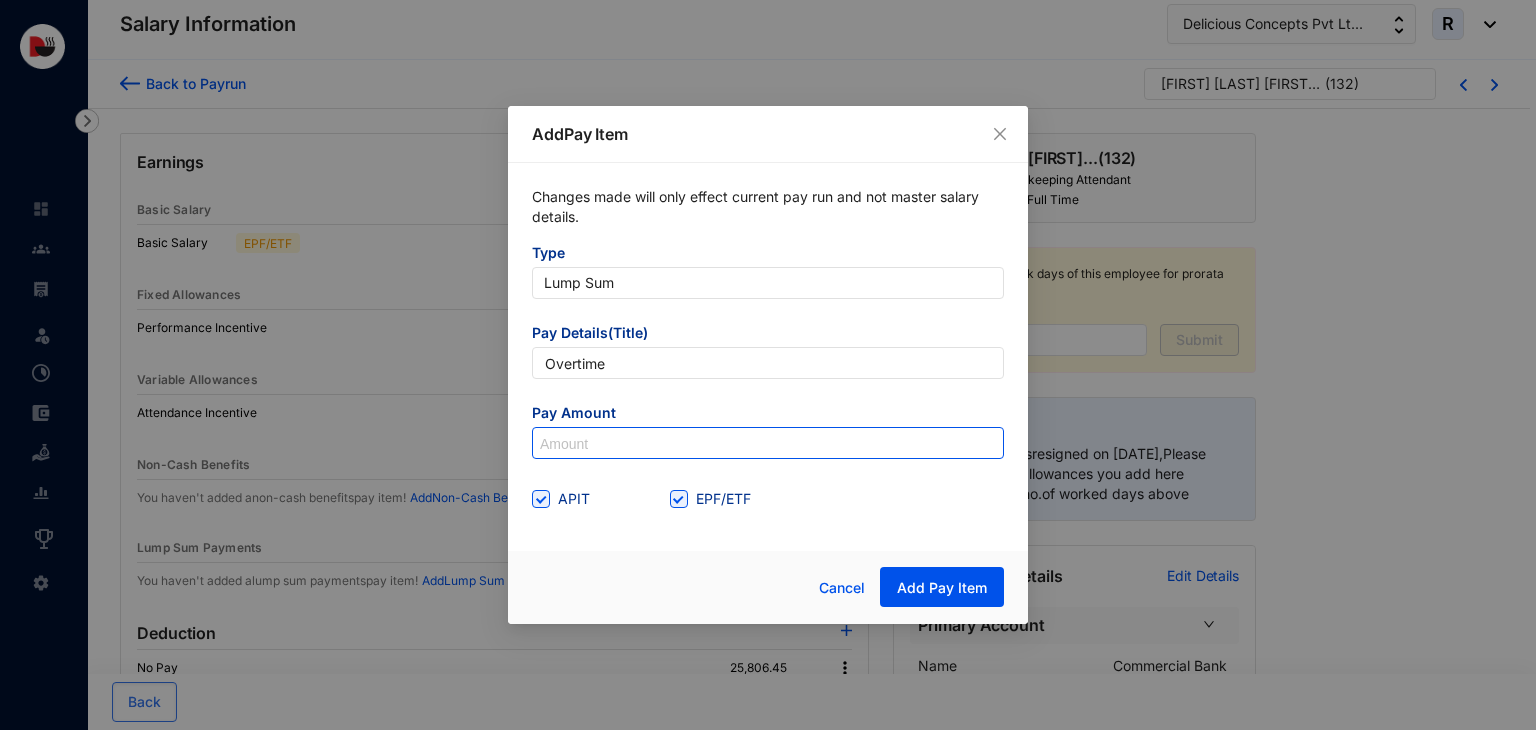 click at bounding box center [768, 444] 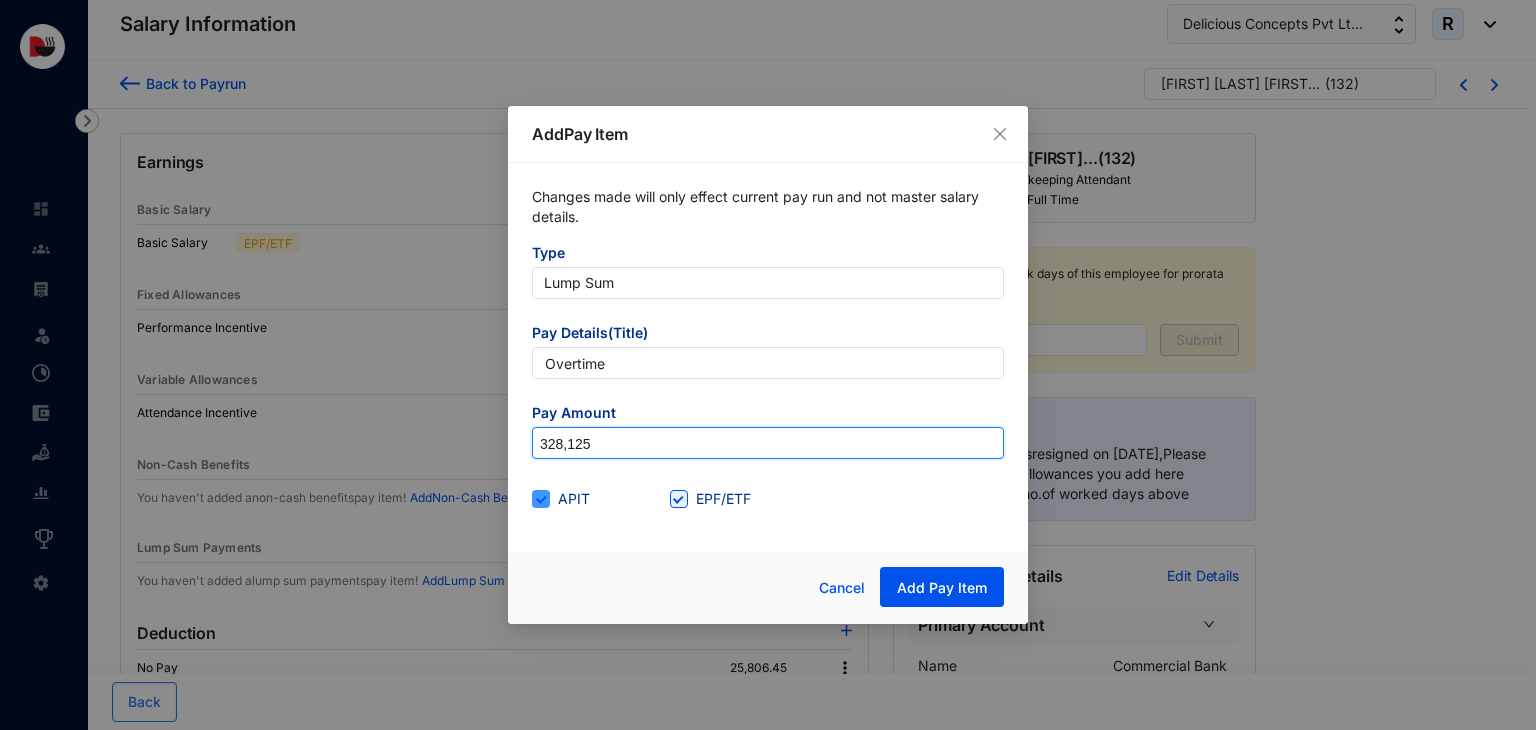 type on "328,125" 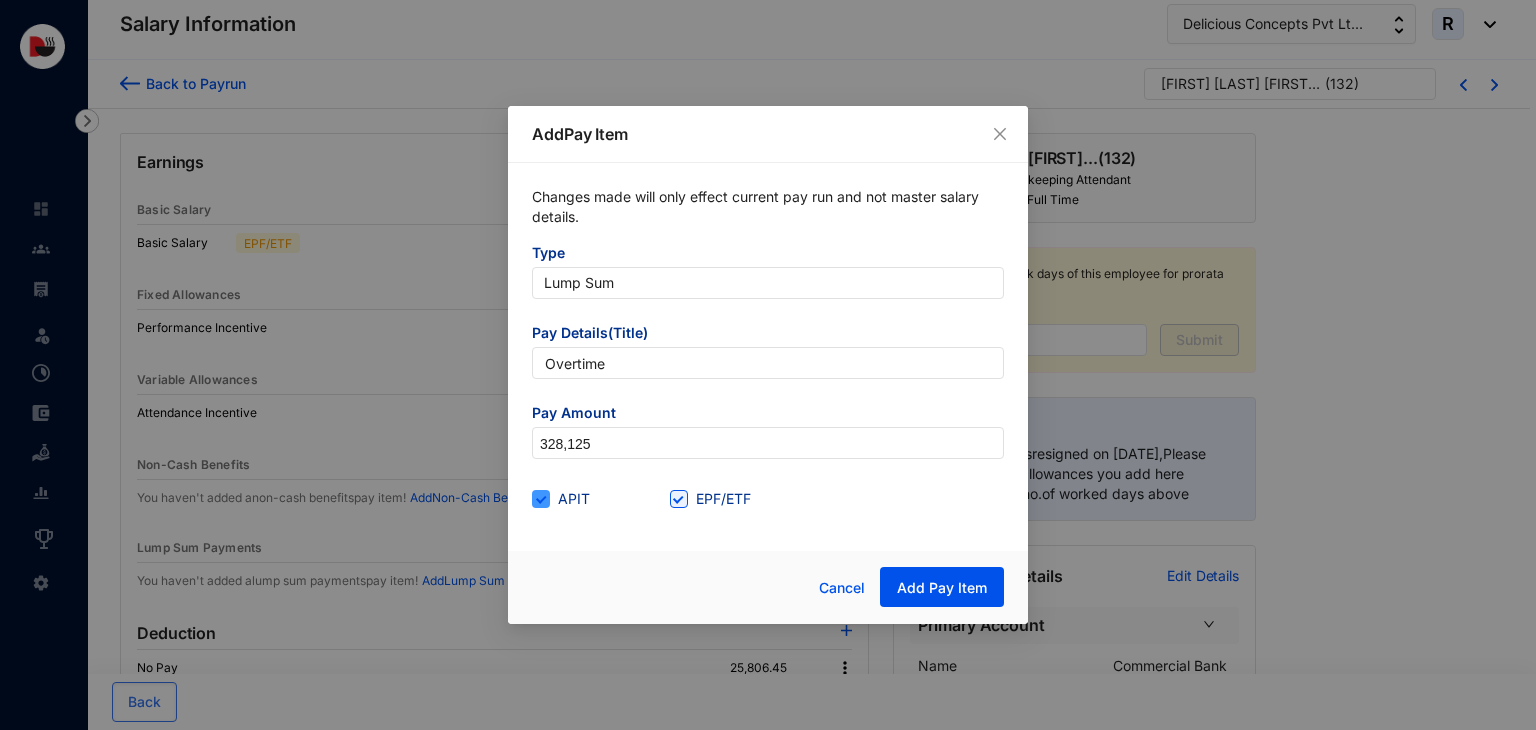 click on "APIT" at bounding box center [565, 499] 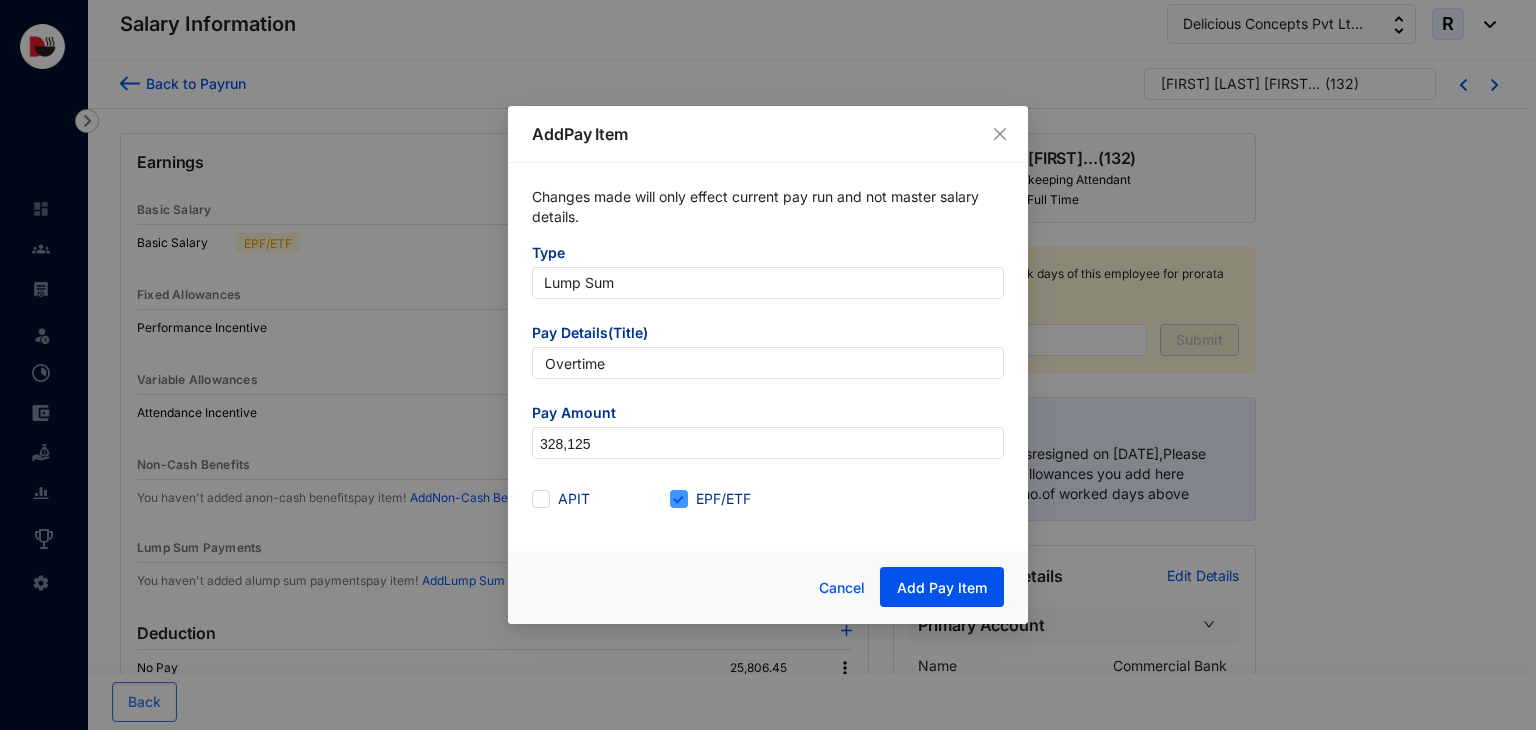 click at bounding box center (679, 499) 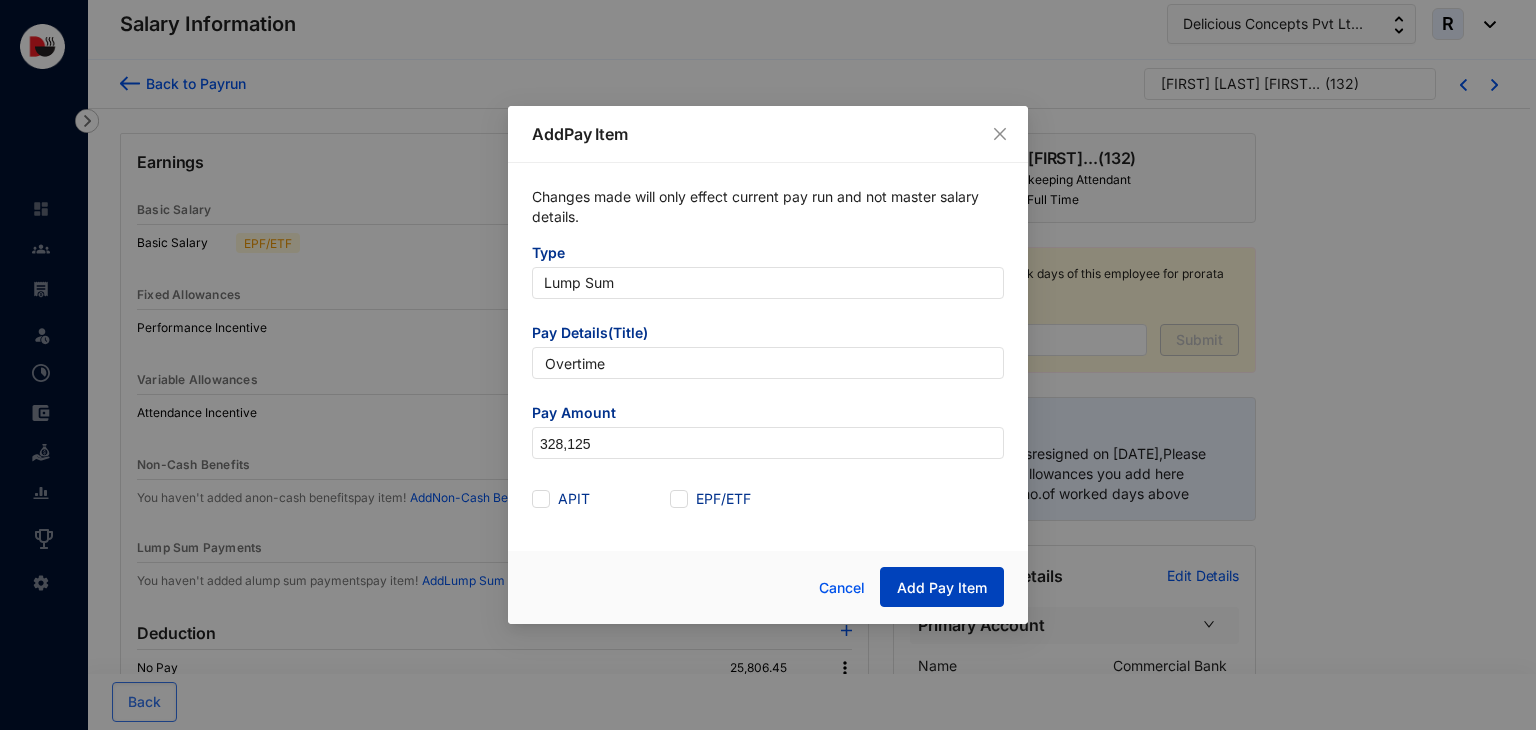 click on "Add Pay Item" at bounding box center (942, 587) 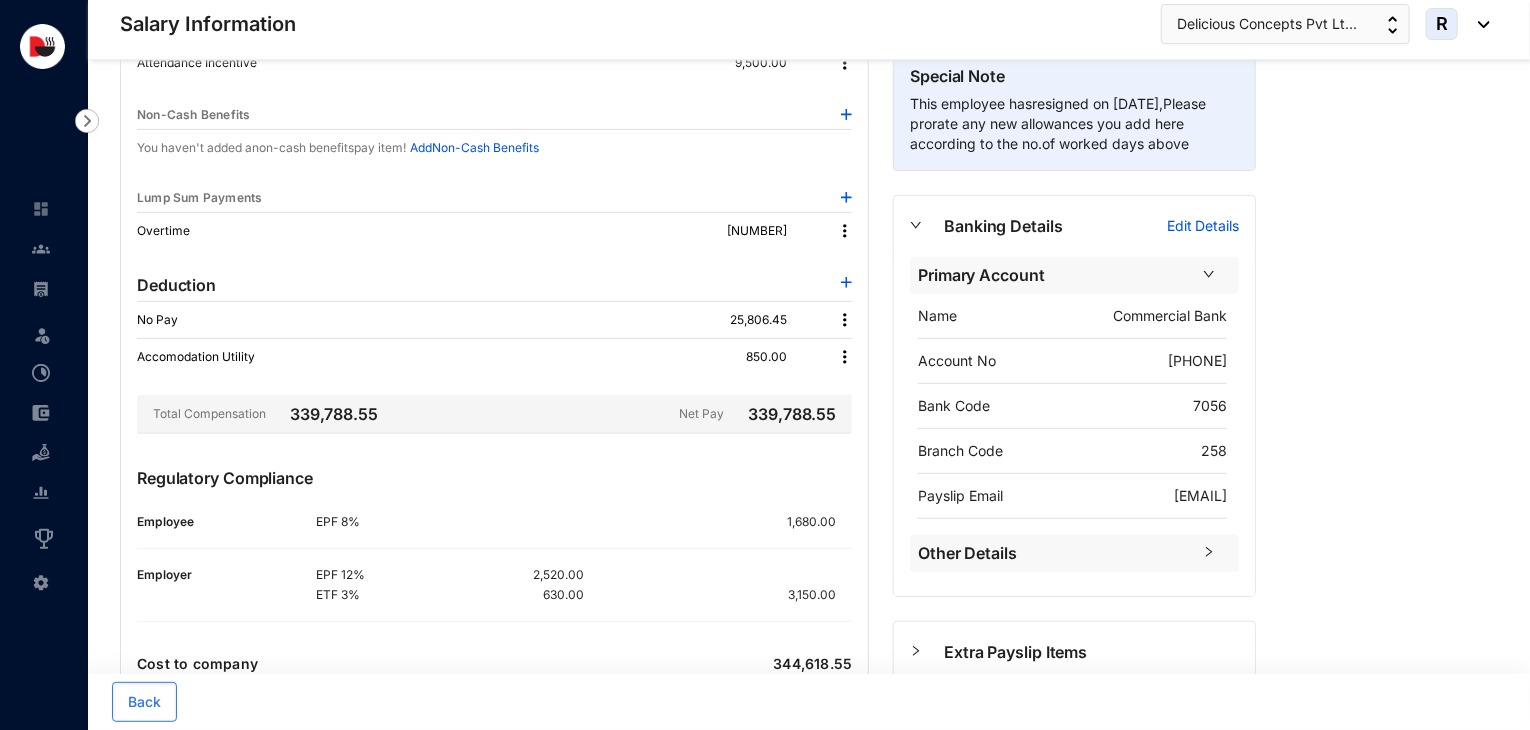 scroll, scrollTop: 346, scrollLeft: 0, axis: vertical 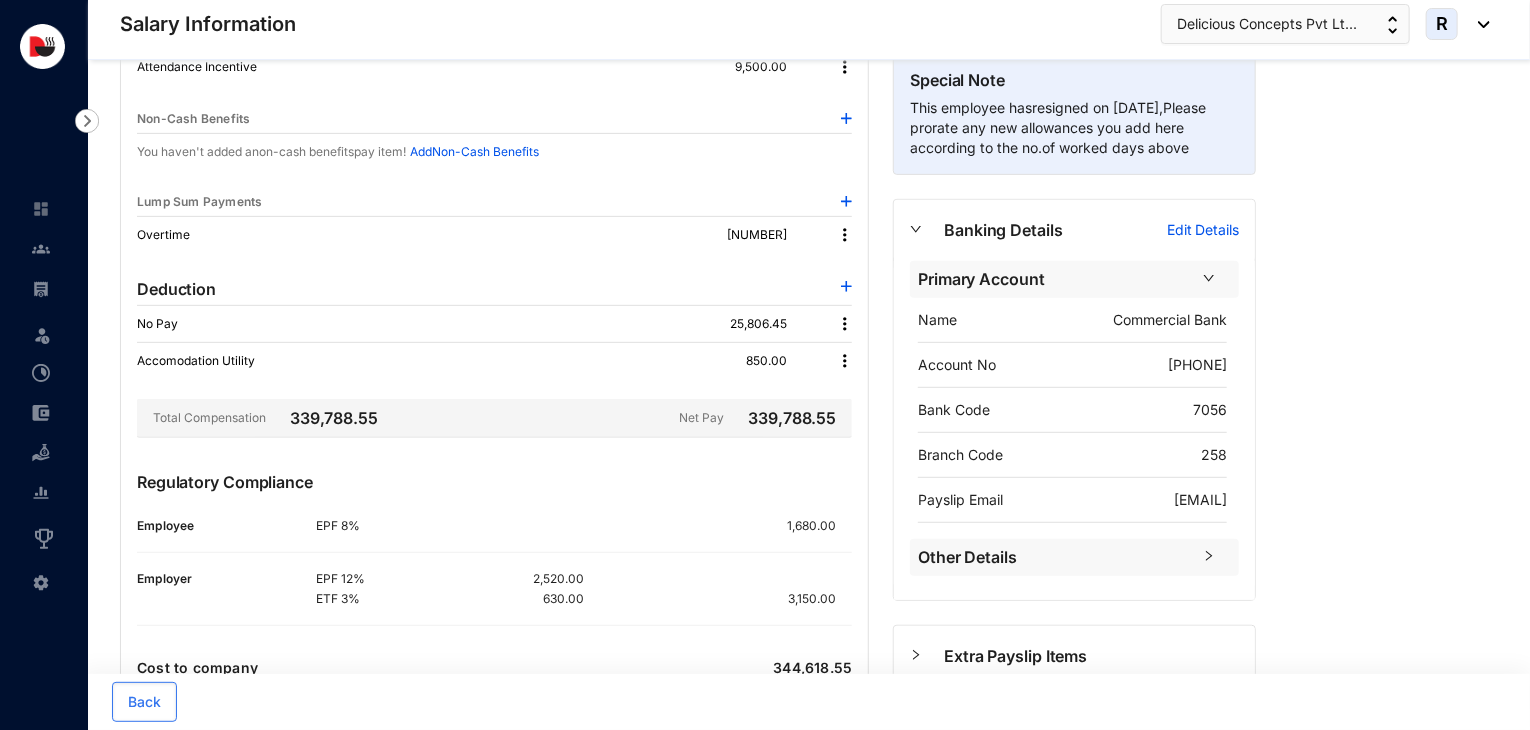 click at bounding box center [845, 235] 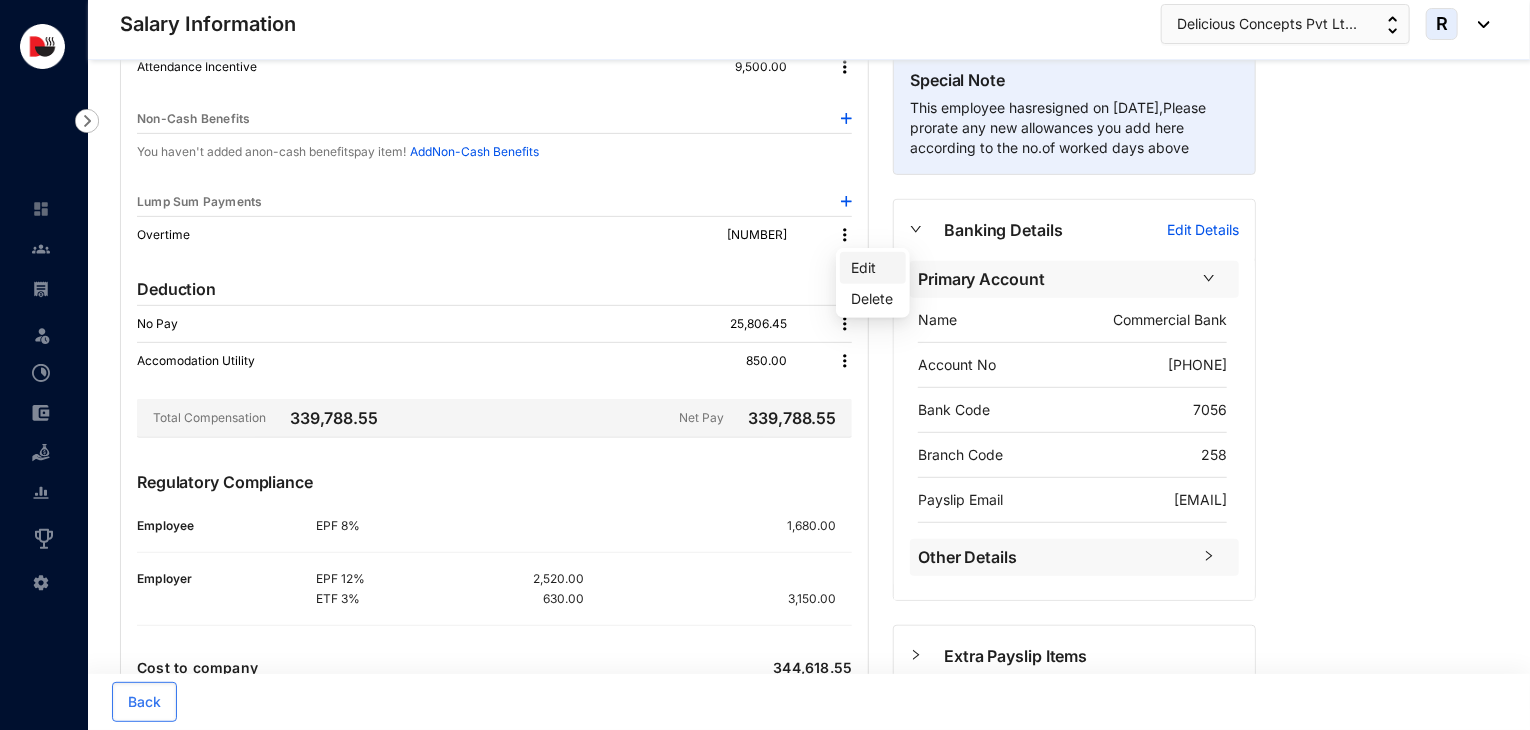 click on "Edit" at bounding box center [873, 268] 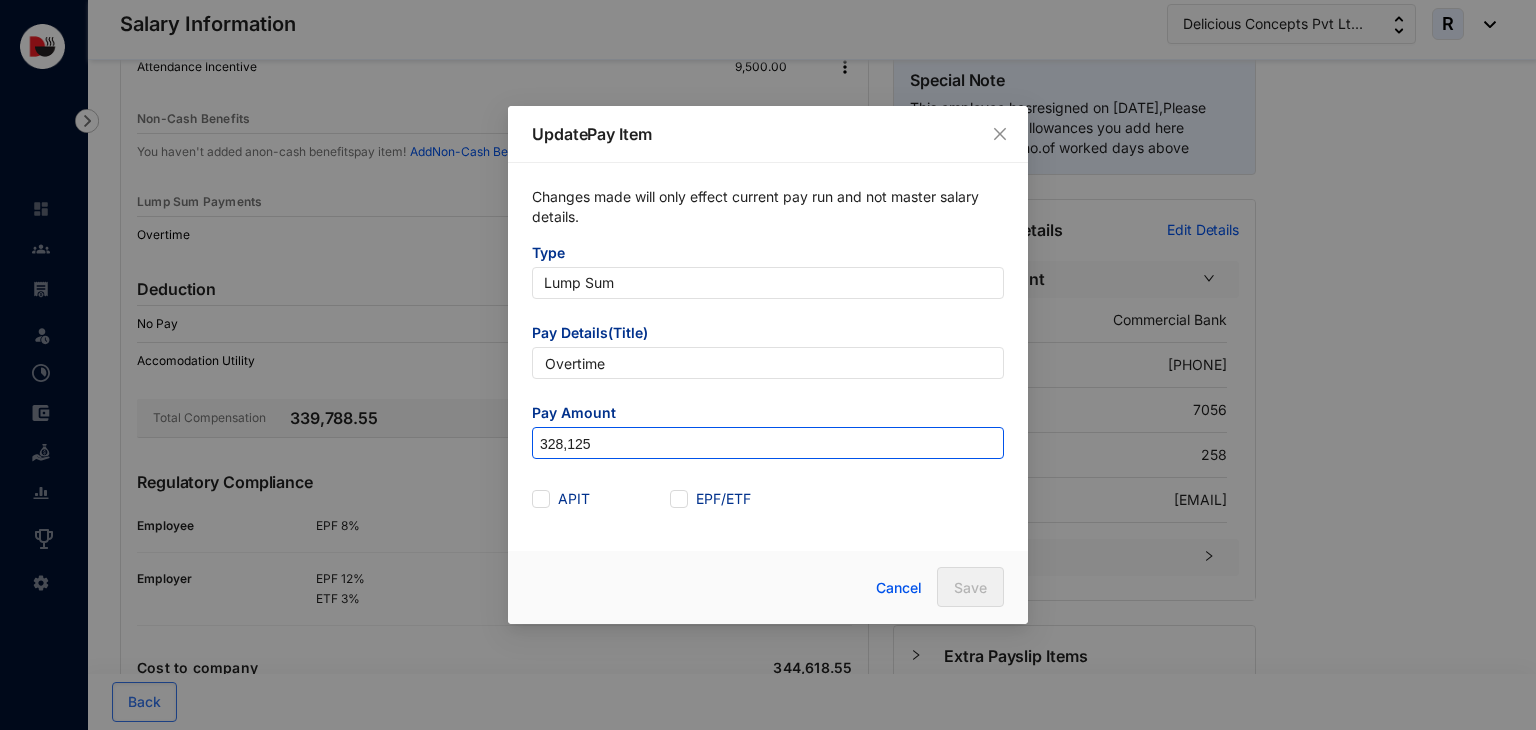 click on "328,125" at bounding box center [768, 444] 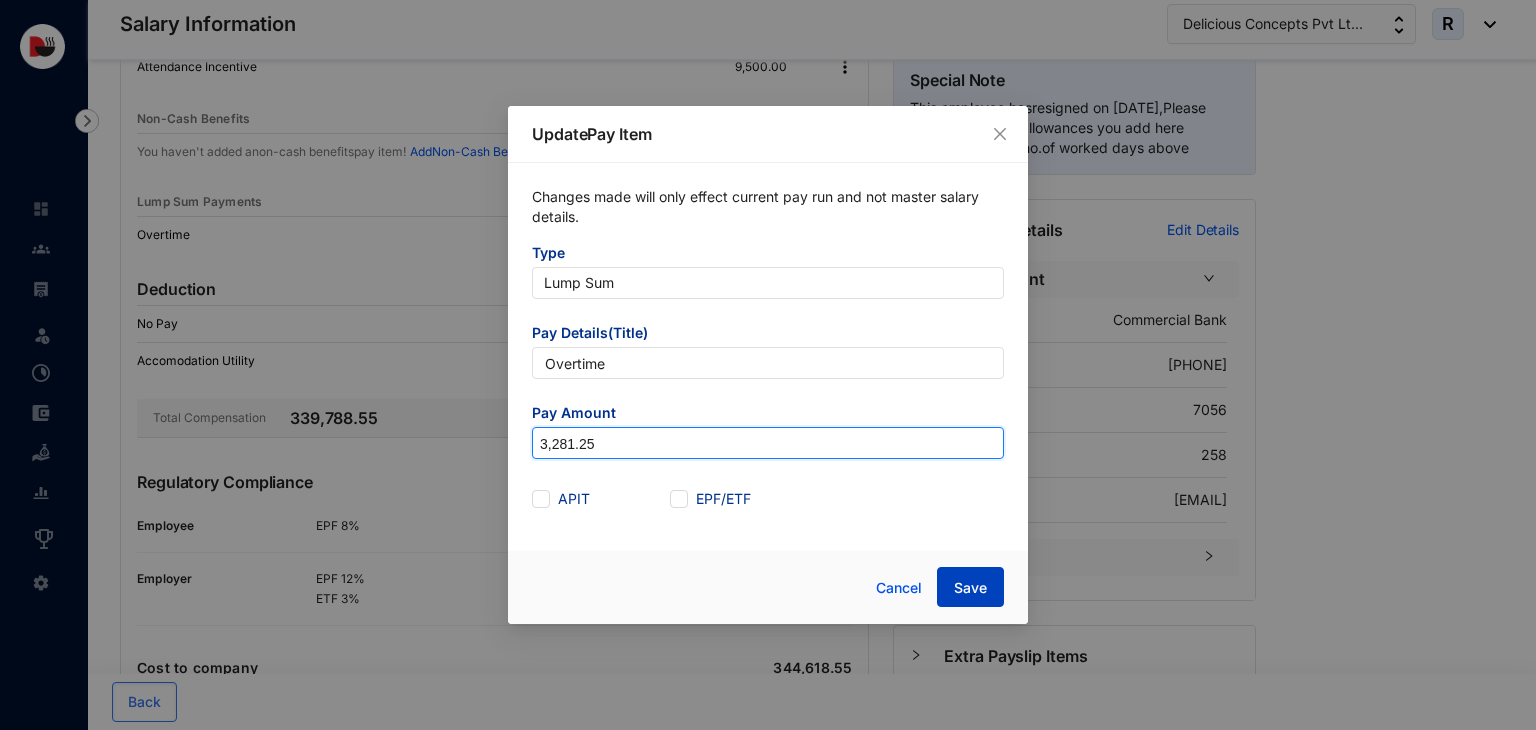 type on "3,281.25" 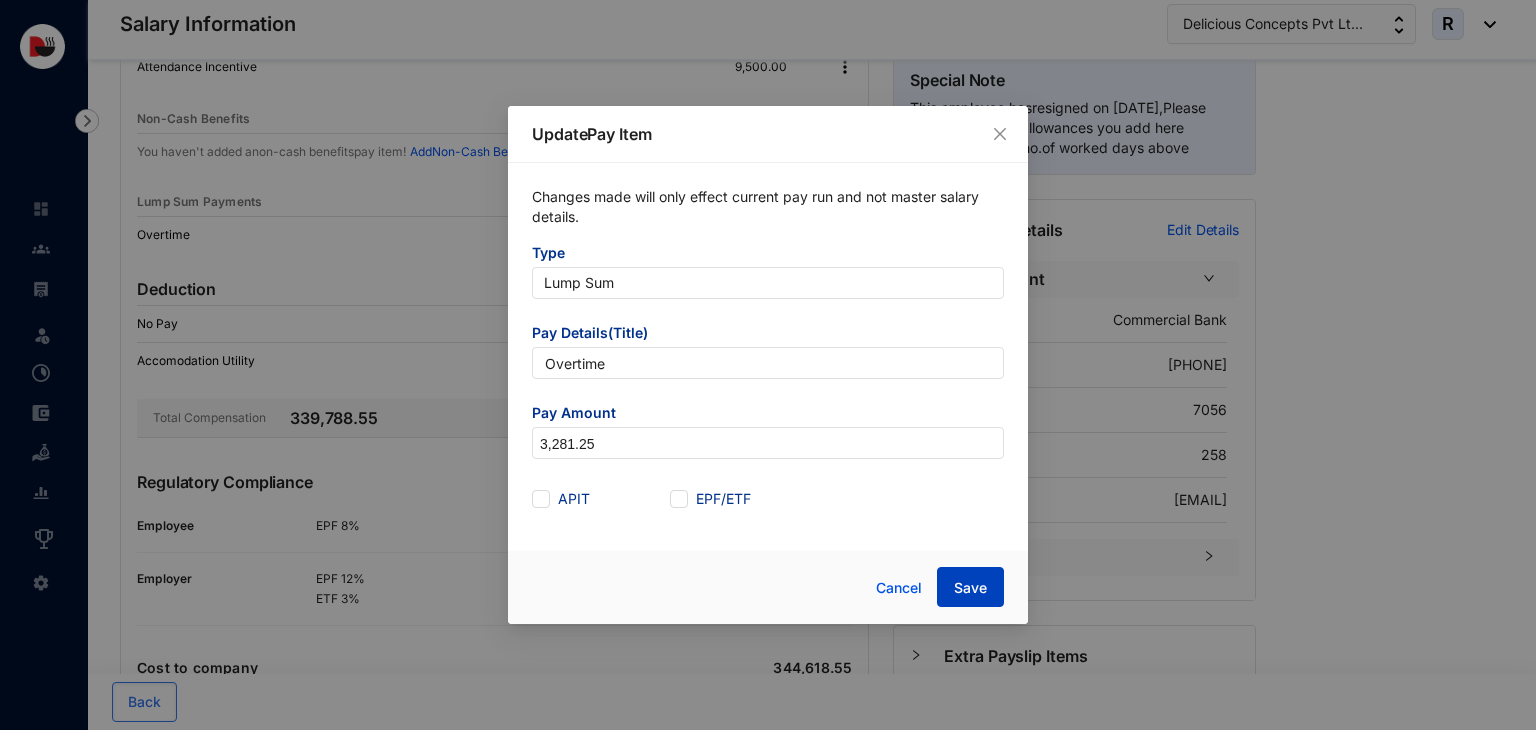 click on "Save" at bounding box center (970, 588) 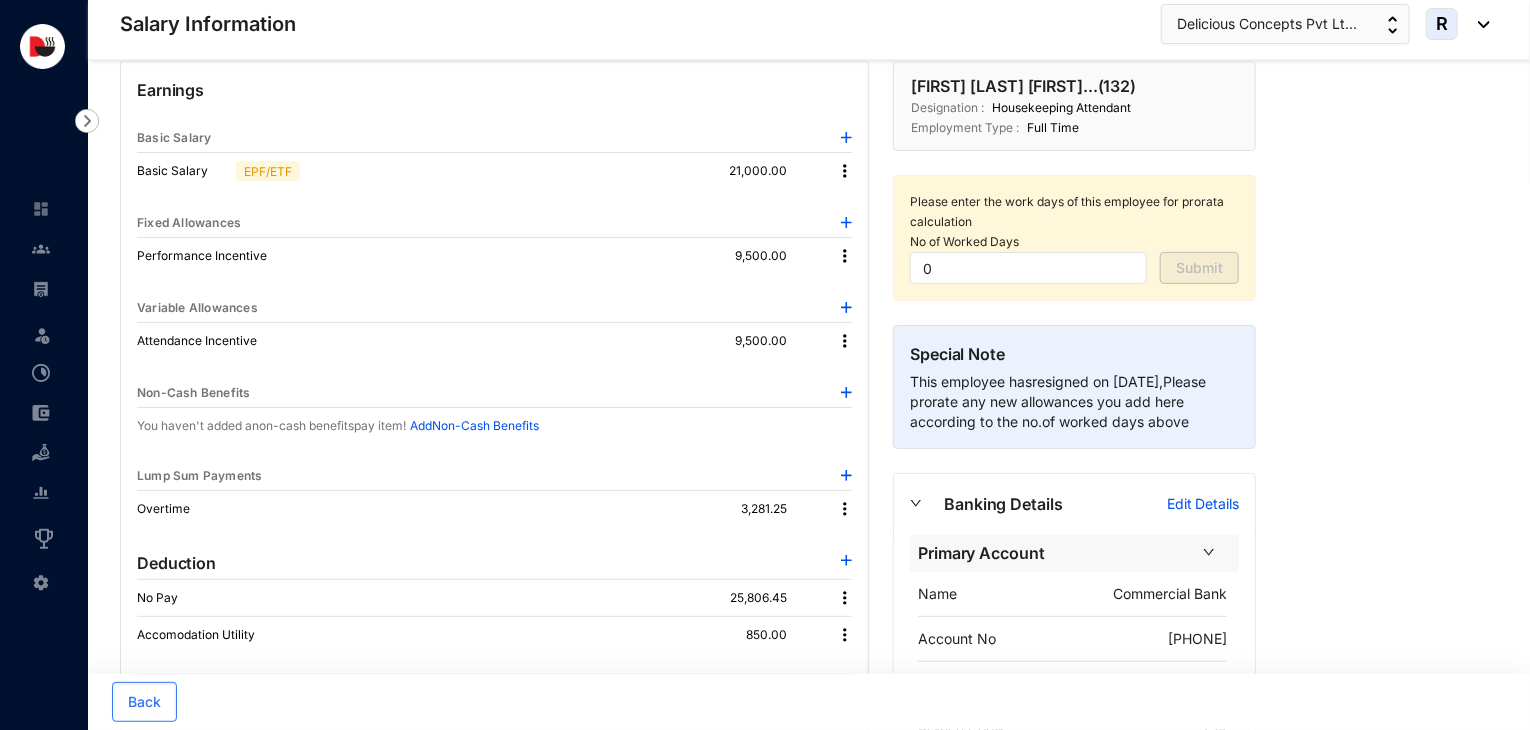scroll, scrollTop: 31, scrollLeft: 0, axis: vertical 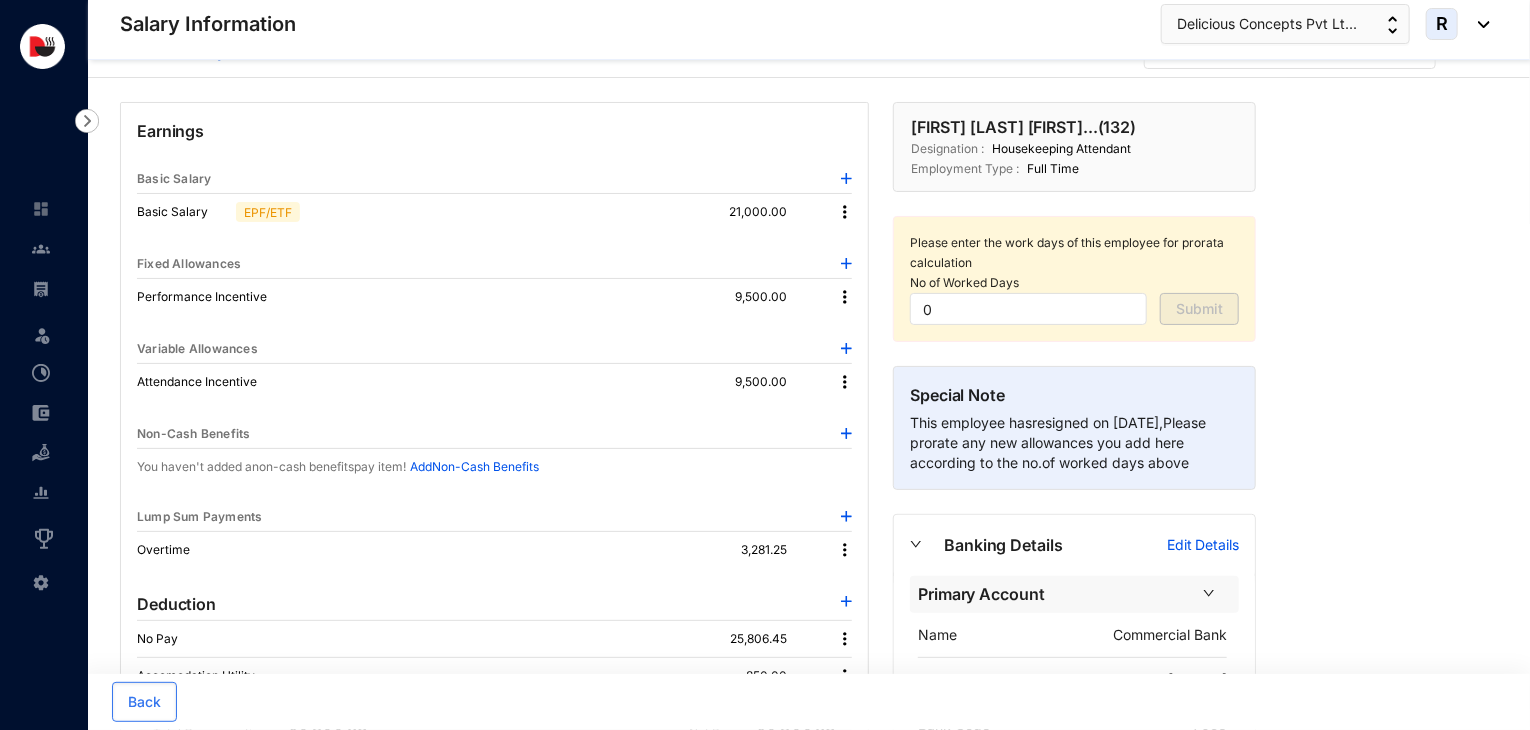 click at bounding box center (845, 212) 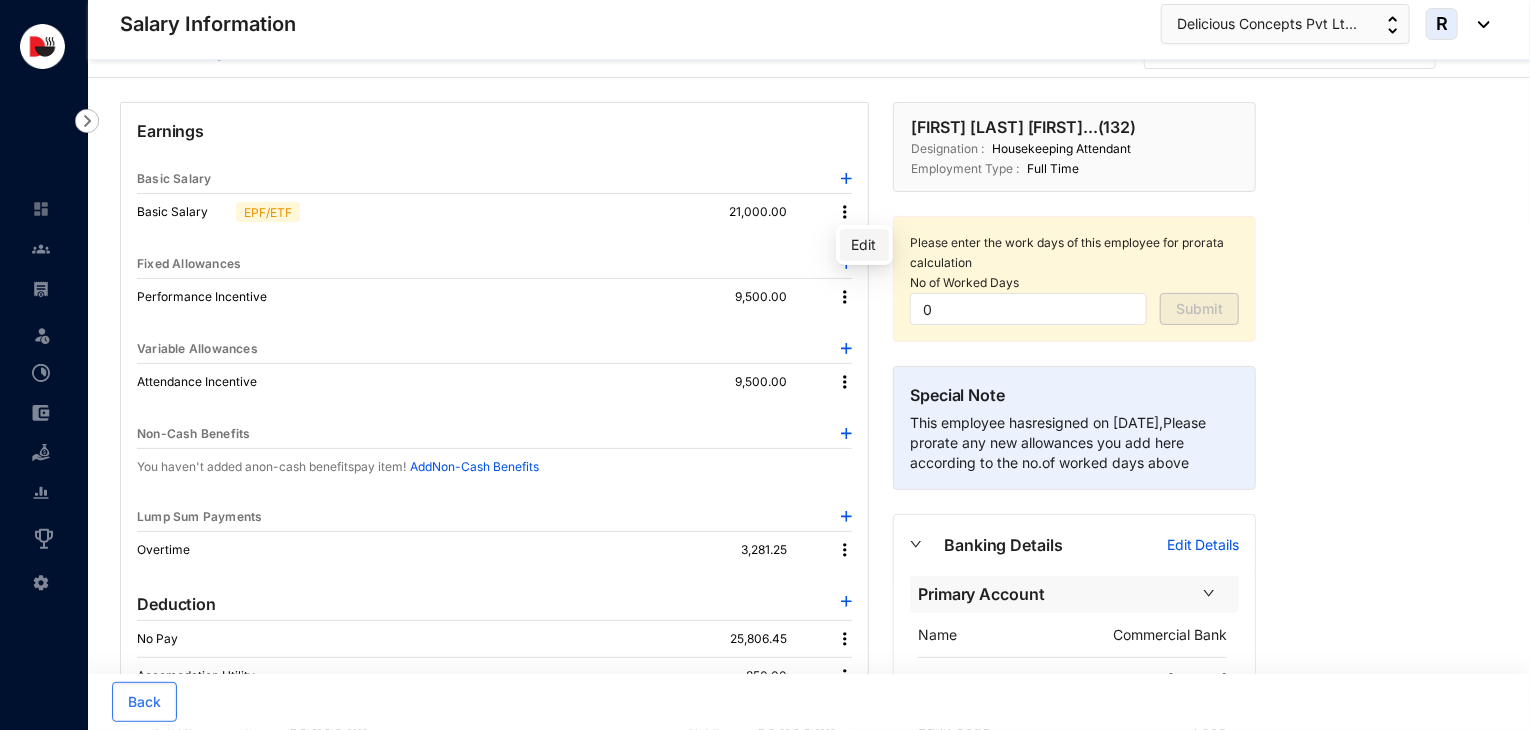 click on "Edit" at bounding box center (864, 245) 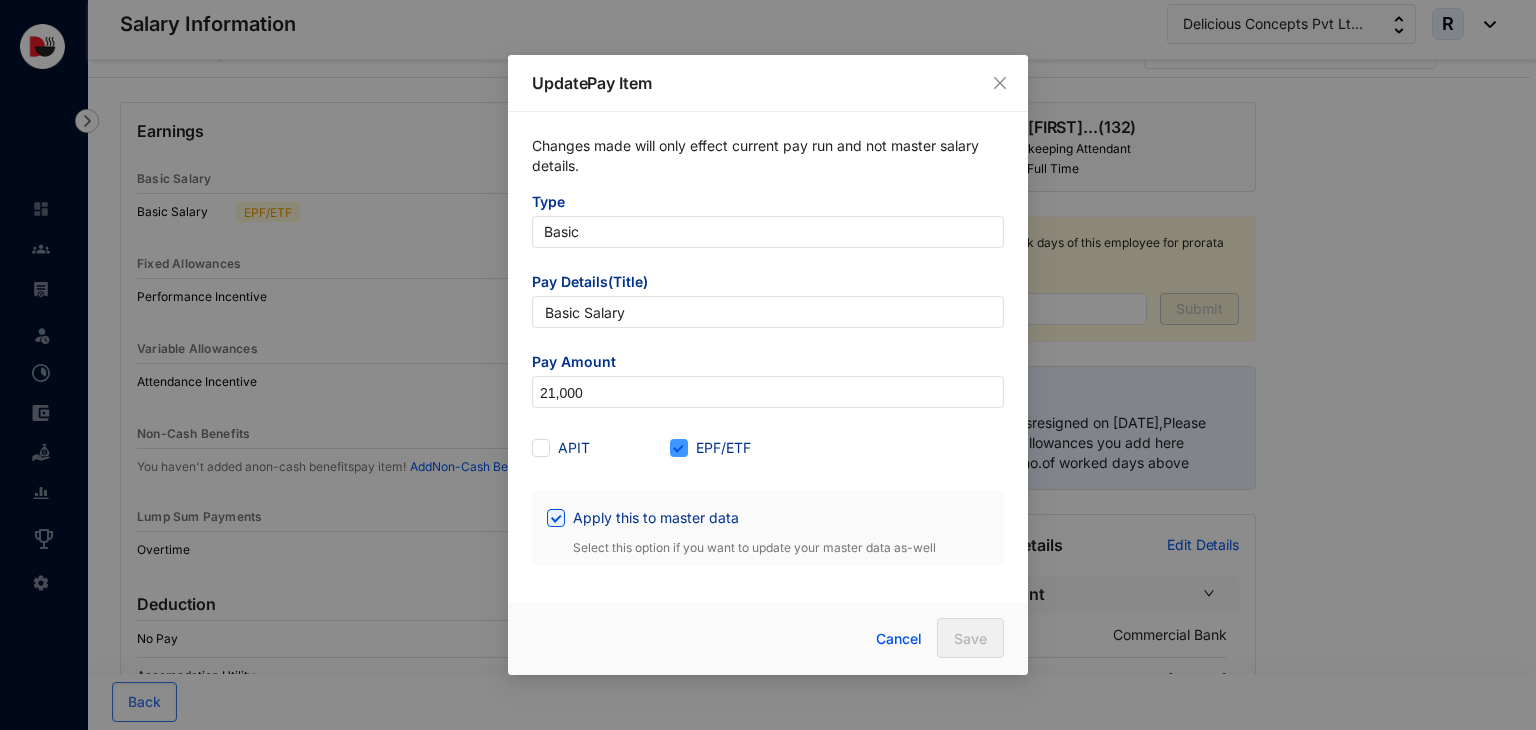 click at bounding box center (679, 448) 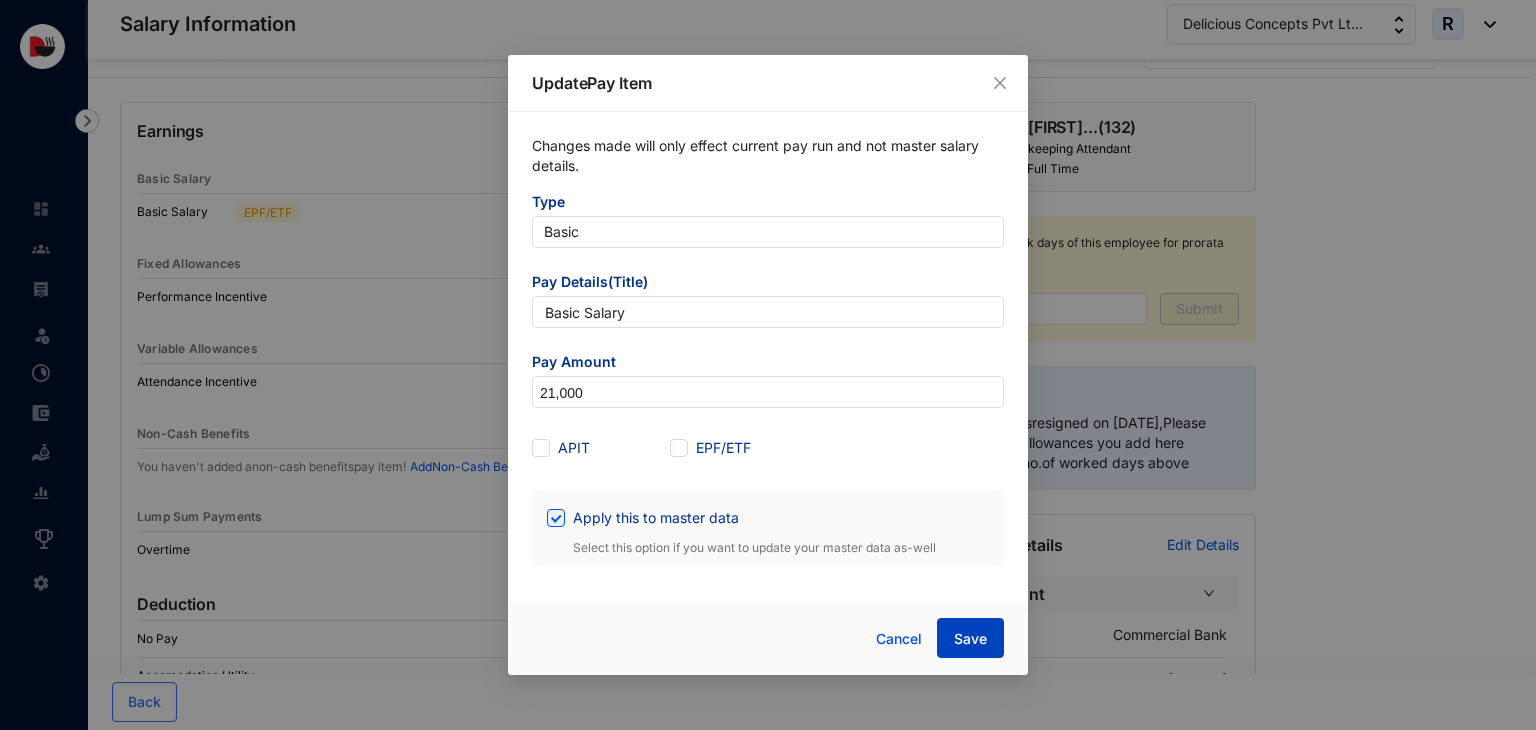 click on "Save" at bounding box center (970, 638) 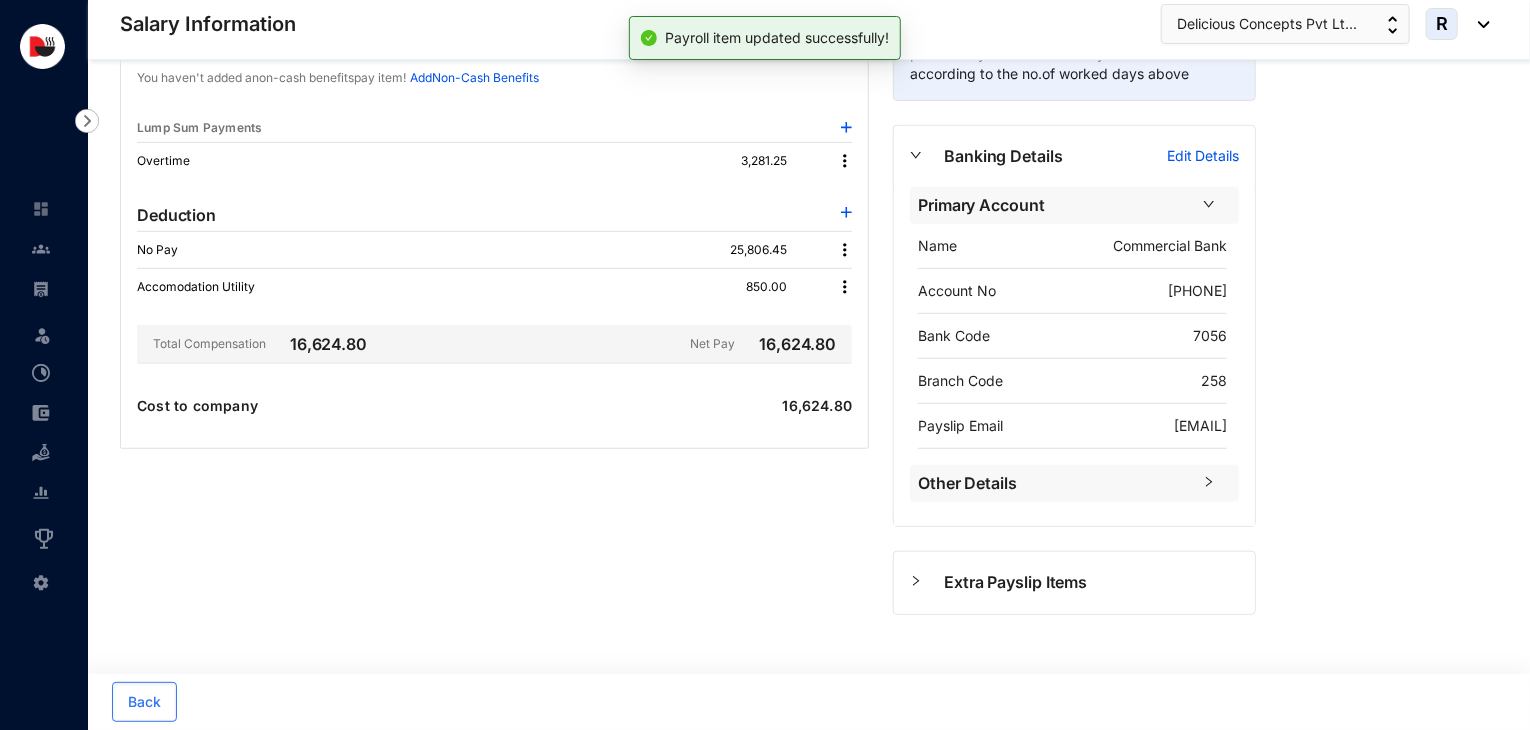 scroll, scrollTop: 0, scrollLeft: 0, axis: both 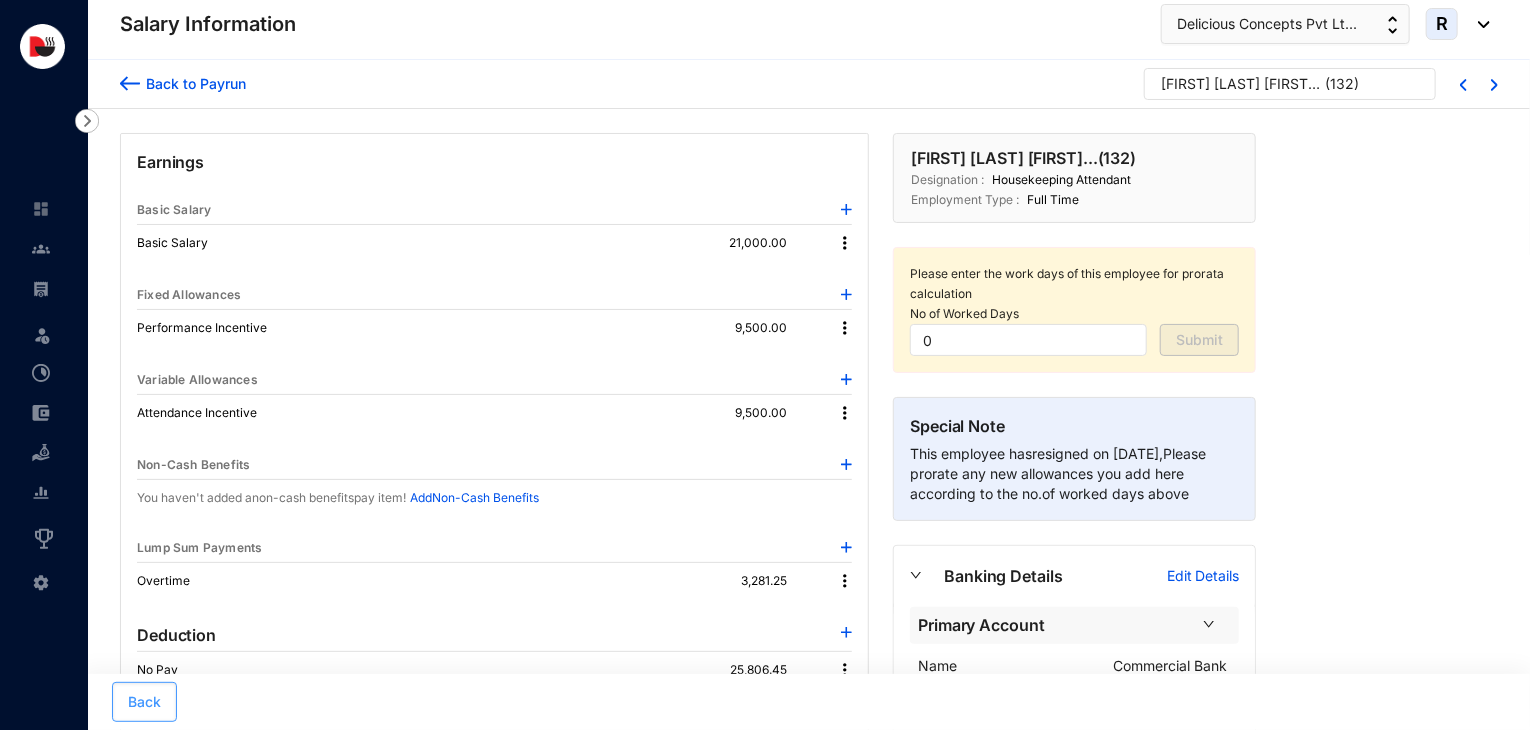 click on "Back" at bounding box center (144, 702) 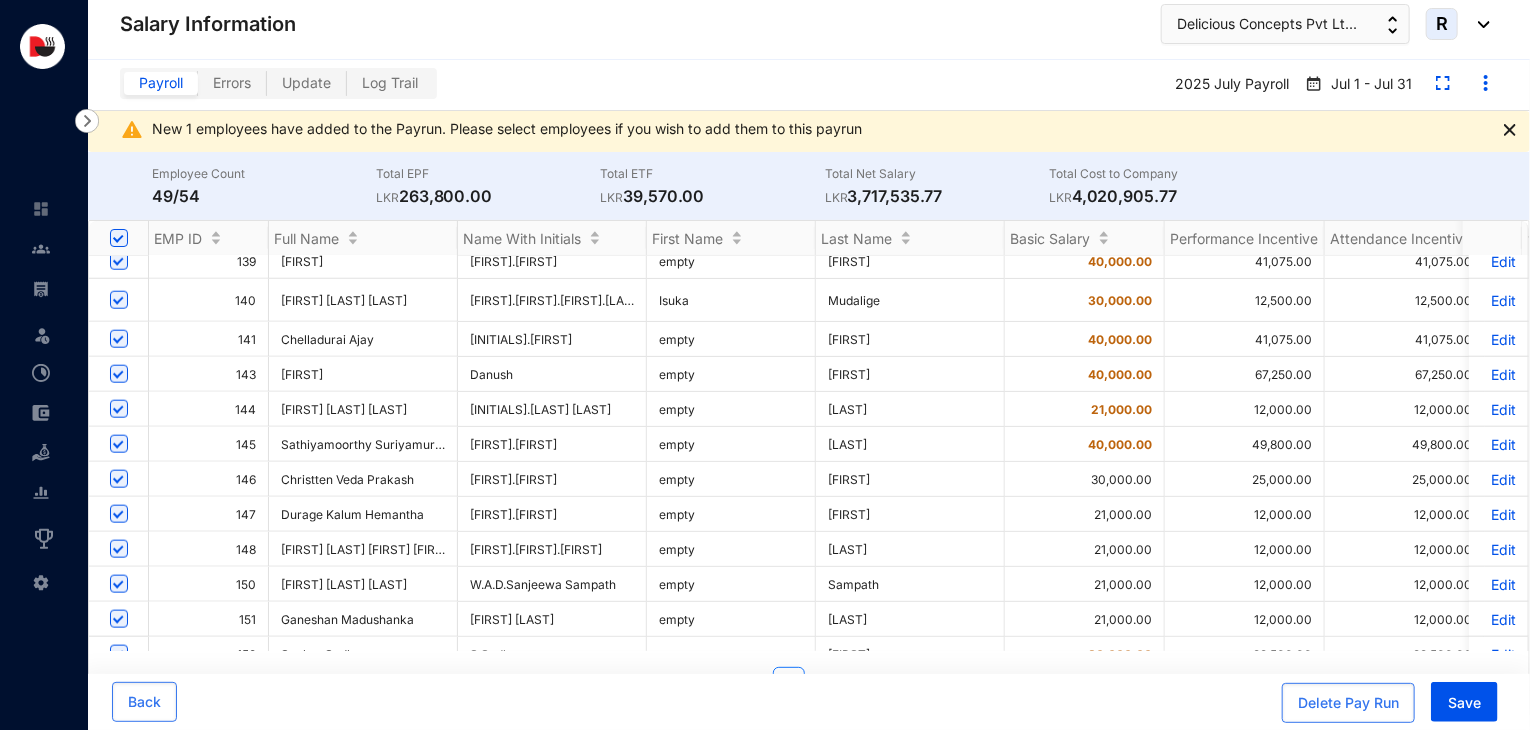 scroll, scrollTop: 1044, scrollLeft: 0, axis: vertical 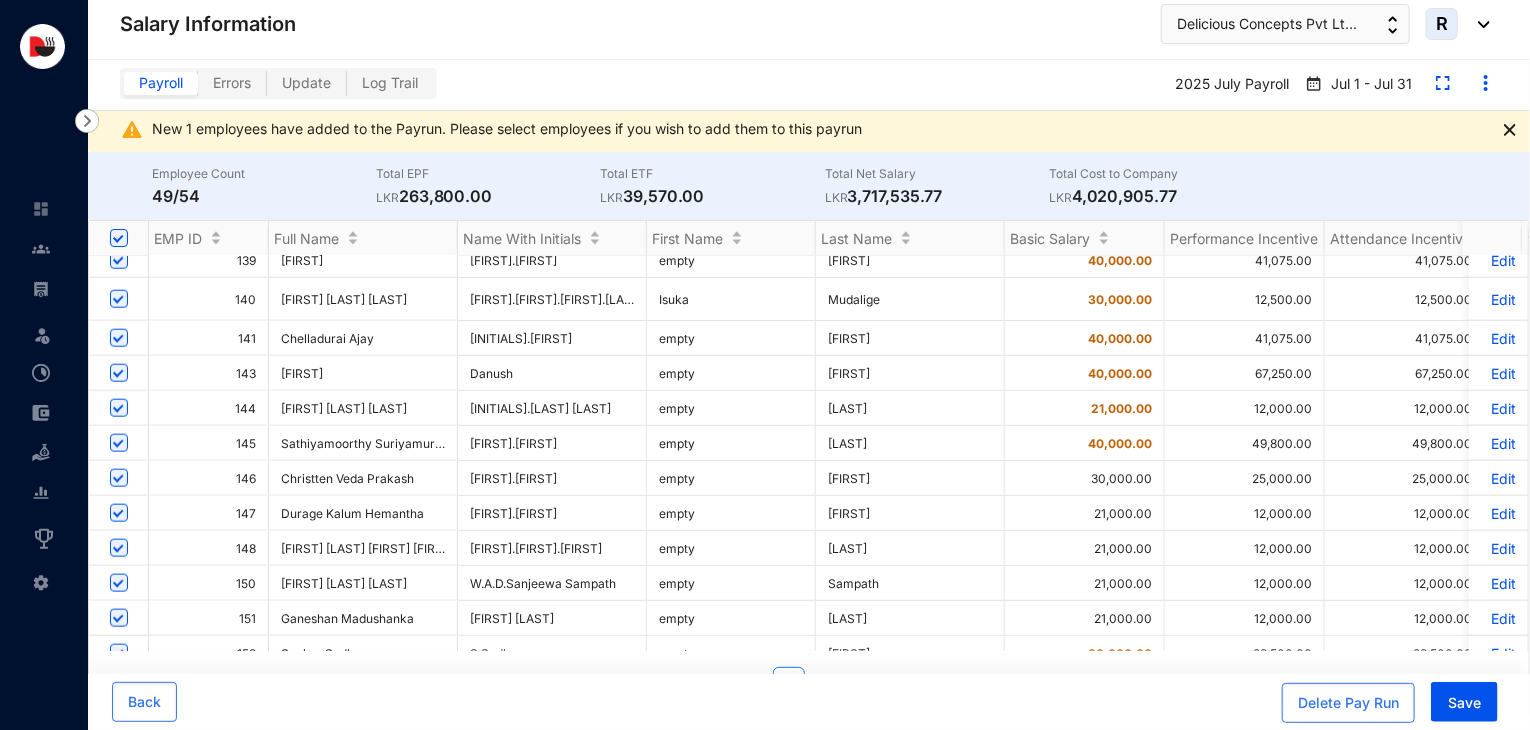 click on "Edit" at bounding box center (1498, 478) 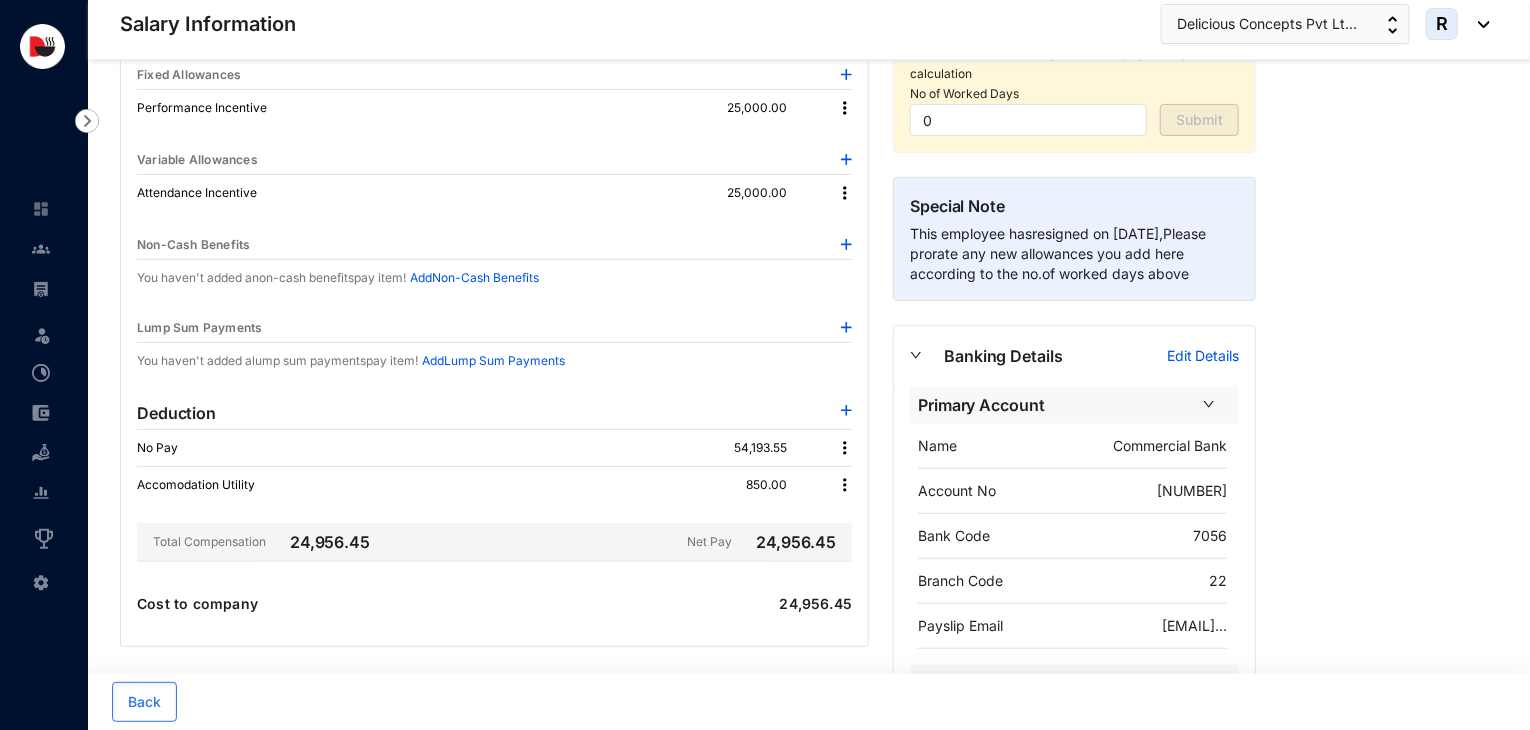 scroll, scrollTop: 223, scrollLeft: 0, axis: vertical 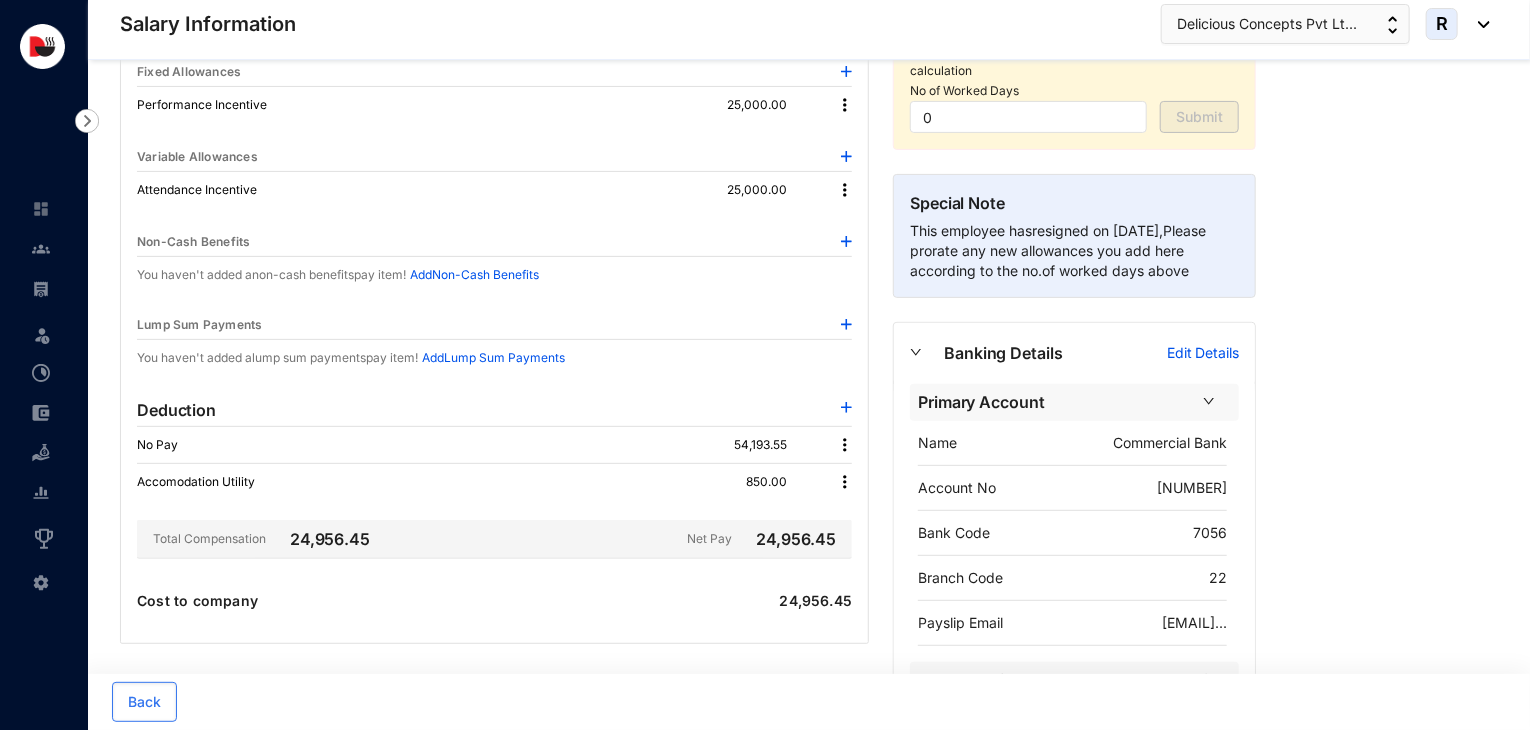 click at bounding box center [846, 324] 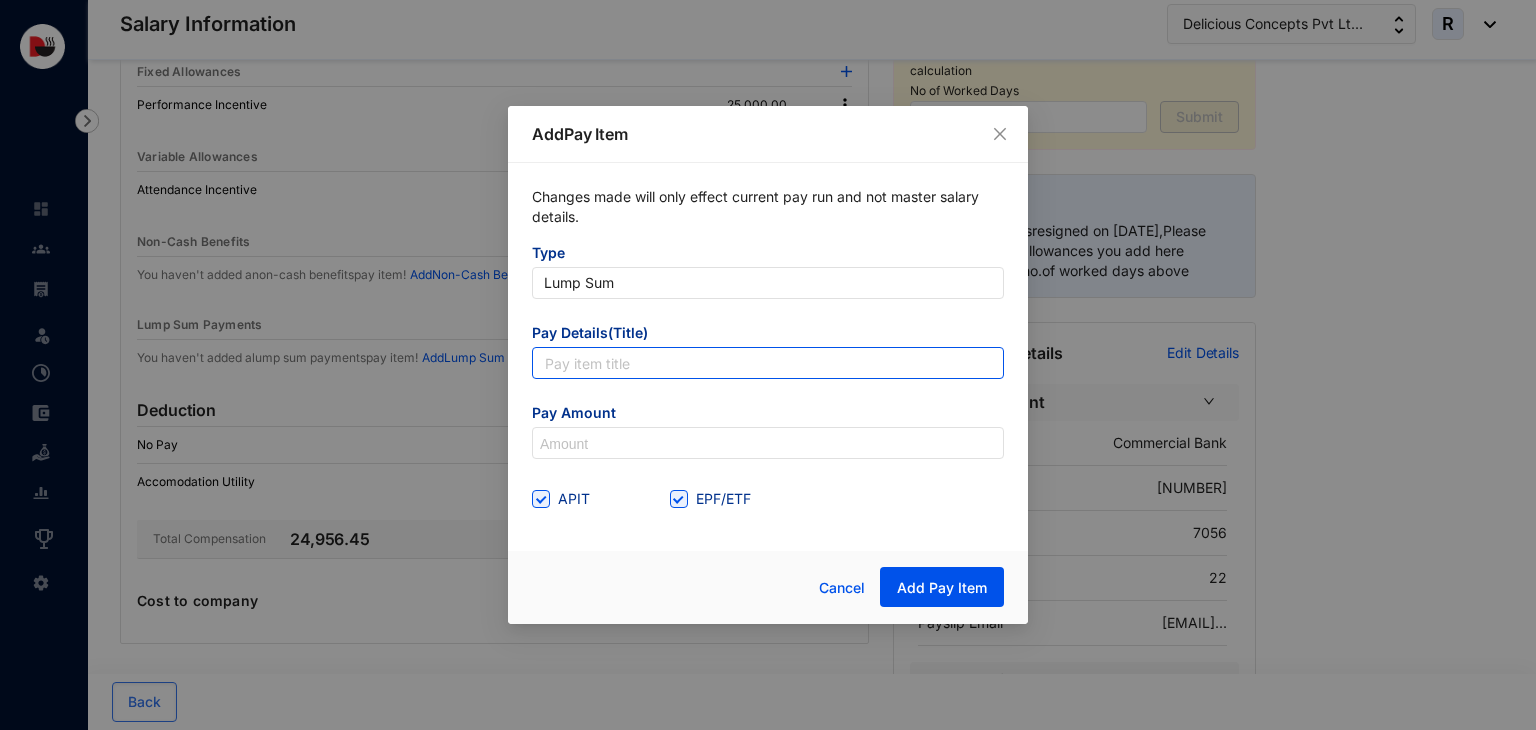 click at bounding box center (768, 363) 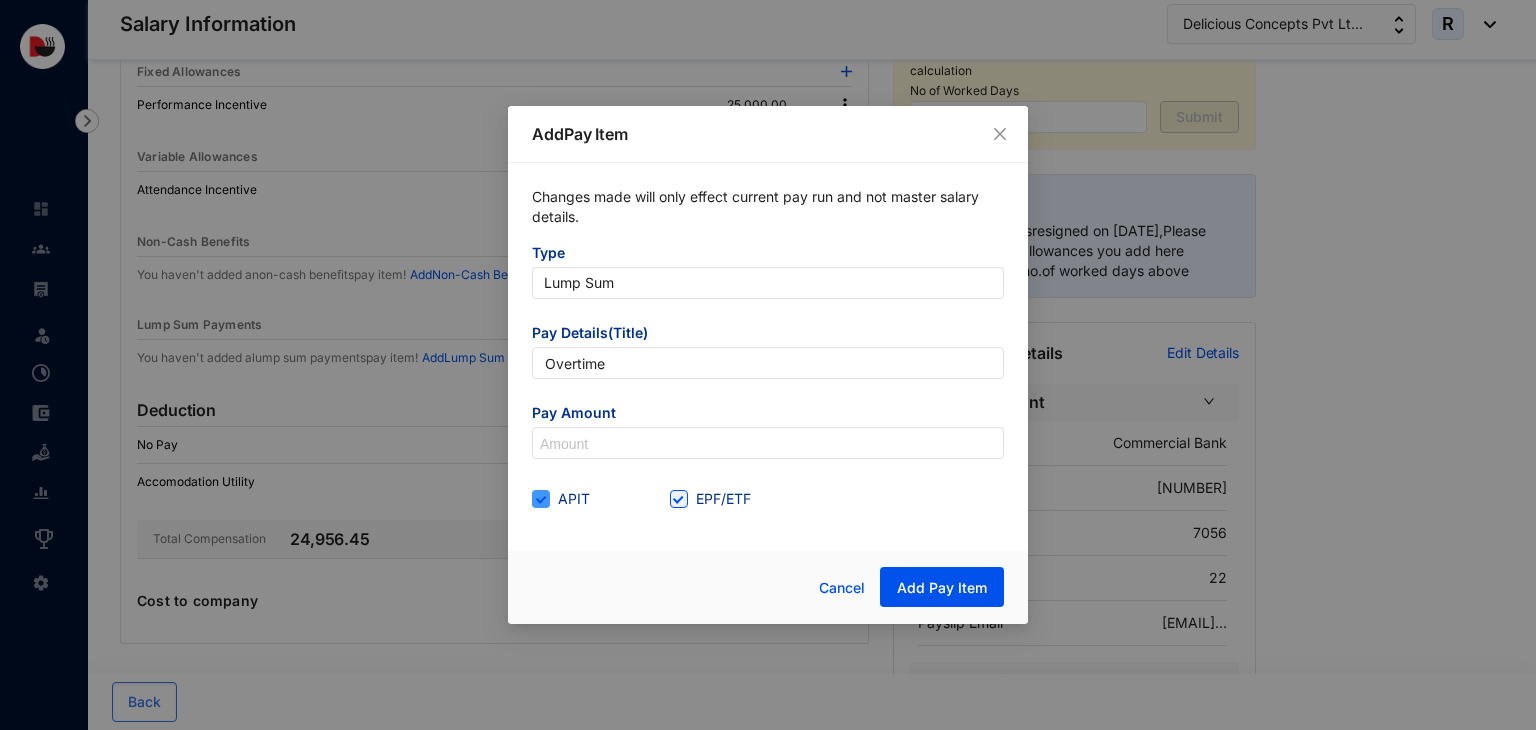 click on "APIT" at bounding box center (574, 499) 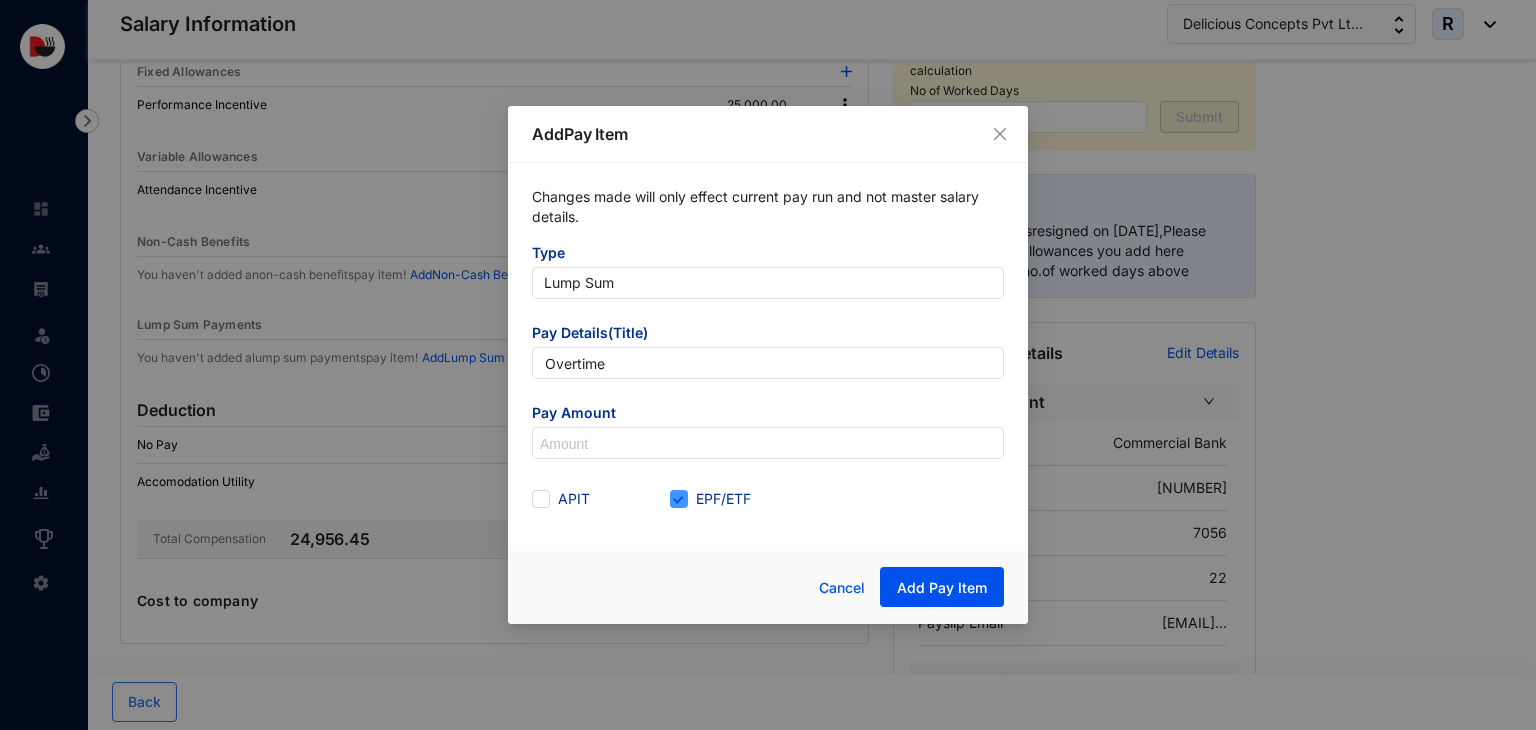 click at bounding box center [679, 499] 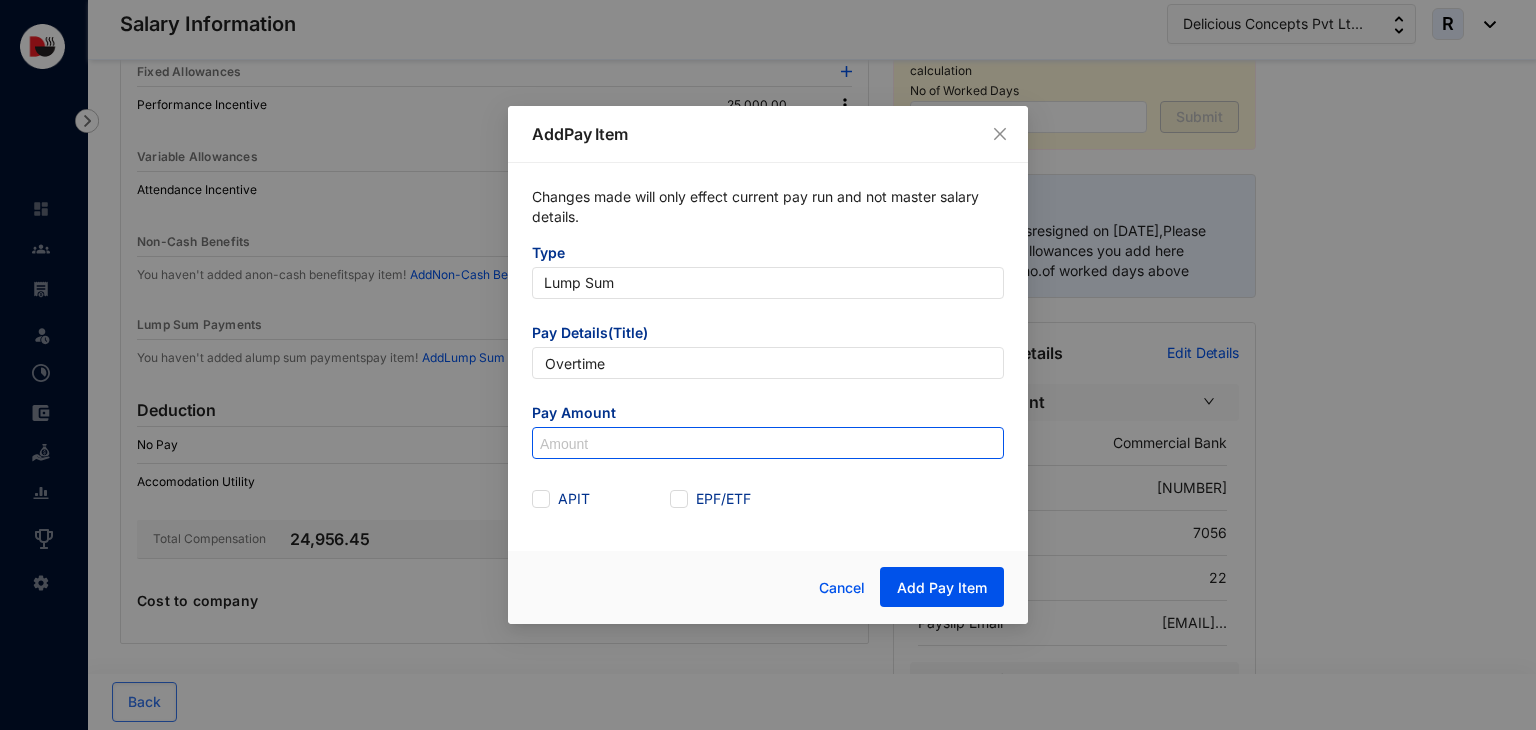 click at bounding box center (768, 444) 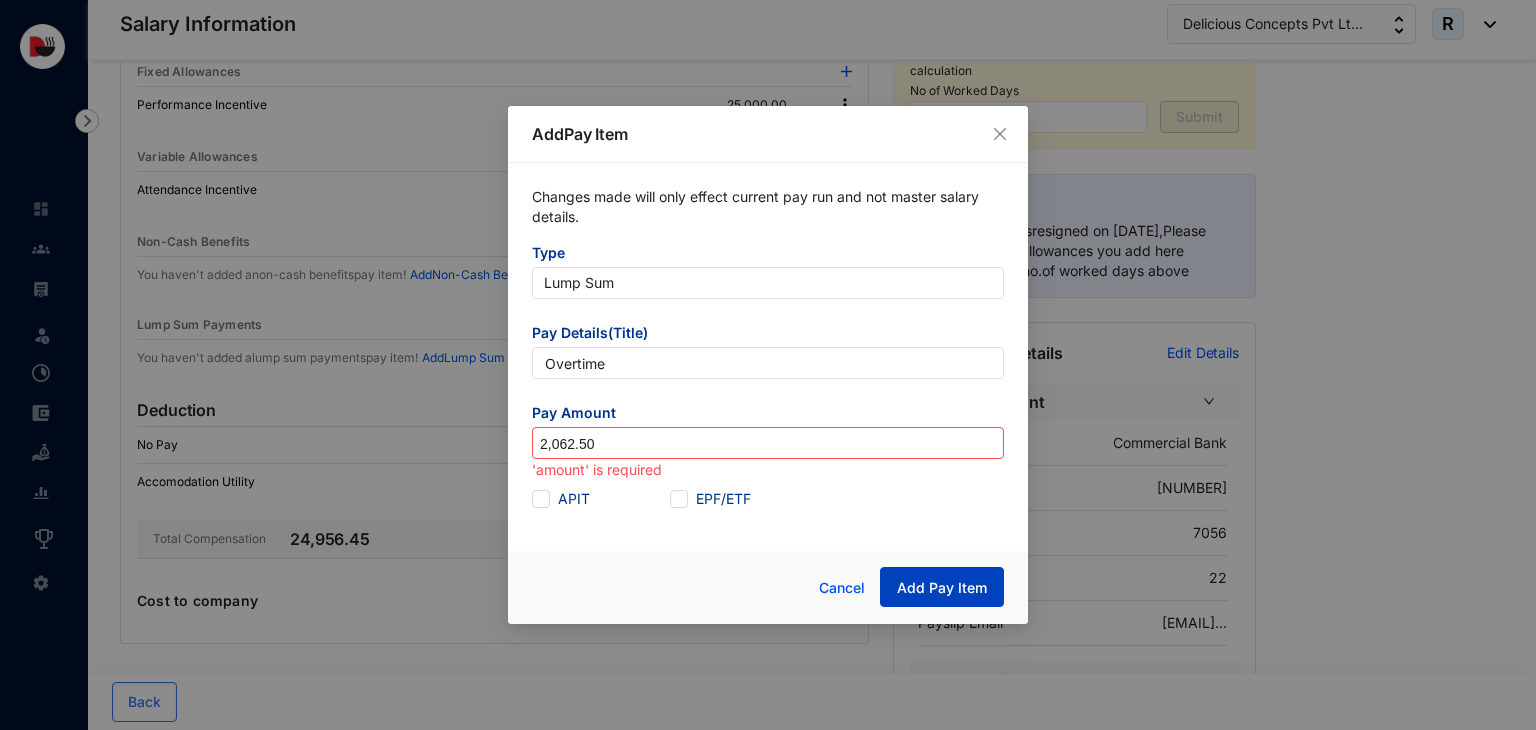 type on "2,062.5" 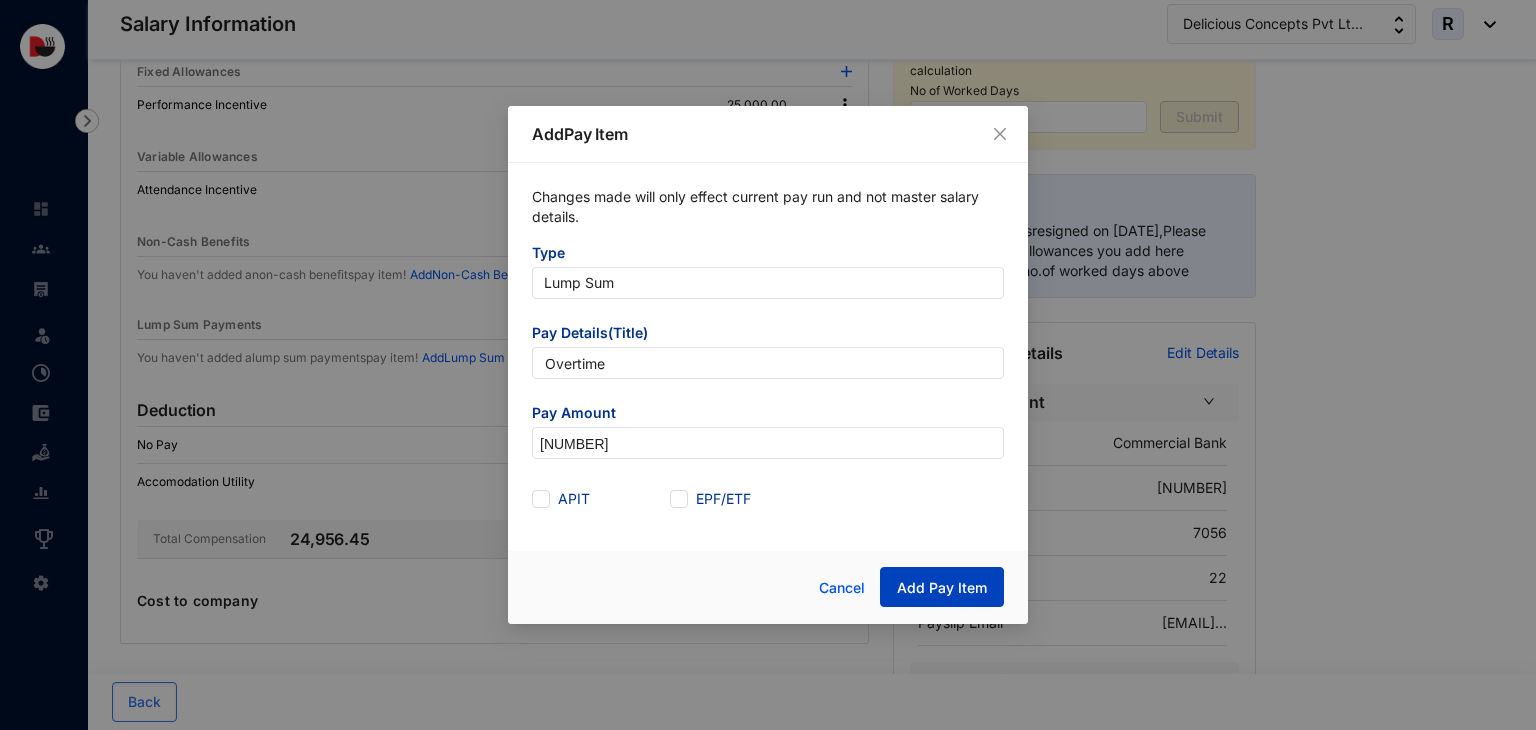 click on "Add Pay Item" at bounding box center (942, 588) 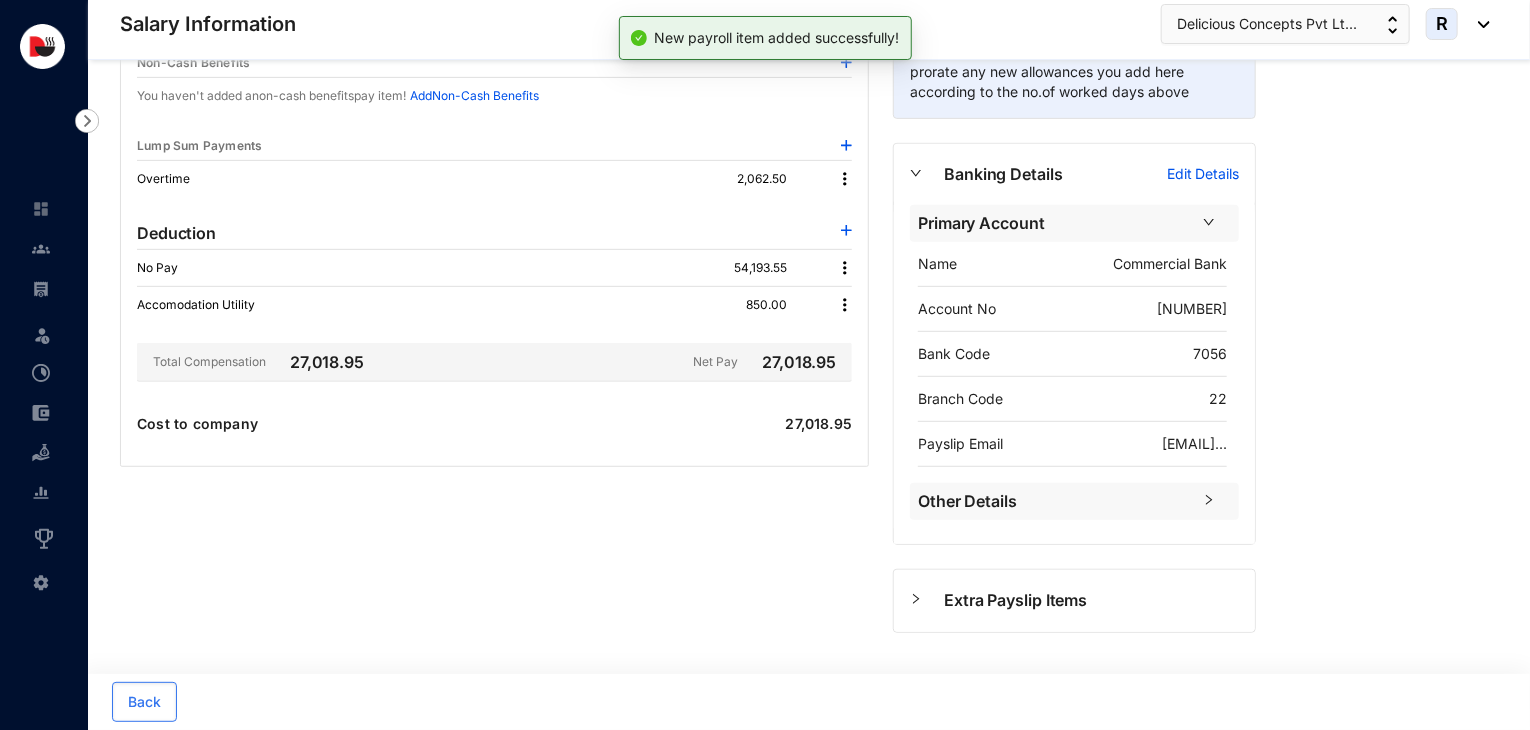 scroll, scrollTop: 403, scrollLeft: 0, axis: vertical 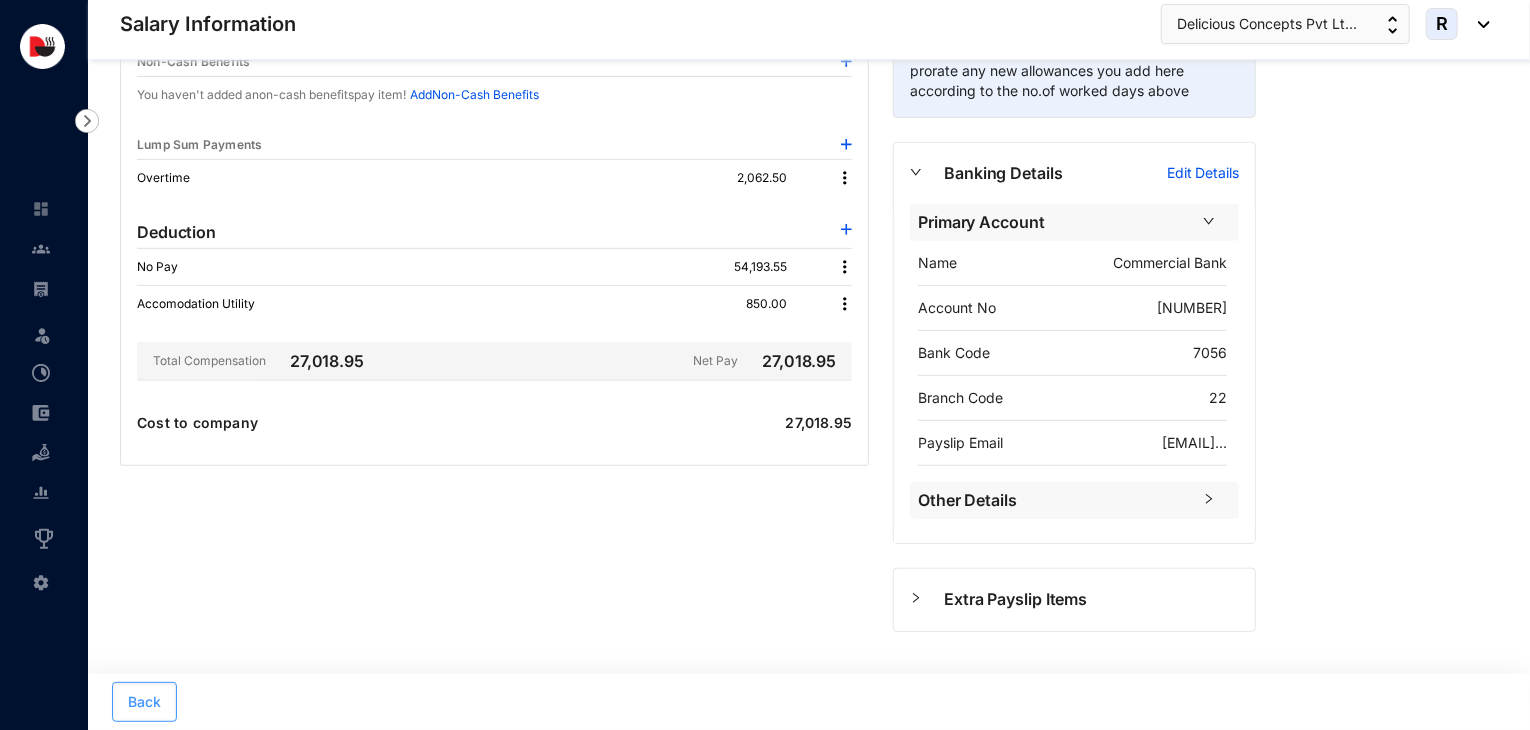 click on "Back" at bounding box center (144, 702) 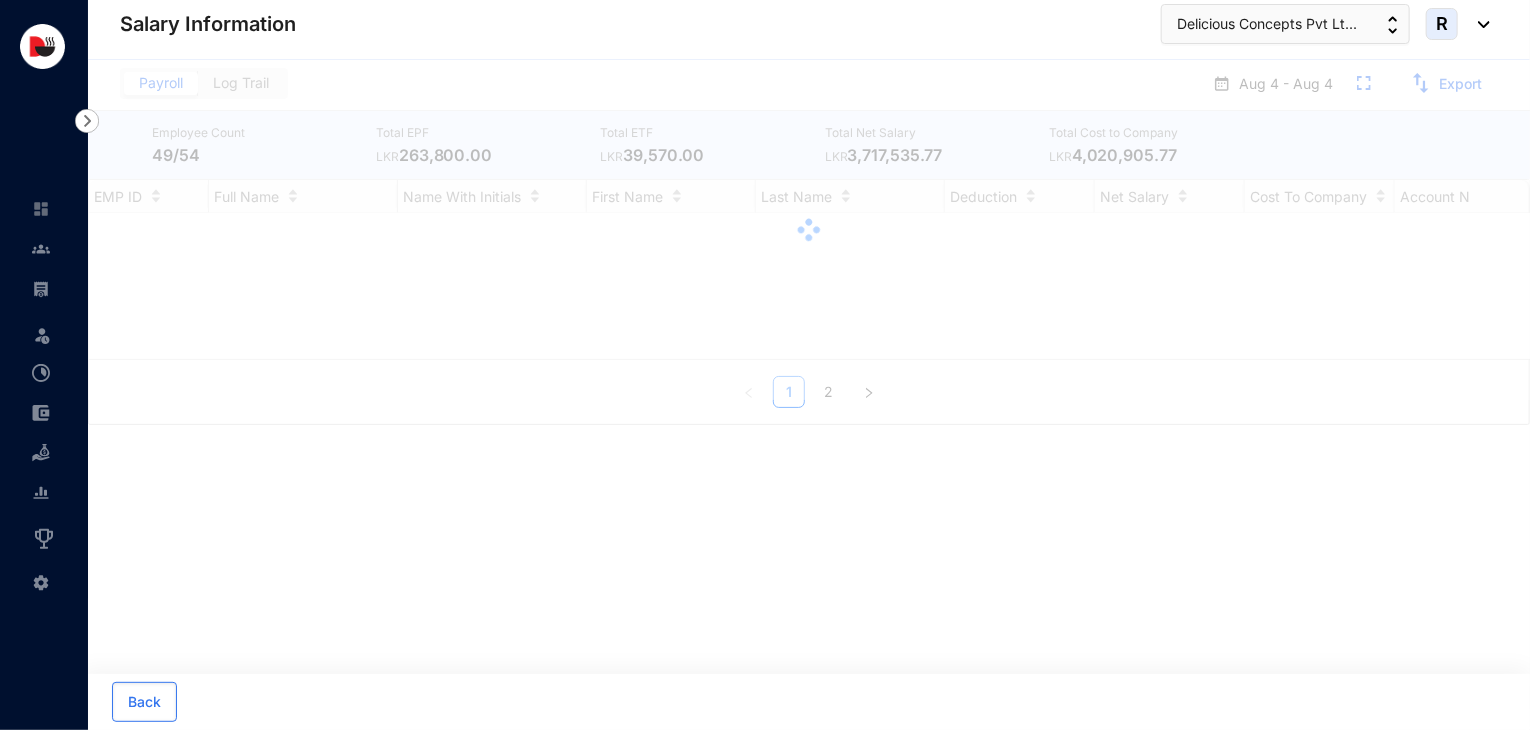 scroll, scrollTop: 0, scrollLeft: 0, axis: both 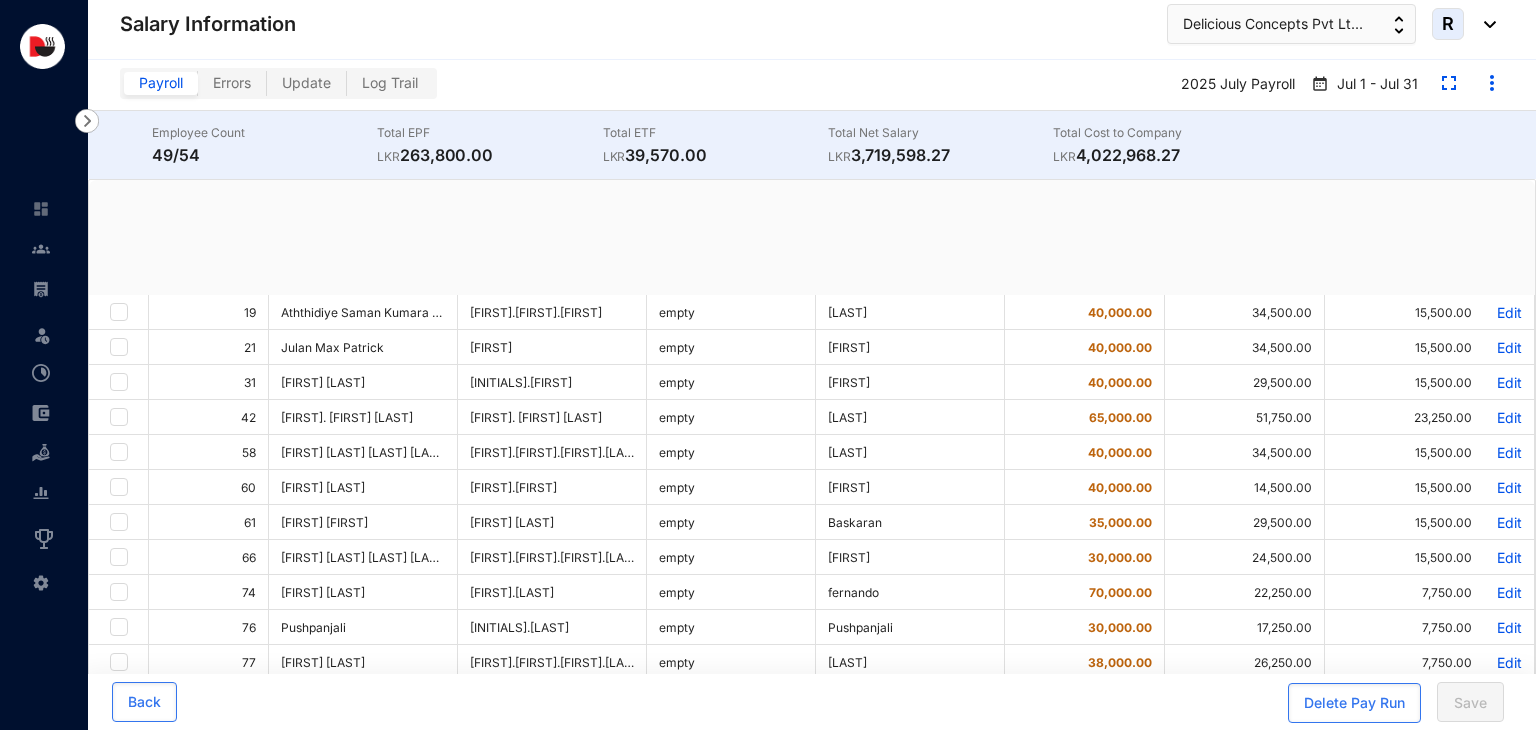 checkbox on "true" 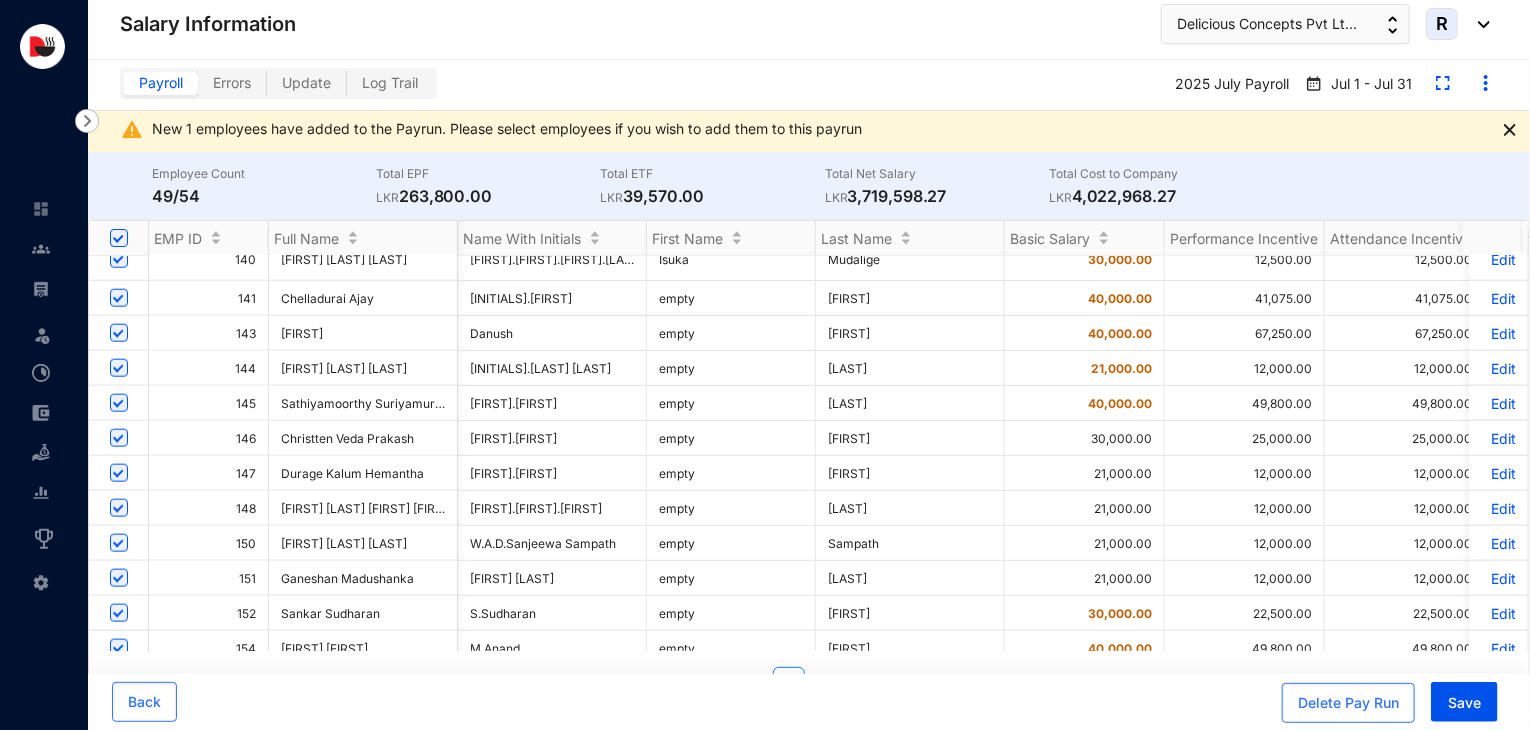scroll, scrollTop: 1084, scrollLeft: 238, axis: both 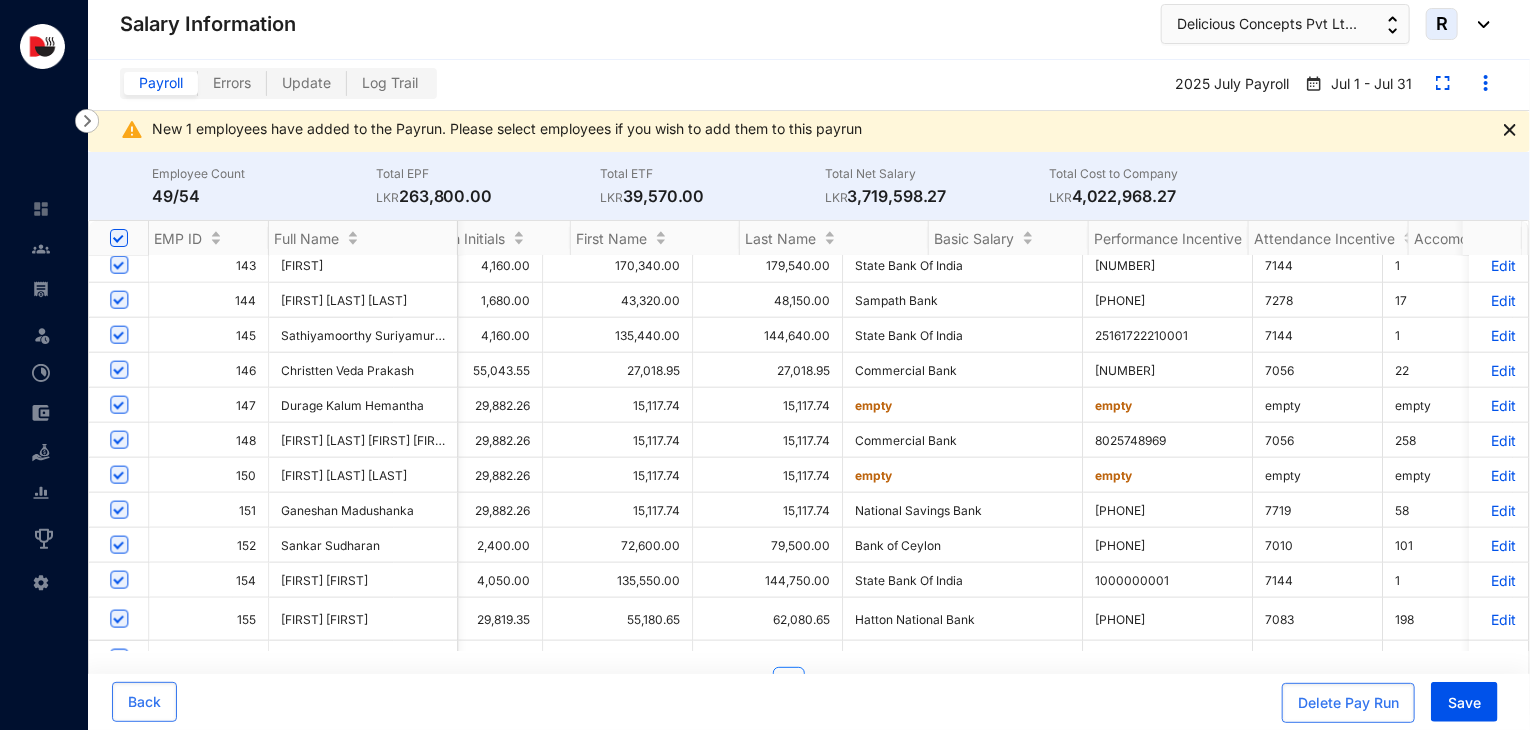 click on "Edit" at bounding box center [1498, 440] 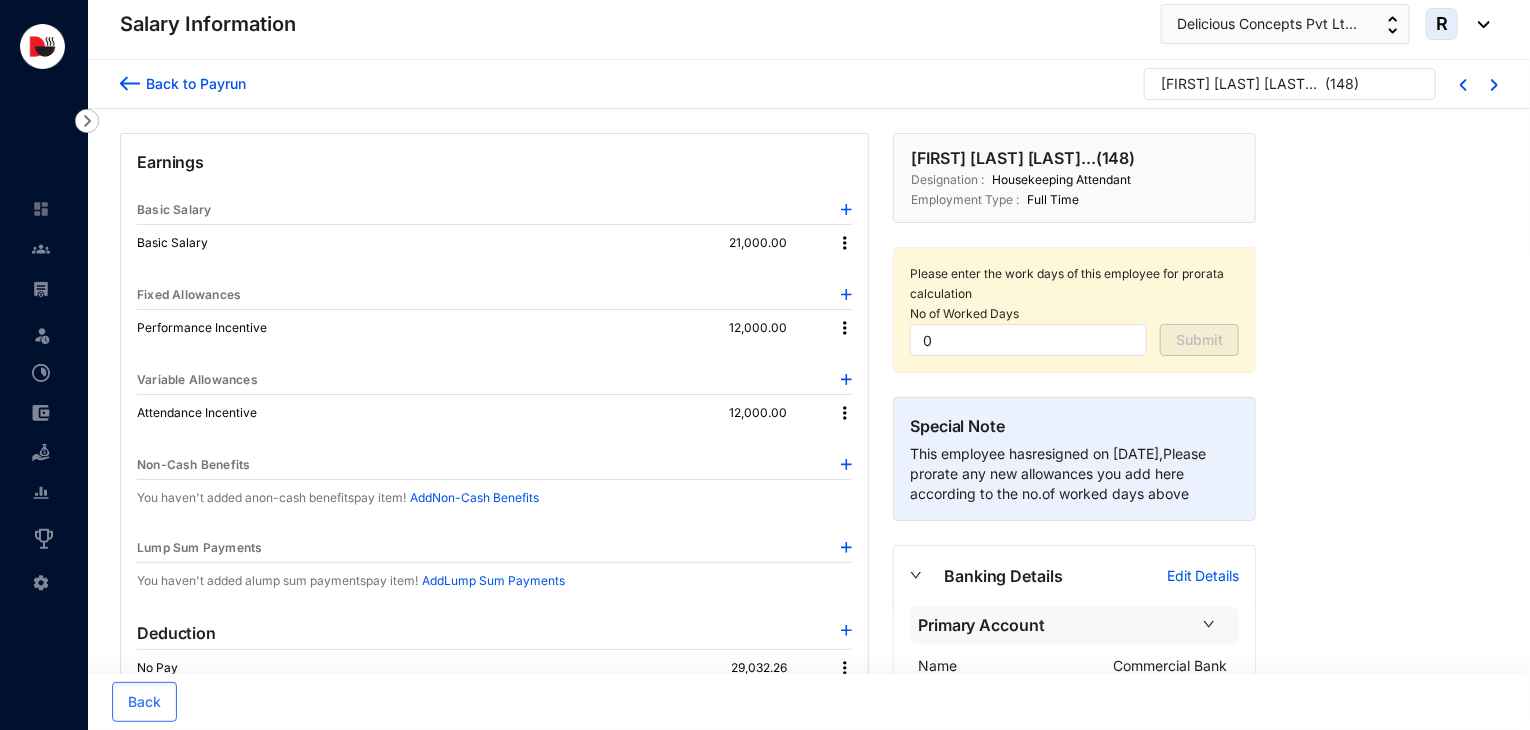 click at bounding box center [846, 464] 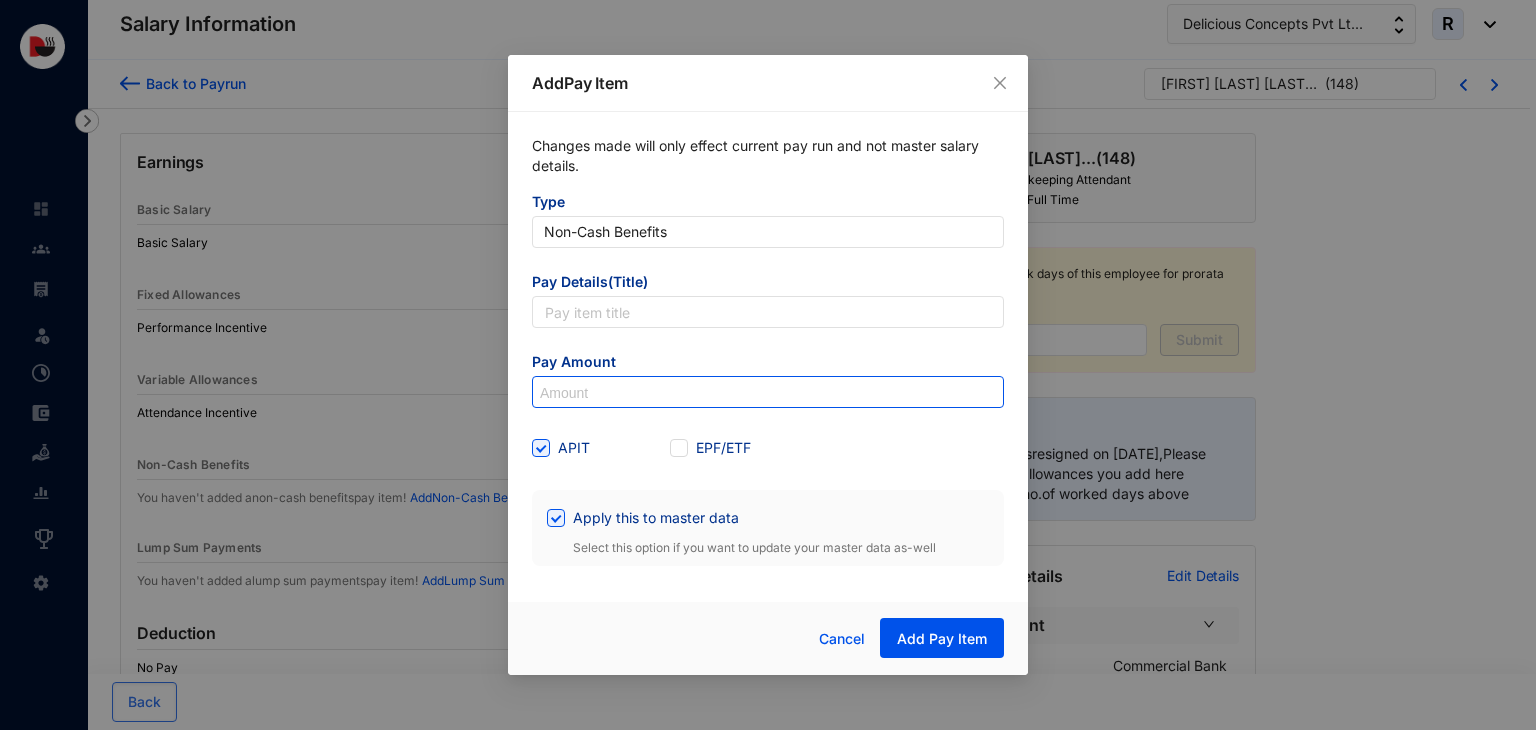 click at bounding box center [768, 393] 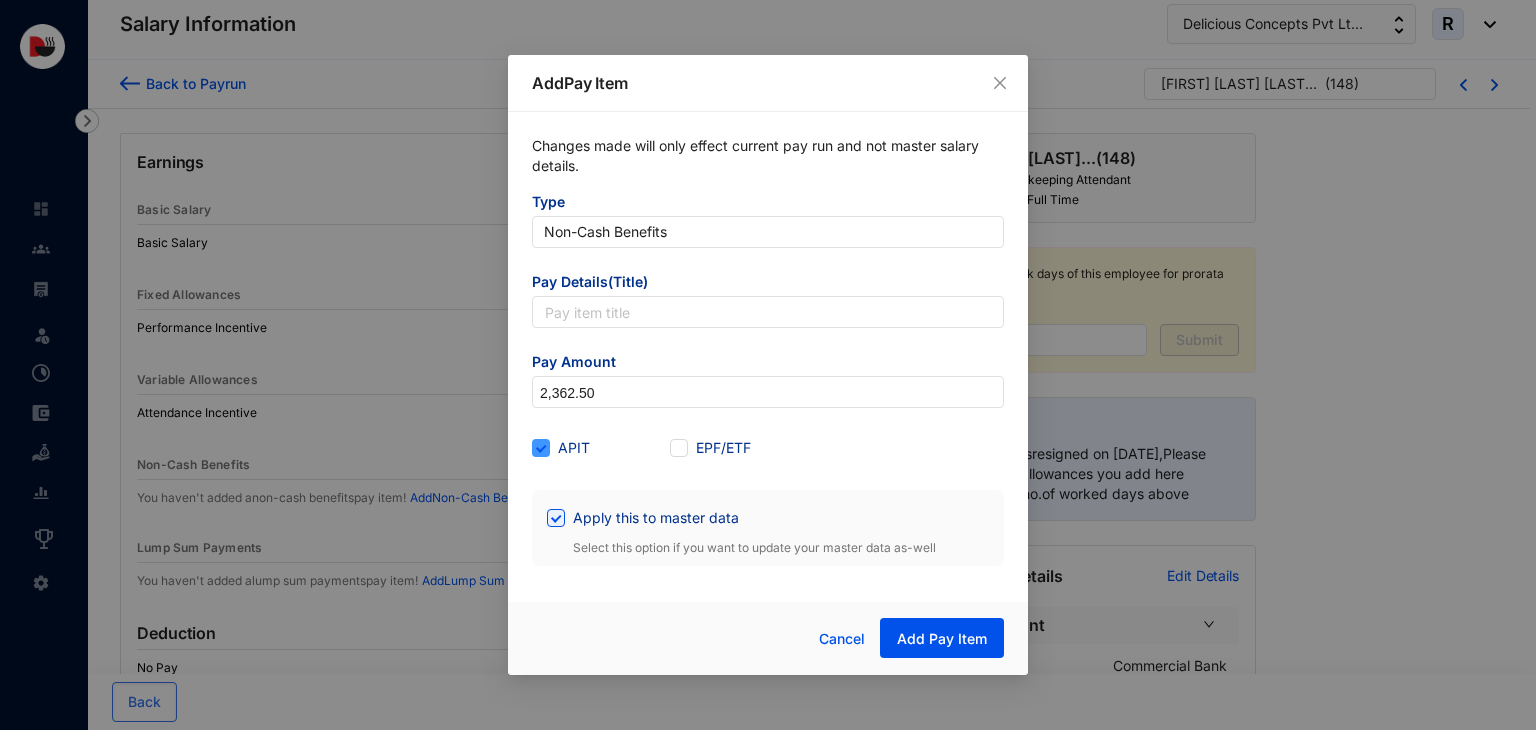 type on "2,362.5" 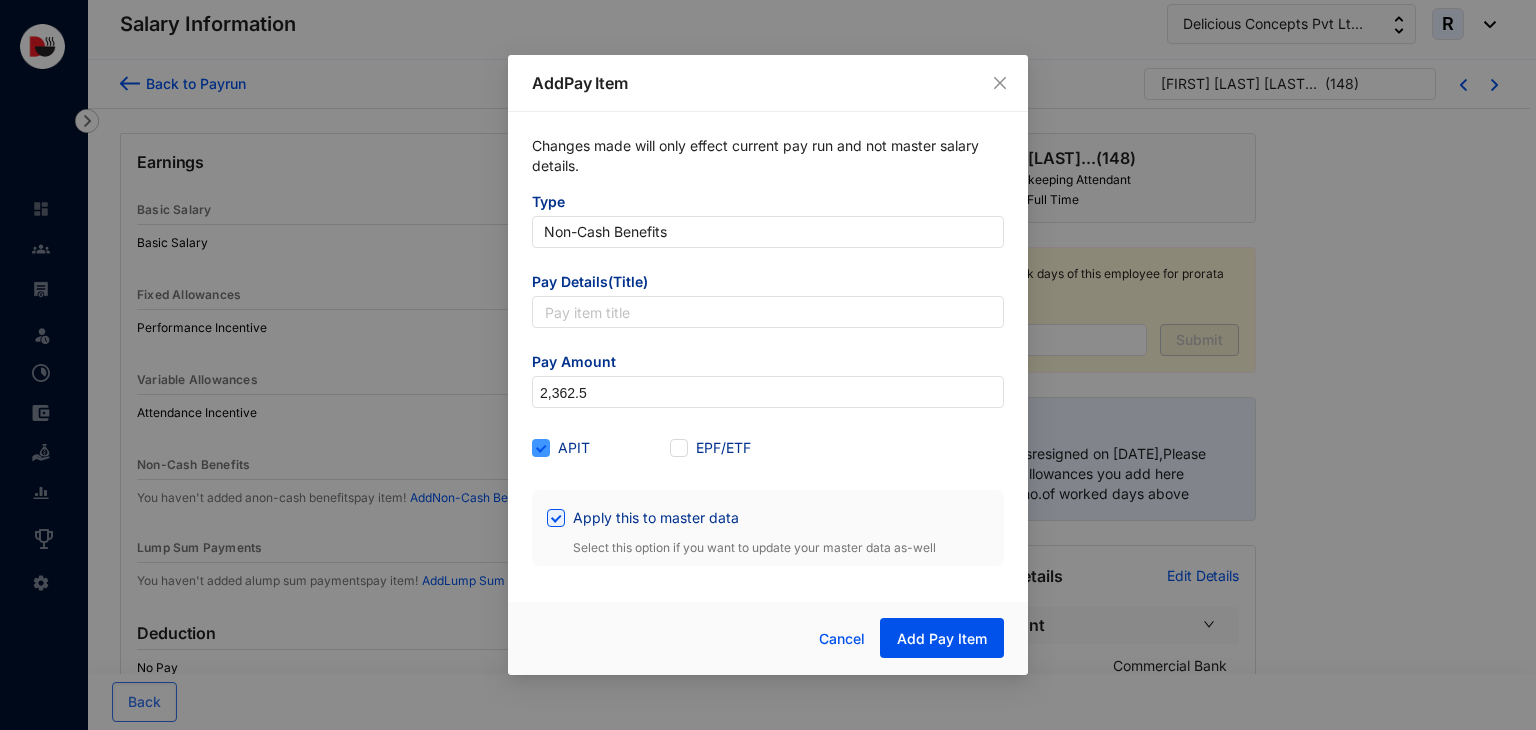 click on "APIT" at bounding box center [574, 448] 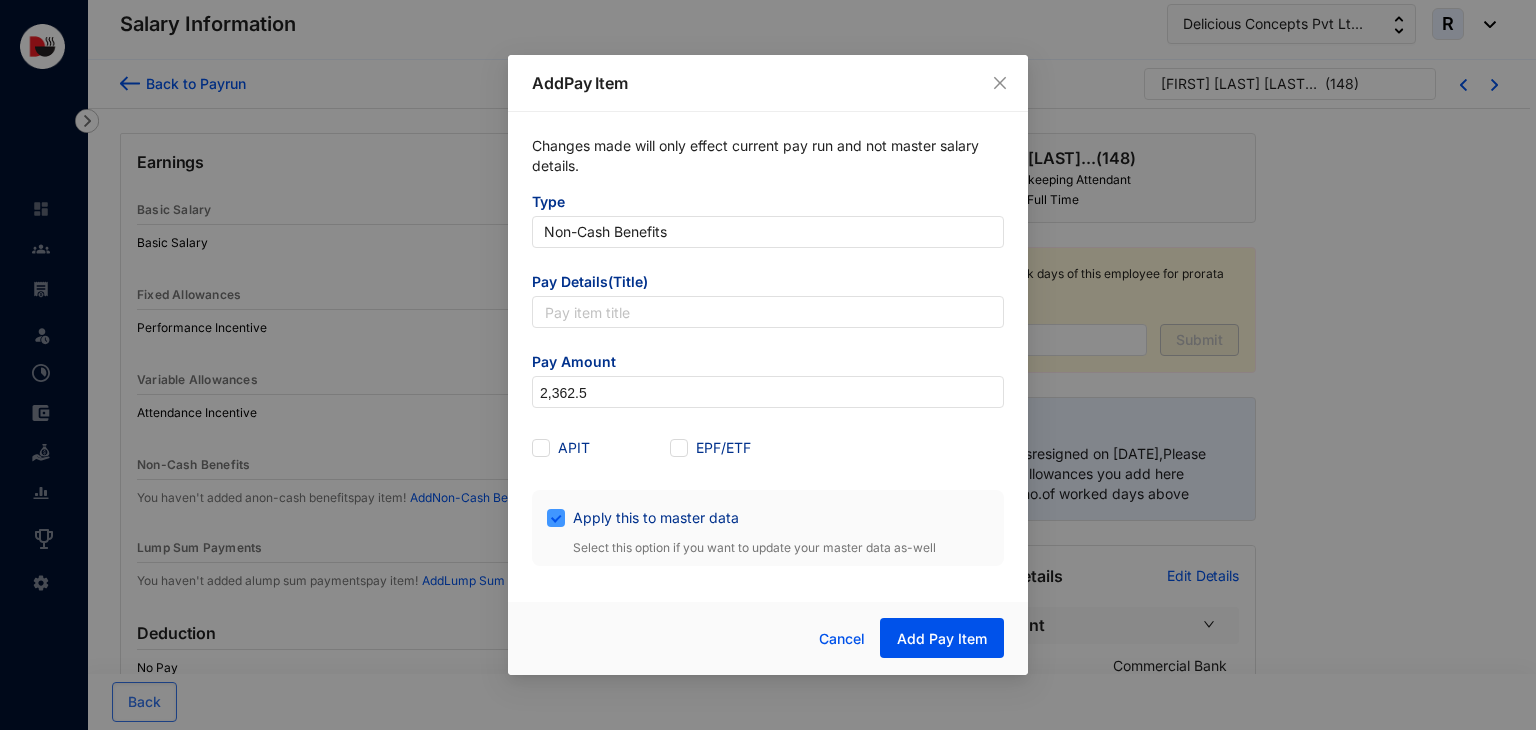 click on "Apply this to master data" at bounding box center (656, 518) 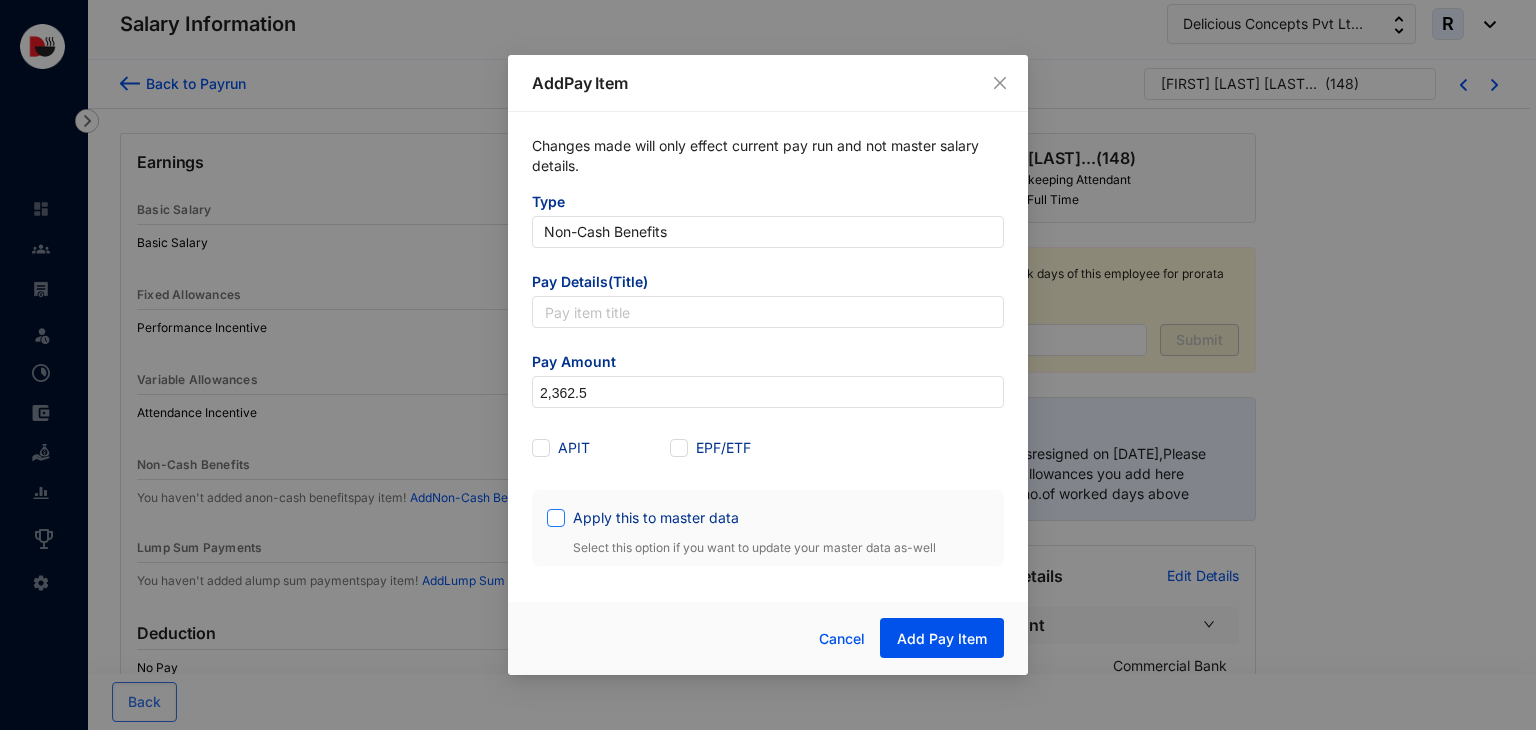 click on "Apply this to master data" at bounding box center [656, 518] 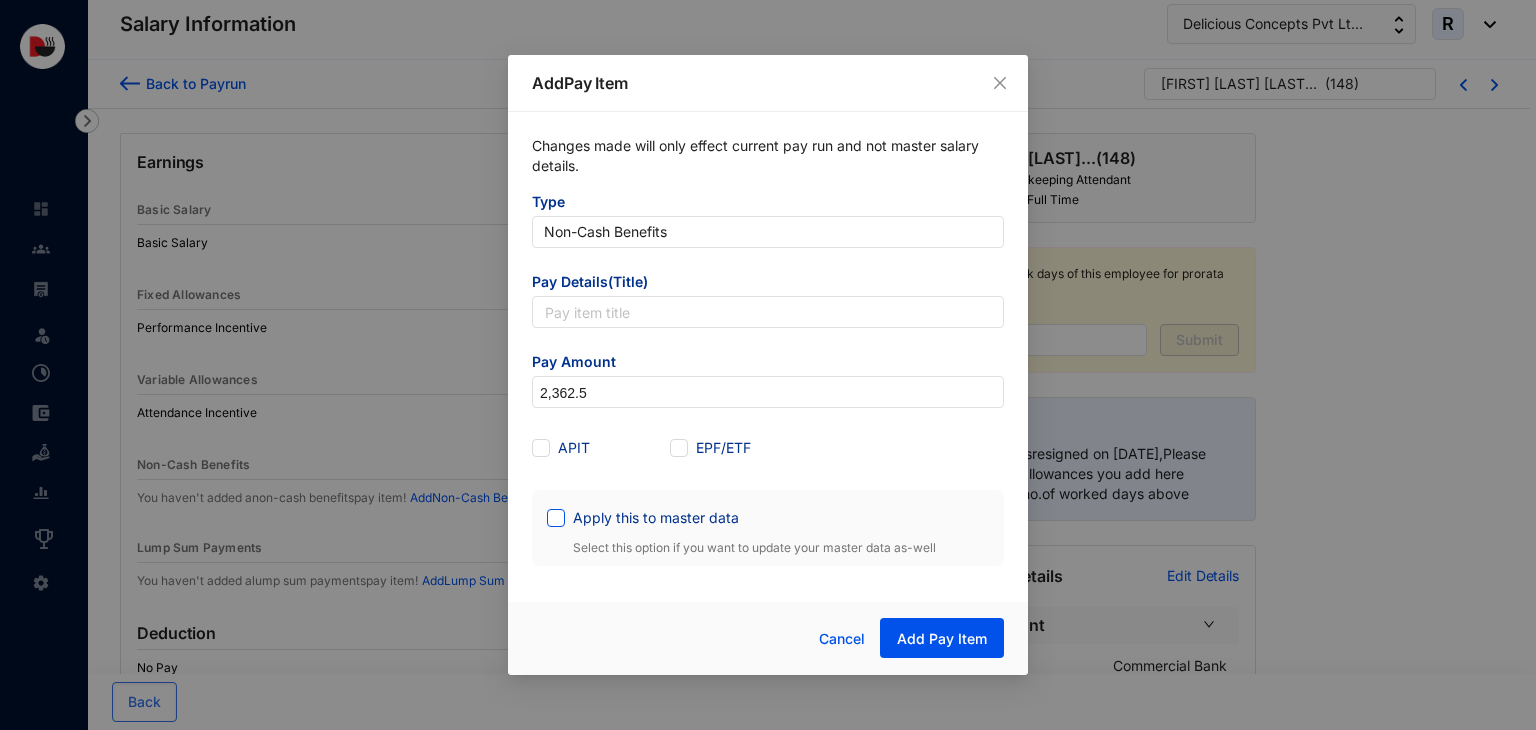 click on "Apply this to master data" at bounding box center [554, 516] 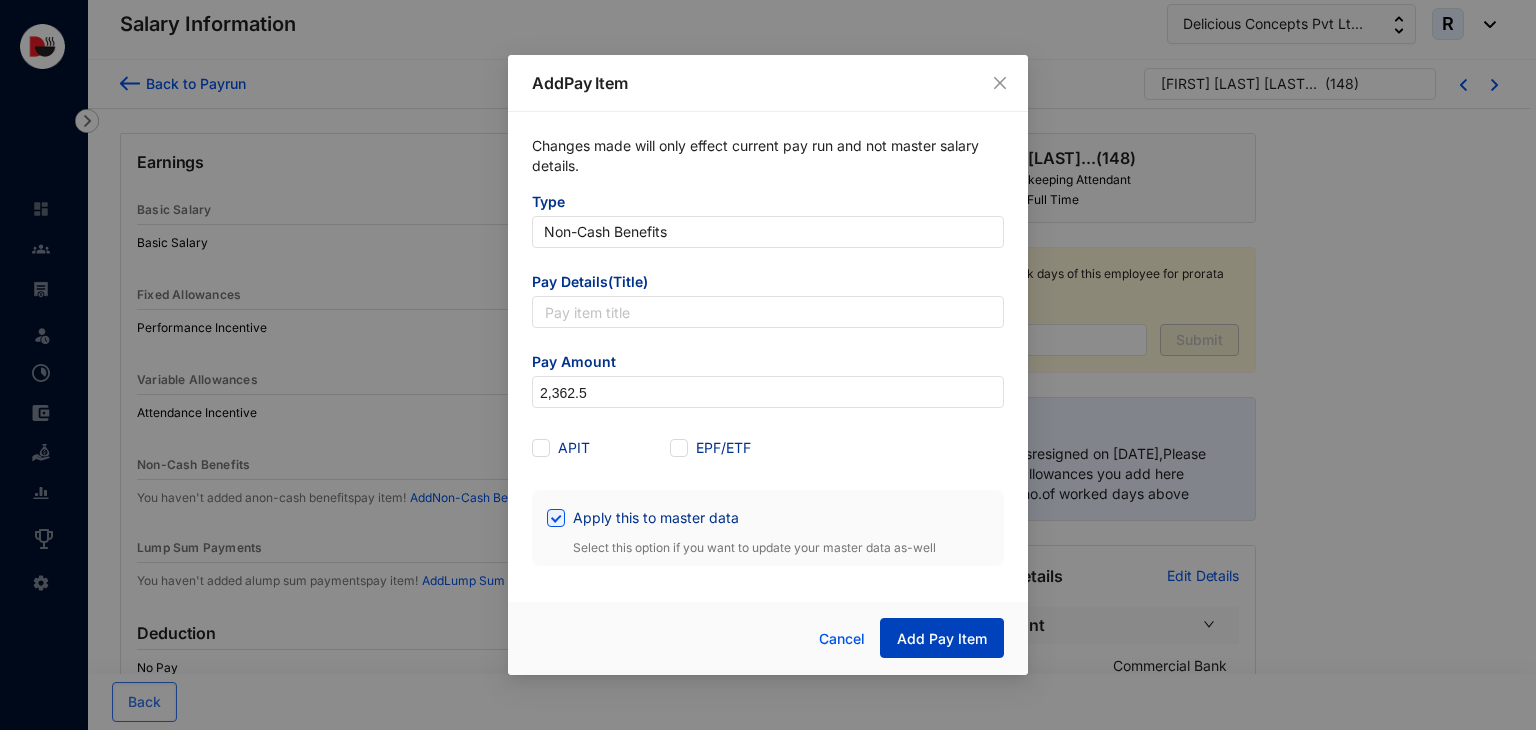 click on "Add Pay Item" at bounding box center [942, 639] 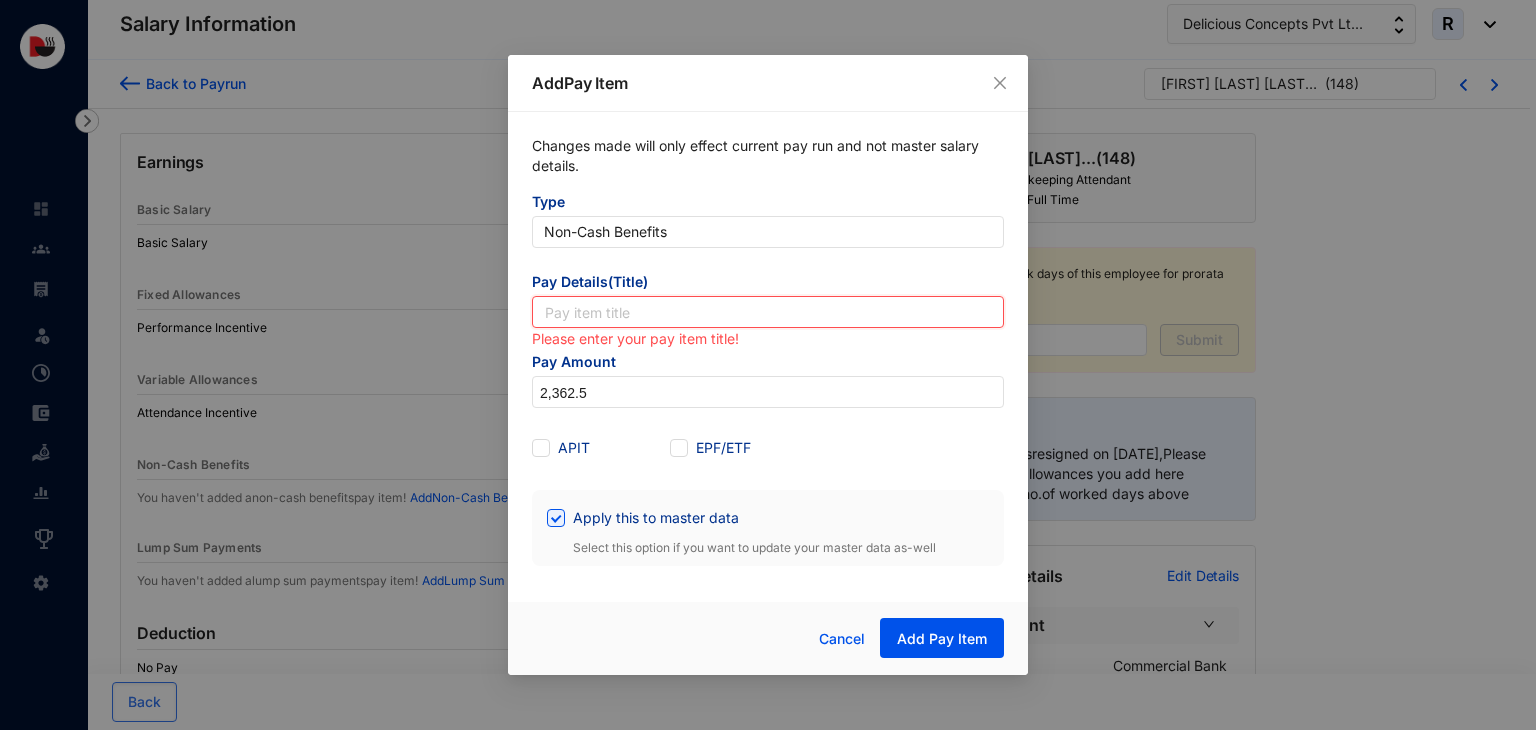 click at bounding box center [768, 312] 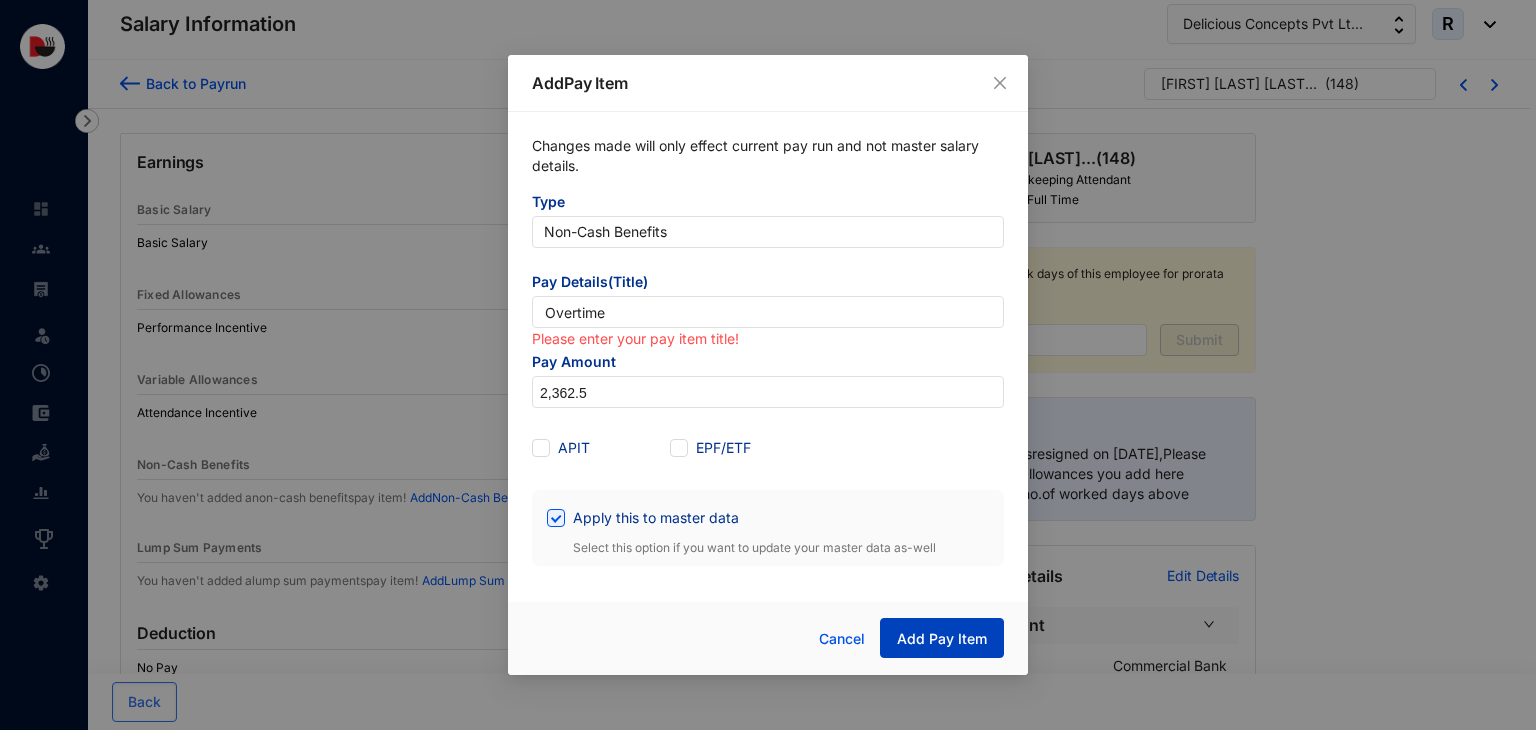 click on "Add Pay Item" at bounding box center (942, 639) 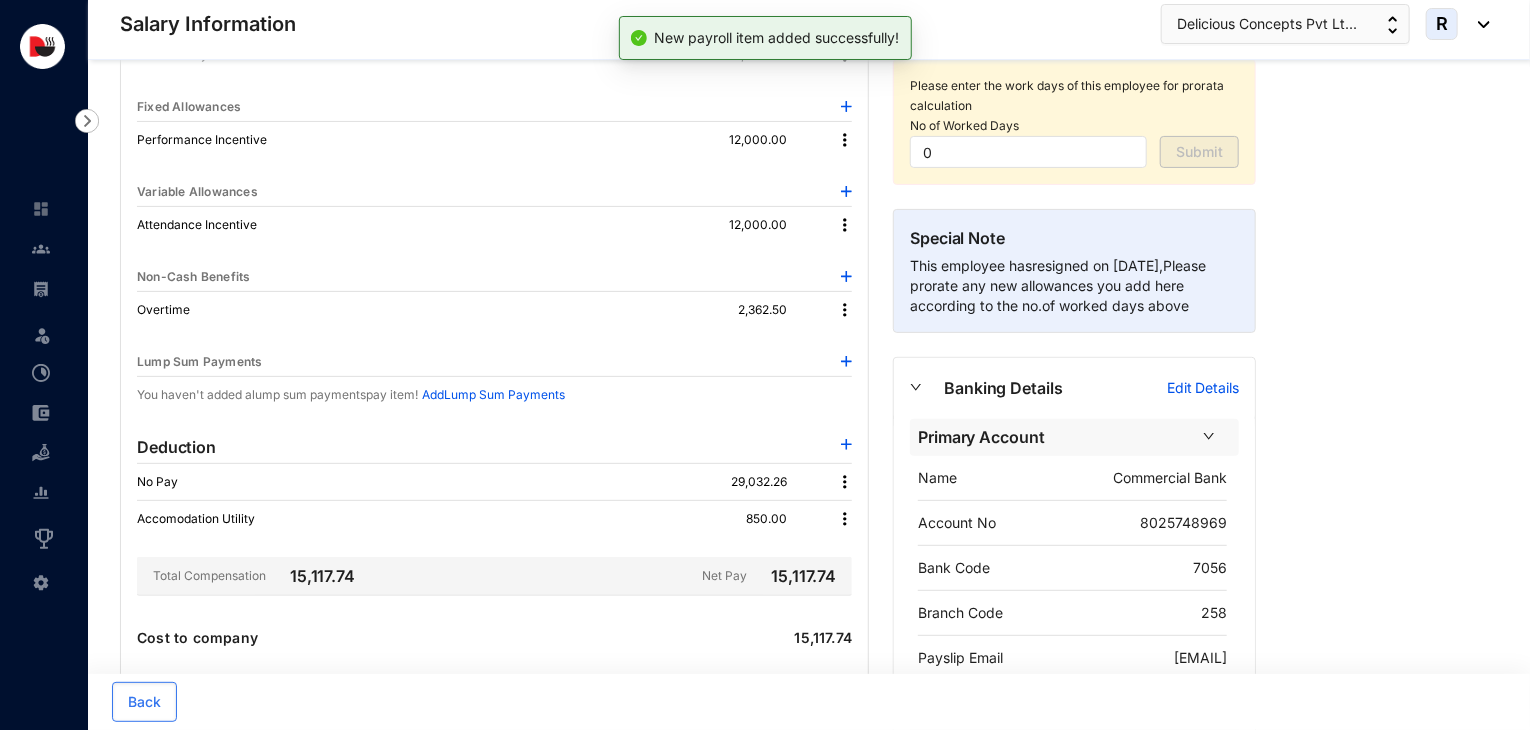 scroll, scrollTop: 244, scrollLeft: 0, axis: vertical 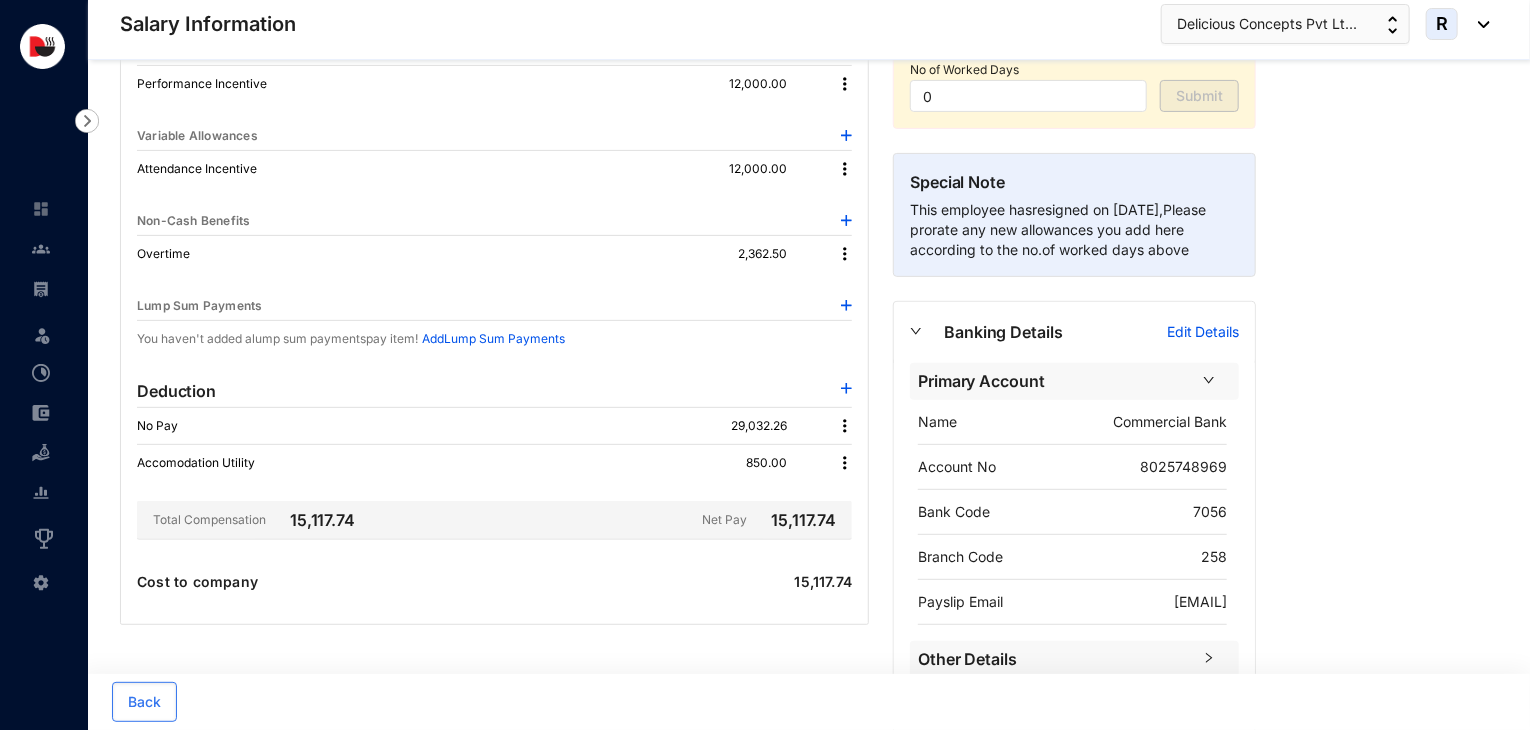 click at bounding box center (845, 254) 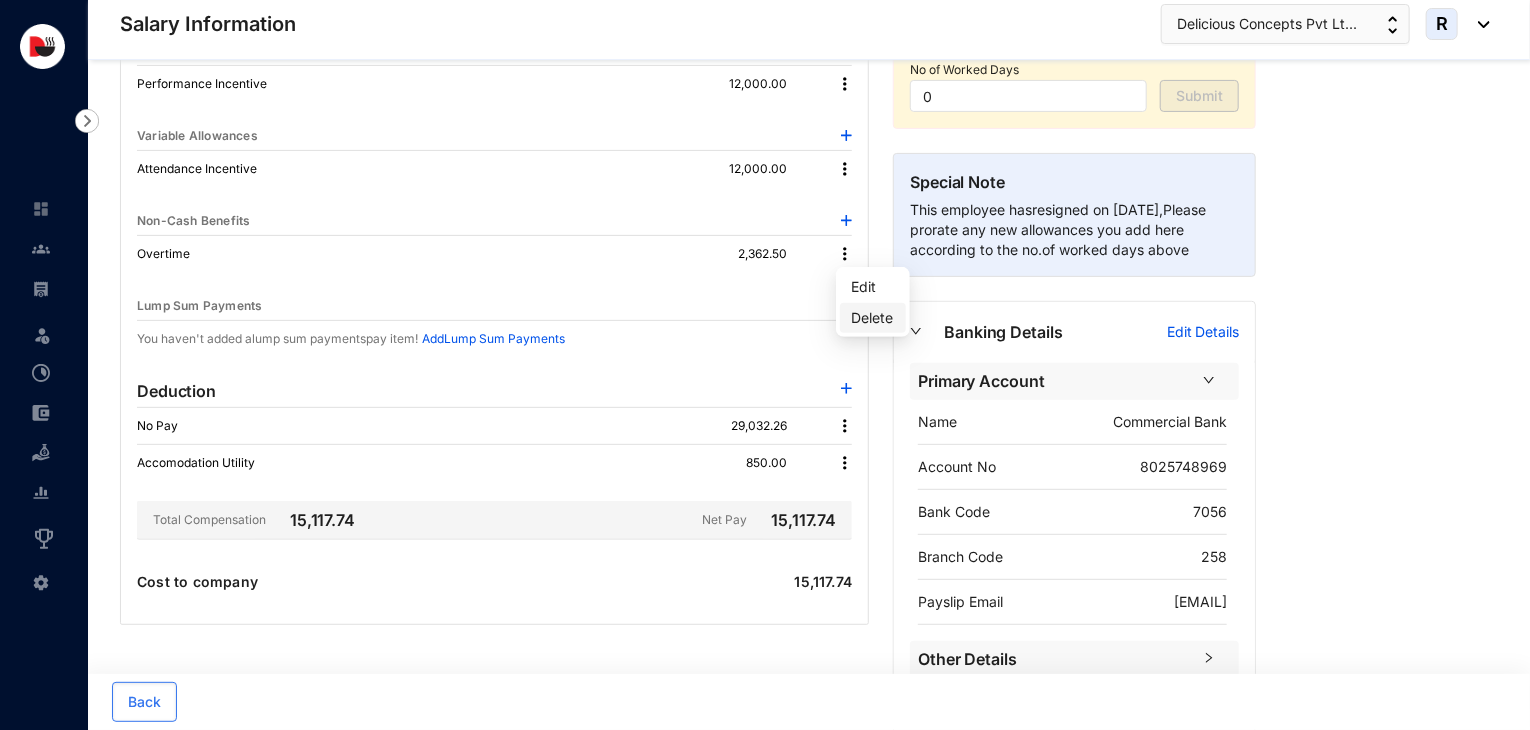 click on "Delete" at bounding box center (873, 318) 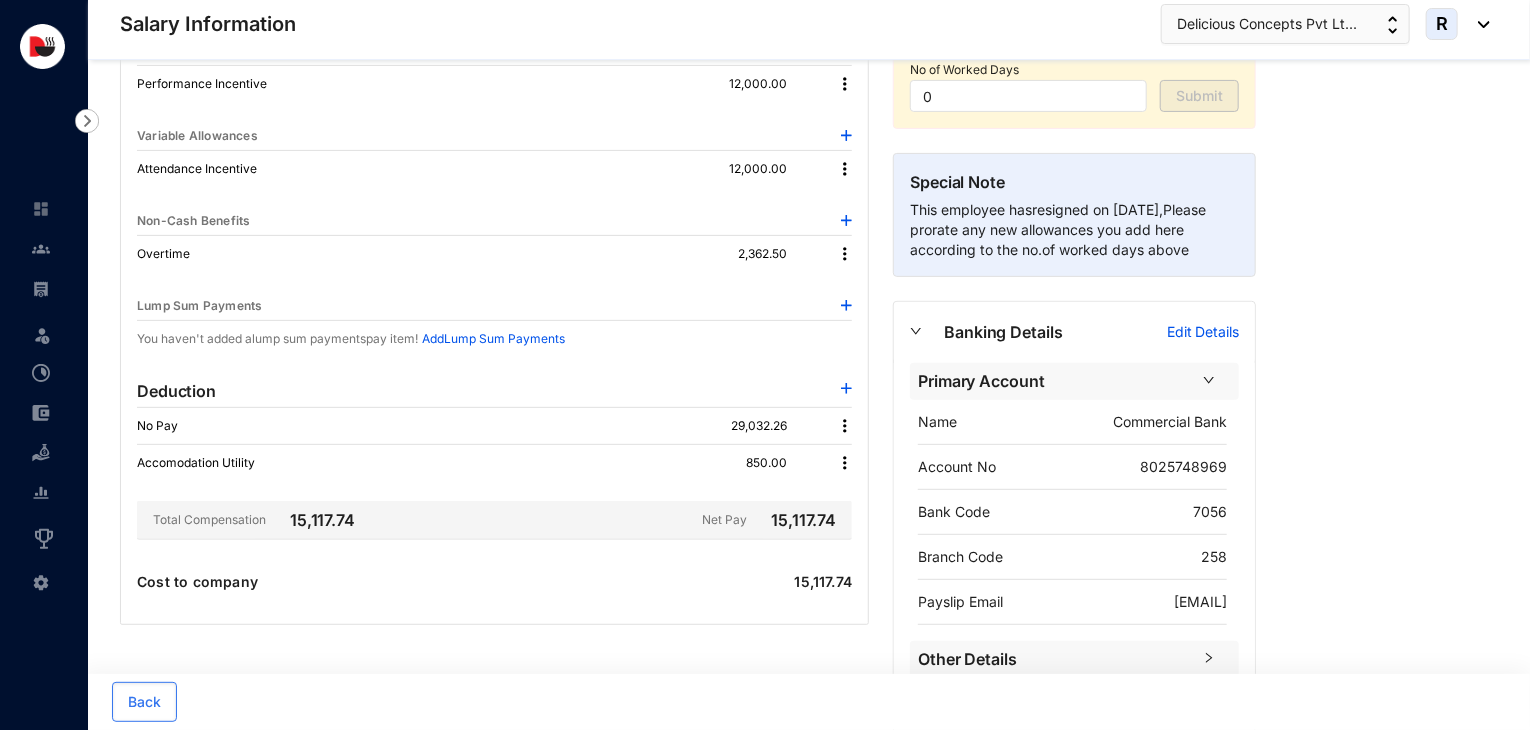 click at bounding box center [845, 254] 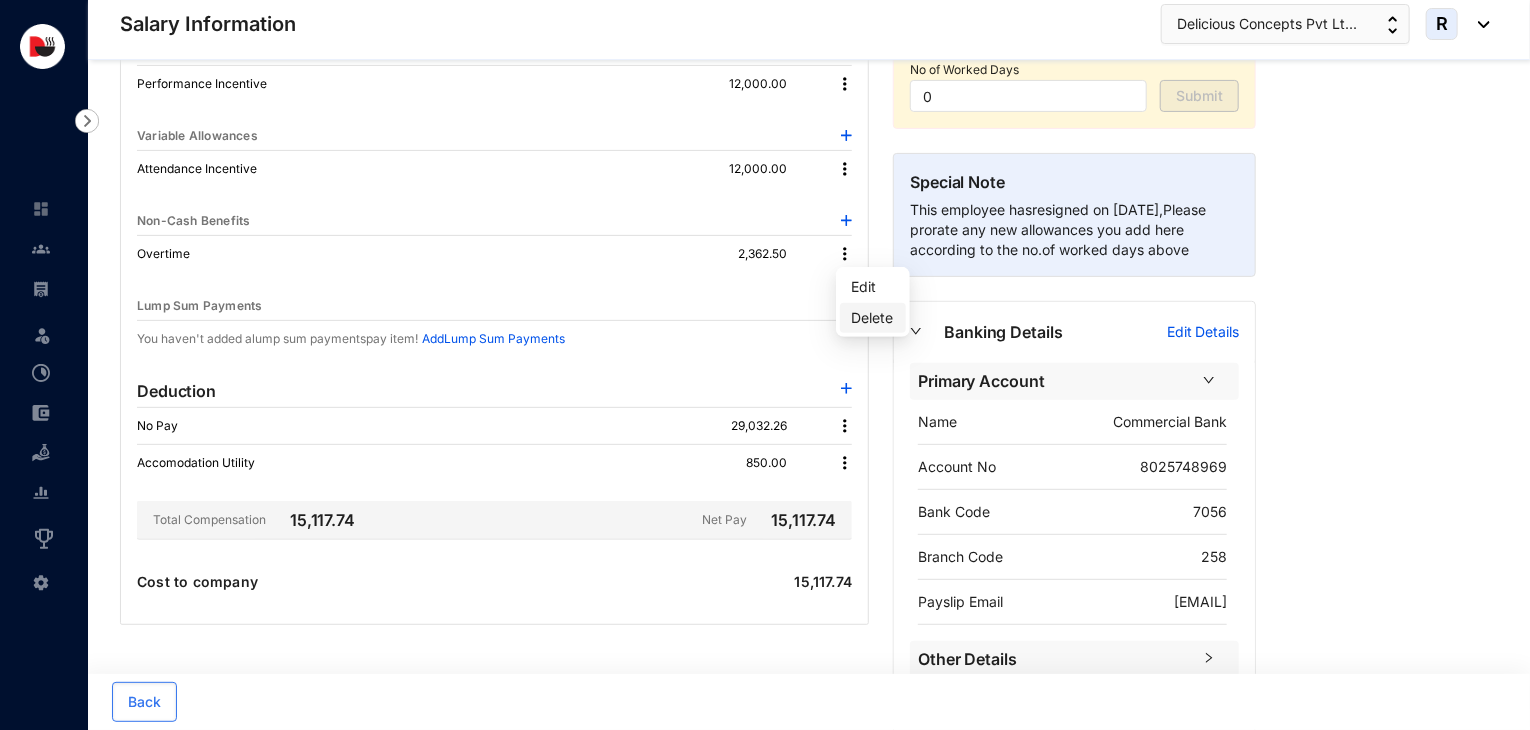 click on "Delete" at bounding box center [873, 318] 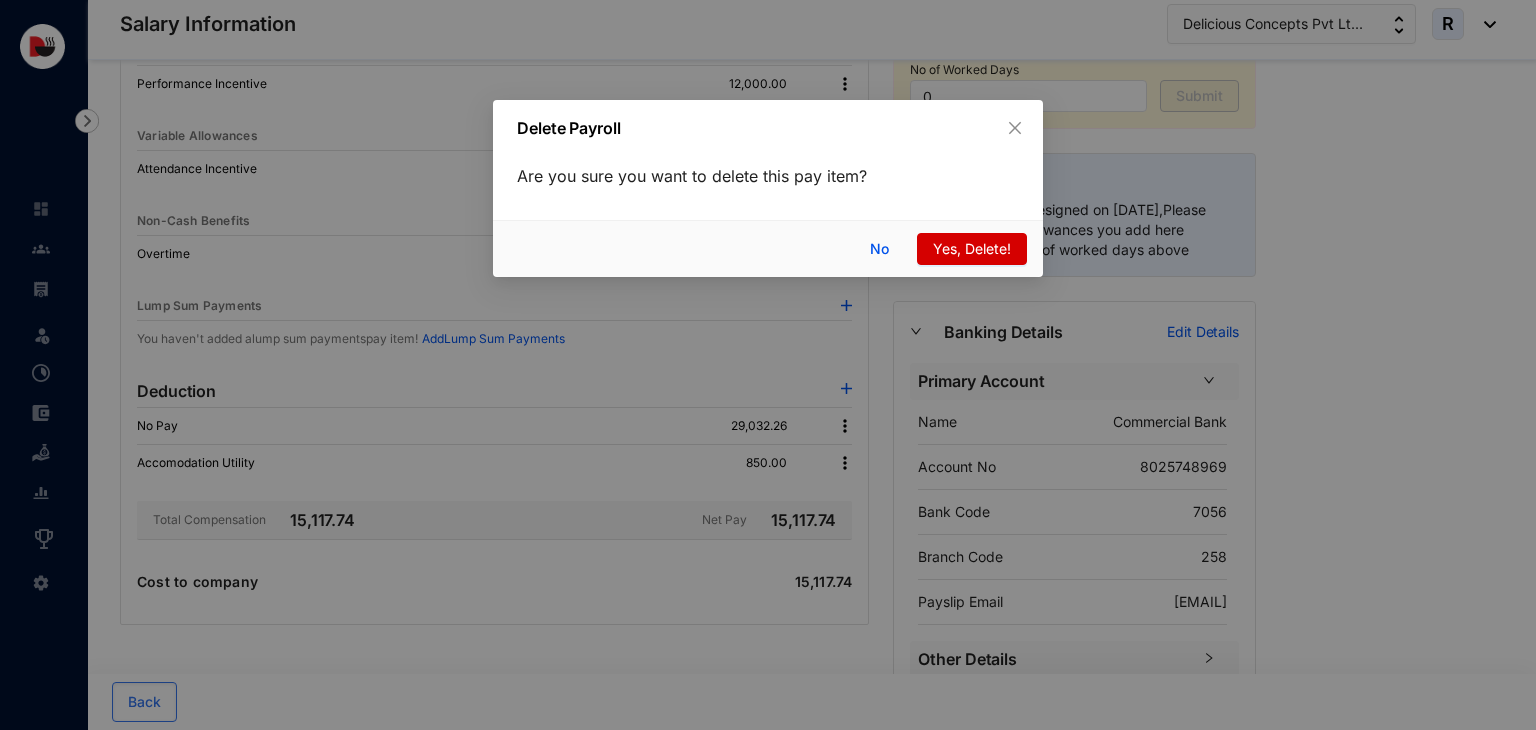 click on "Yes, Delete!" at bounding box center [972, 249] 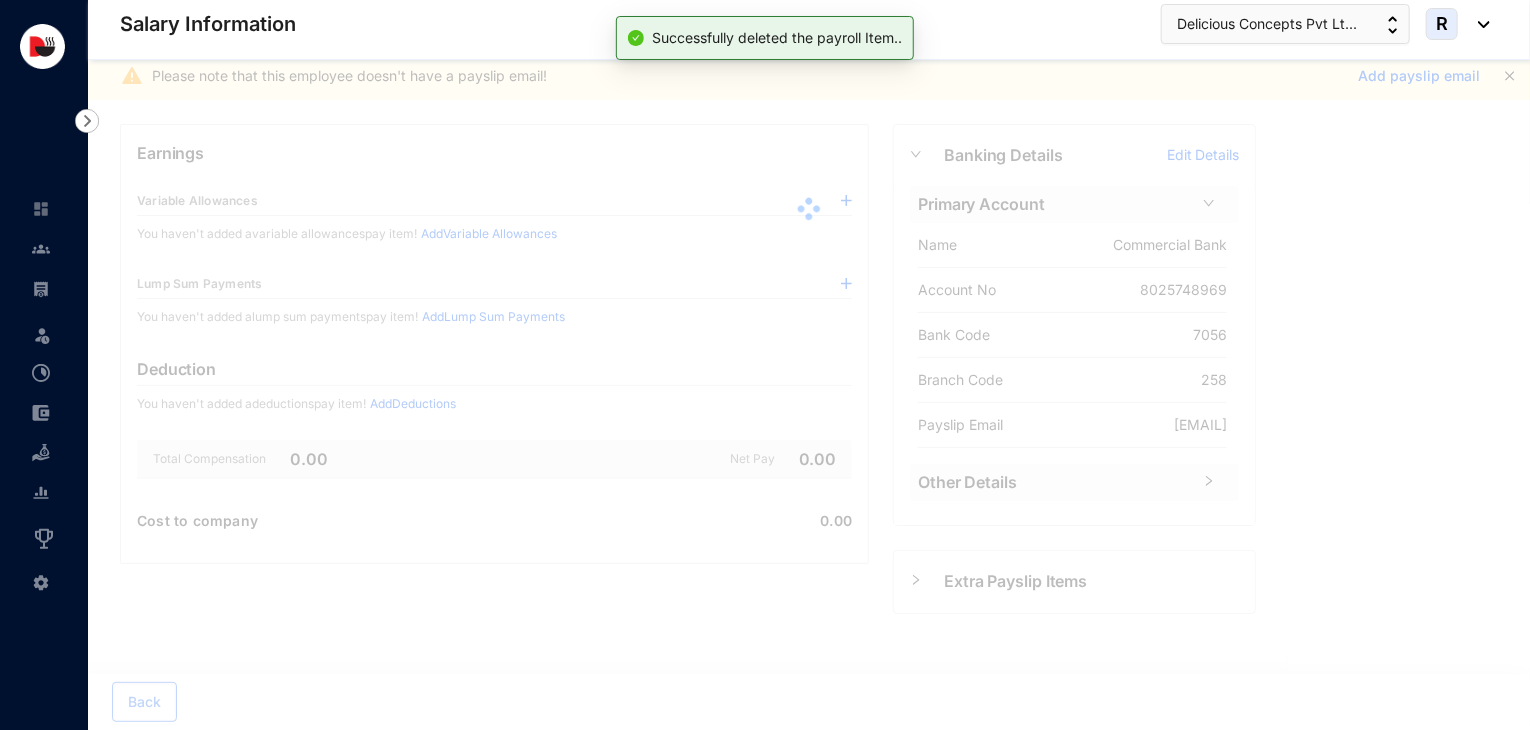 scroll, scrollTop: 244, scrollLeft: 0, axis: vertical 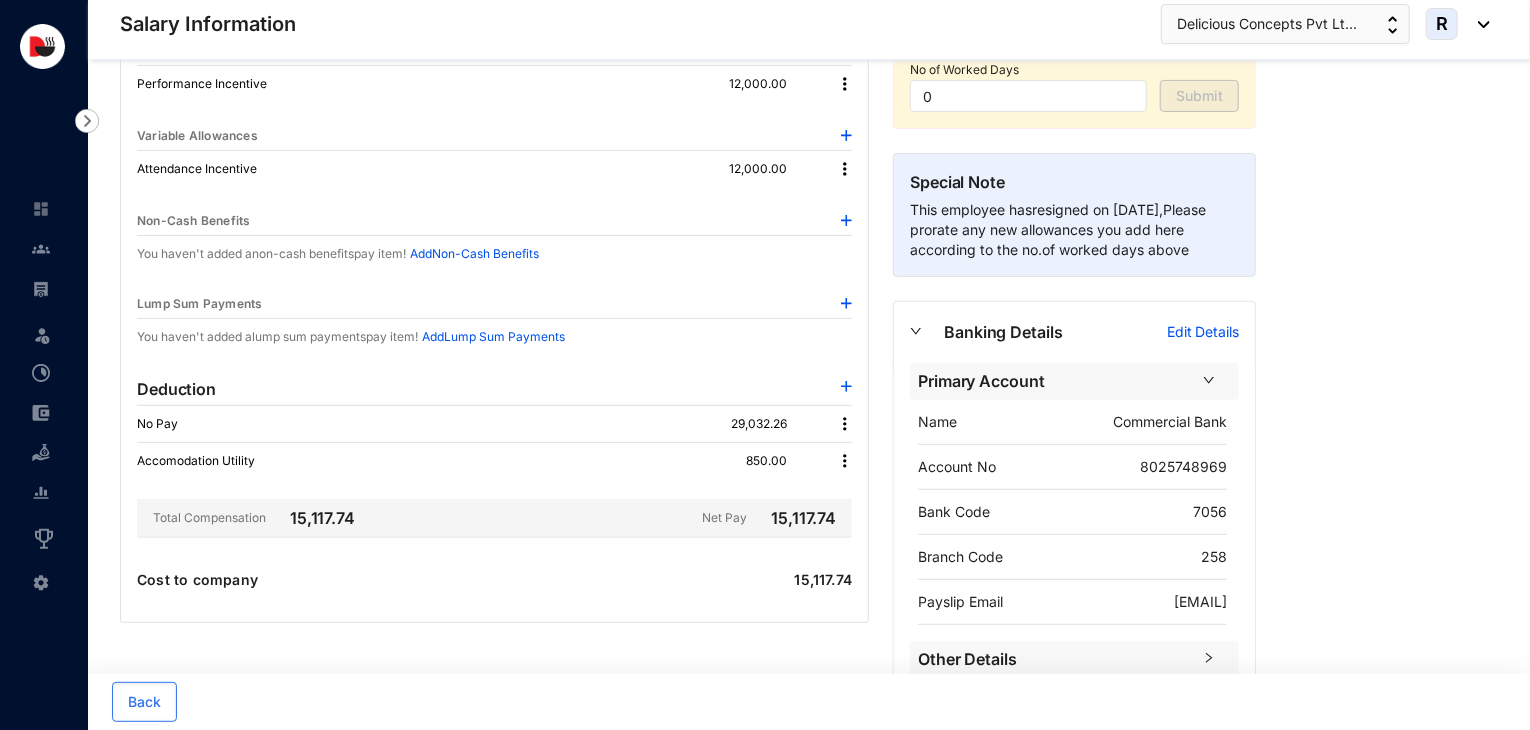 click at bounding box center [846, 303] 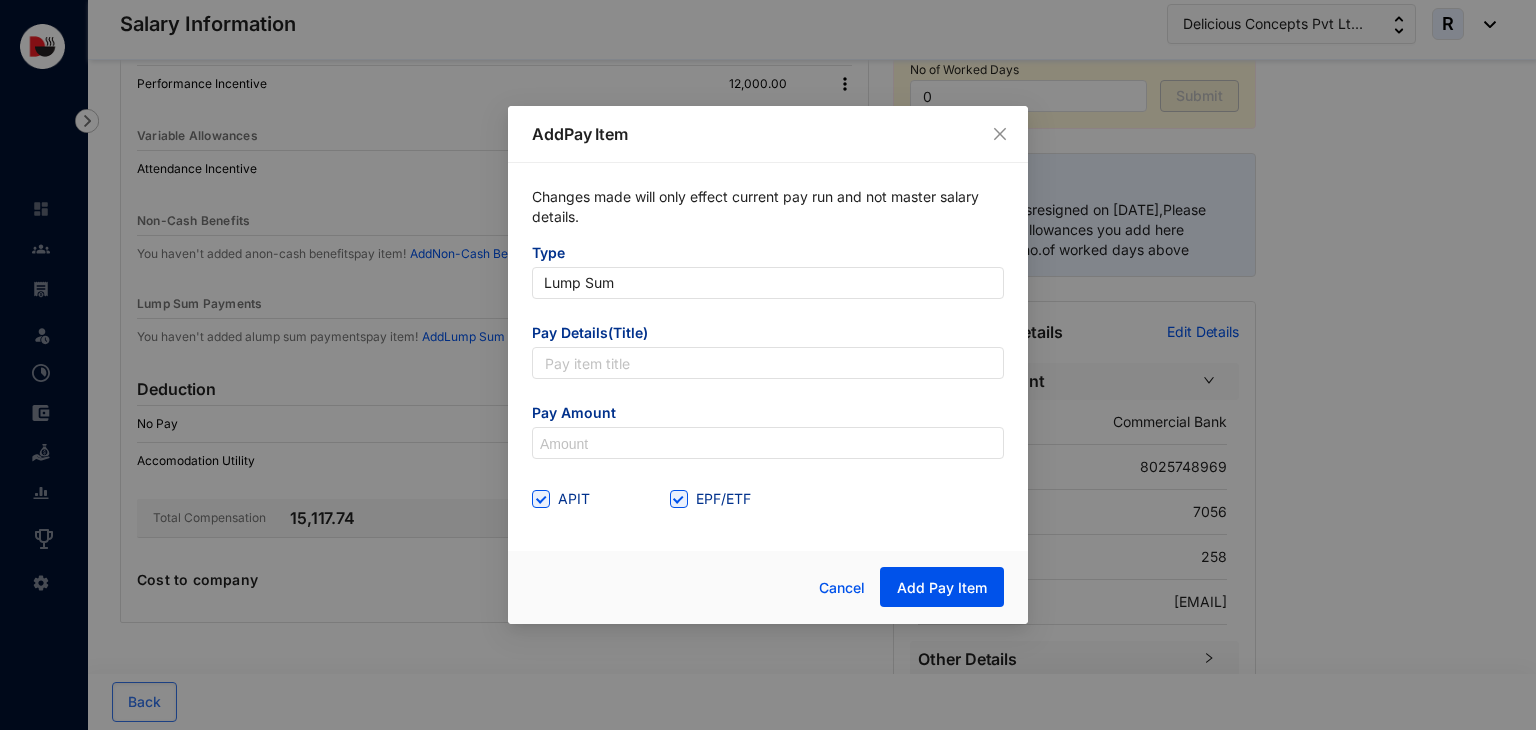 click on "Type Lump Sum Pay Details(Title) Pay Amount  APIT EPF/ETF" at bounding box center [768, 379] 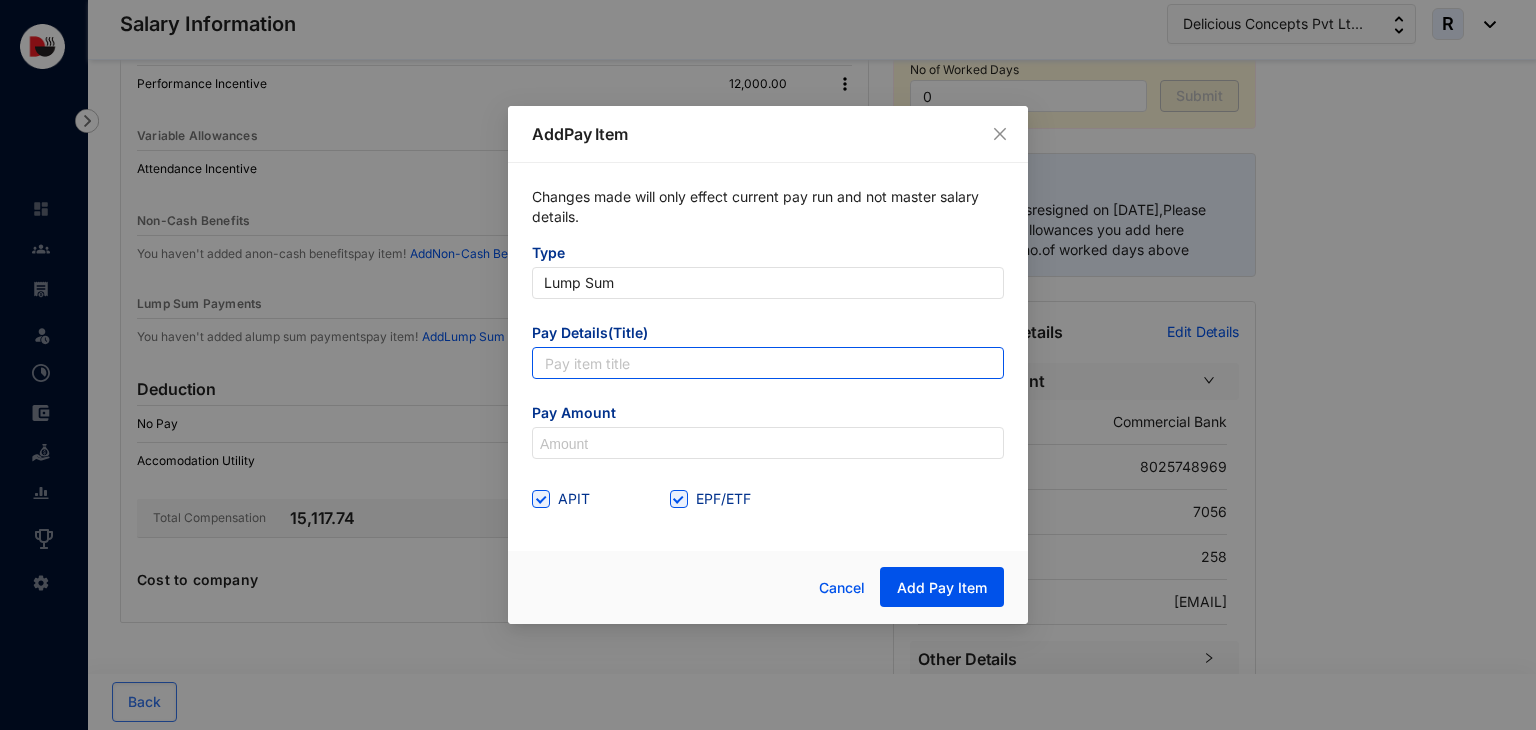 click at bounding box center (768, 363) 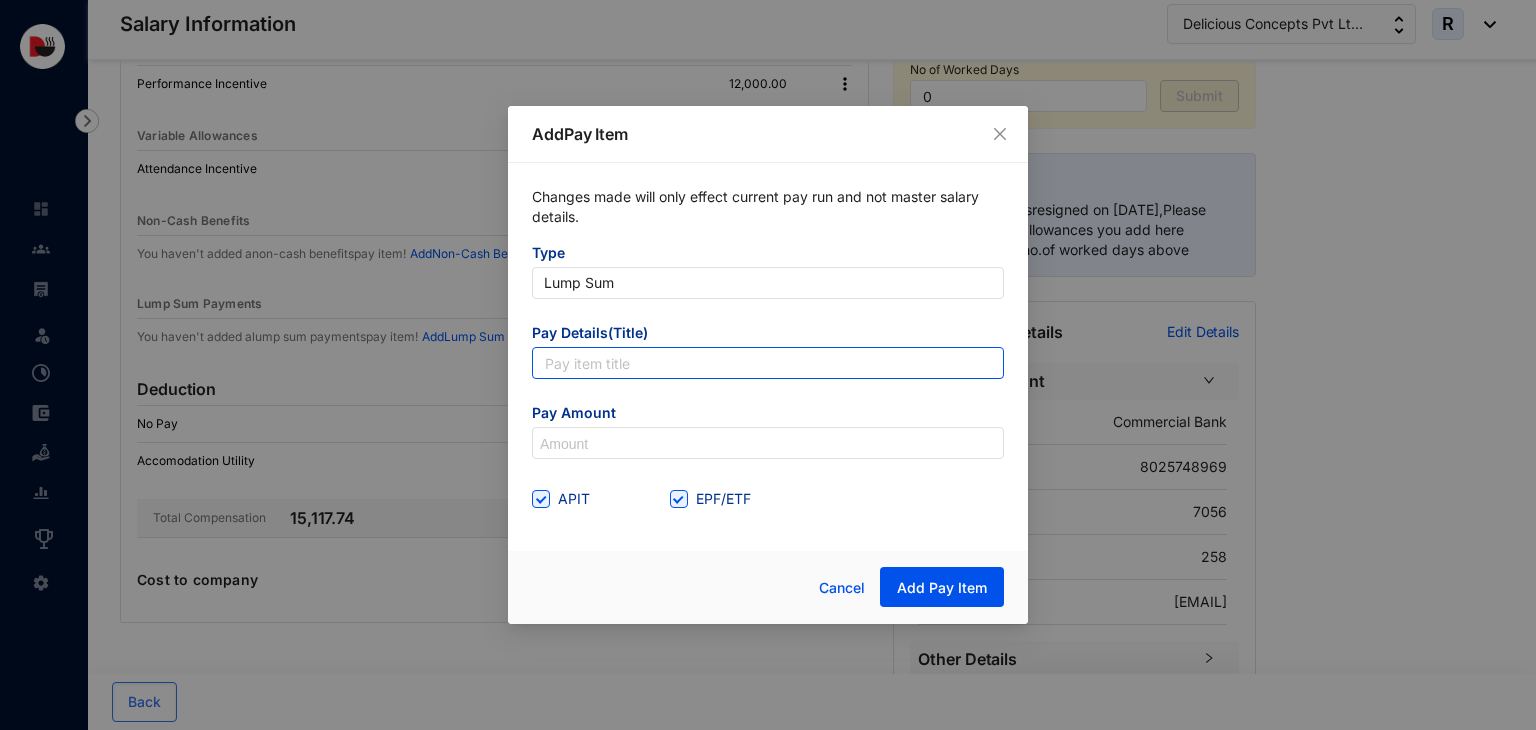 type on "Overtime" 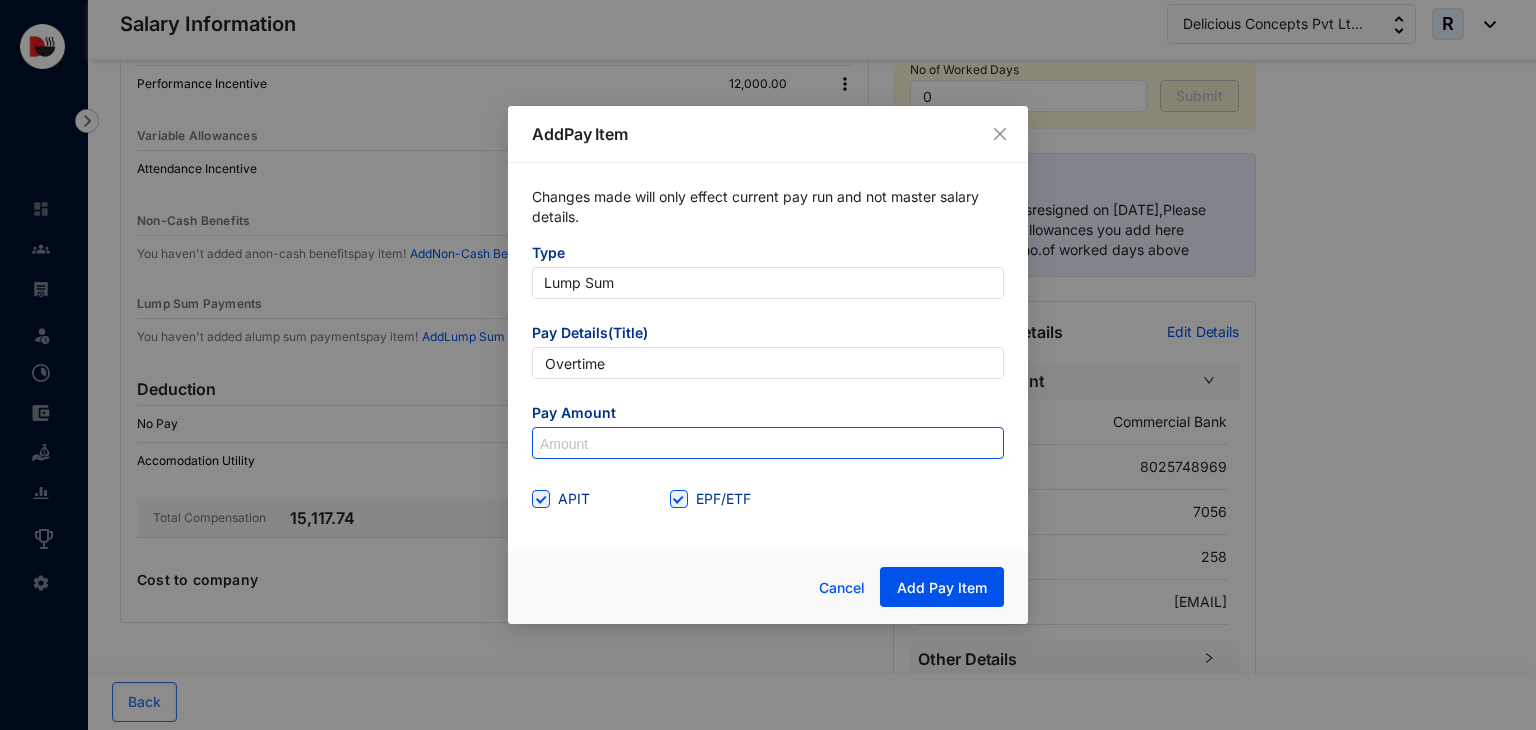 click at bounding box center [768, 444] 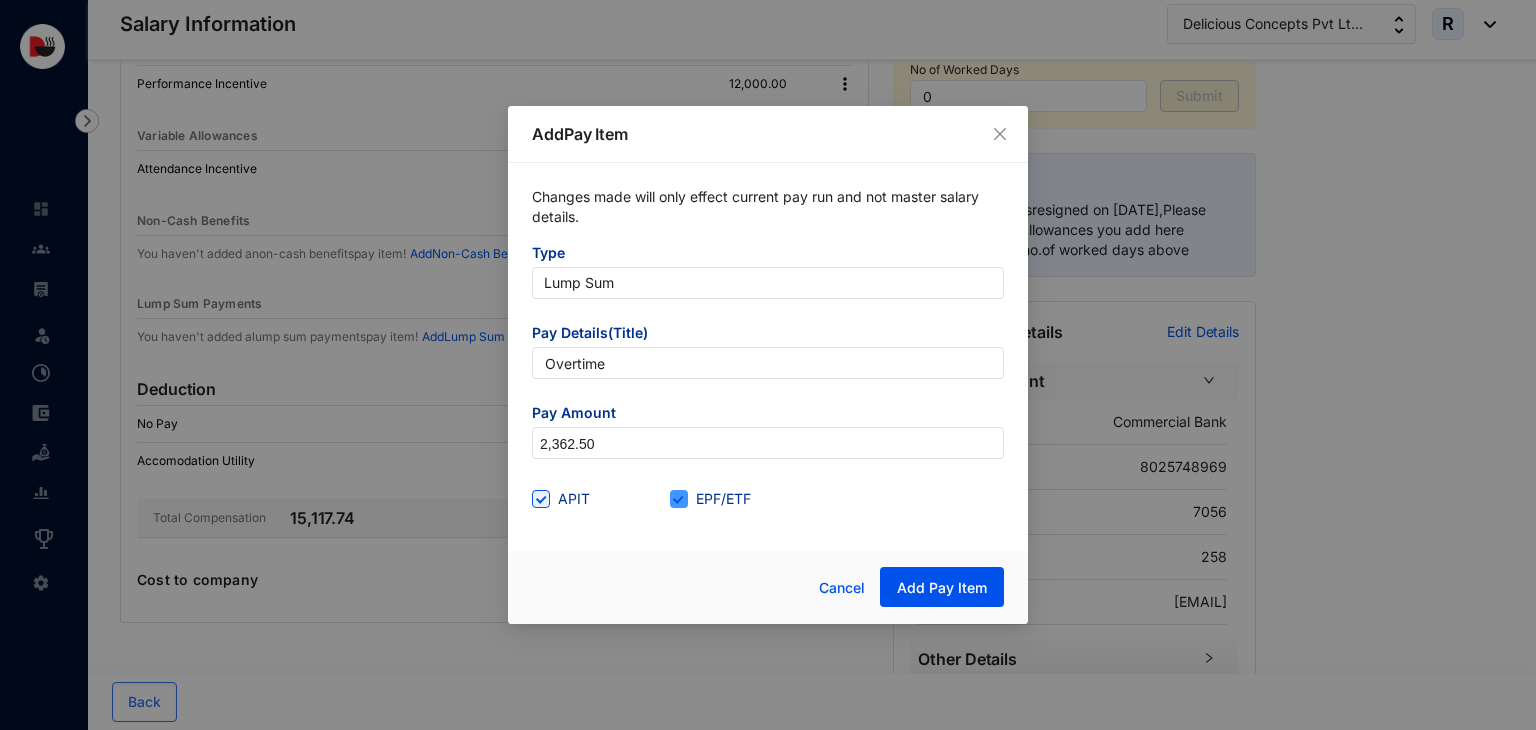 type on "2,362.5" 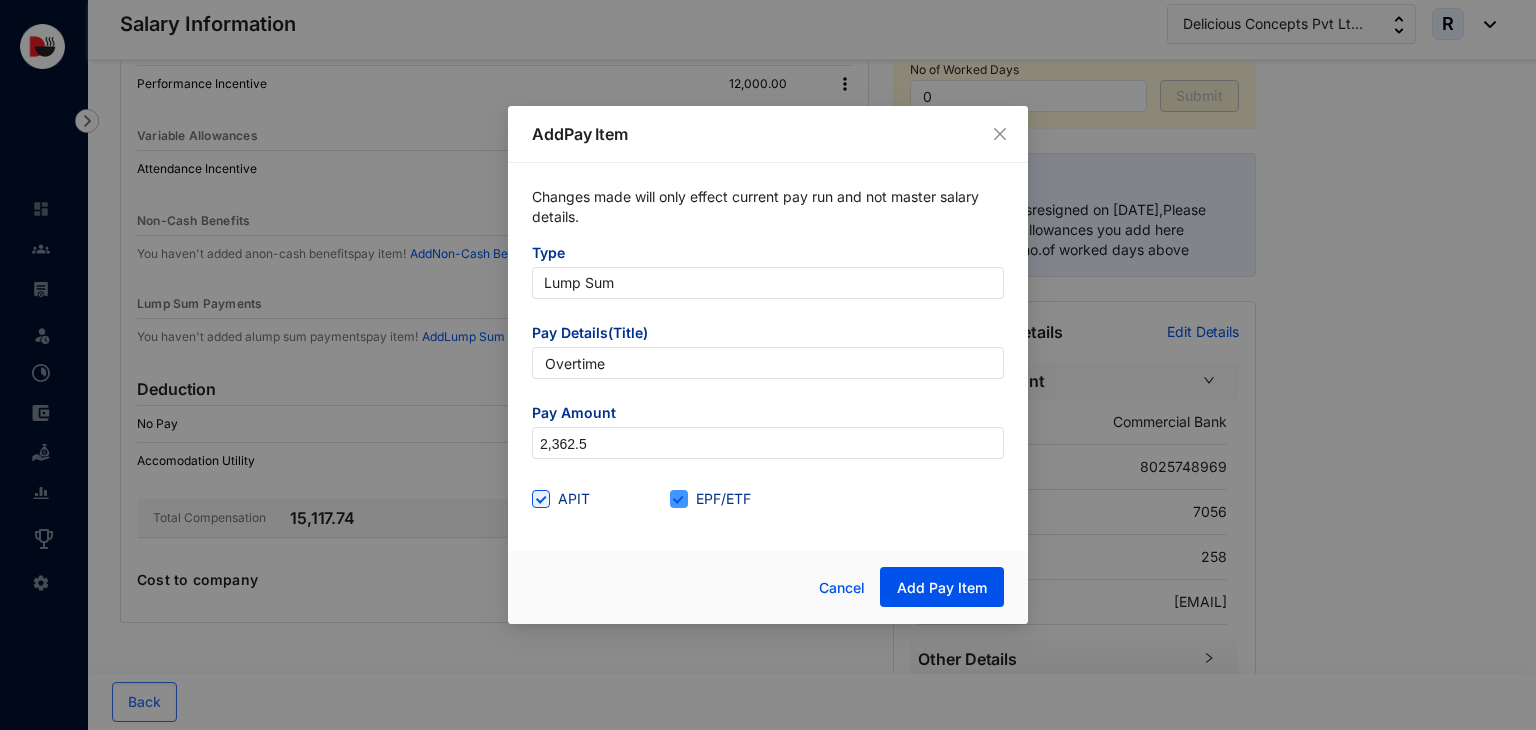 click at bounding box center (679, 499) 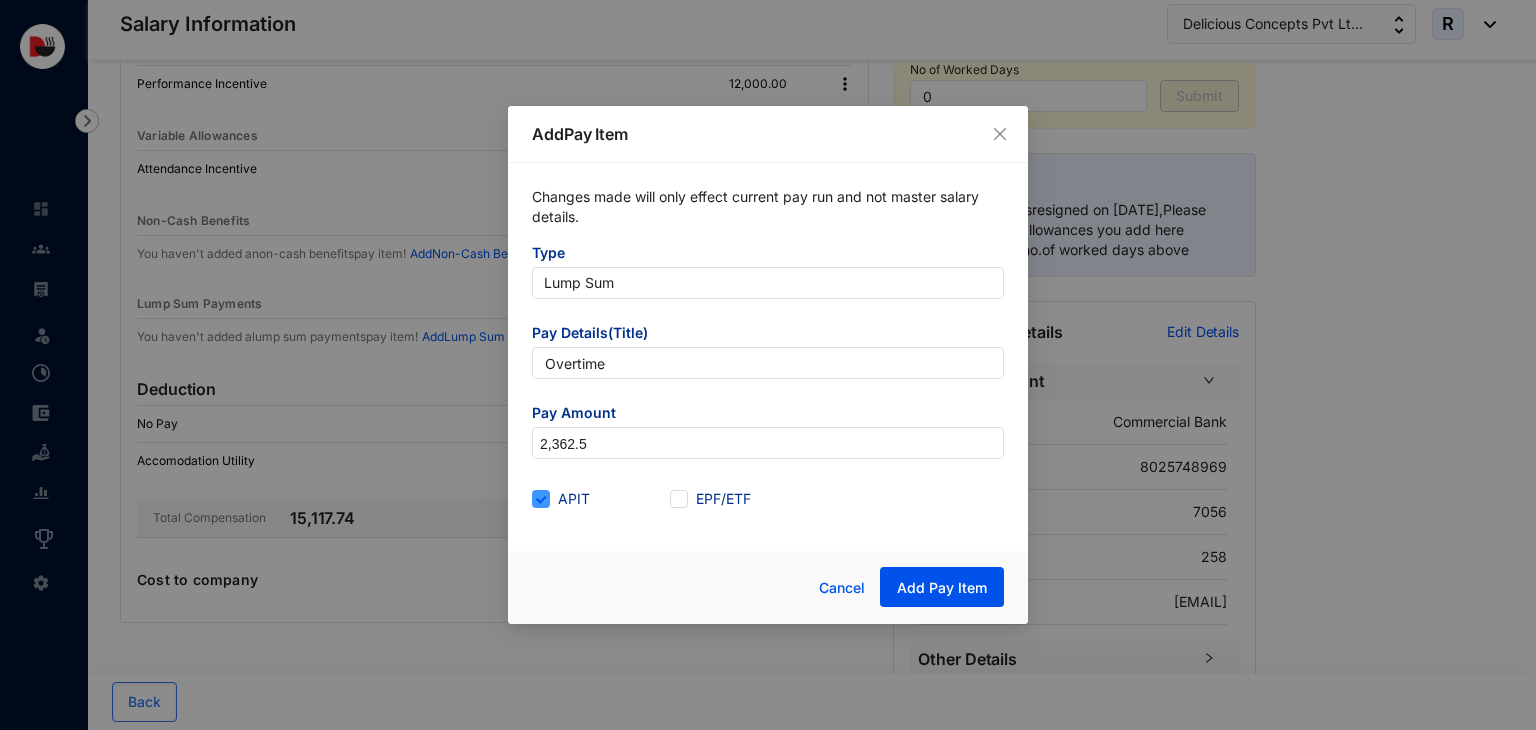 click on "APIT" at bounding box center [574, 499] 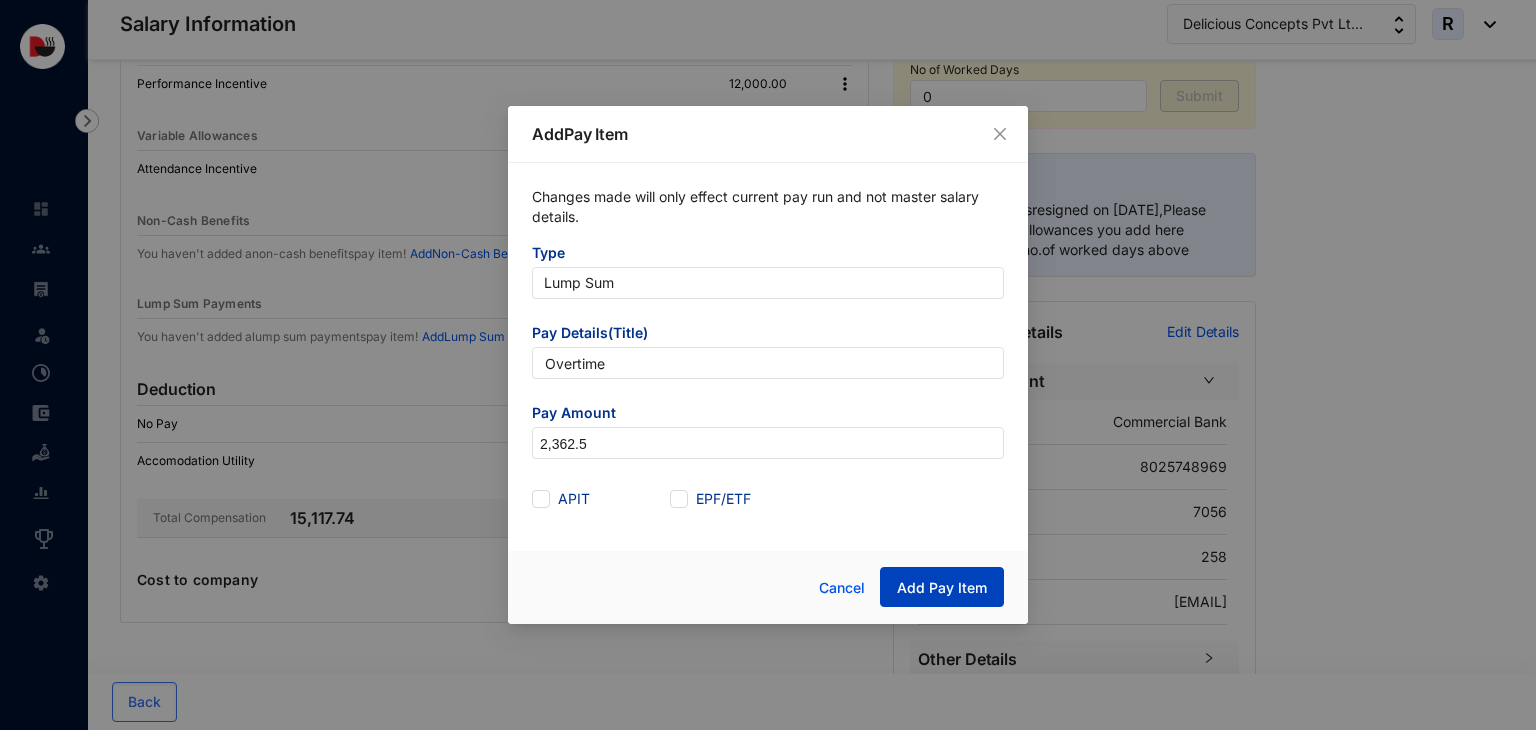 click on "Add Pay Item" at bounding box center [942, 587] 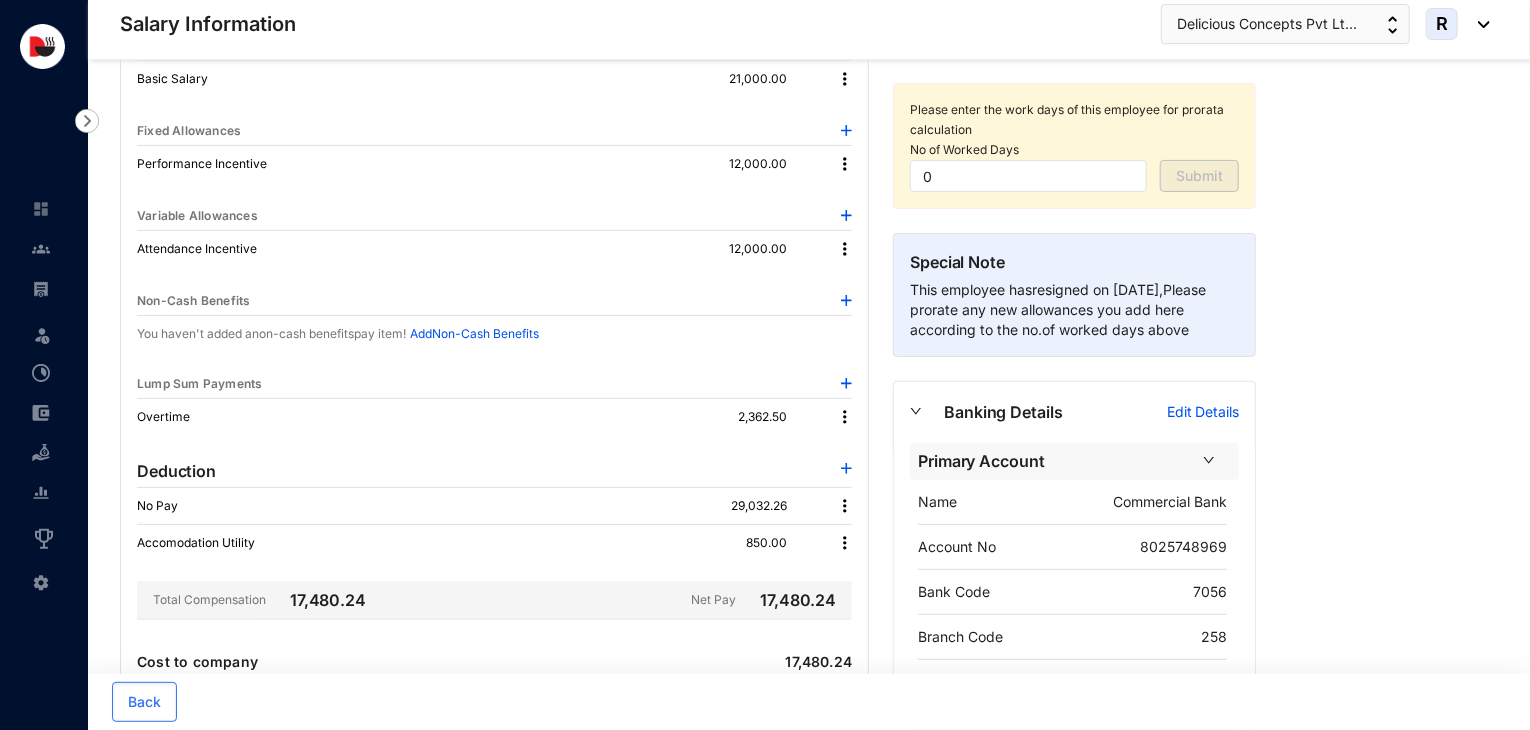 scroll, scrollTop: 190, scrollLeft: 0, axis: vertical 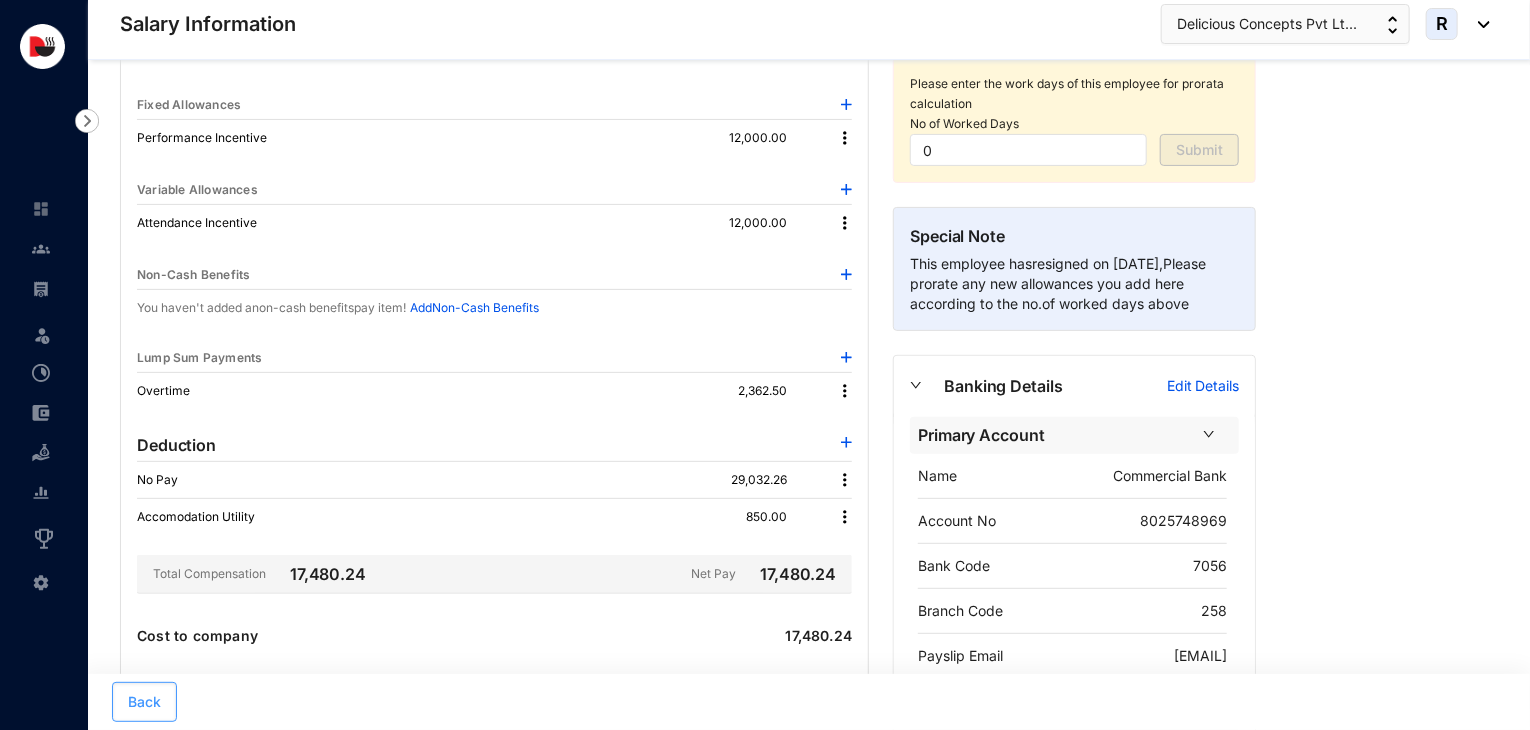 click on "Back" at bounding box center [144, 702] 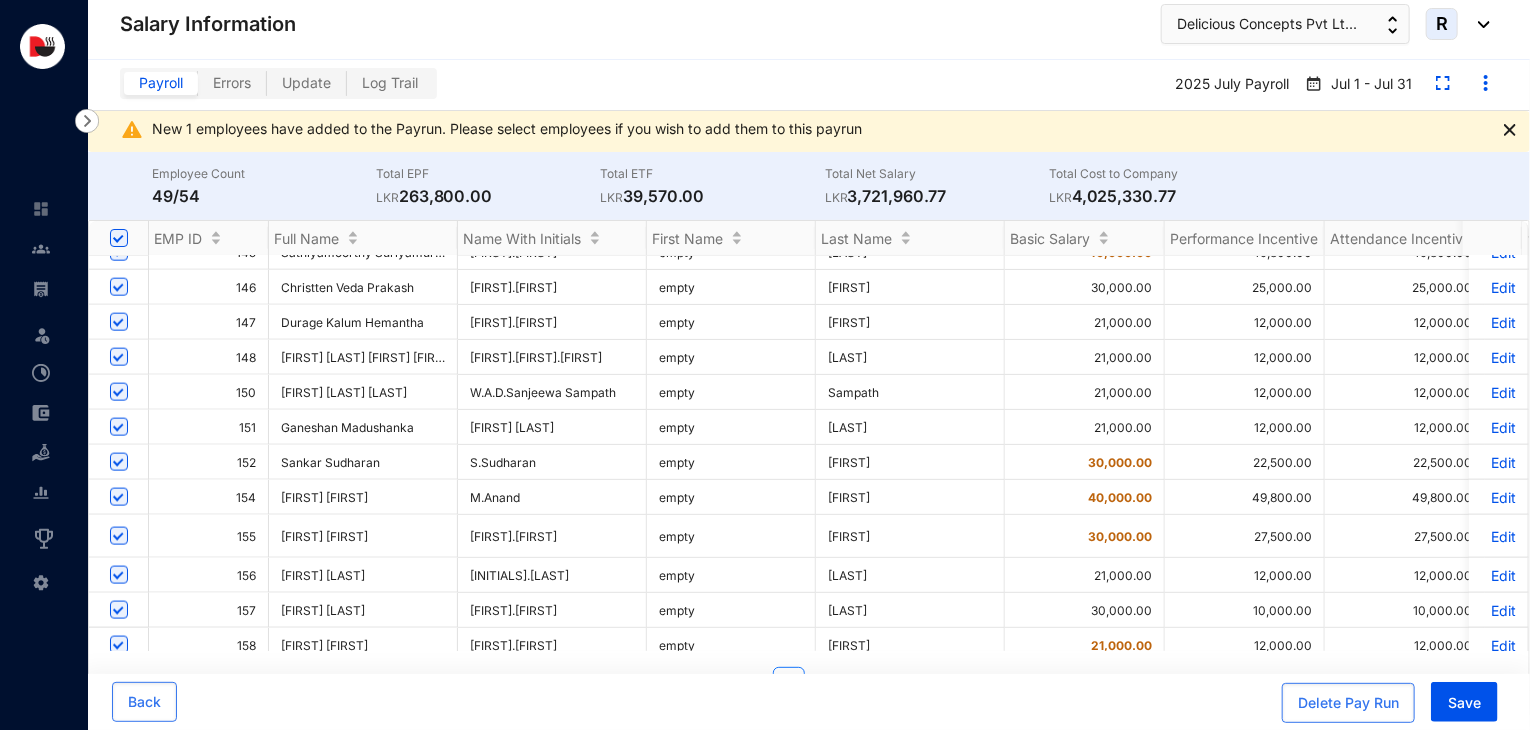 scroll, scrollTop: 1236, scrollLeft: 0, axis: vertical 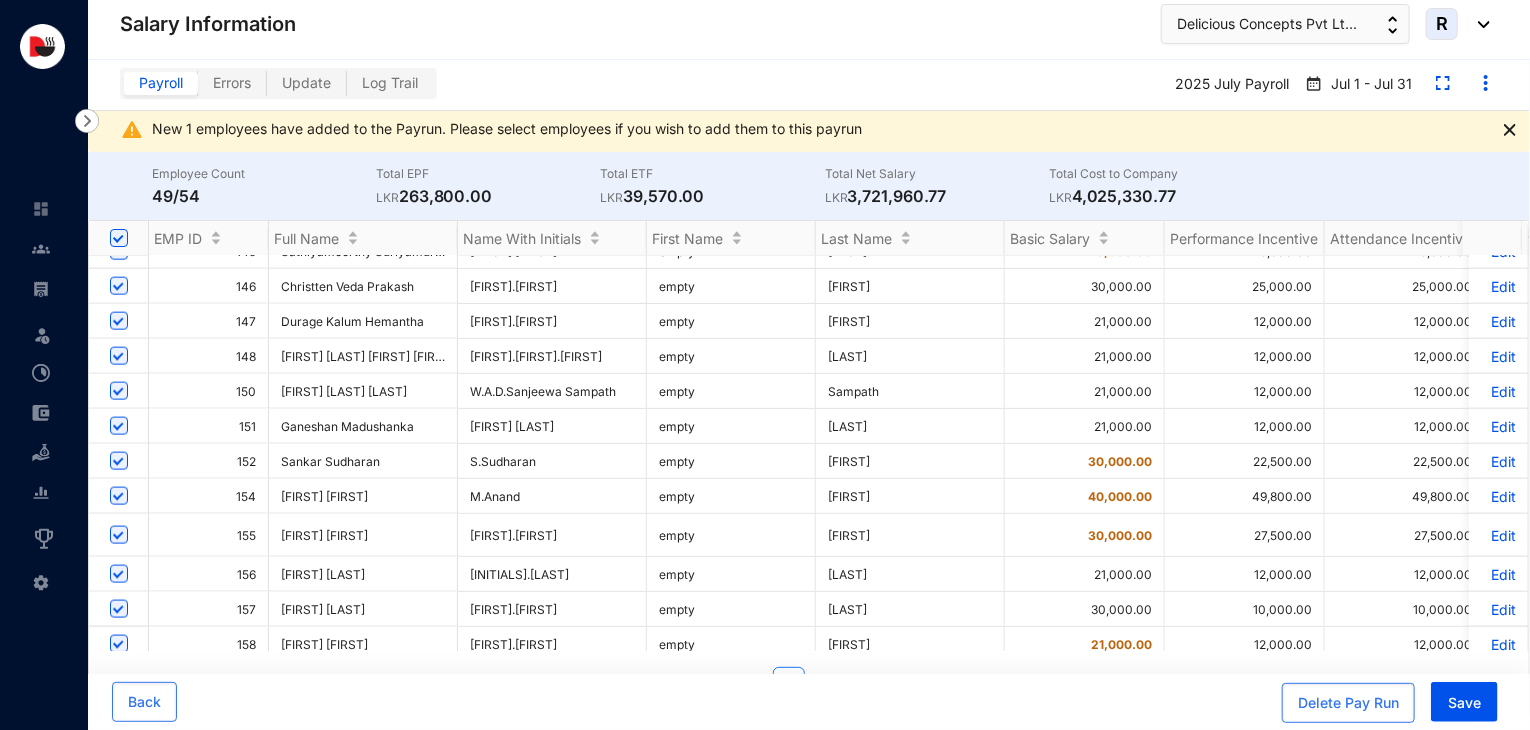 click on "Edit" at bounding box center (1498, 426) 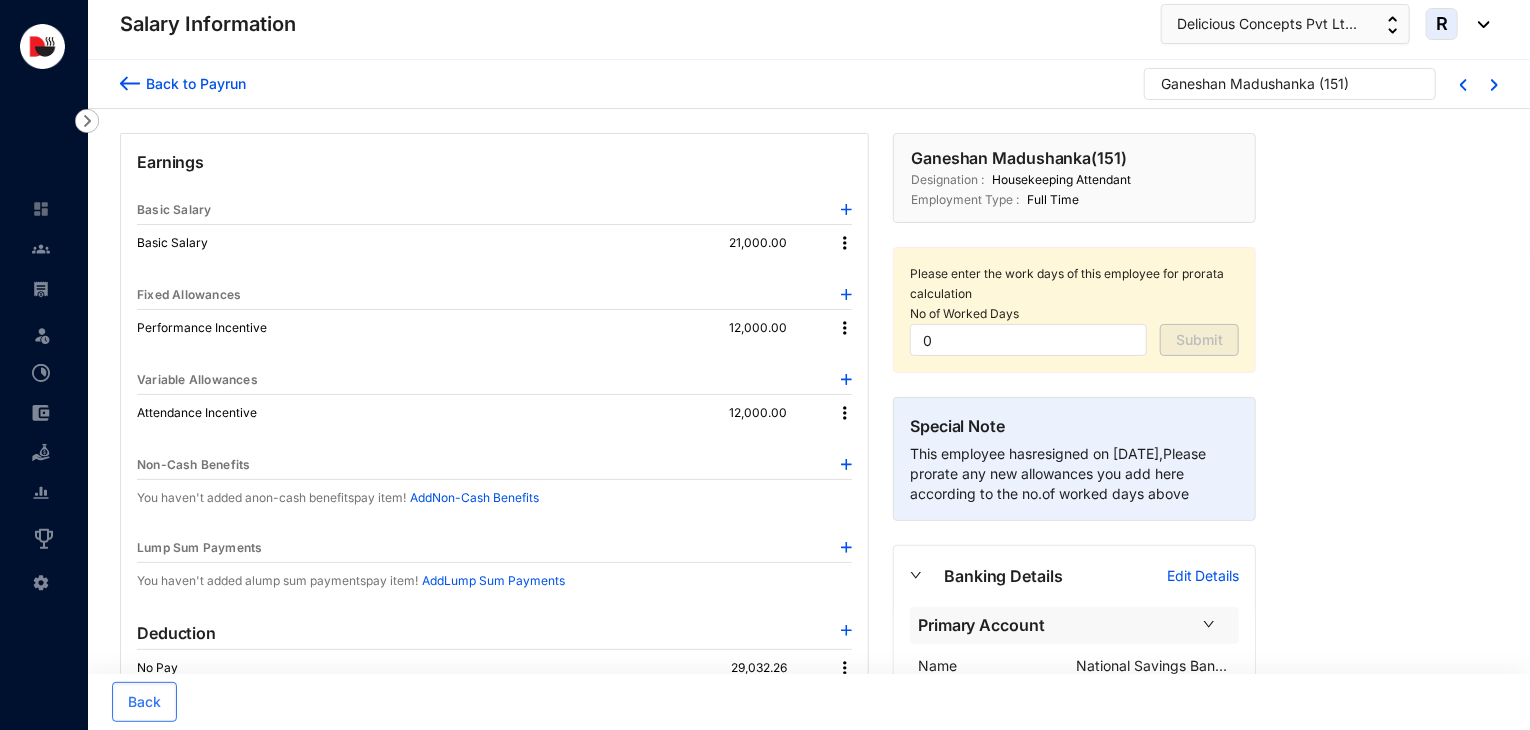 scroll, scrollTop: 0, scrollLeft: 0, axis: both 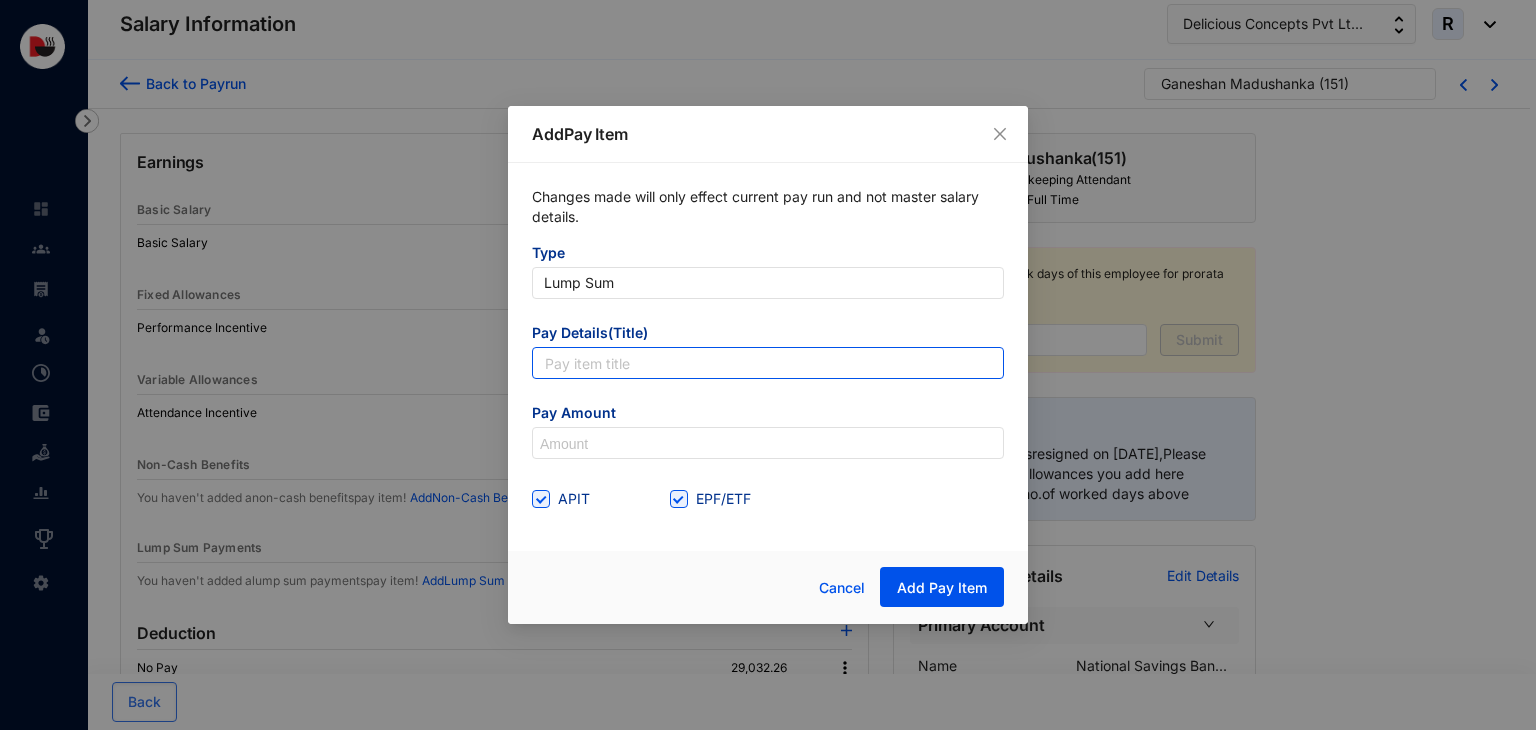 click at bounding box center [768, 363] 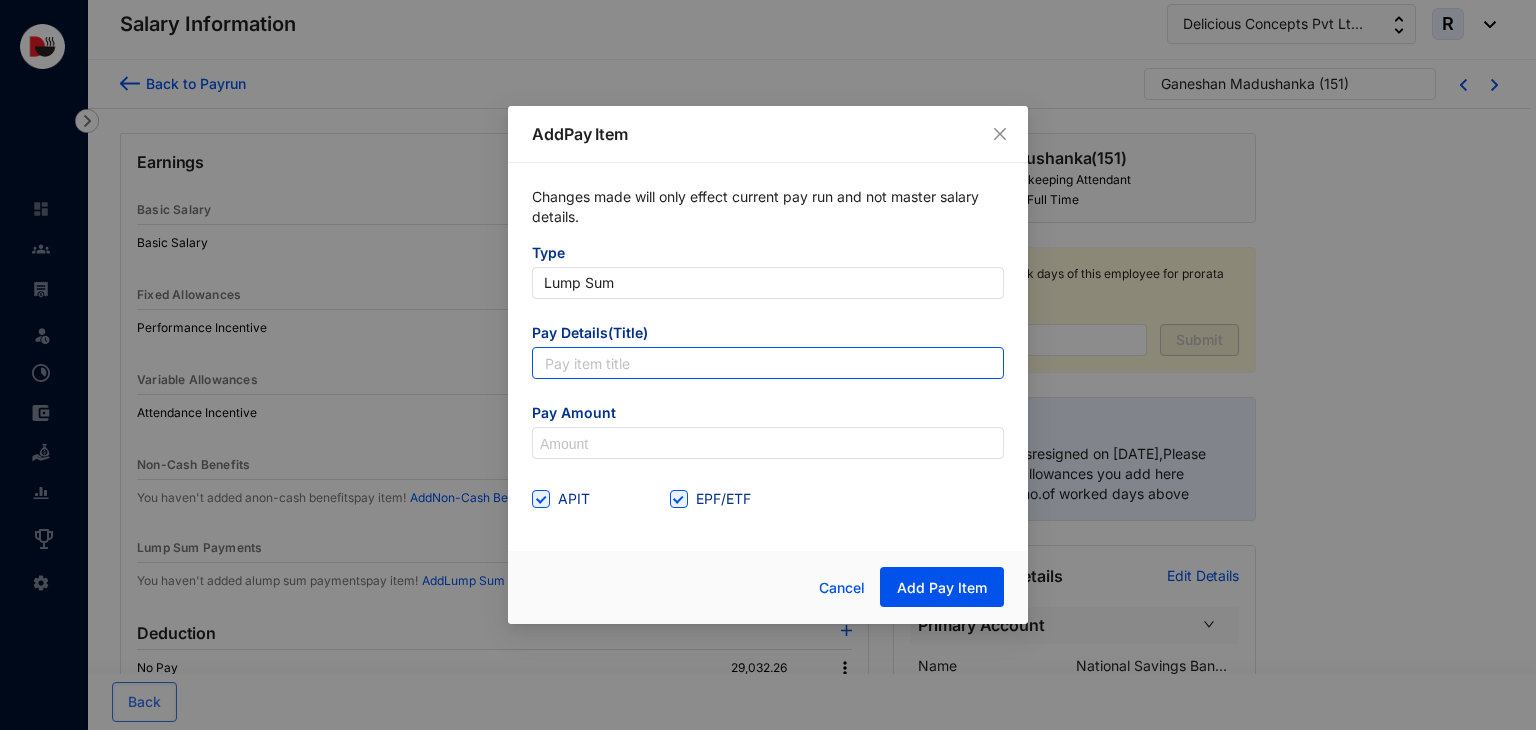 type on "Overtime" 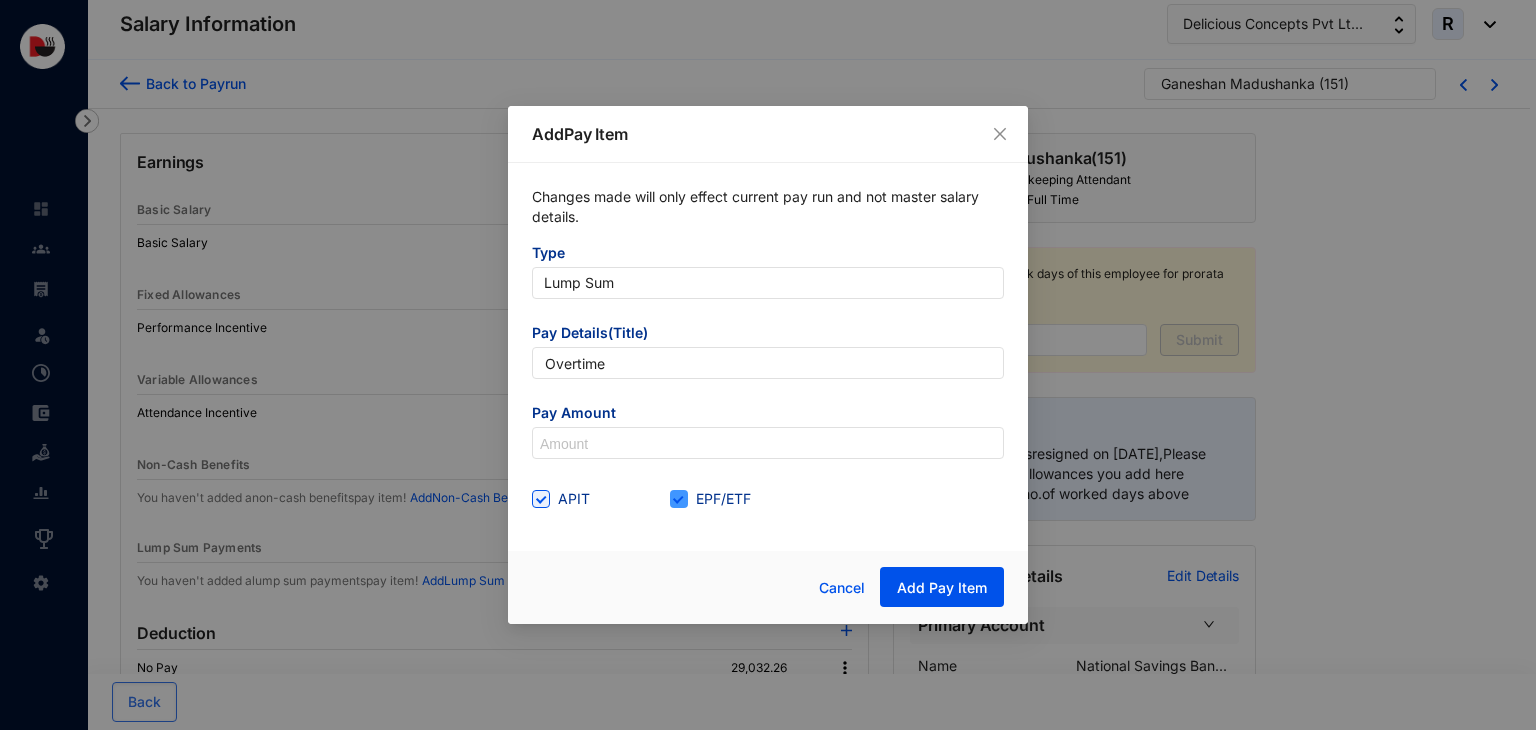click on "EPF/ETF" at bounding box center [677, 497] 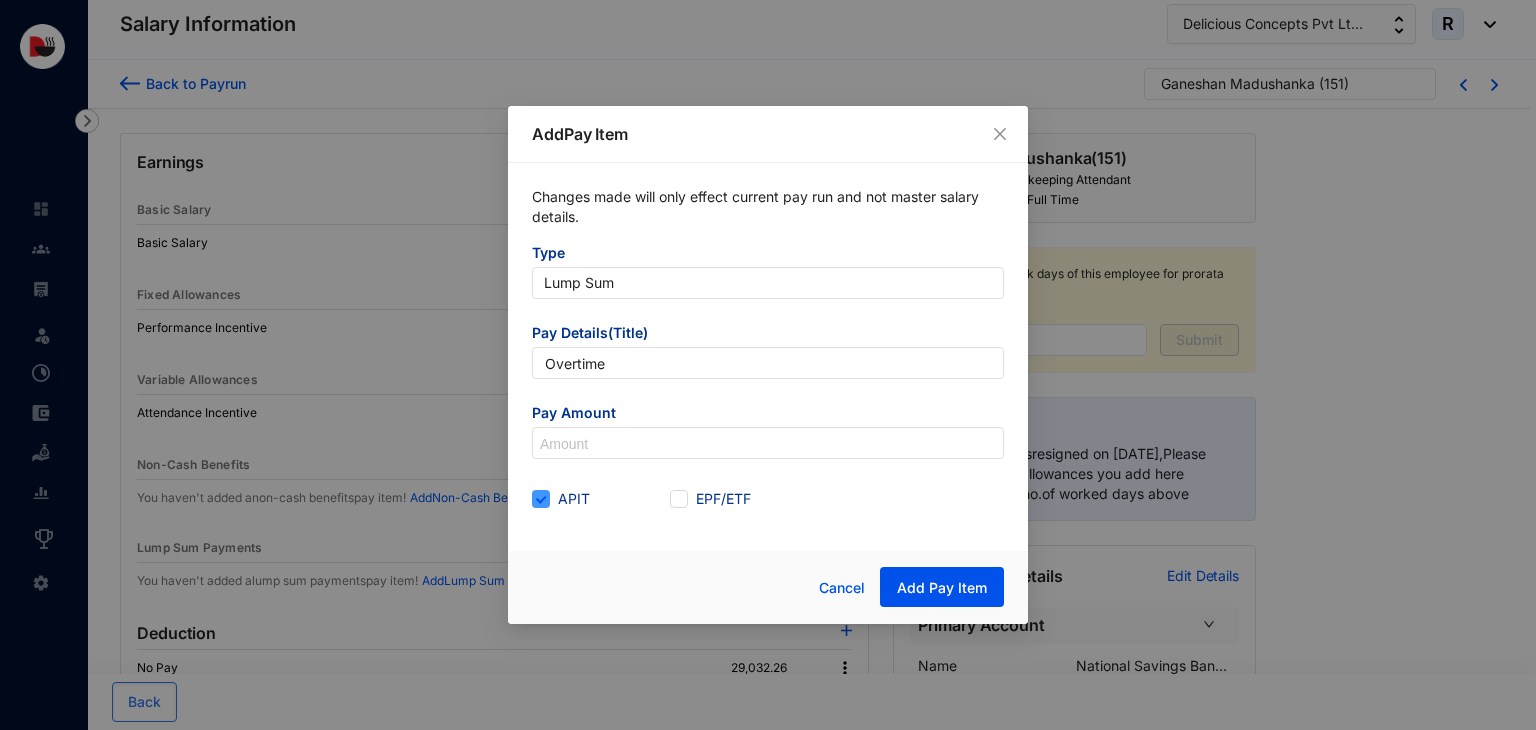 click on "APIT" at bounding box center (574, 499) 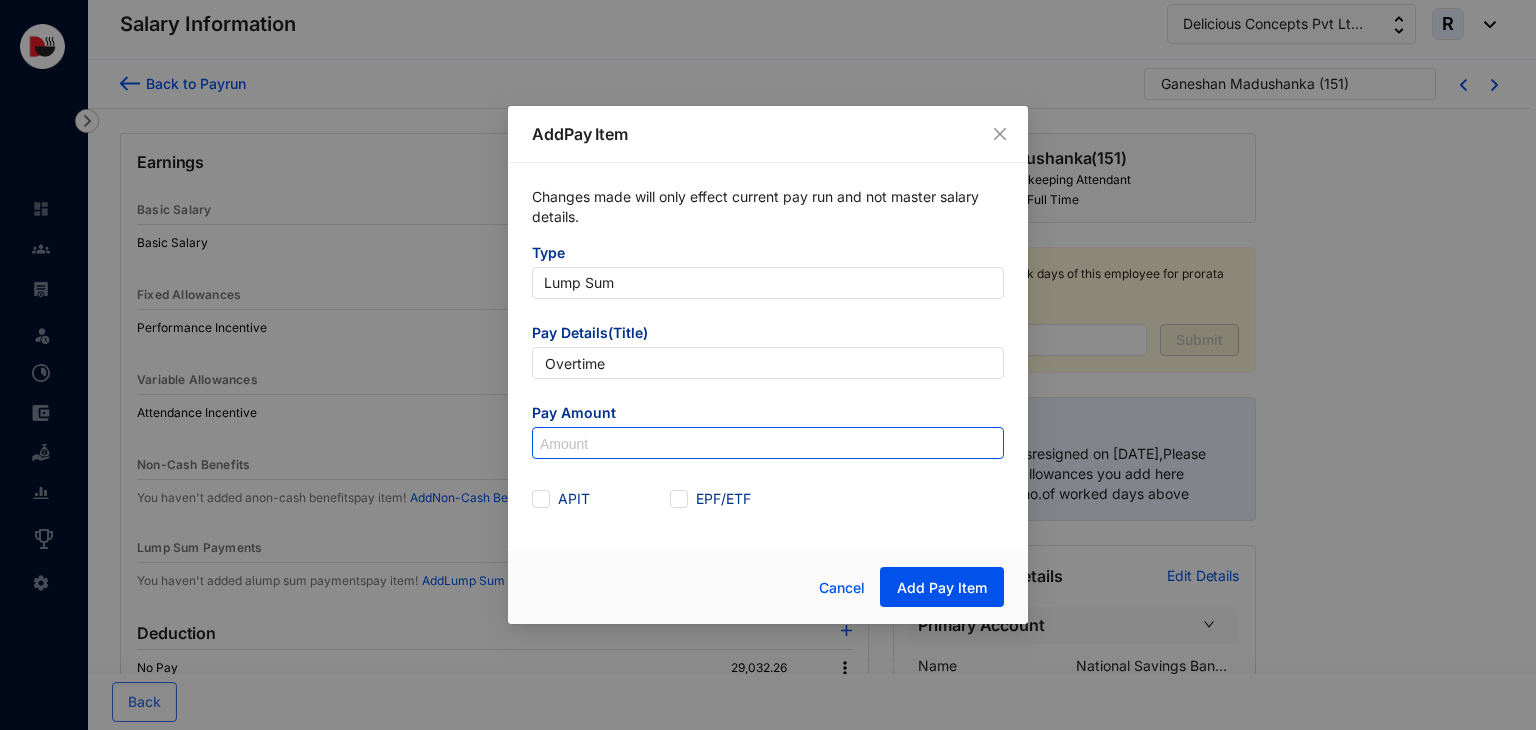 click at bounding box center [768, 444] 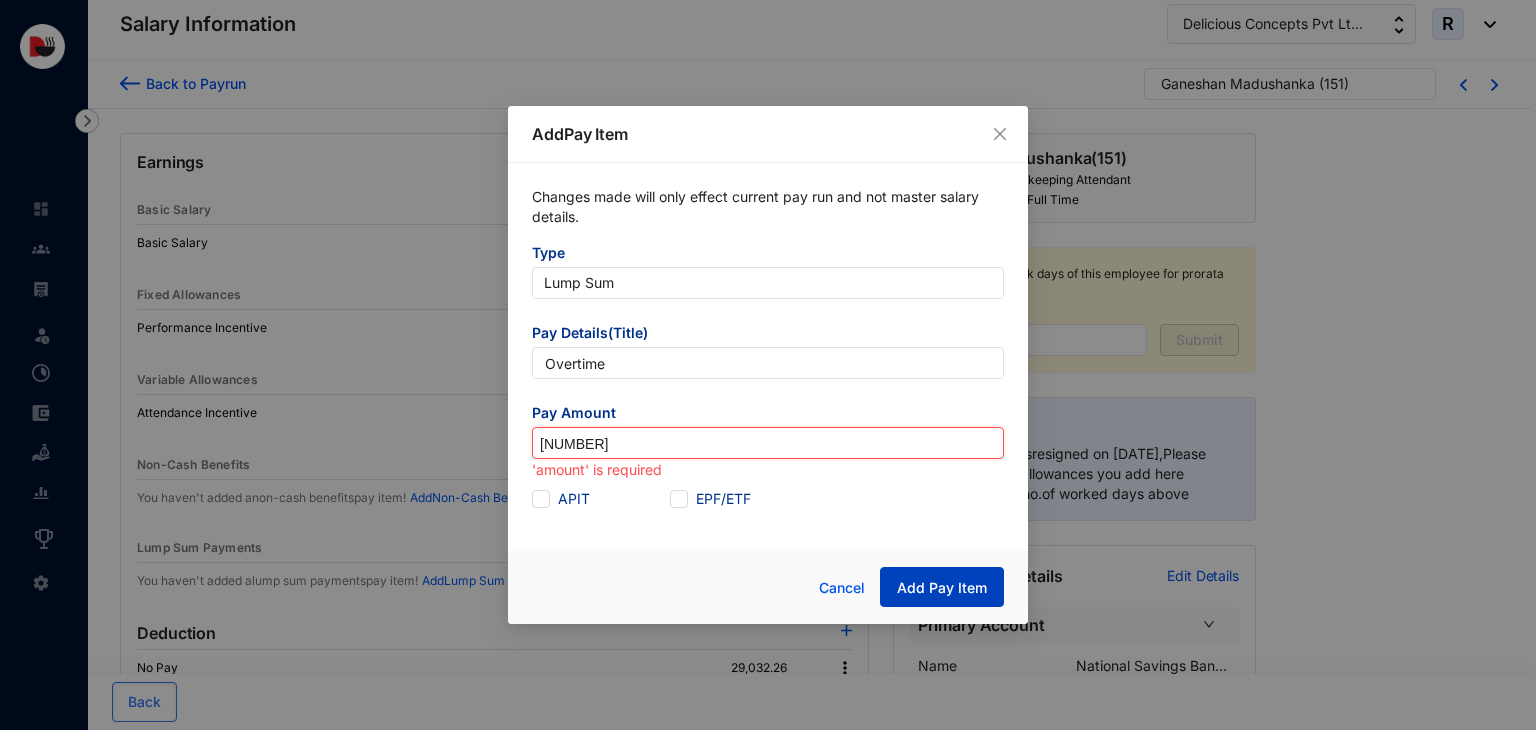 type on "1,050" 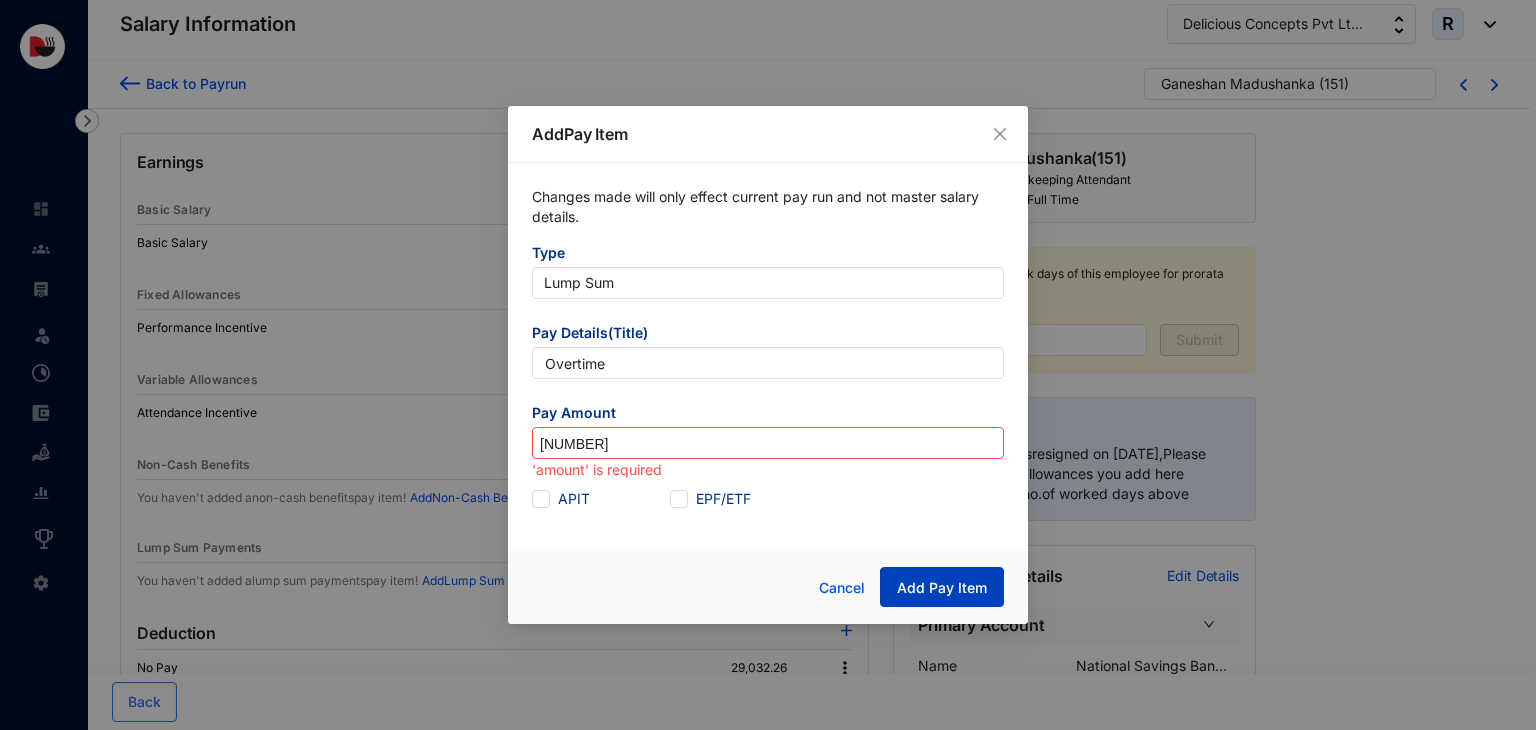 click on "Add Pay Item" at bounding box center [942, 588] 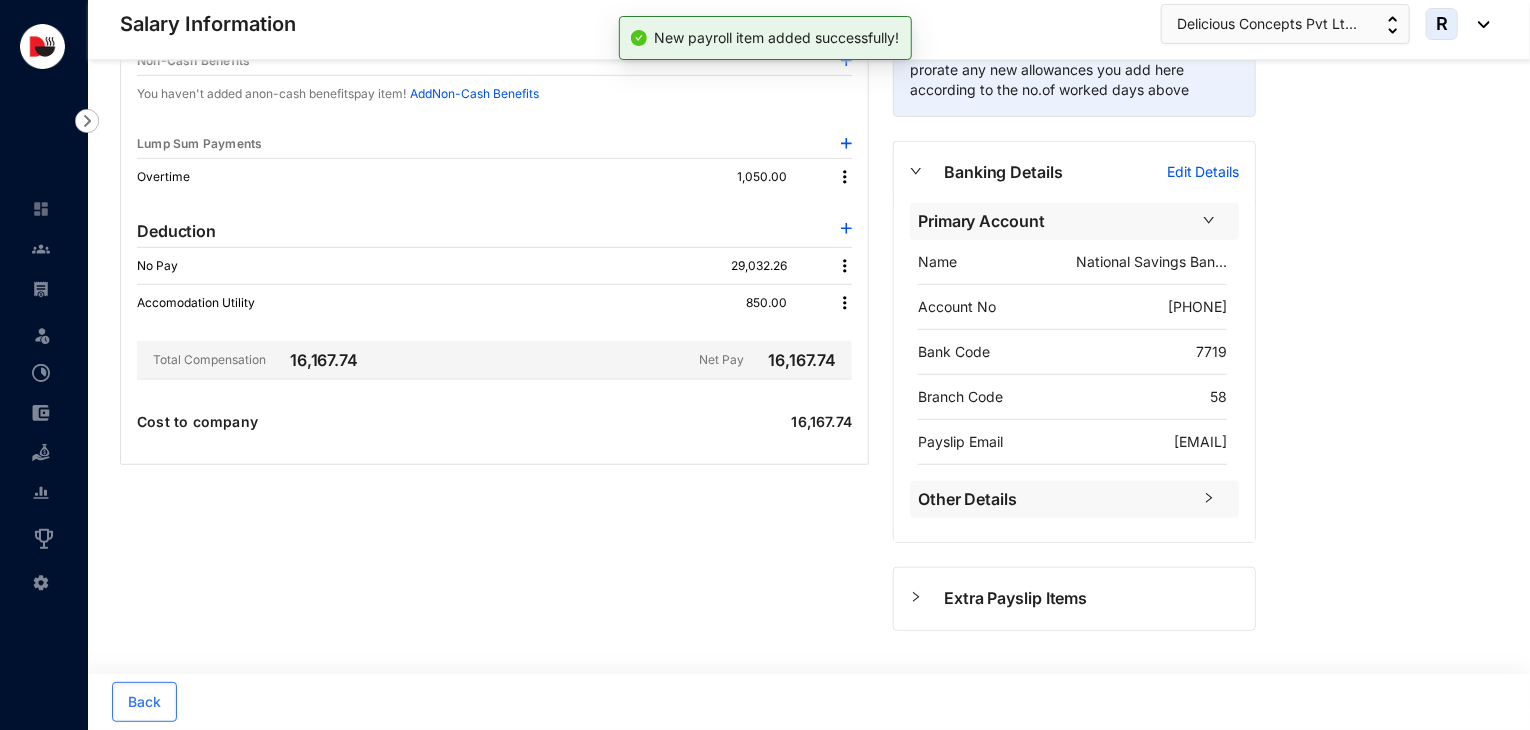 scroll, scrollTop: 420, scrollLeft: 0, axis: vertical 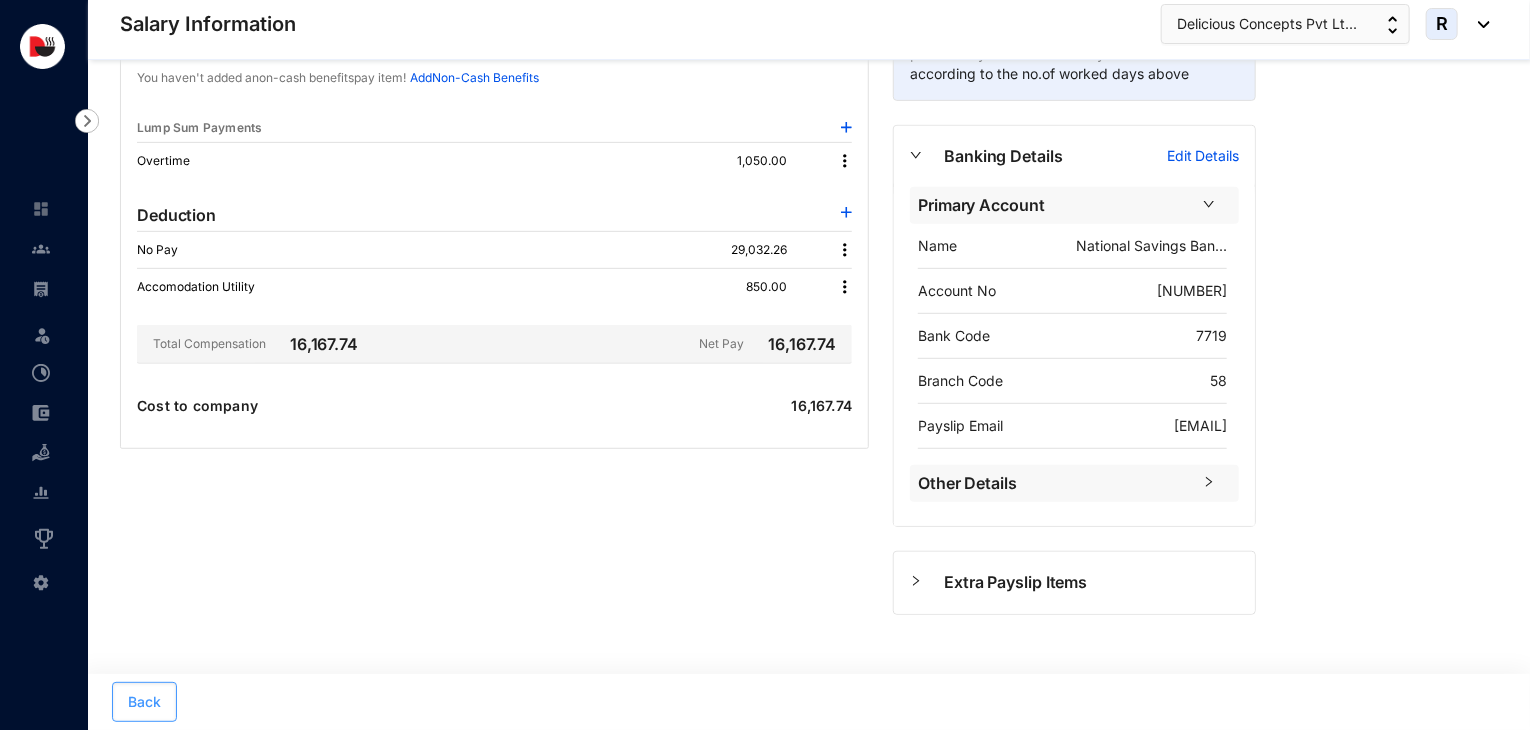 click on "Back" at bounding box center [144, 702] 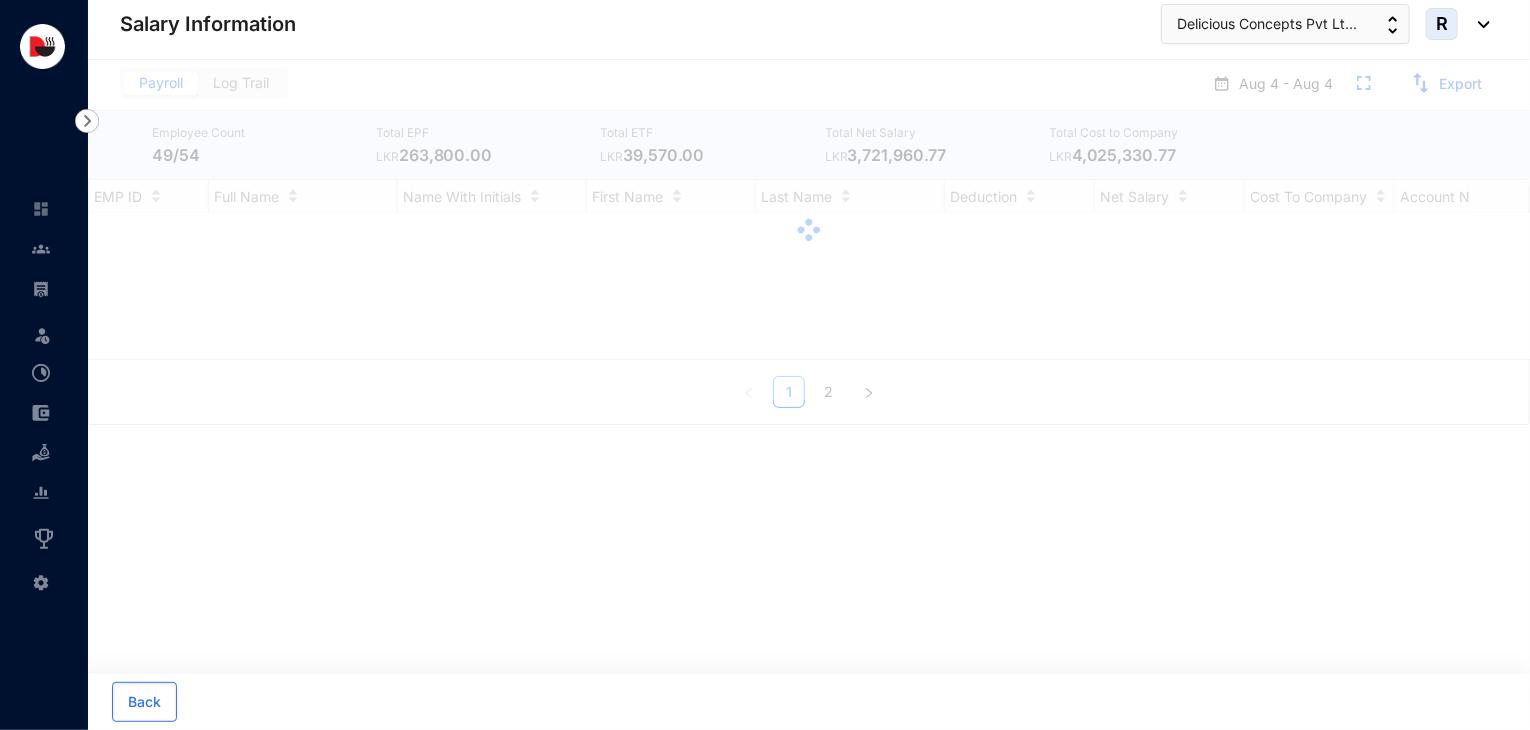scroll, scrollTop: 0, scrollLeft: 0, axis: both 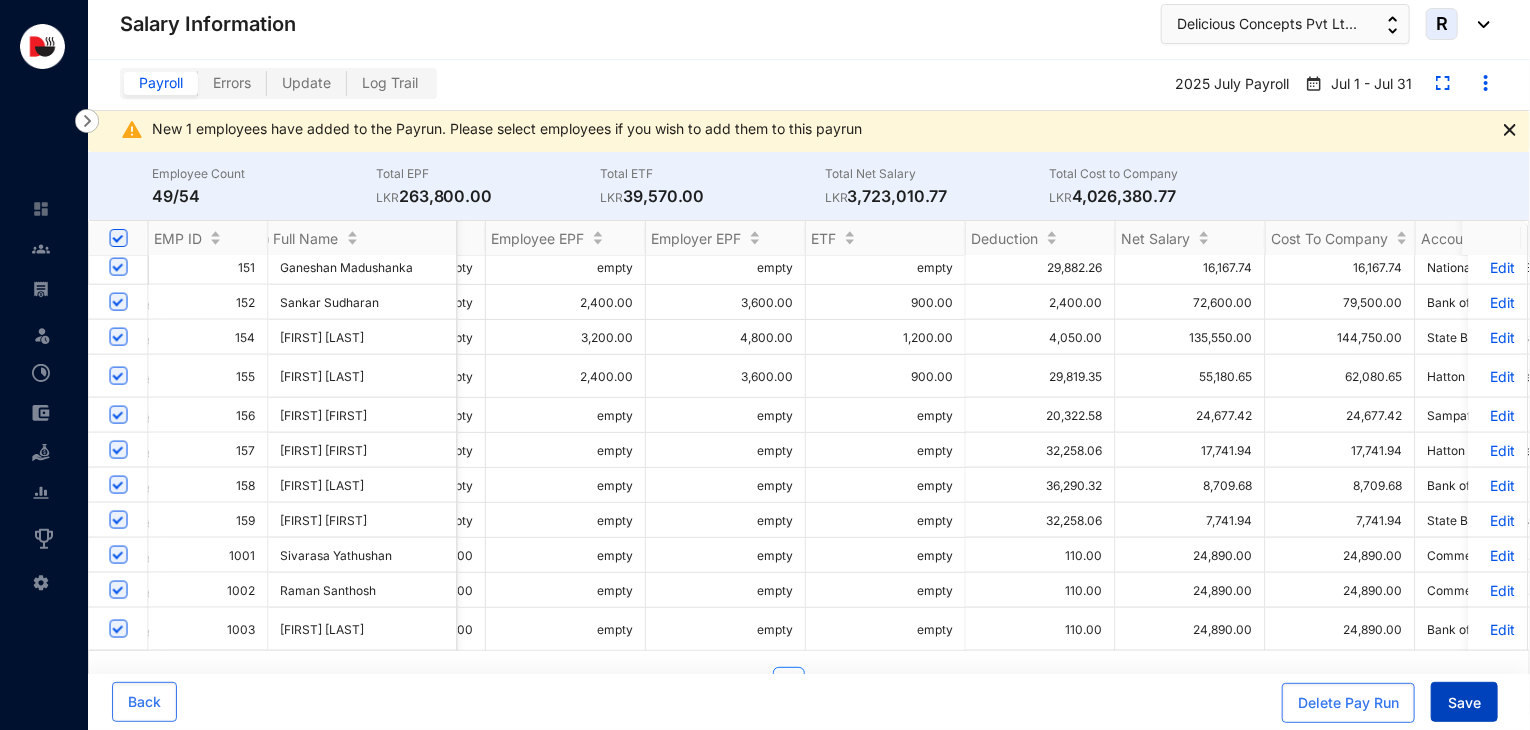 click on "Save" at bounding box center (1464, 703) 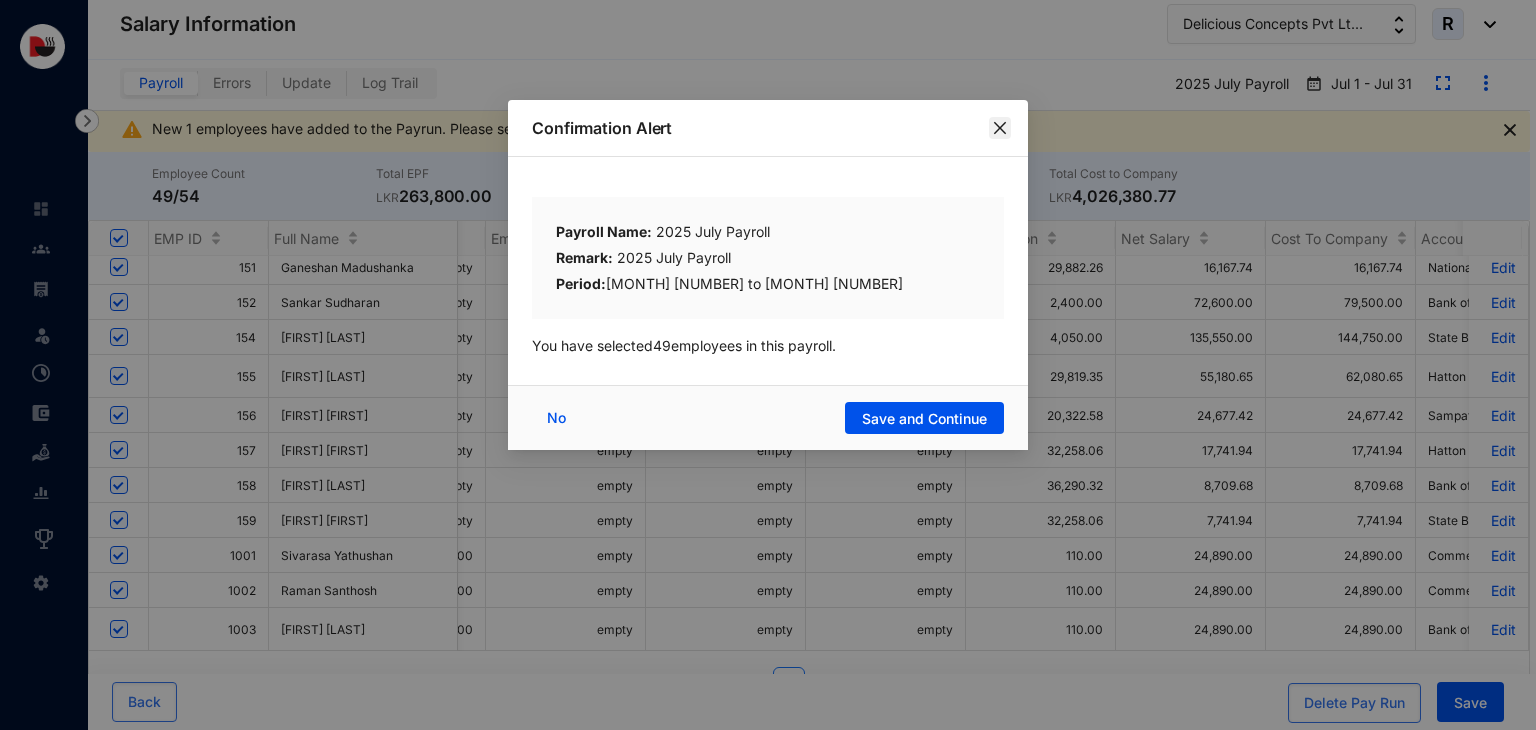 click 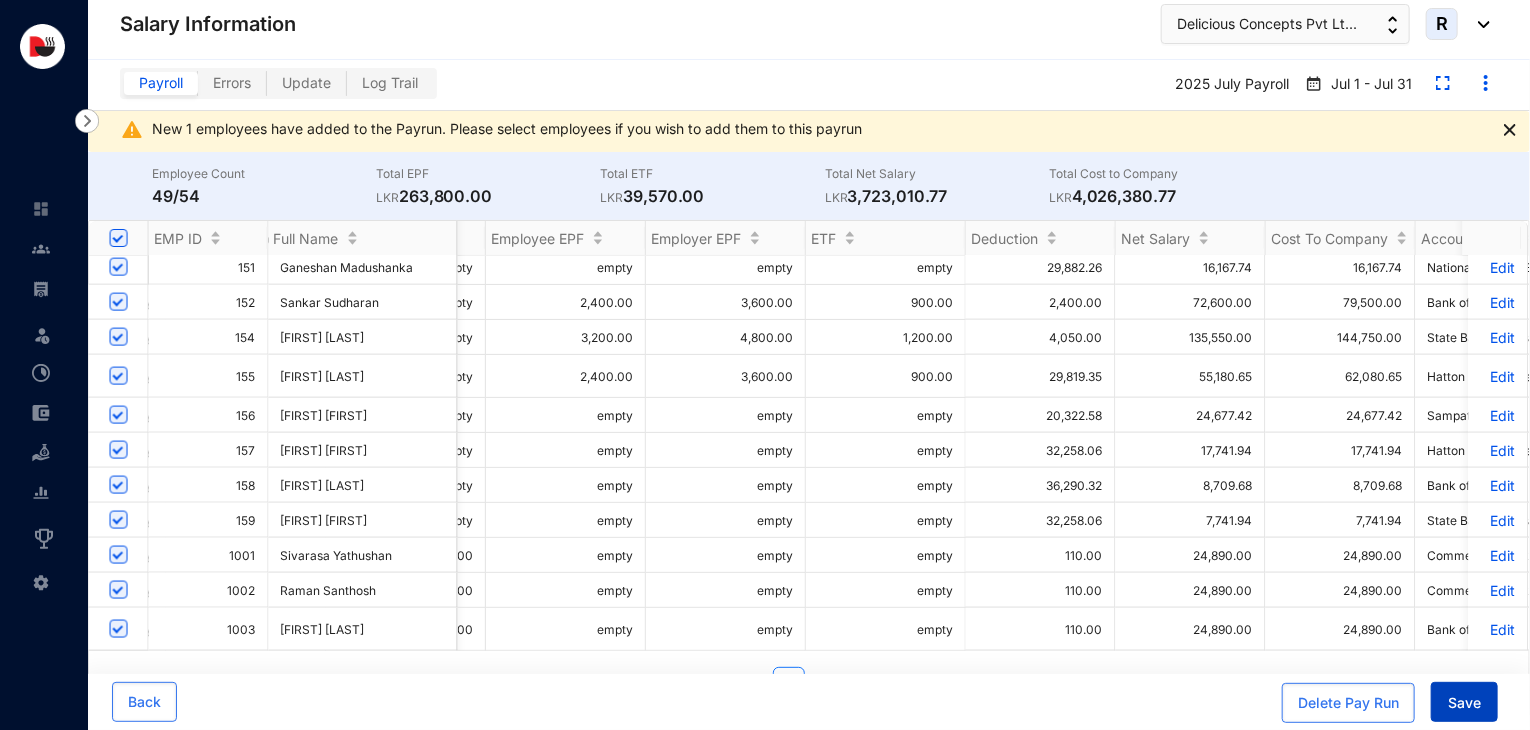 type 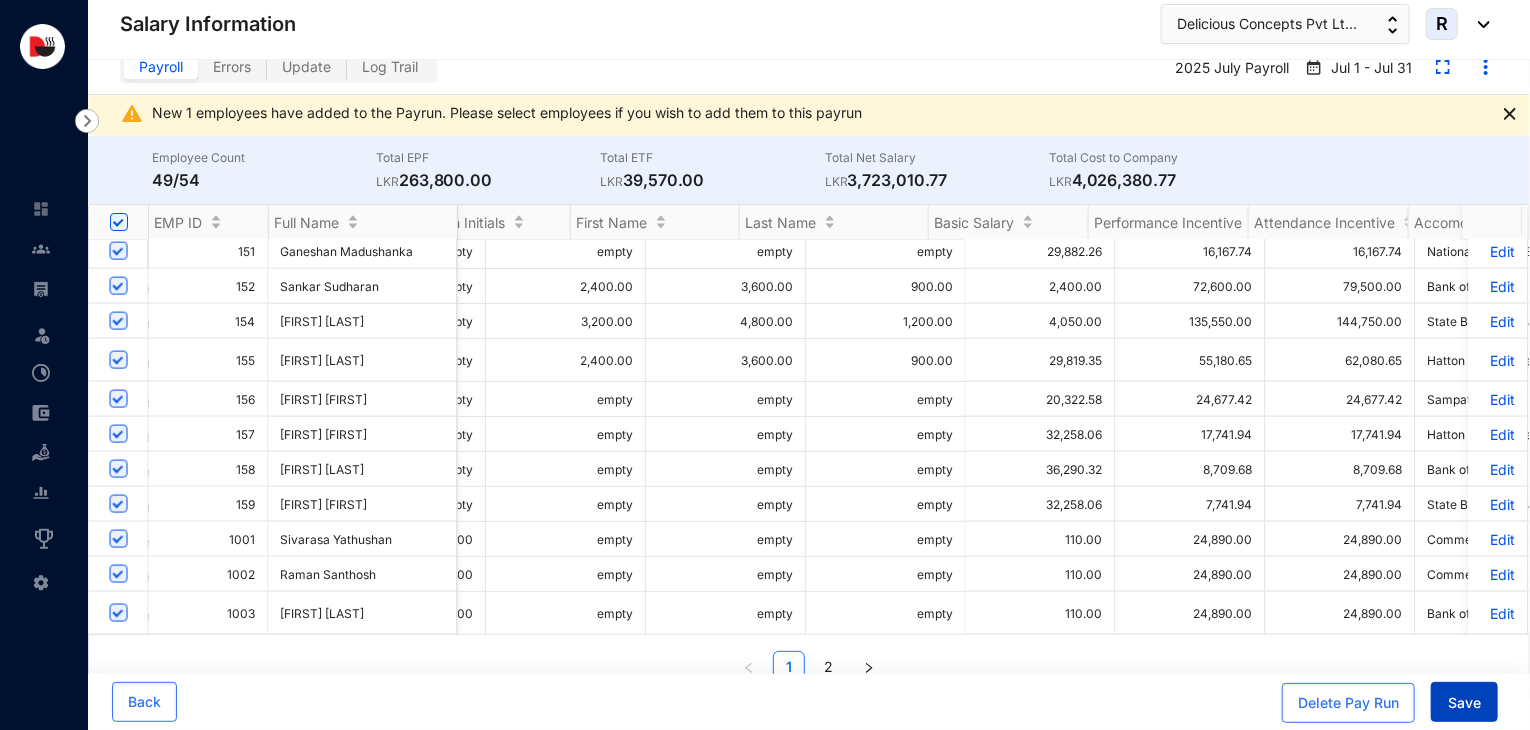 scroll, scrollTop: 0, scrollLeft: 0, axis: both 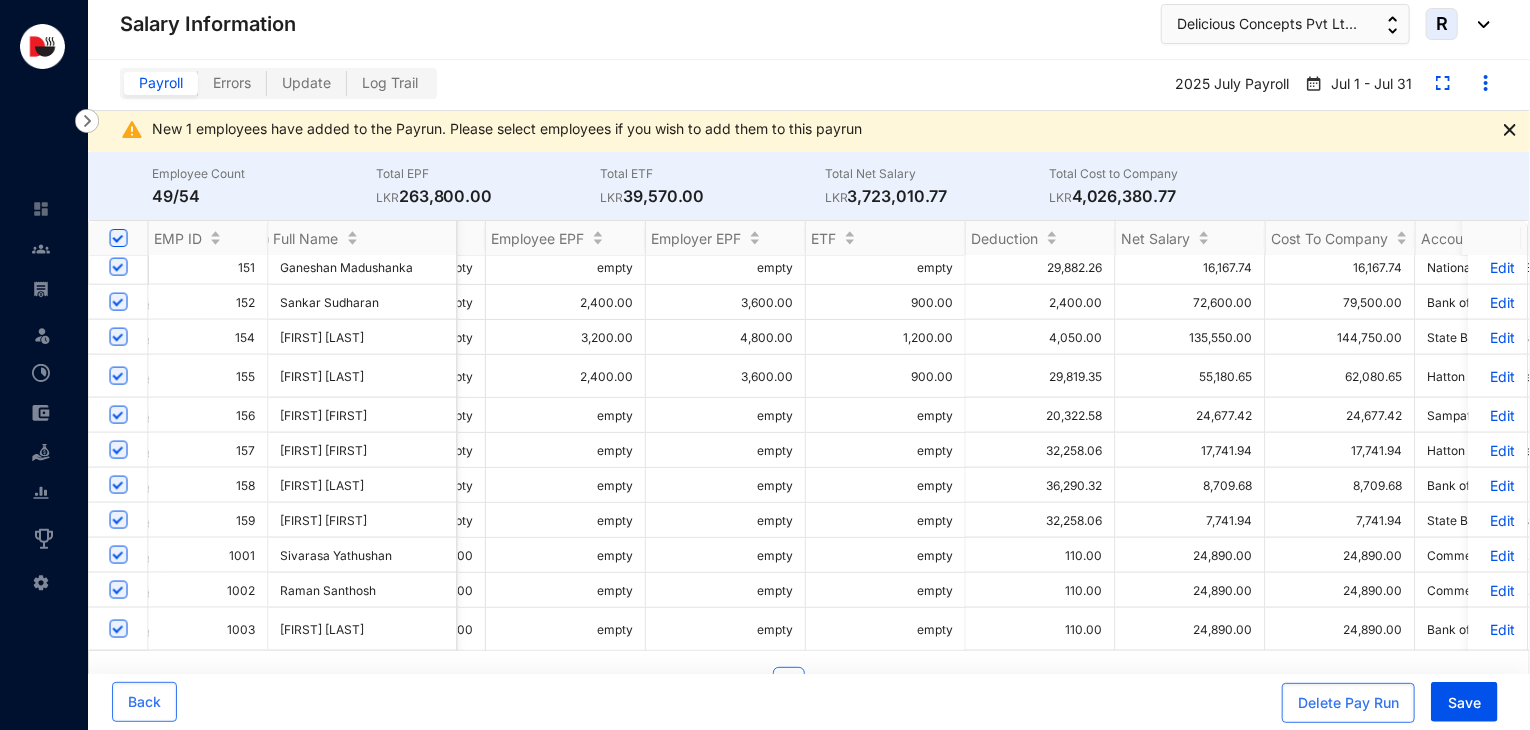 click on "Edit" at bounding box center [1498, 337] 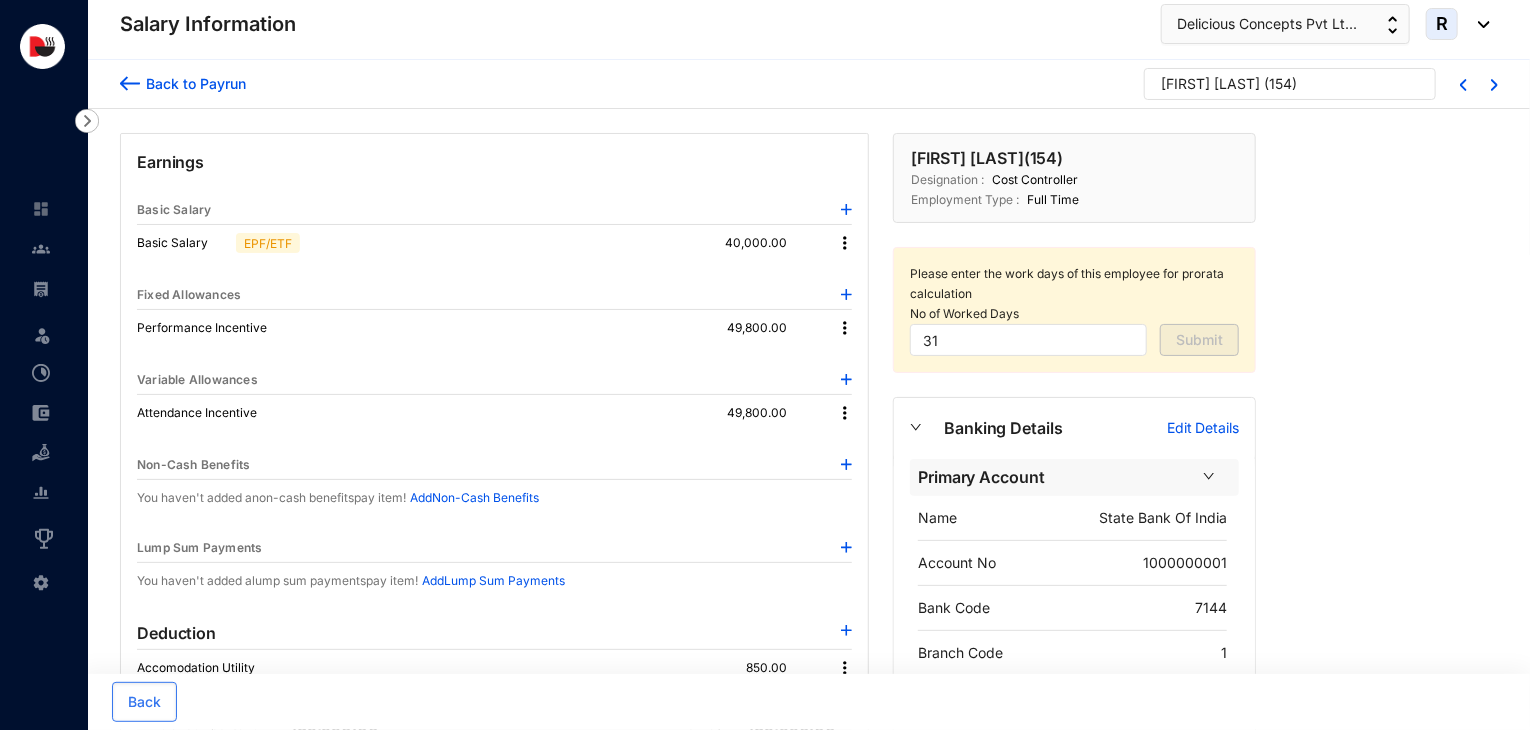 click on "Edit Details" at bounding box center [1203, 428] 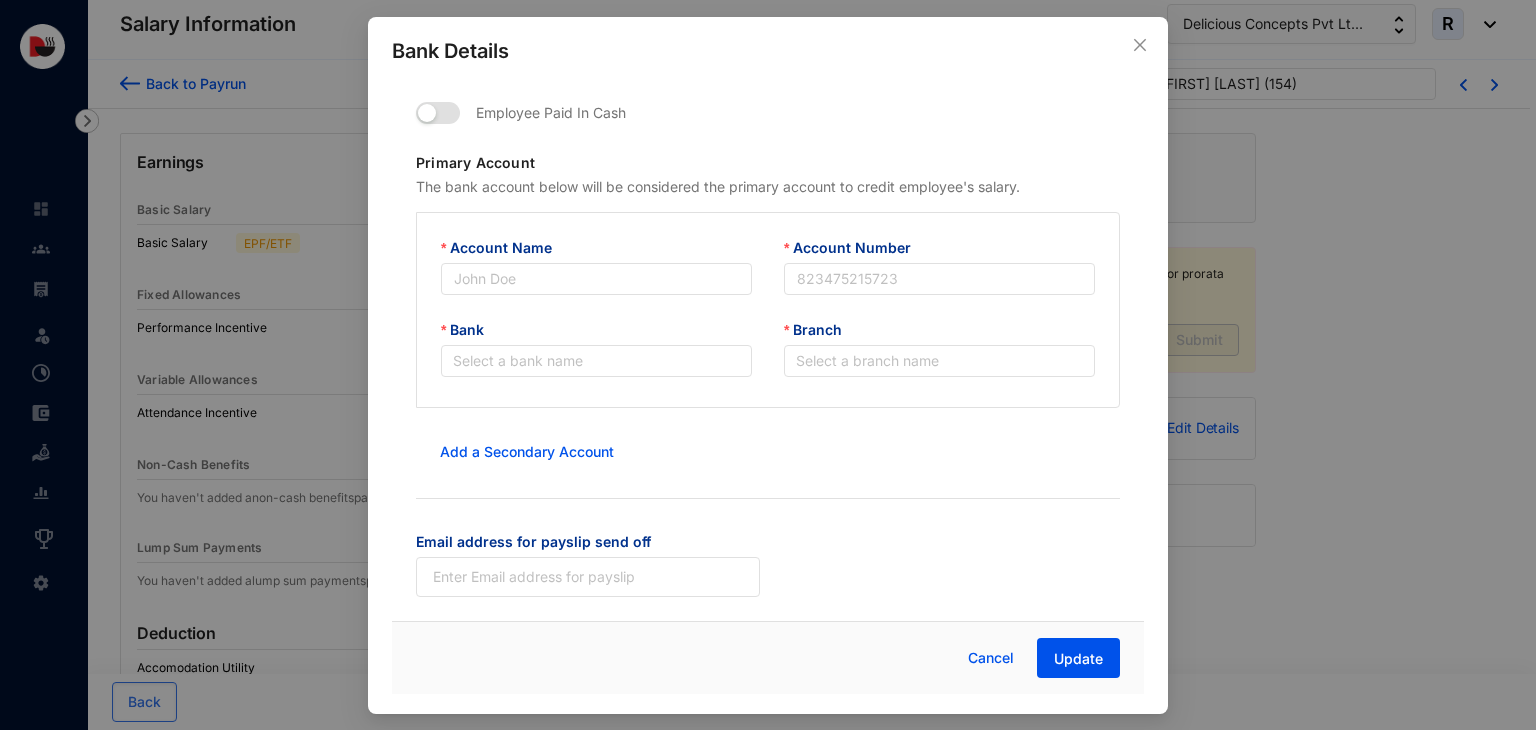 type on "State Bank Of India" 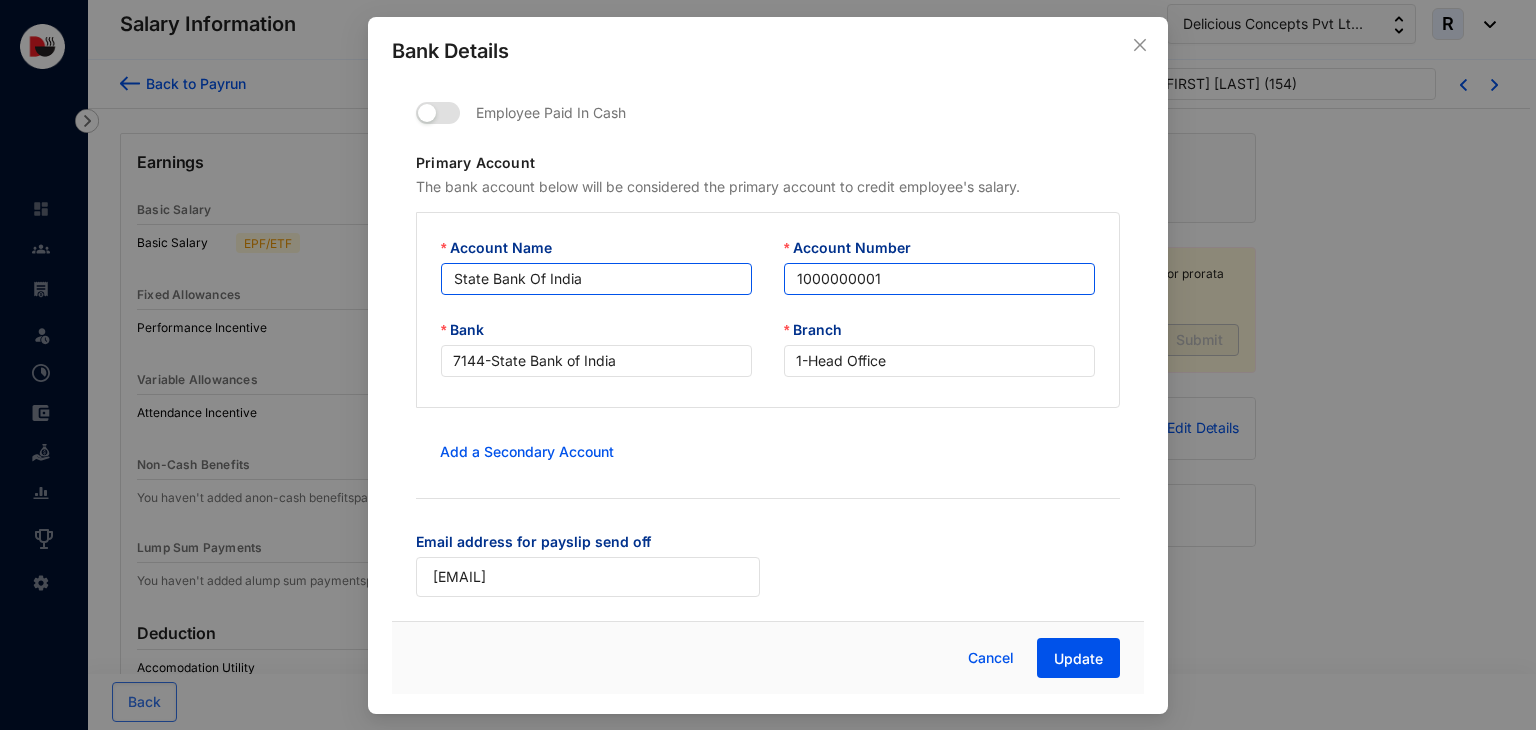 drag, startPoint x: 901, startPoint y: 273, endPoint x: 730, endPoint y: 275, distance: 171.01169 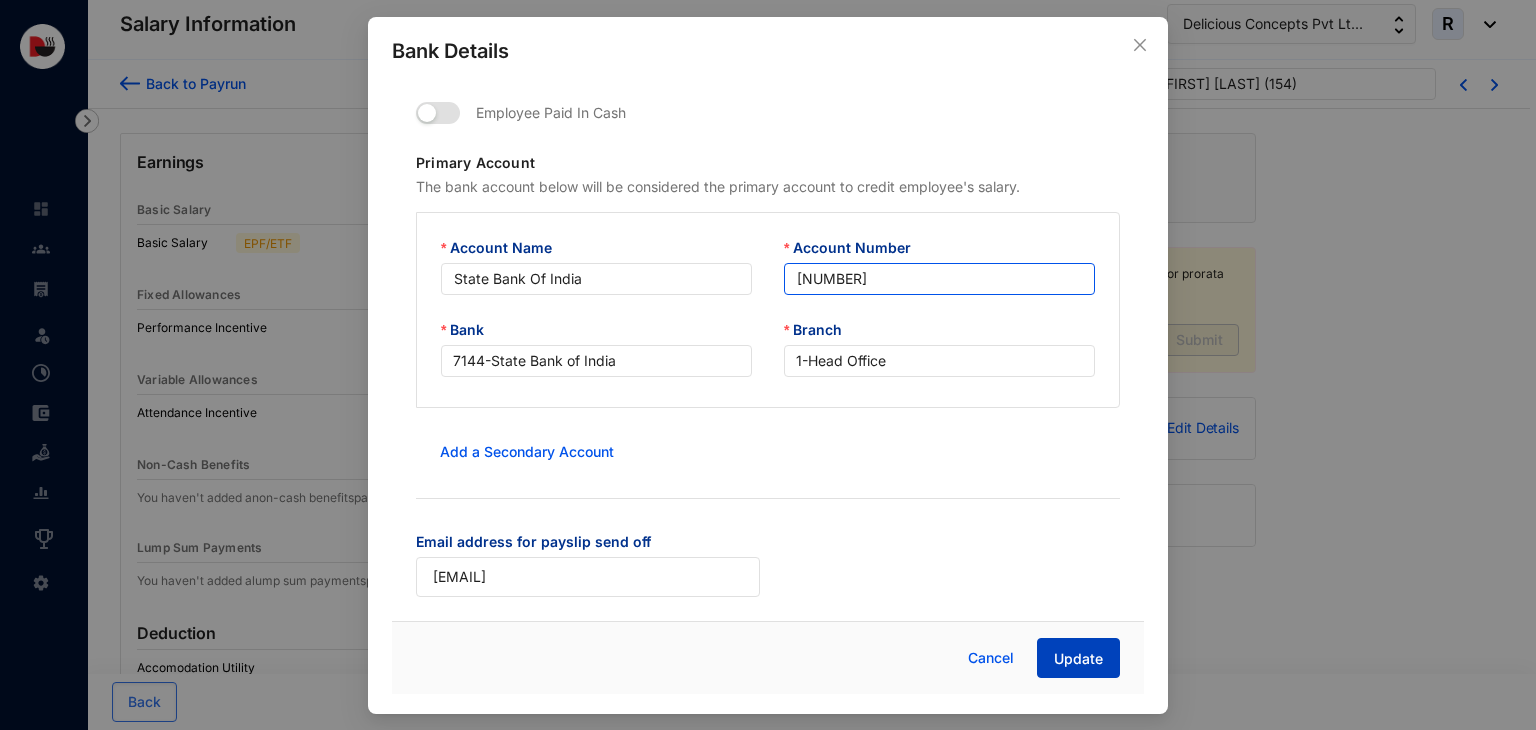 type on "[PHONE]" 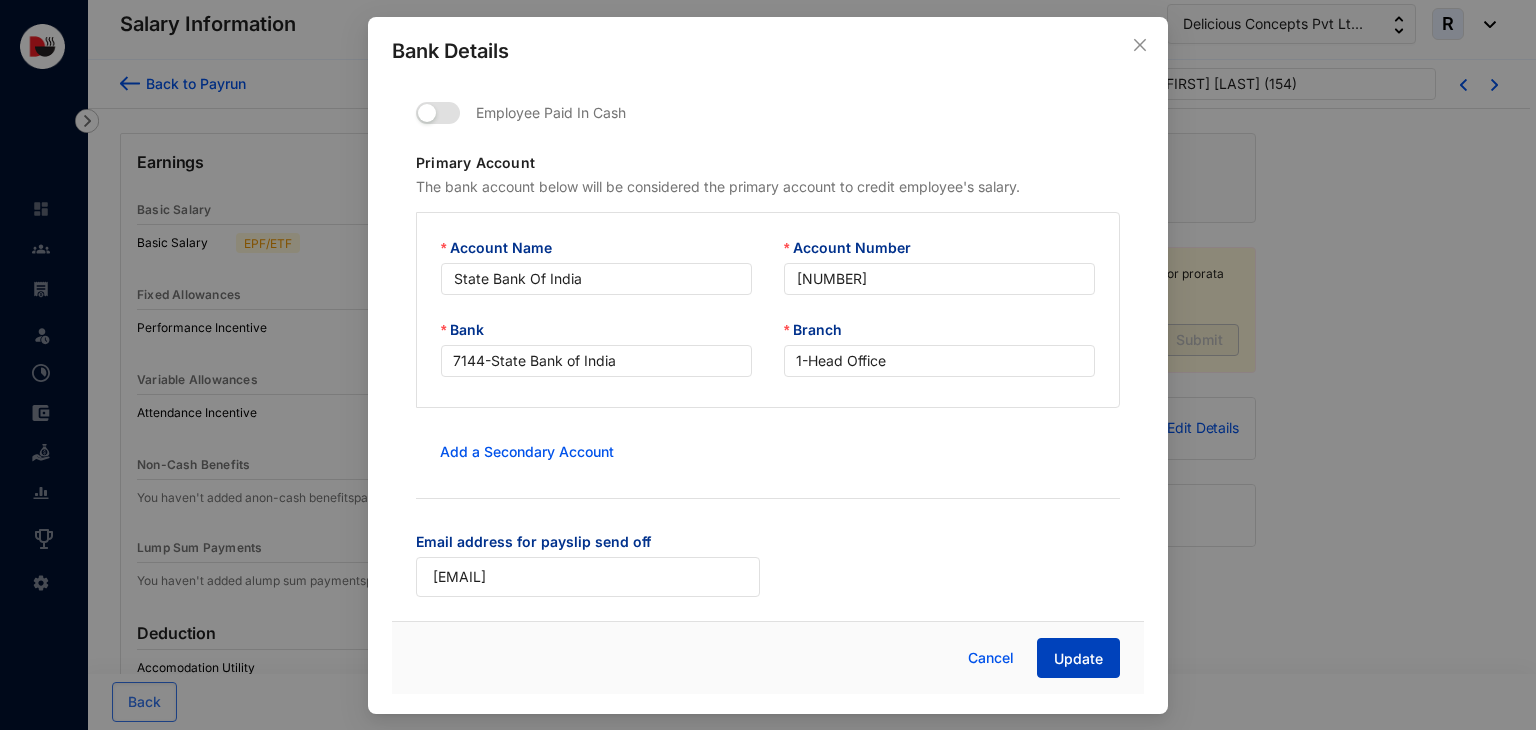 click on "Update" at bounding box center (1078, 659) 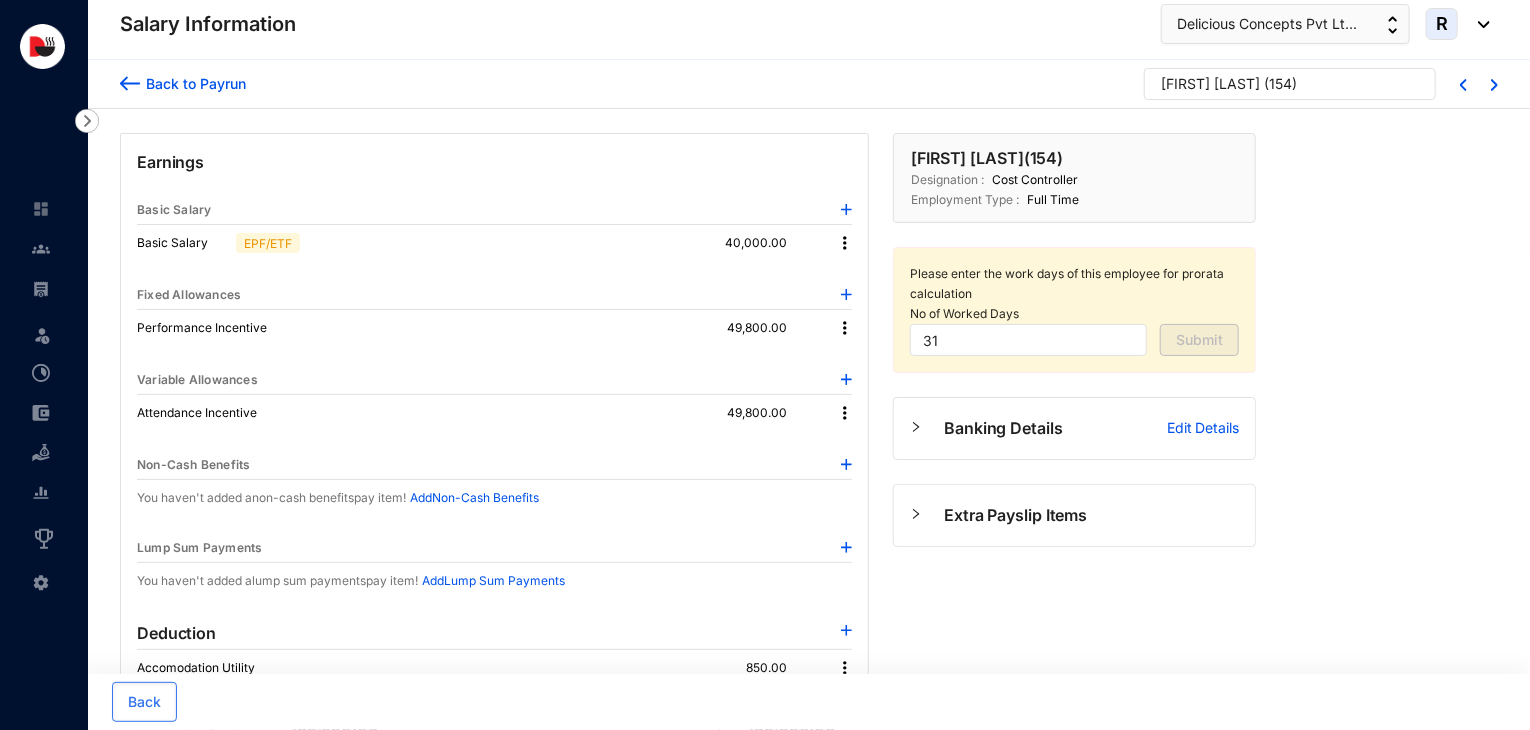 click on "Edit Details" at bounding box center (1203, 428) 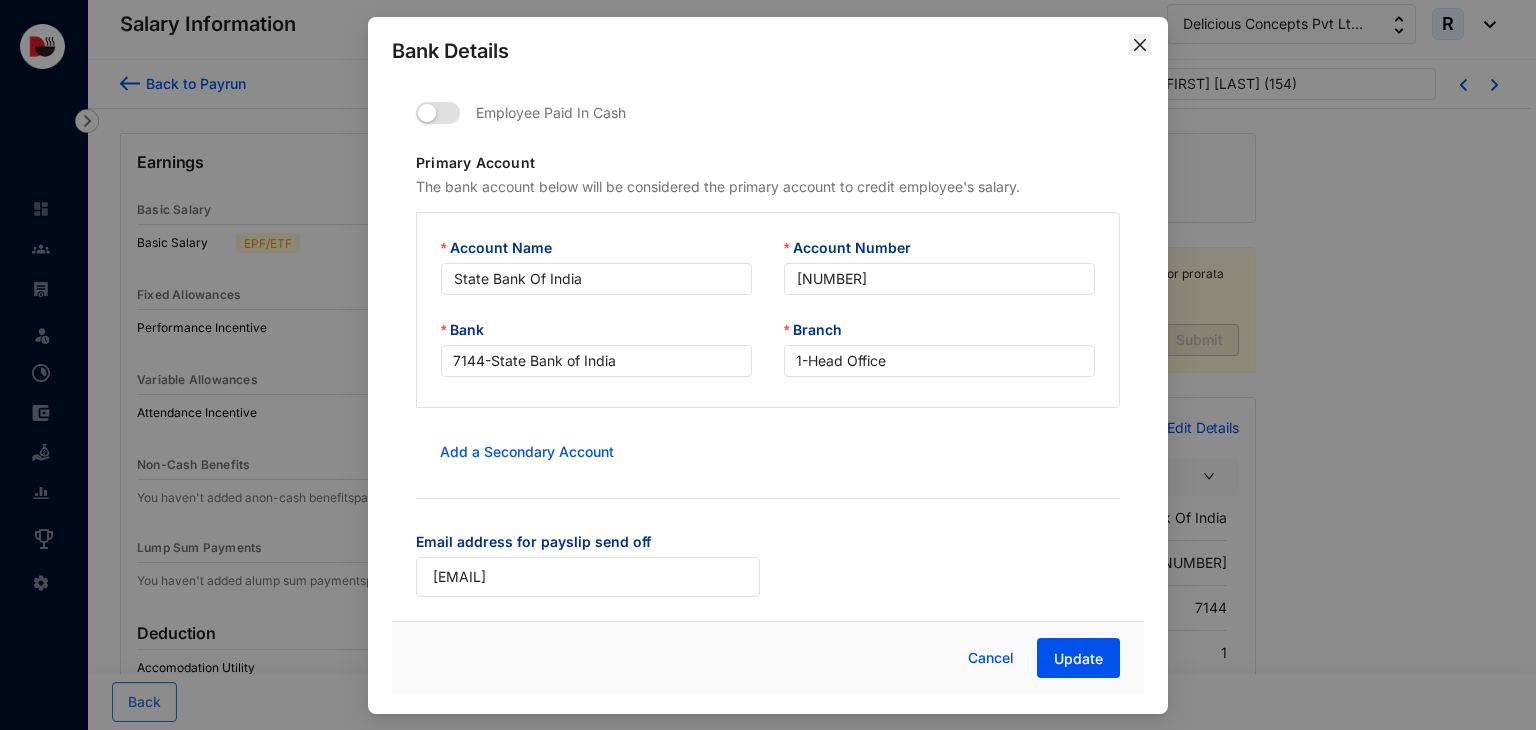 click 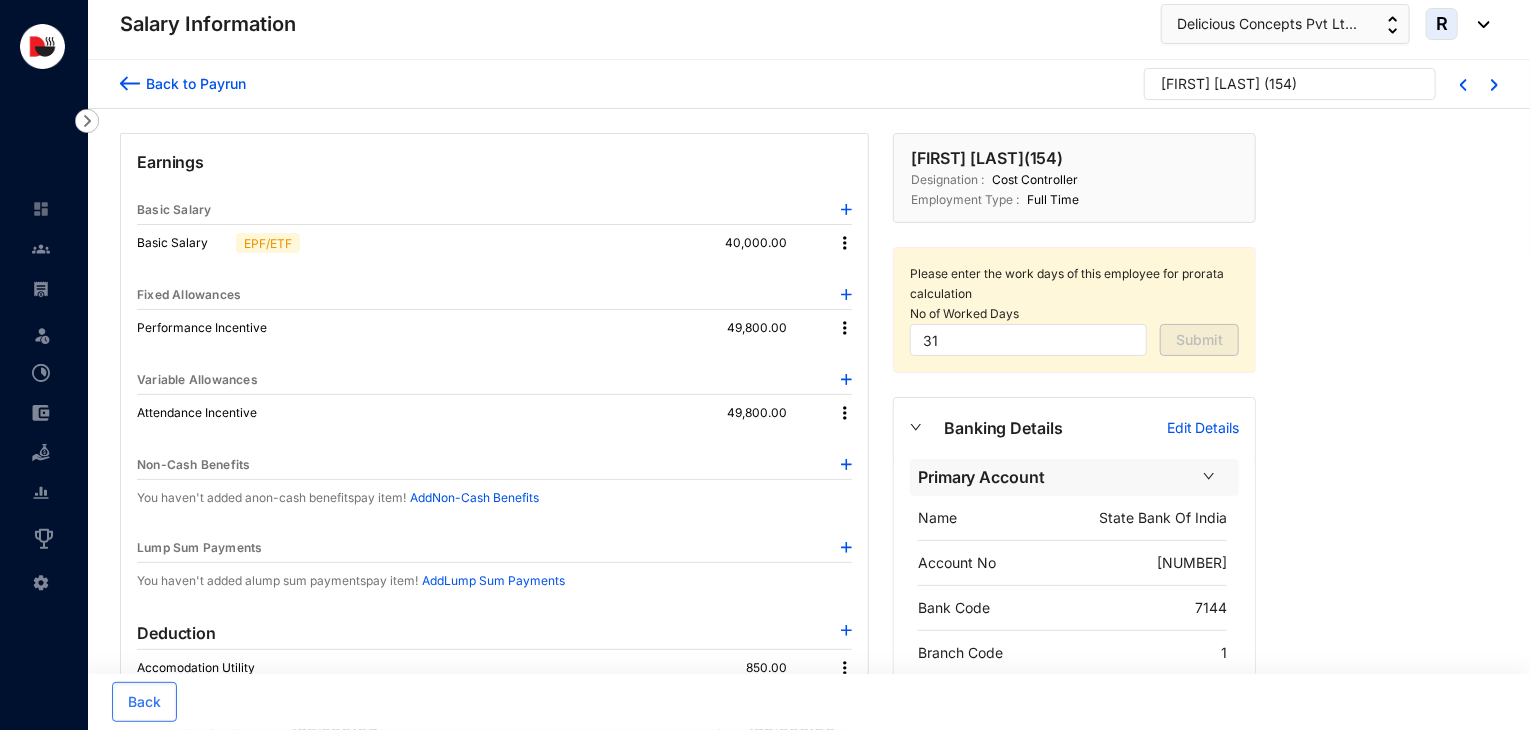 click on "Back to Payrun" at bounding box center (193, 83) 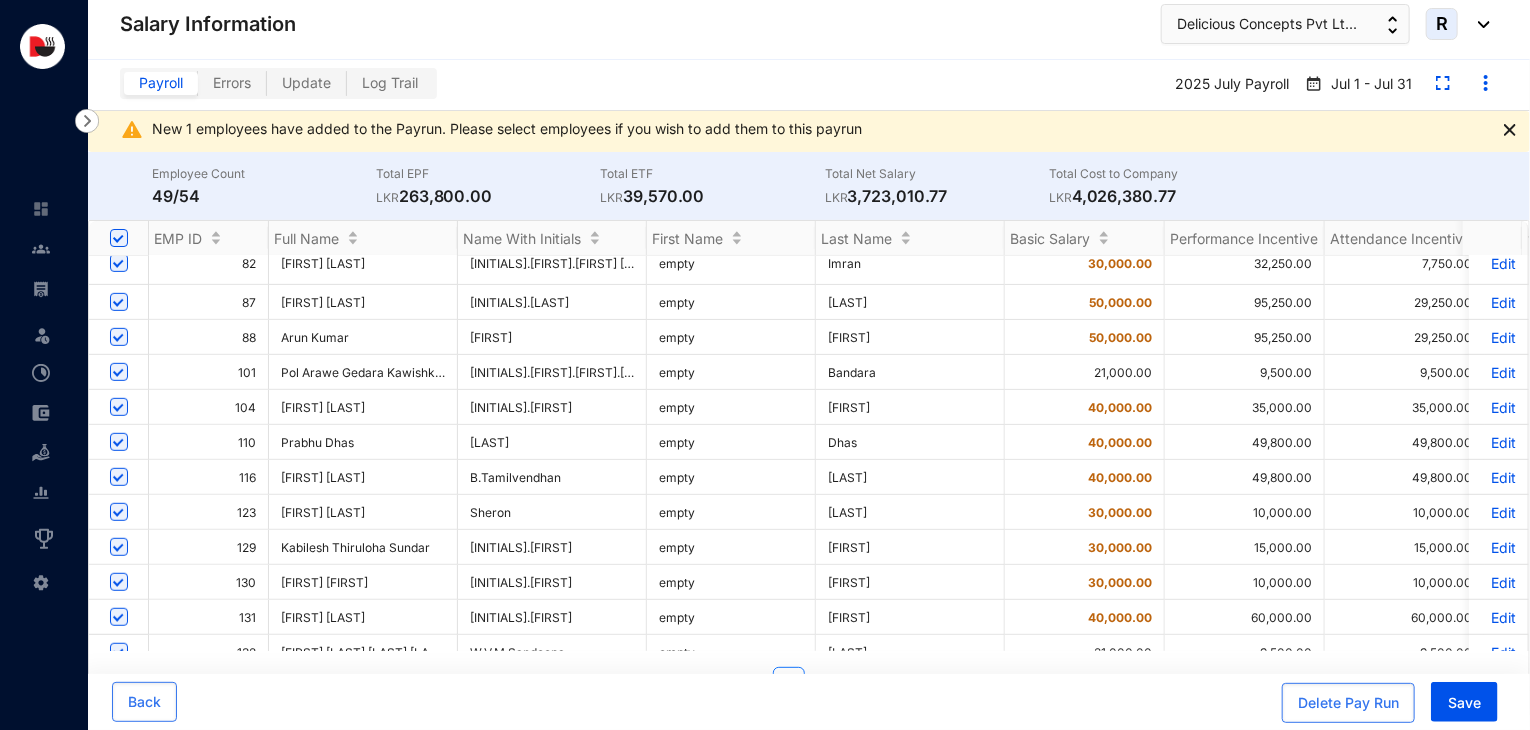 scroll, scrollTop: 504, scrollLeft: 0, axis: vertical 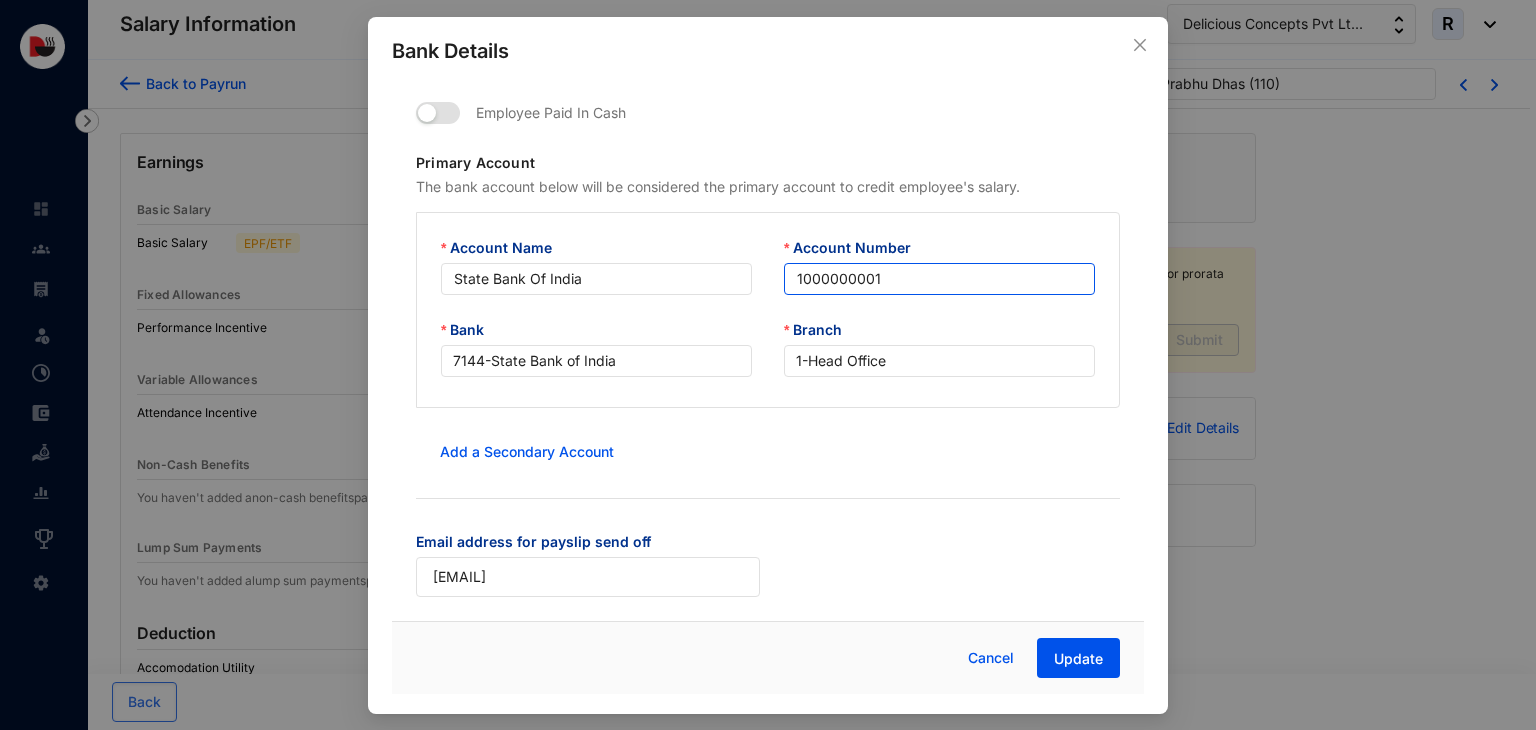 drag, startPoint x: 948, startPoint y: 284, endPoint x: 692, endPoint y: 307, distance: 257.03113 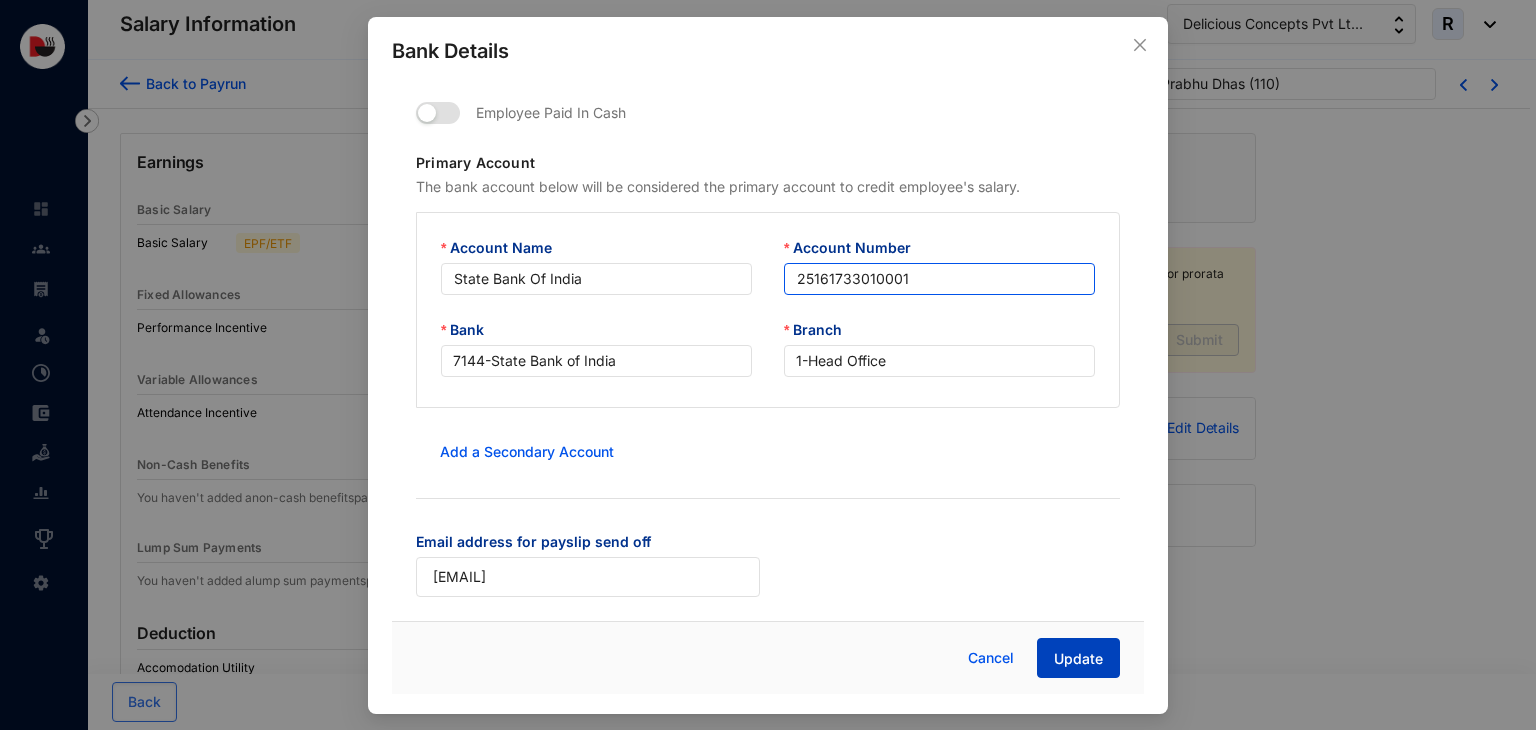 type on "25161733010001" 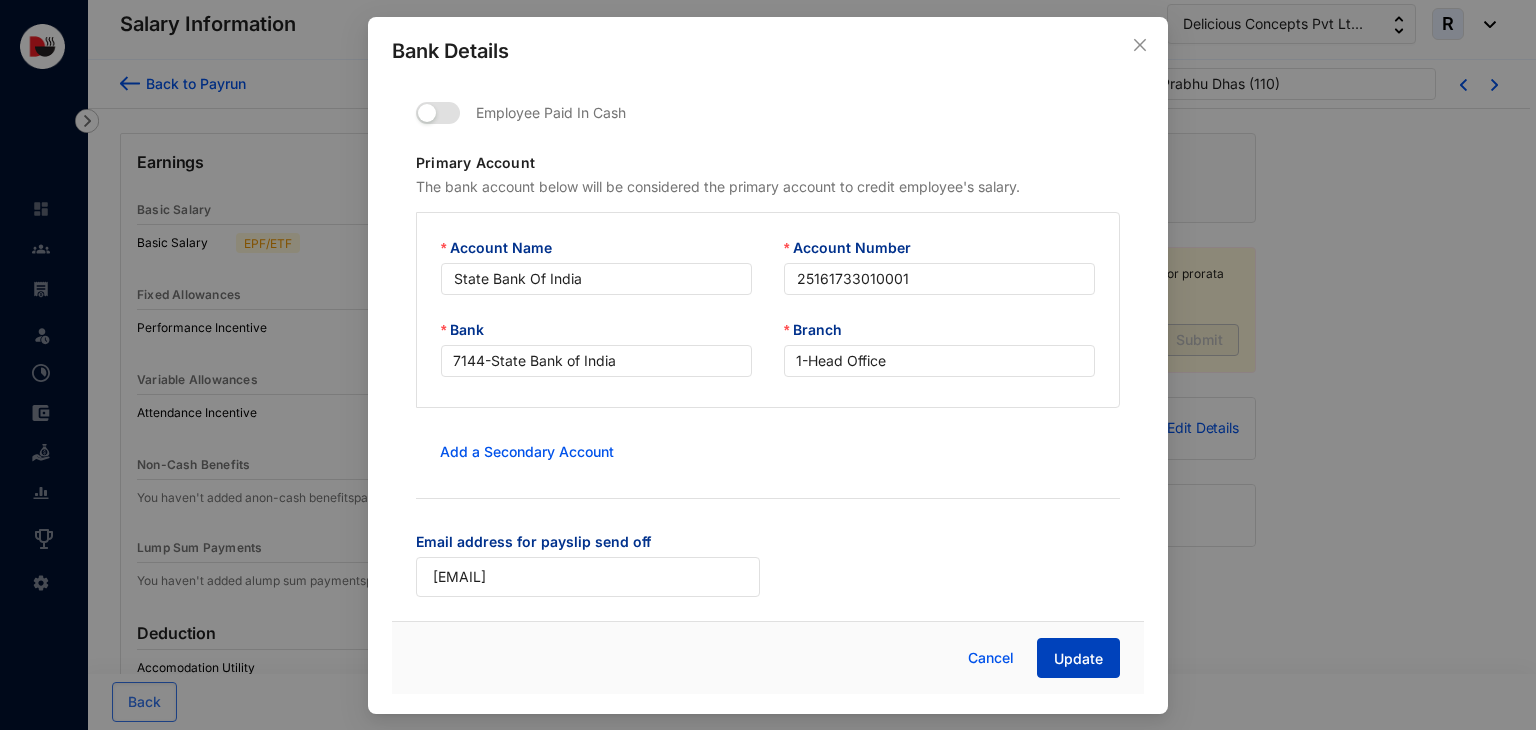 click on "Update" at bounding box center [1078, 659] 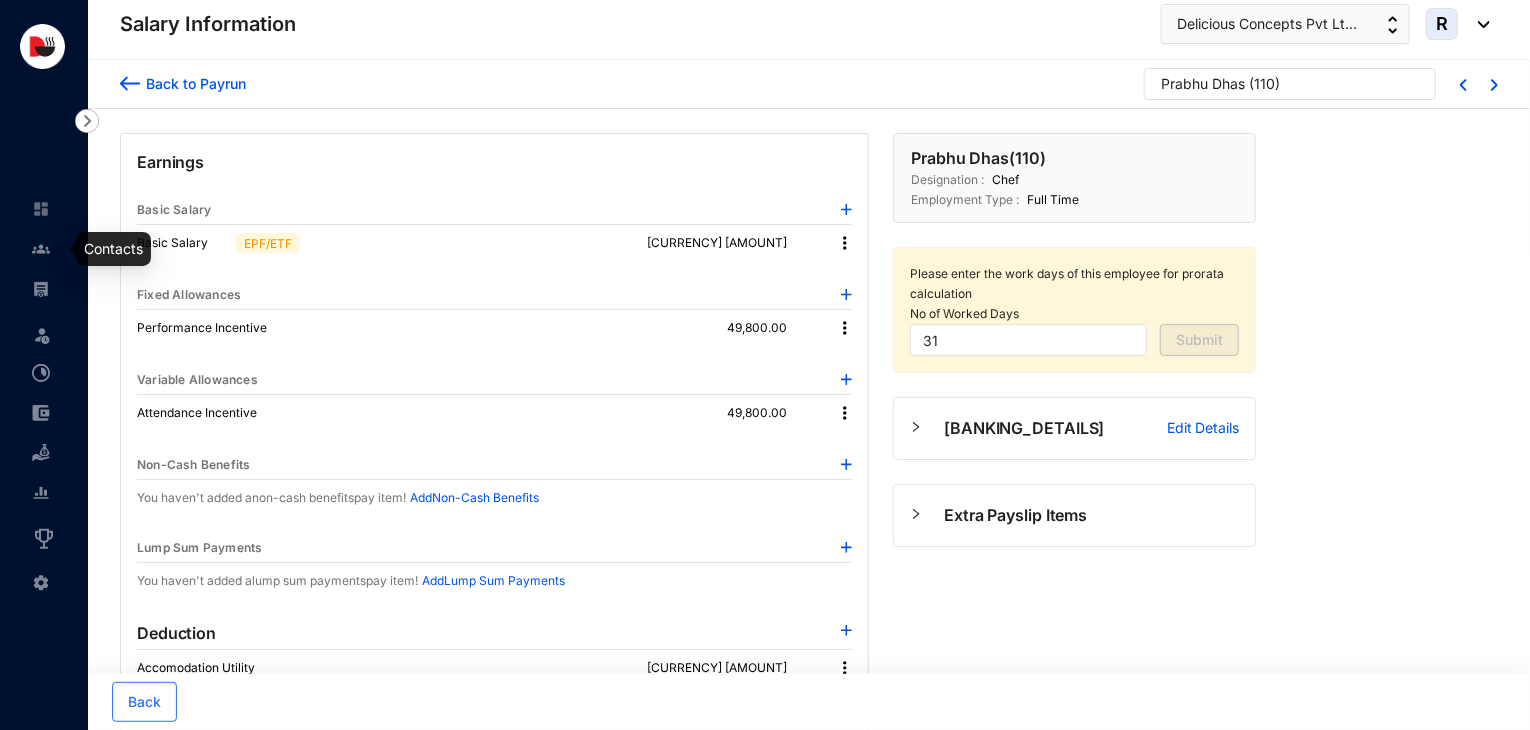 click at bounding box center [57, 249] 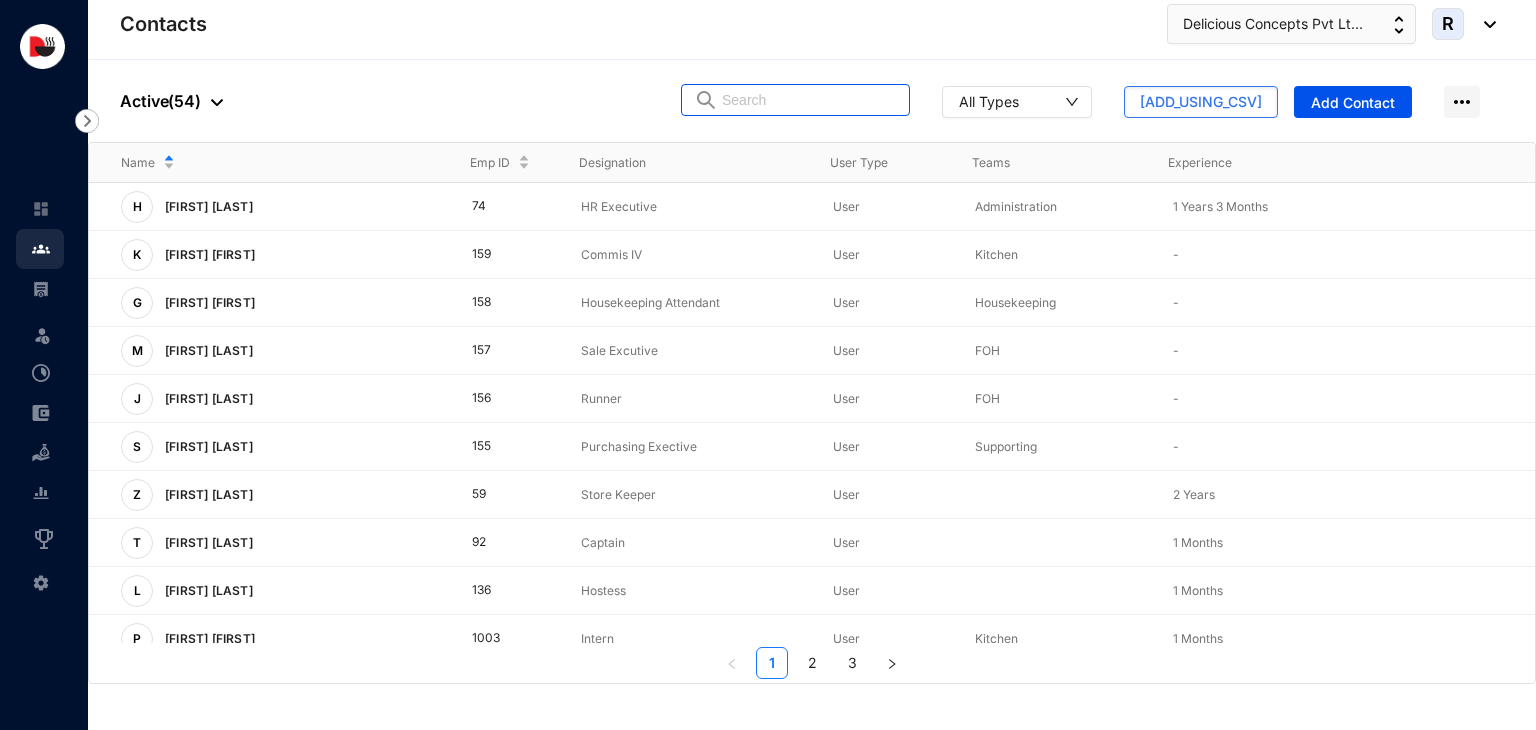 click at bounding box center (809, 100) 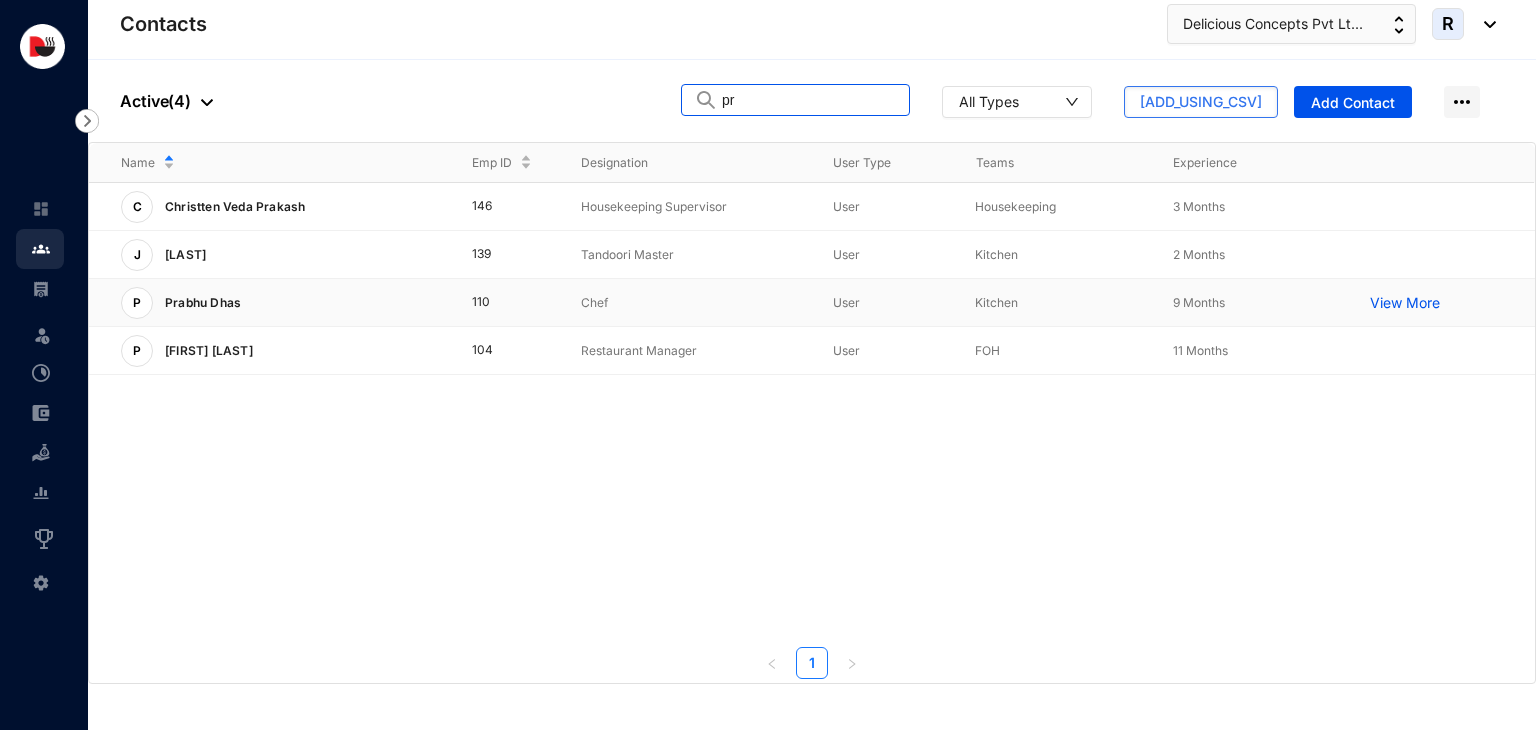 type on "pr" 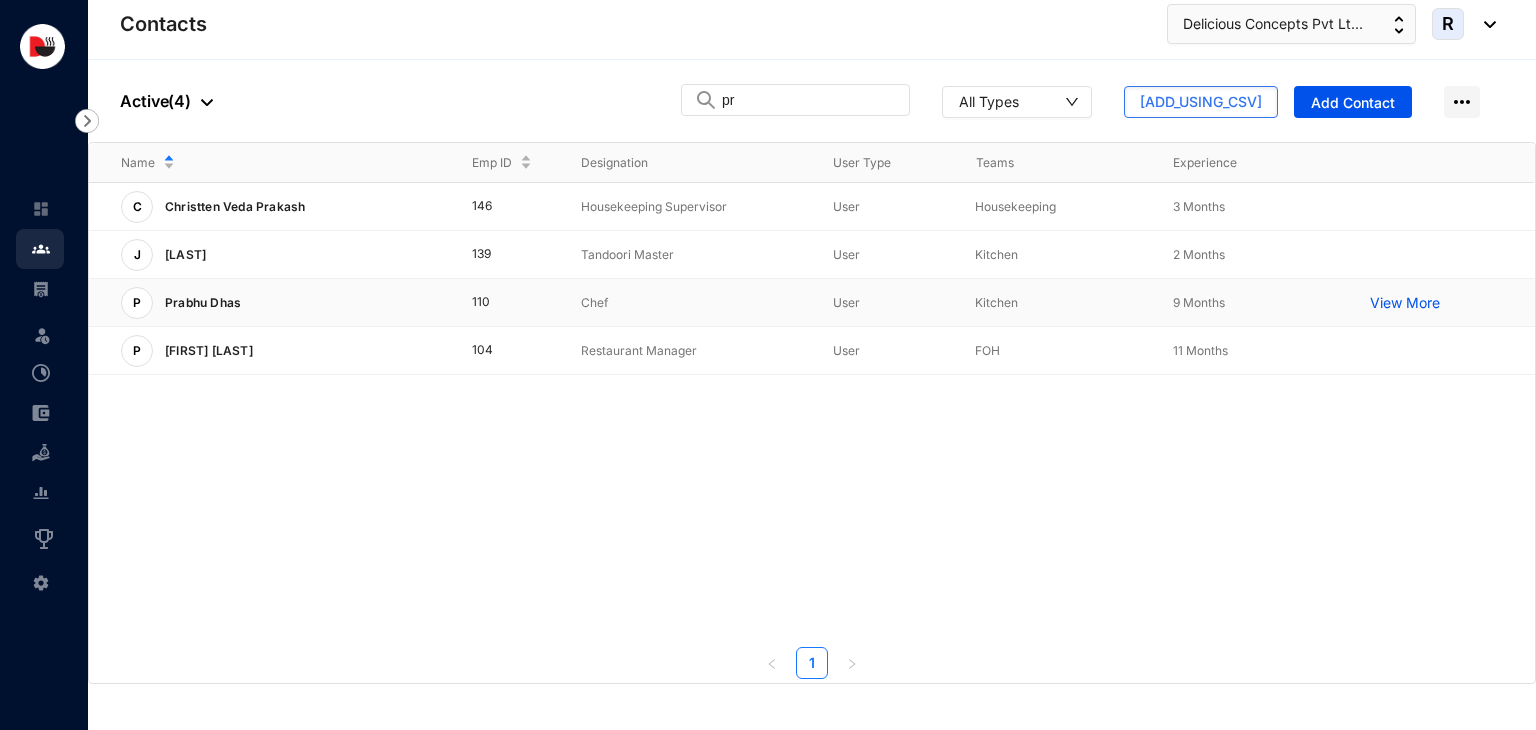 click on "Chef" at bounding box center [691, 303] 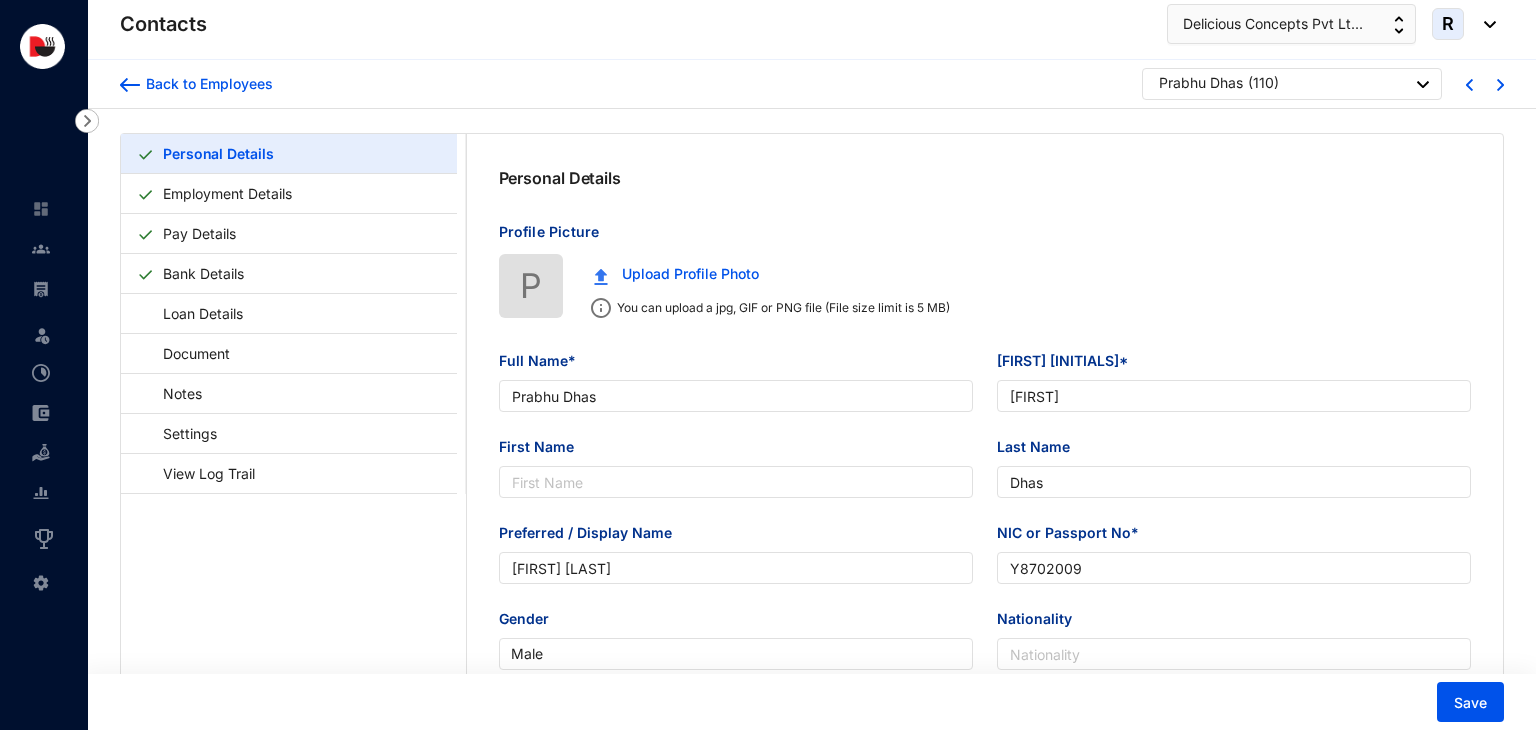 type on "1978-01-01" 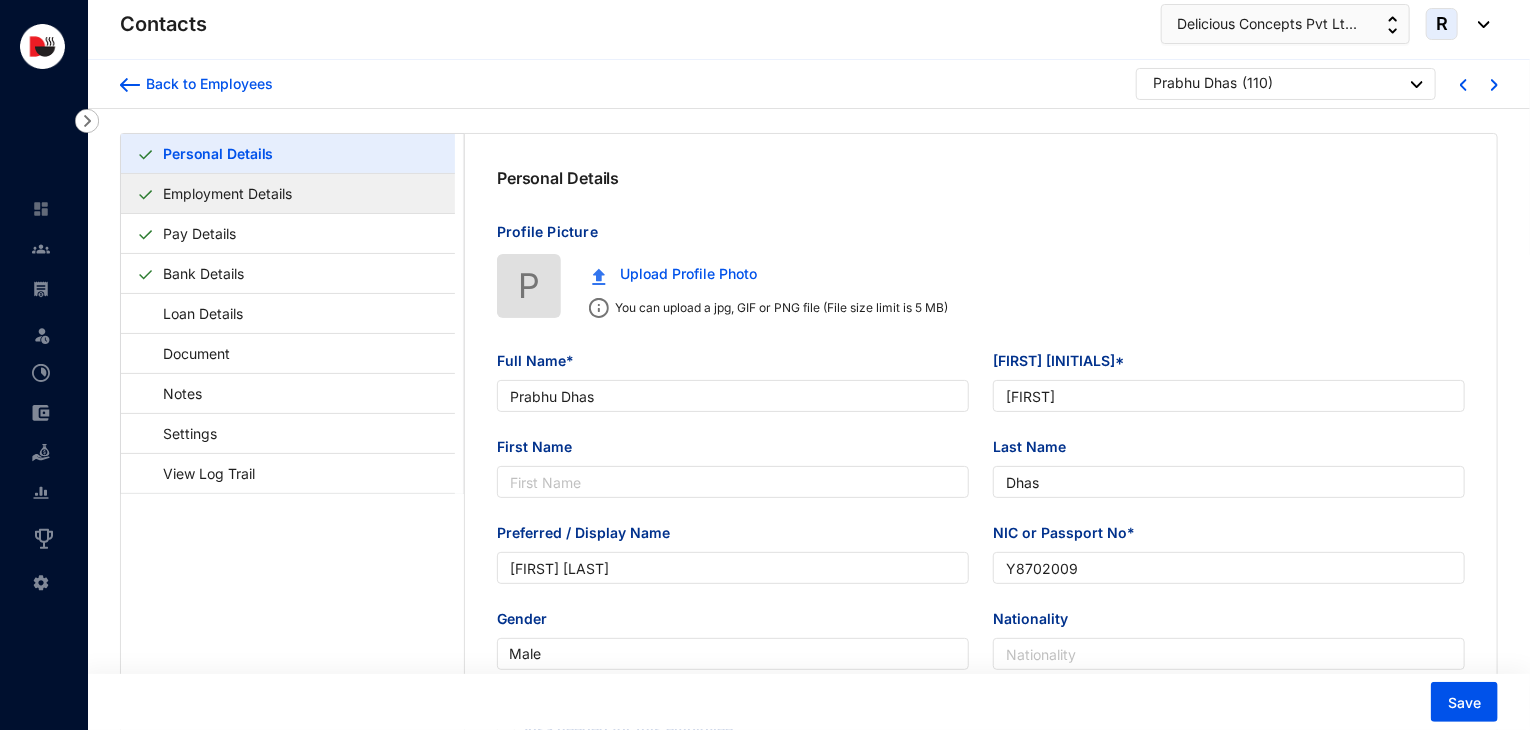 click on "Employment Details" at bounding box center (227, 193) 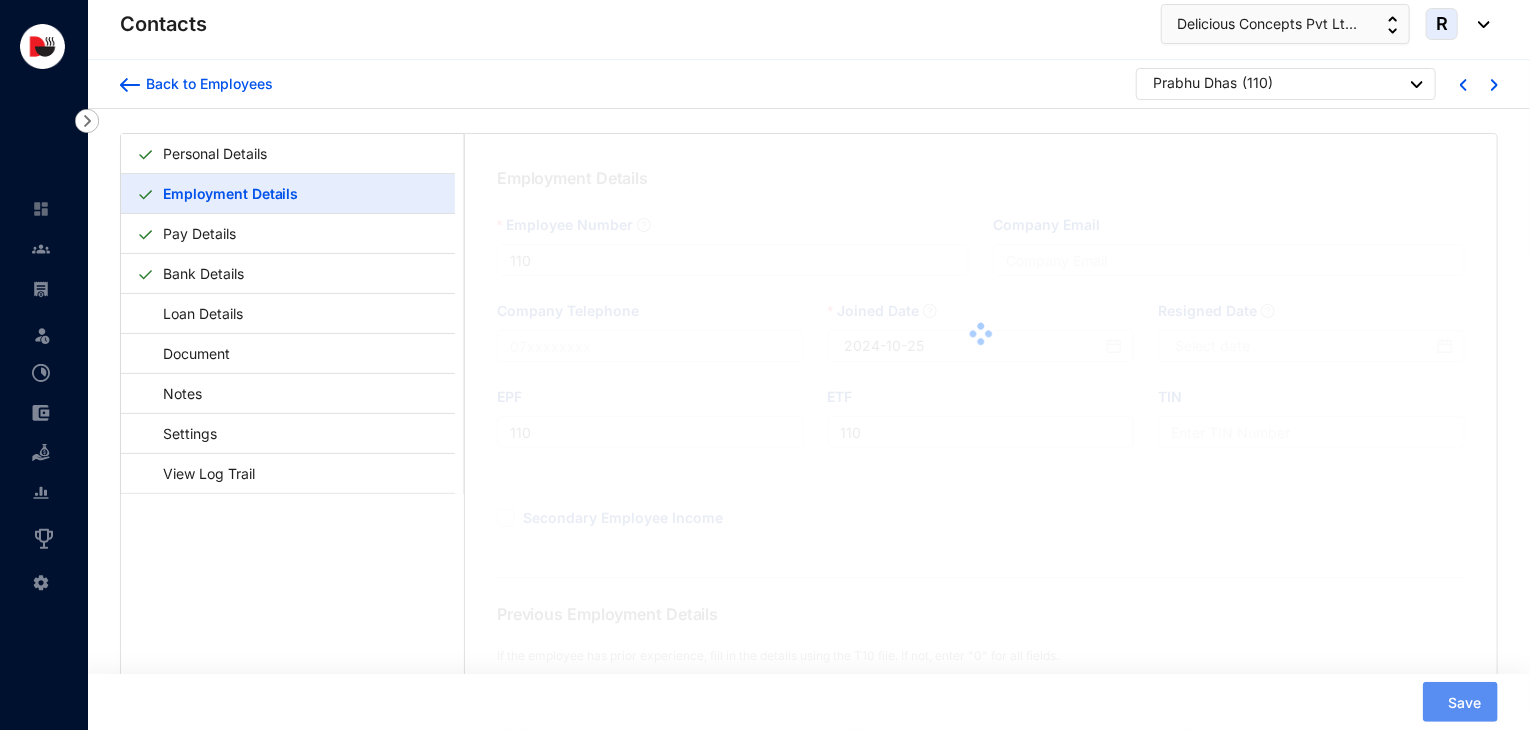 type on "2024-10-25" 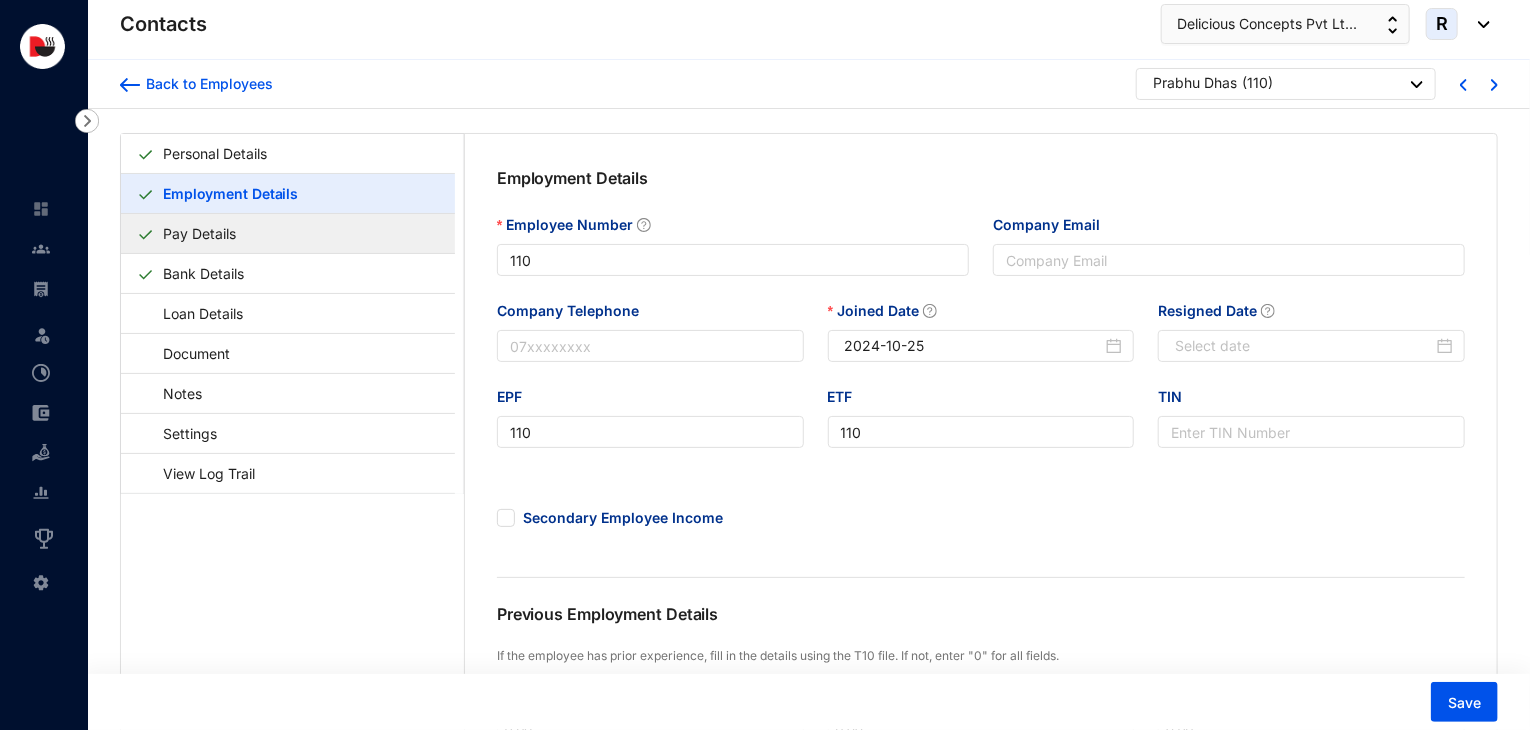 click on "Pay Details" at bounding box center (199, 233) 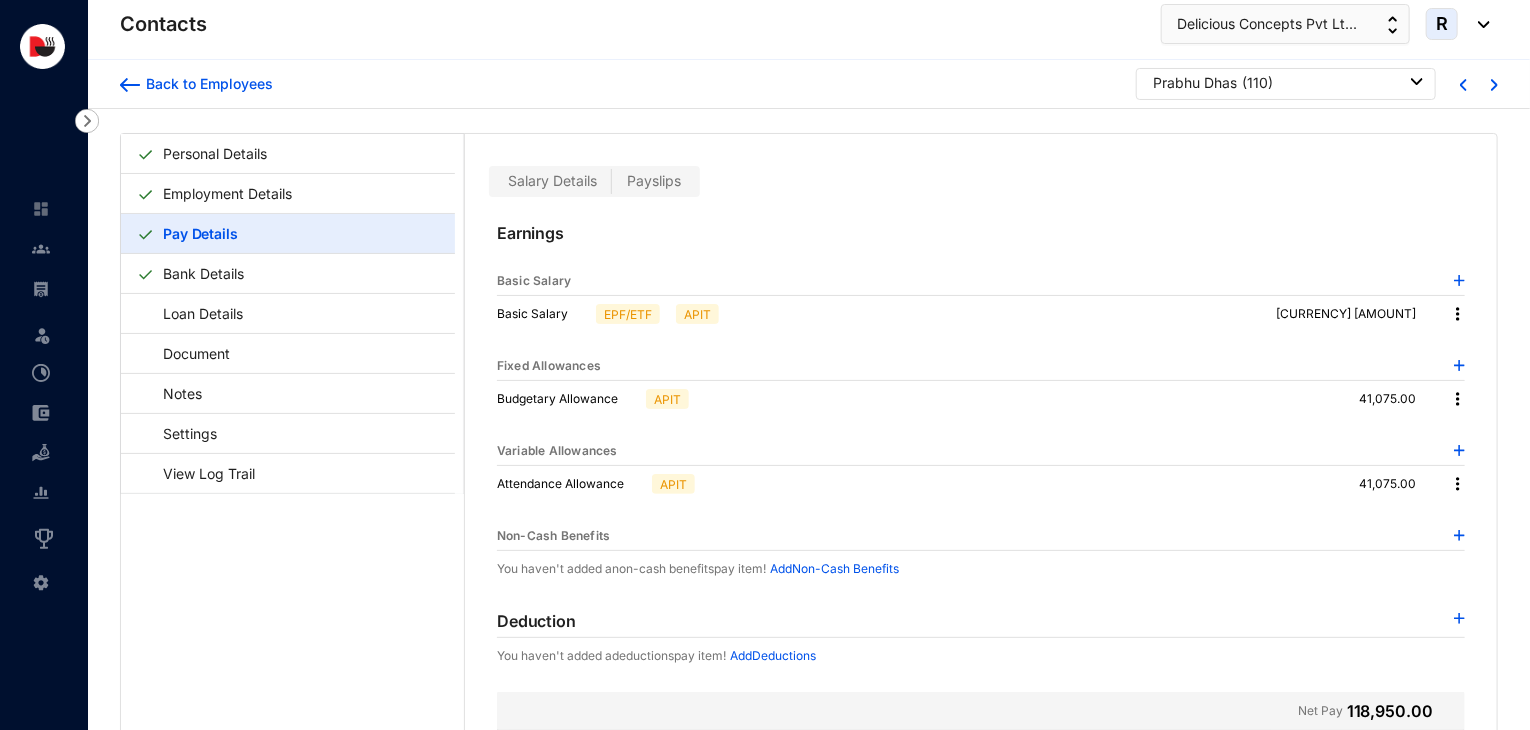 scroll, scrollTop: 48, scrollLeft: 0, axis: vertical 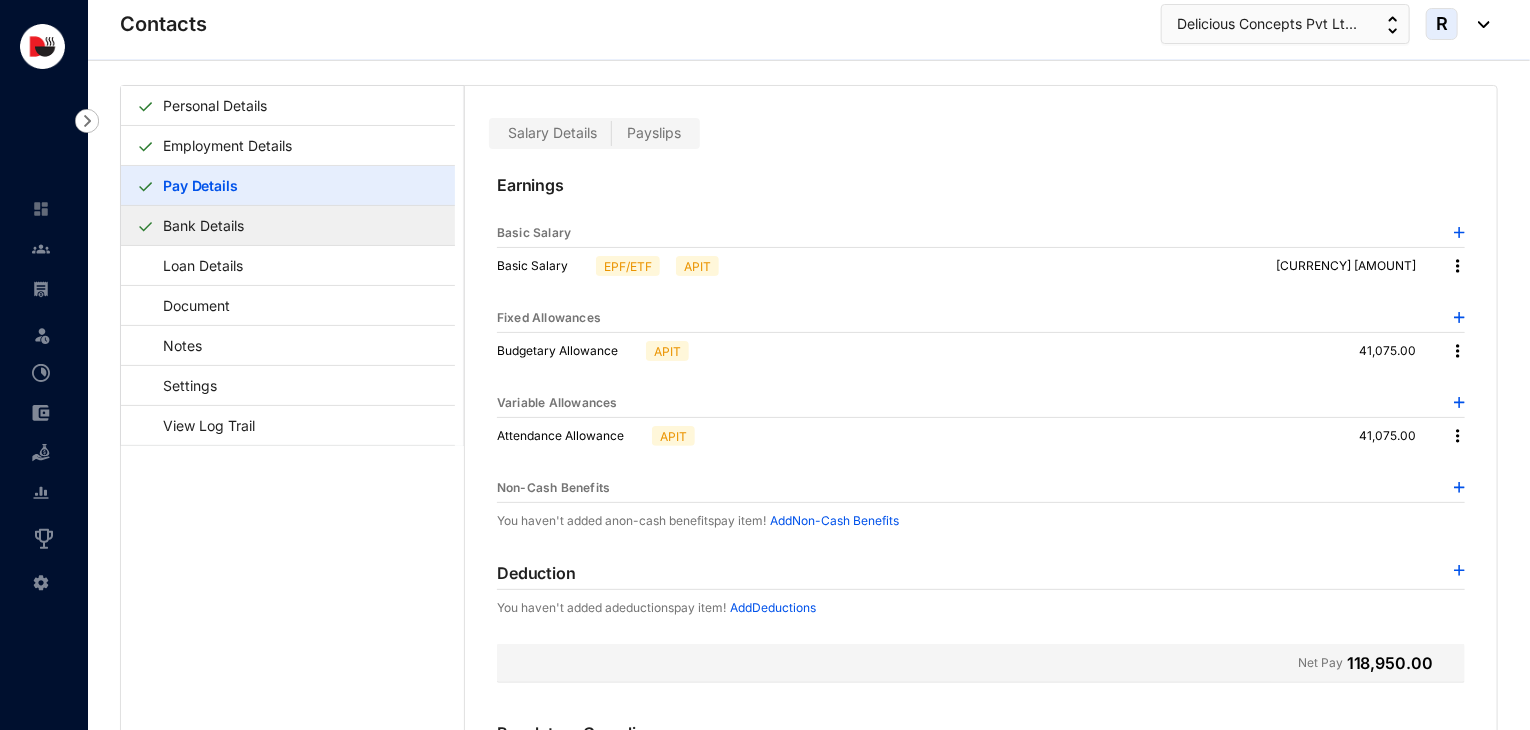 click on "Bank Details" at bounding box center (203, 225) 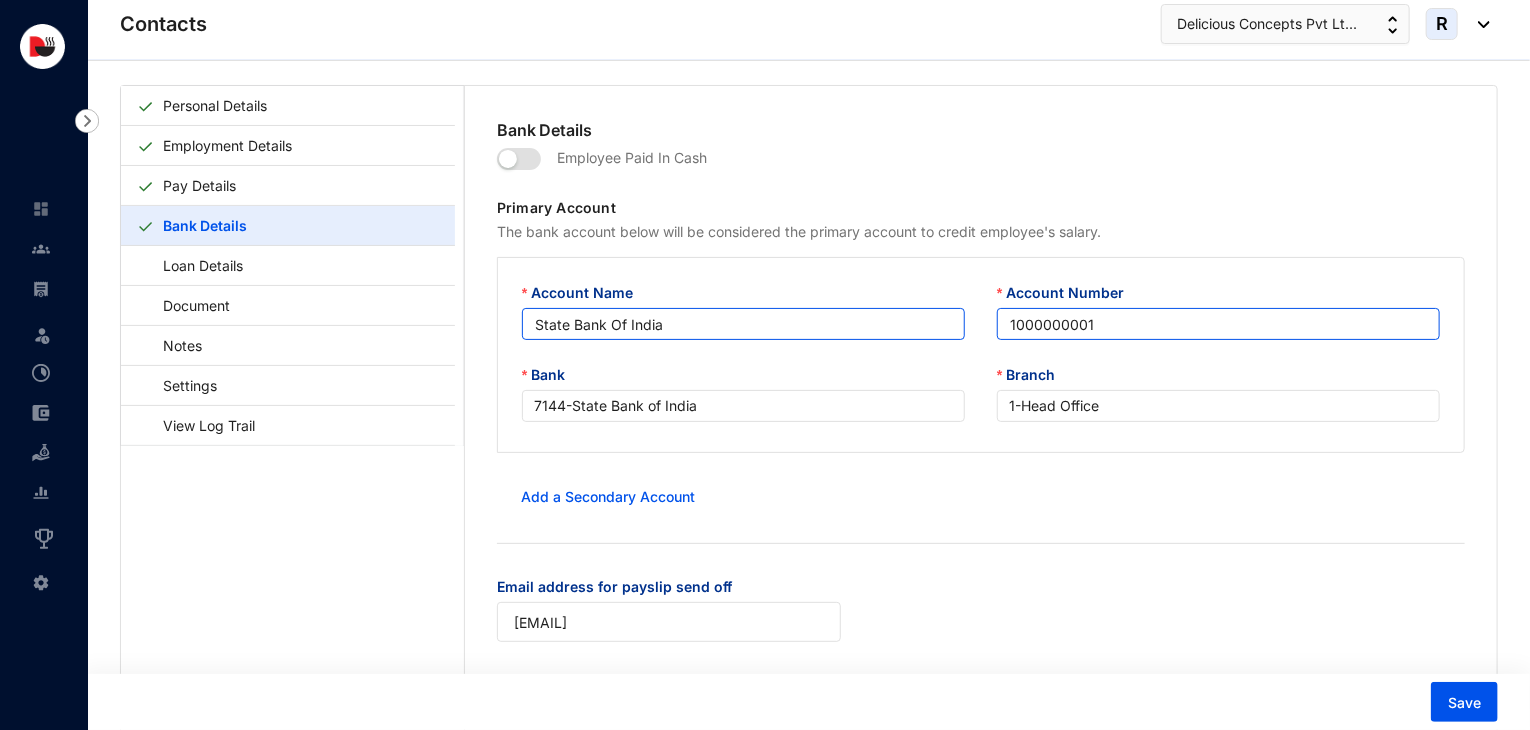 drag, startPoint x: 1129, startPoint y: 320, endPoint x: 886, endPoint y: 328, distance: 243.13165 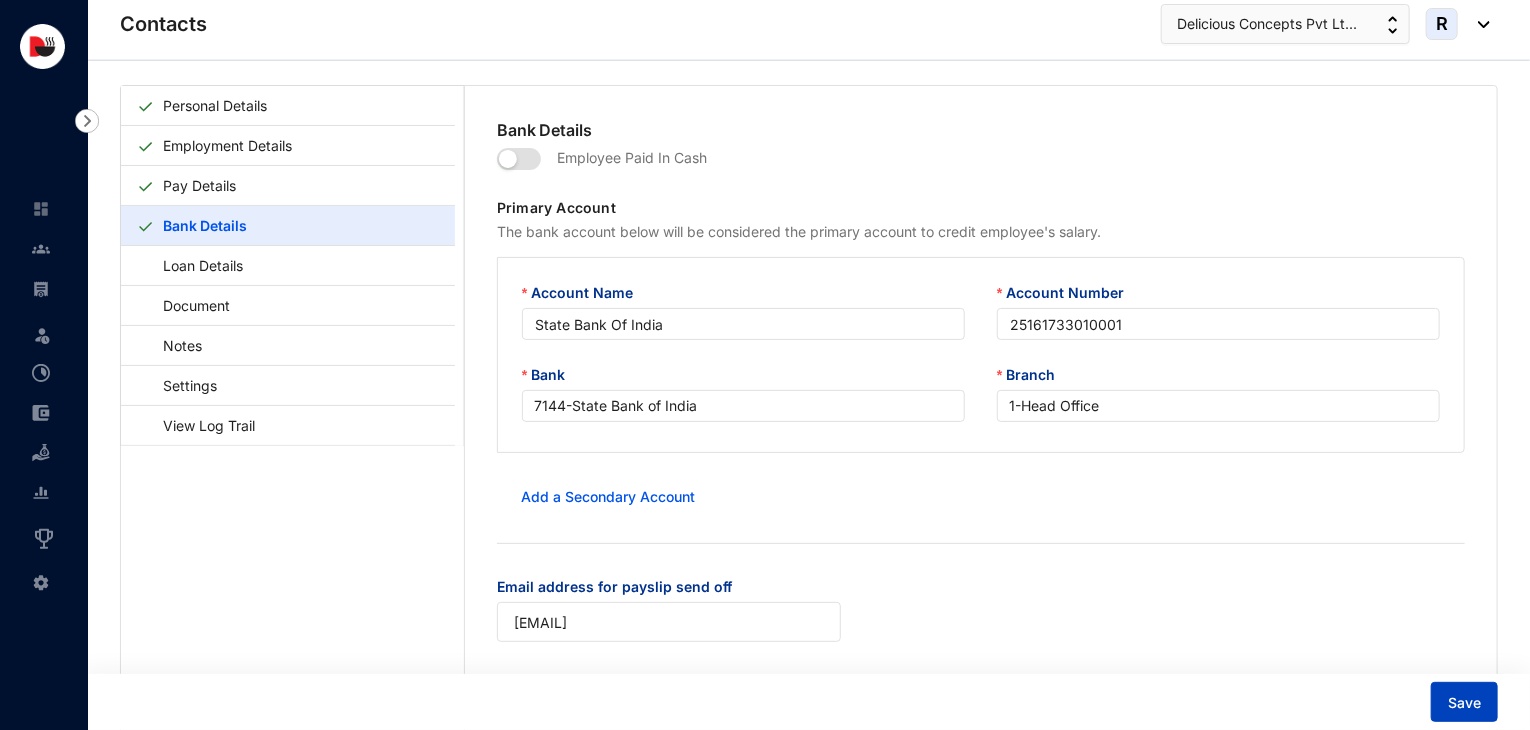 click on "Save" at bounding box center (1464, 703) 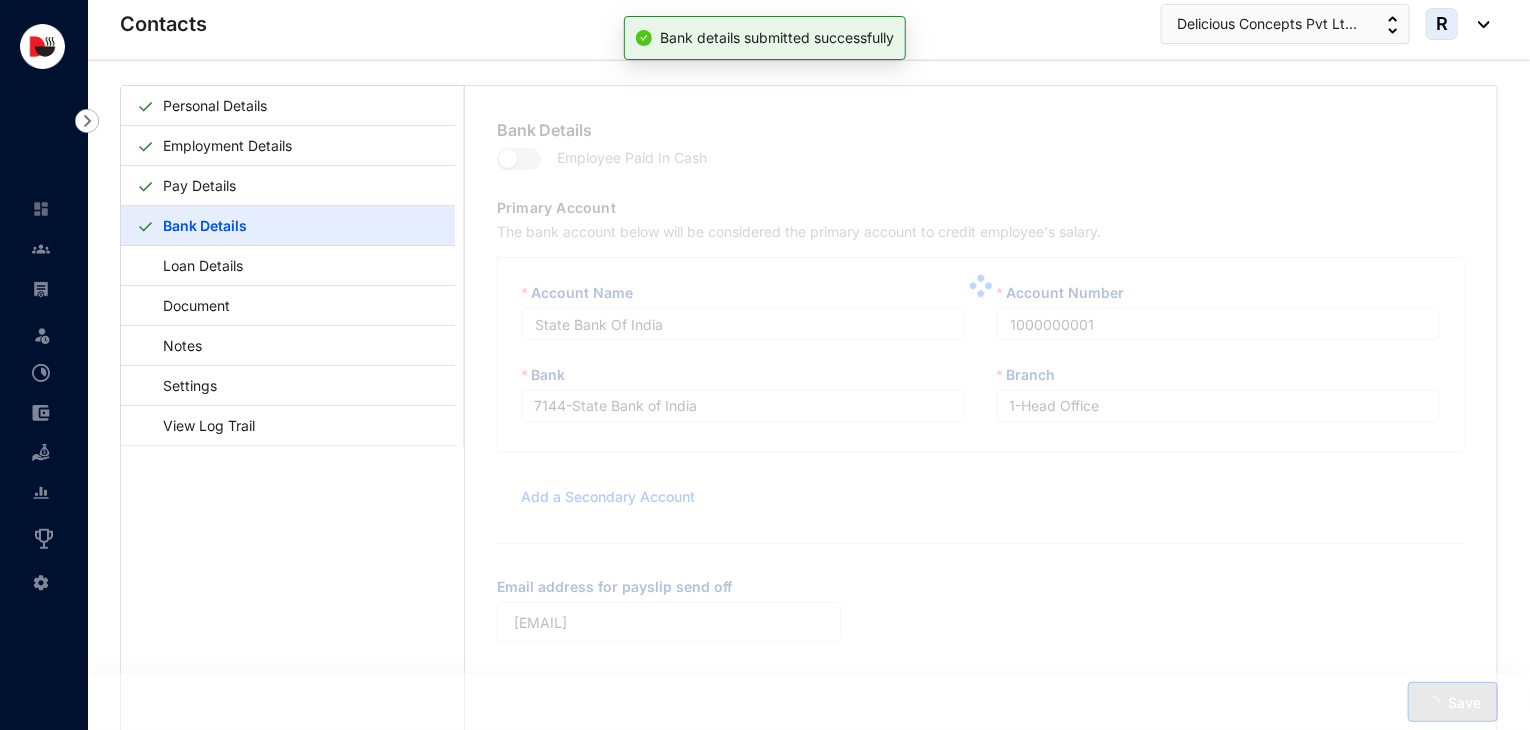 type on "25161733010001" 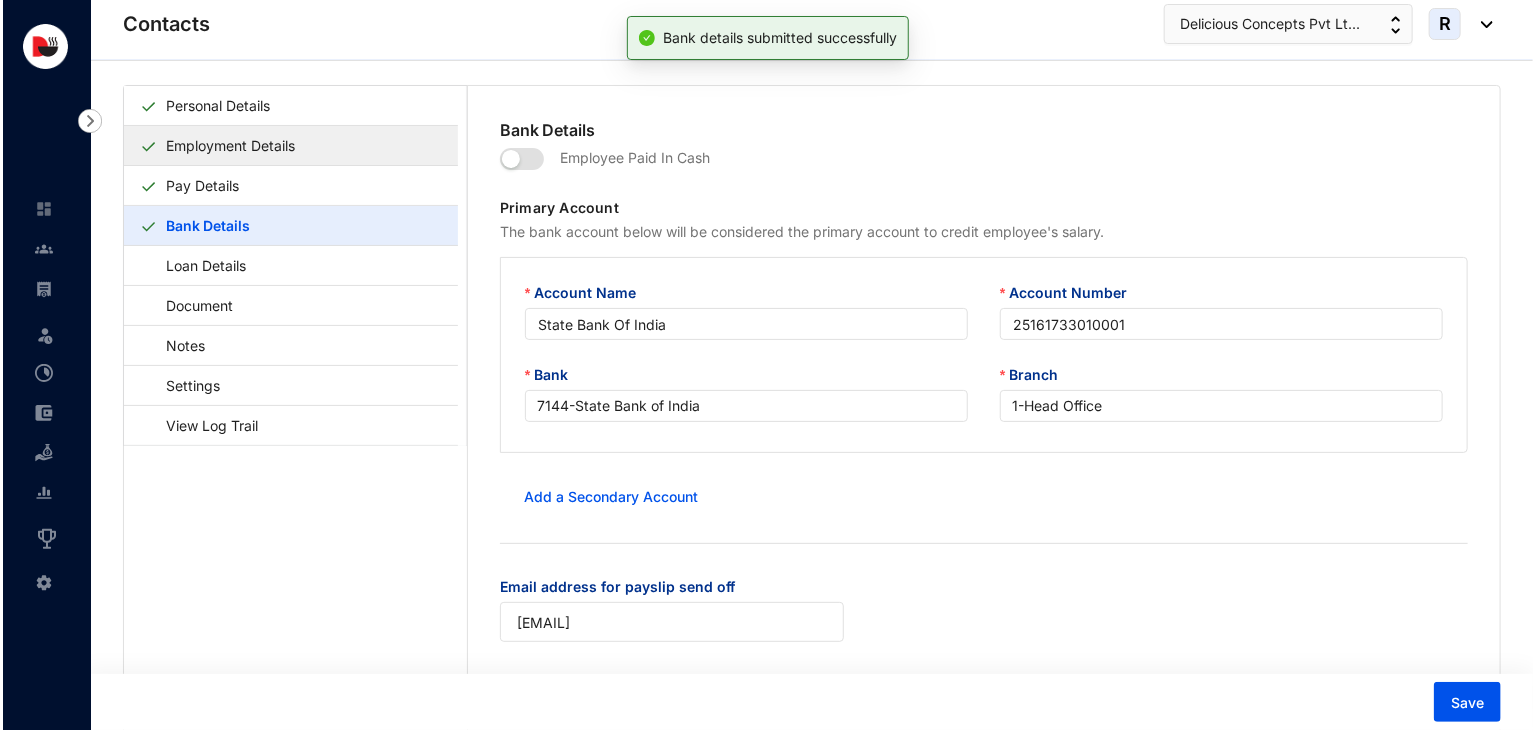 scroll, scrollTop: 0, scrollLeft: 0, axis: both 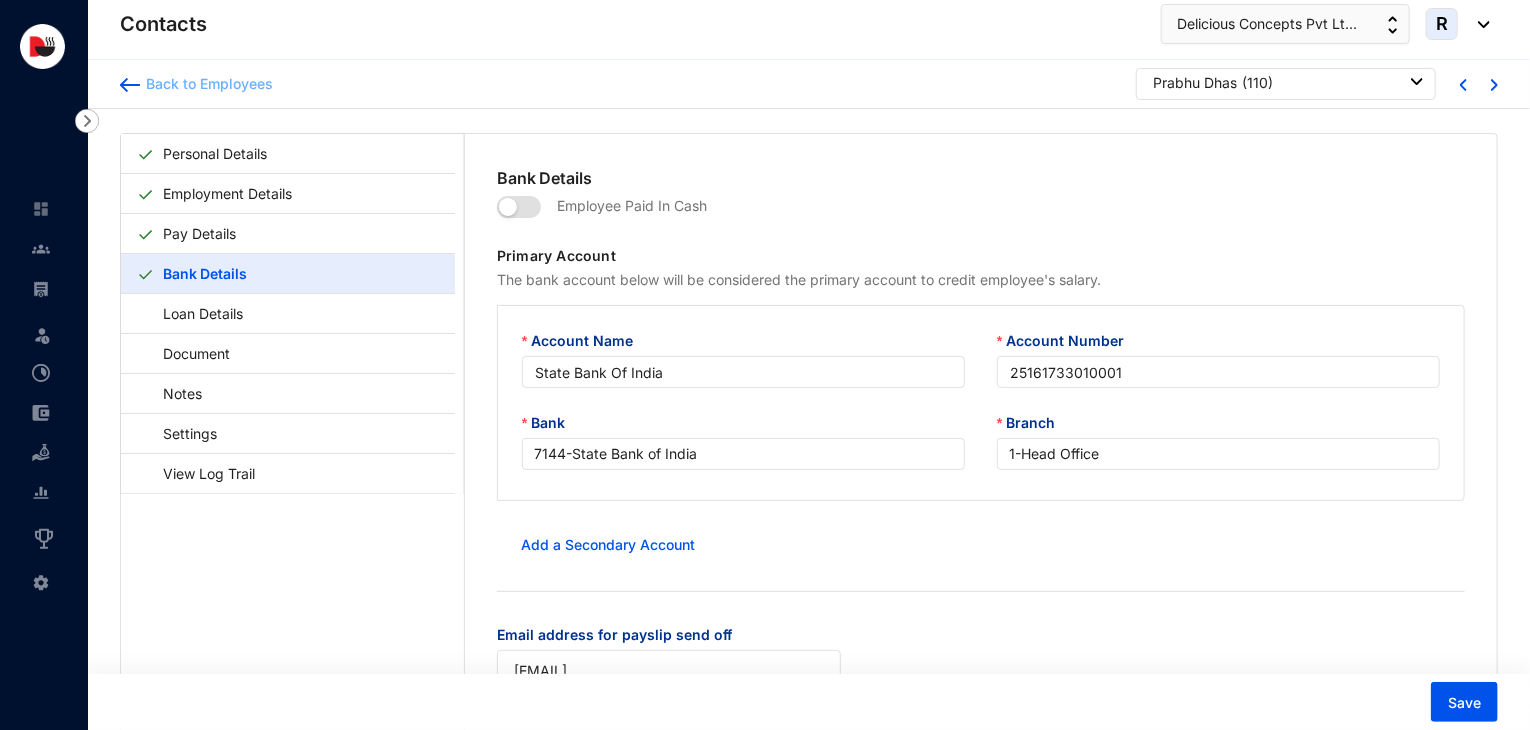 click on "Back to Employees" at bounding box center (206, 84) 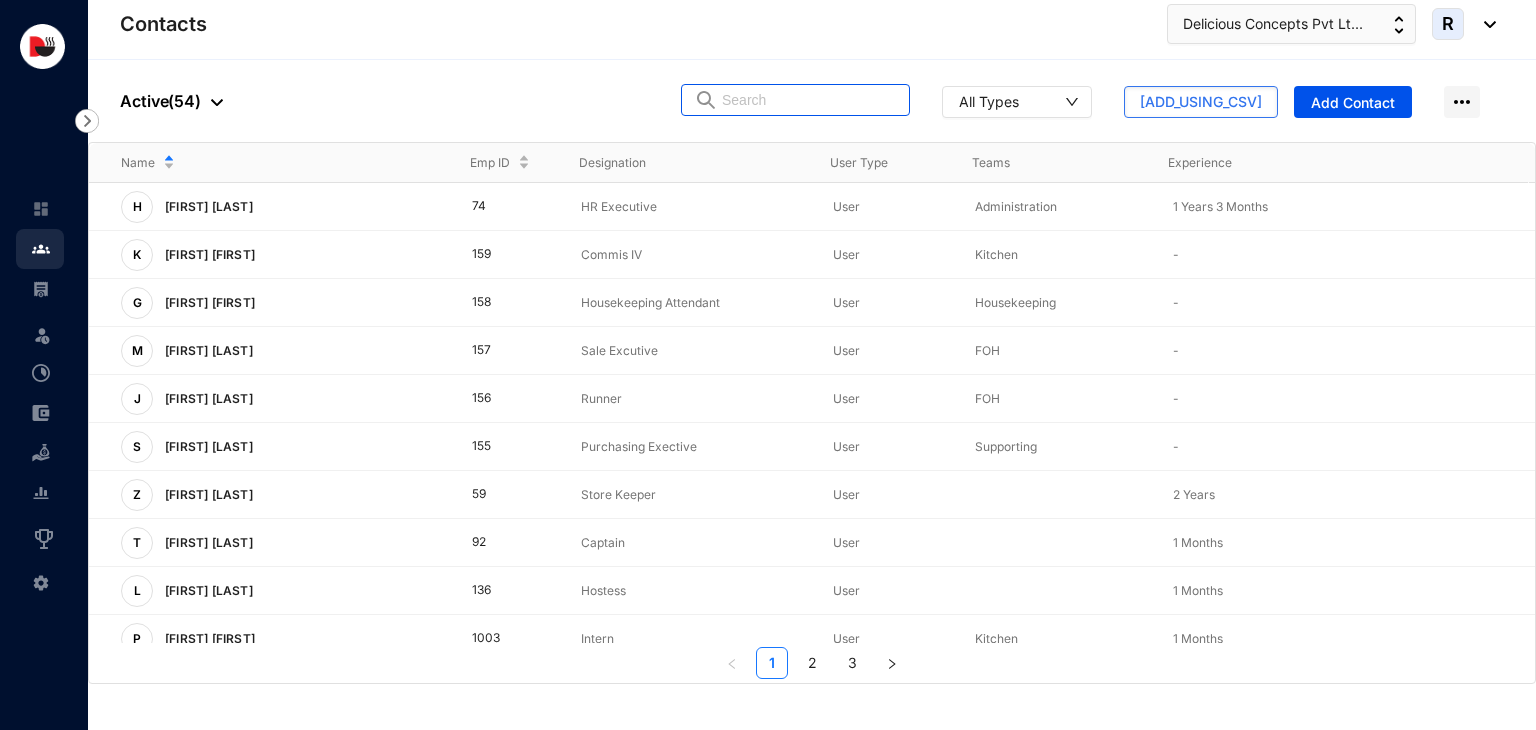 click at bounding box center (809, 100) 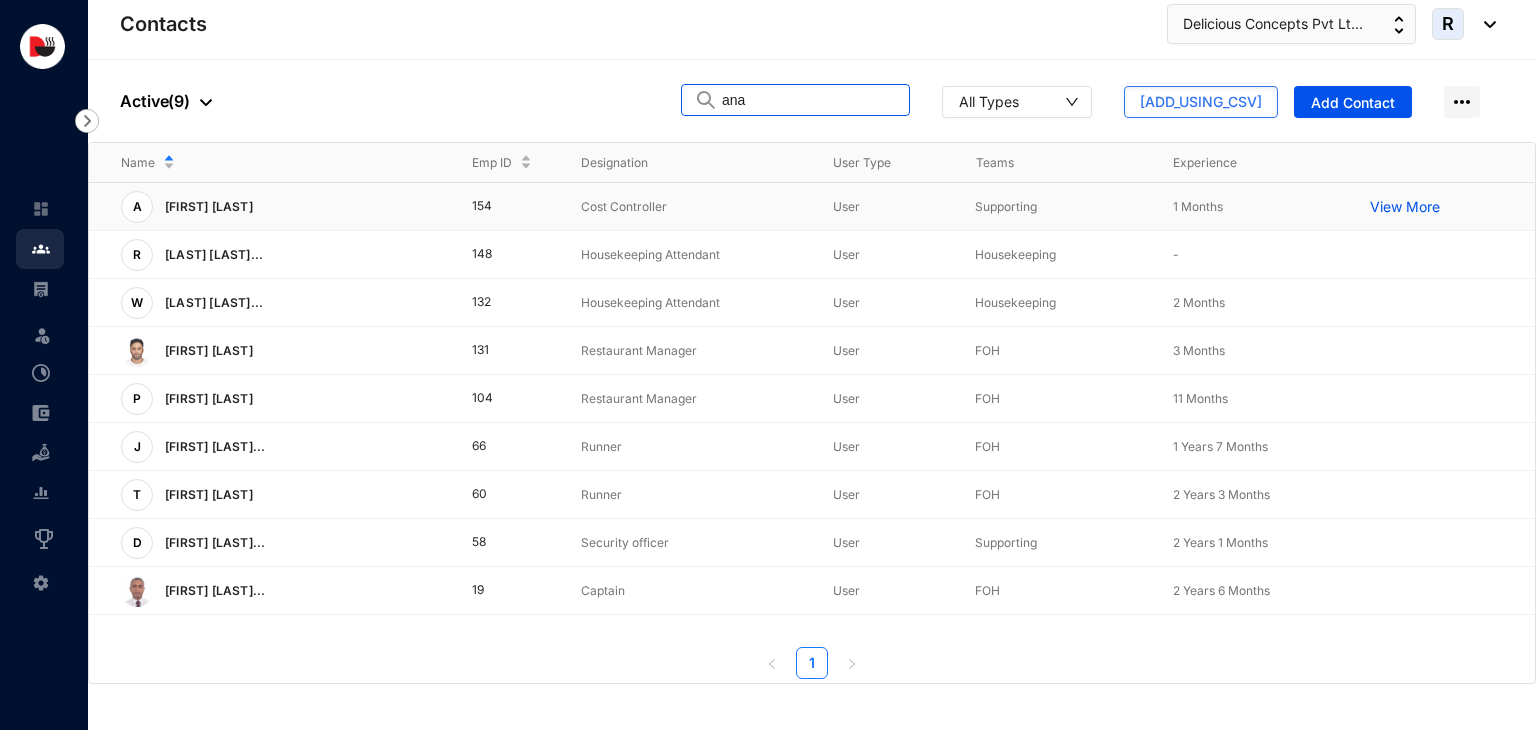 type on "ana" 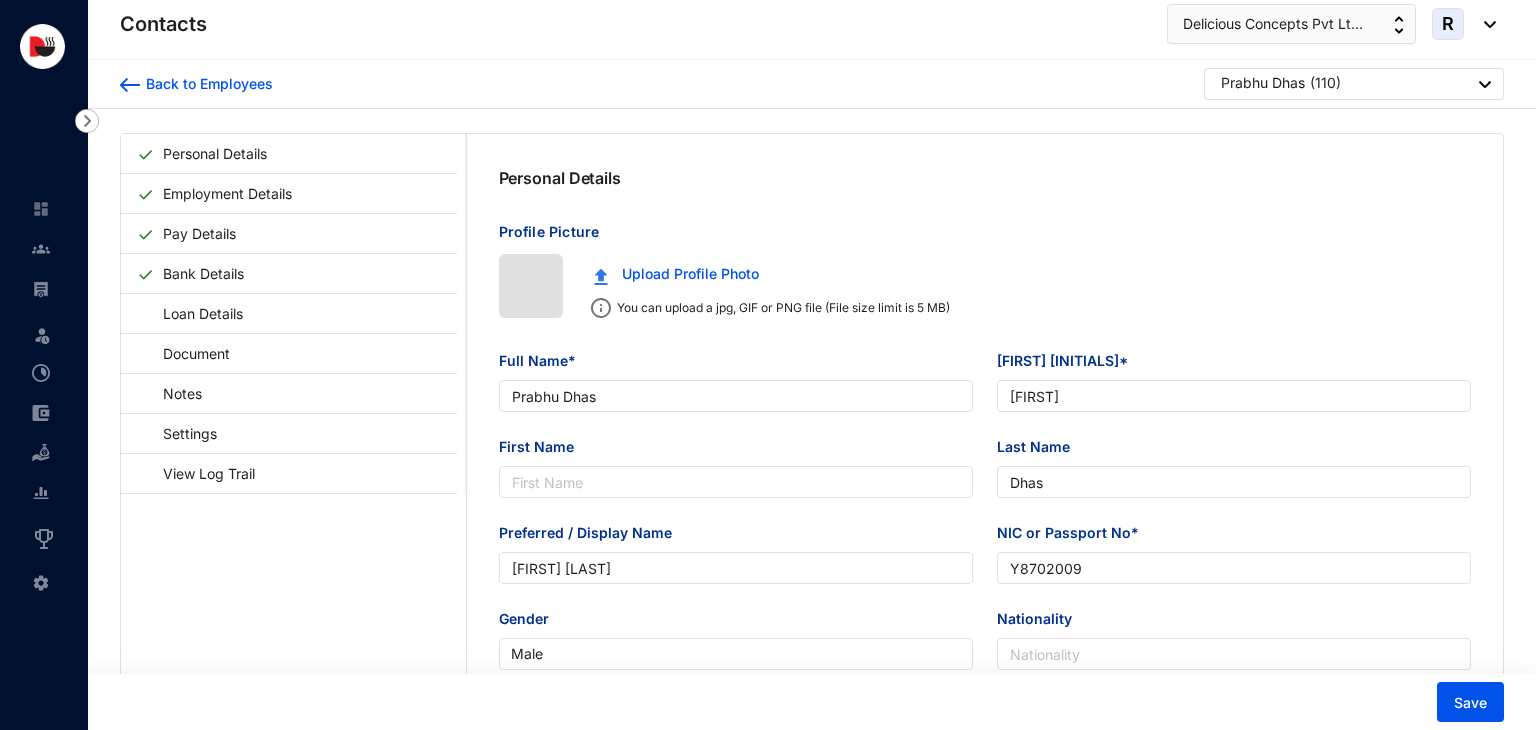 type on "1978-01-01" 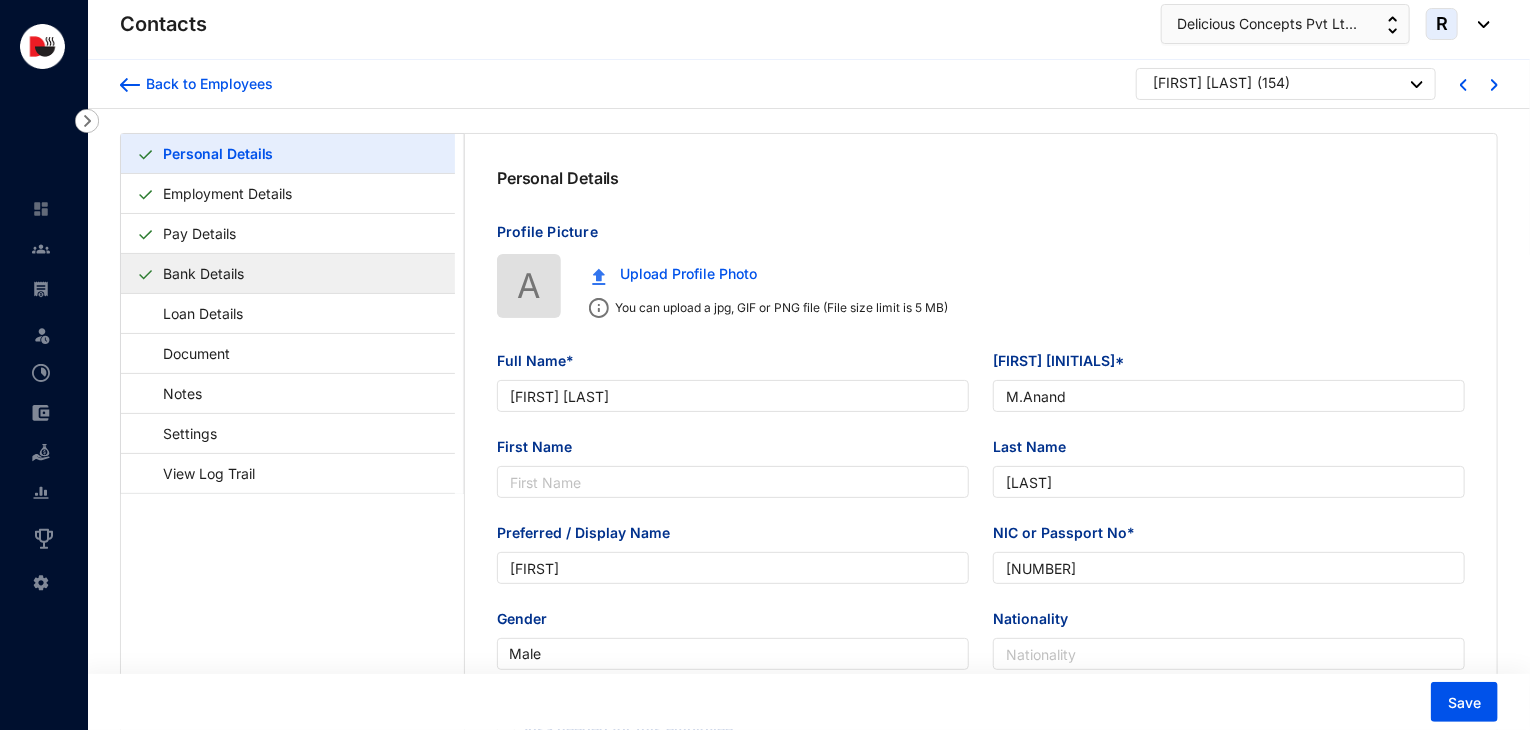 type on "[FIRST] [LAST]" 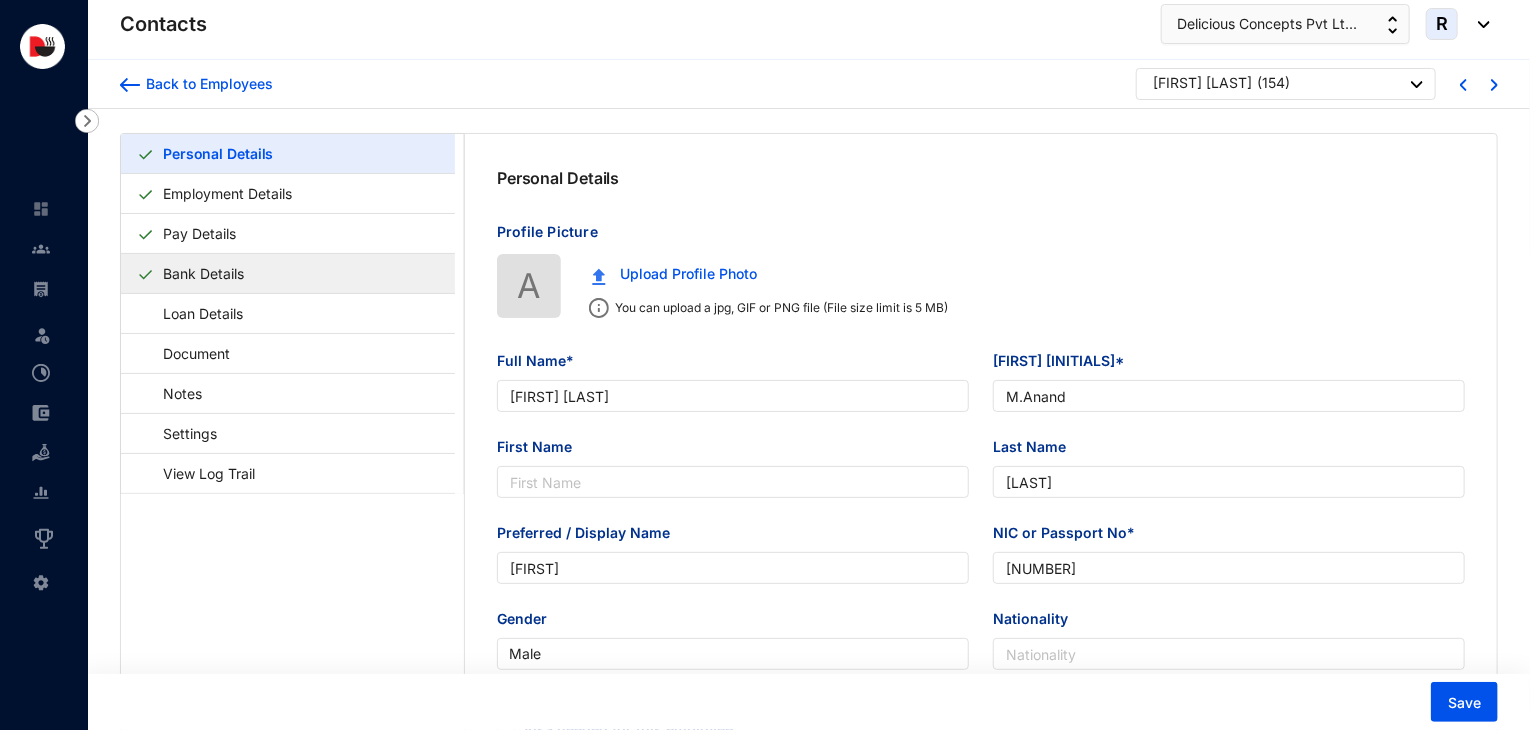 type on "M.Anand" 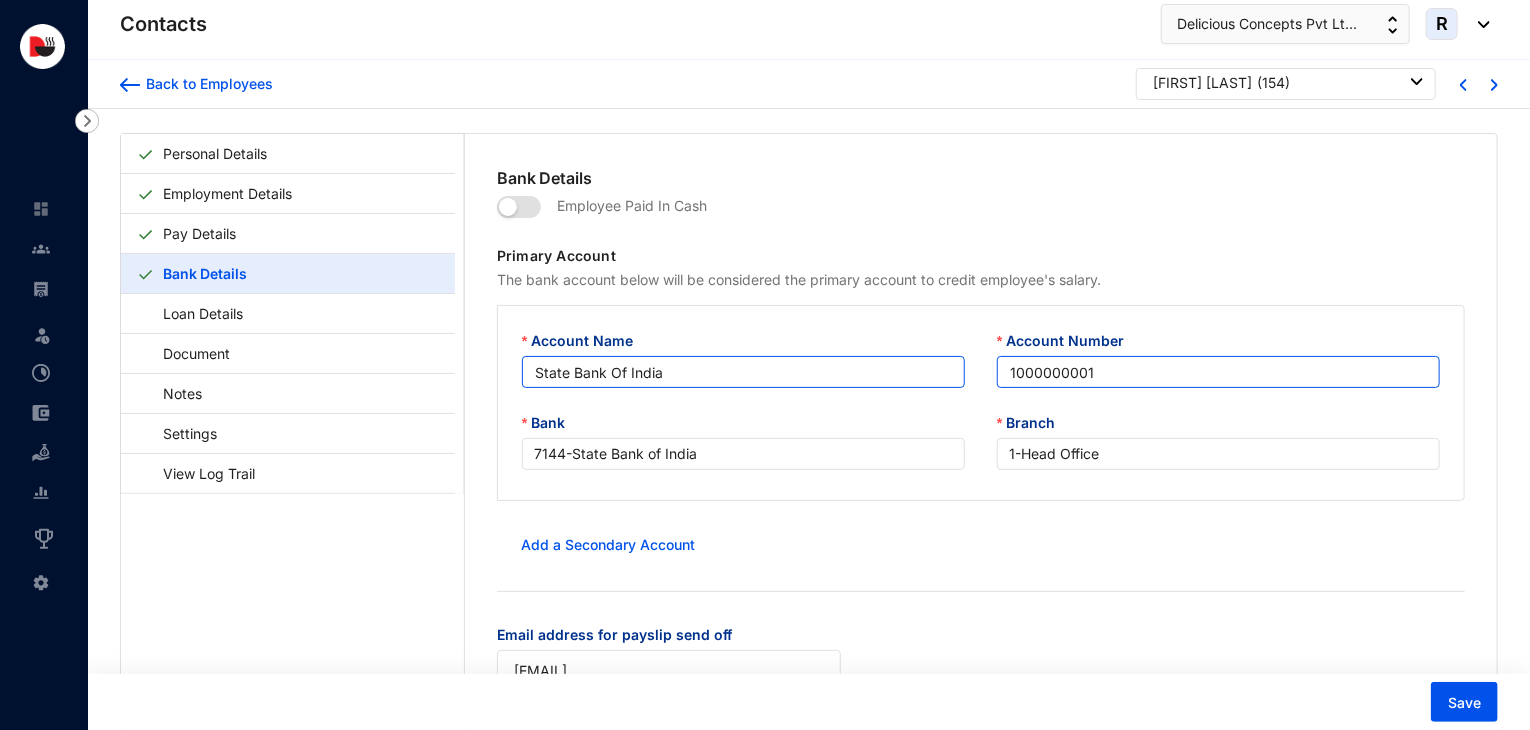 drag, startPoint x: 1108, startPoint y: 377, endPoint x: 961, endPoint y: 377, distance: 147 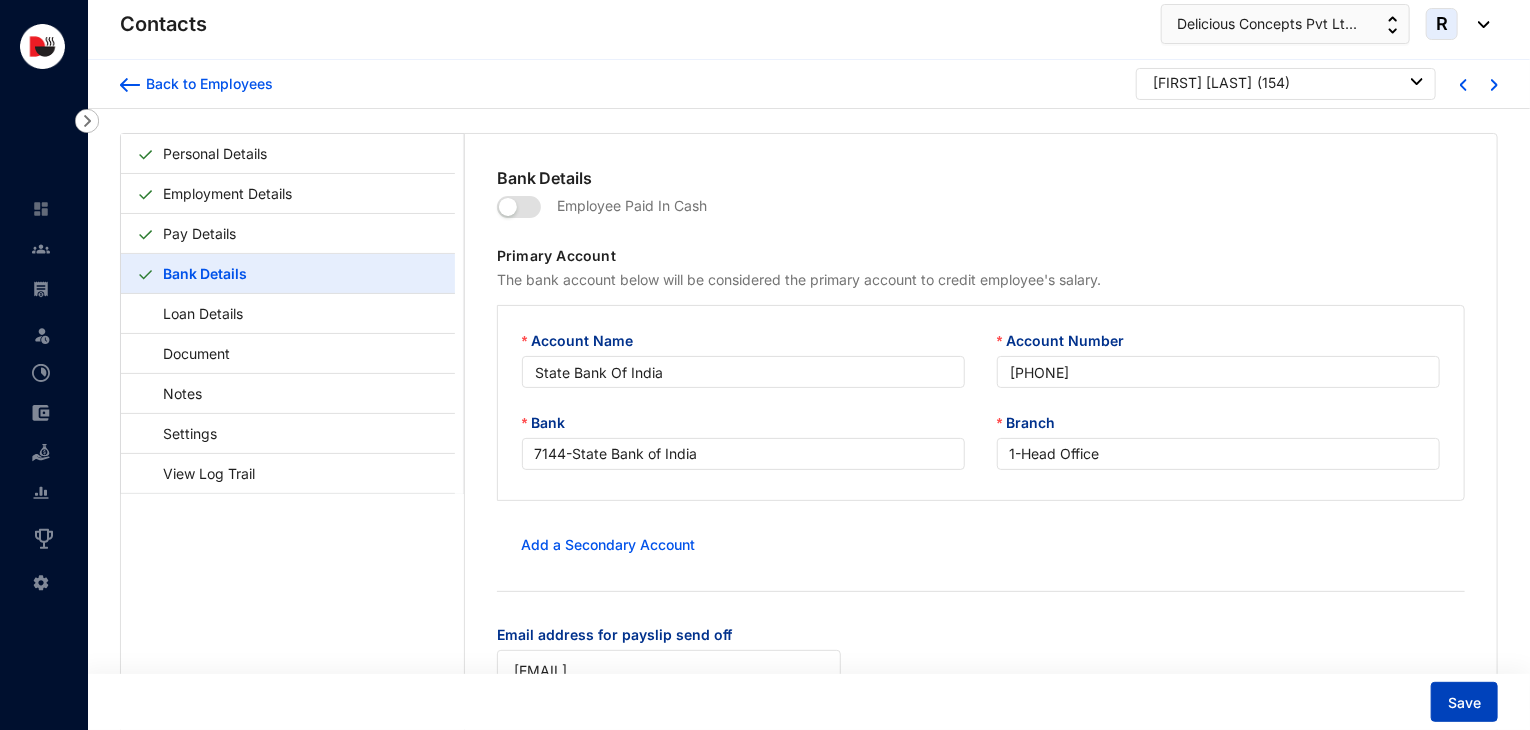 click on "Save" at bounding box center [1464, 702] 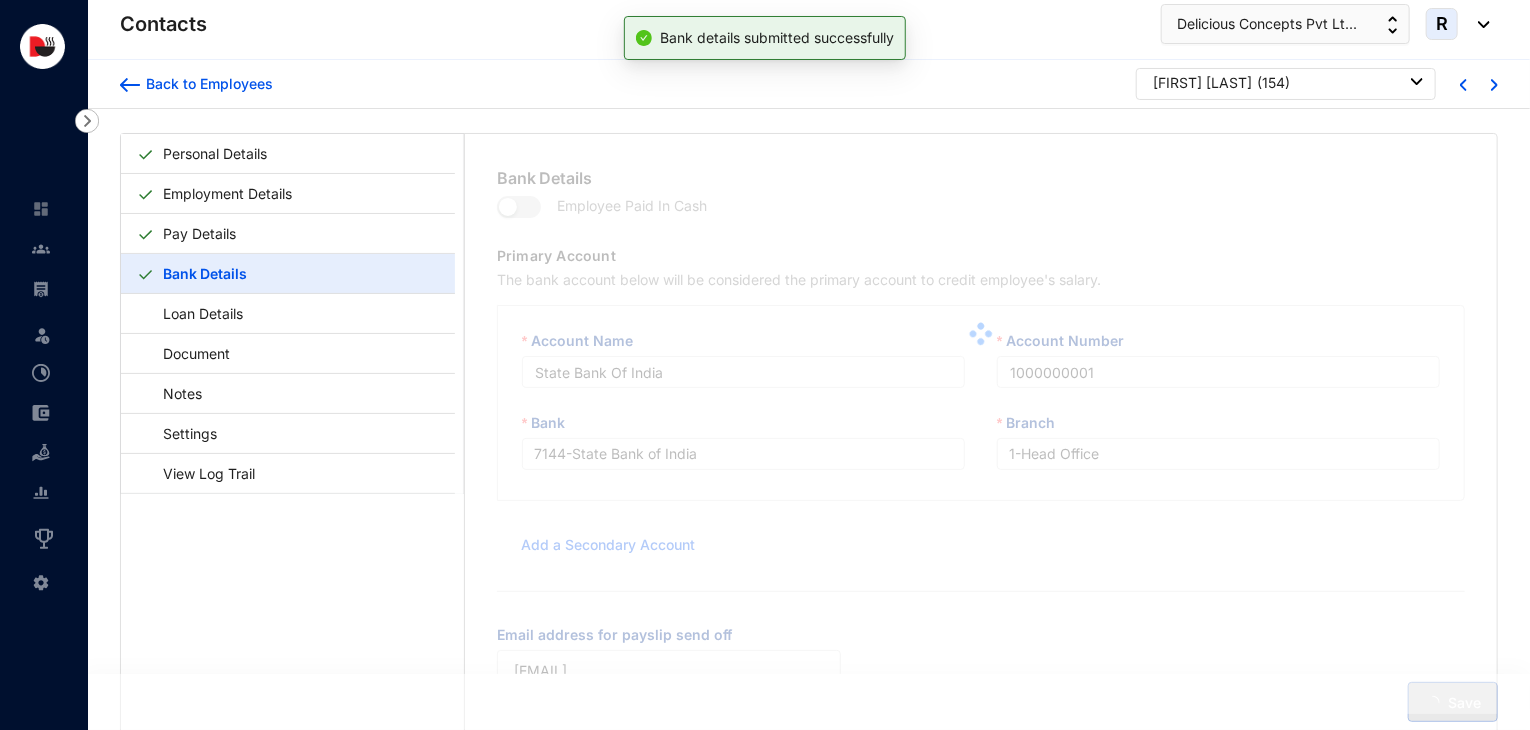 type on "[PHONE]" 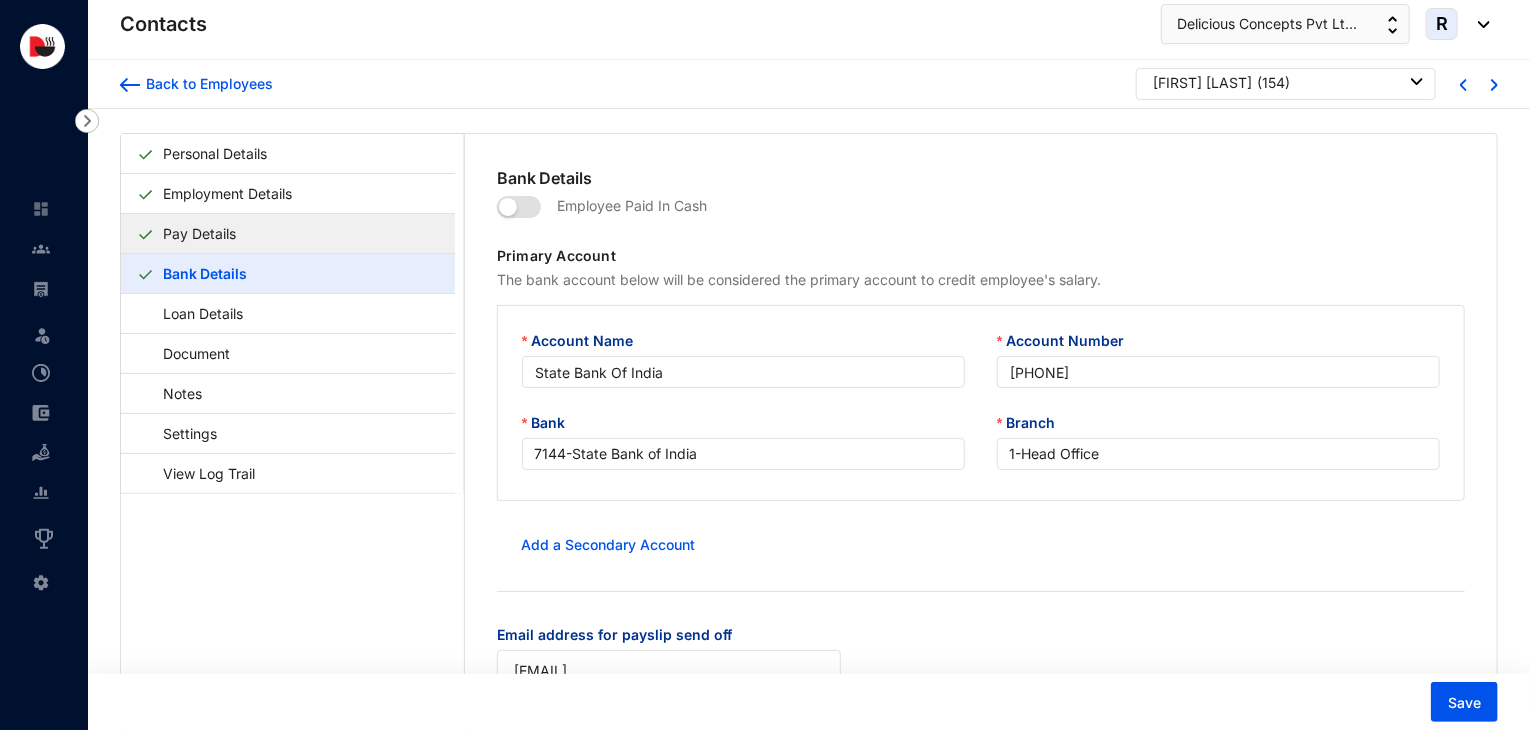 click on "Pay Details" at bounding box center [199, 233] 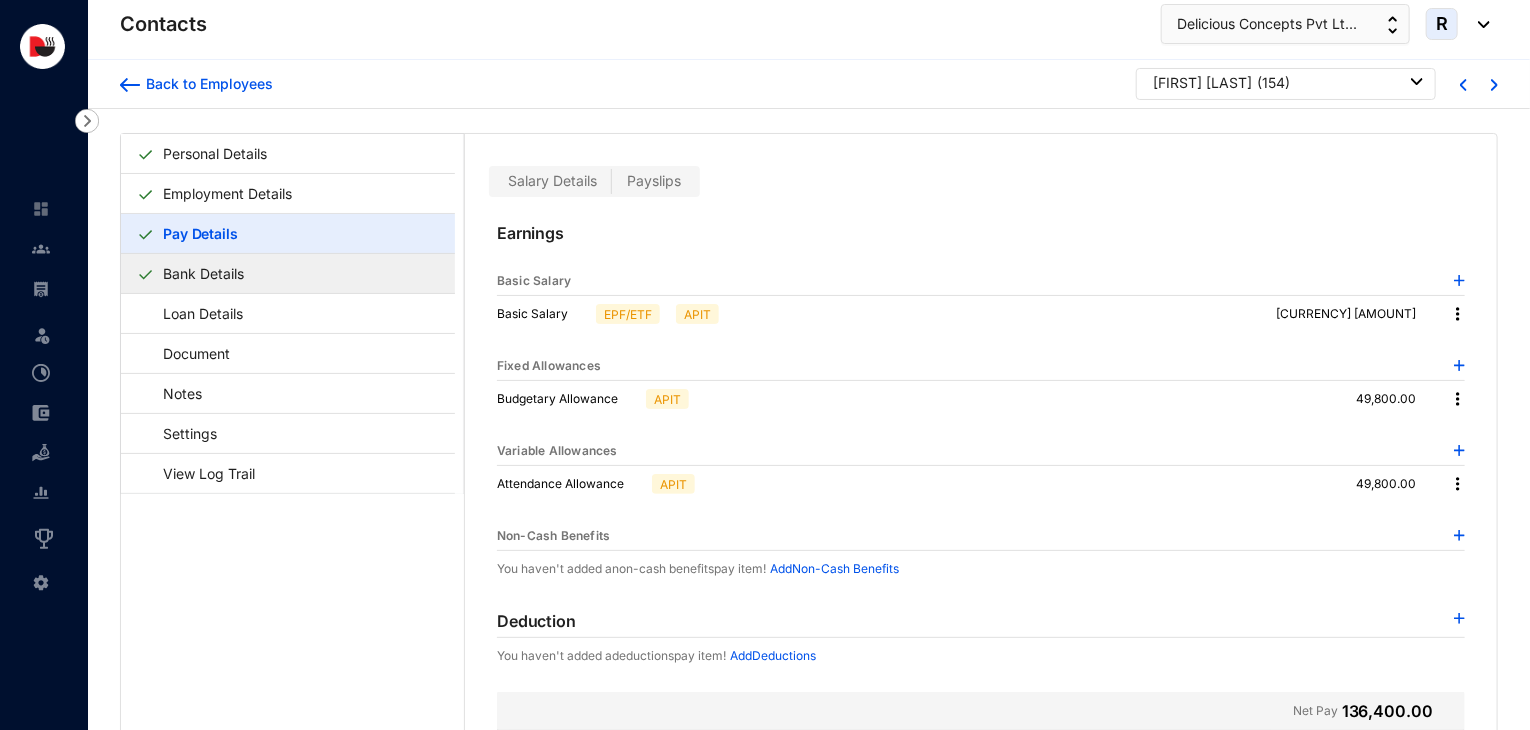 click on "Bank Details" at bounding box center [203, 273] 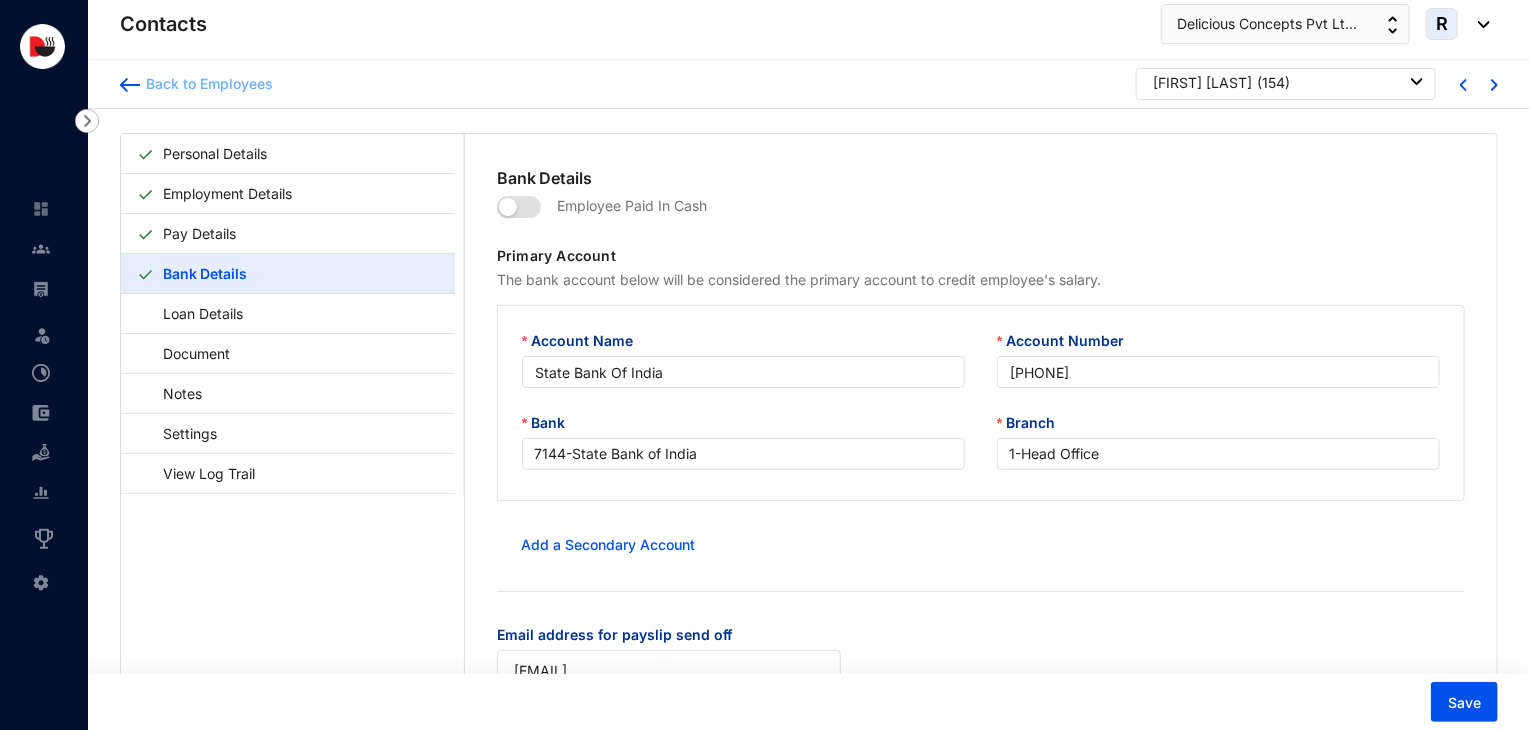 click on "Back to Employees" at bounding box center [206, 84] 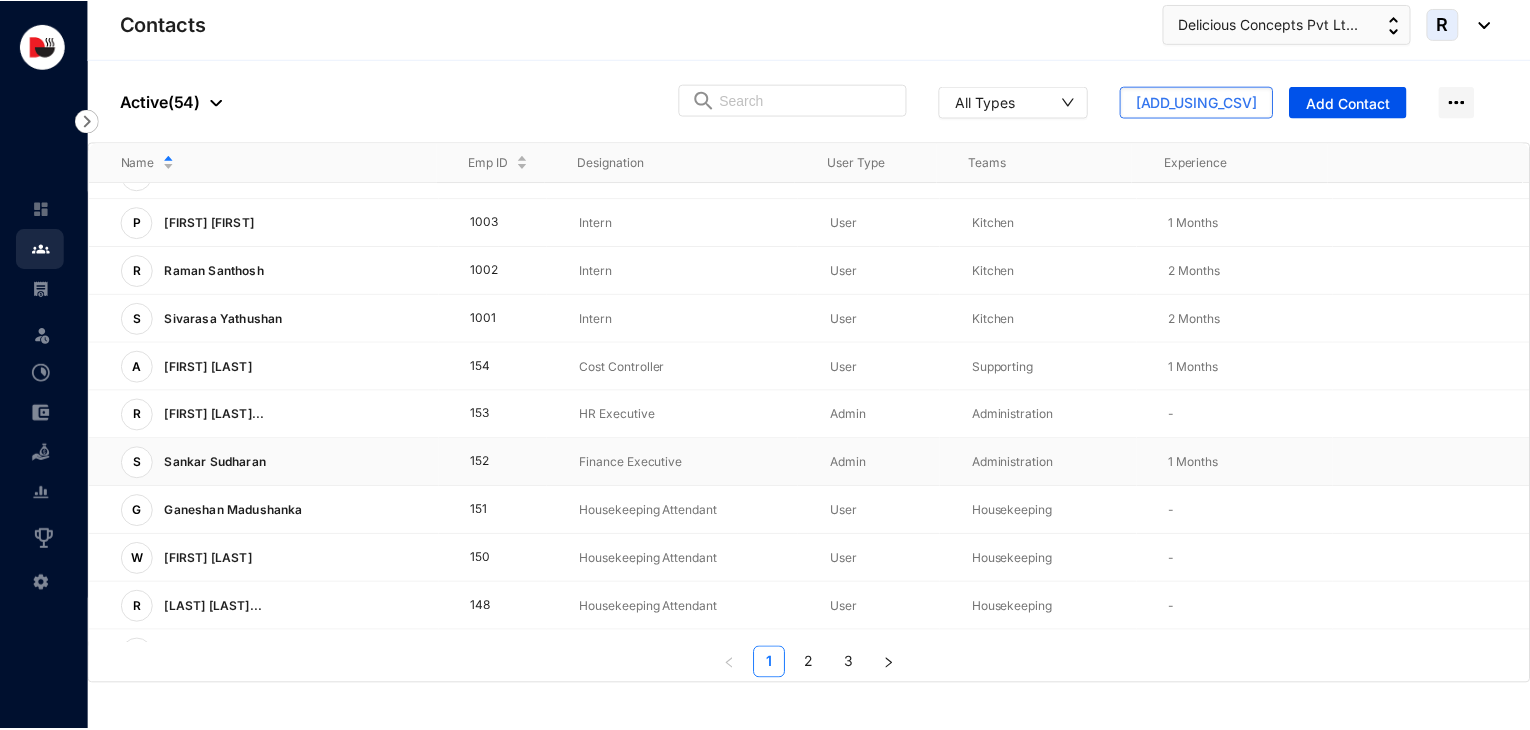 scroll, scrollTop: 496, scrollLeft: 0, axis: vertical 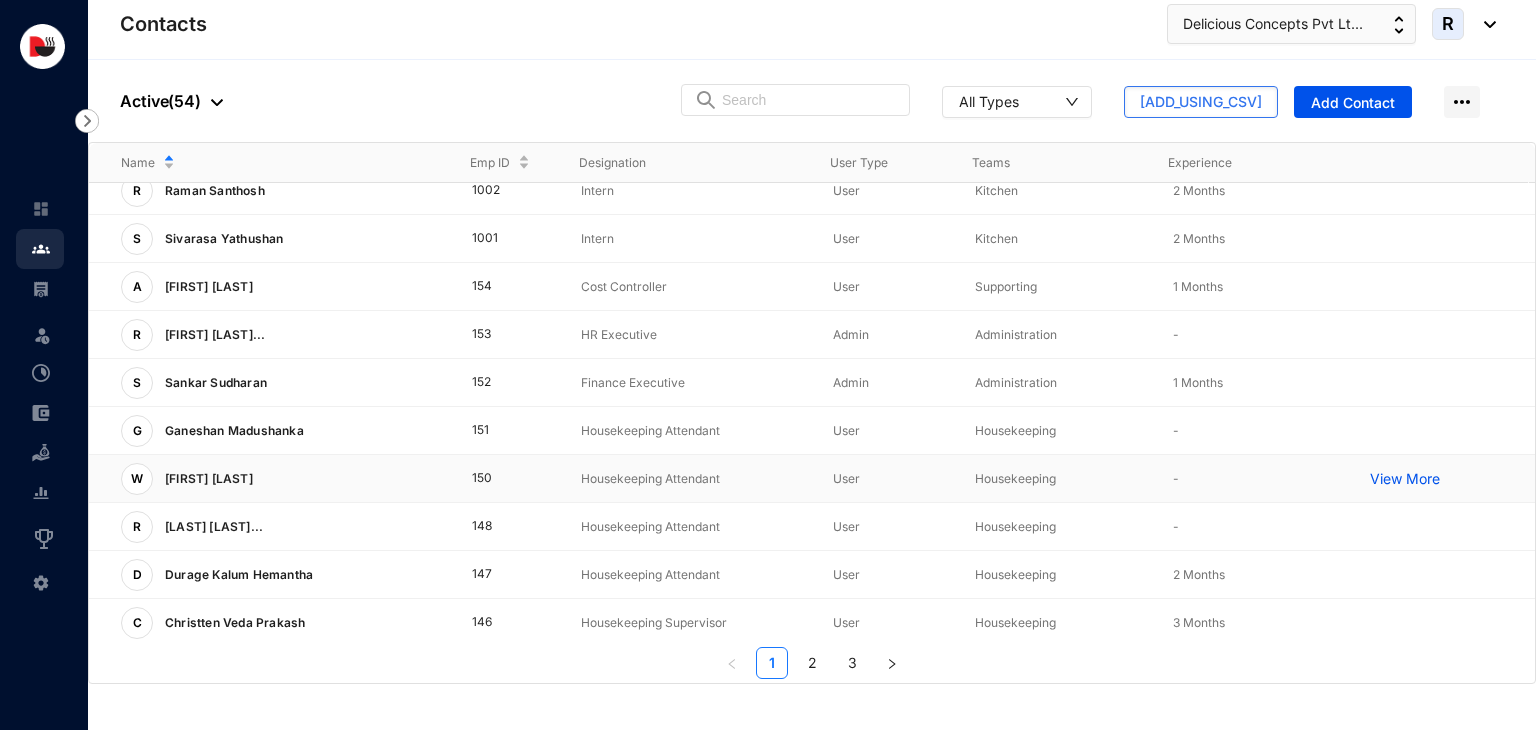 click on "Housekeeping Attendant" at bounding box center [675, 479] 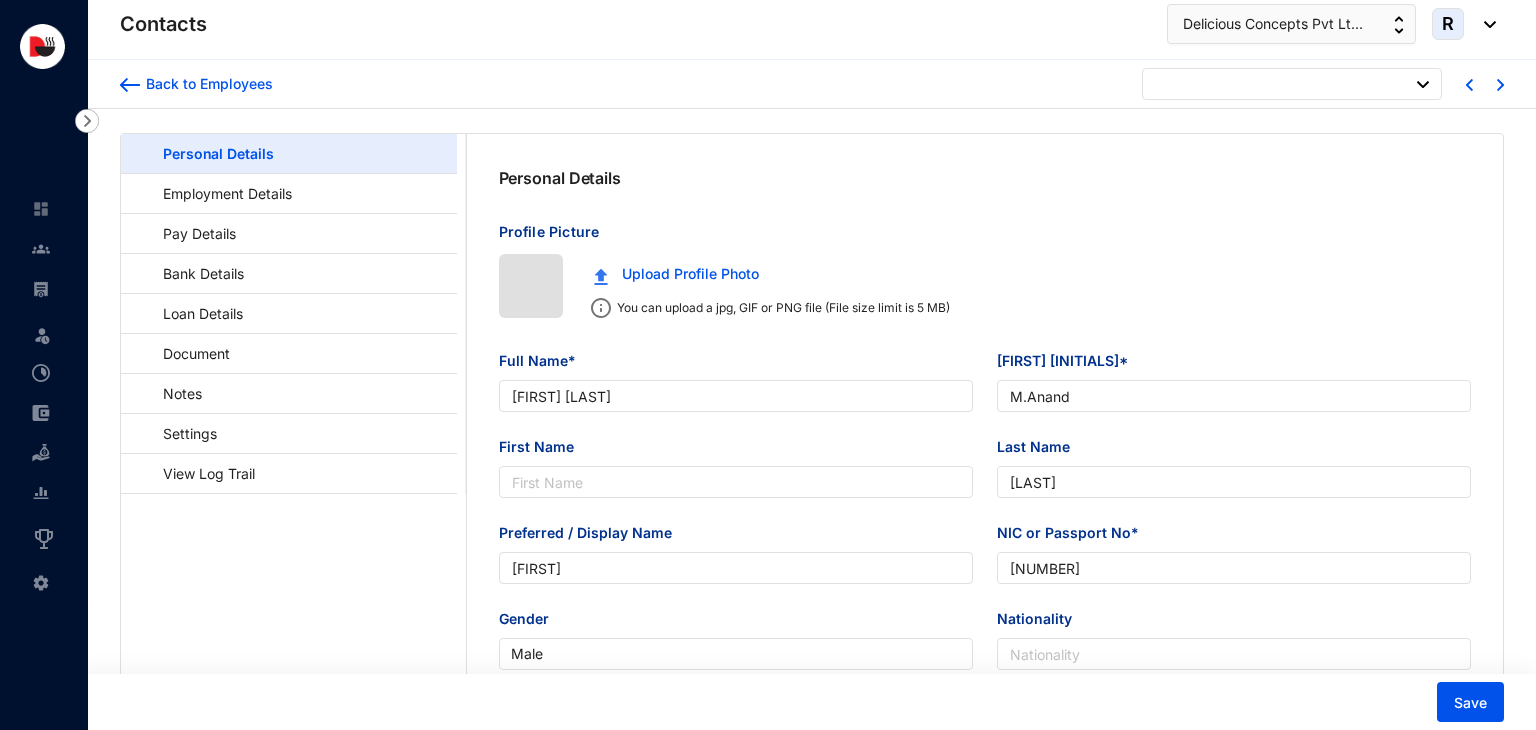 type on "[YEAR]-[MONTH]-[DAY]" 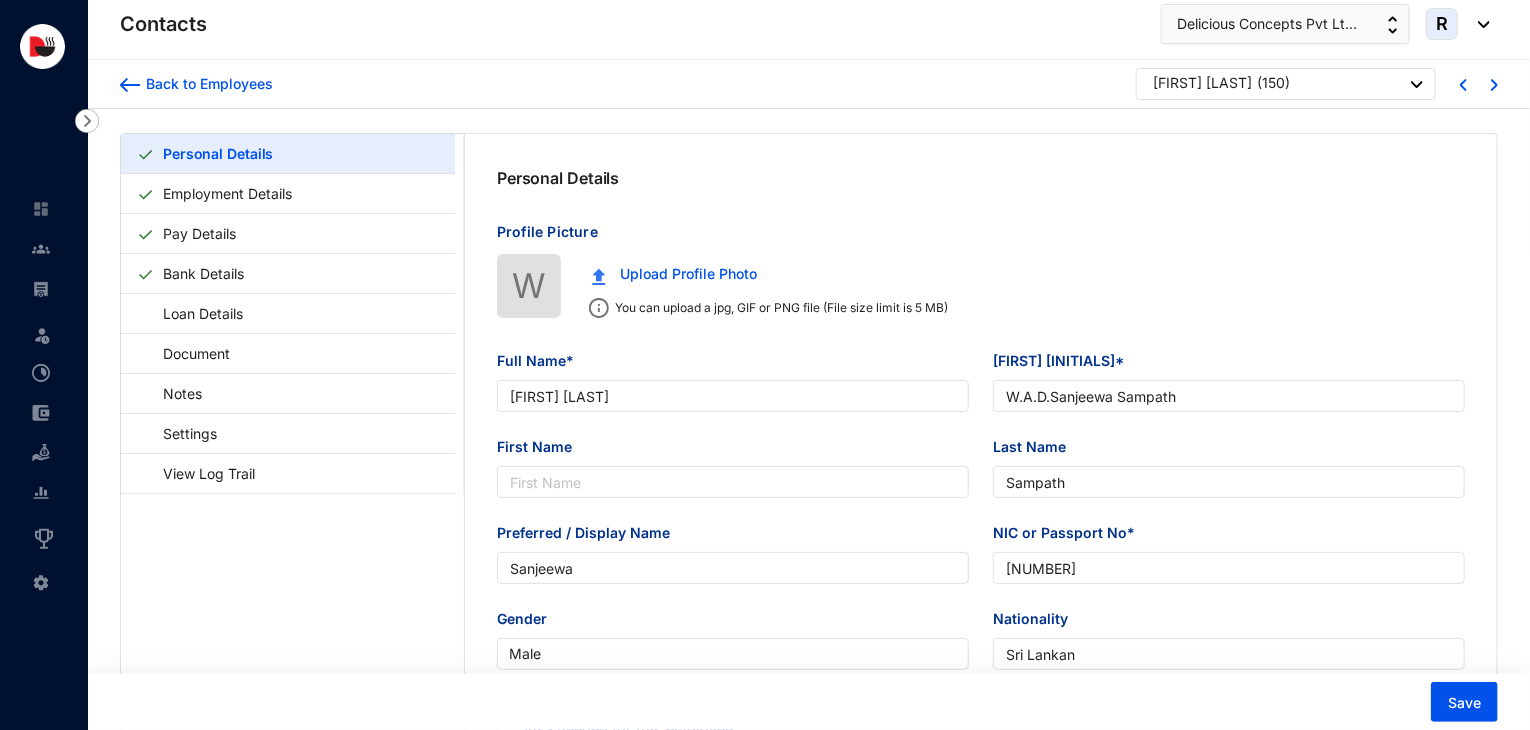 type on "[FIRST] [LAST]" 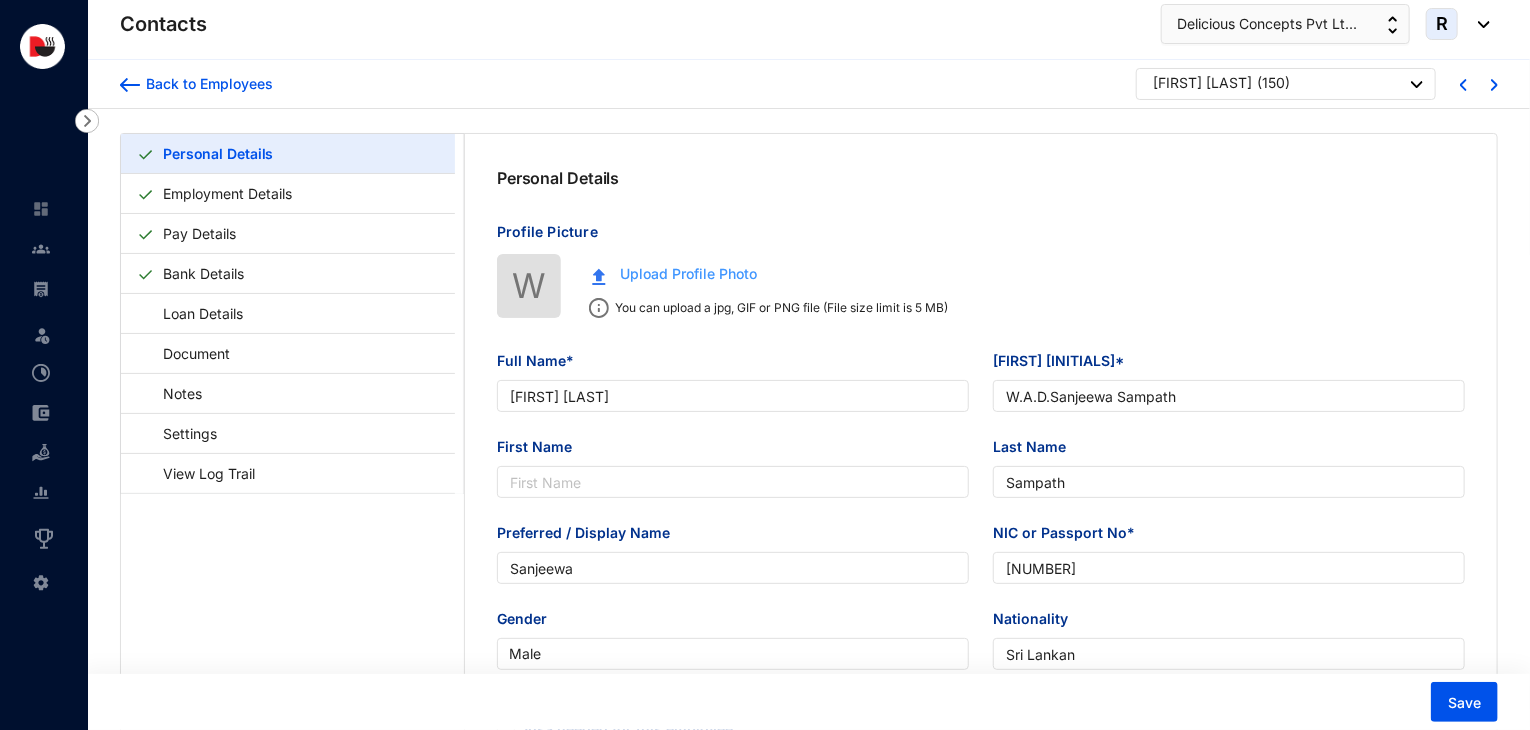 type on "[DATE]" 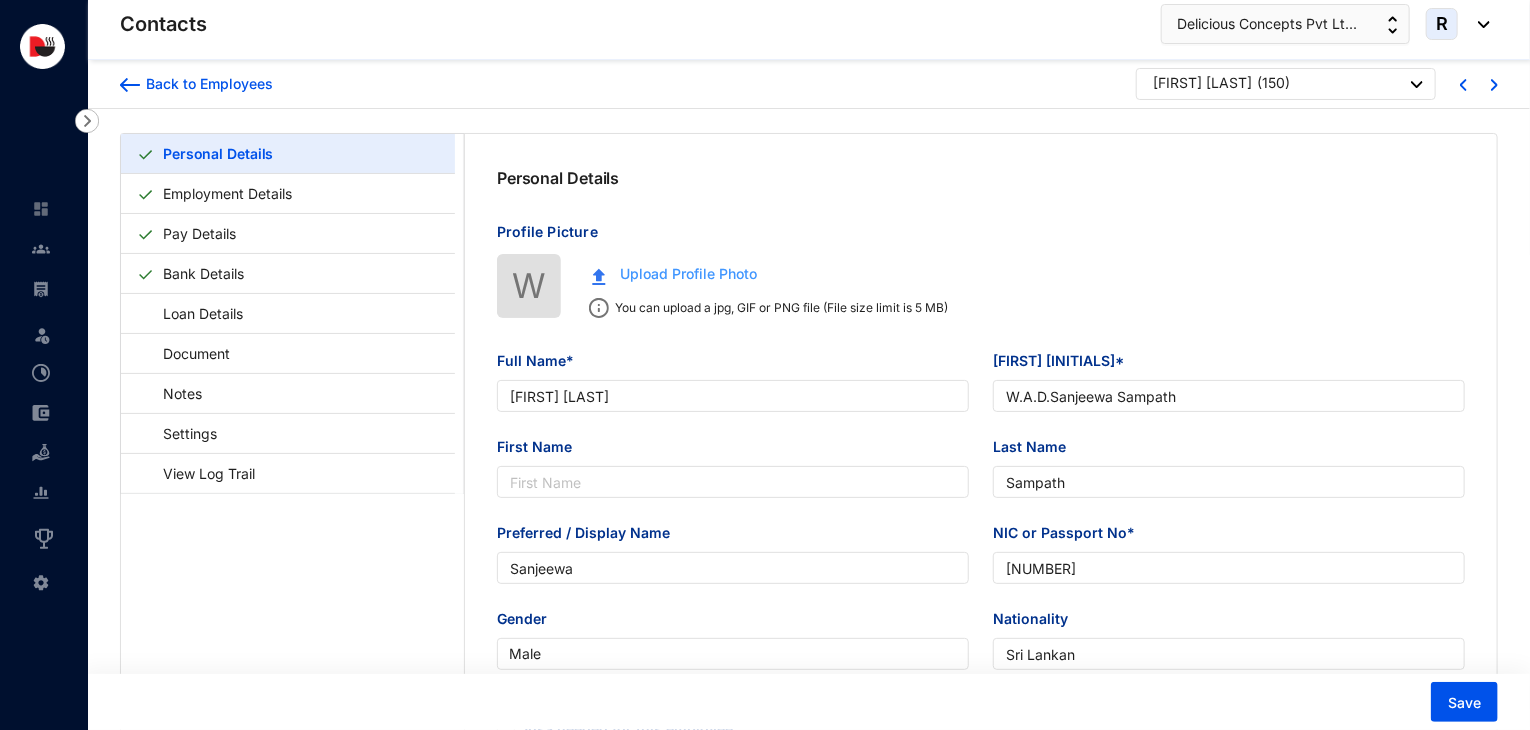 scroll, scrollTop: 135, scrollLeft: 0, axis: vertical 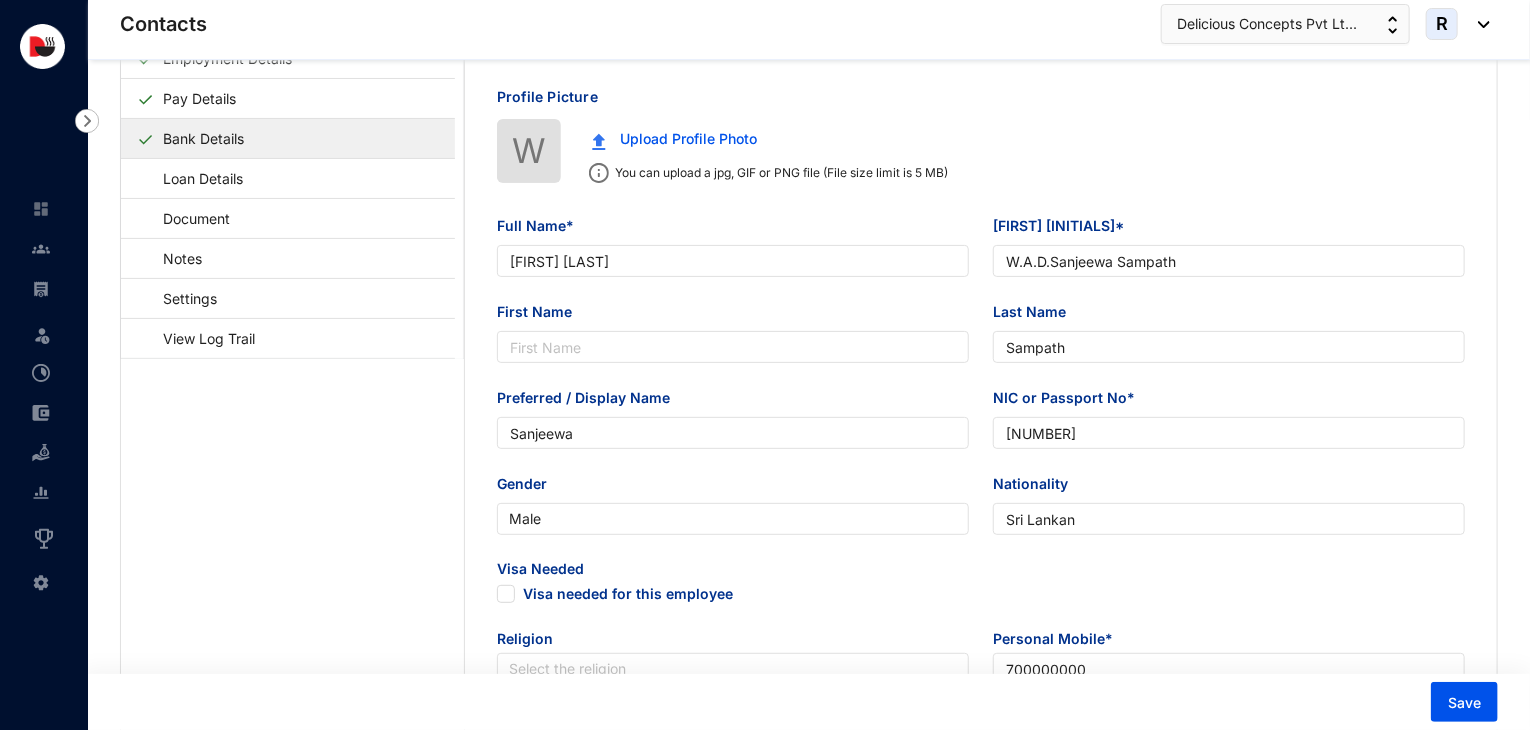 click on "Bank Details" at bounding box center [203, 138] 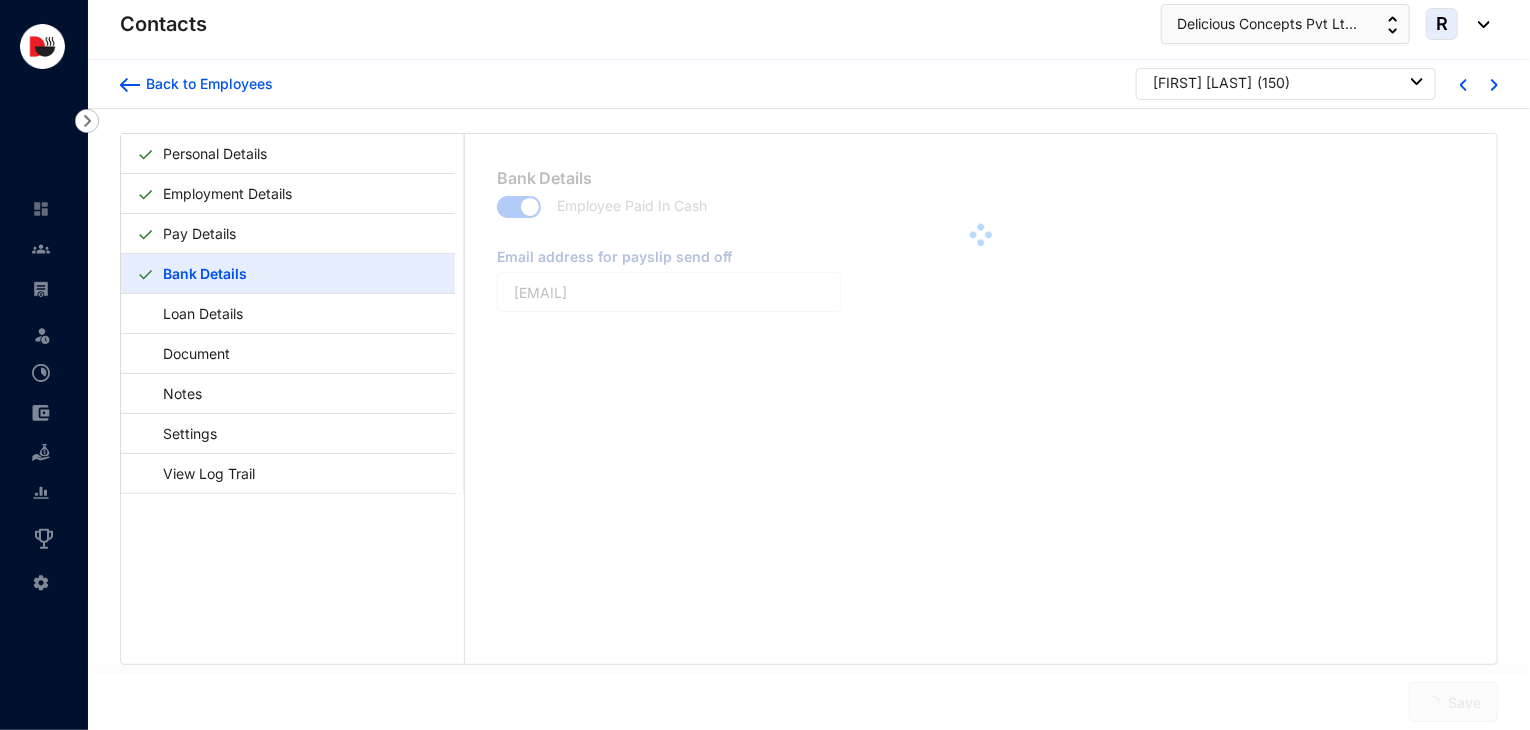 scroll, scrollTop: 0, scrollLeft: 0, axis: both 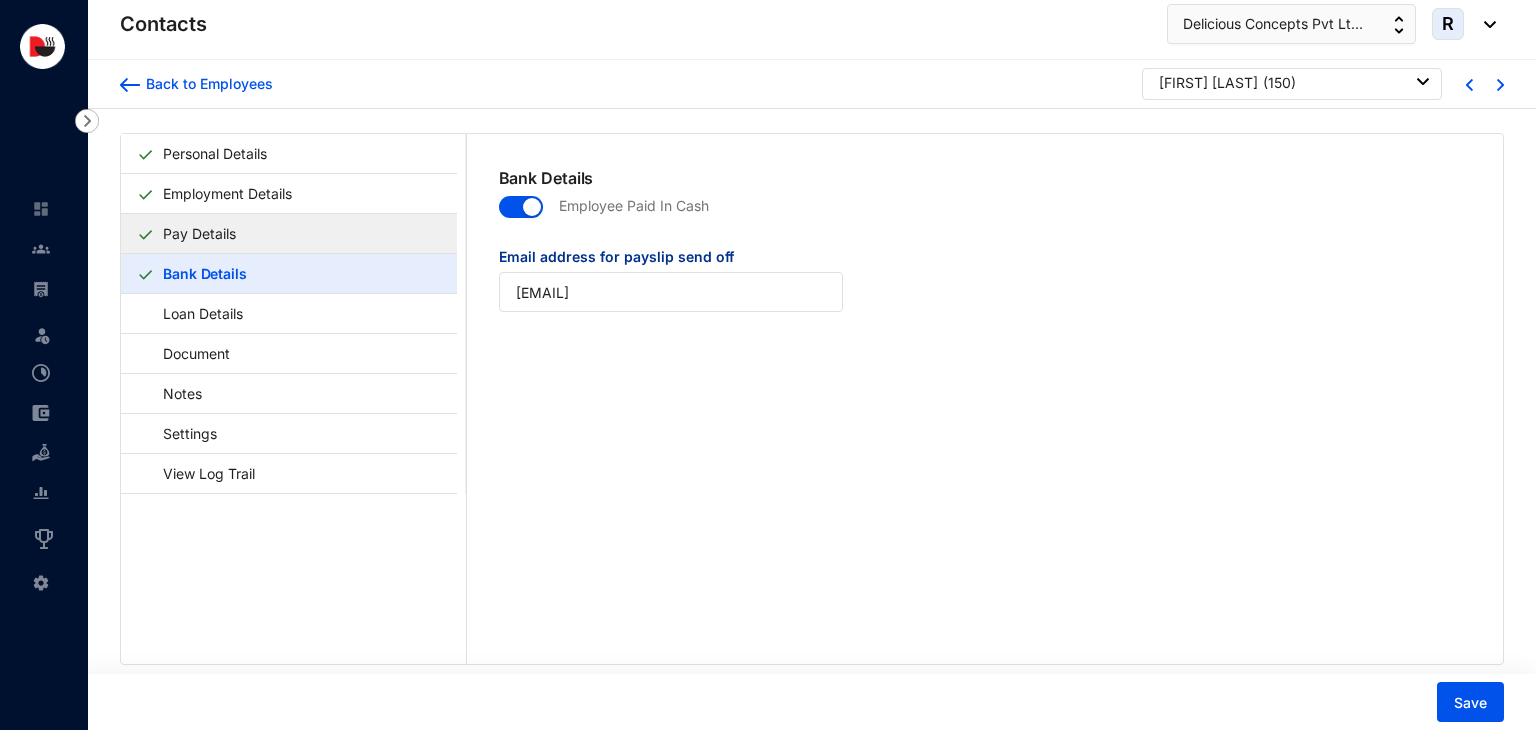click on "Pay Details" at bounding box center [199, 233] 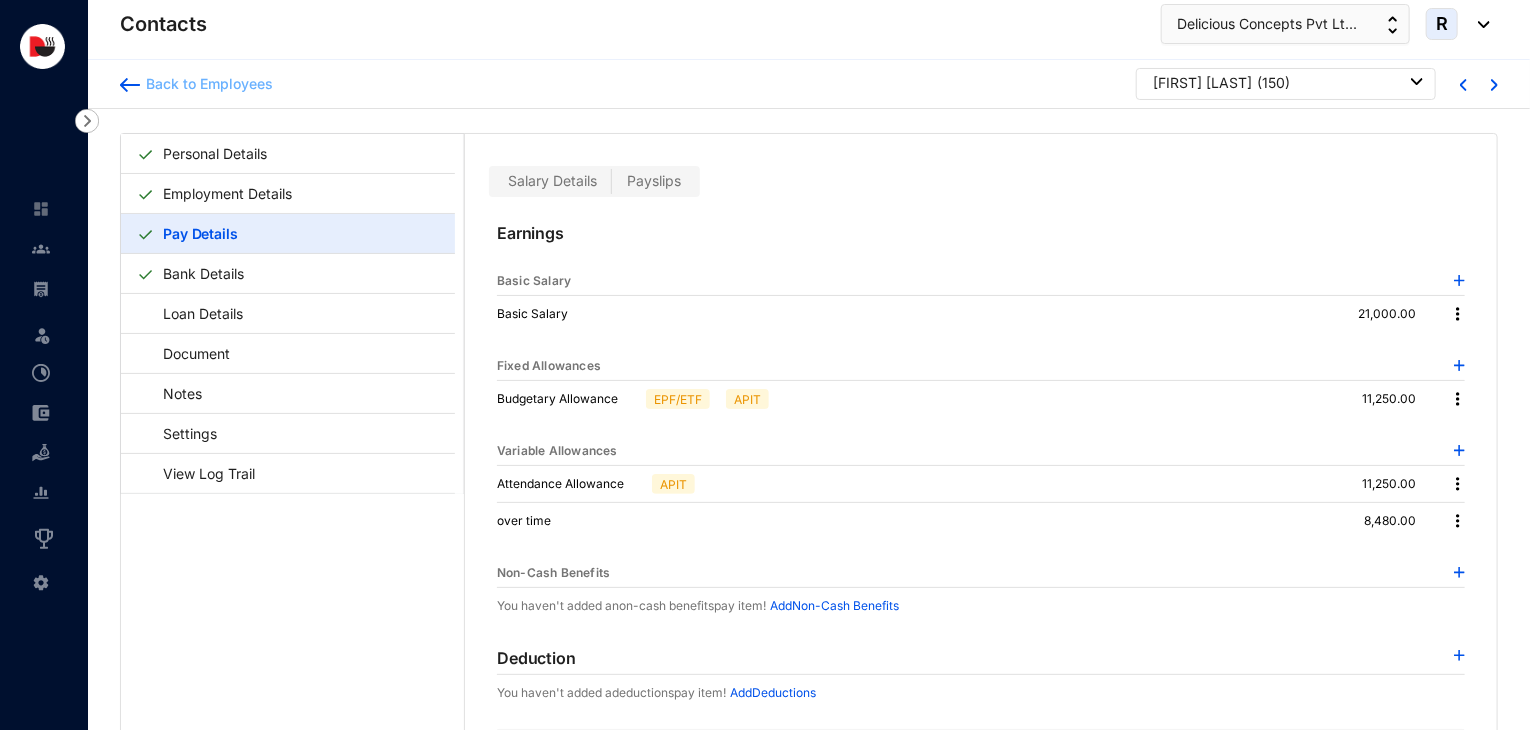 click on "Back to Employees" at bounding box center (206, 84) 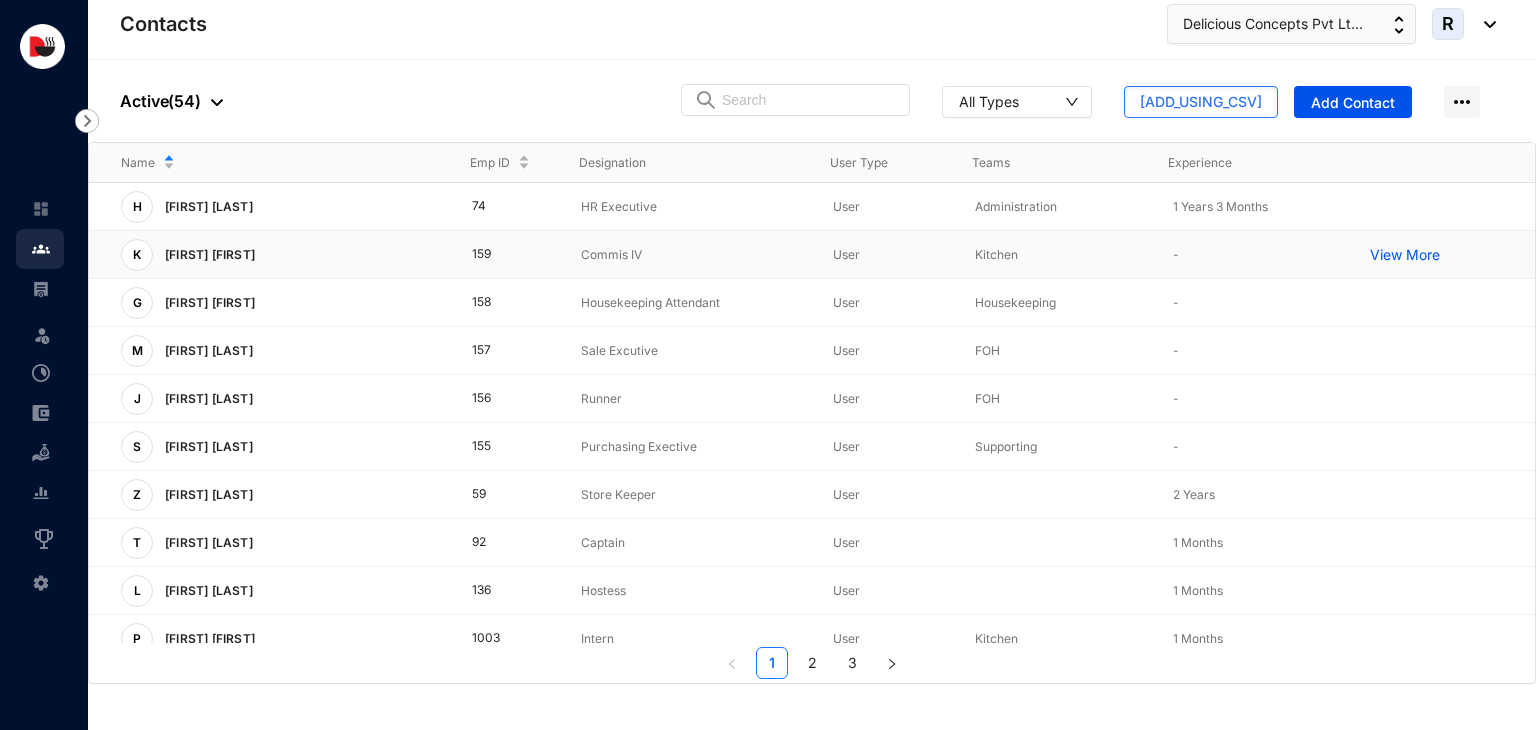 click on "Commis IV" at bounding box center [675, 255] 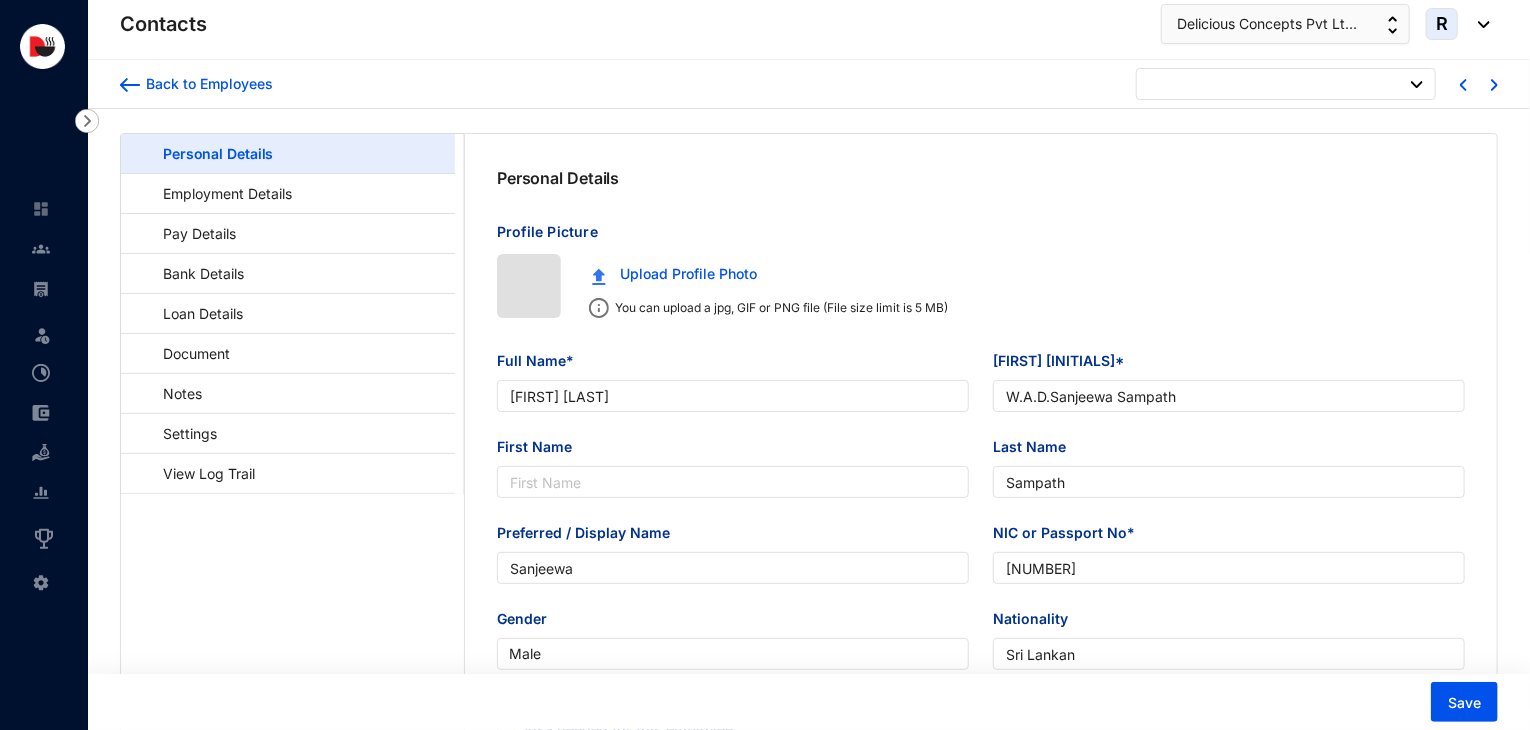type on "[DATE]" 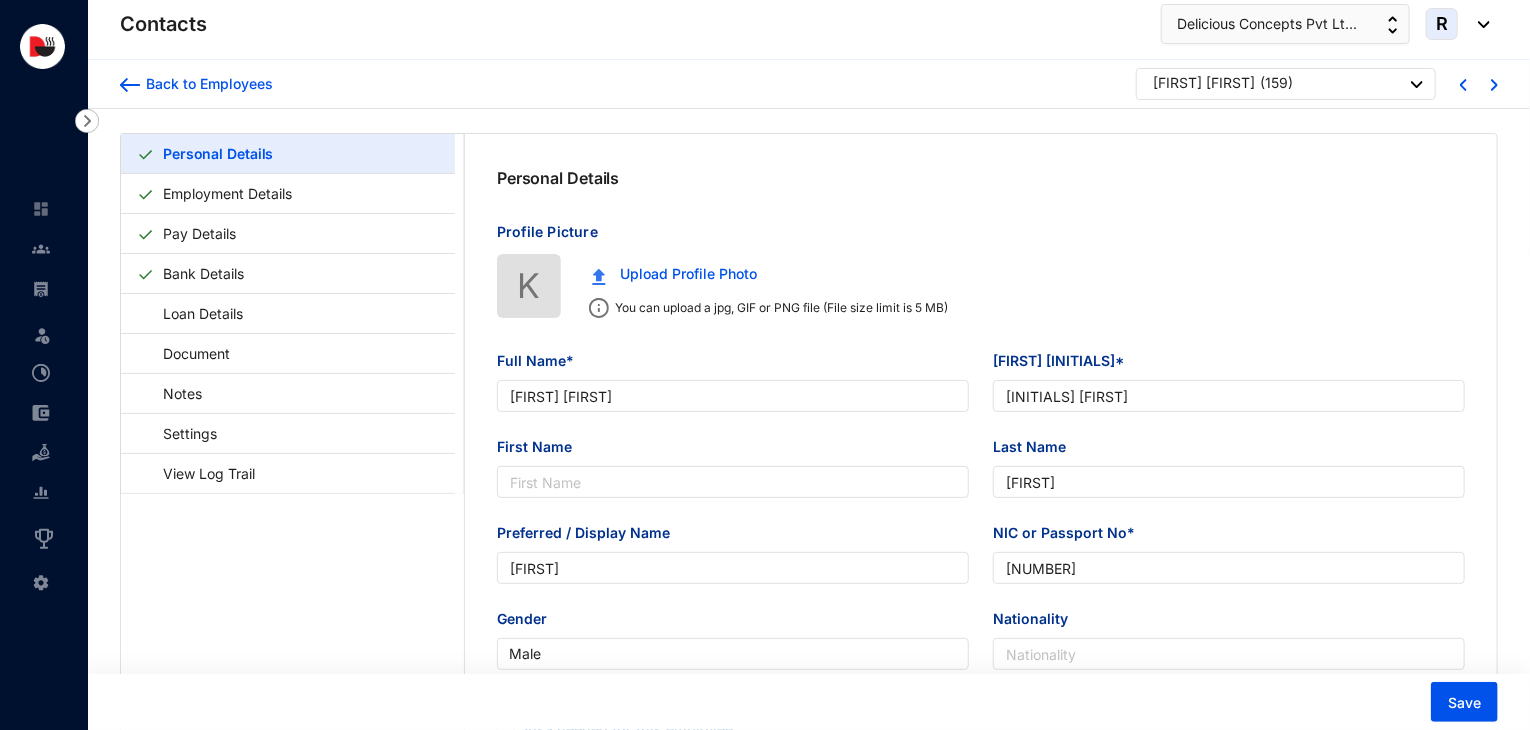 type on "[FIRST] [FIRST]" 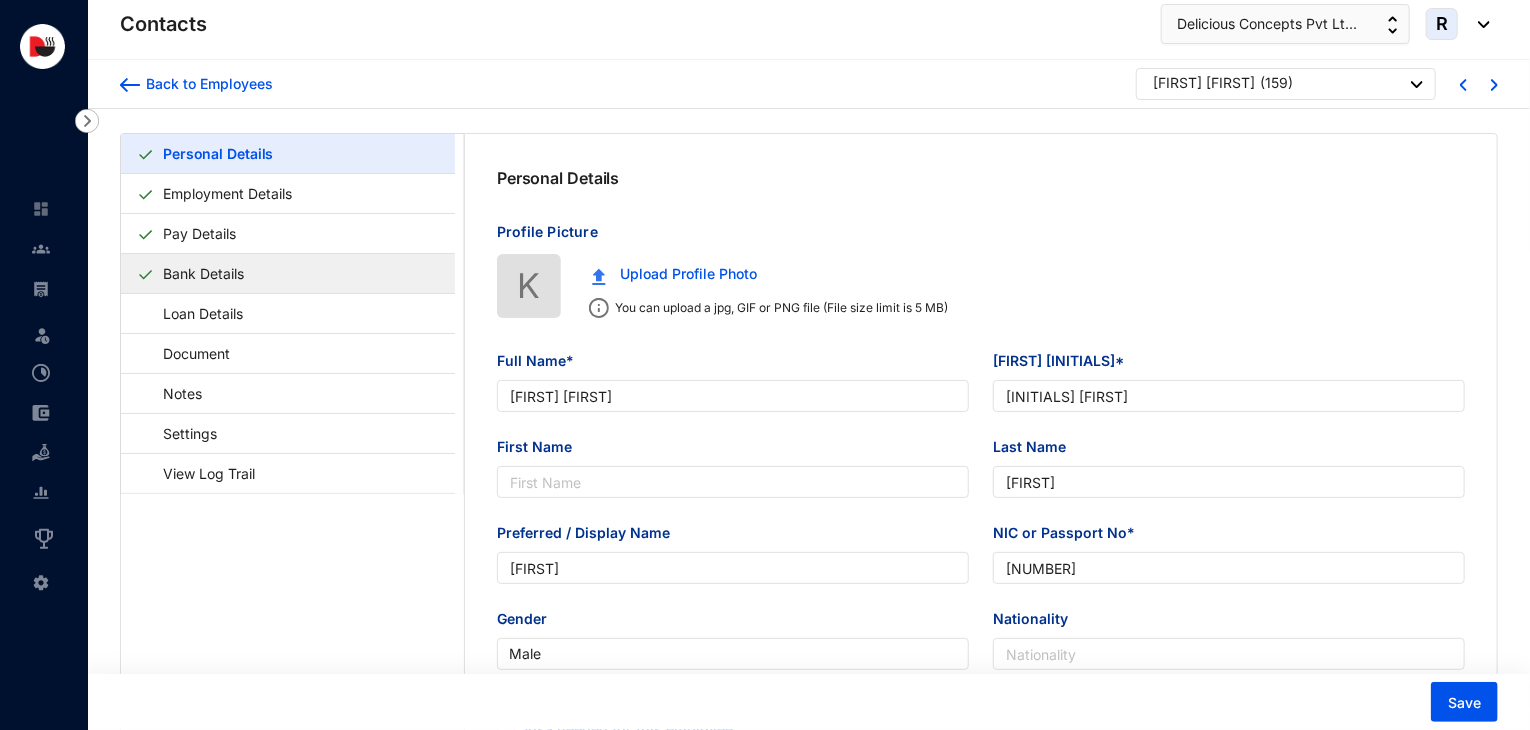click on "Bank Details" at bounding box center [203, 273] 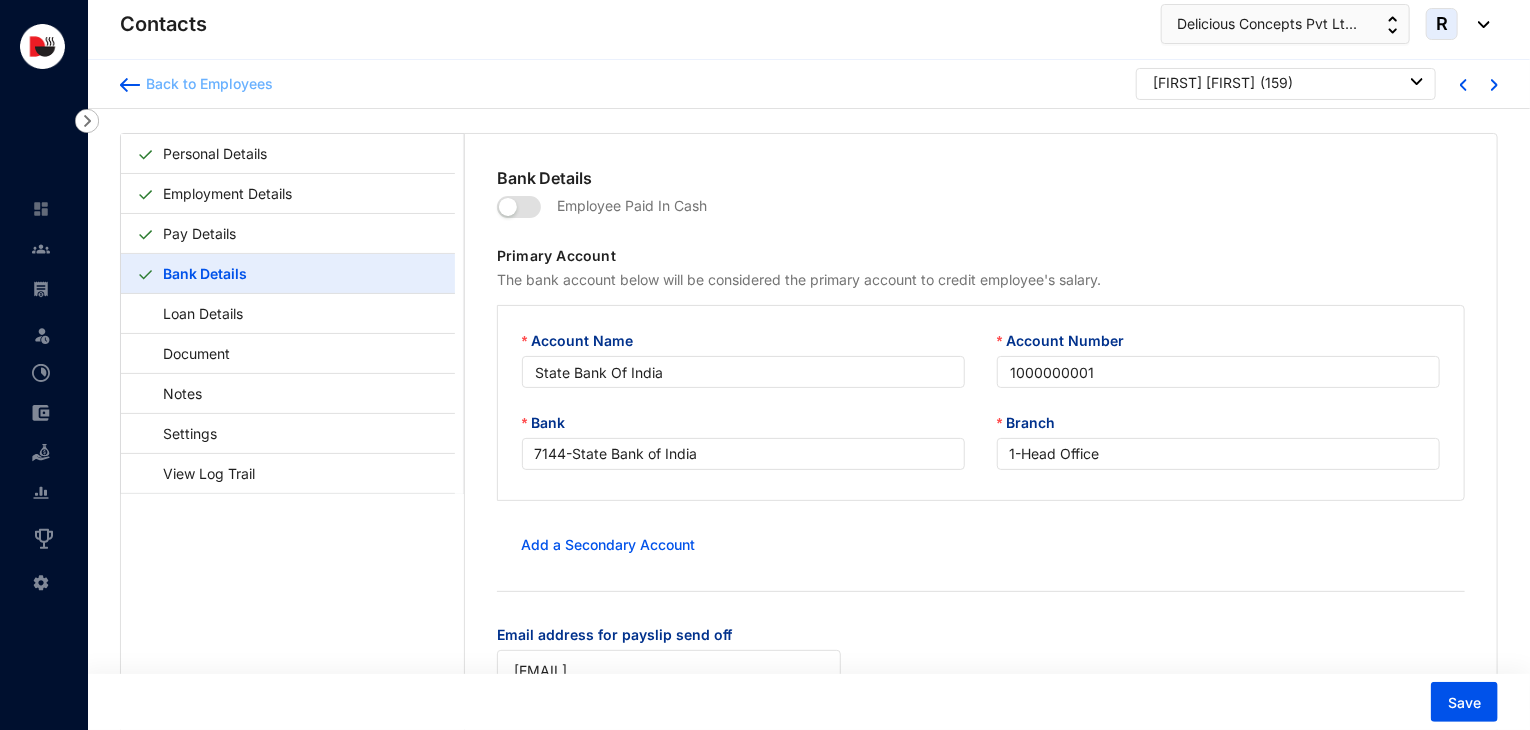 click on "Back to Employees" at bounding box center (206, 84) 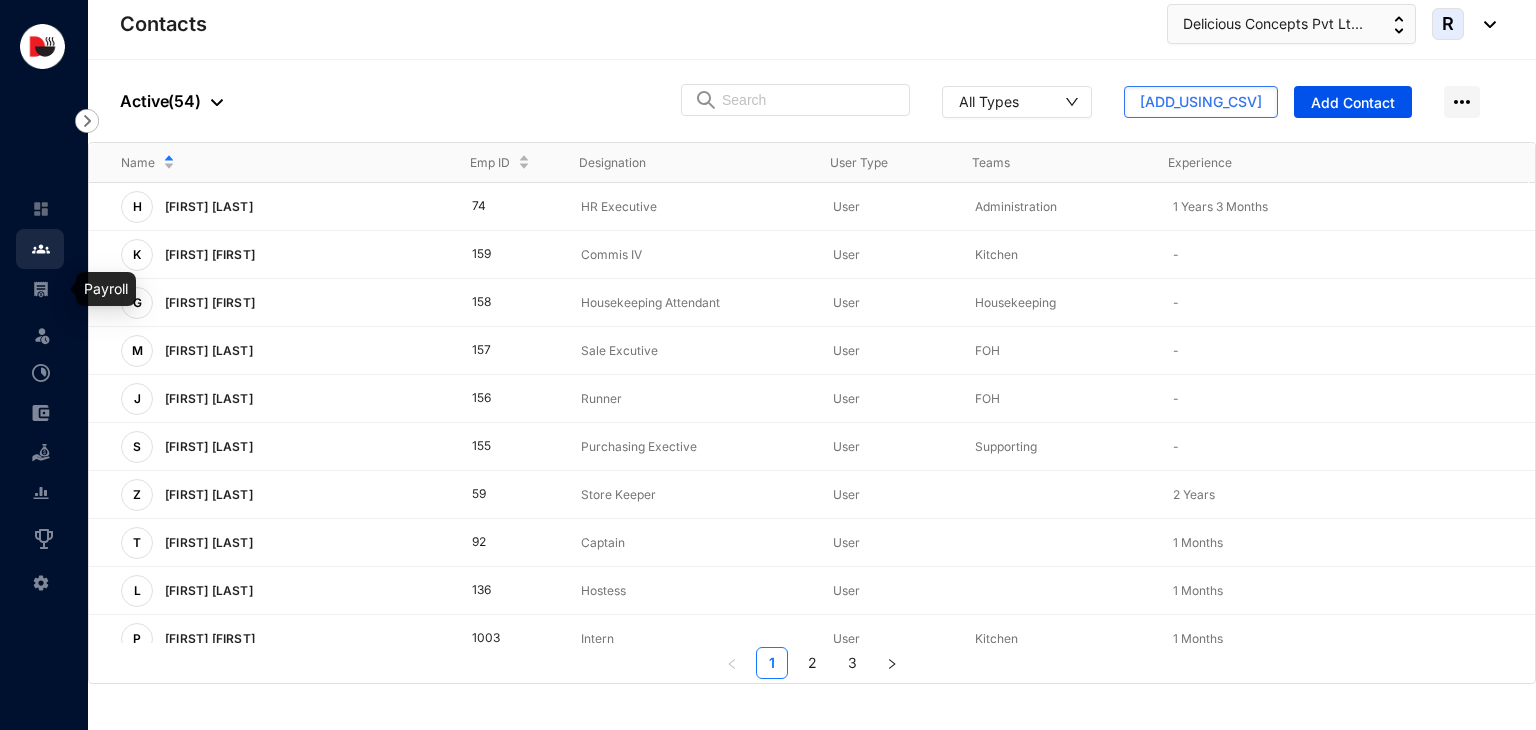 click at bounding box center [41, 289] 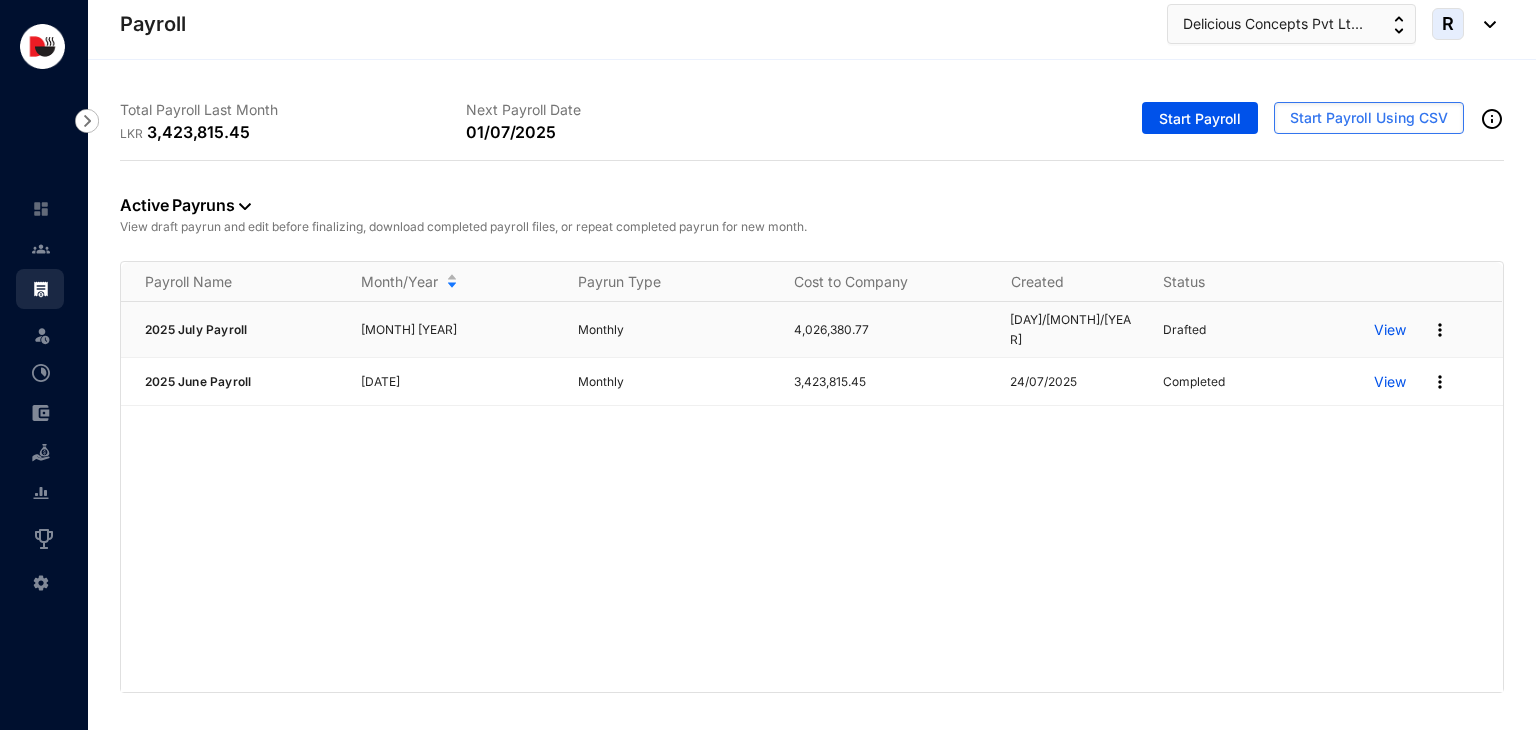 click on "View" at bounding box center (1390, 330) 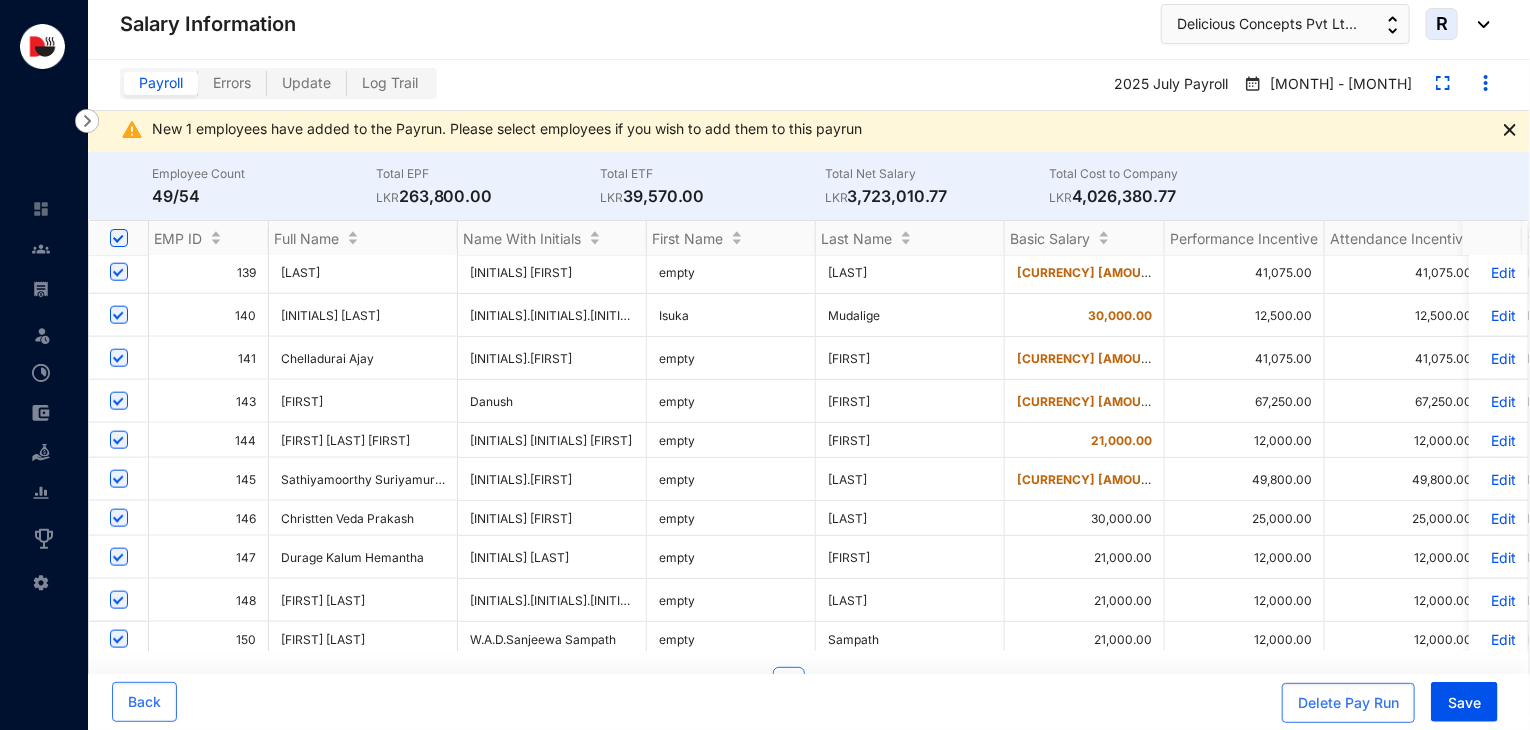 scroll, scrollTop: 1116, scrollLeft: 0, axis: vertical 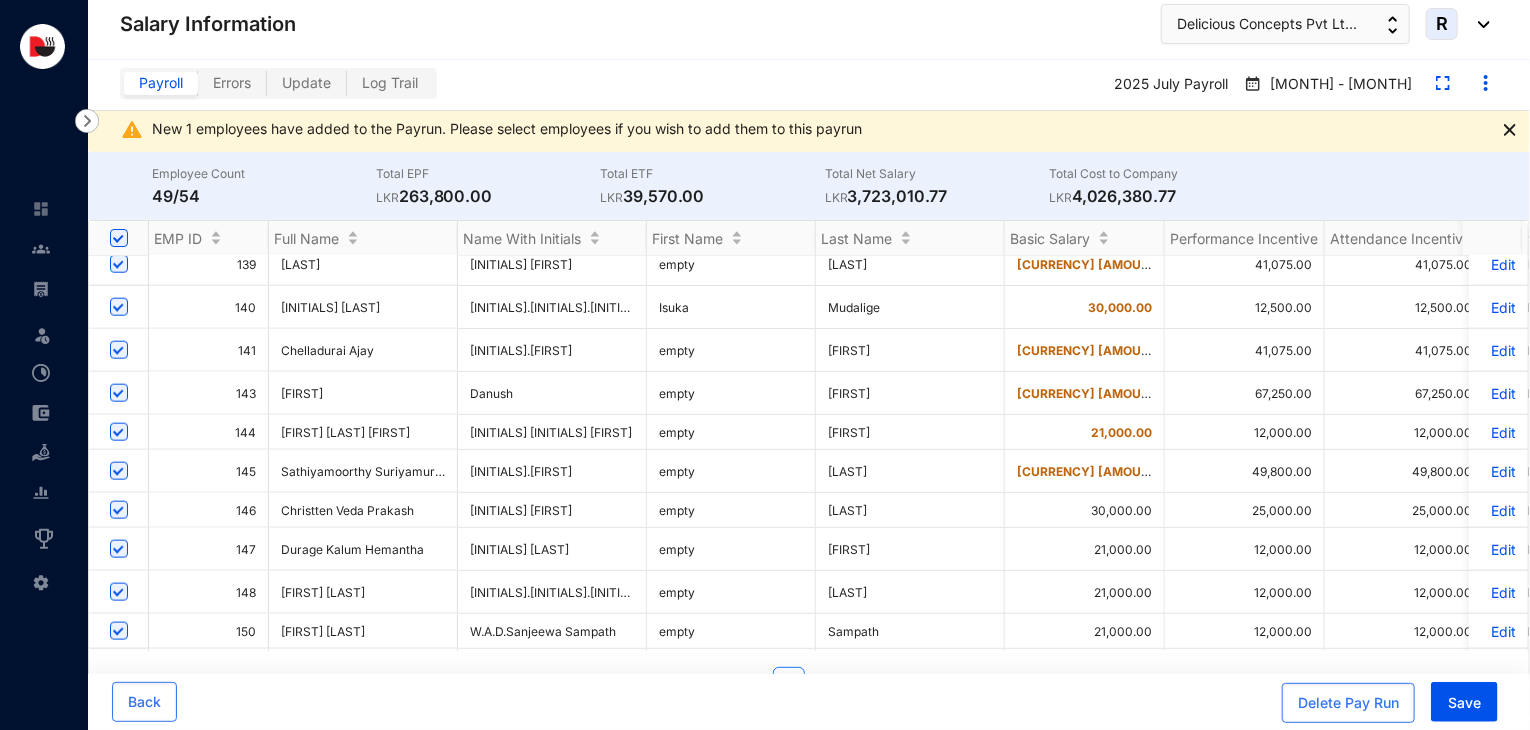click on "Edit" at bounding box center (1498, 549) 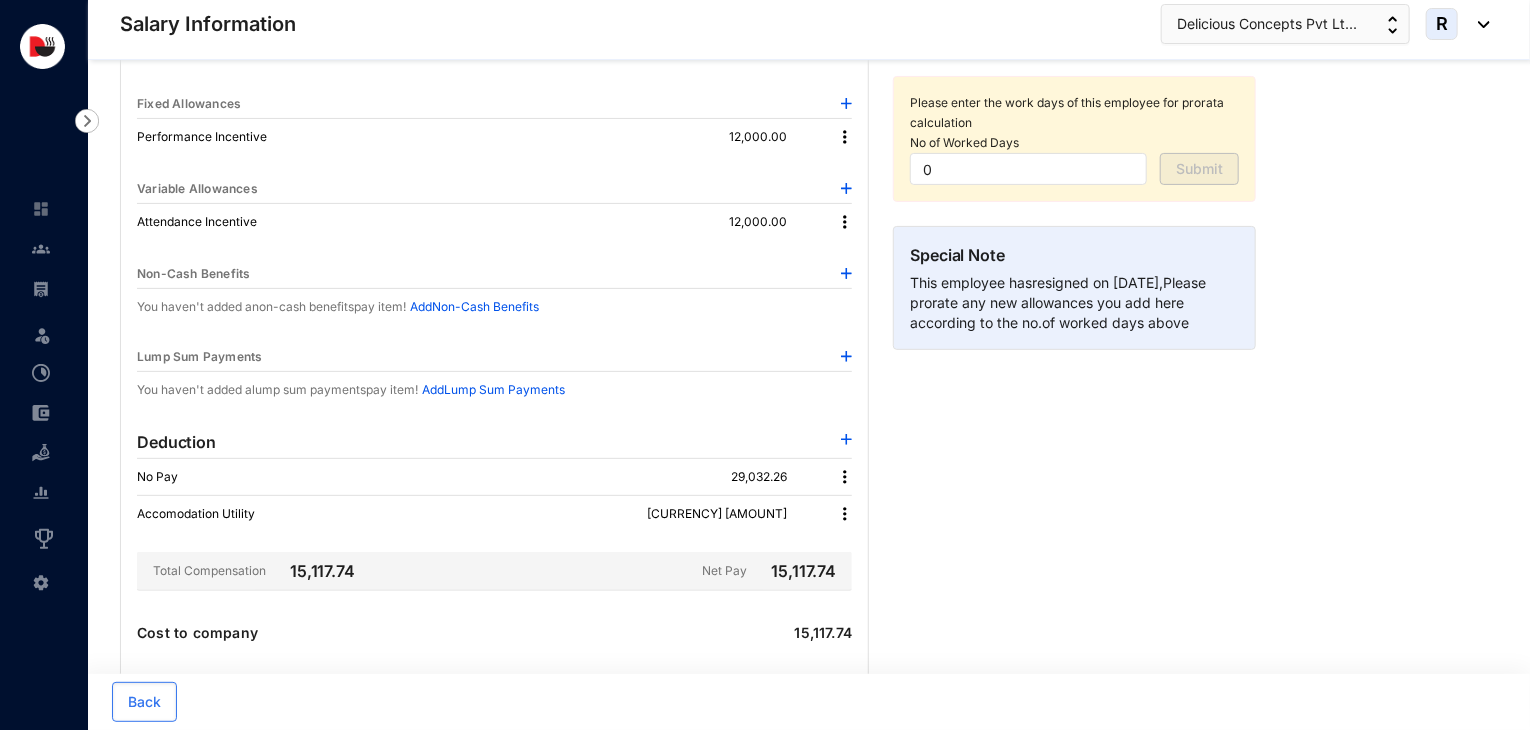 scroll, scrollTop: 196, scrollLeft: 0, axis: vertical 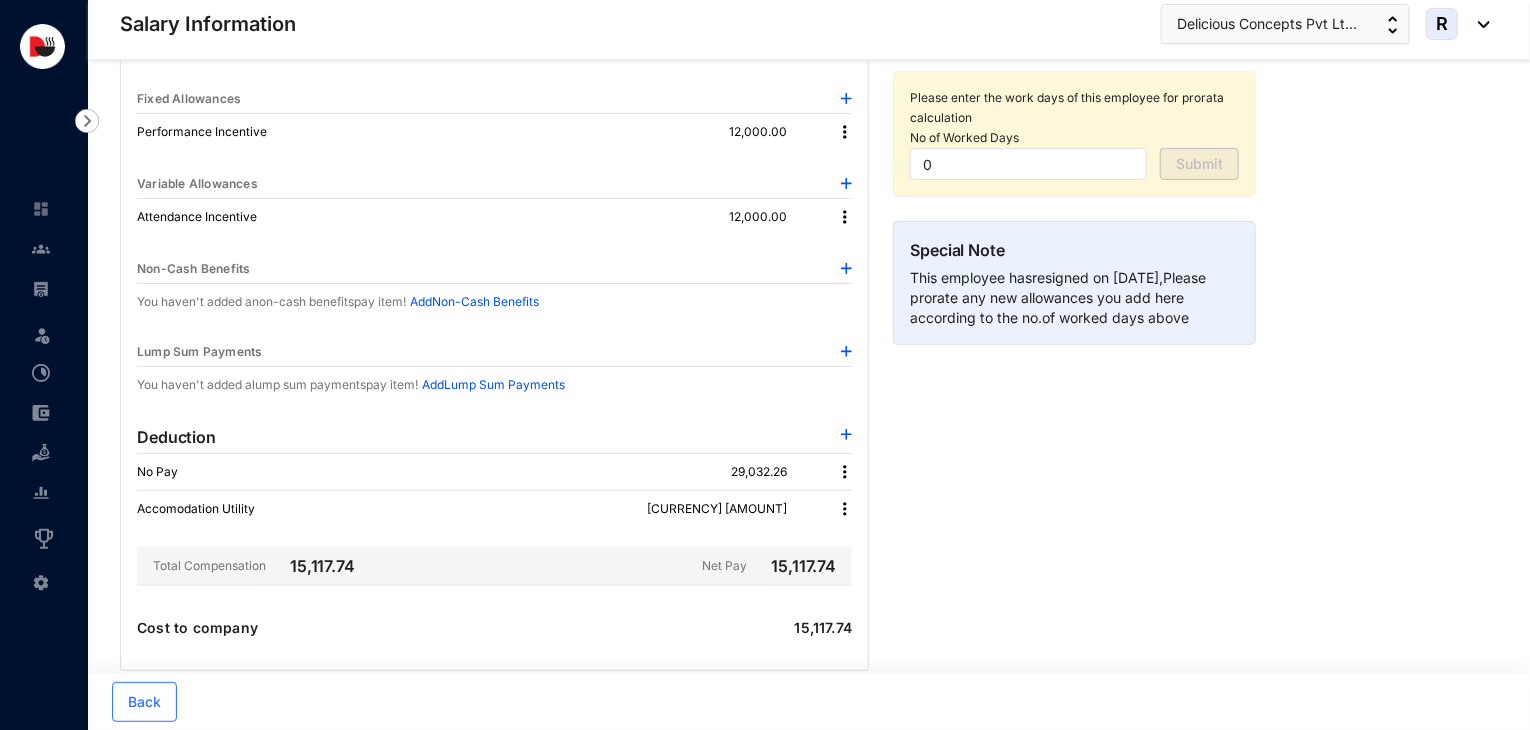 click at bounding box center (846, 434) 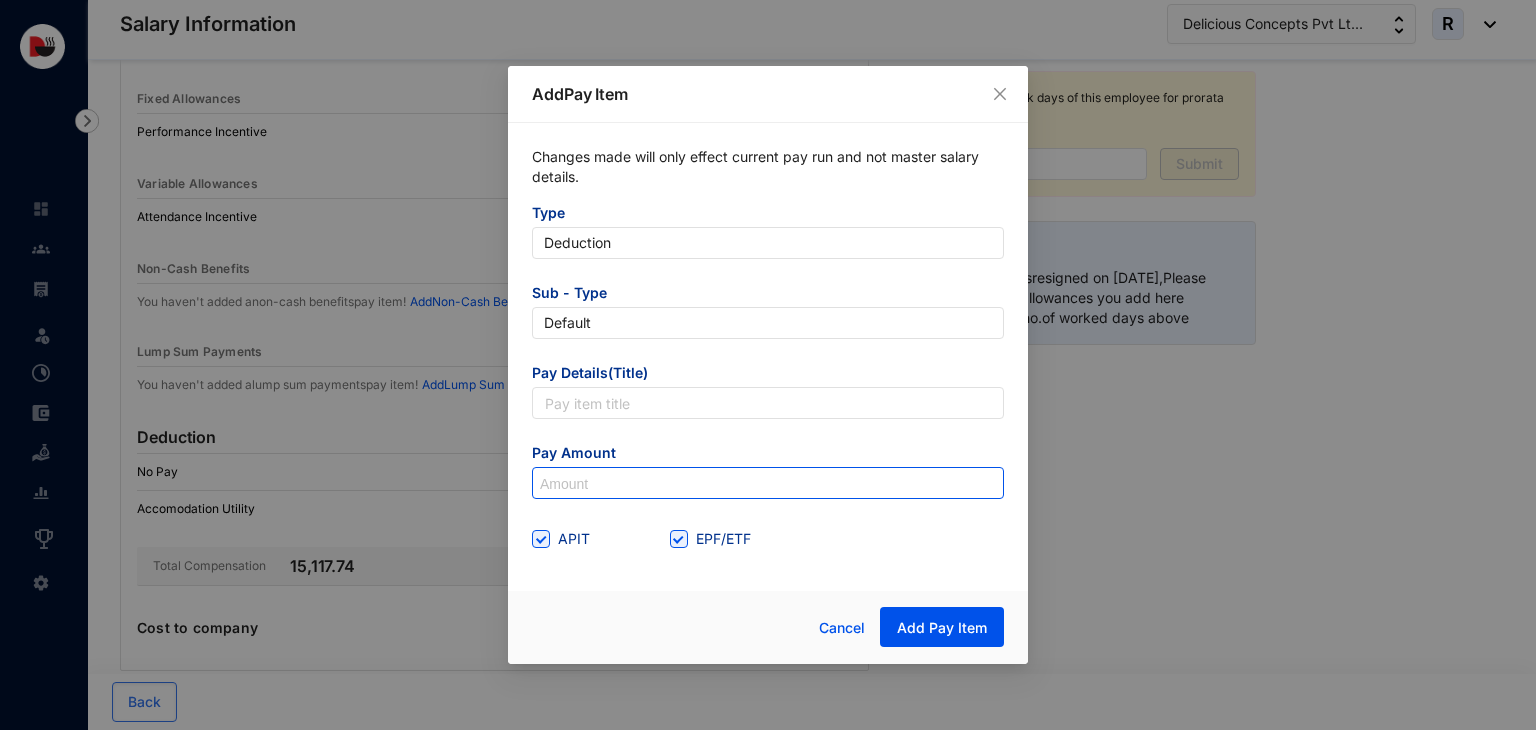 click at bounding box center [768, 484] 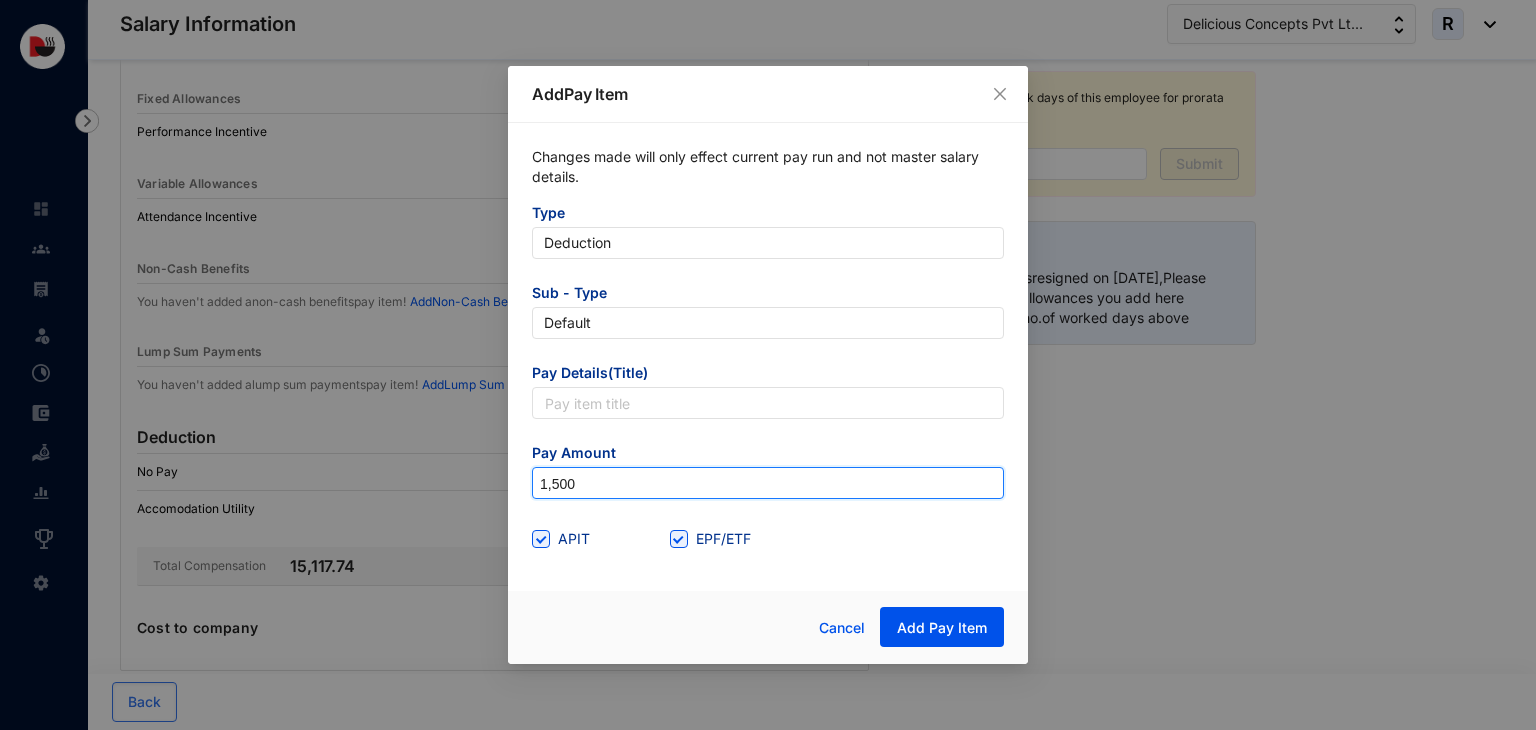type on "1,500" 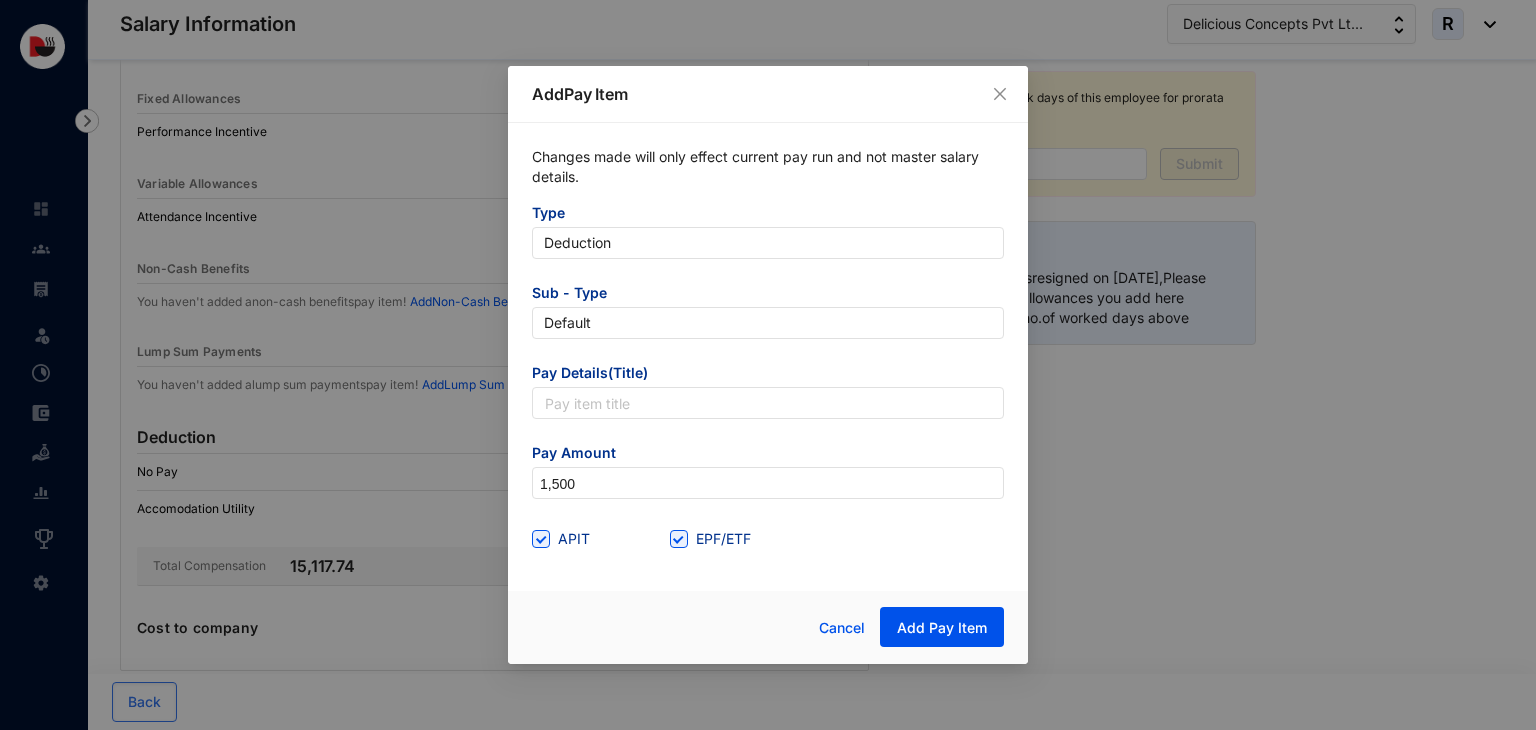 click on "EPF/ETF" at bounding box center (739, 539) 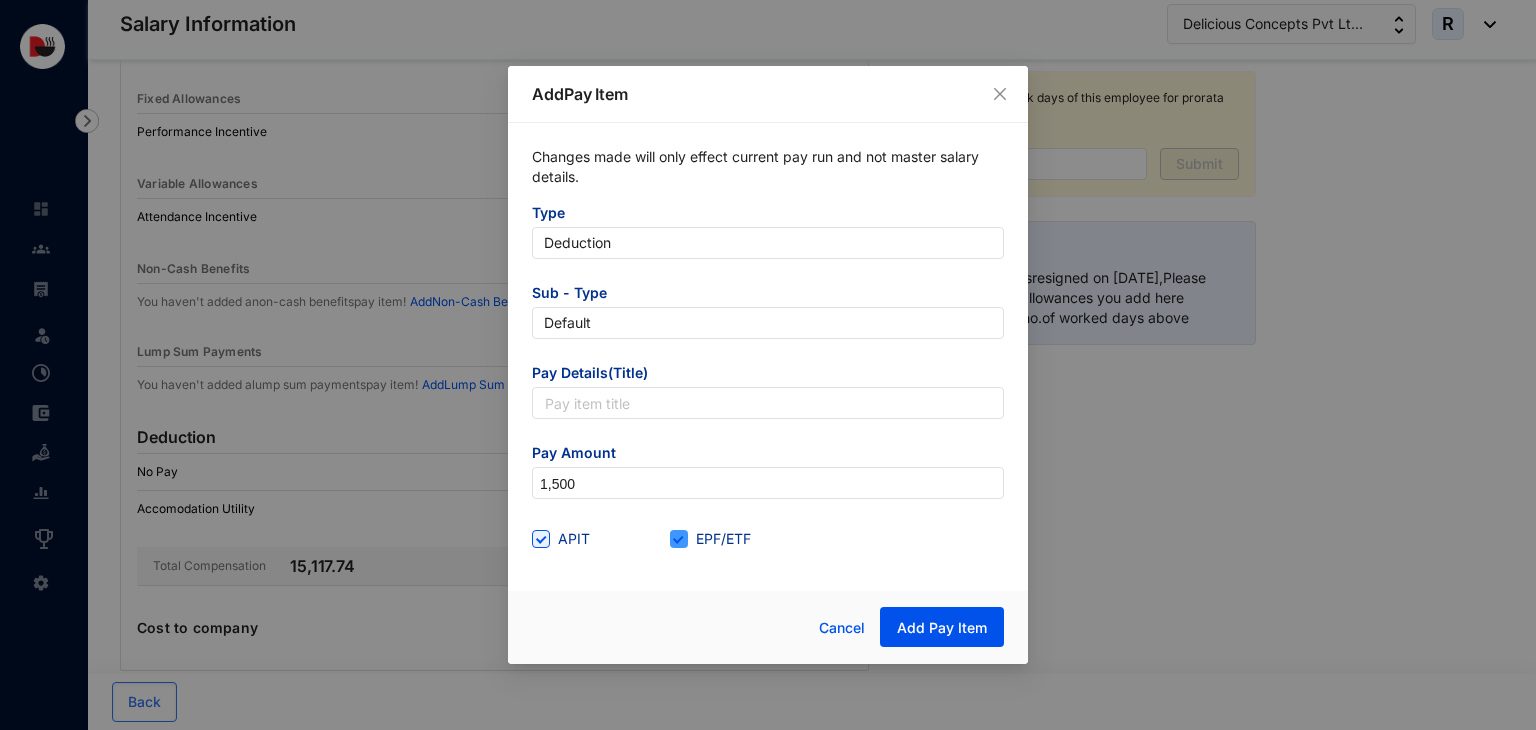 click on "EPF/ETF" at bounding box center (677, 537) 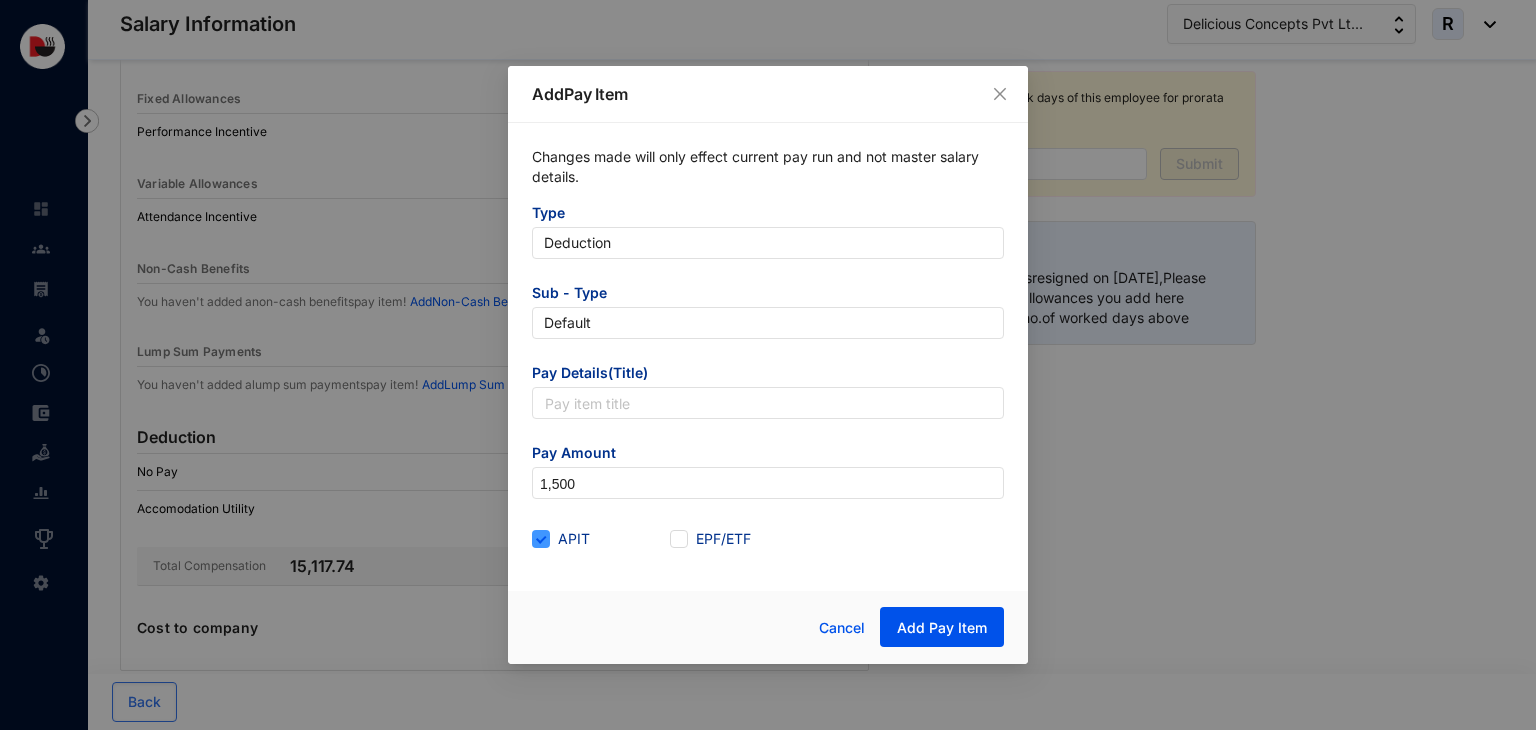 click on "APIT" at bounding box center (574, 539) 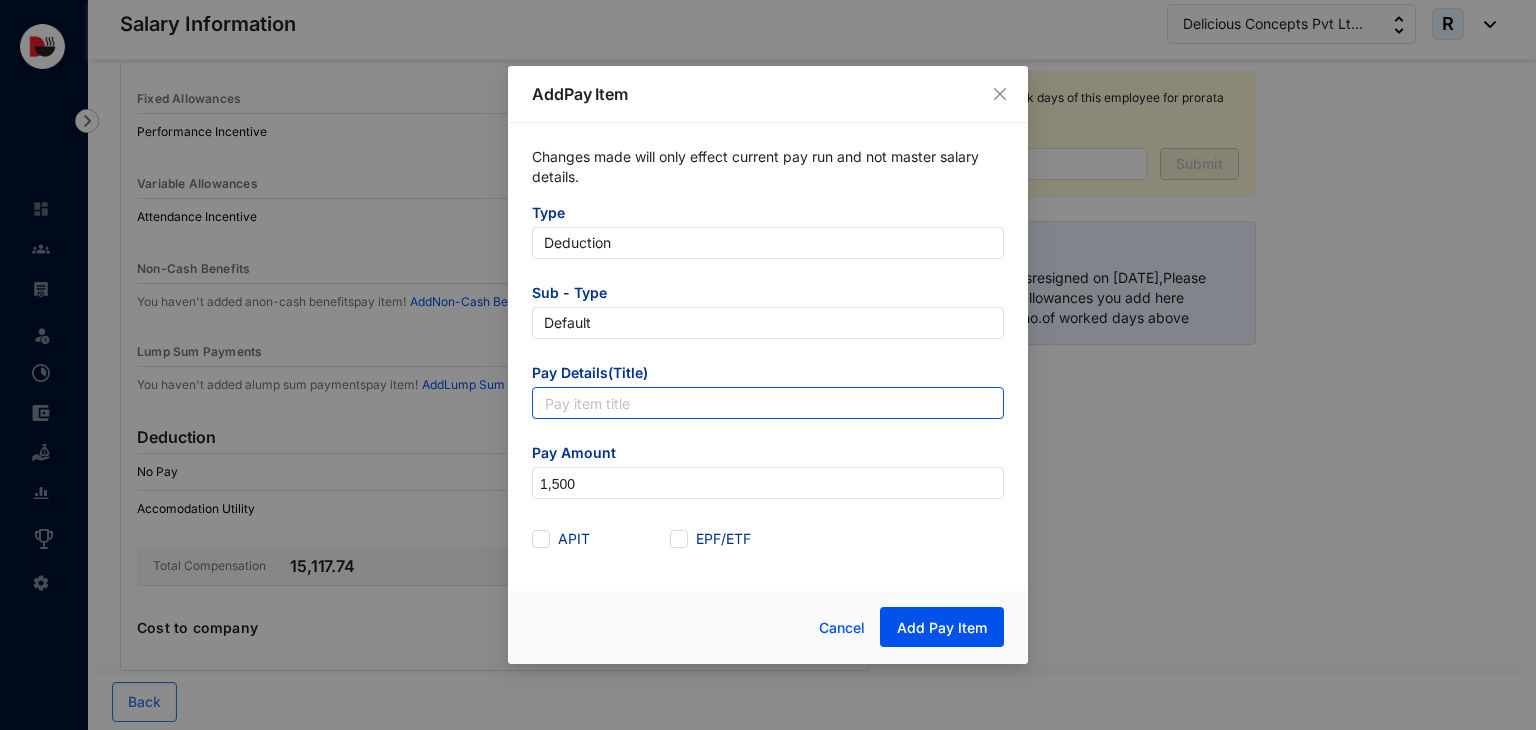 click at bounding box center (768, 403) 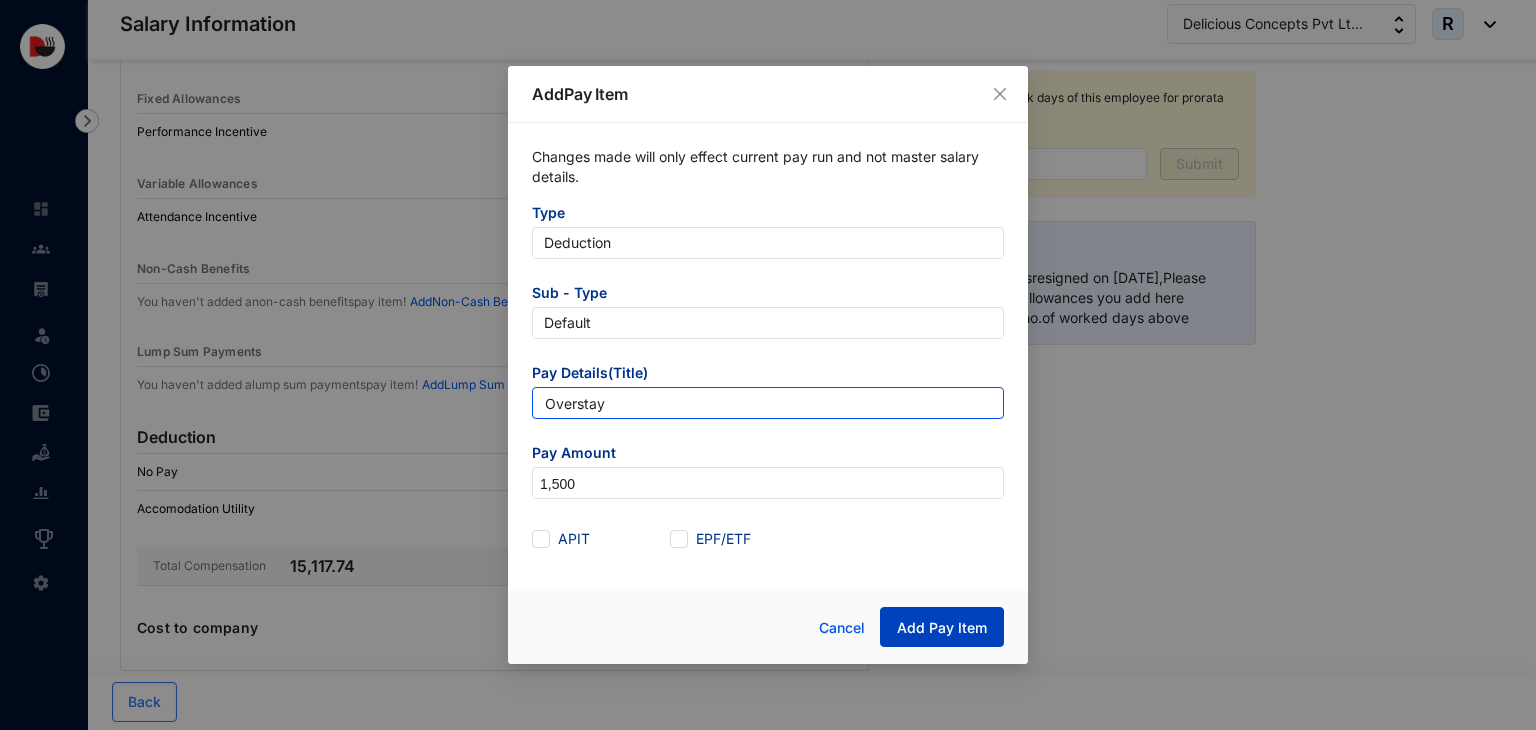 type on "Overstay" 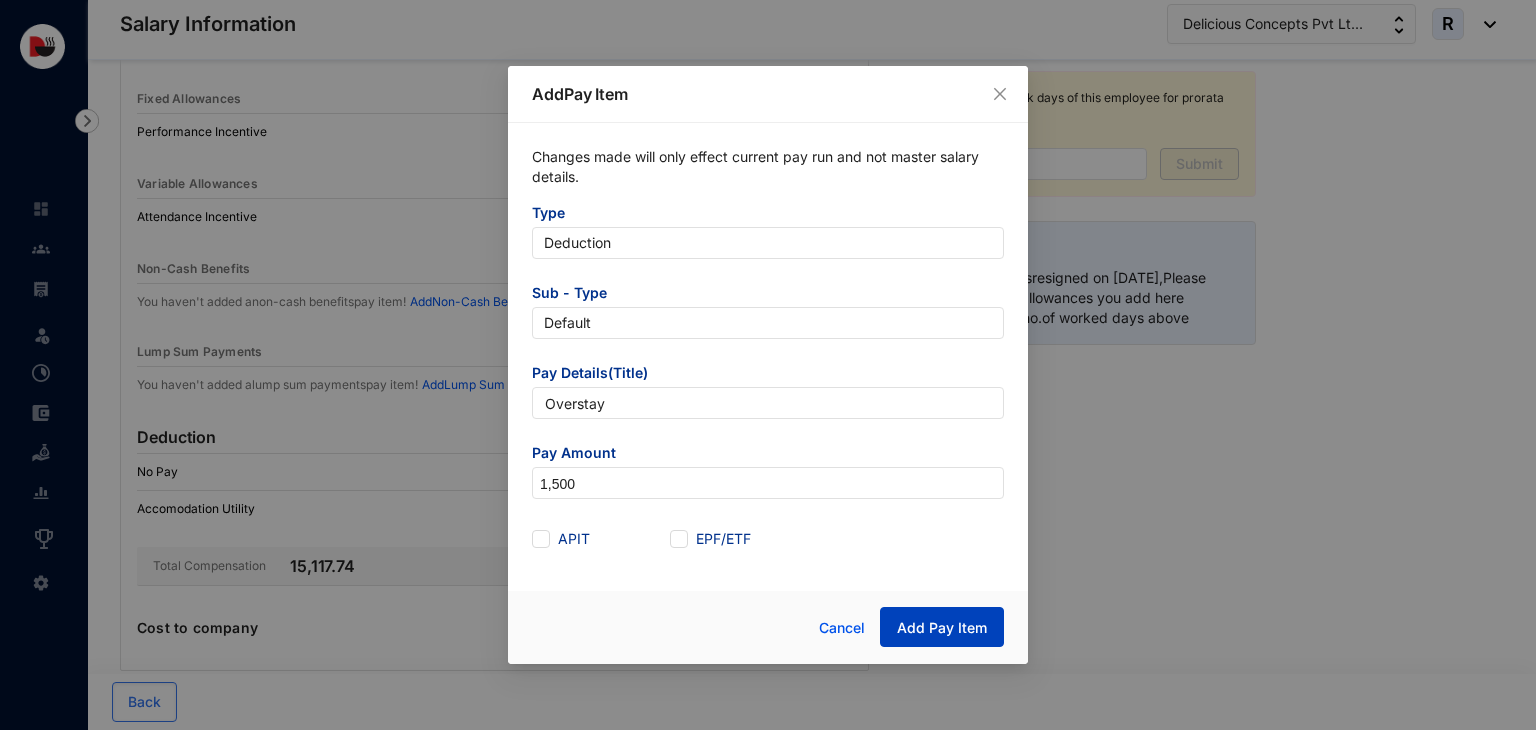 click on "Add Pay Item" at bounding box center (942, 628) 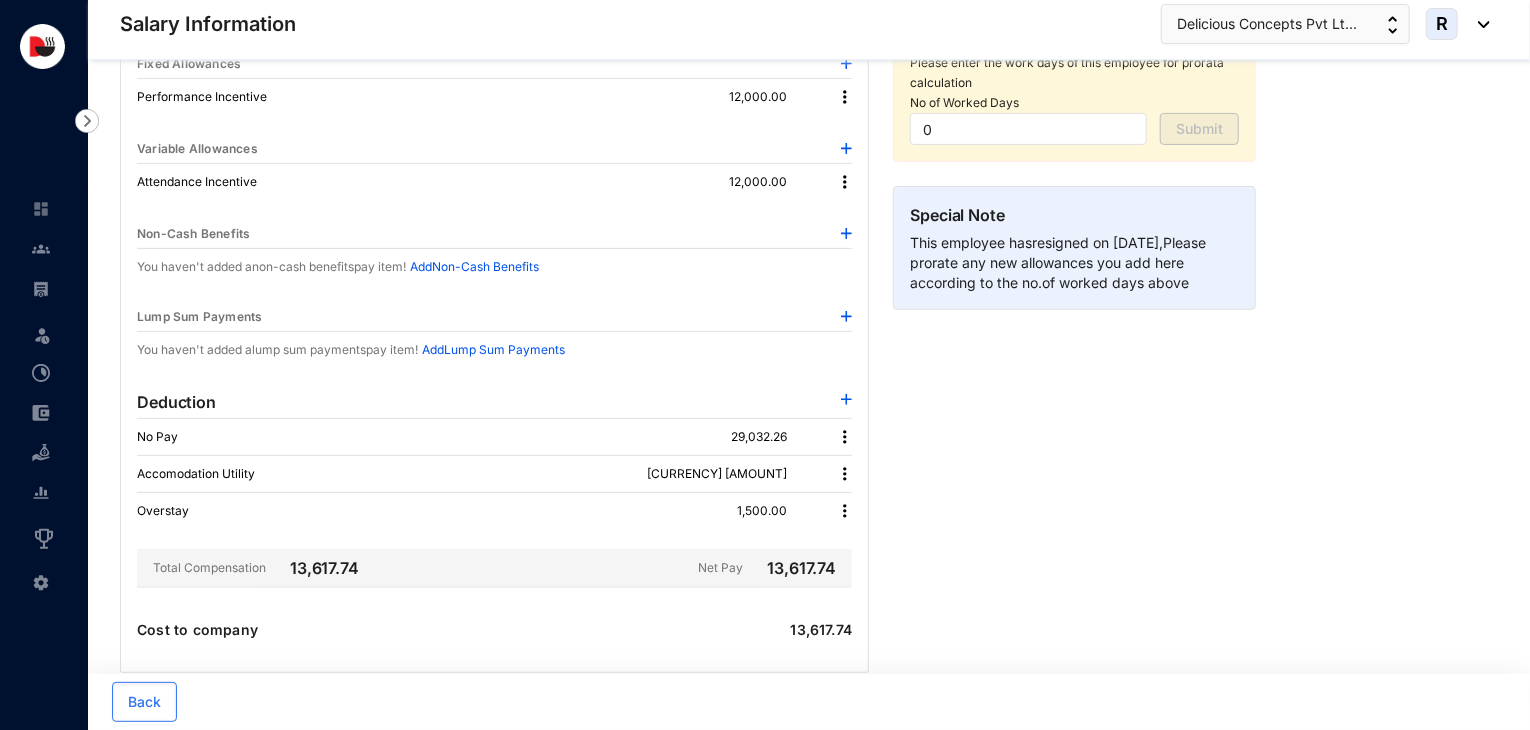 scroll, scrollTop: 230, scrollLeft: 0, axis: vertical 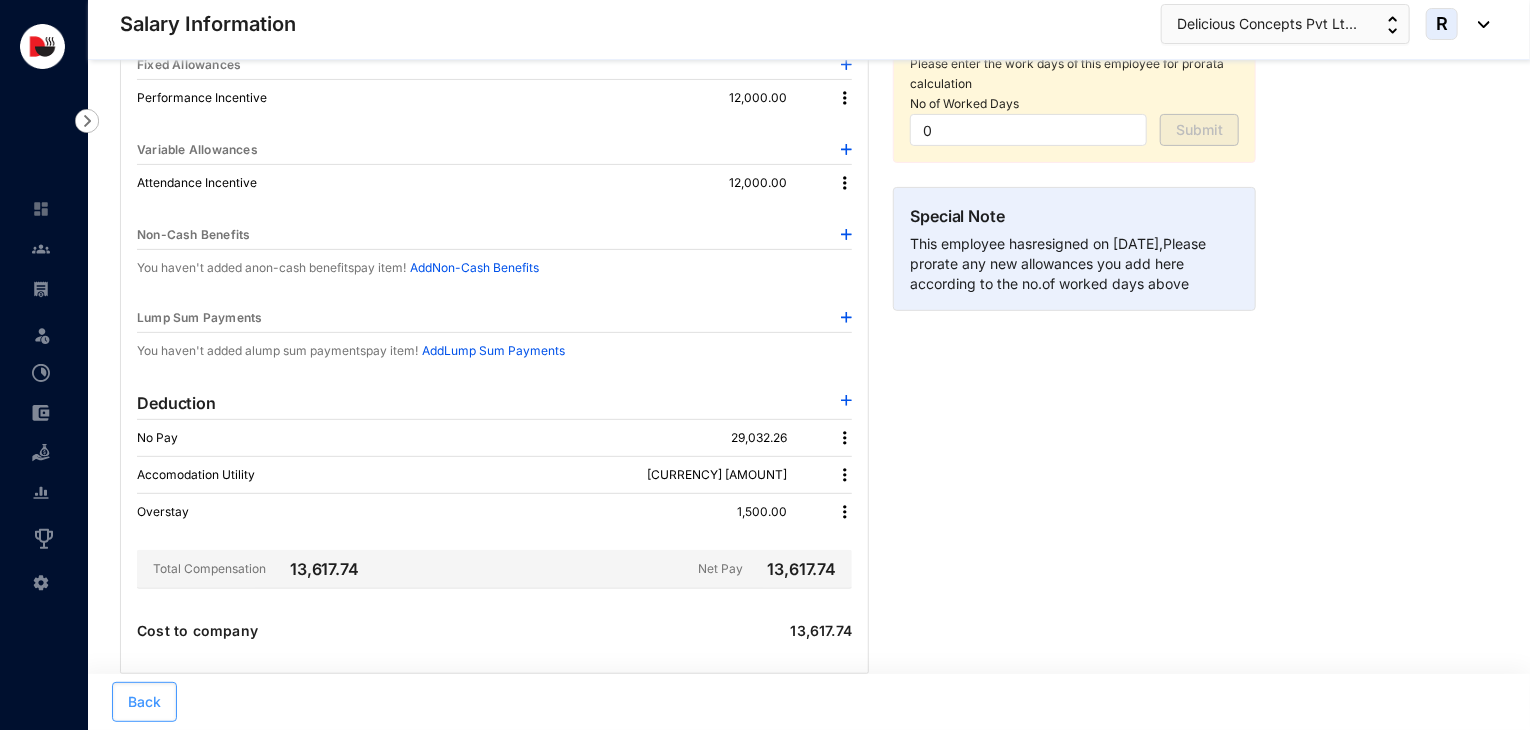 click on "Back" at bounding box center (144, 702) 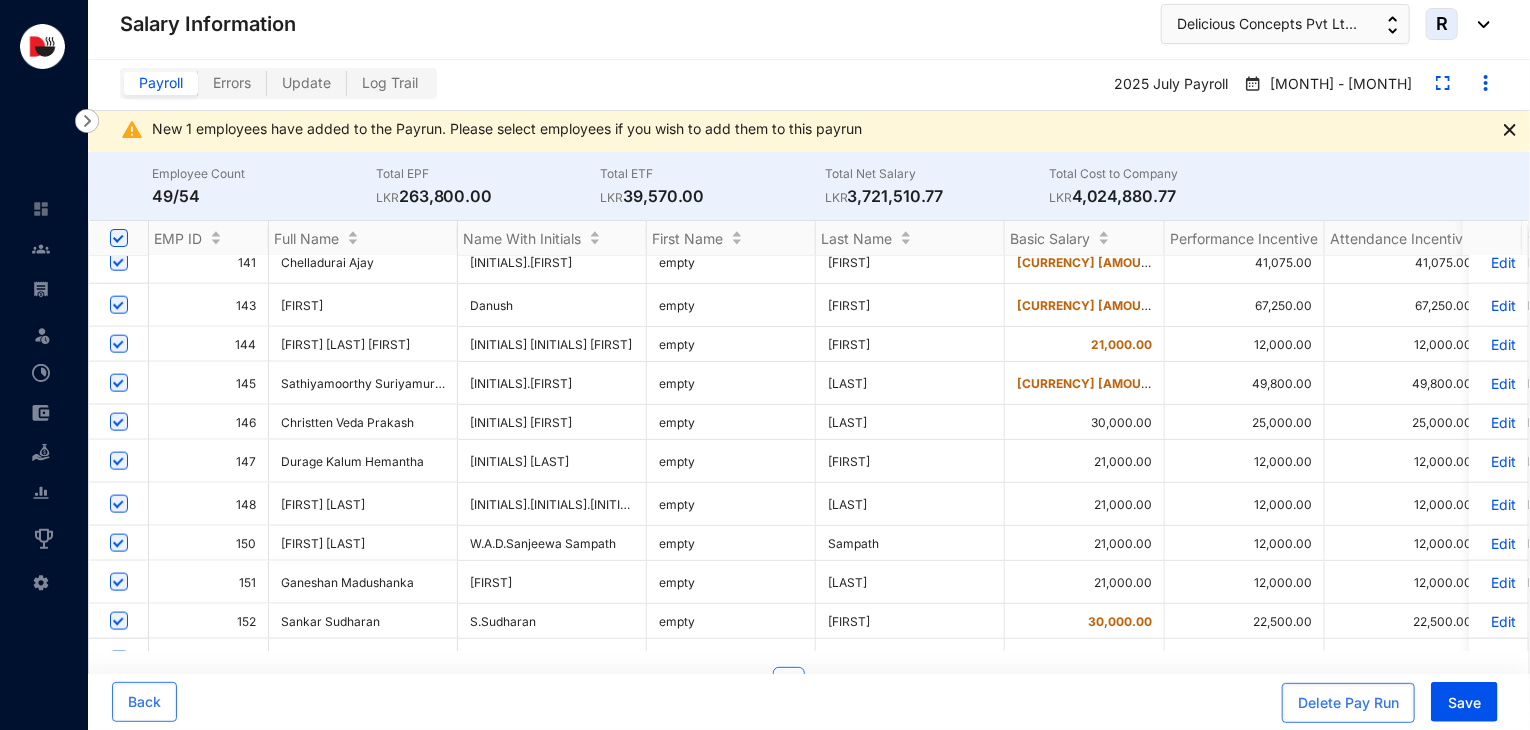 scroll, scrollTop: 1204, scrollLeft: 0, axis: vertical 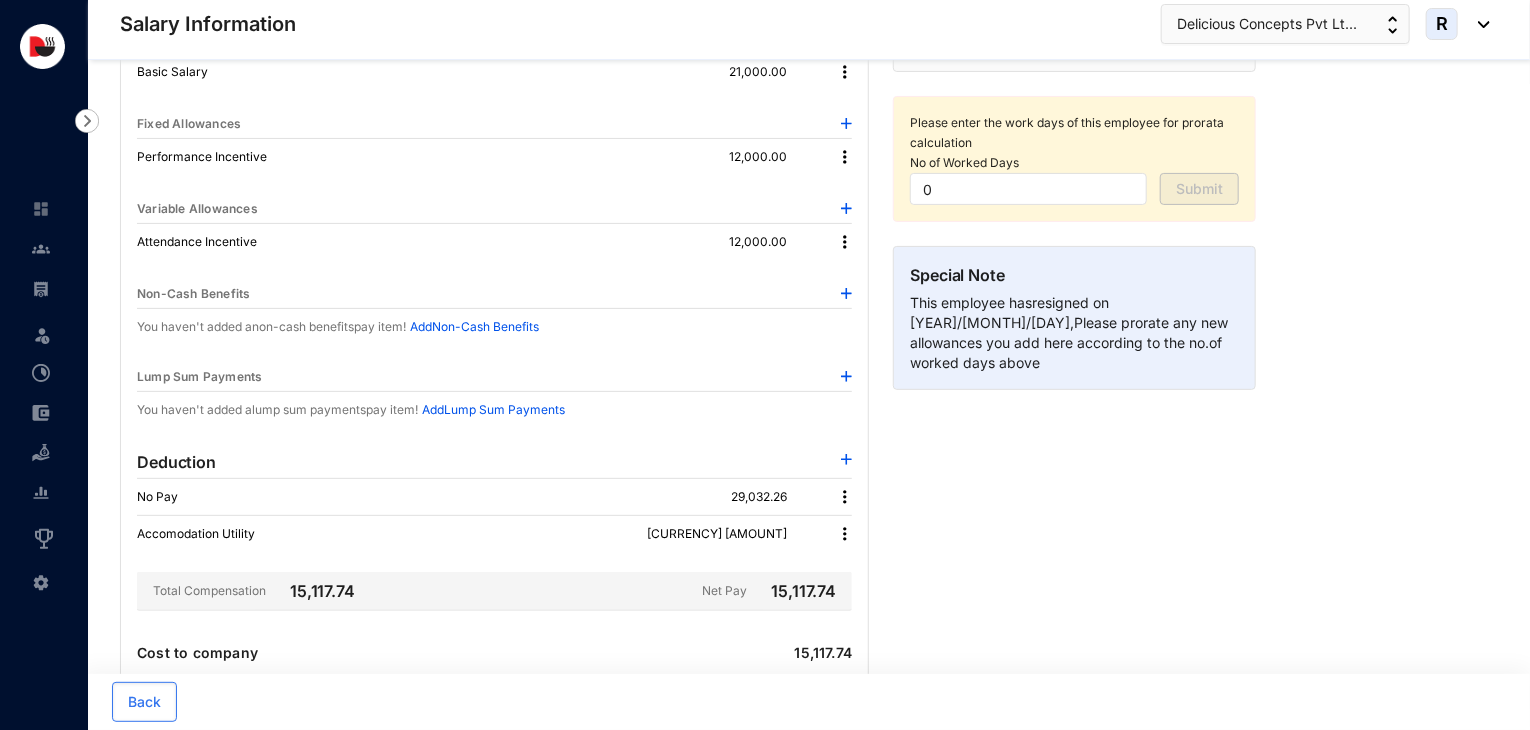 click at bounding box center (846, 459) 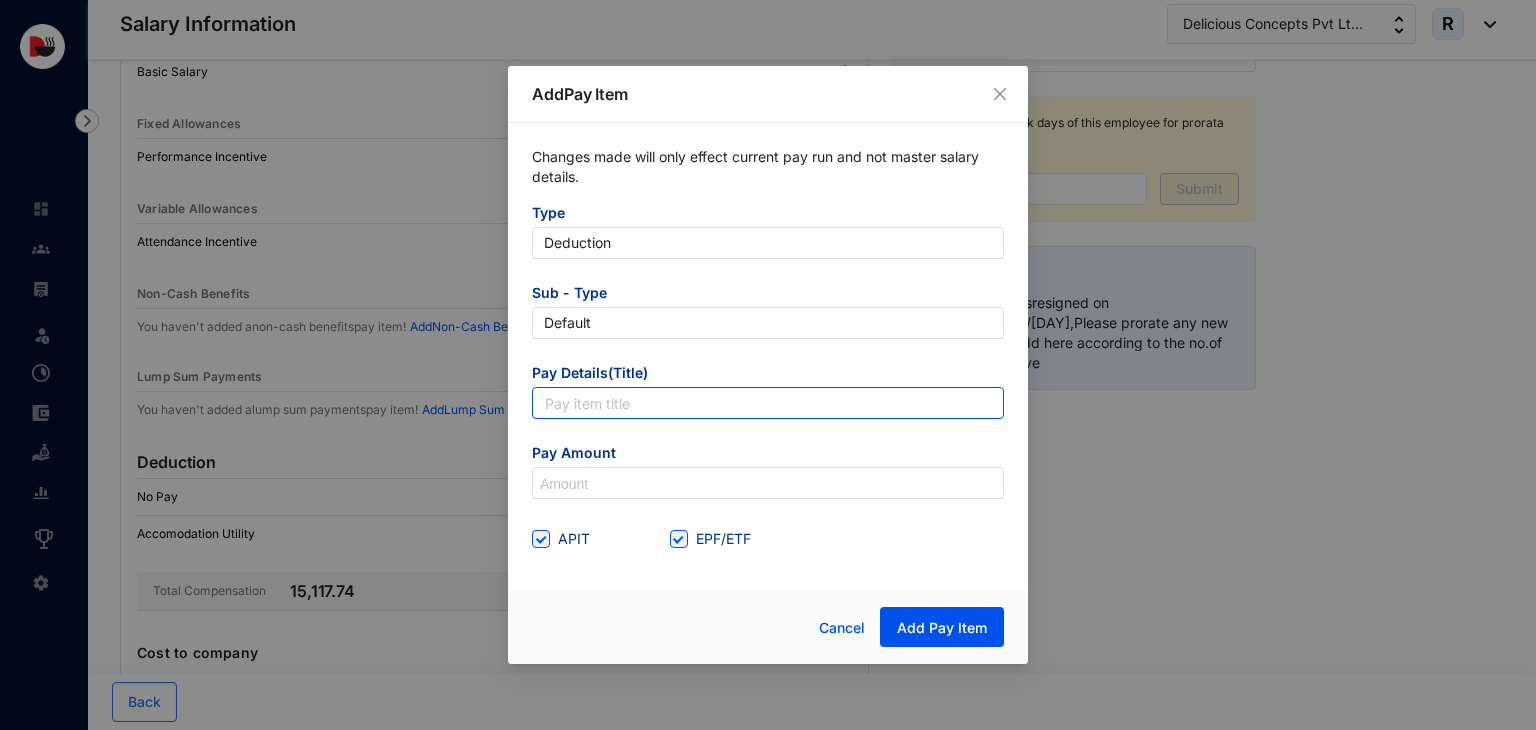 click at bounding box center (768, 403) 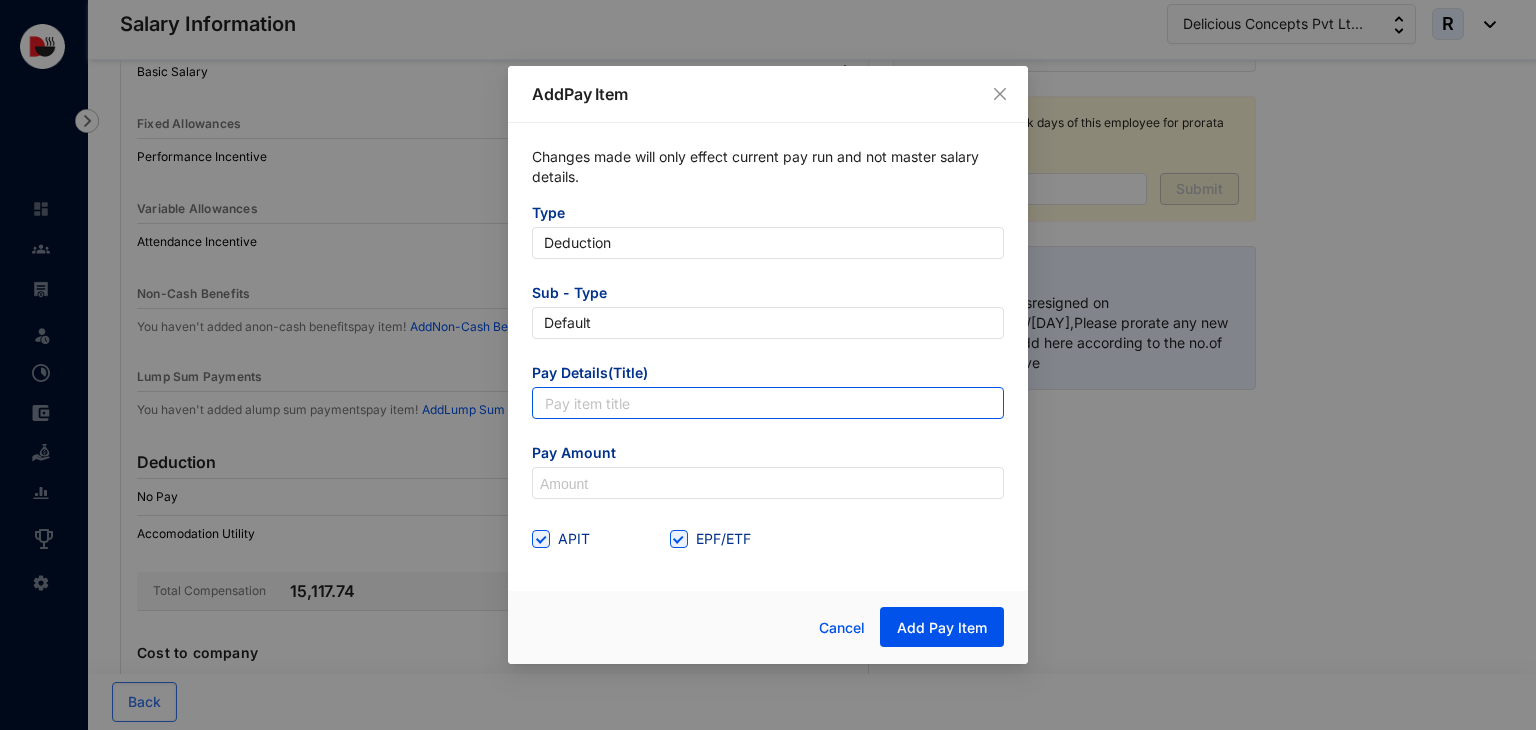 type on "Overstay" 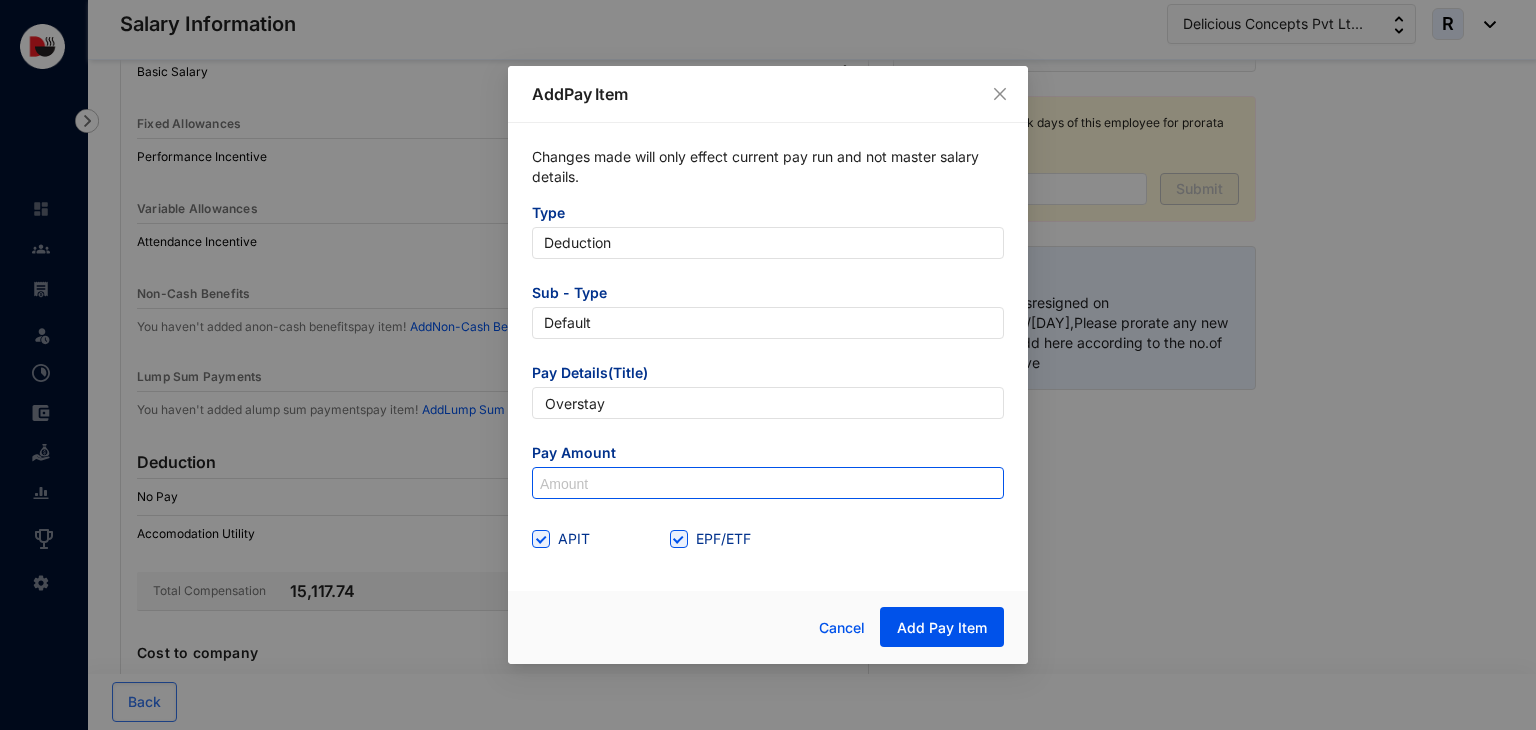 click at bounding box center (768, 484) 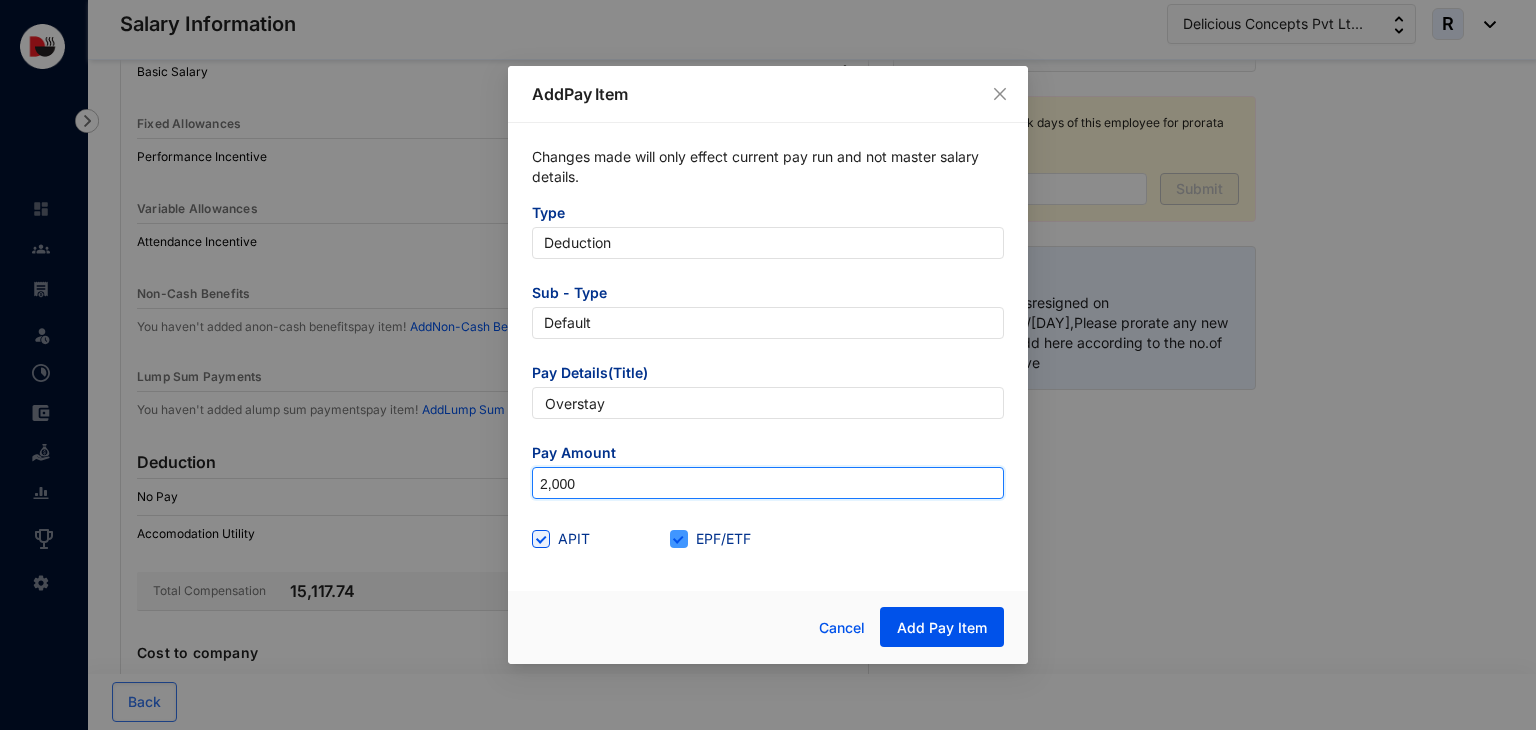 type on "2,000" 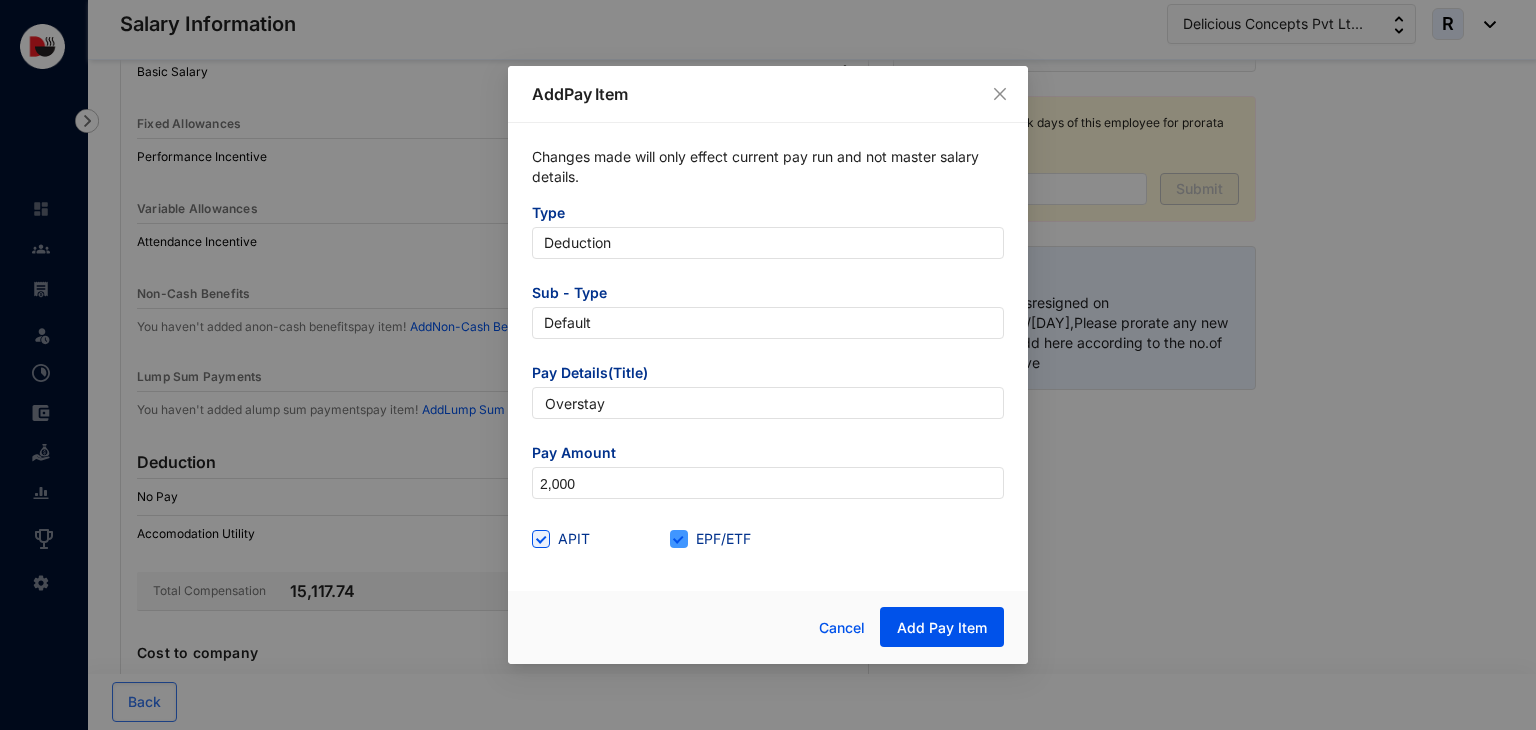 click on "EPF/ETF" at bounding box center (723, 539) 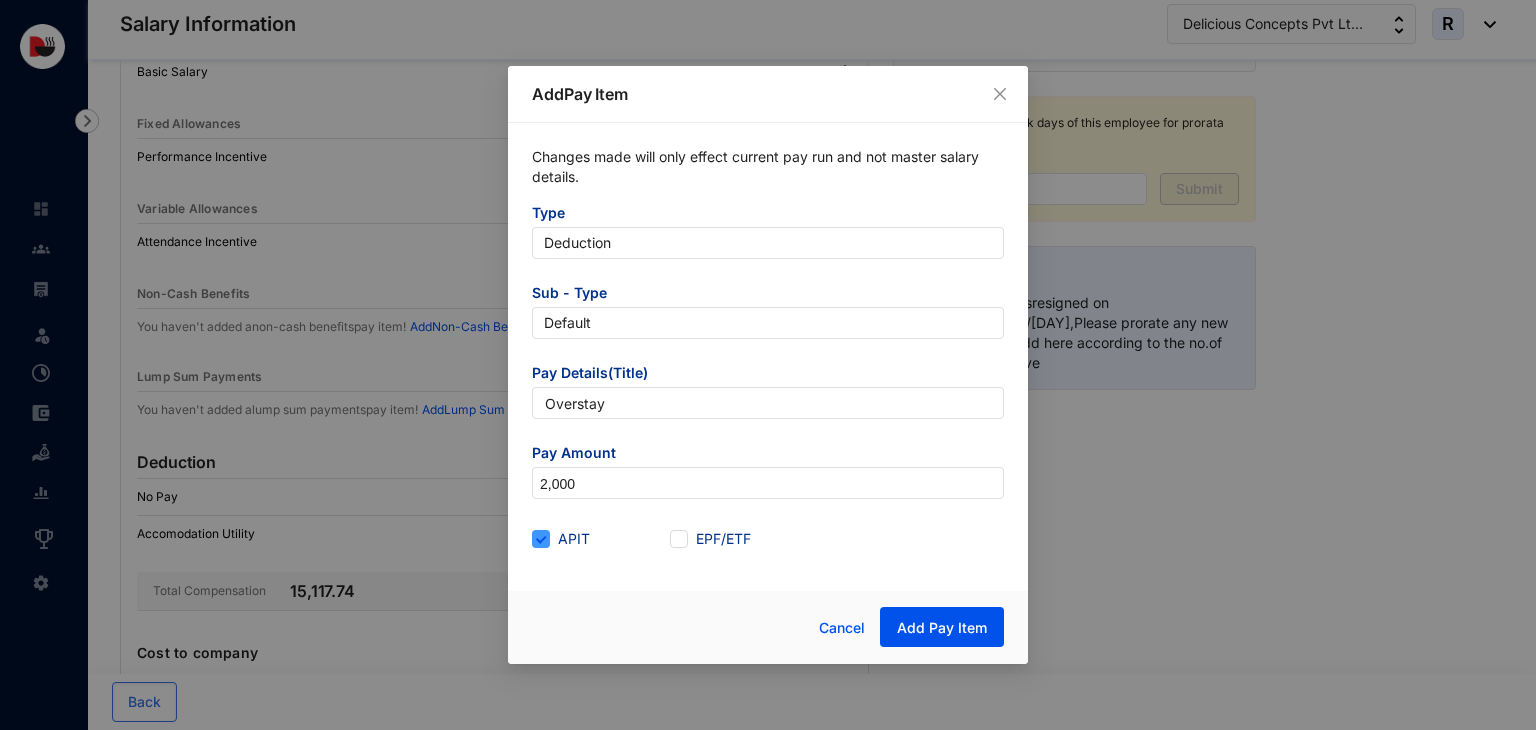 click on "APIT" at bounding box center [574, 539] 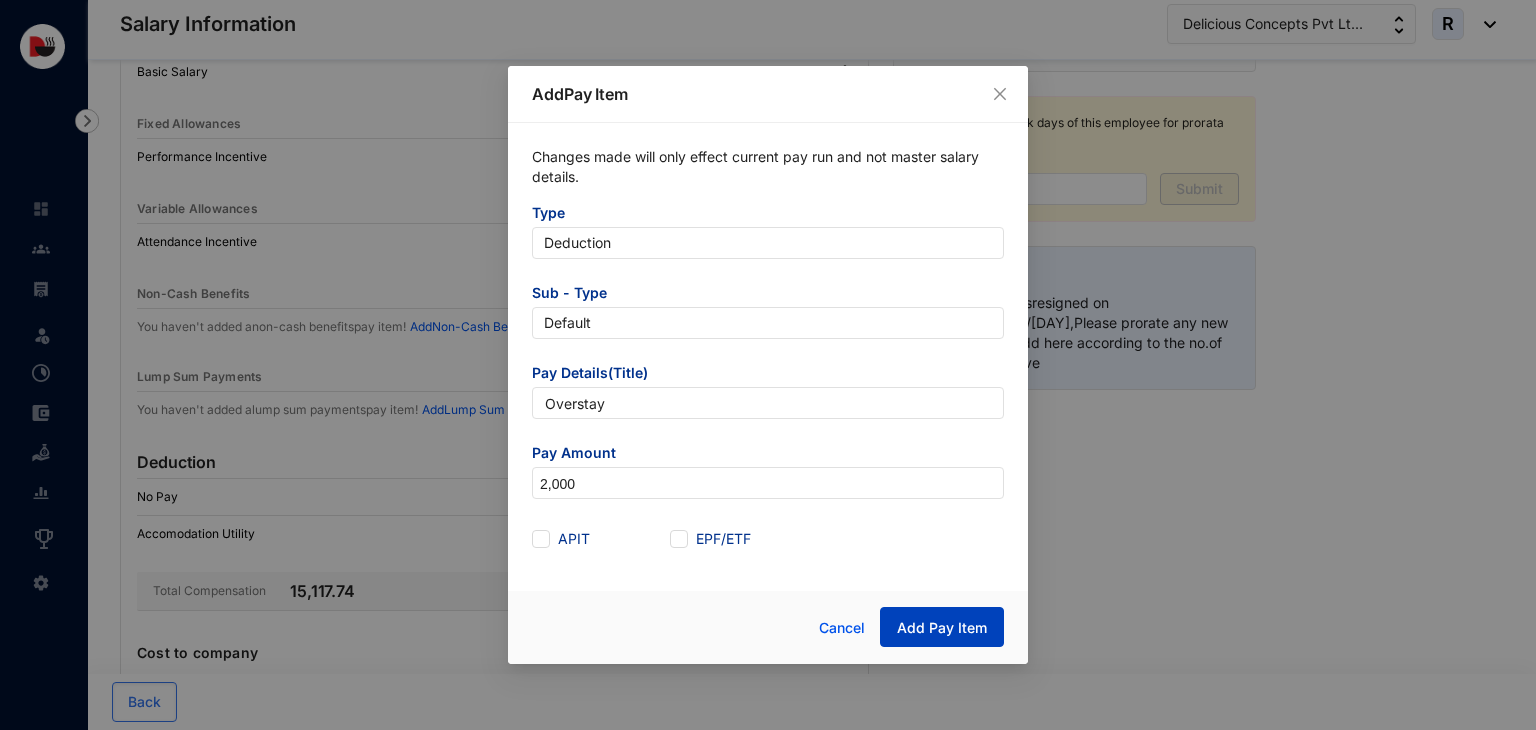 click on "Add Pay Item" at bounding box center (942, 628) 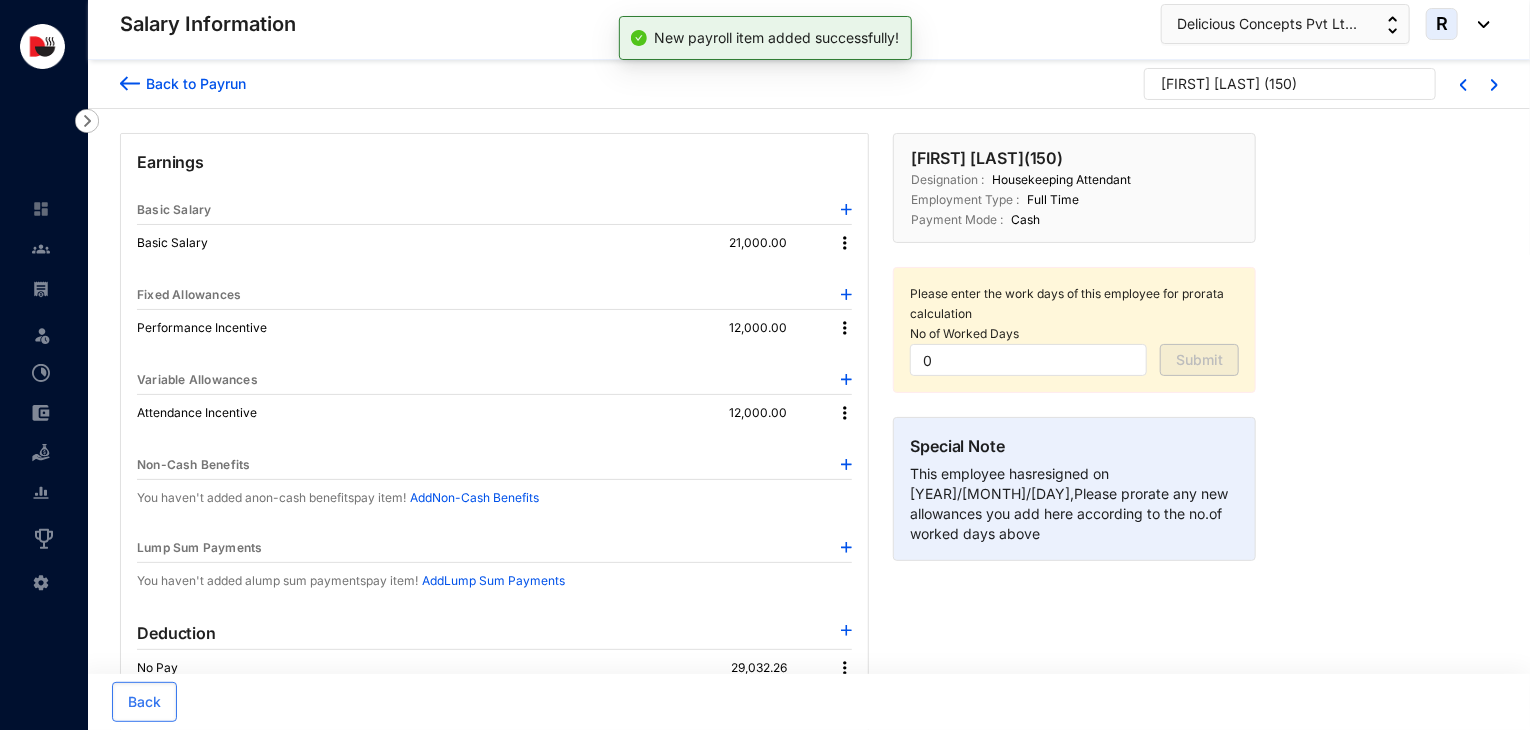scroll, scrollTop: 266, scrollLeft: 0, axis: vertical 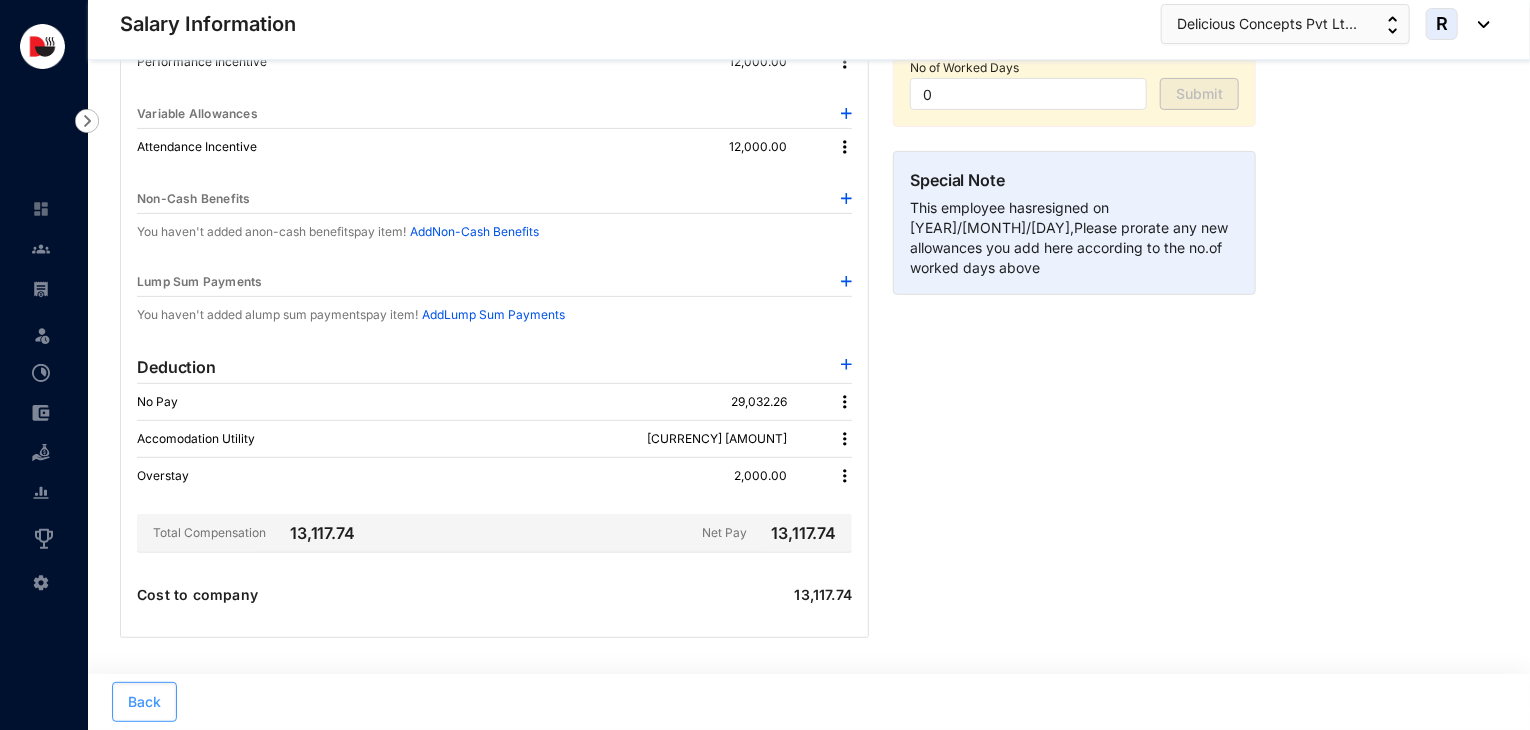 click on "Back" at bounding box center [144, 702] 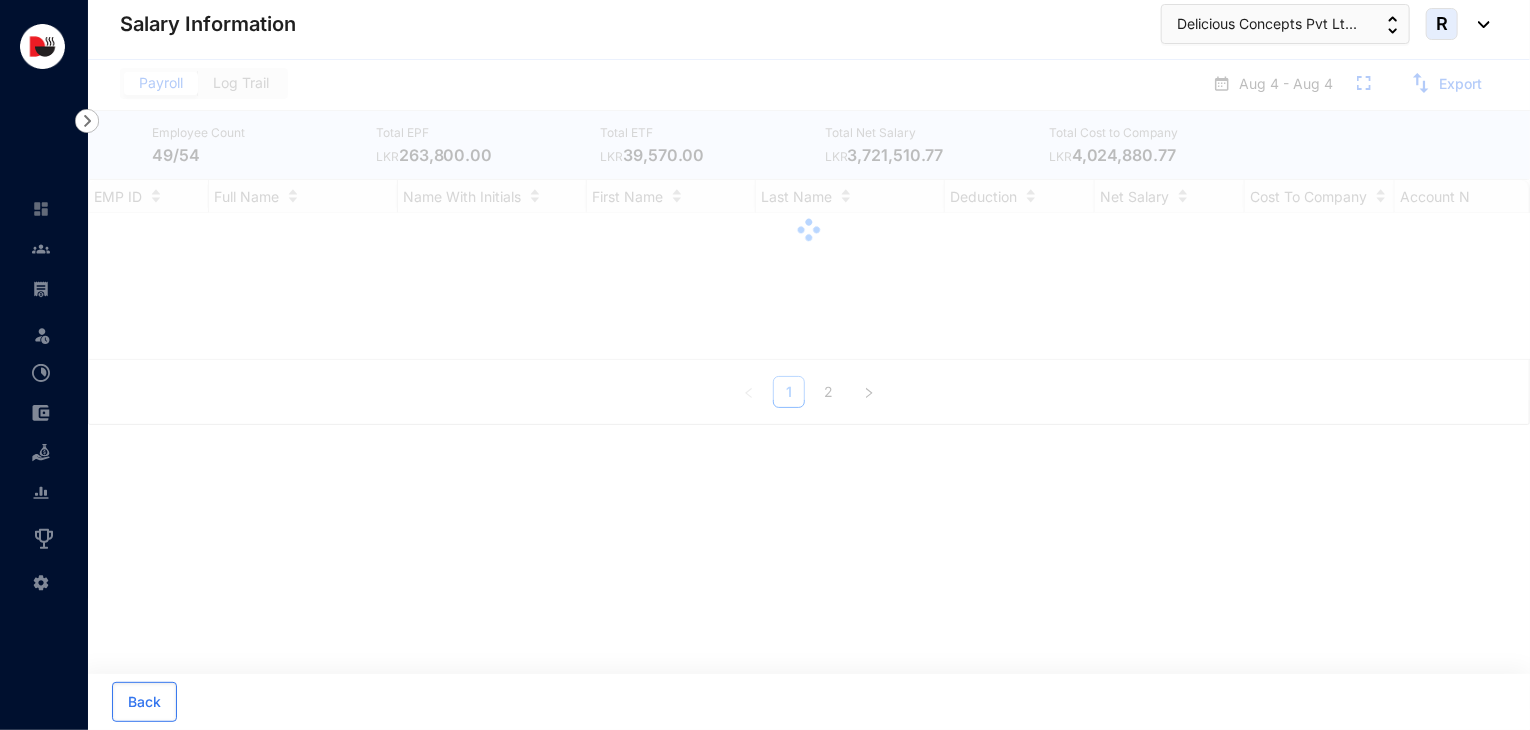 scroll, scrollTop: 0, scrollLeft: 0, axis: both 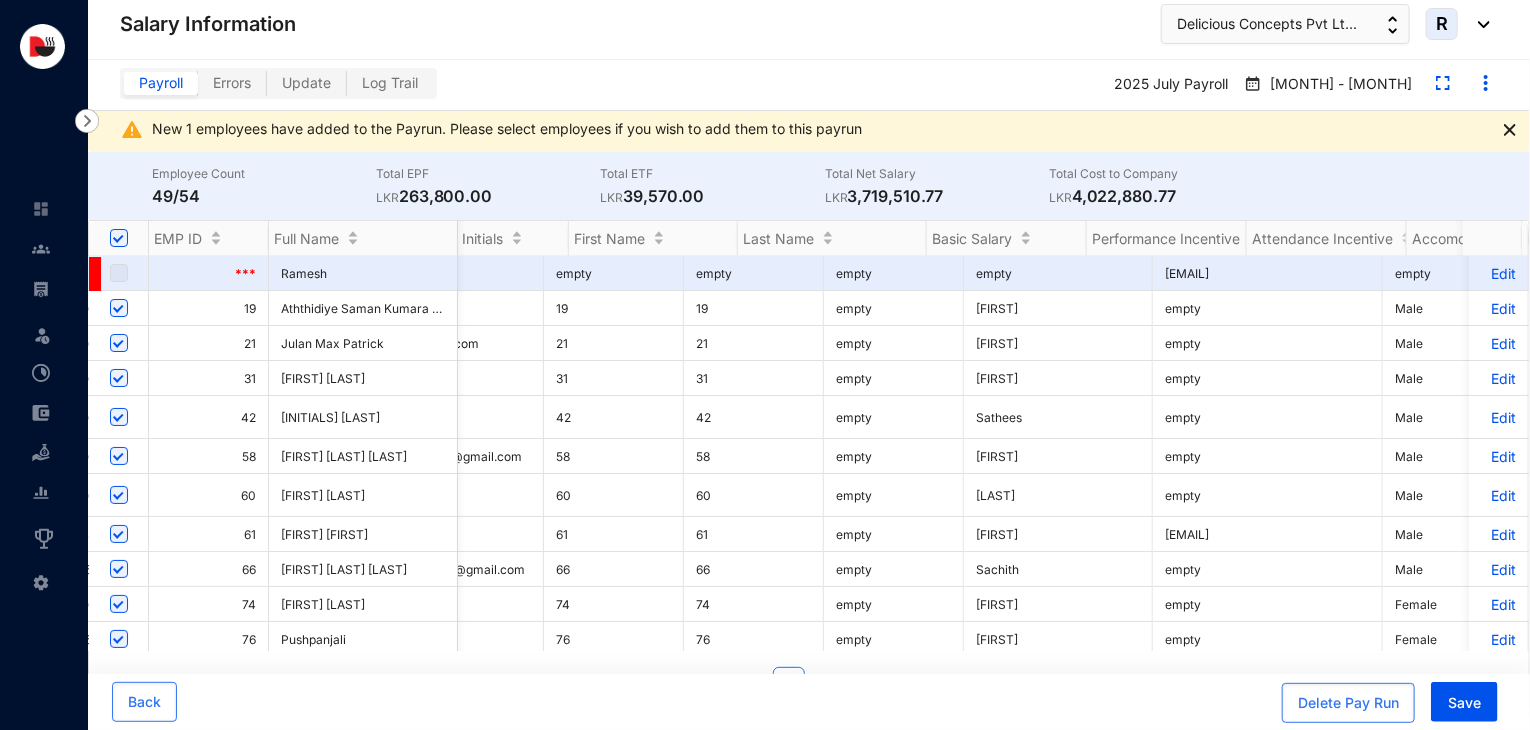 click on "Edit" at bounding box center [1498, 417] 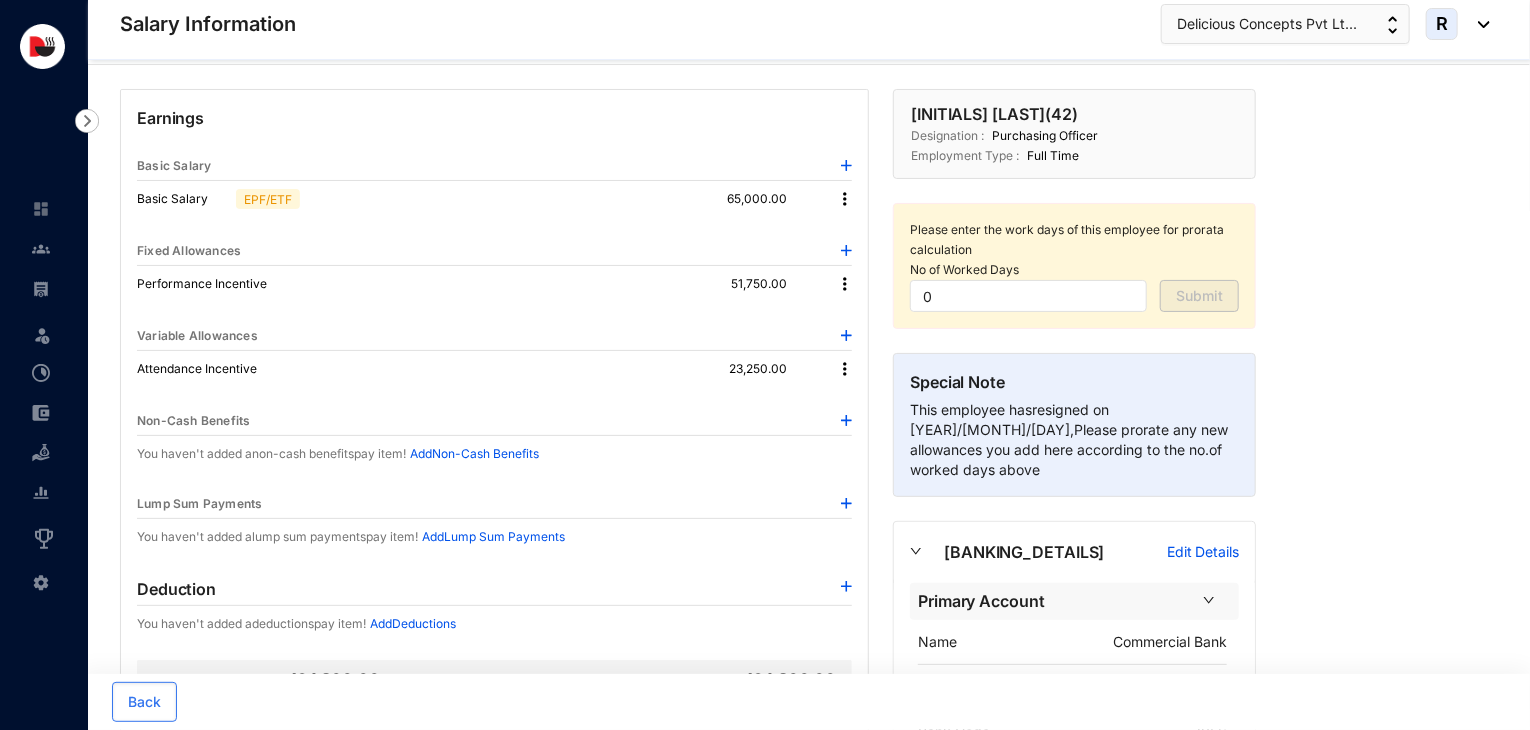 scroll, scrollTop: 52, scrollLeft: 0, axis: vertical 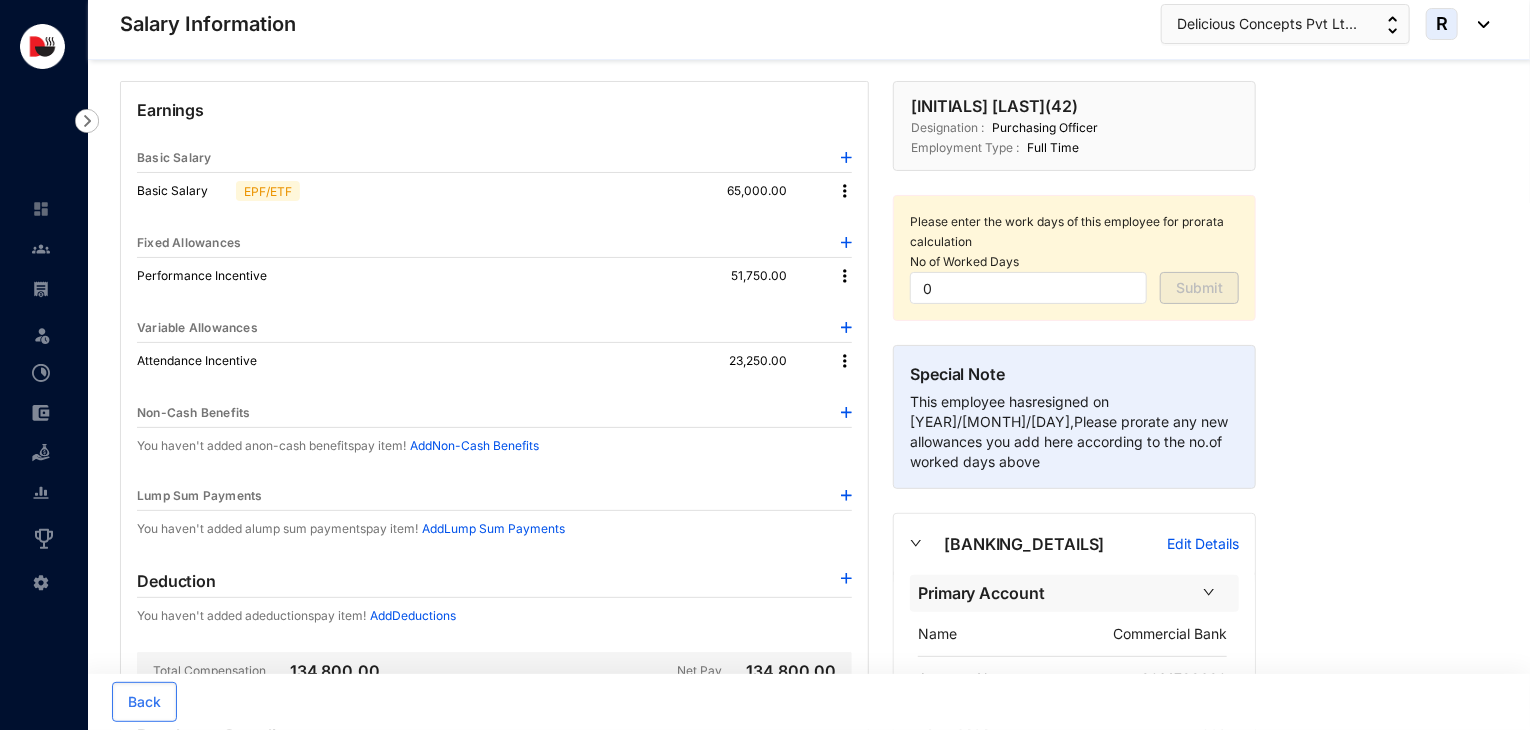 click at bounding box center [846, 495] 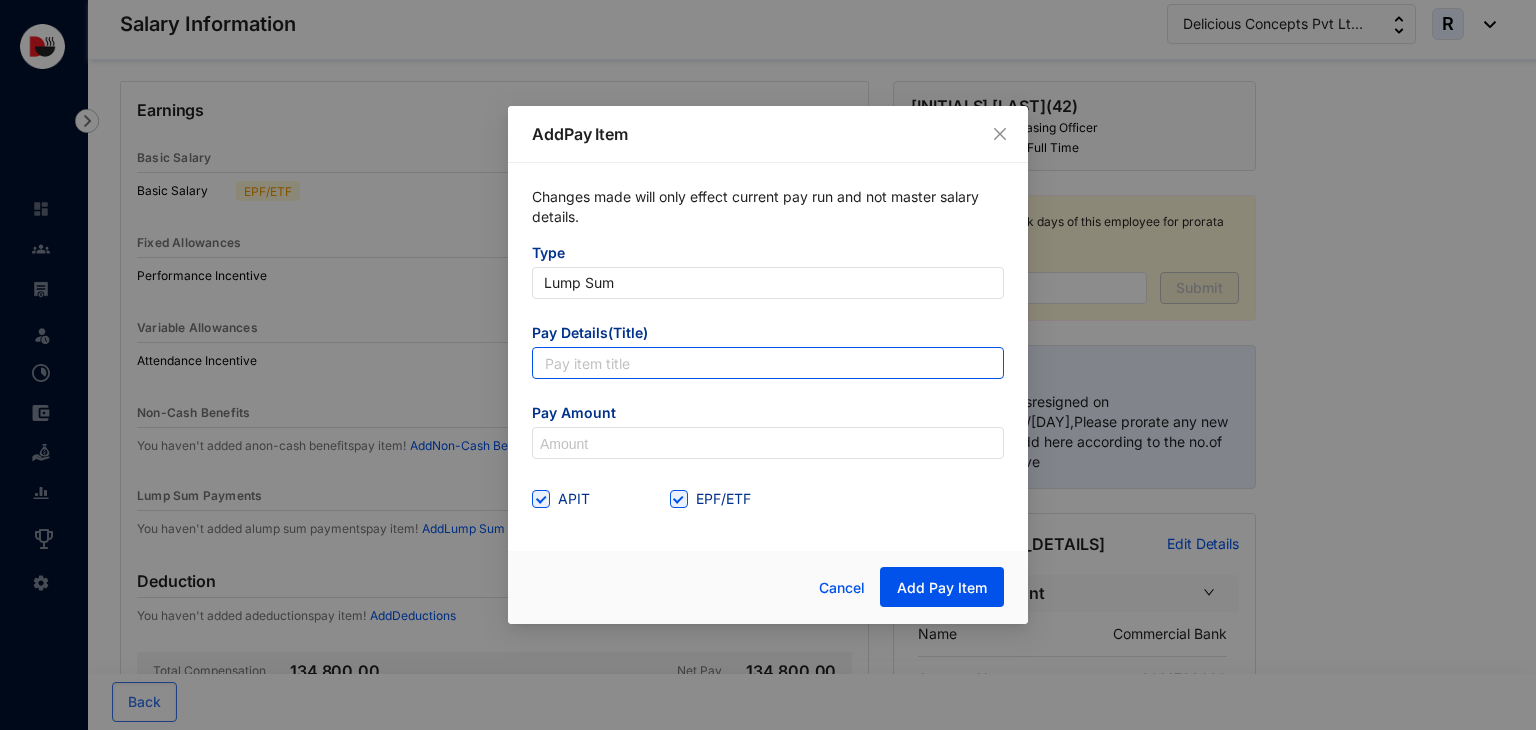 click at bounding box center [768, 363] 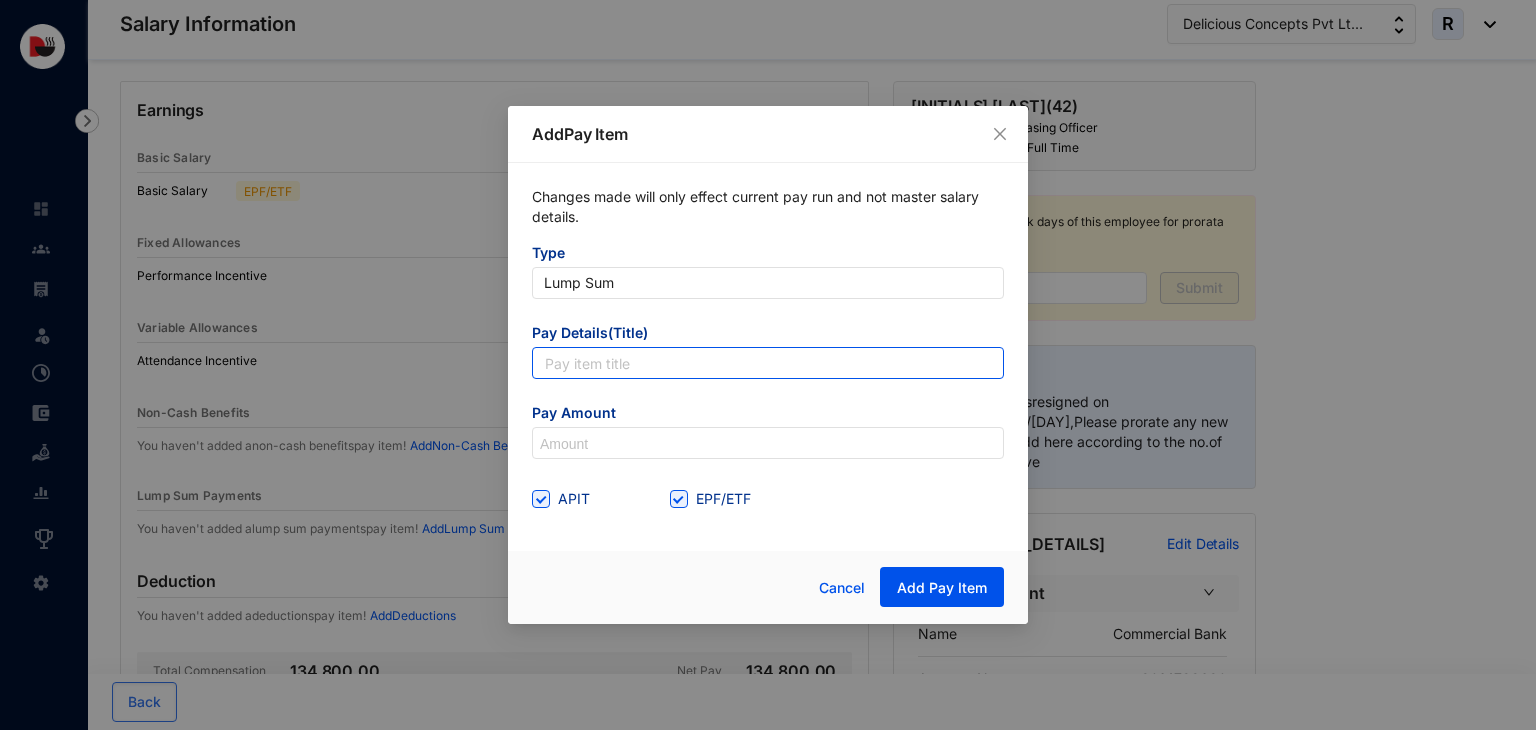 type on "Leave Encashment" 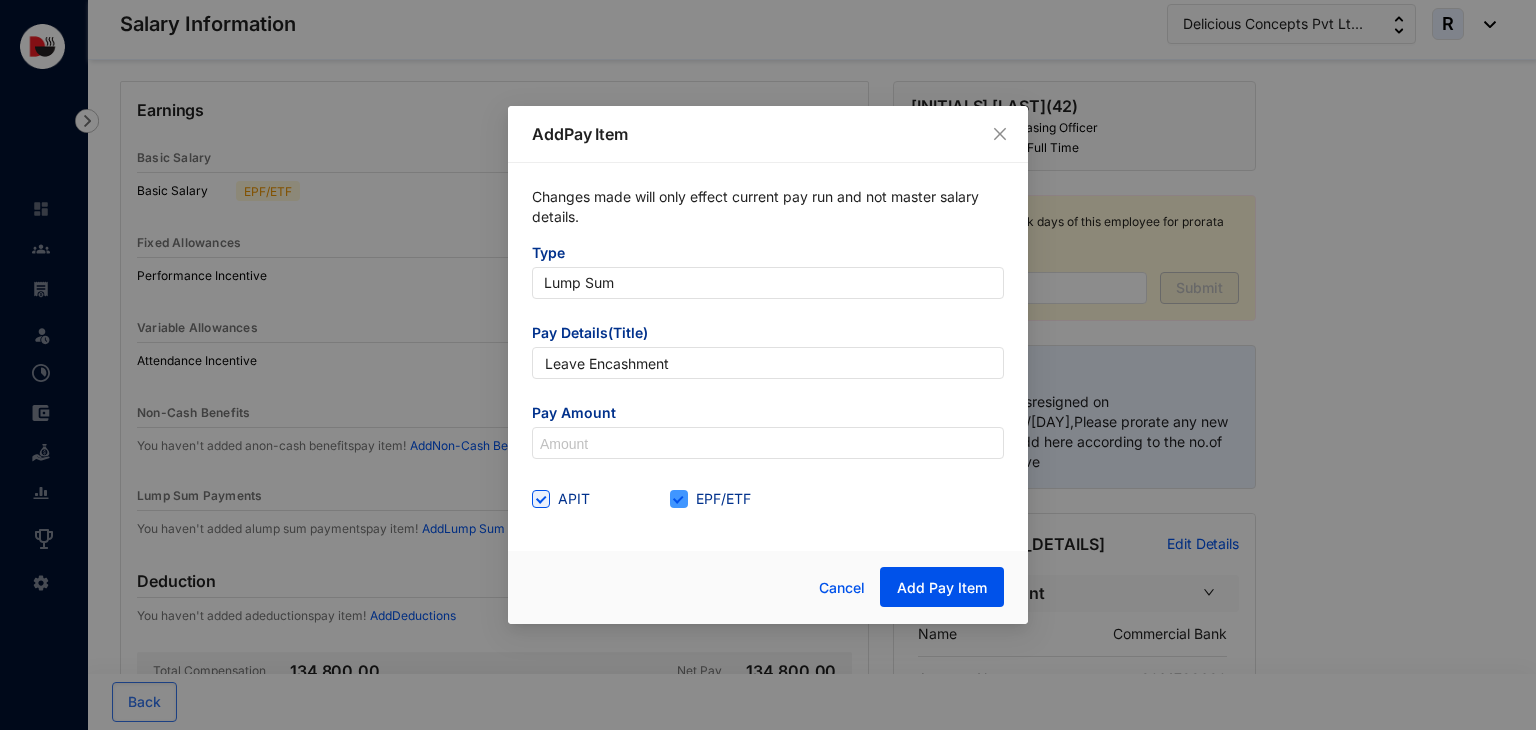 click on "EPF/ETF" at bounding box center (677, 497) 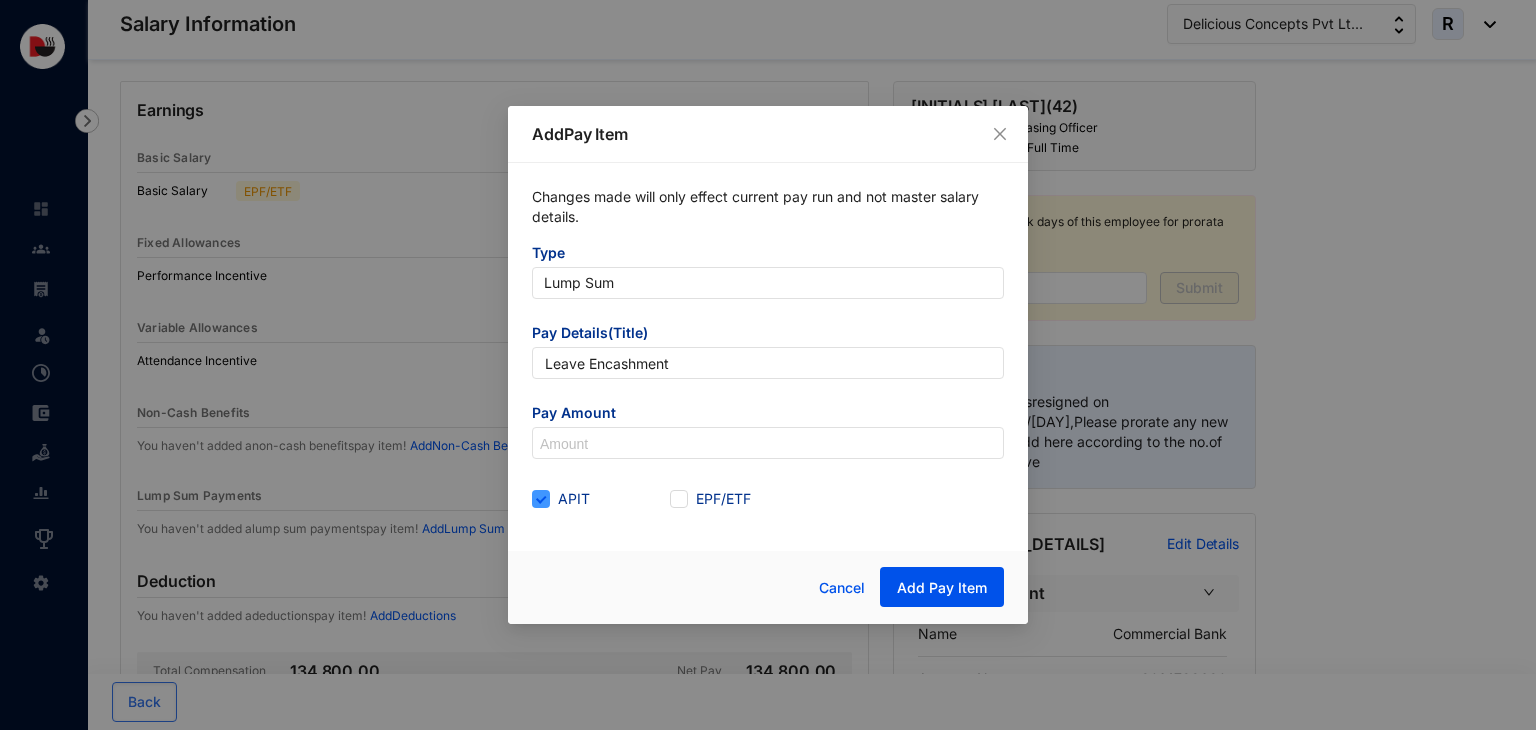 click on "APIT" at bounding box center [539, 497] 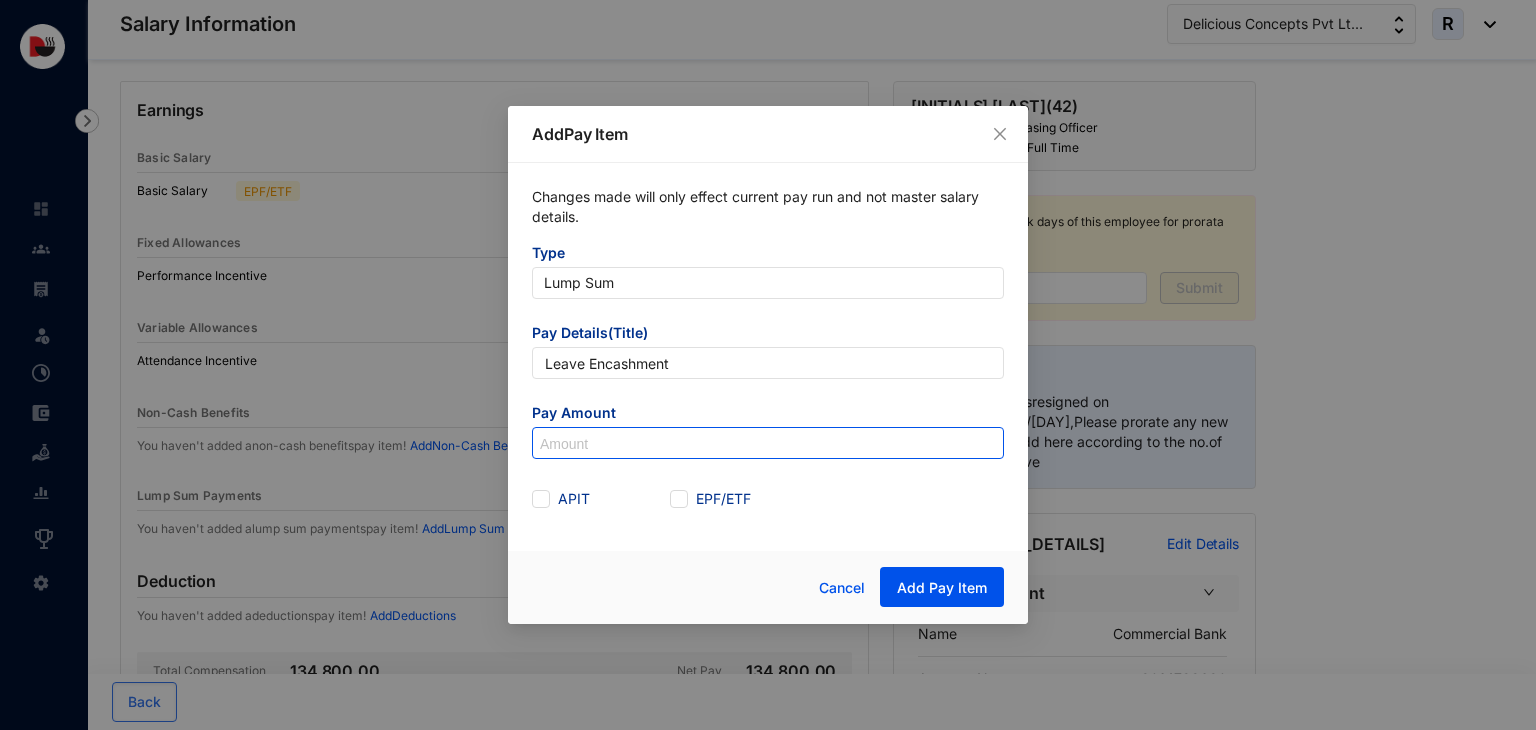 click at bounding box center (768, 444) 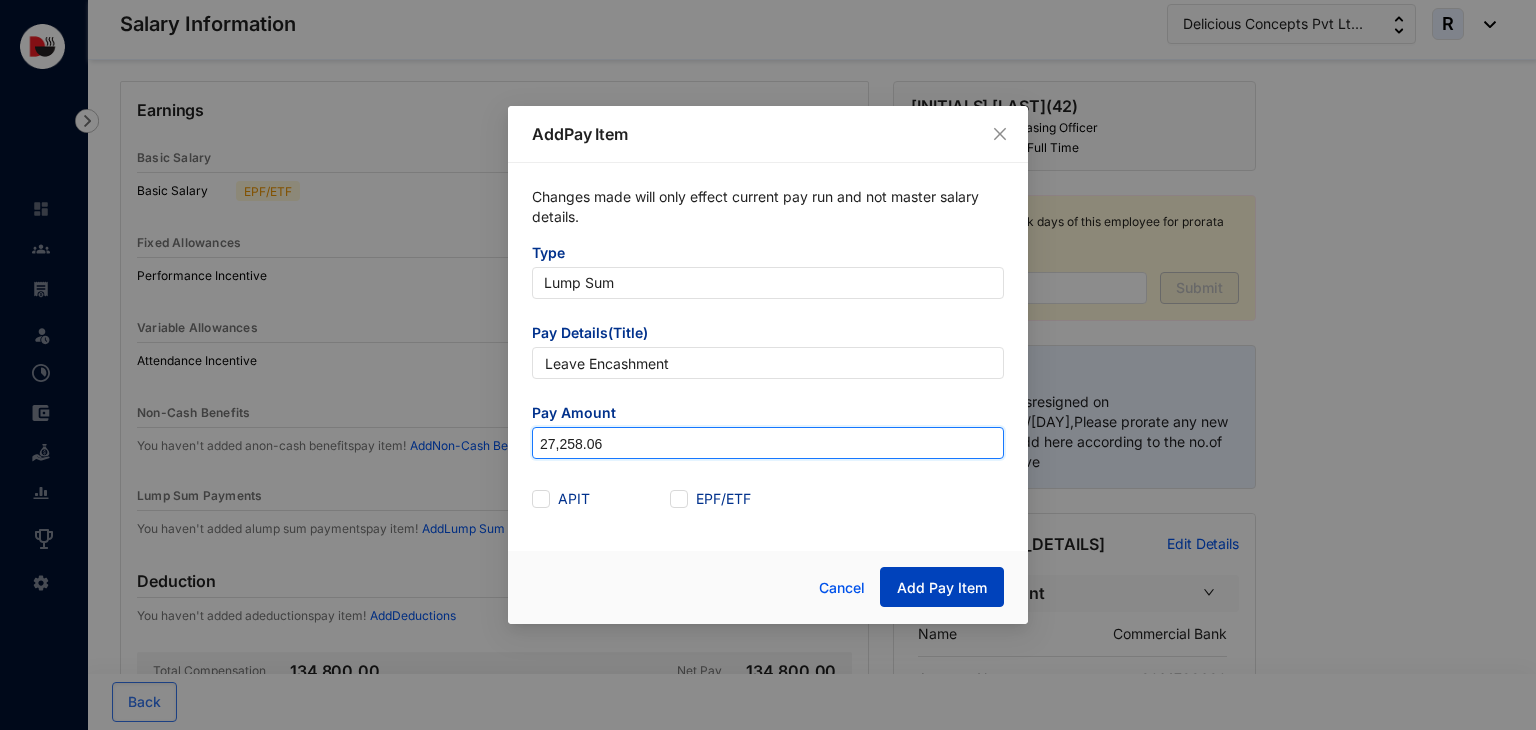 type on "27,258.06" 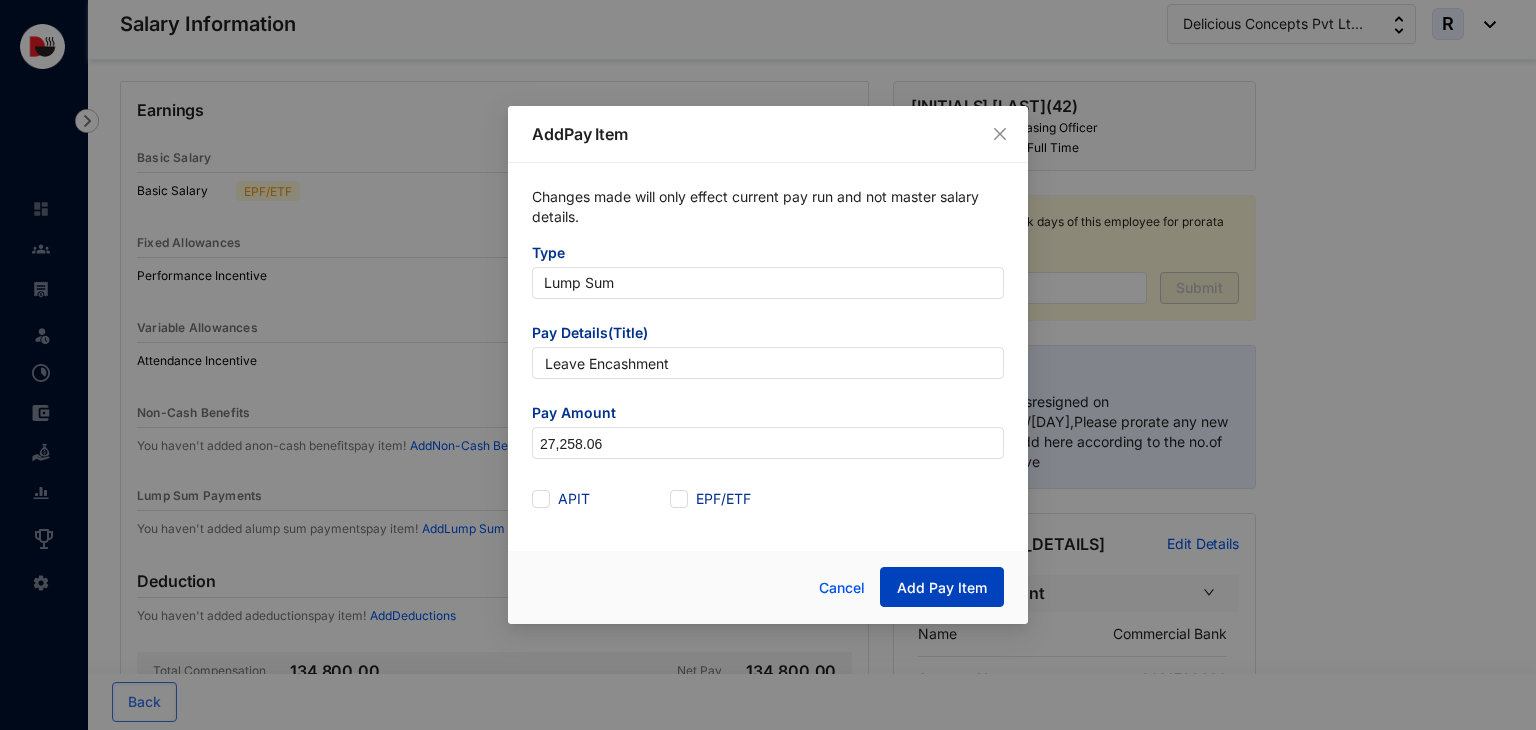 click on "Add Pay Item" at bounding box center [942, 588] 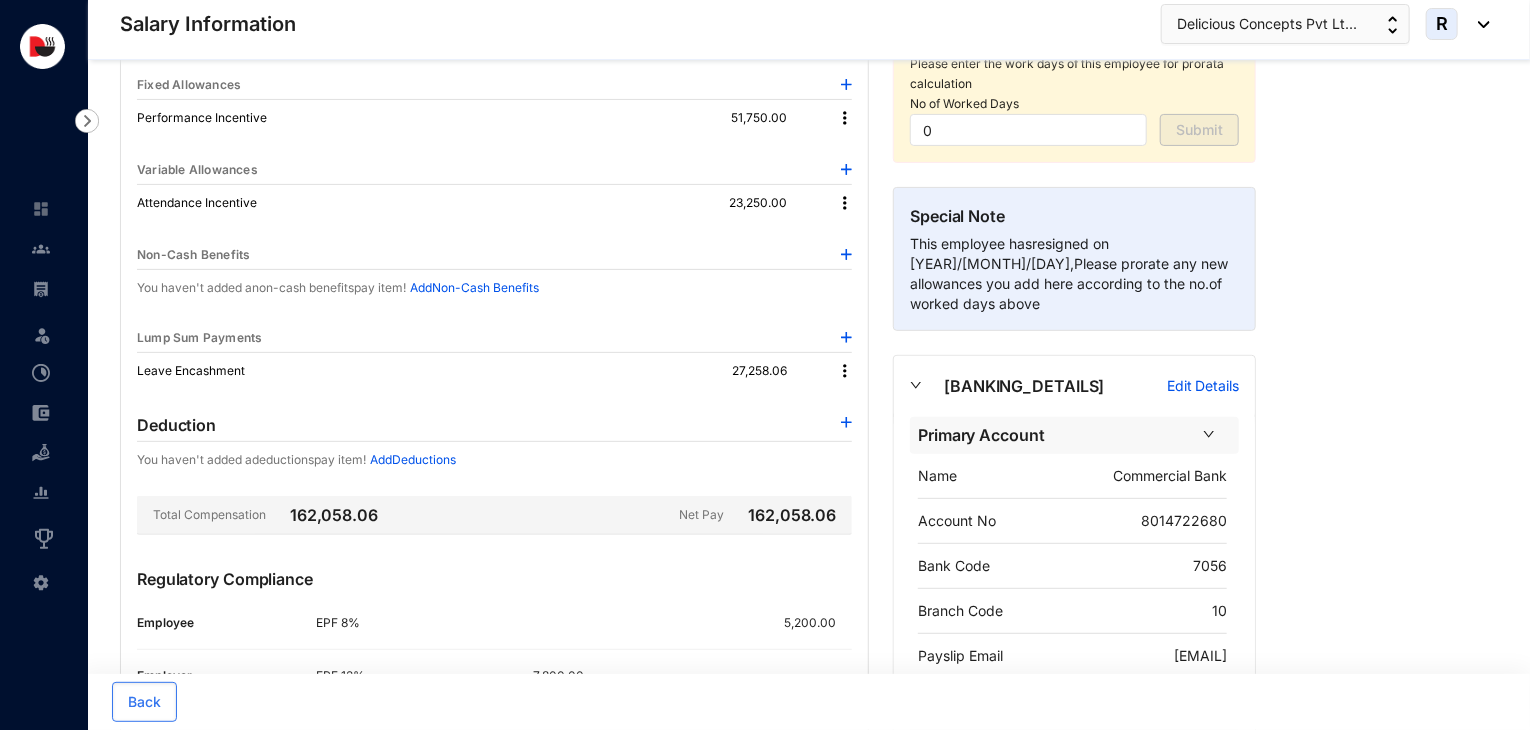 scroll, scrollTop: 0, scrollLeft: 0, axis: both 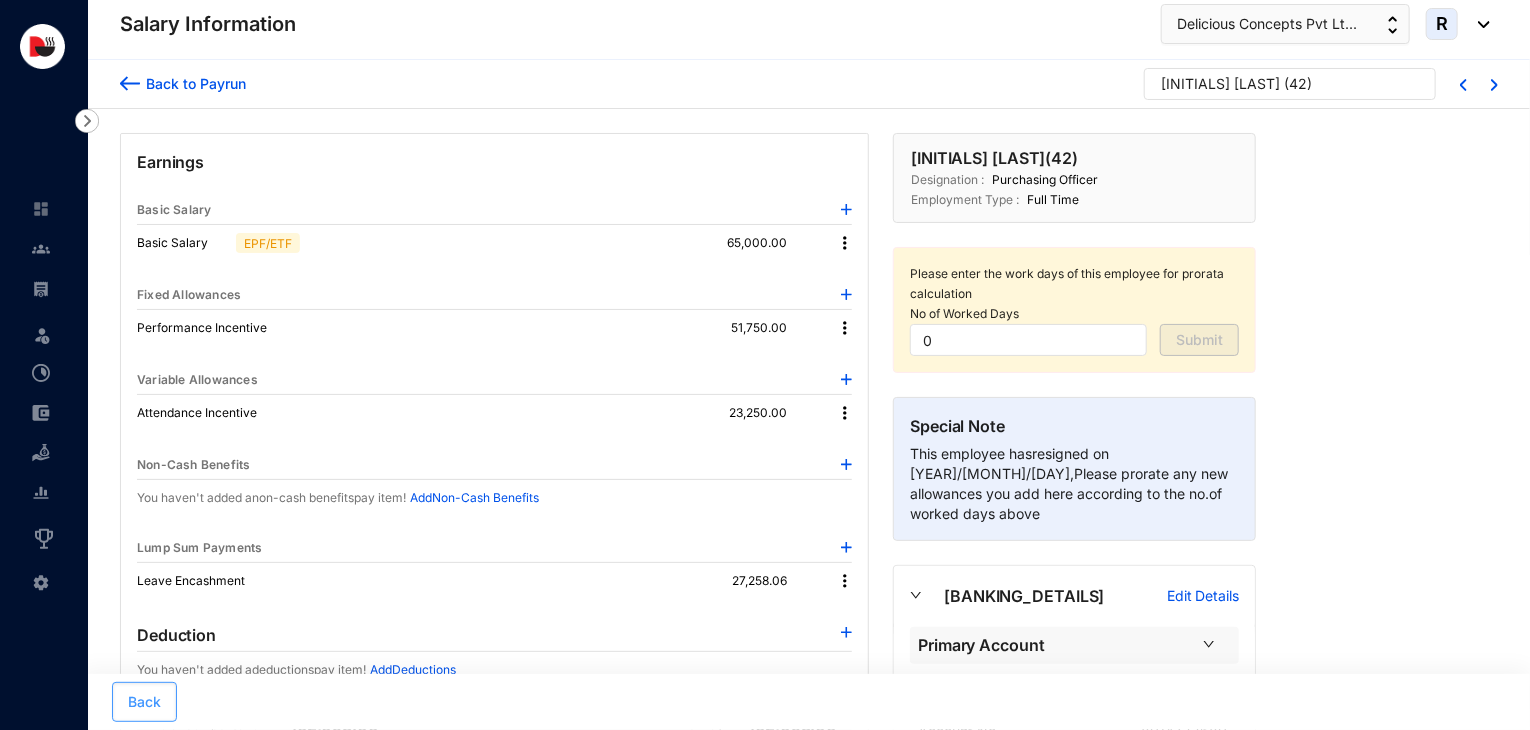 click on "Back" at bounding box center (144, 702) 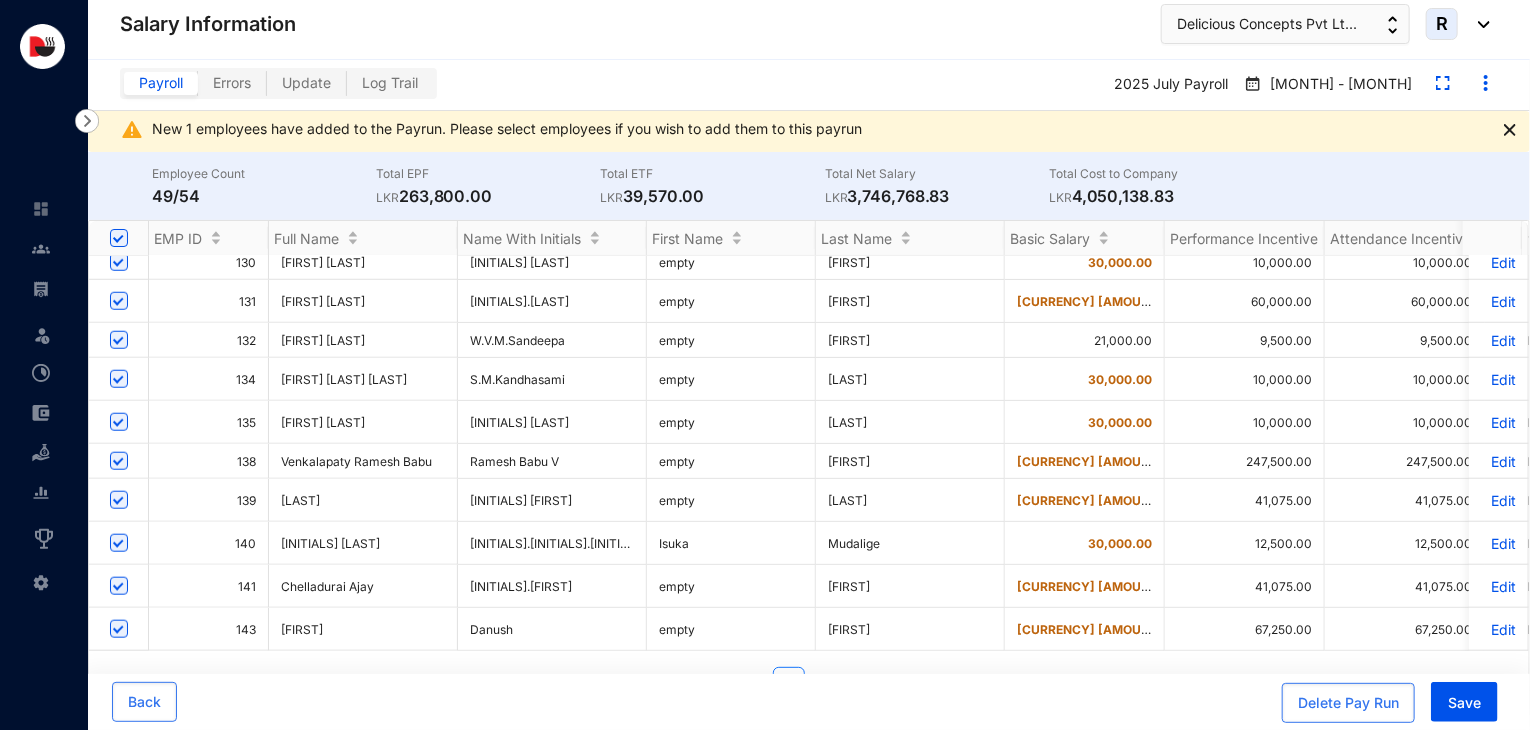 scroll, scrollTop: 883, scrollLeft: 0, axis: vertical 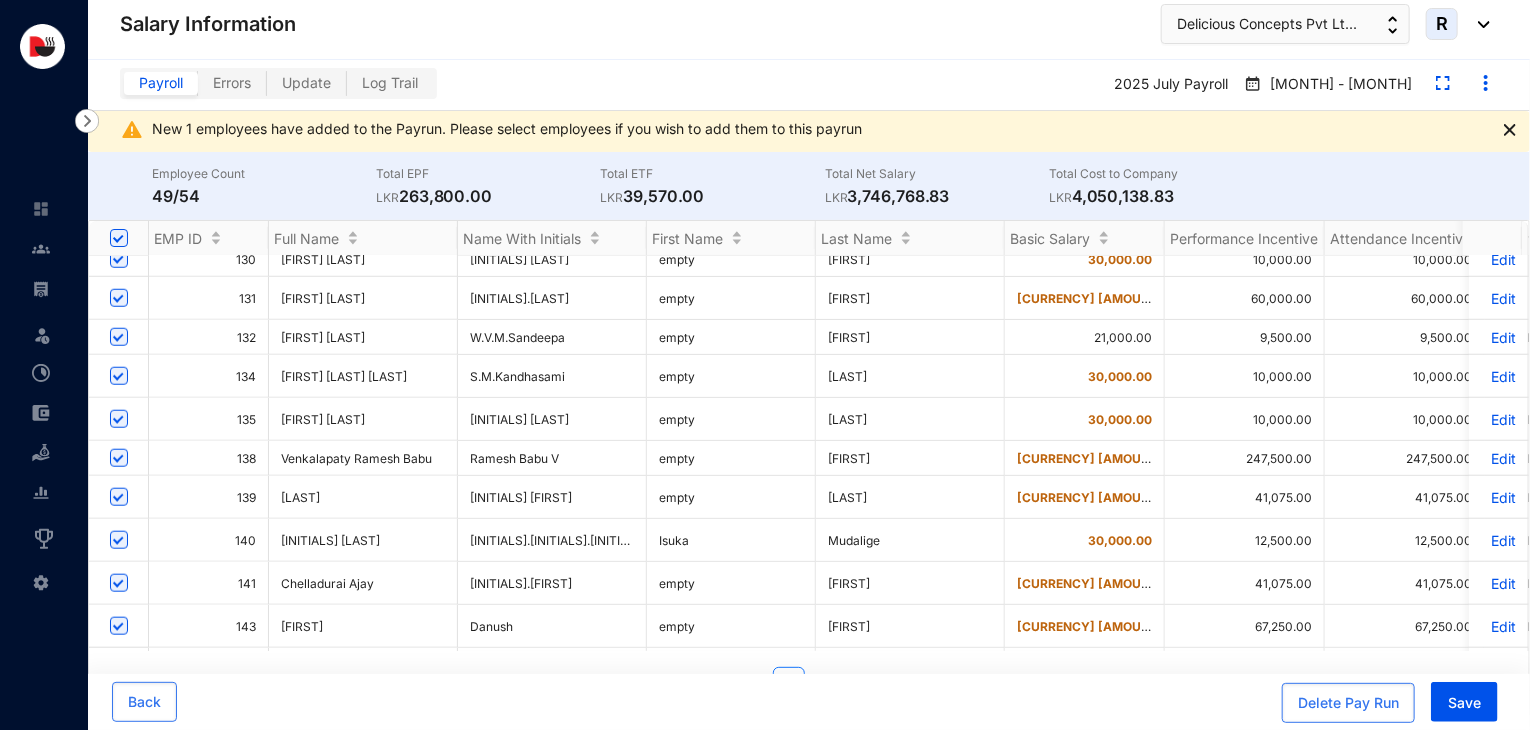 click on "Edit" at bounding box center [1498, 458] 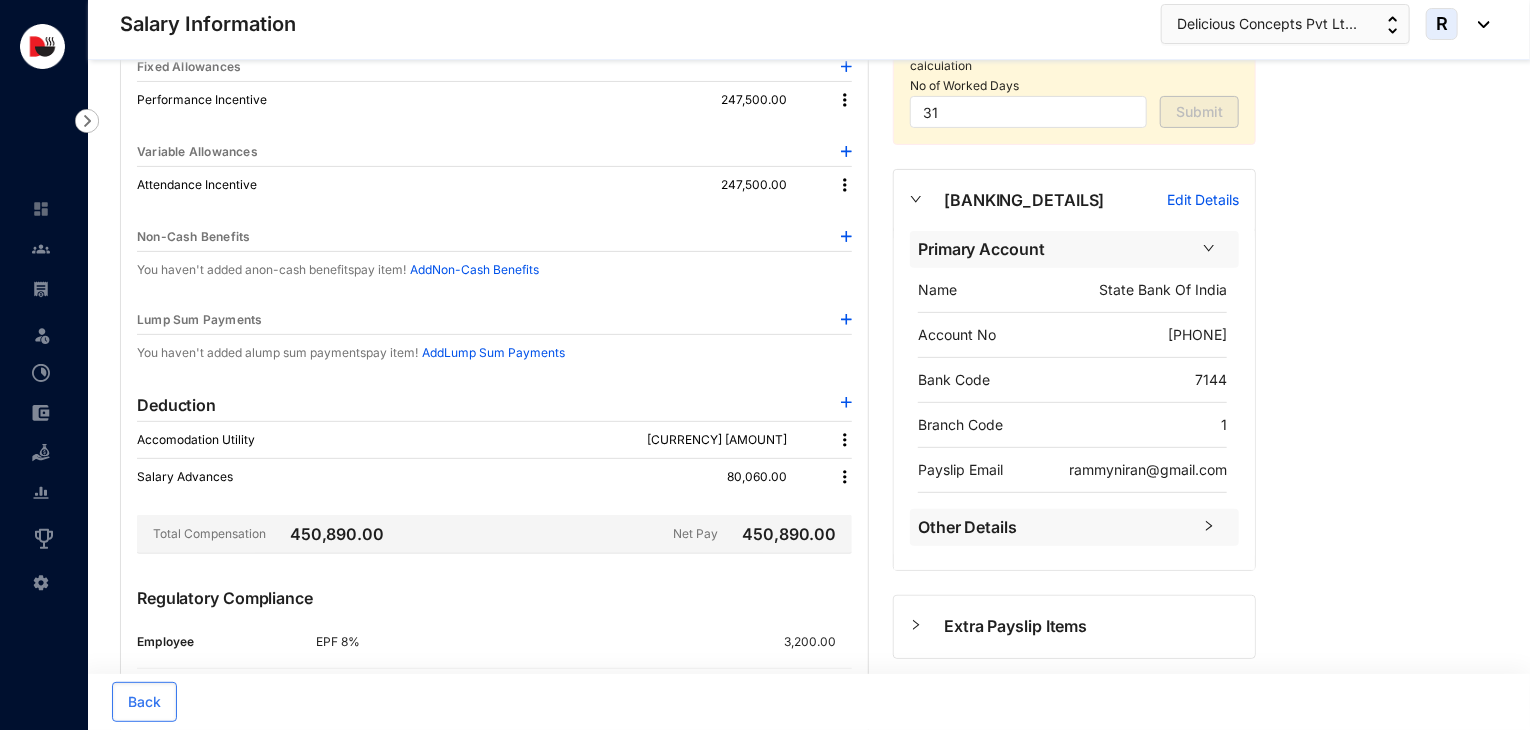 scroll, scrollTop: 0, scrollLeft: 0, axis: both 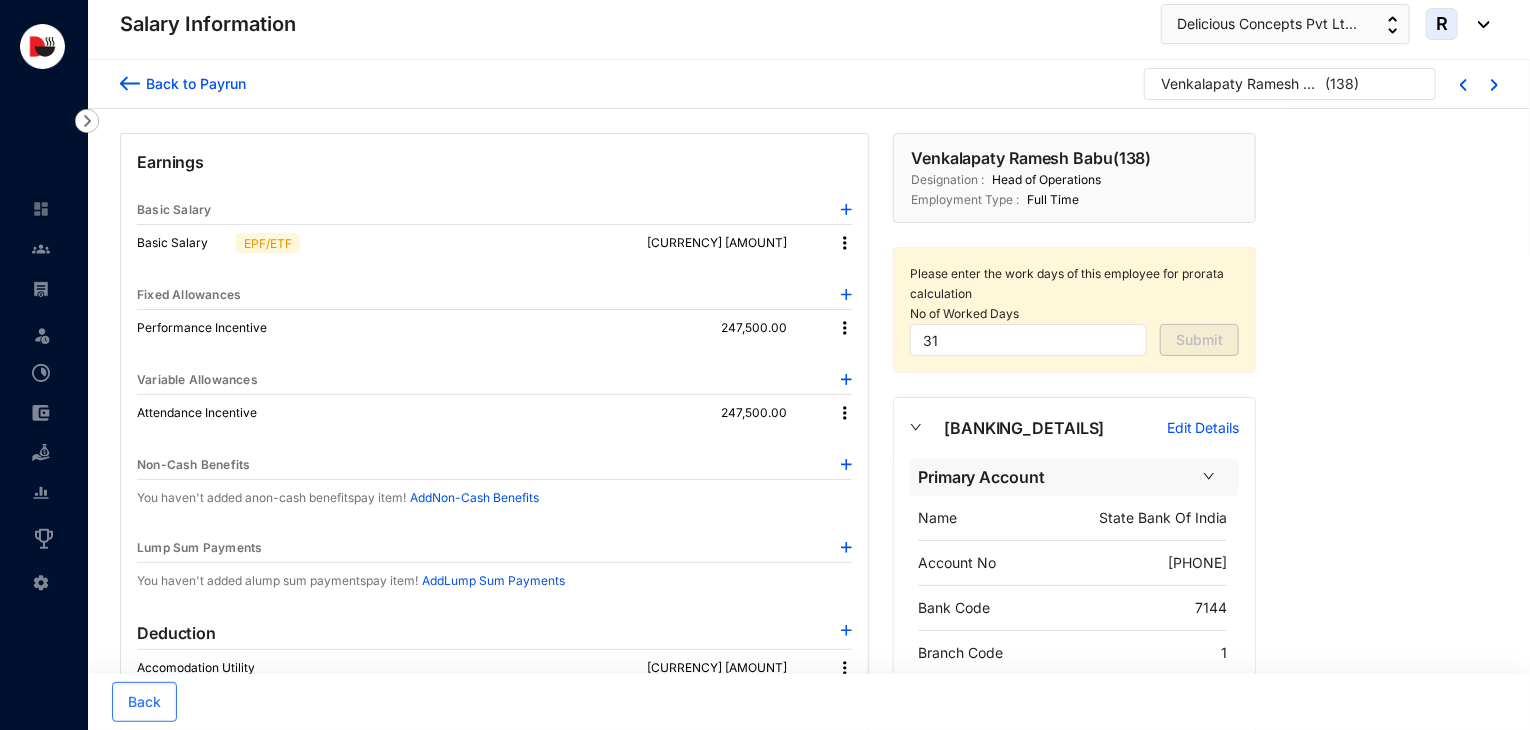 click at bounding box center (845, 243) 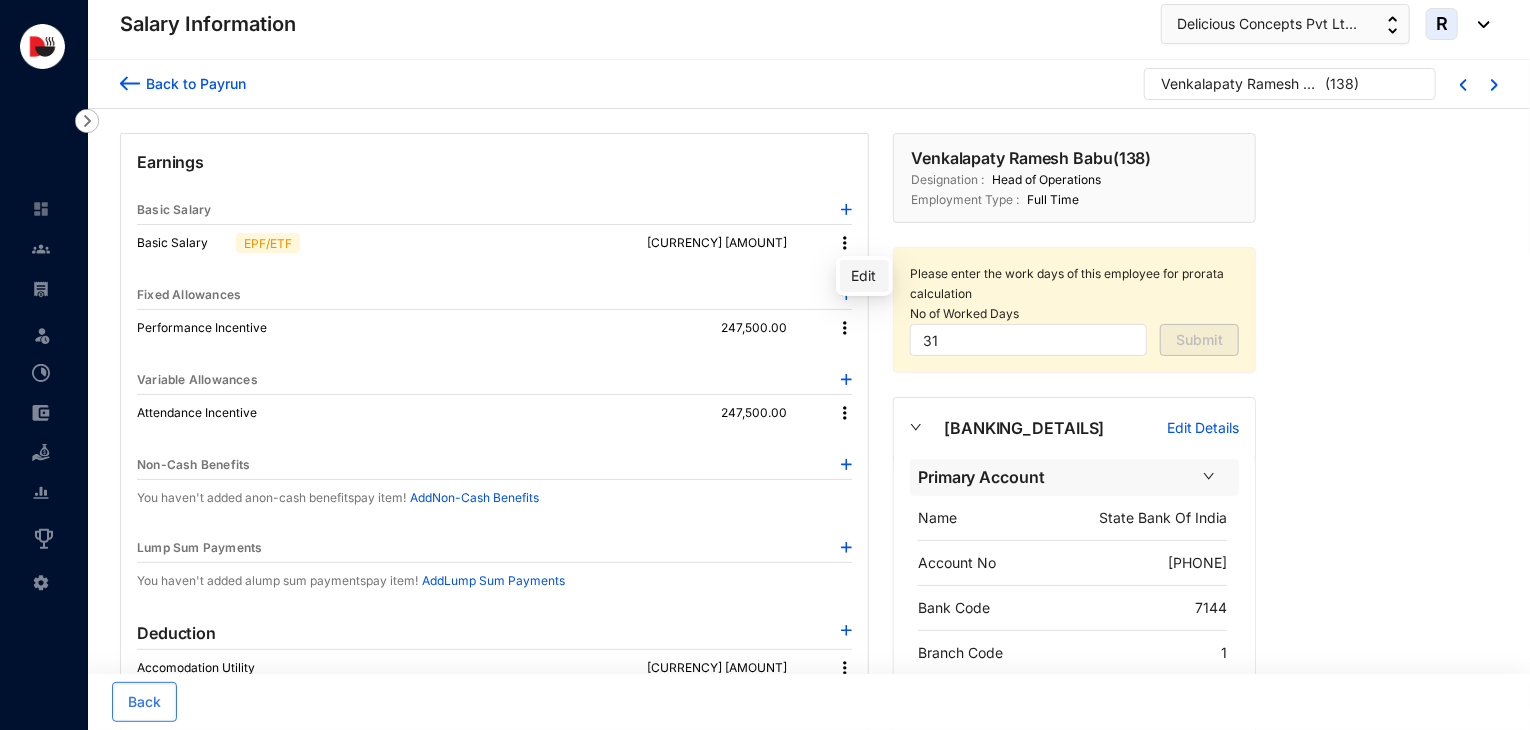 click on "Edit" at bounding box center (864, 276) 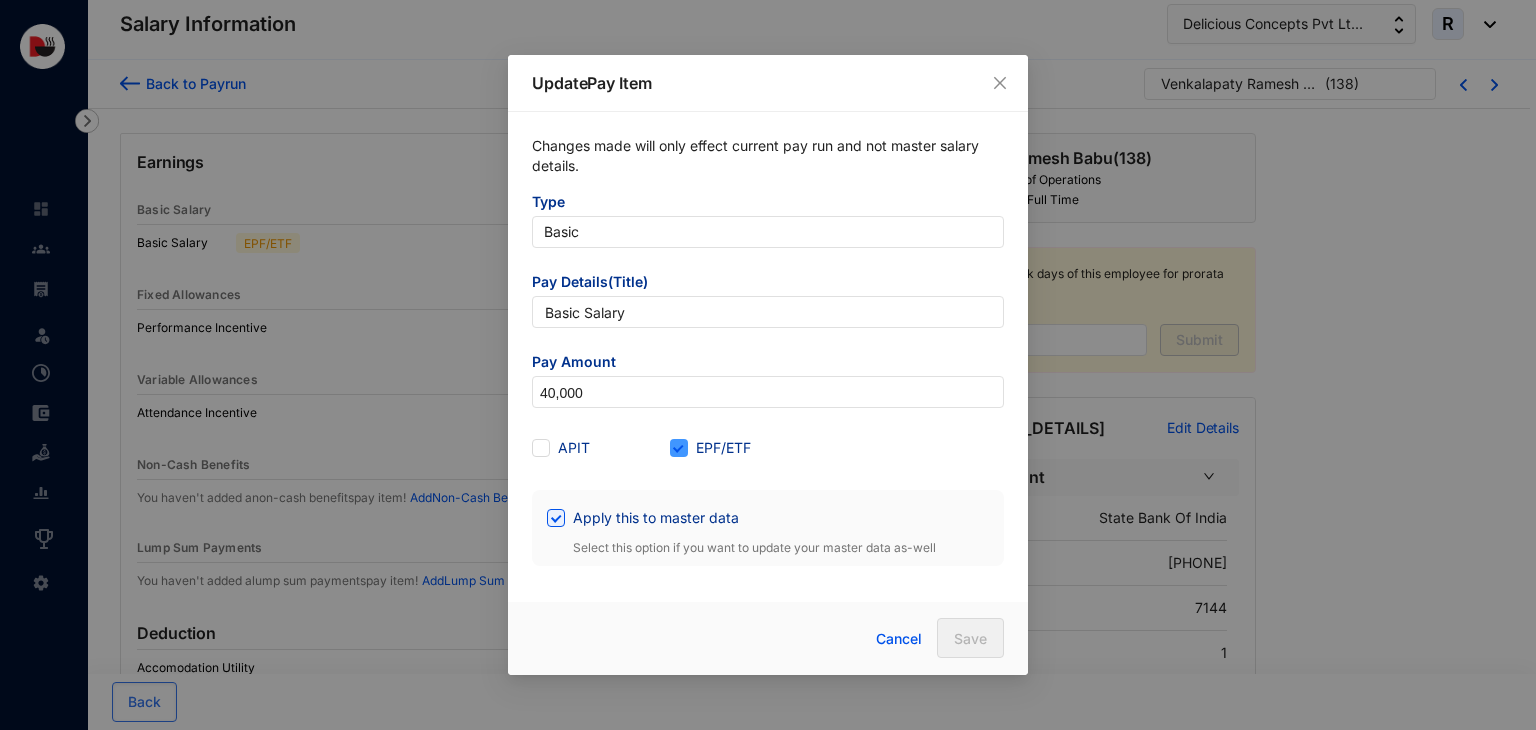 click on "EPF/ETF" at bounding box center (723, 448) 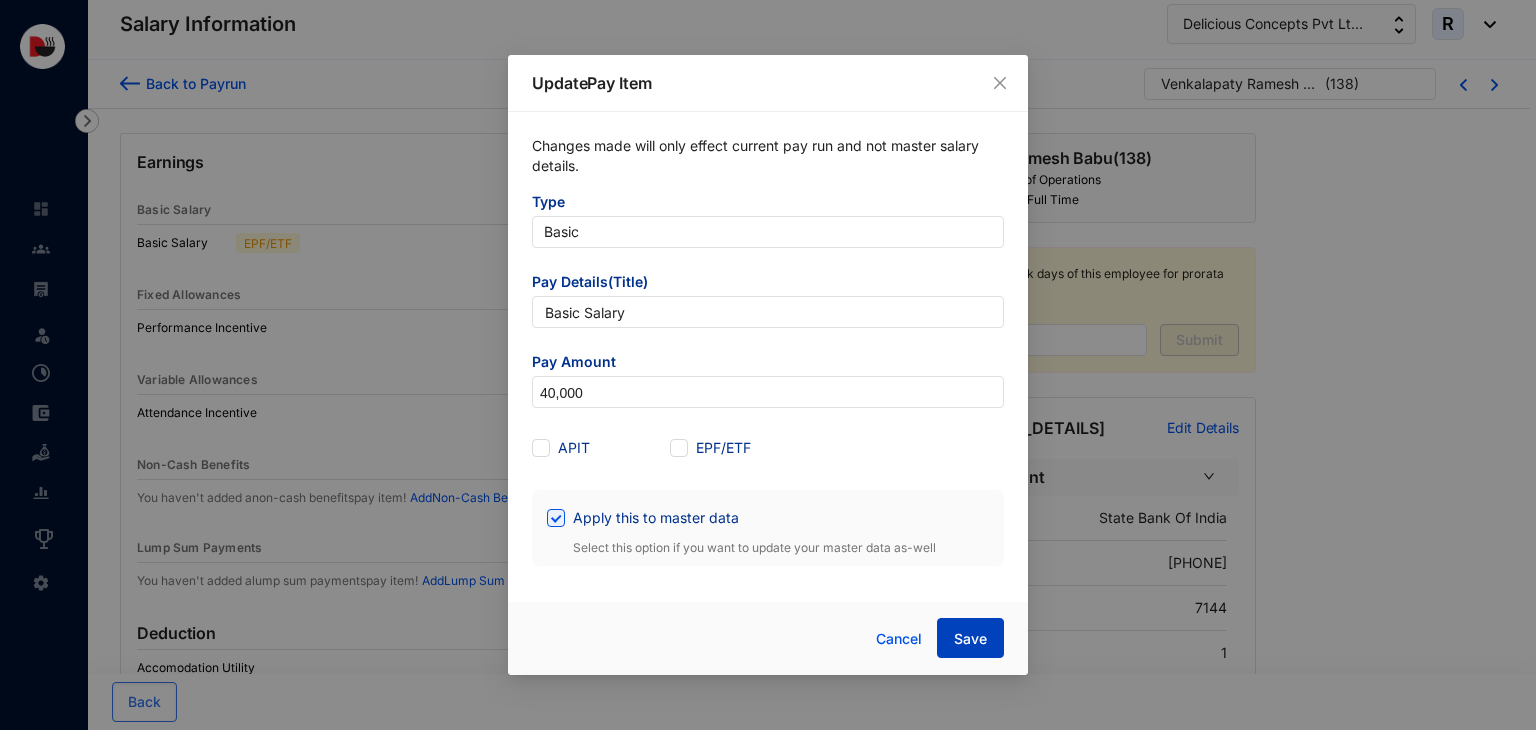 click on "Save" at bounding box center [970, 638] 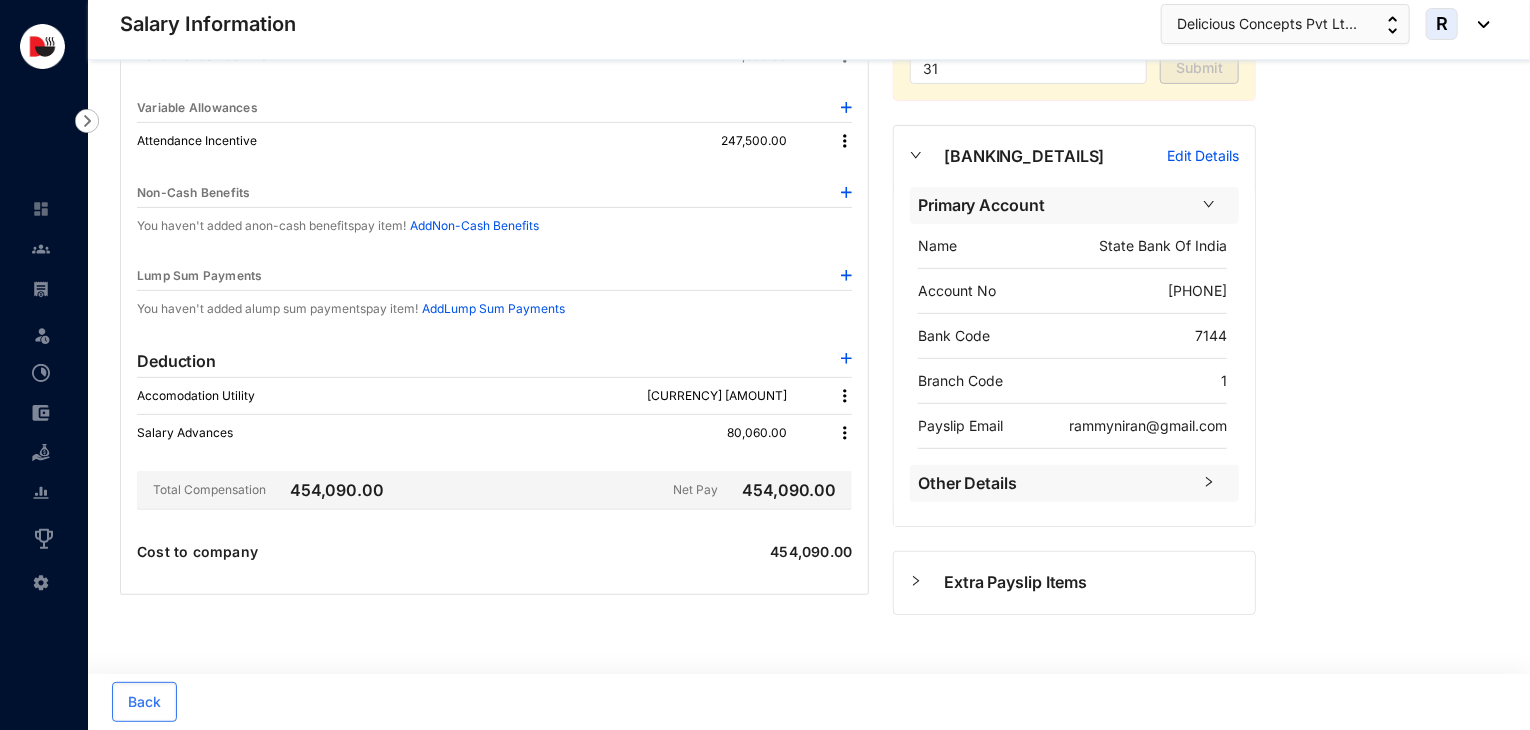 scroll, scrollTop: 0, scrollLeft: 0, axis: both 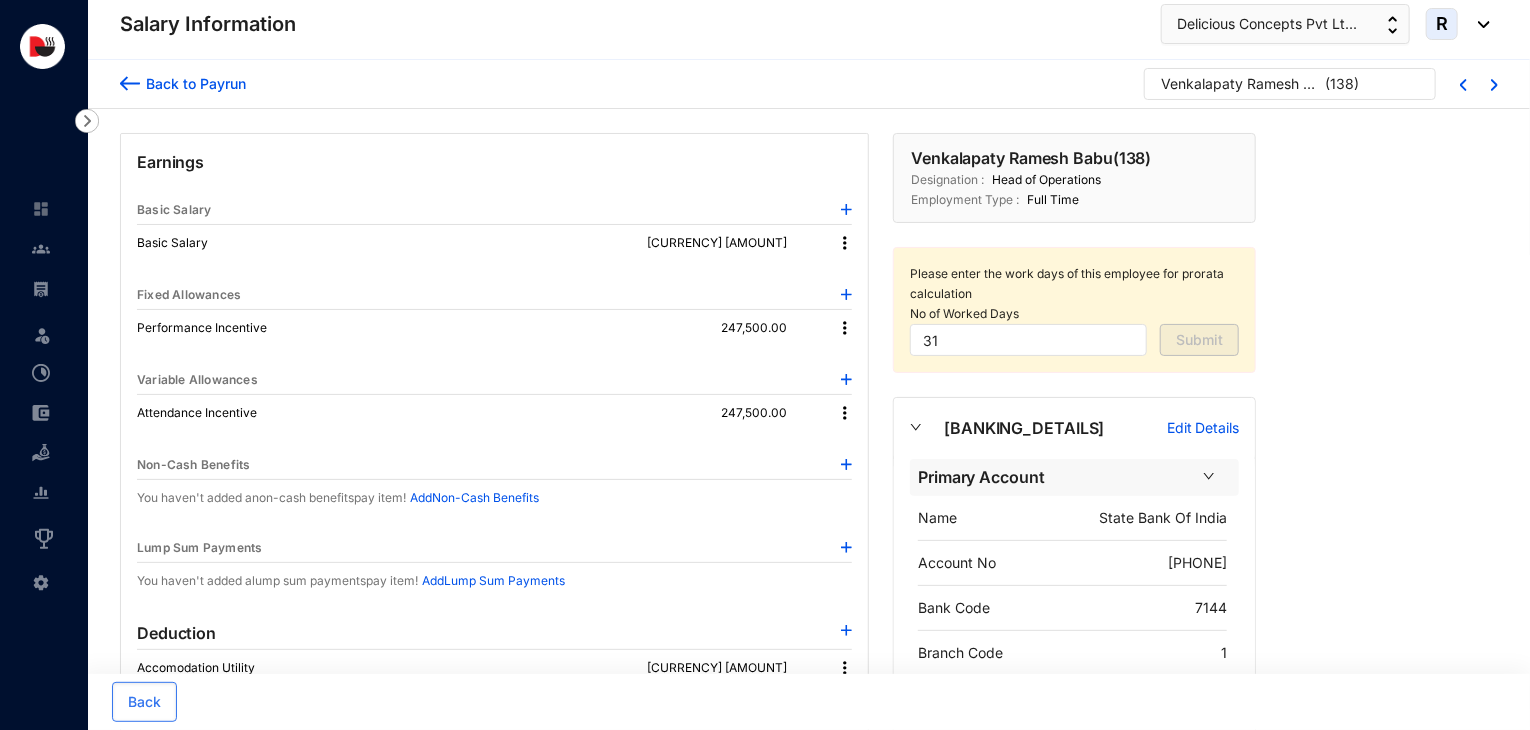 click at bounding box center (845, 328) 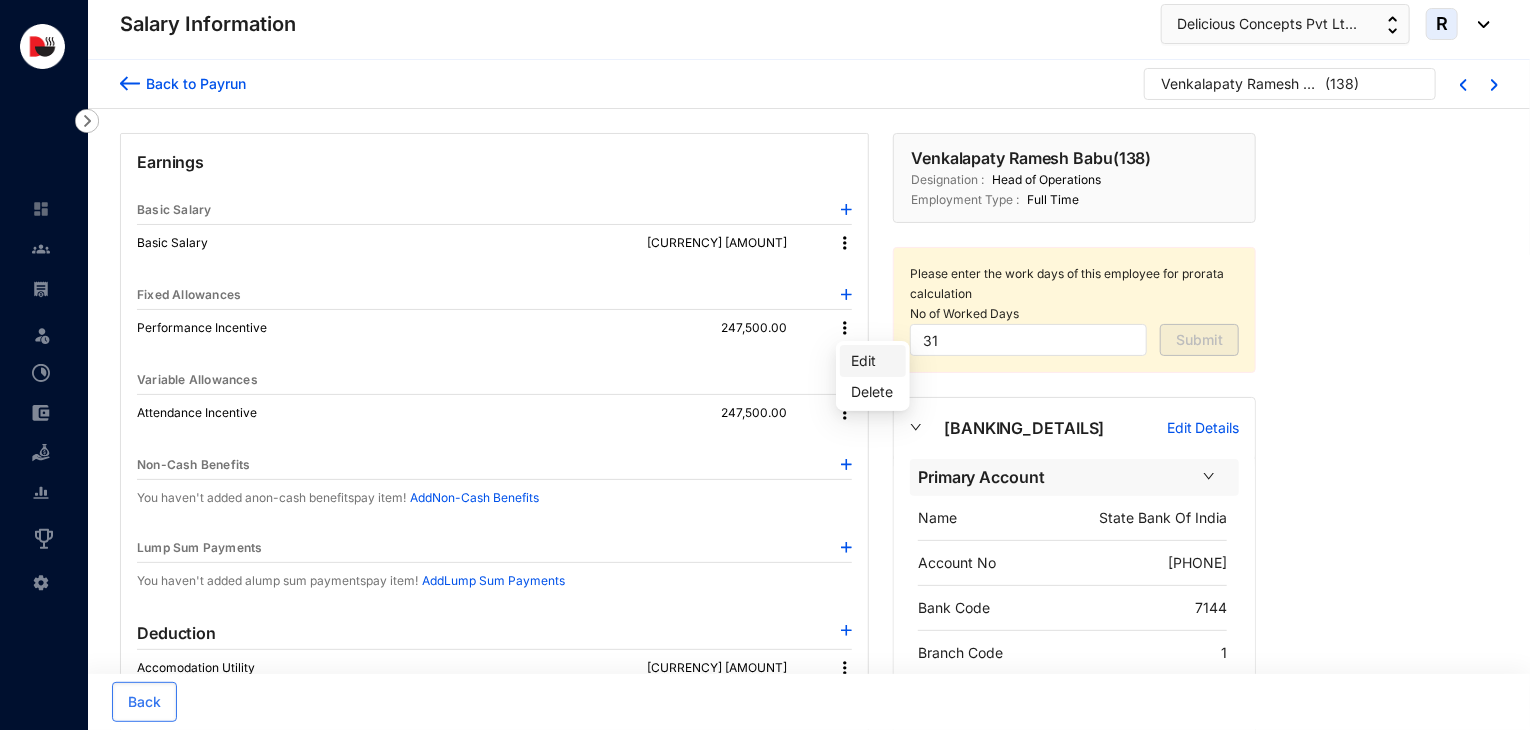 click on "Edit" at bounding box center [873, 361] 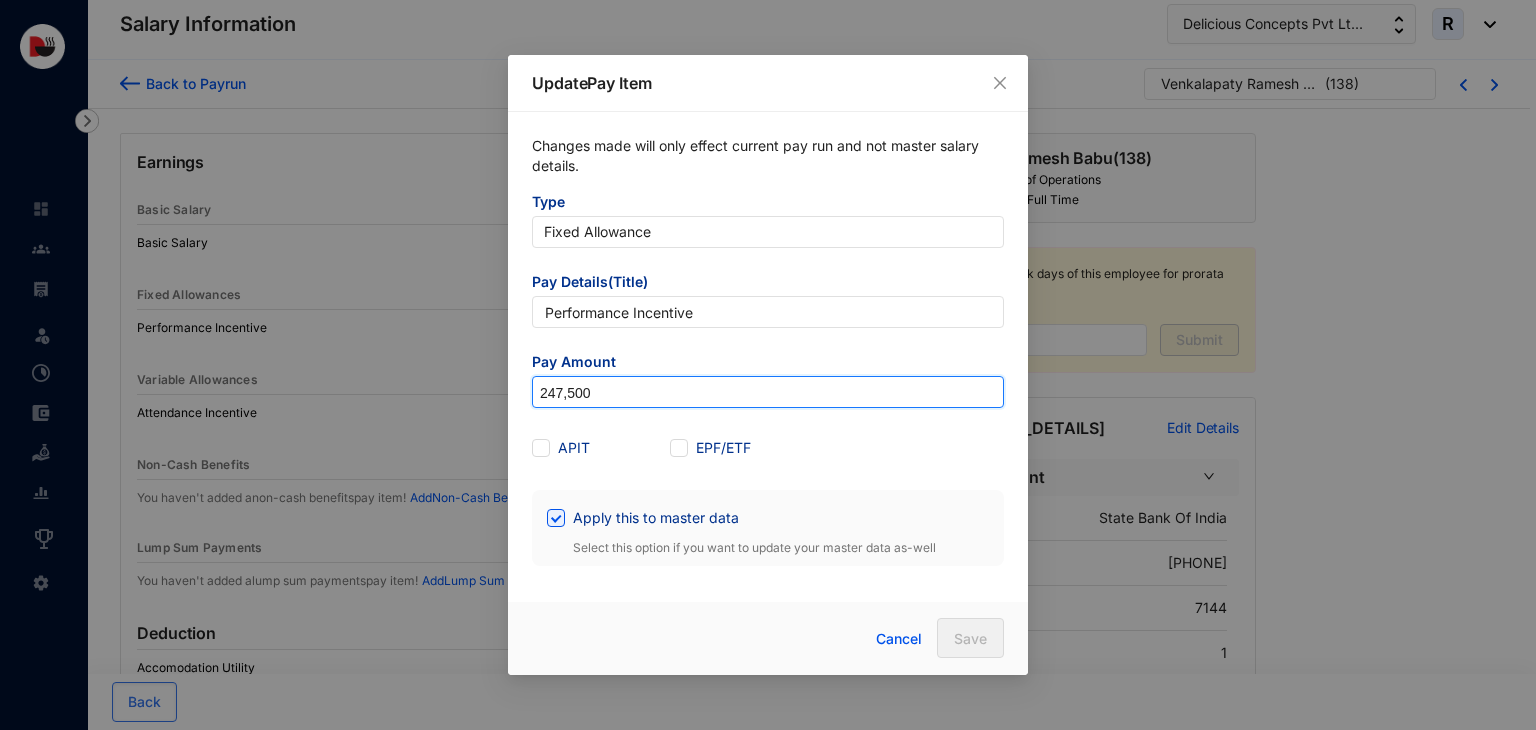 drag, startPoint x: 648, startPoint y: 396, endPoint x: 464, endPoint y: 393, distance: 184.02446 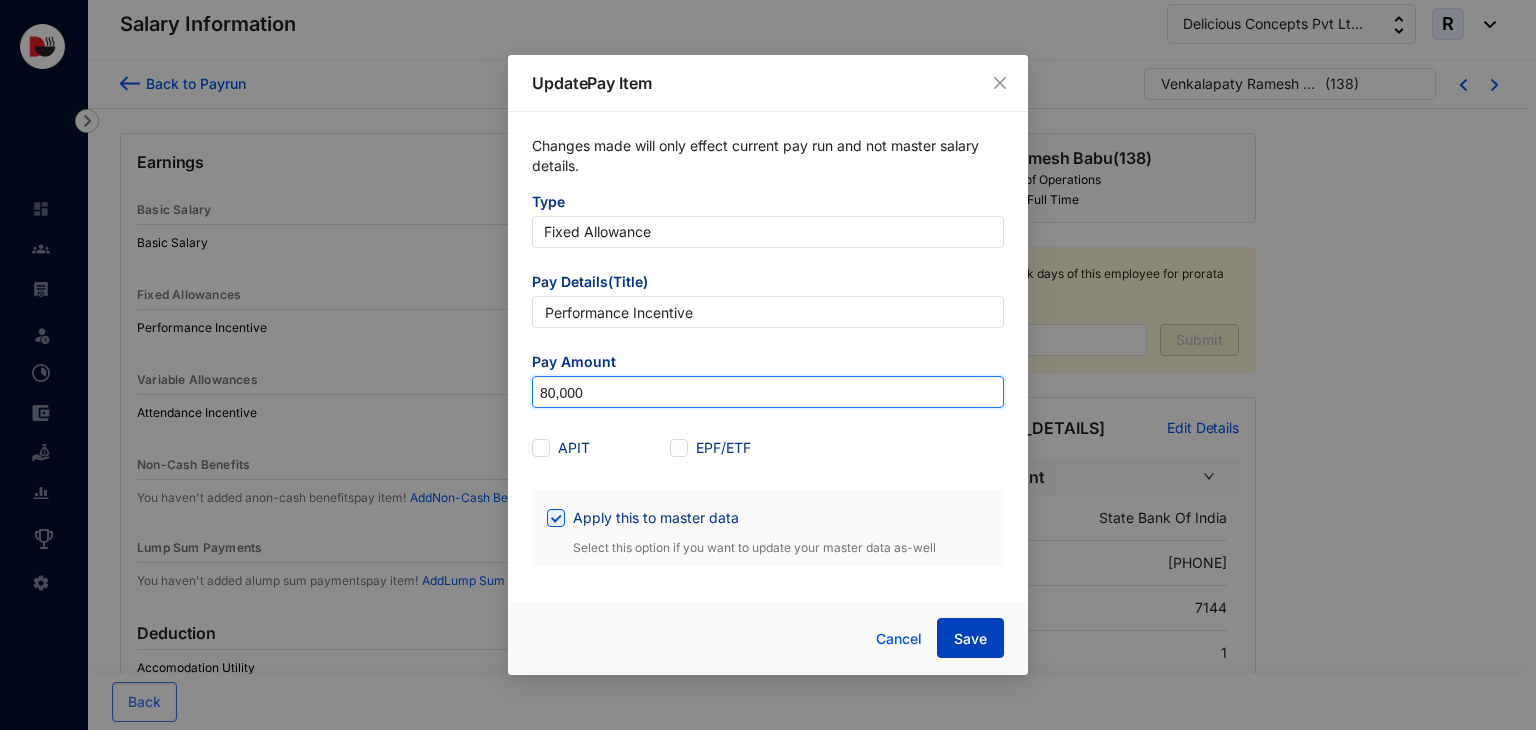 type on "80,000" 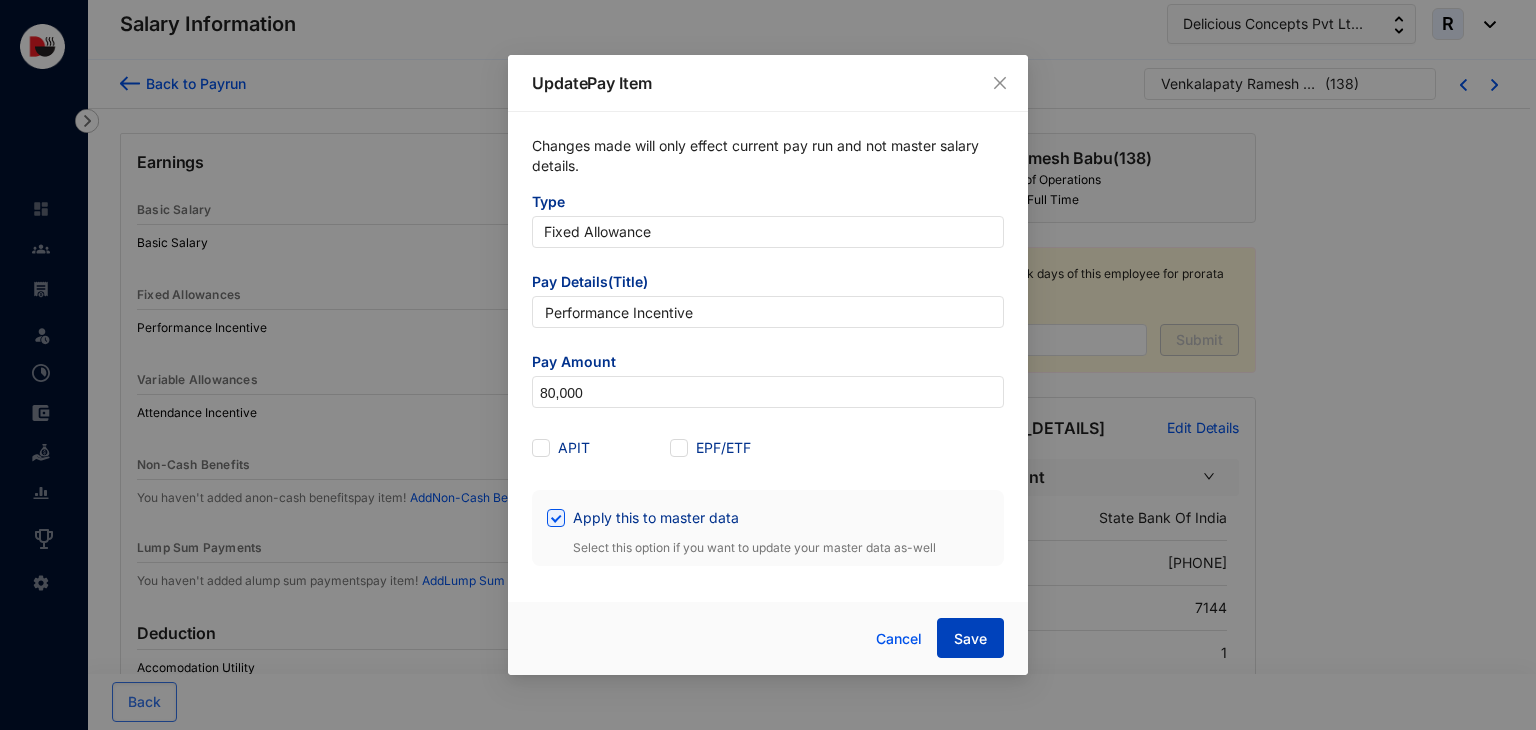 click on "Save" at bounding box center [970, 639] 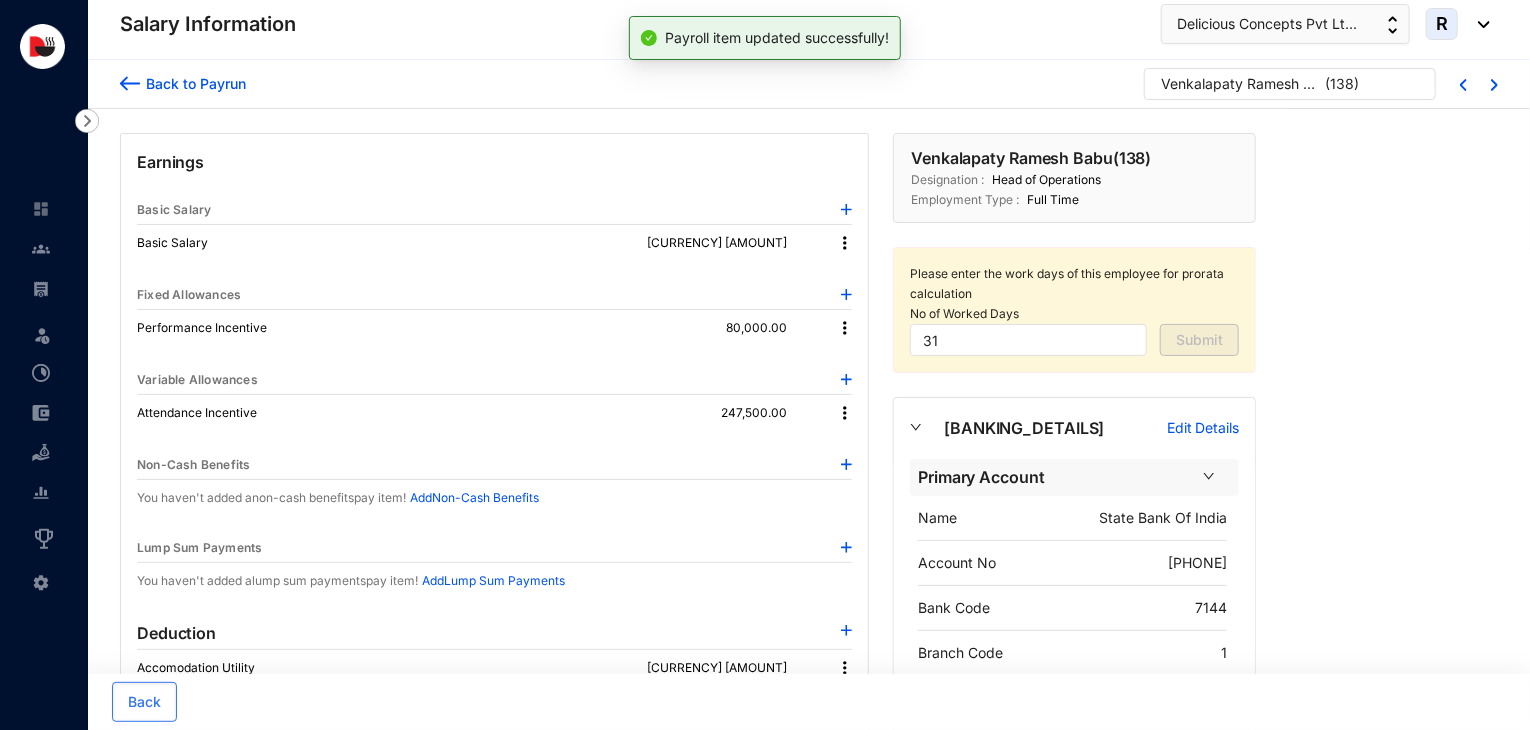 click at bounding box center (845, 413) 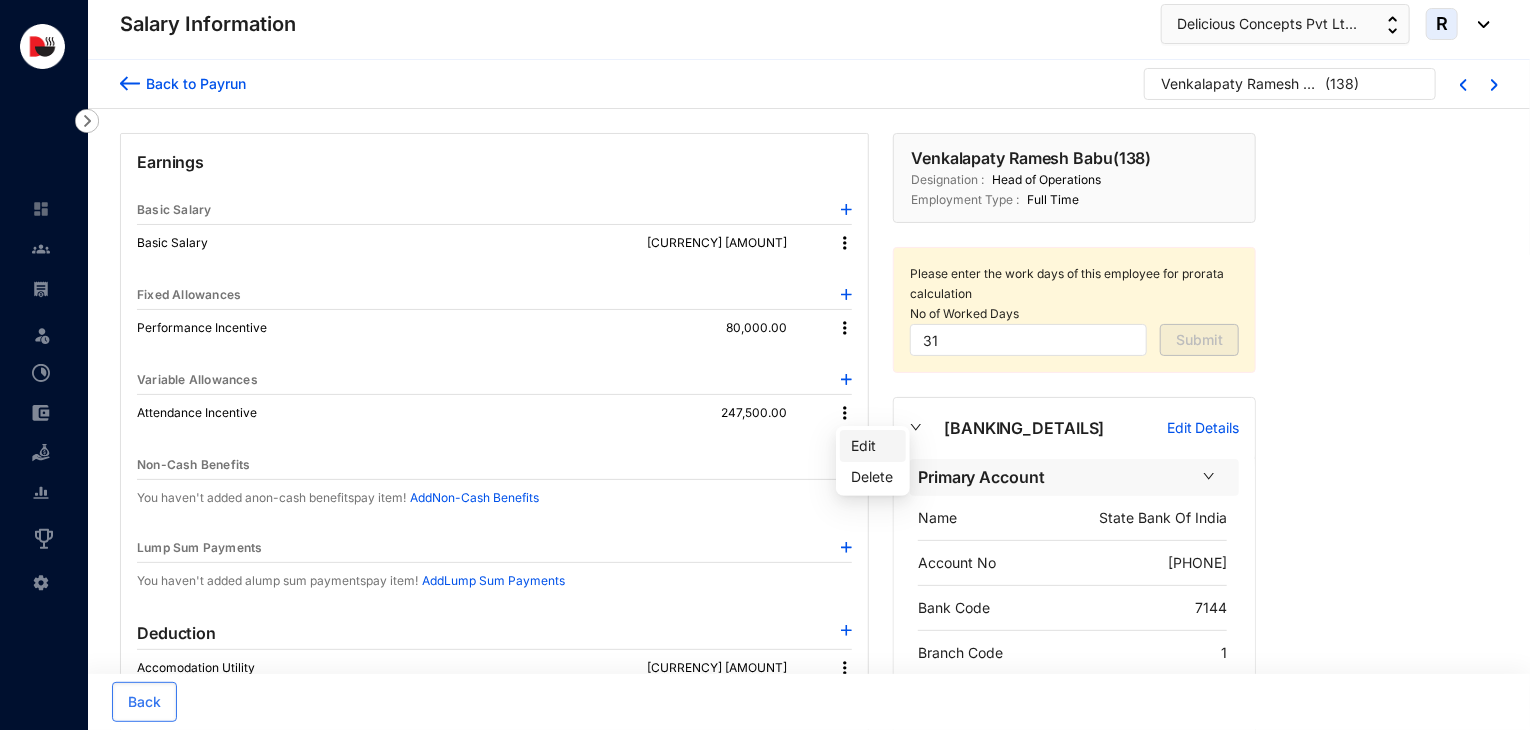 click on "Edit" at bounding box center [873, 446] 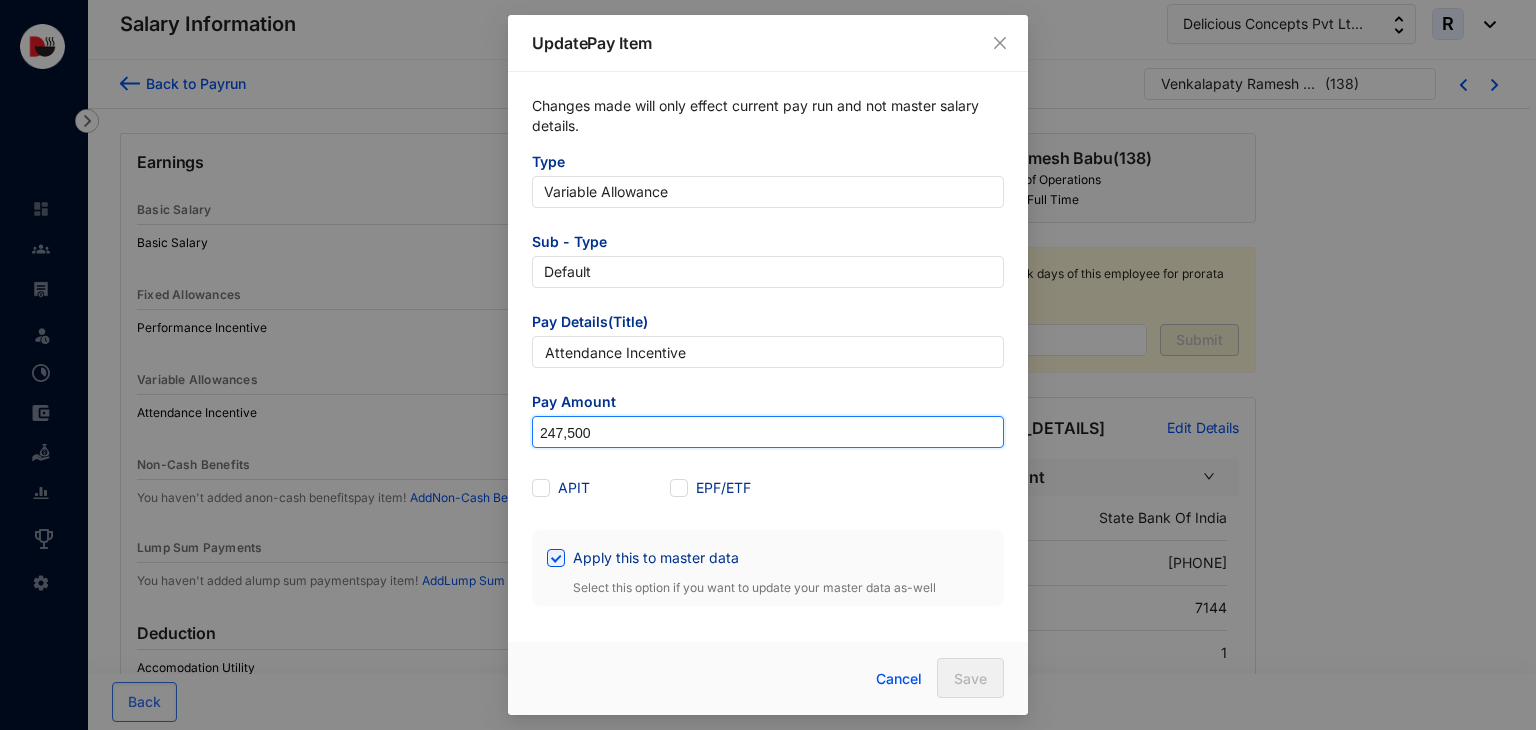 drag, startPoint x: 734, startPoint y: 431, endPoint x: 410, endPoint y: 448, distance: 324.44568 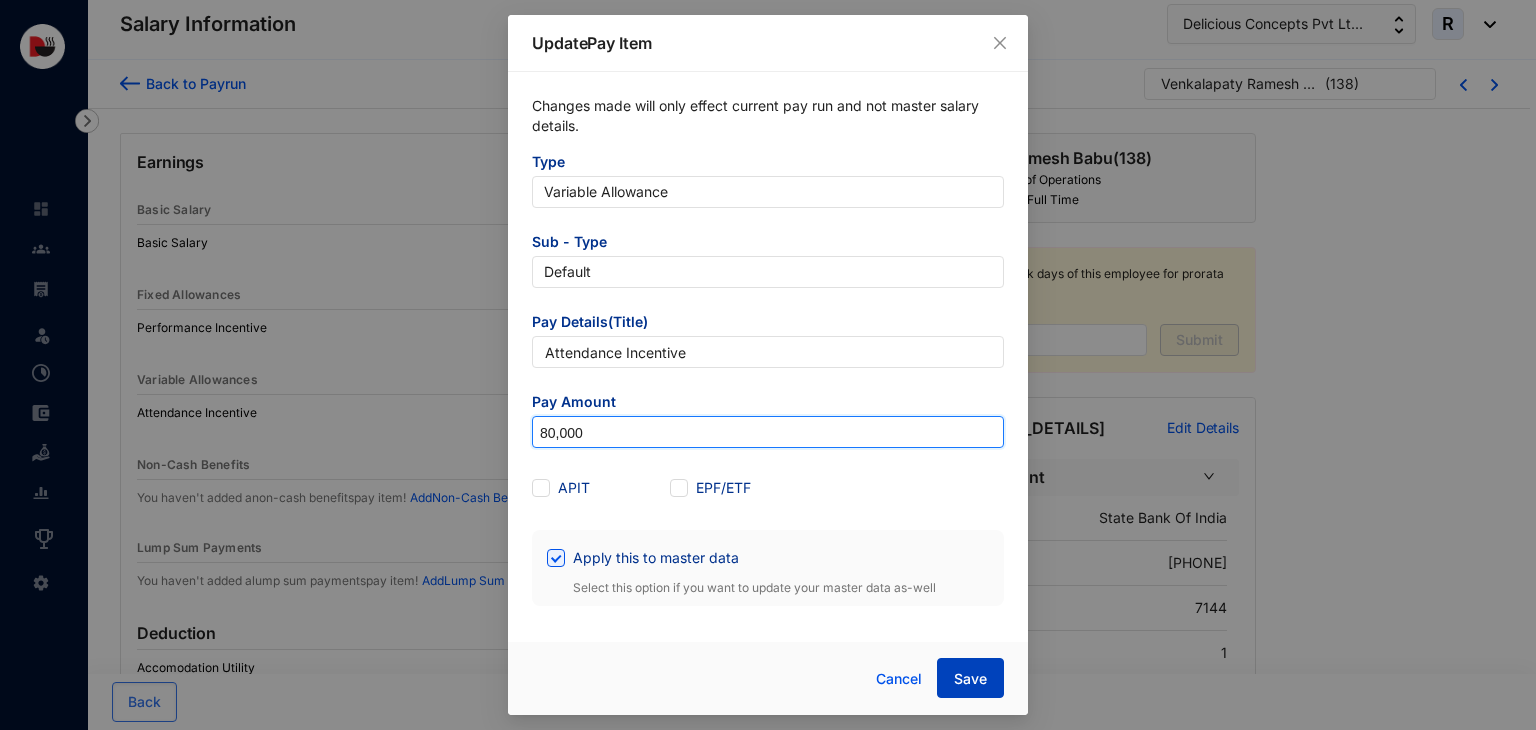 type on "80,000" 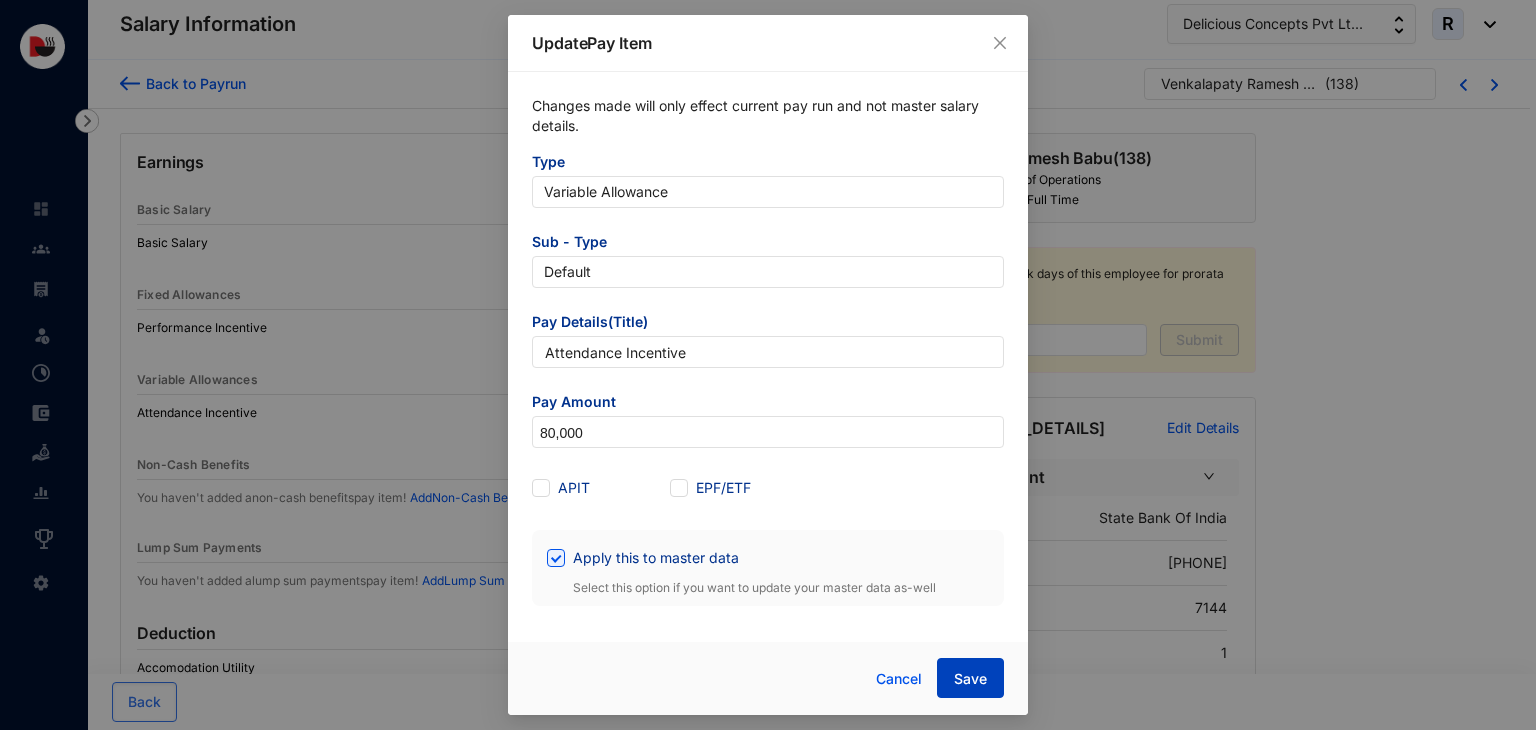 click on "Save" at bounding box center [970, 679] 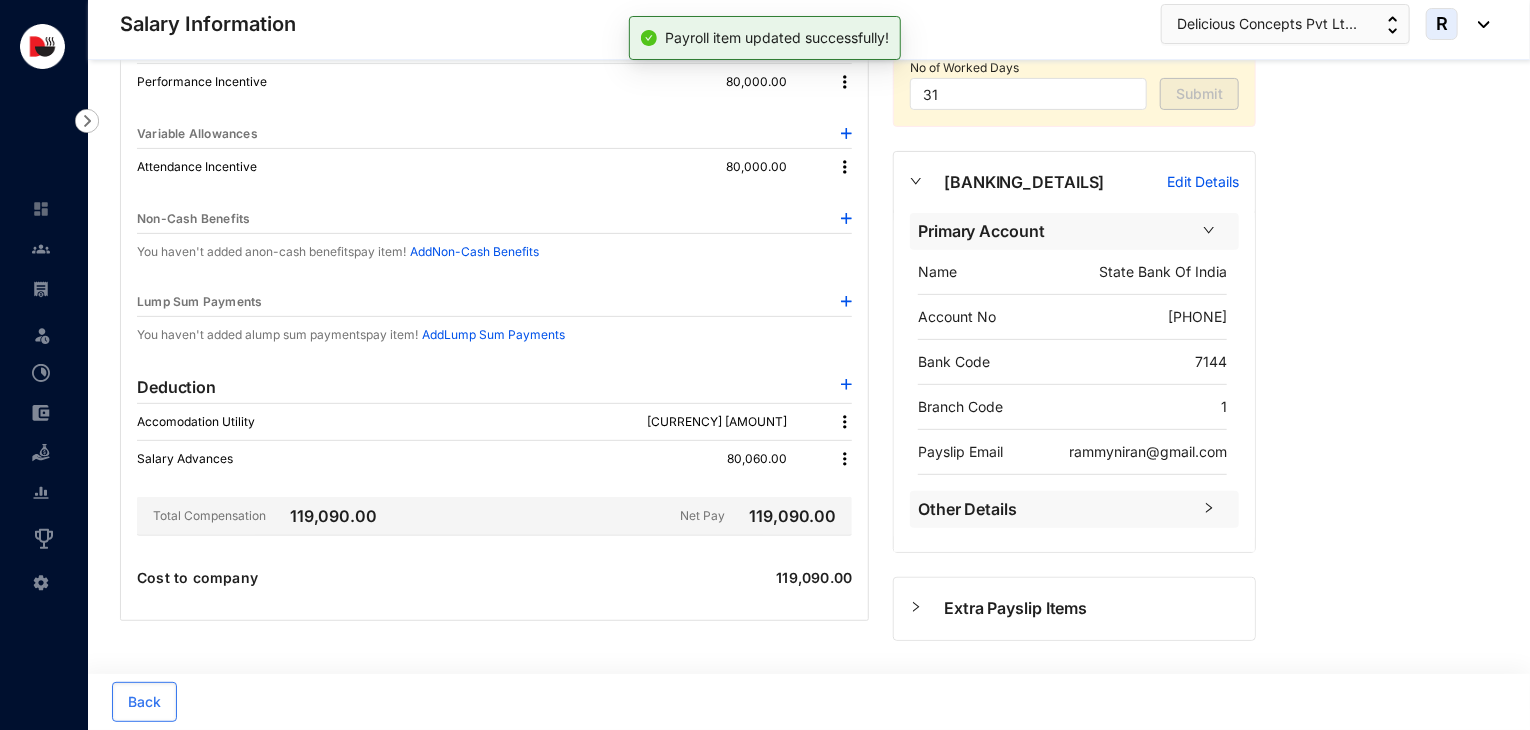 scroll, scrollTop: 272, scrollLeft: 0, axis: vertical 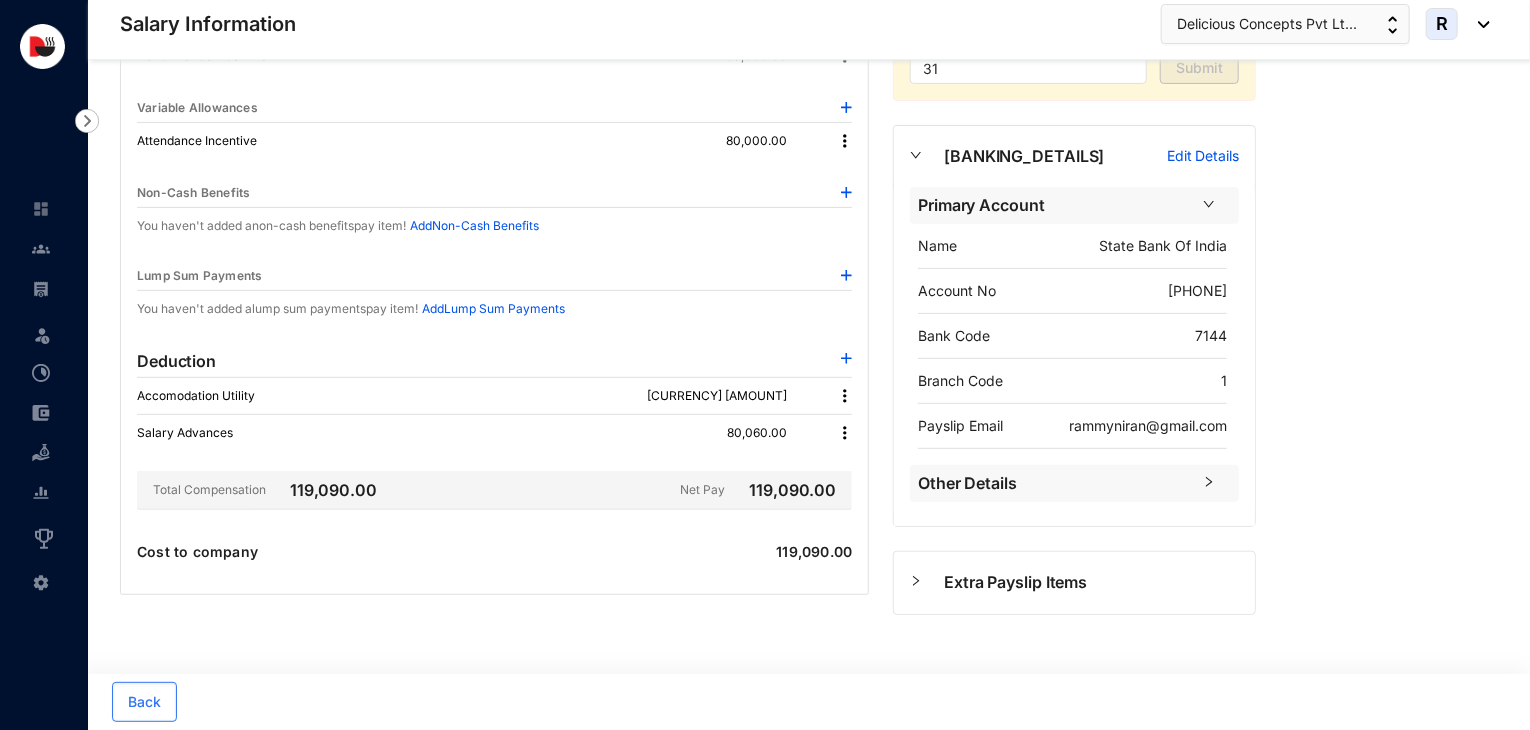 click at bounding box center (846, 358) 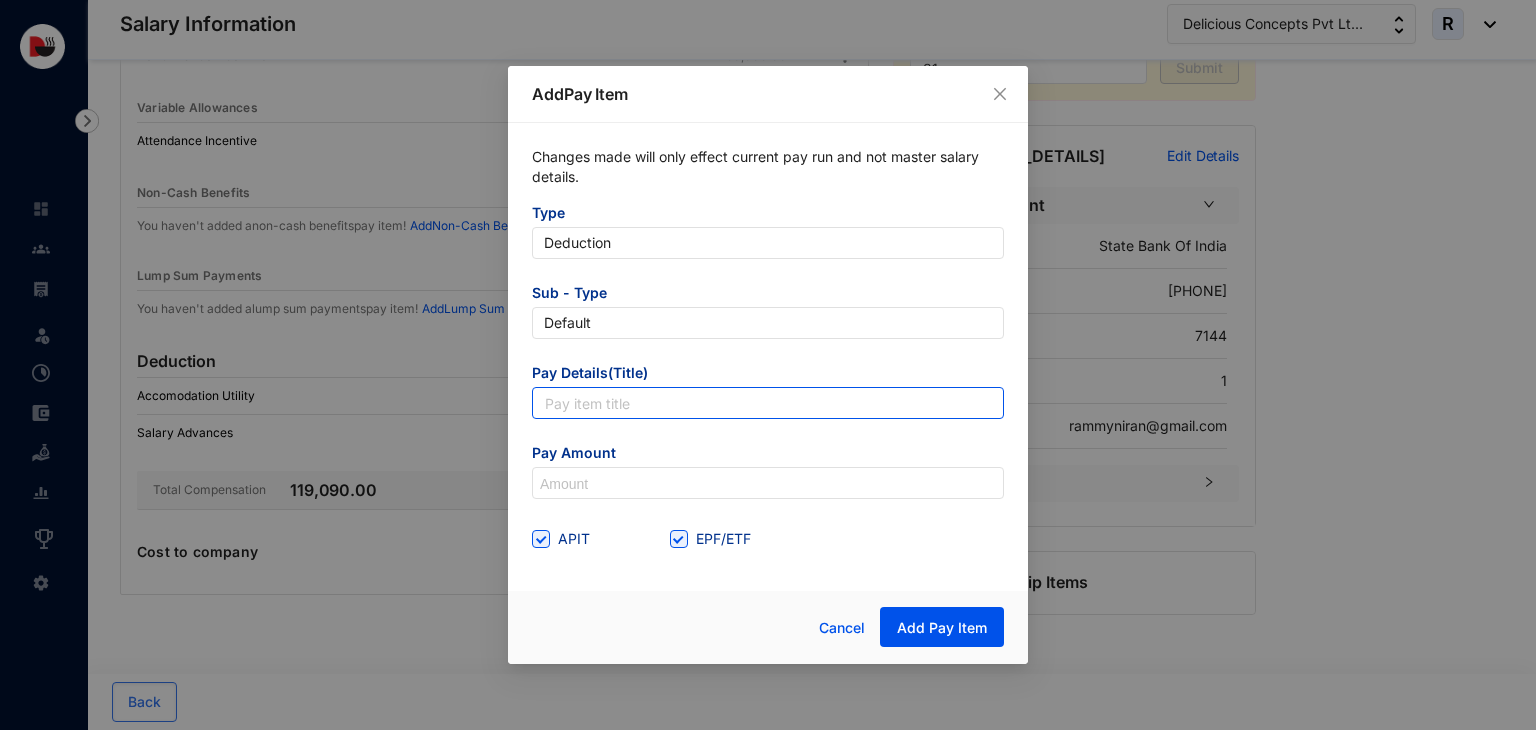 click at bounding box center (768, 403) 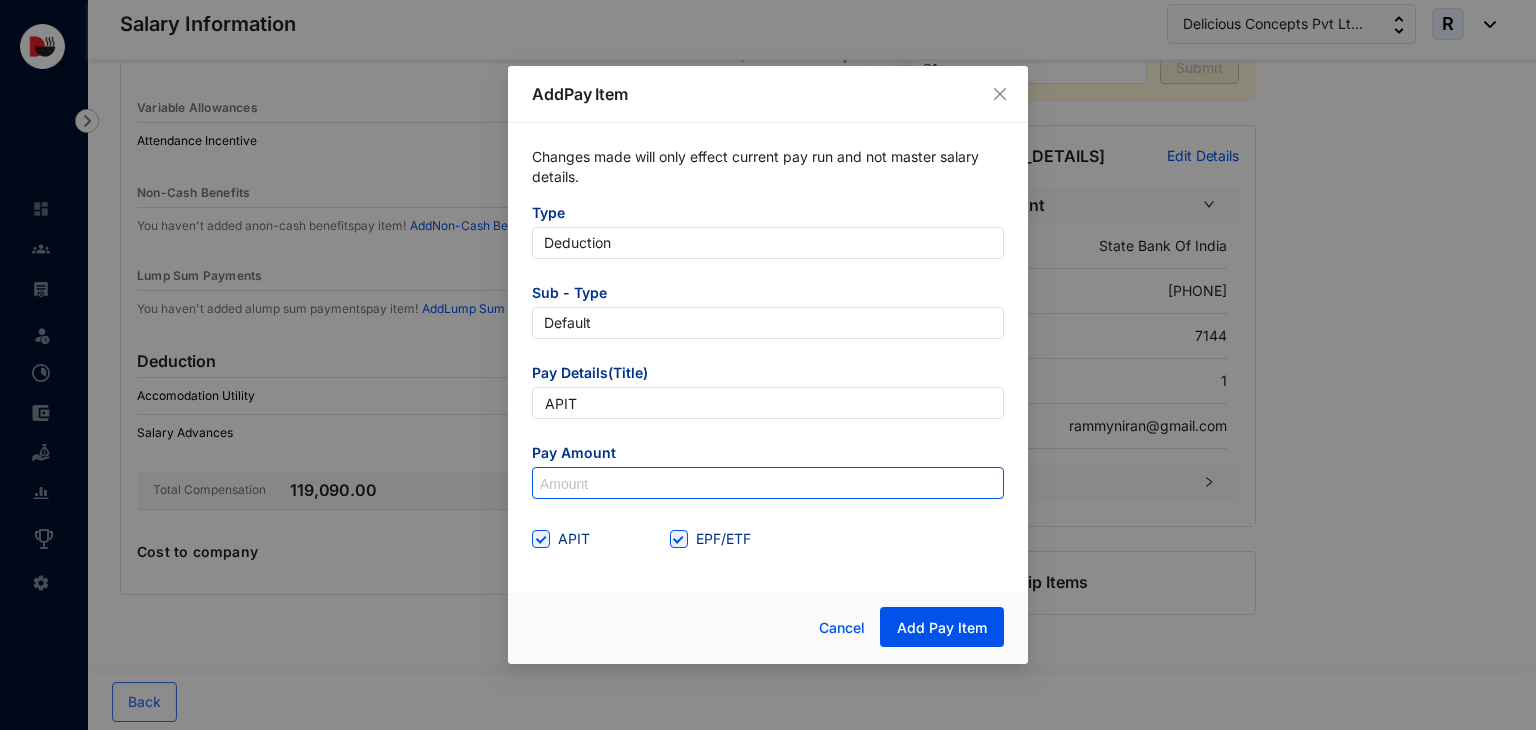 click at bounding box center (768, 484) 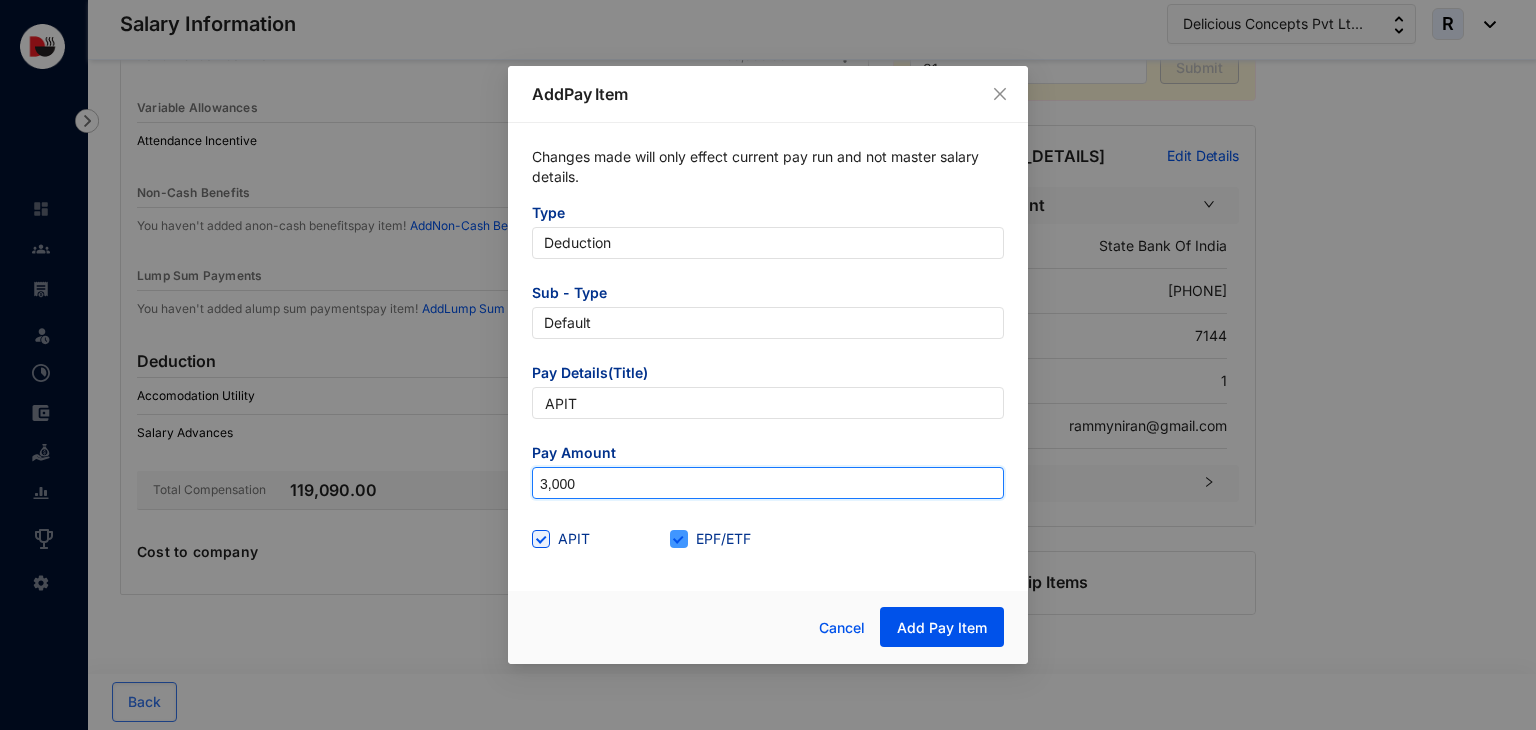 type on "3,000" 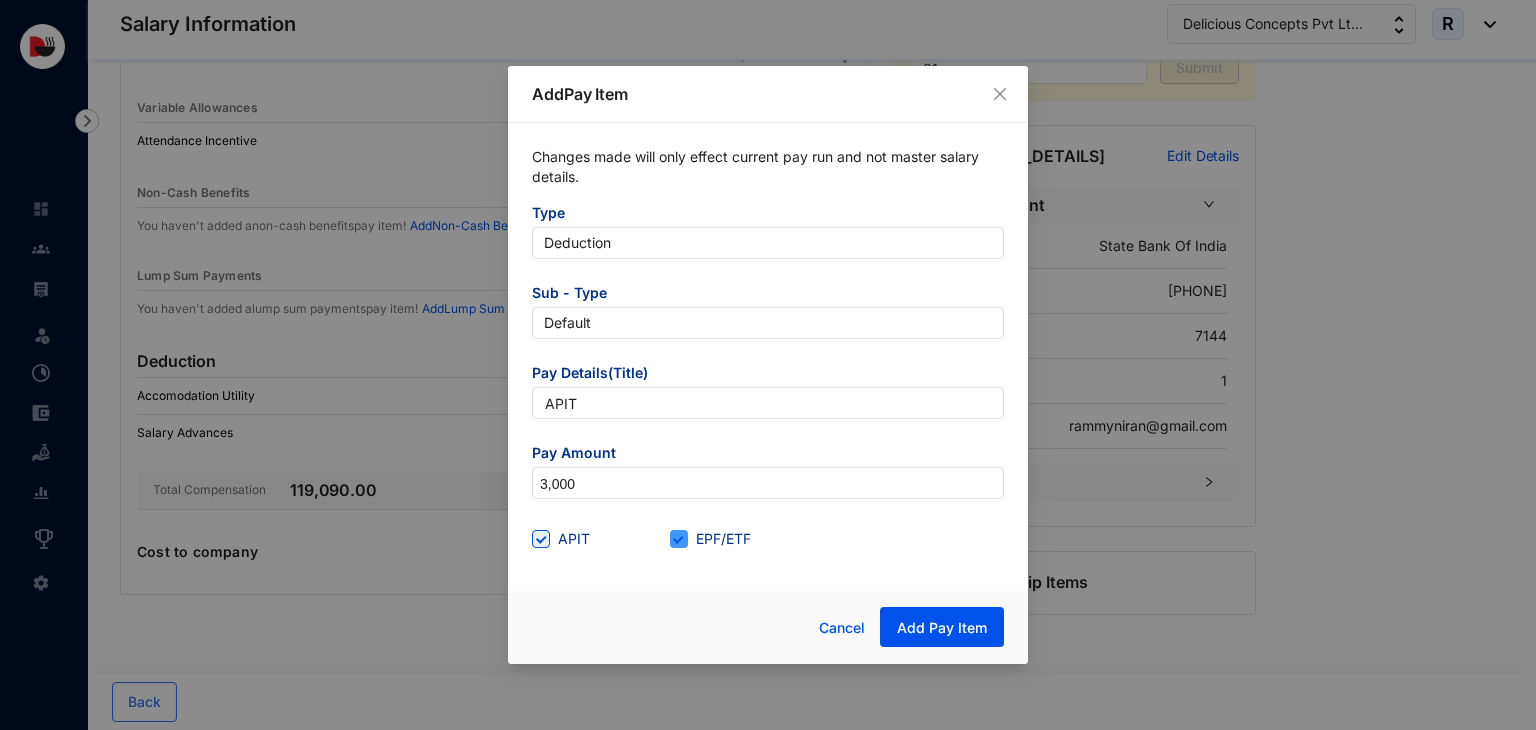 click on "EPF/ETF" at bounding box center (723, 539) 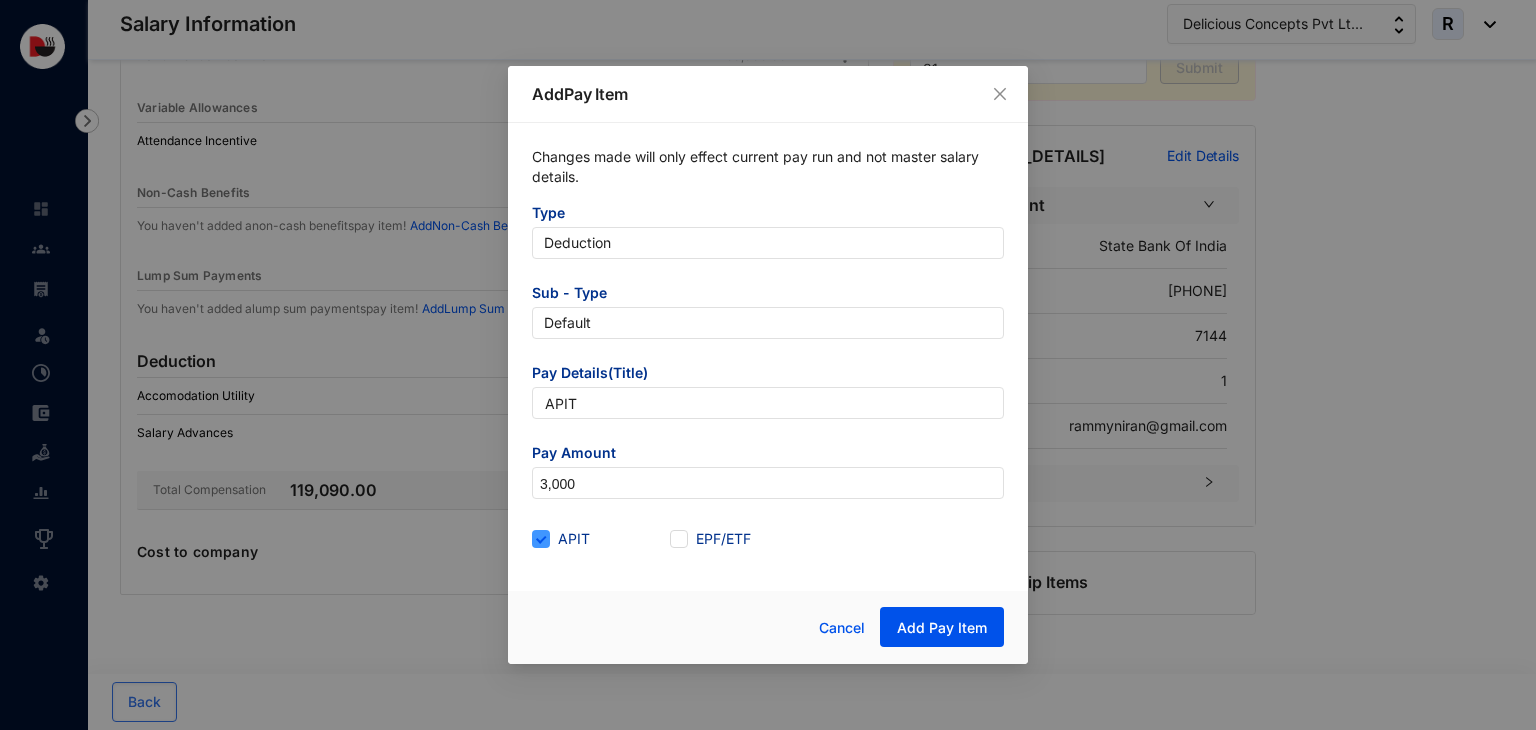 click at bounding box center [541, 539] 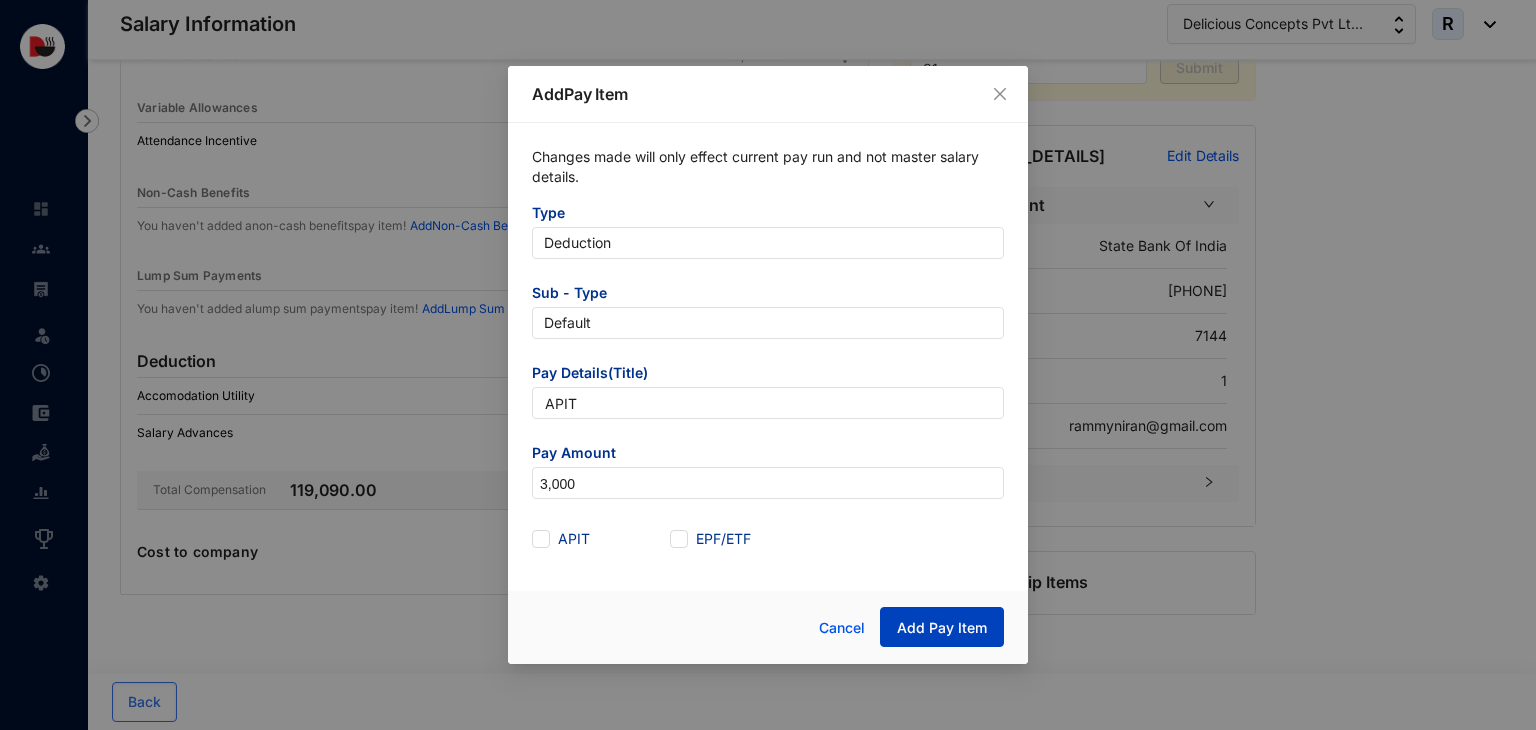 click on "Add Pay Item" at bounding box center (942, 628) 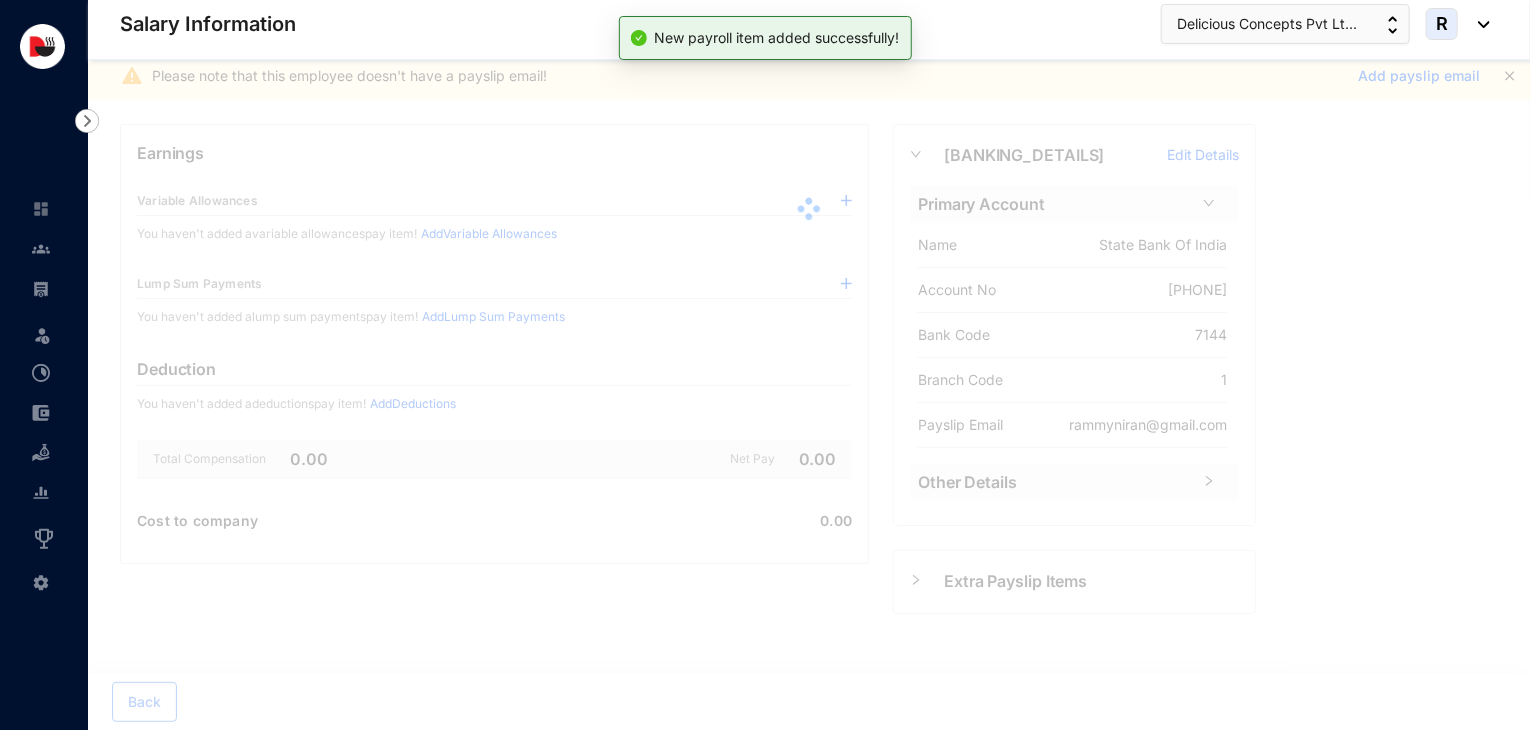 scroll, scrollTop: 272, scrollLeft: 0, axis: vertical 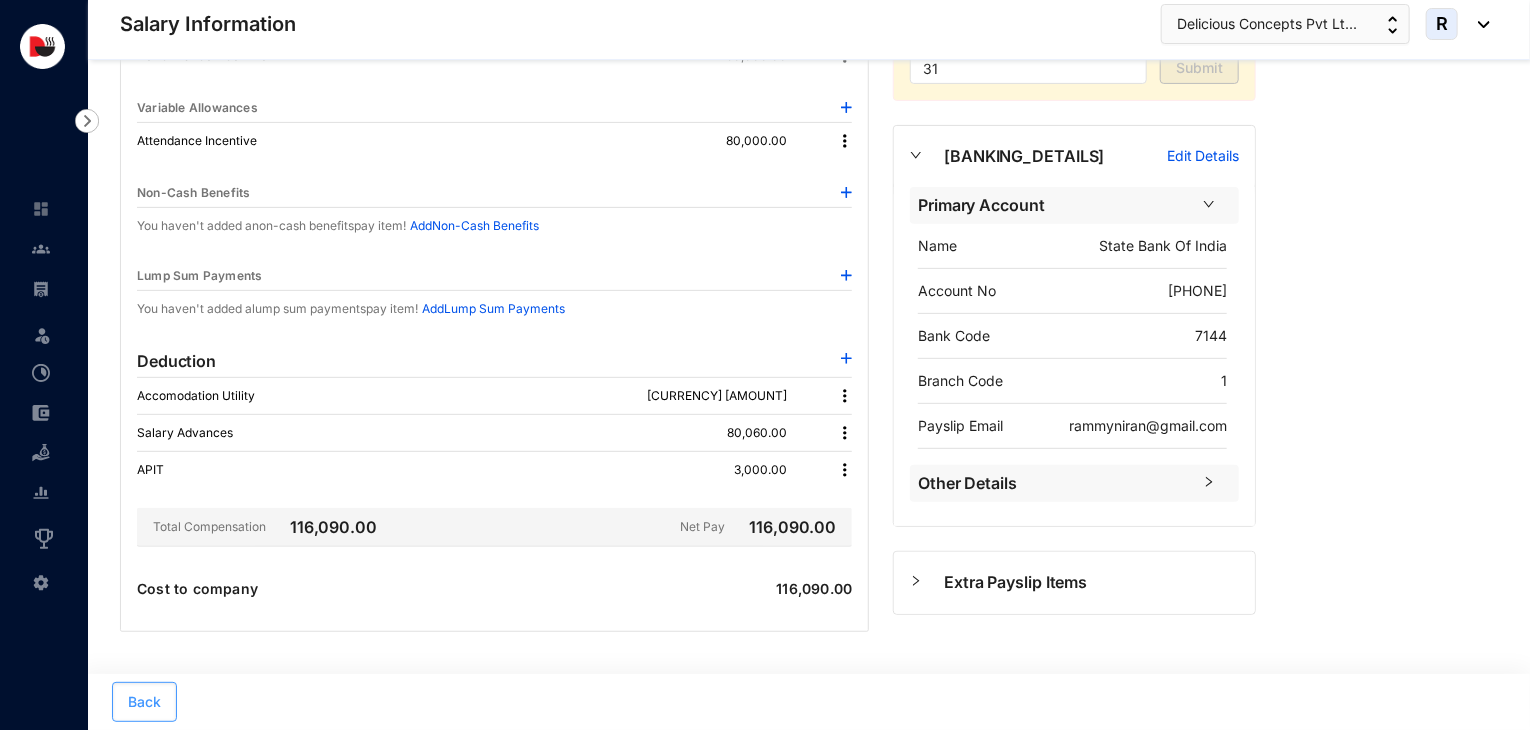 click on "Back" at bounding box center (144, 702) 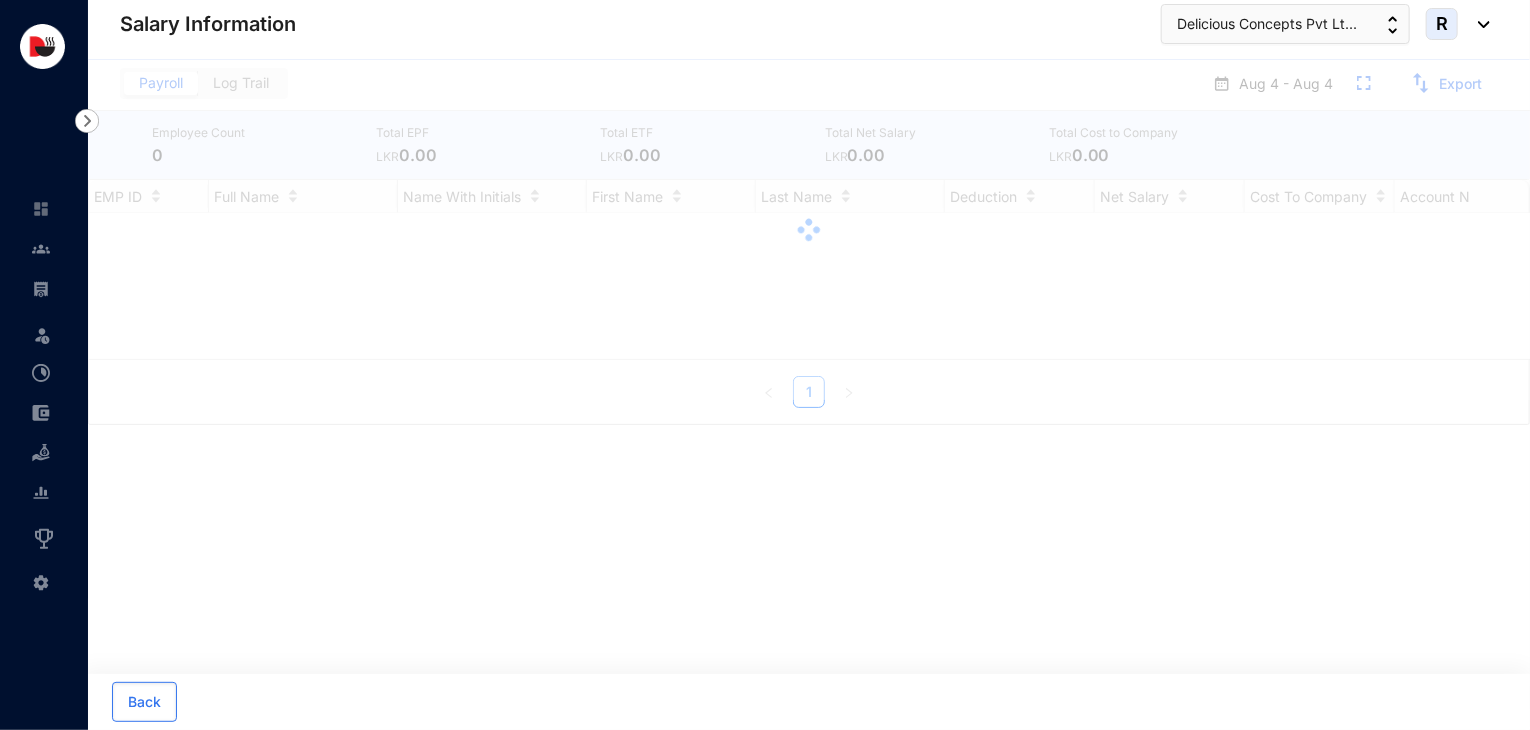 scroll, scrollTop: 0, scrollLeft: 0, axis: both 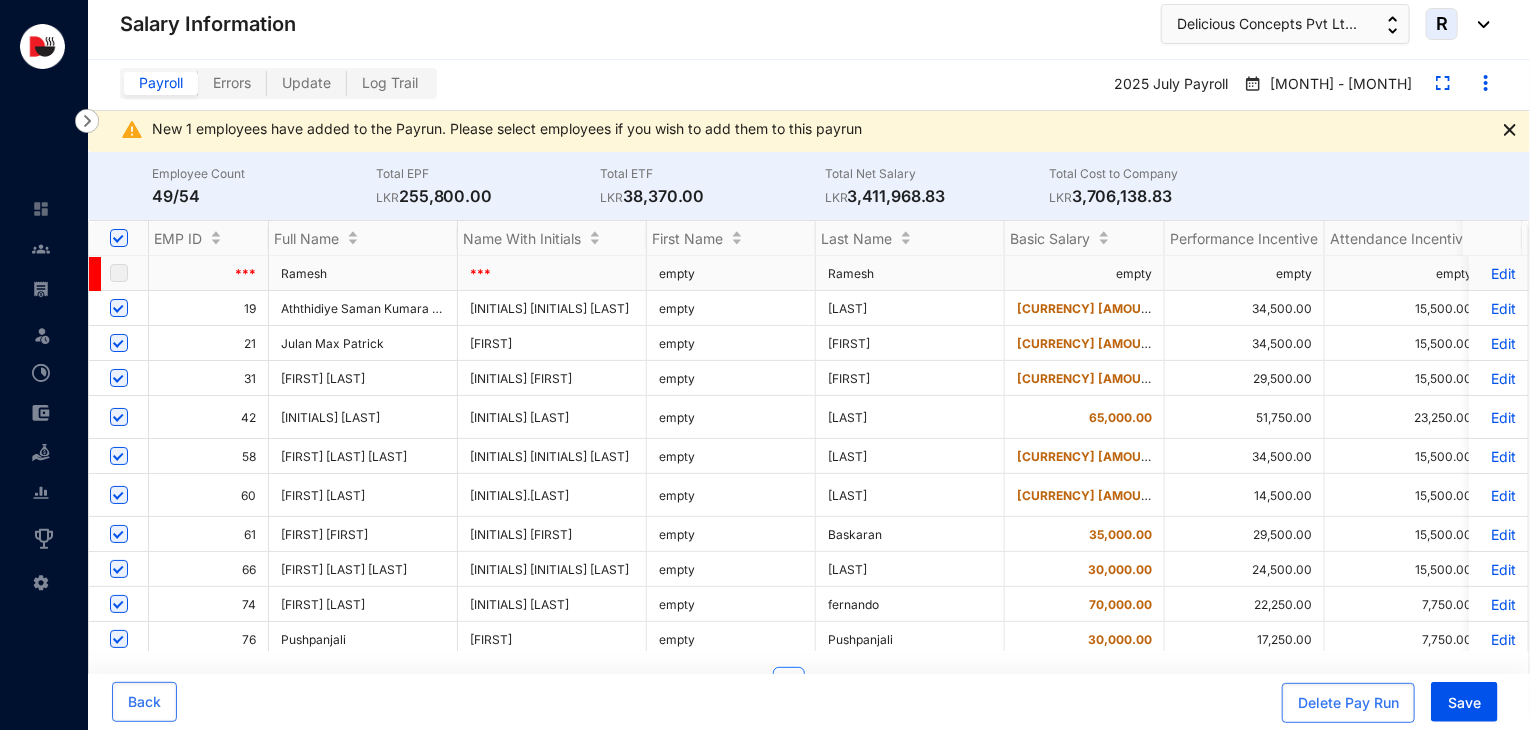 click on "Edit" at bounding box center [1498, 273] 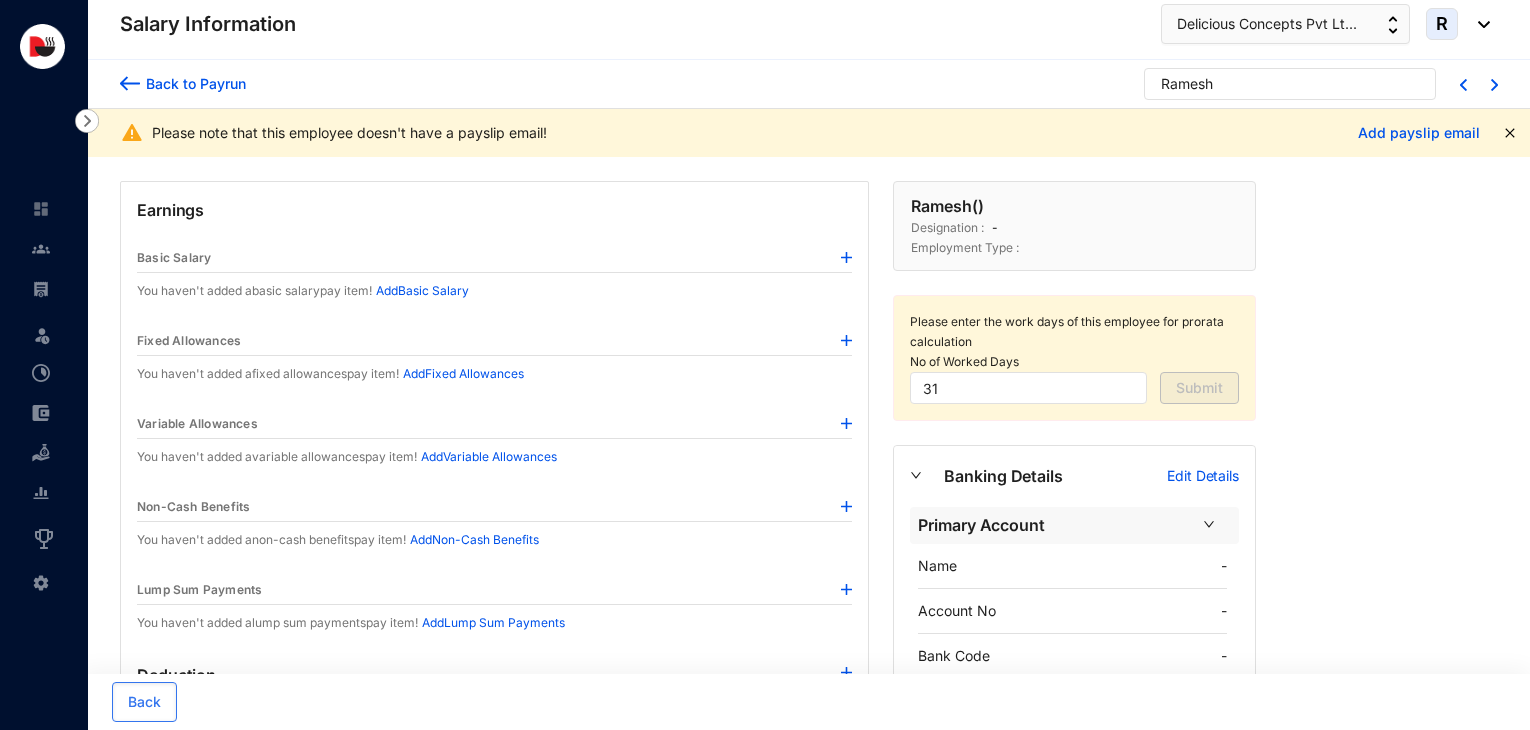 scroll, scrollTop: 0, scrollLeft: 0, axis: both 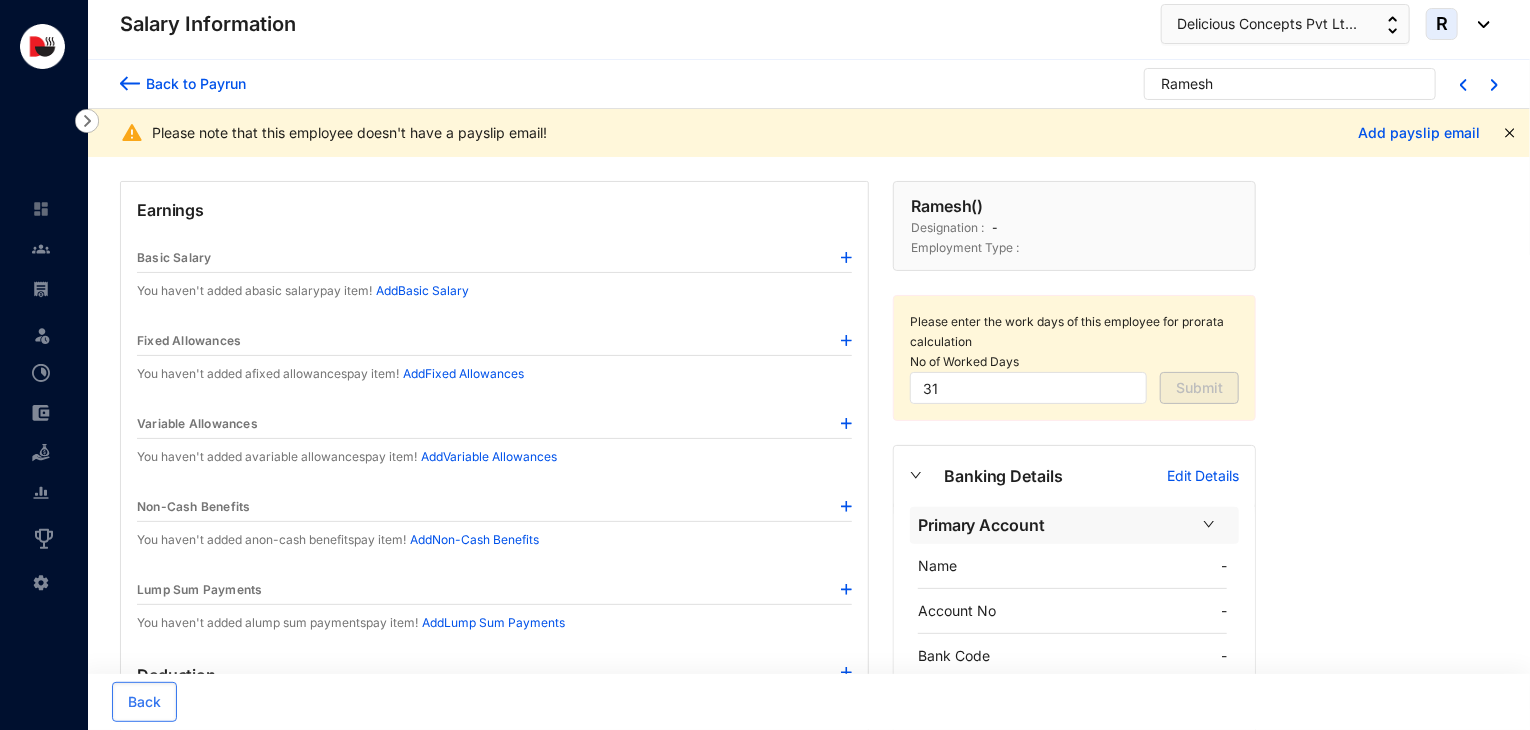 click at bounding box center (846, 257) 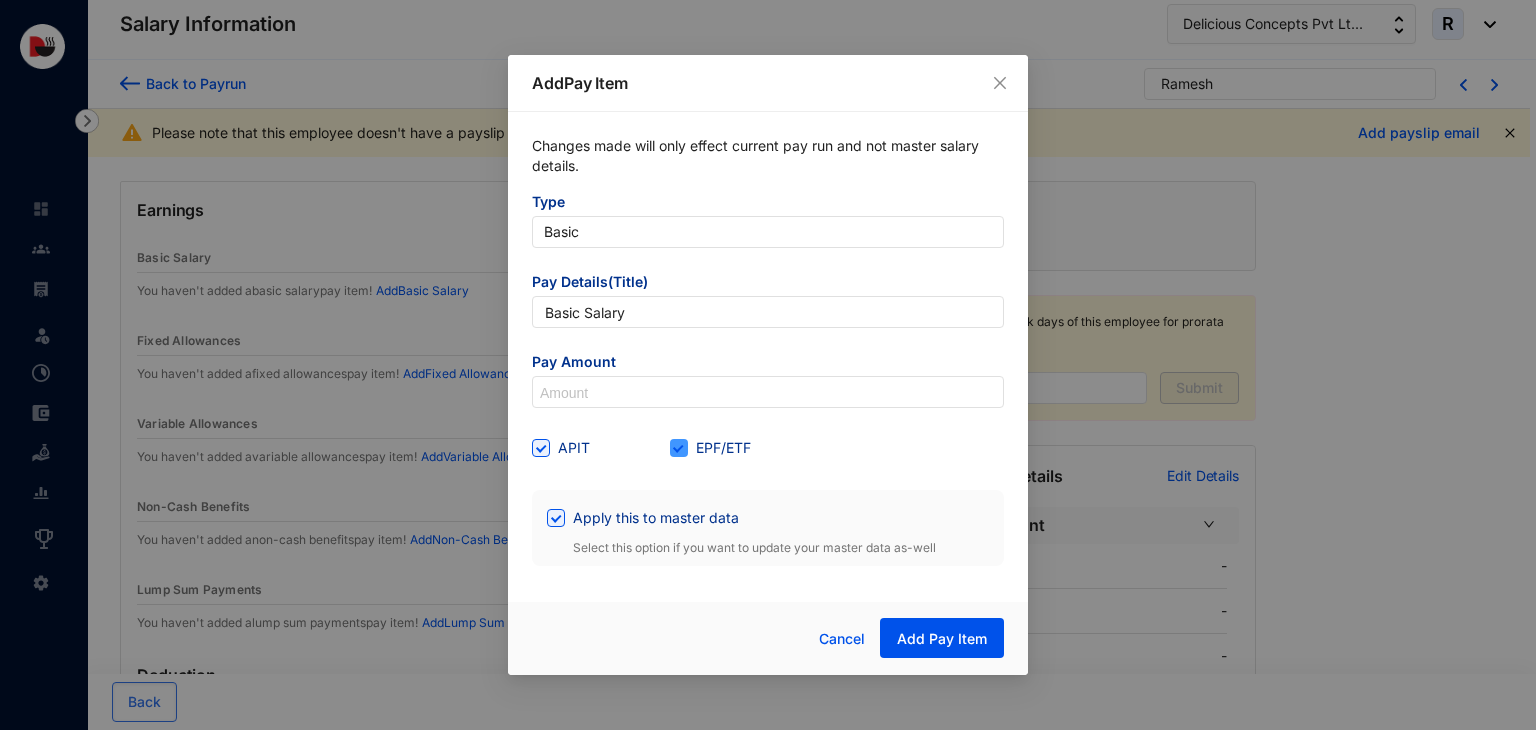 click on "EPF/ETF" at bounding box center (677, 446) 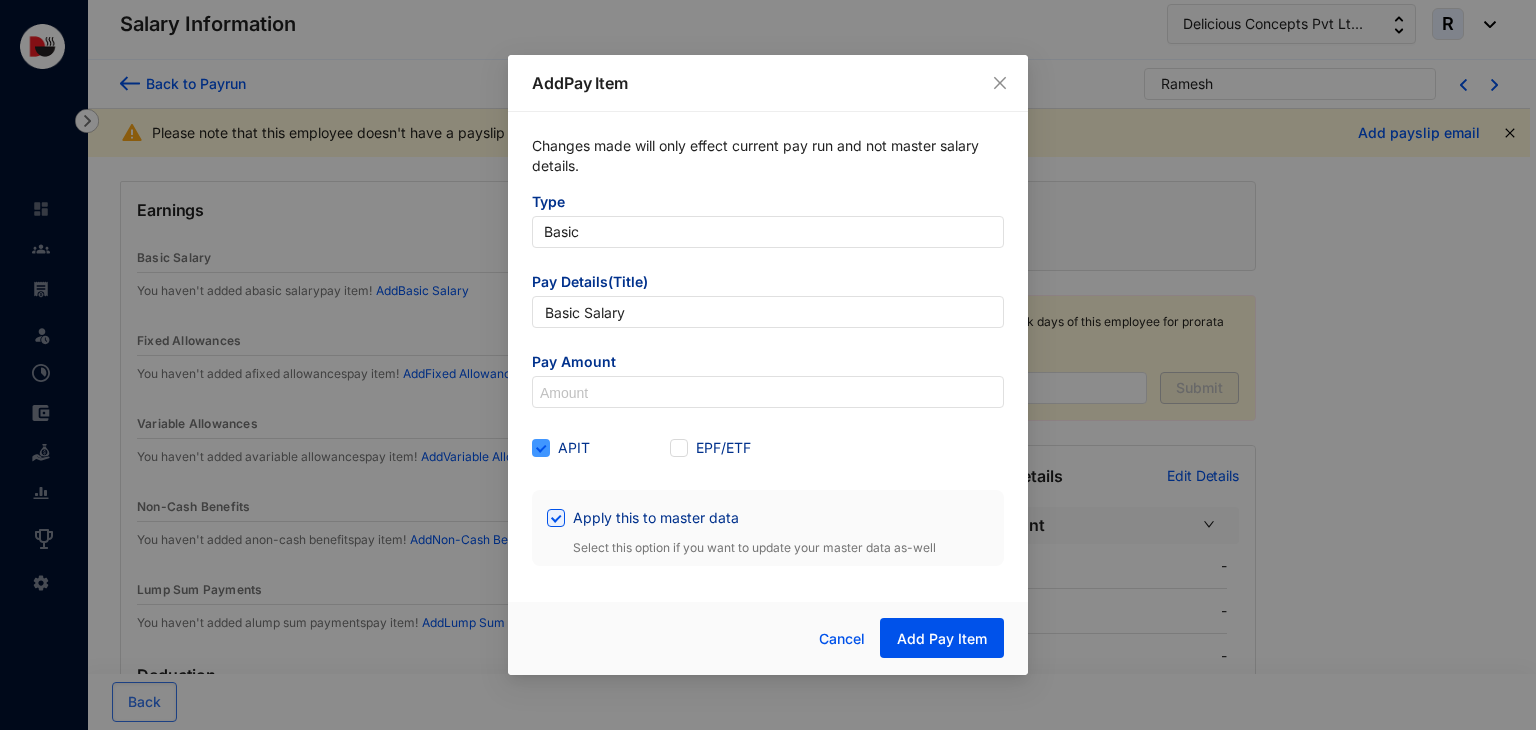 click on "APIT" at bounding box center [574, 448] 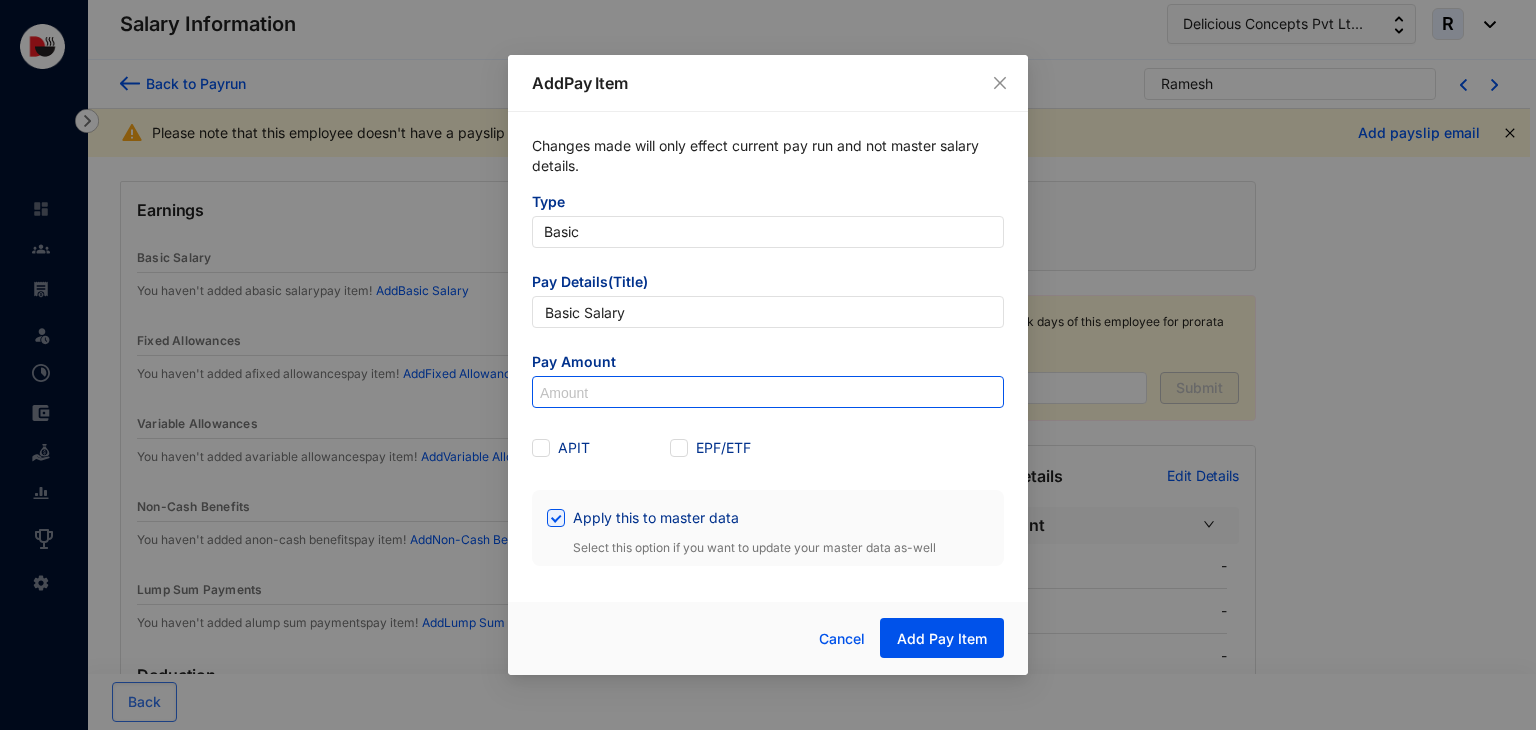 click at bounding box center [768, 393] 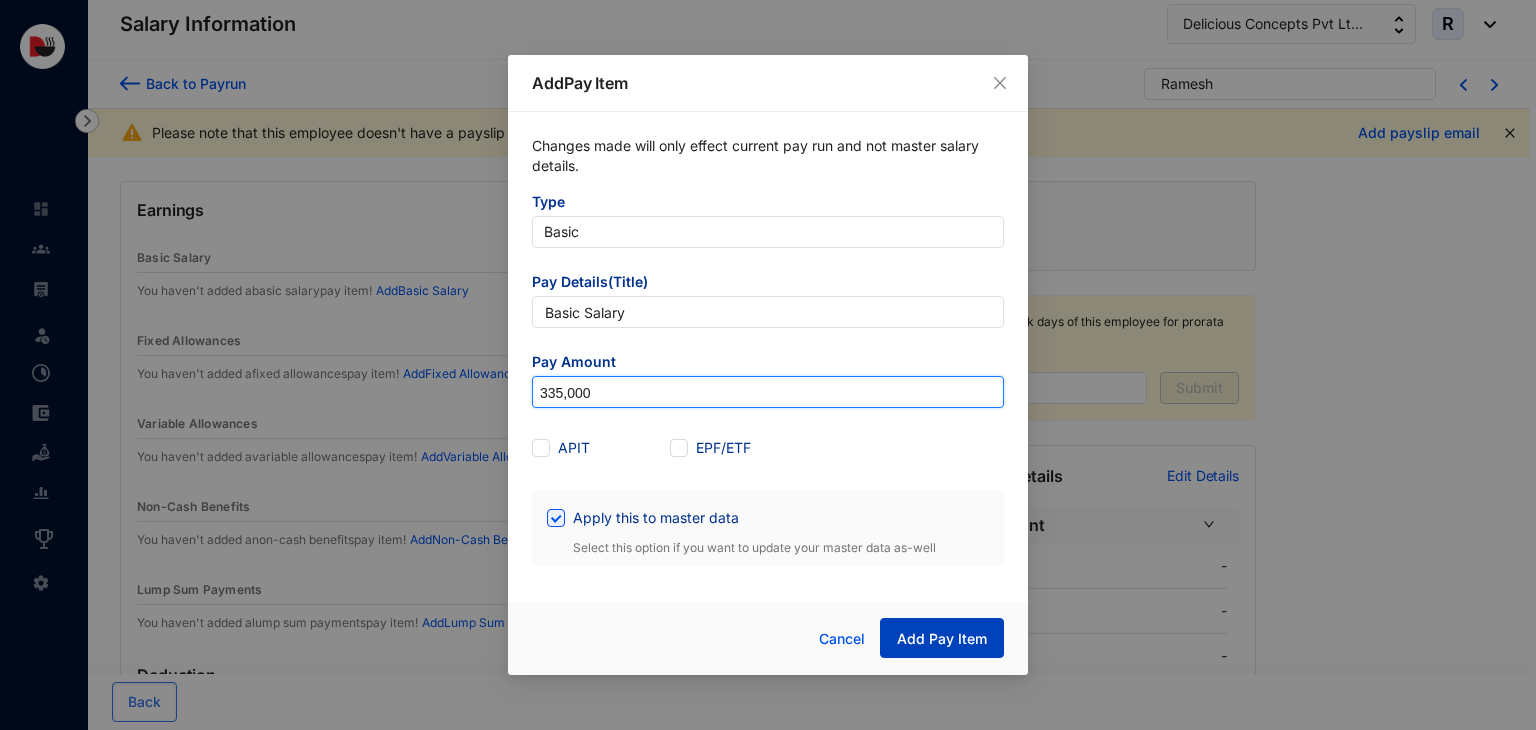 type on "335,000" 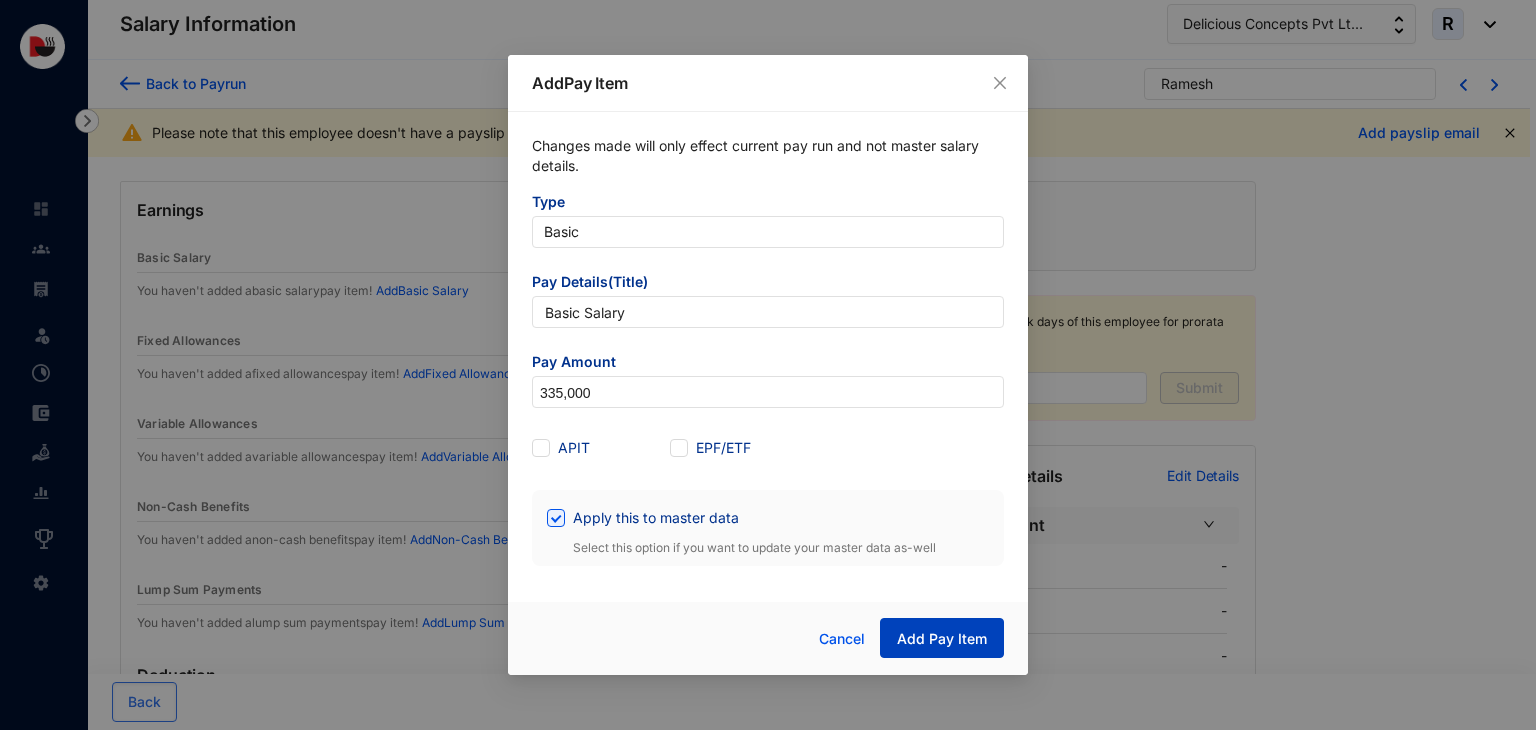 click on "Add Pay Item" at bounding box center (942, 639) 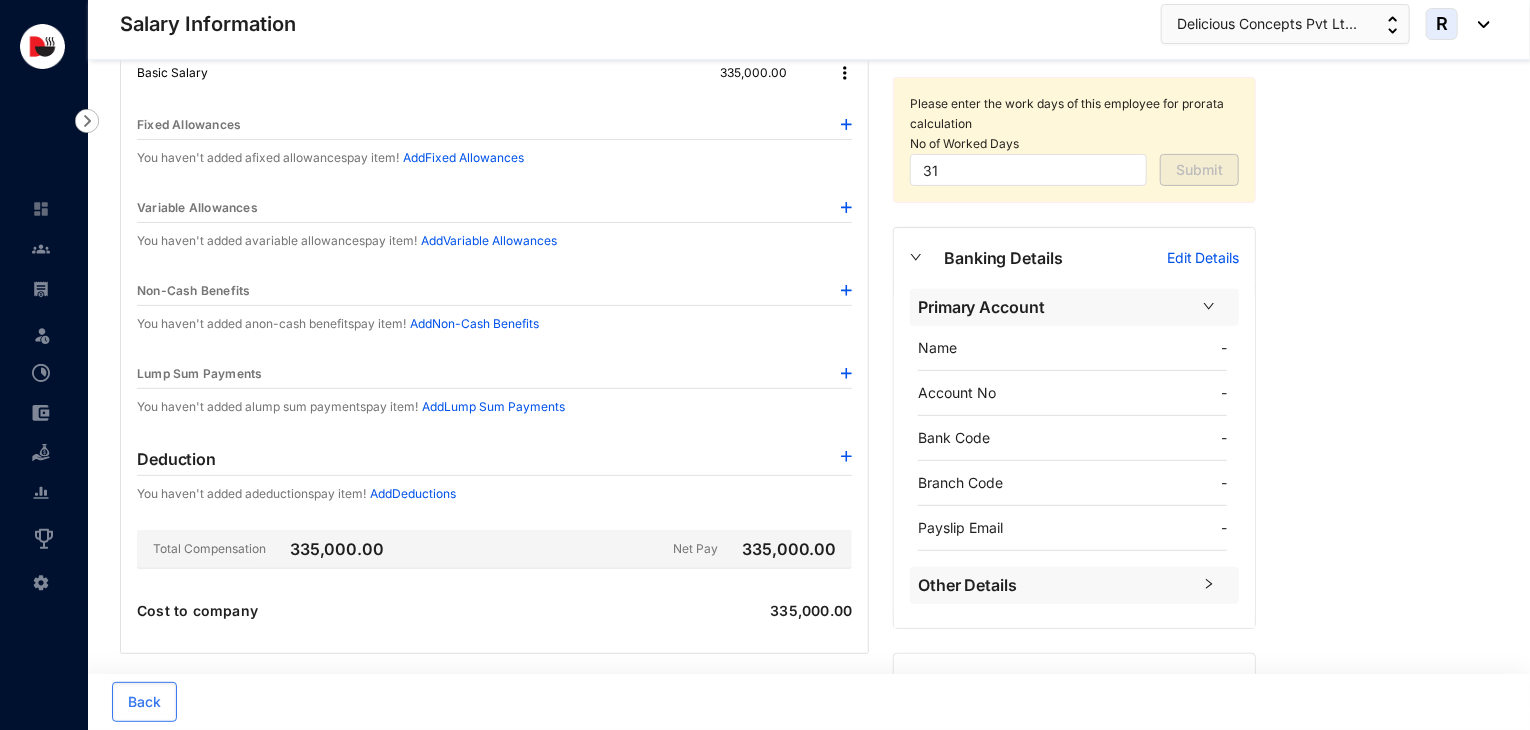 scroll, scrollTop: 320, scrollLeft: 0, axis: vertical 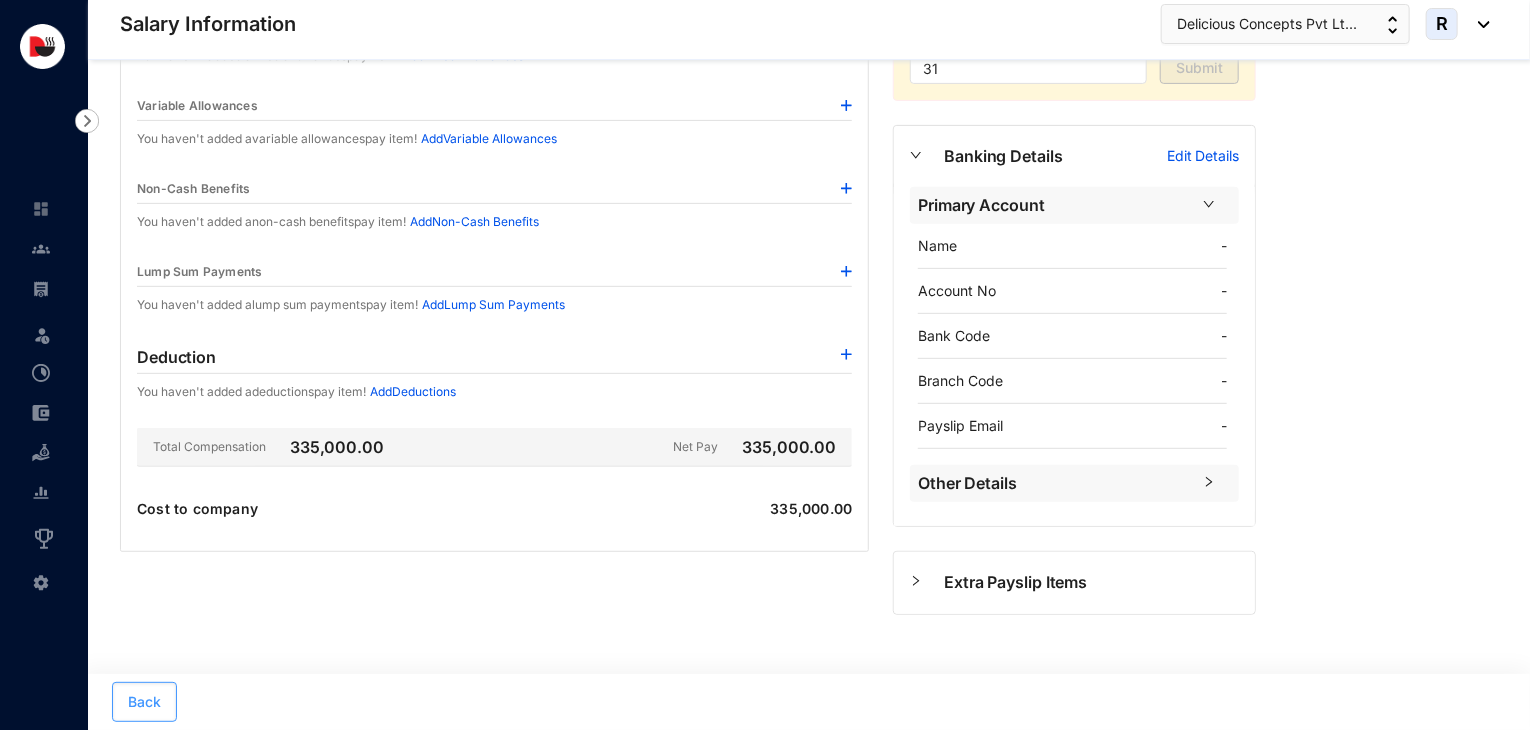 click on "Back" at bounding box center [144, 702] 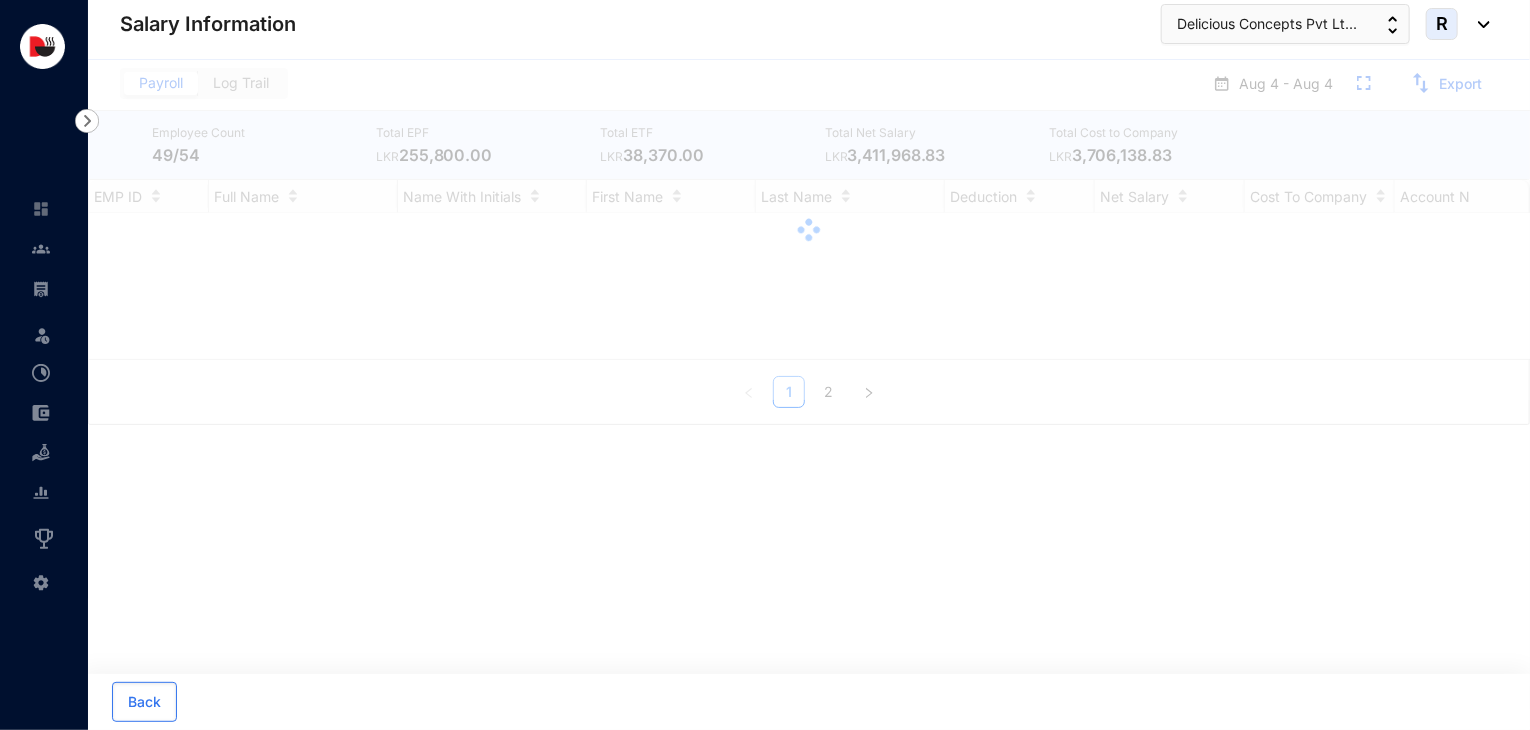 scroll, scrollTop: 0, scrollLeft: 0, axis: both 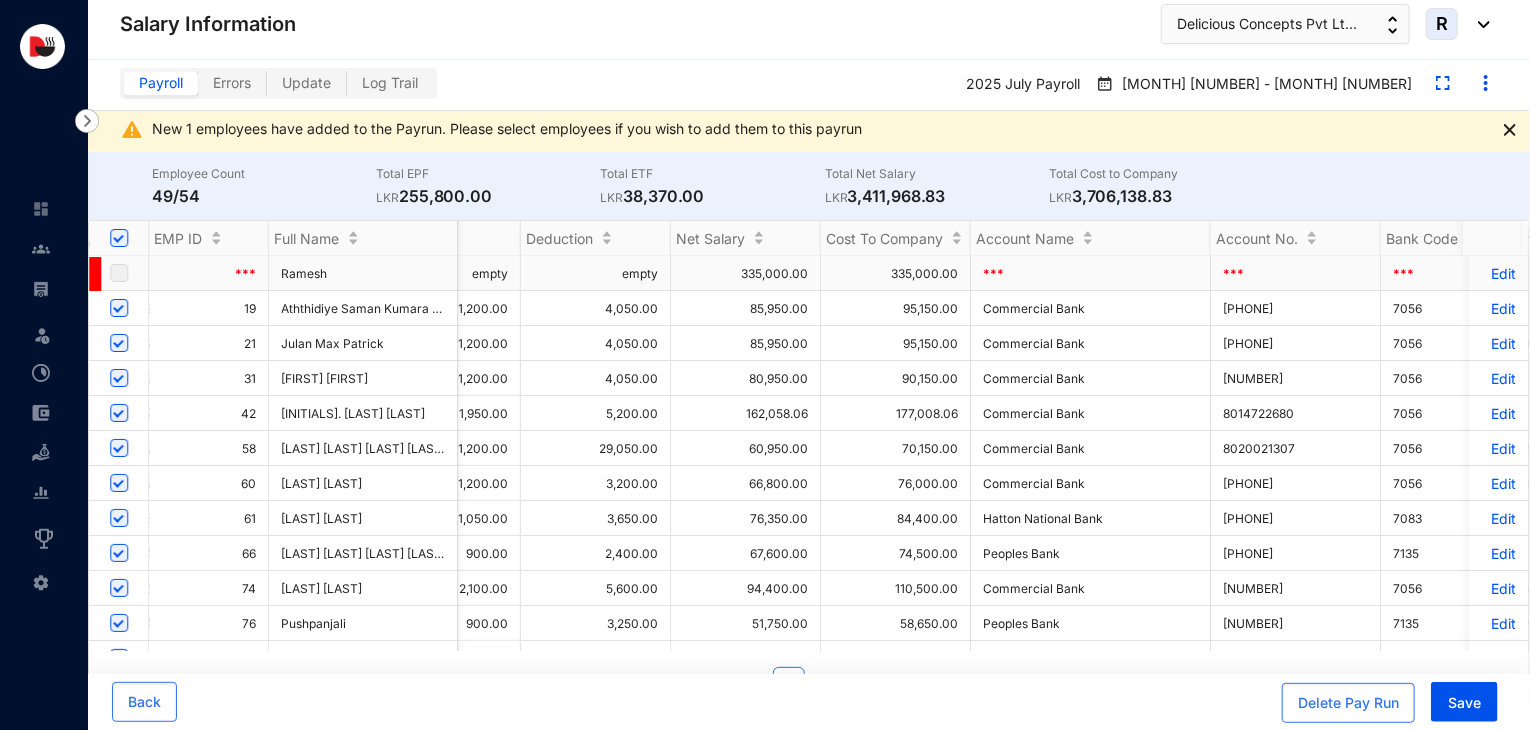 click on "Edit" at bounding box center [1498, 273] 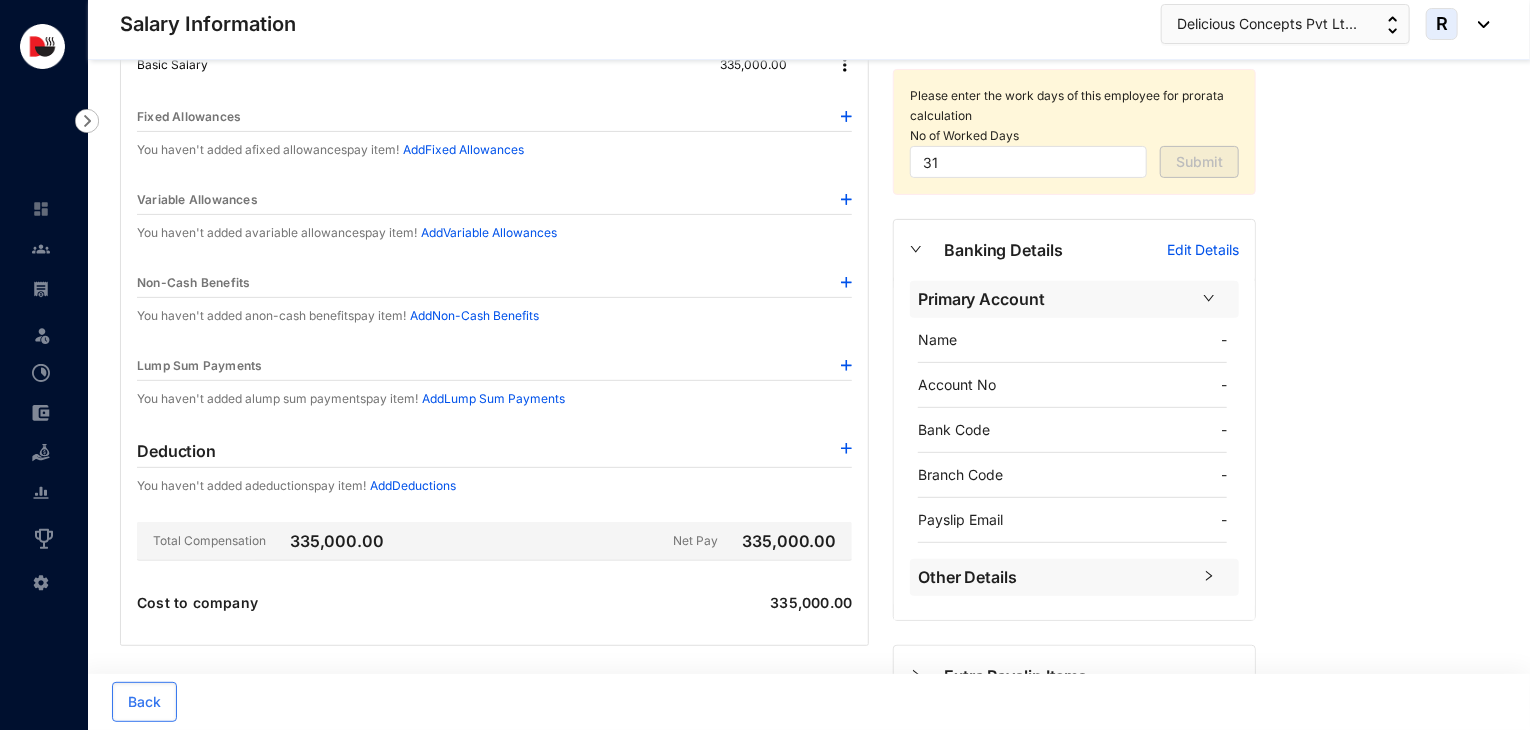click on "Edit Details" at bounding box center [1203, 250] 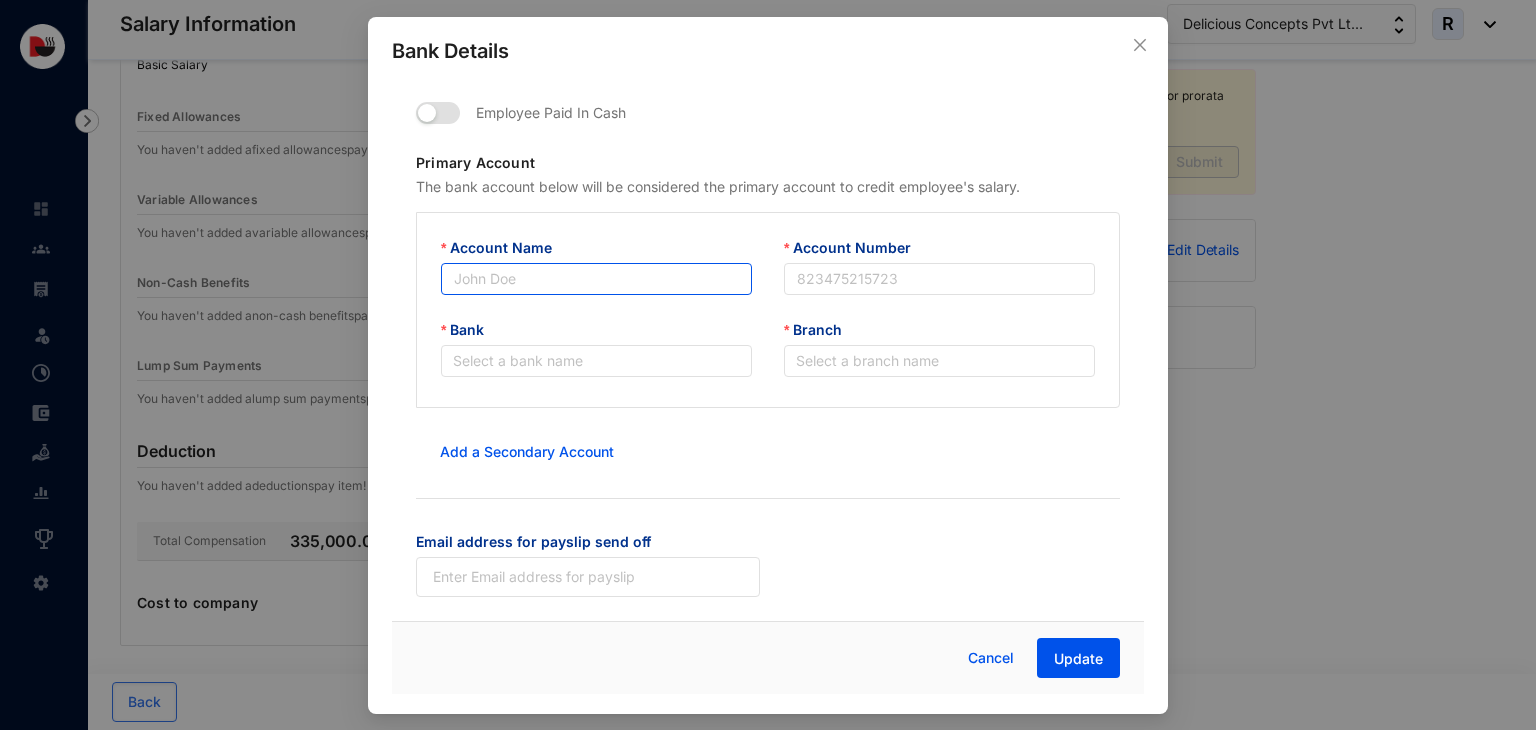 click on "Account Name" at bounding box center (596, 279) 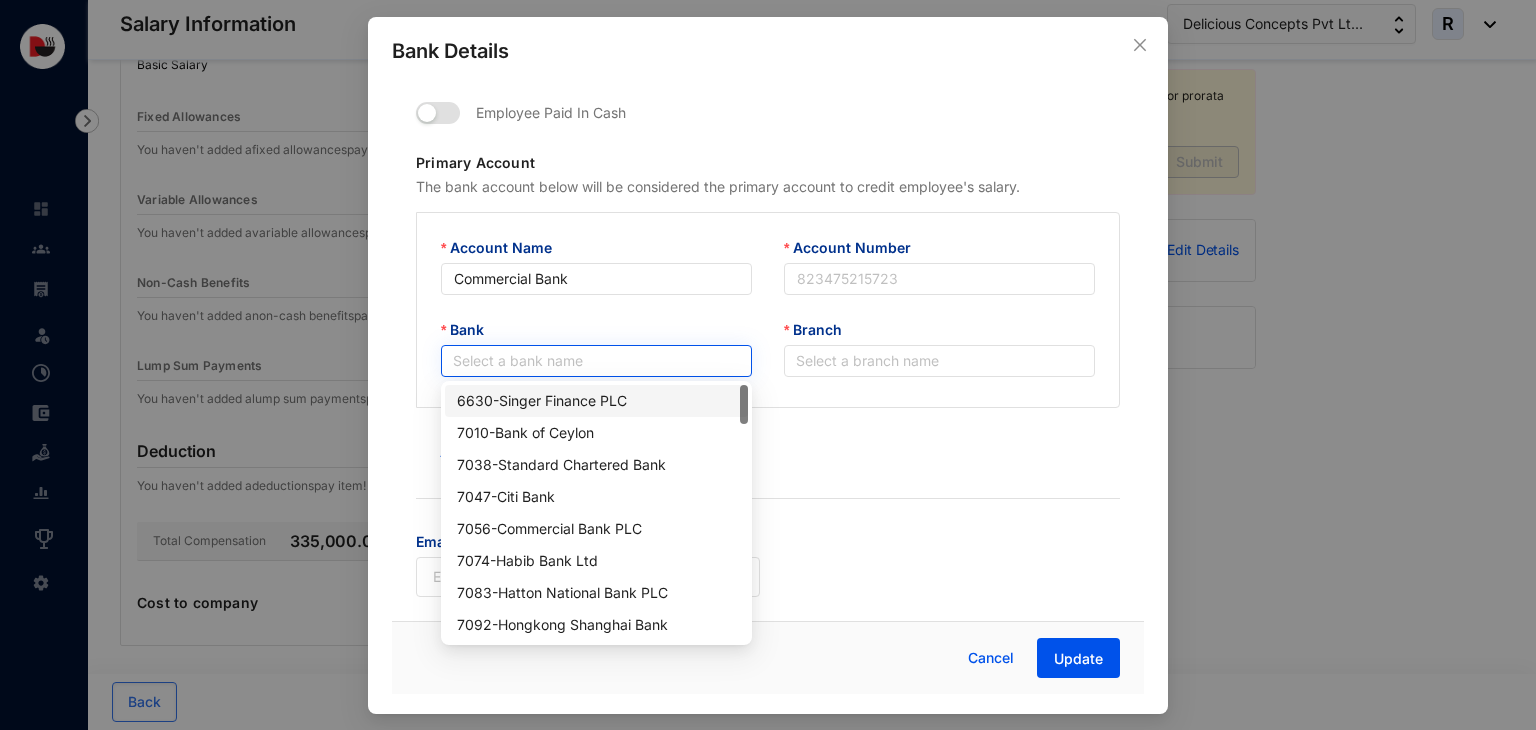 click on "Bank" at bounding box center (596, 361) 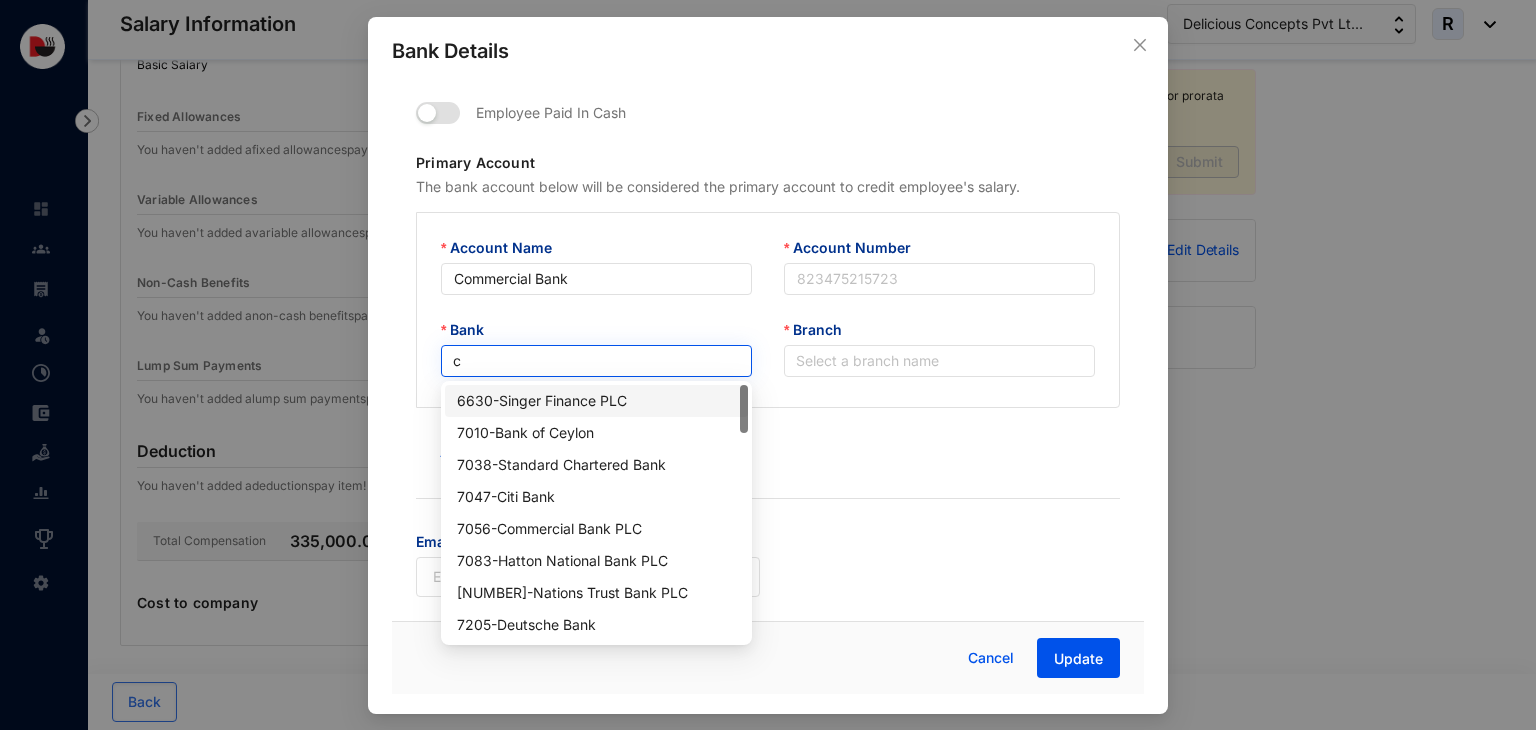 type on "co" 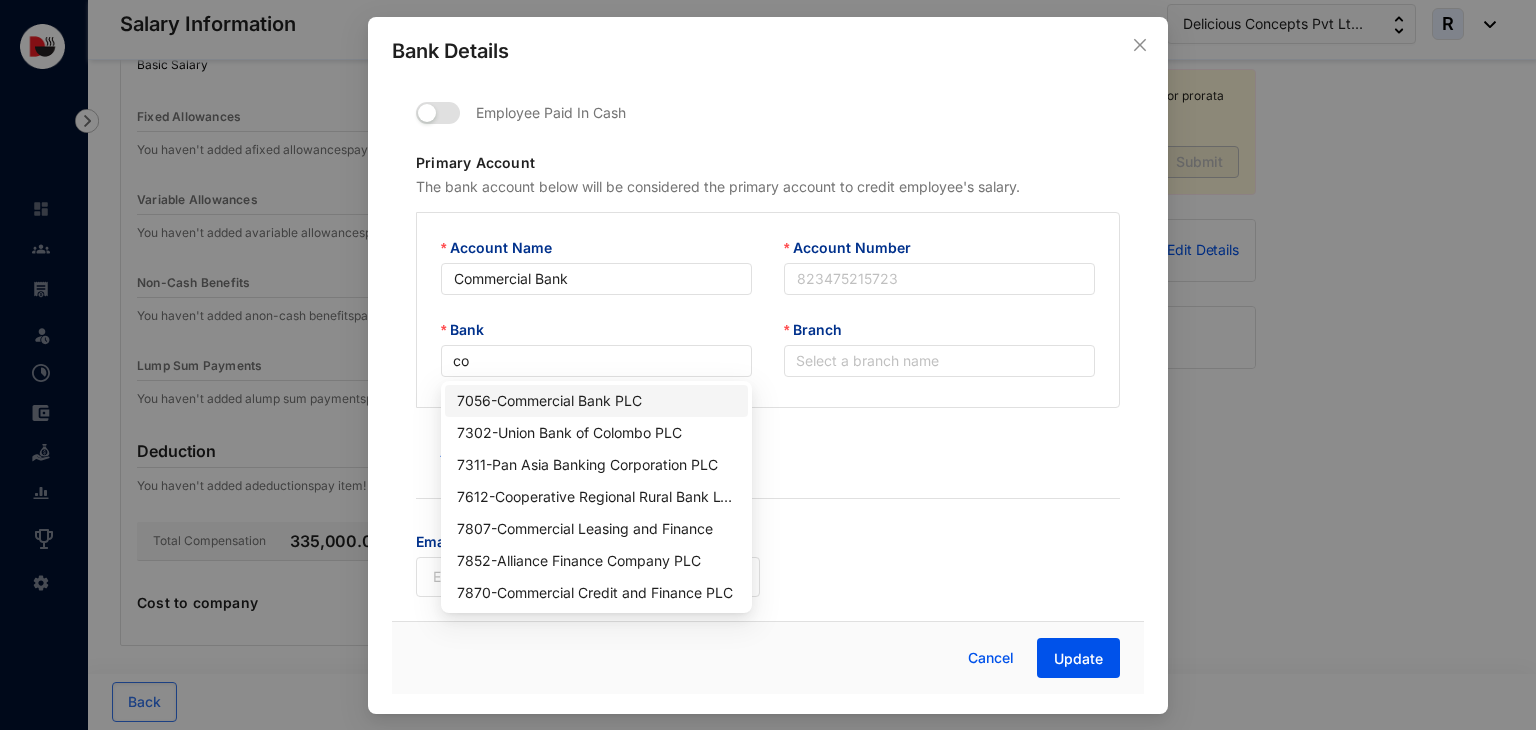 click on "7056  -  Commercial Bank PLC" at bounding box center [596, 401] 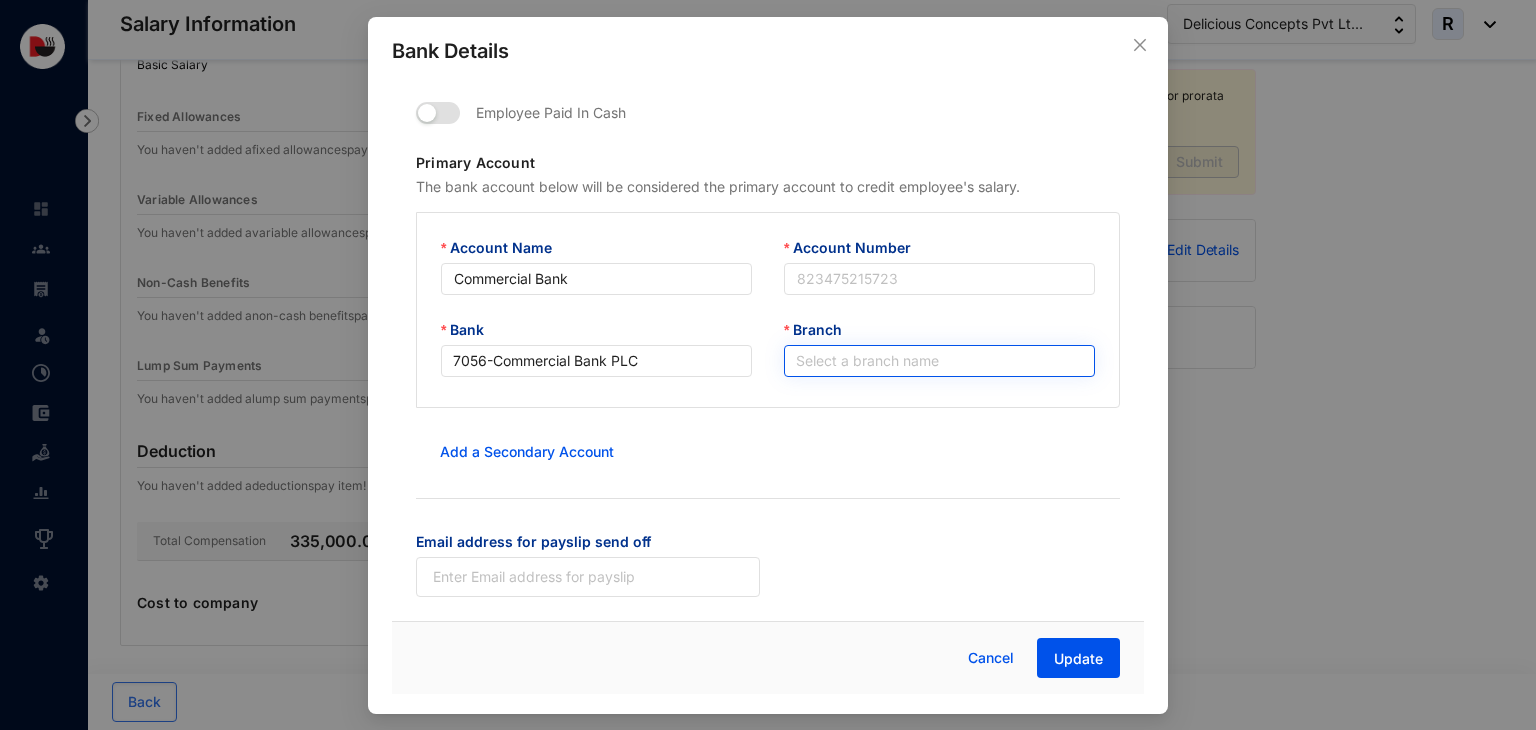 click on "Branch" at bounding box center [939, 361] 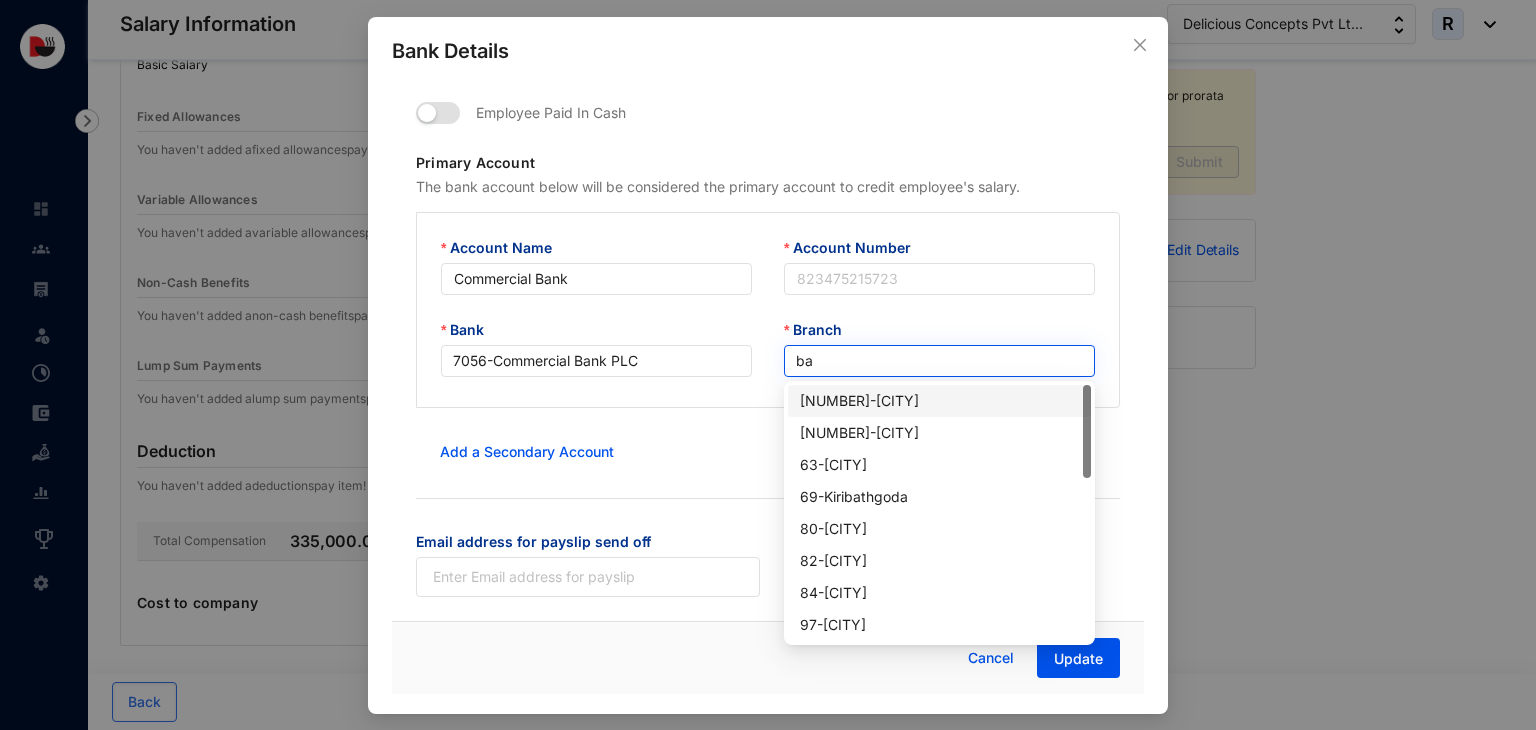 type on "b" 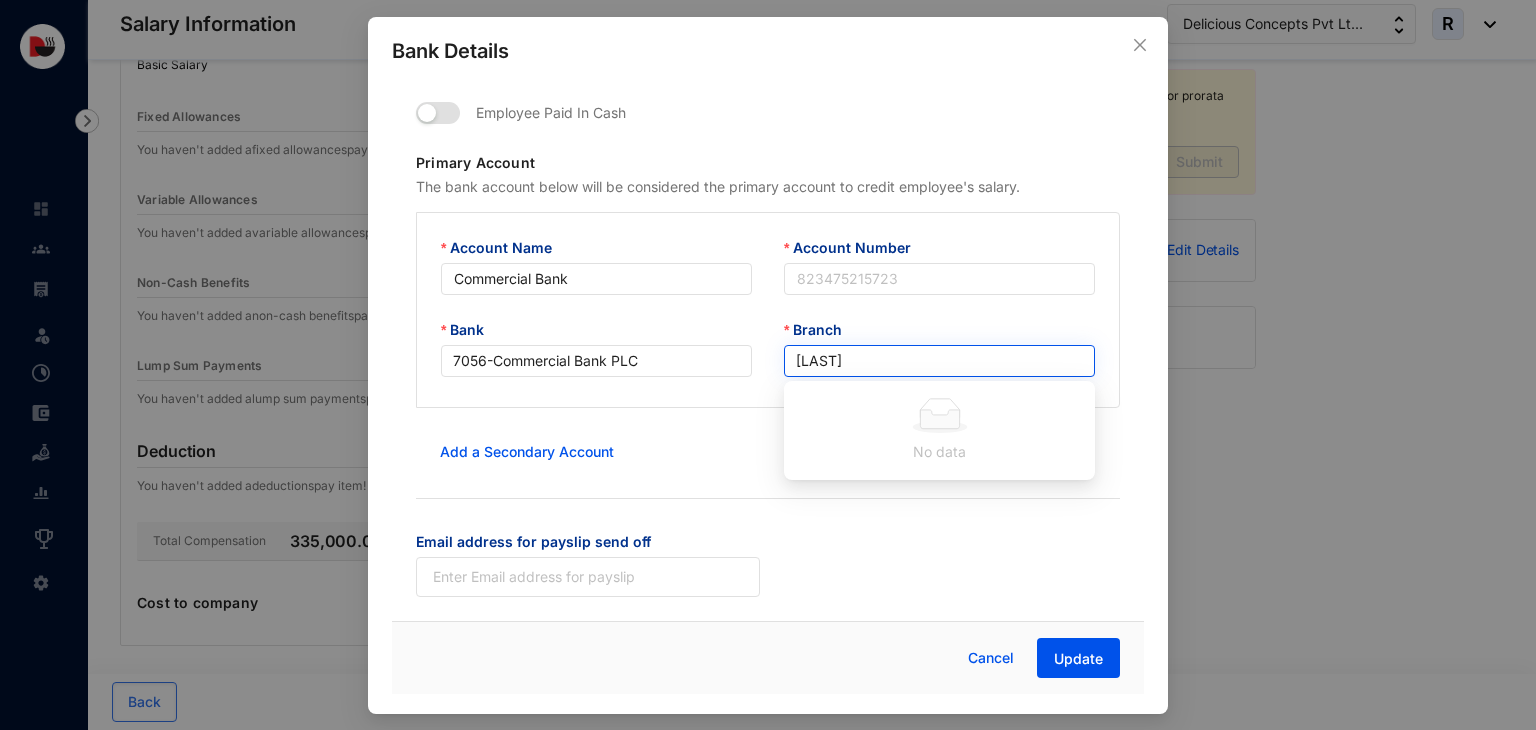 type on "maj" 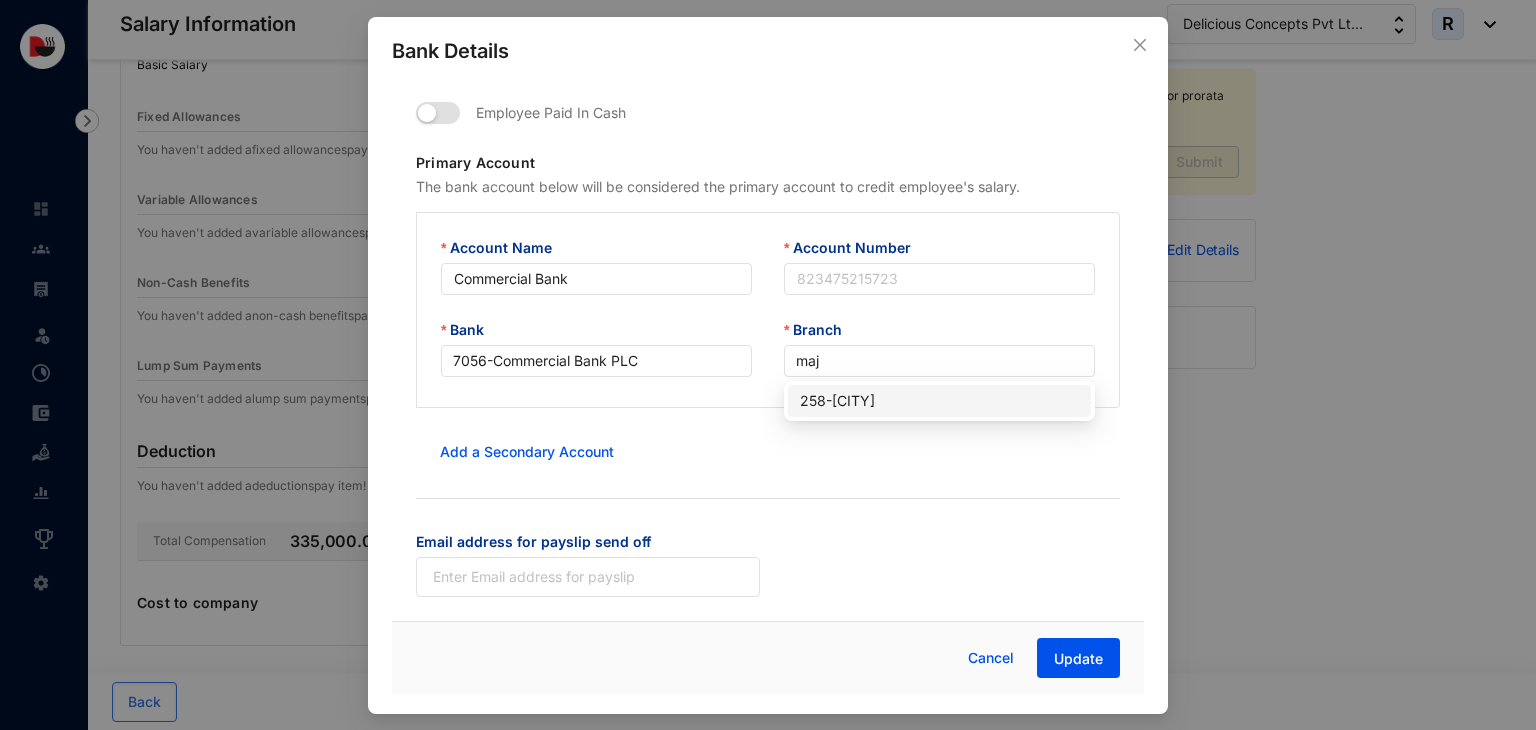 click on "[NUMBER] - [CITY]" at bounding box center (939, 401) 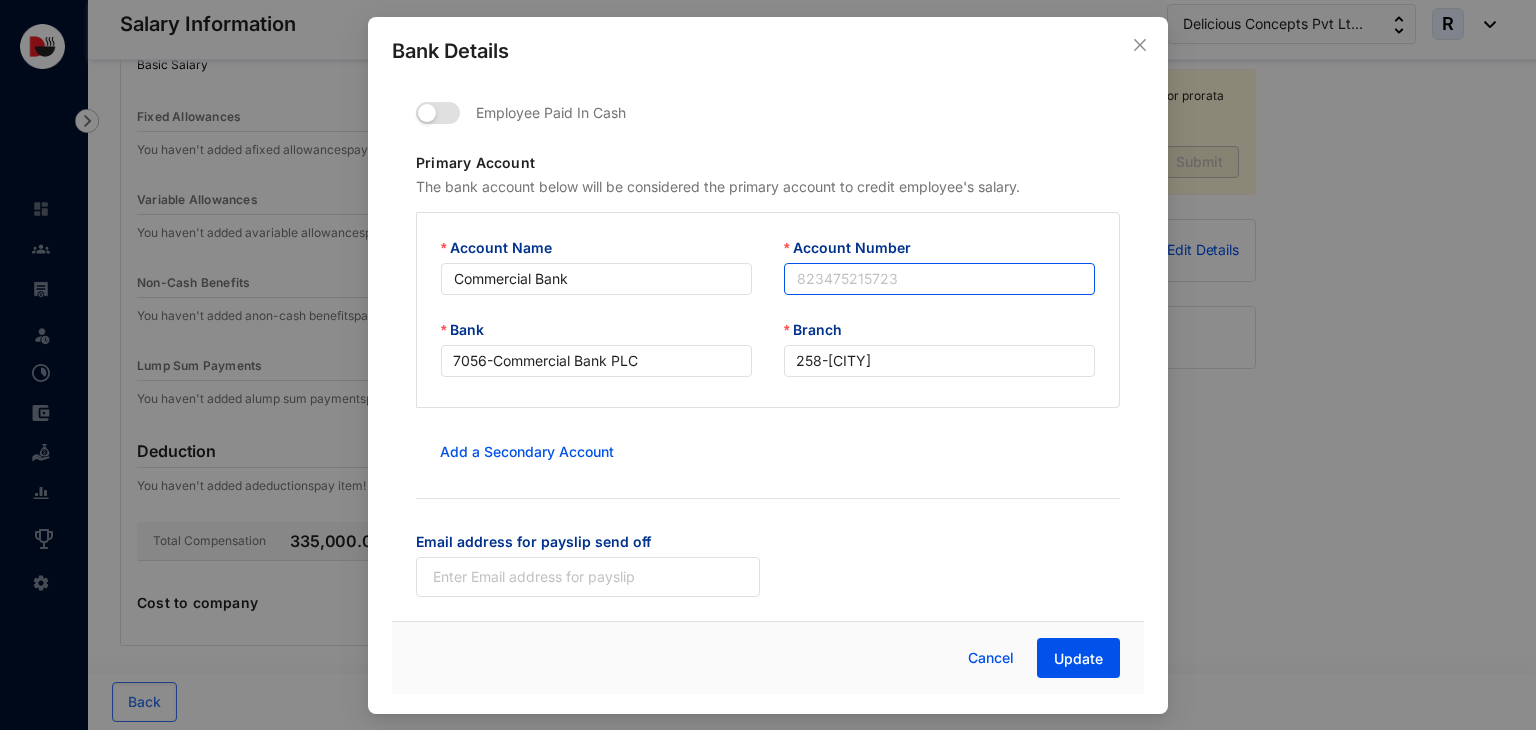click on "Account Number" at bounding box center [939, 279] 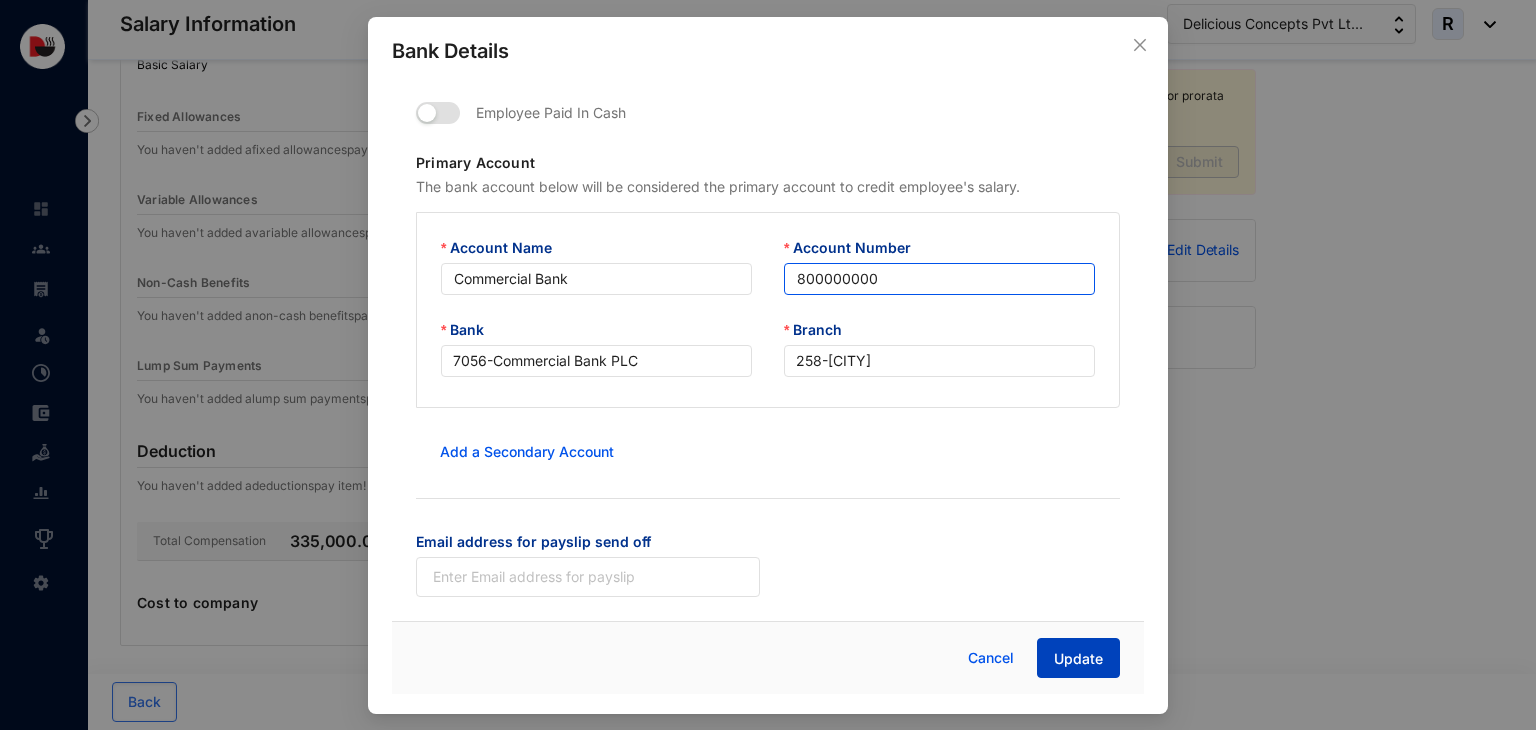 type on "800000000" 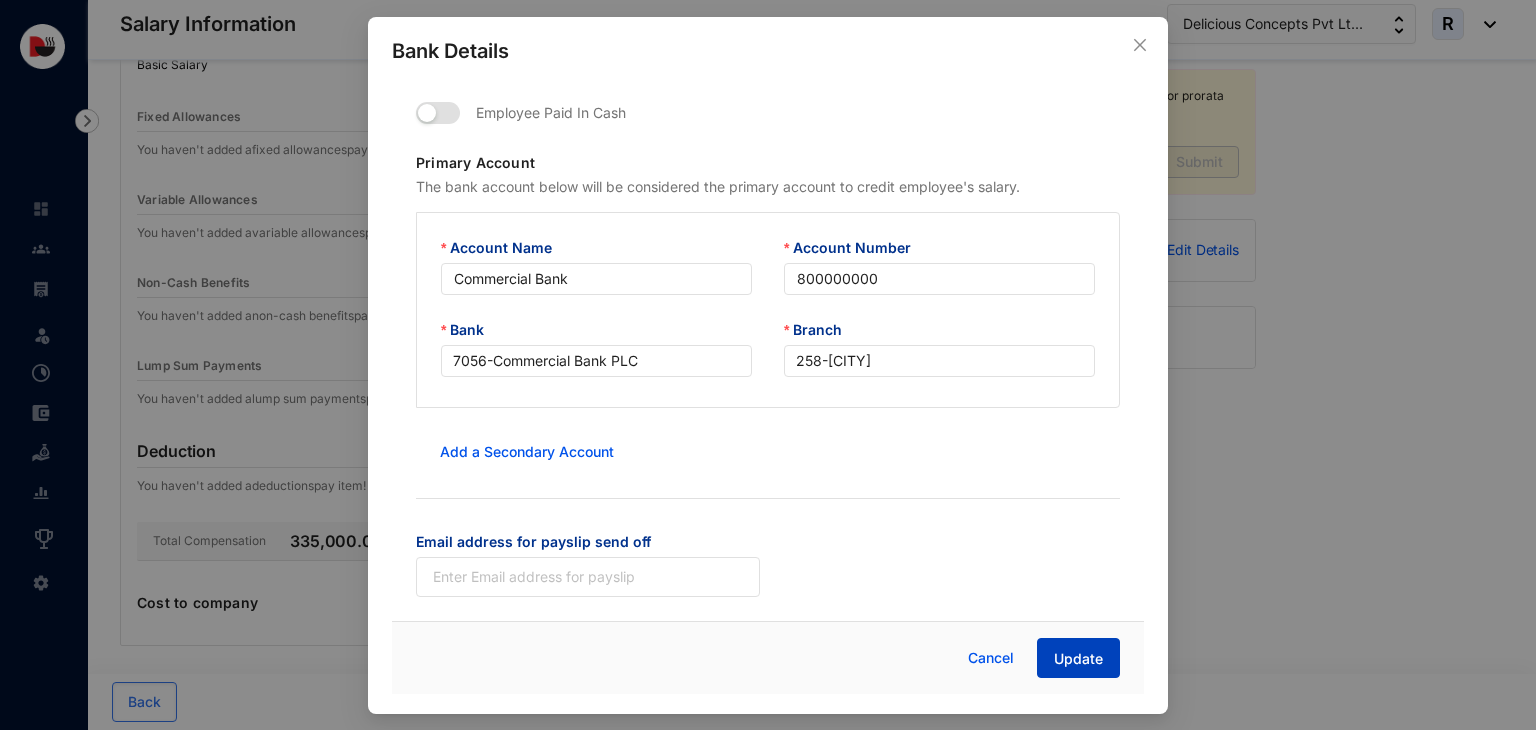 click on "Update" at bounding box center [1078, 659] 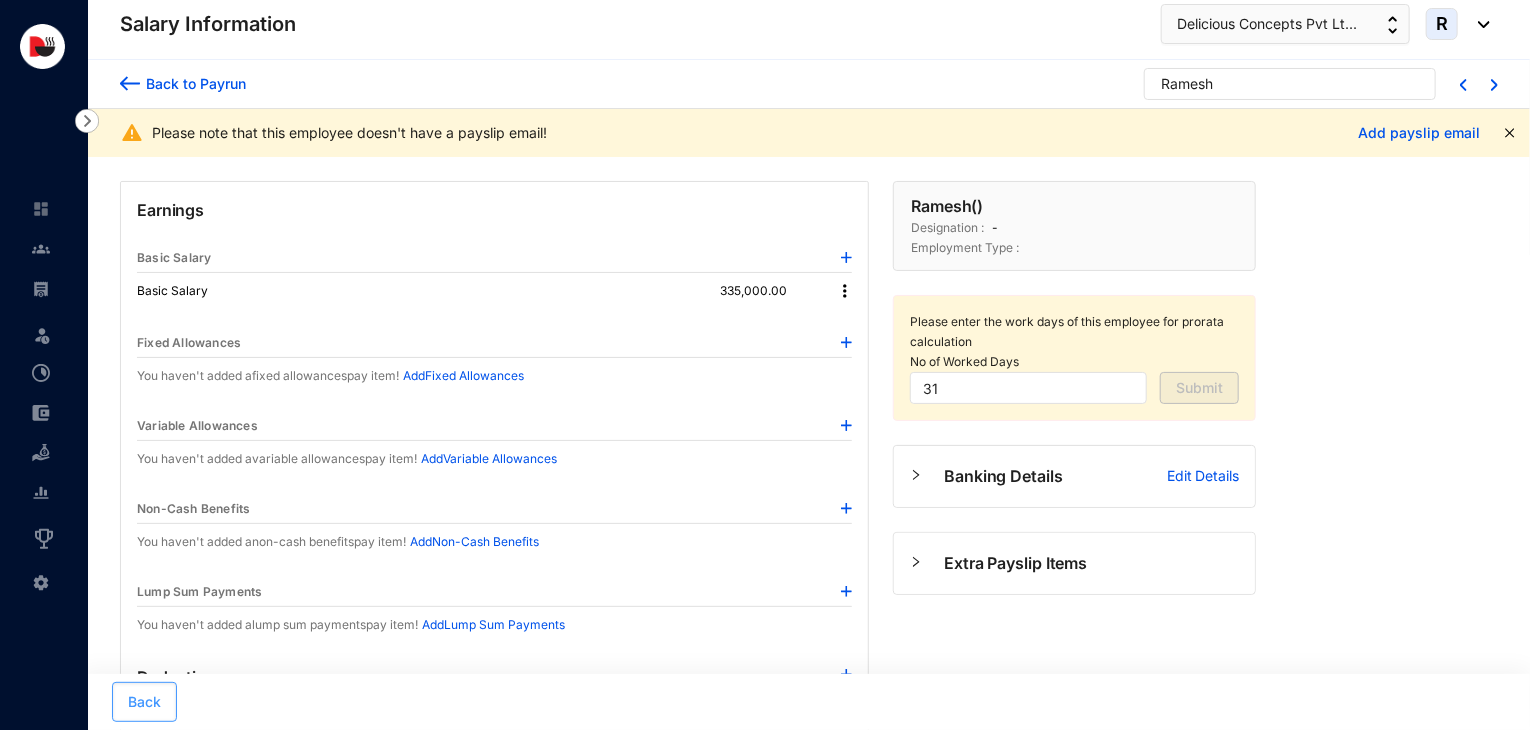 click on "Back" at bounding box center (144, 702) 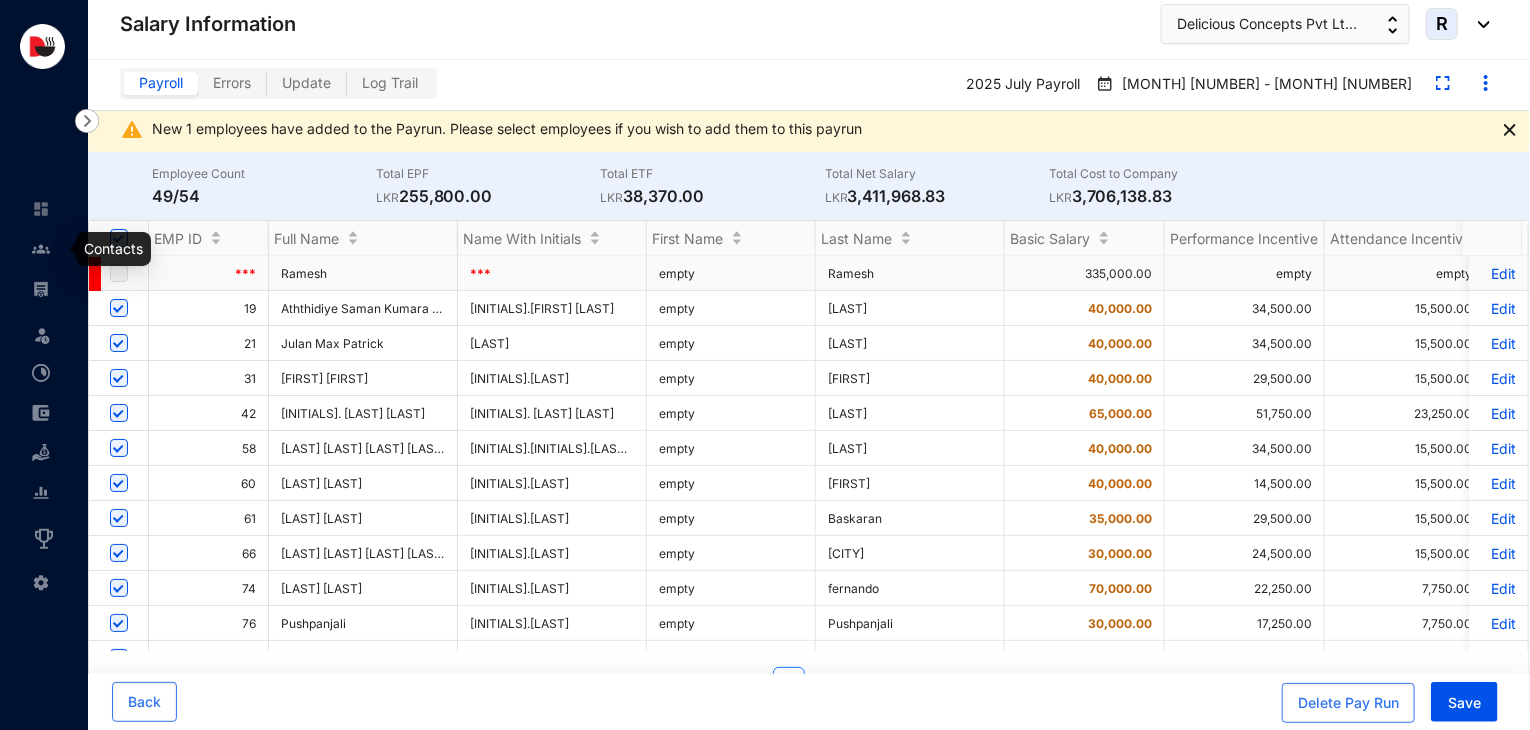 click at bounding box center (41, 249) 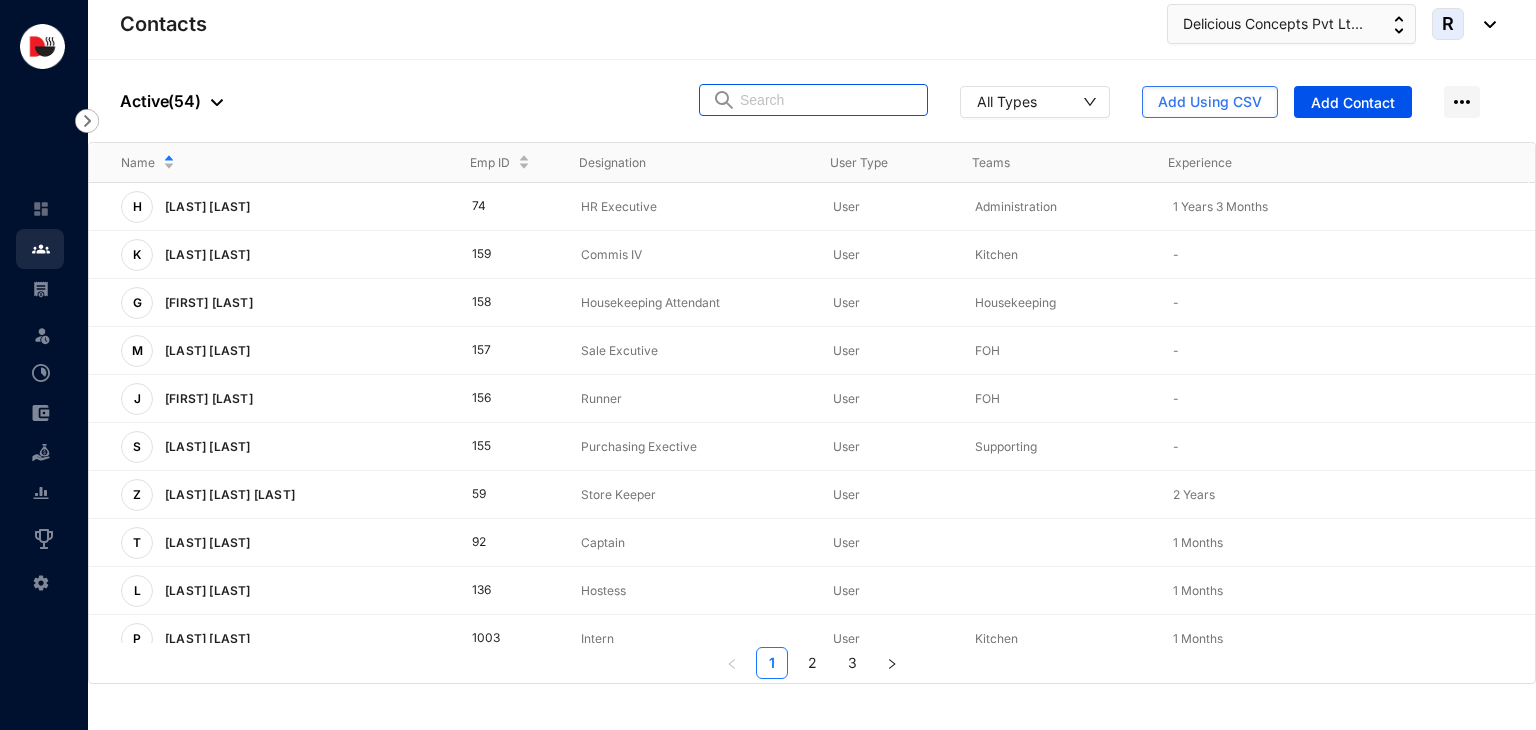 click at bounding box center [827, 100] 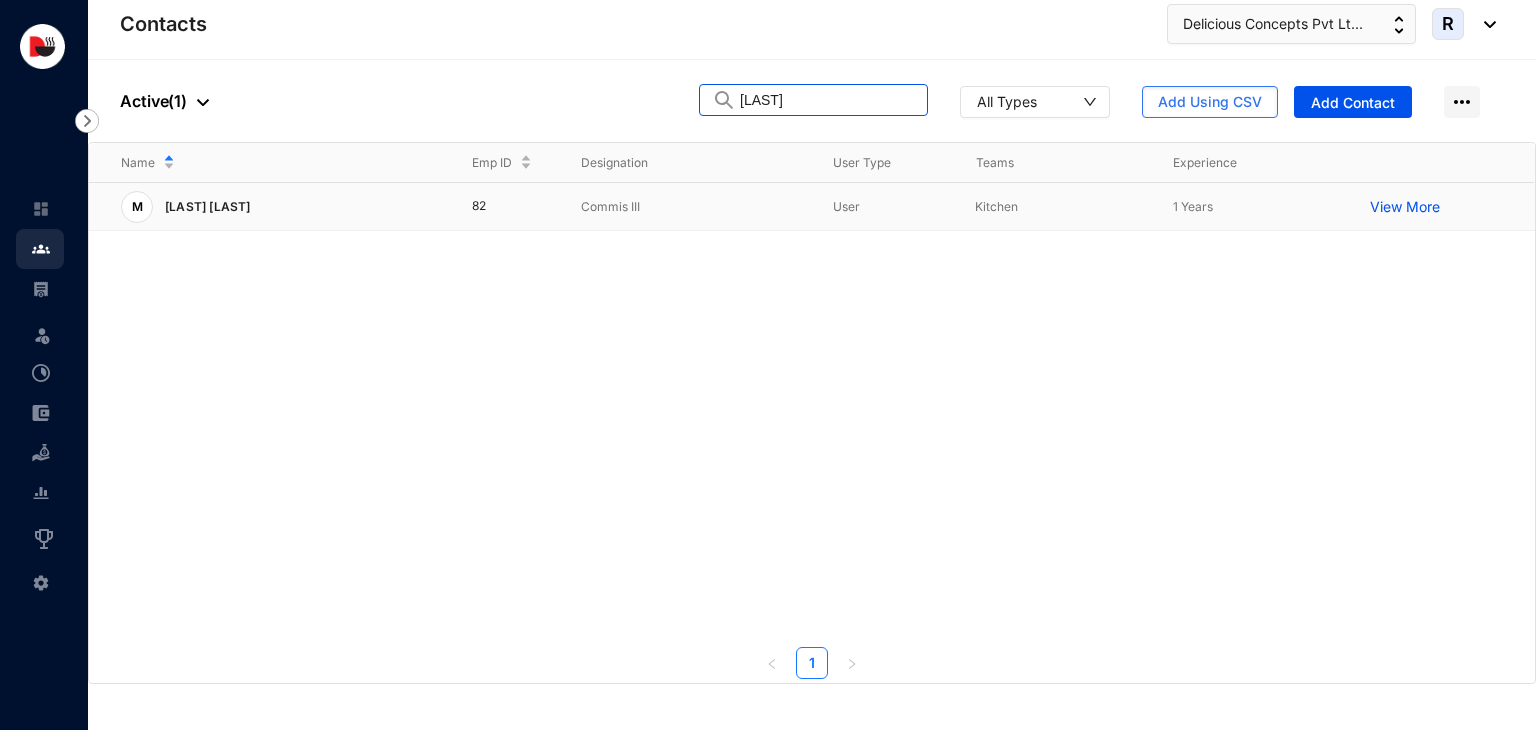 type on "[LAST]" 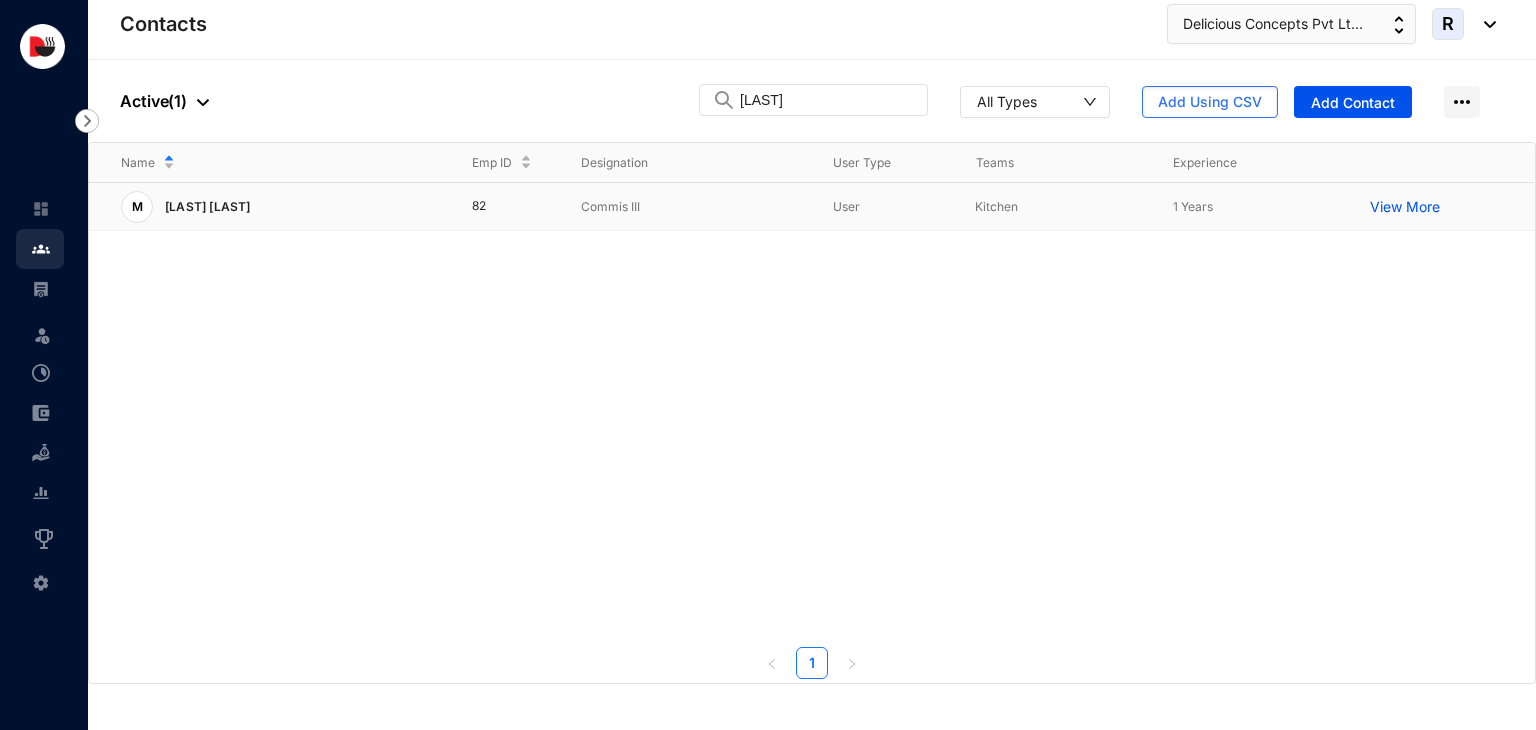 click on "User" at bounding box center (872, 207) 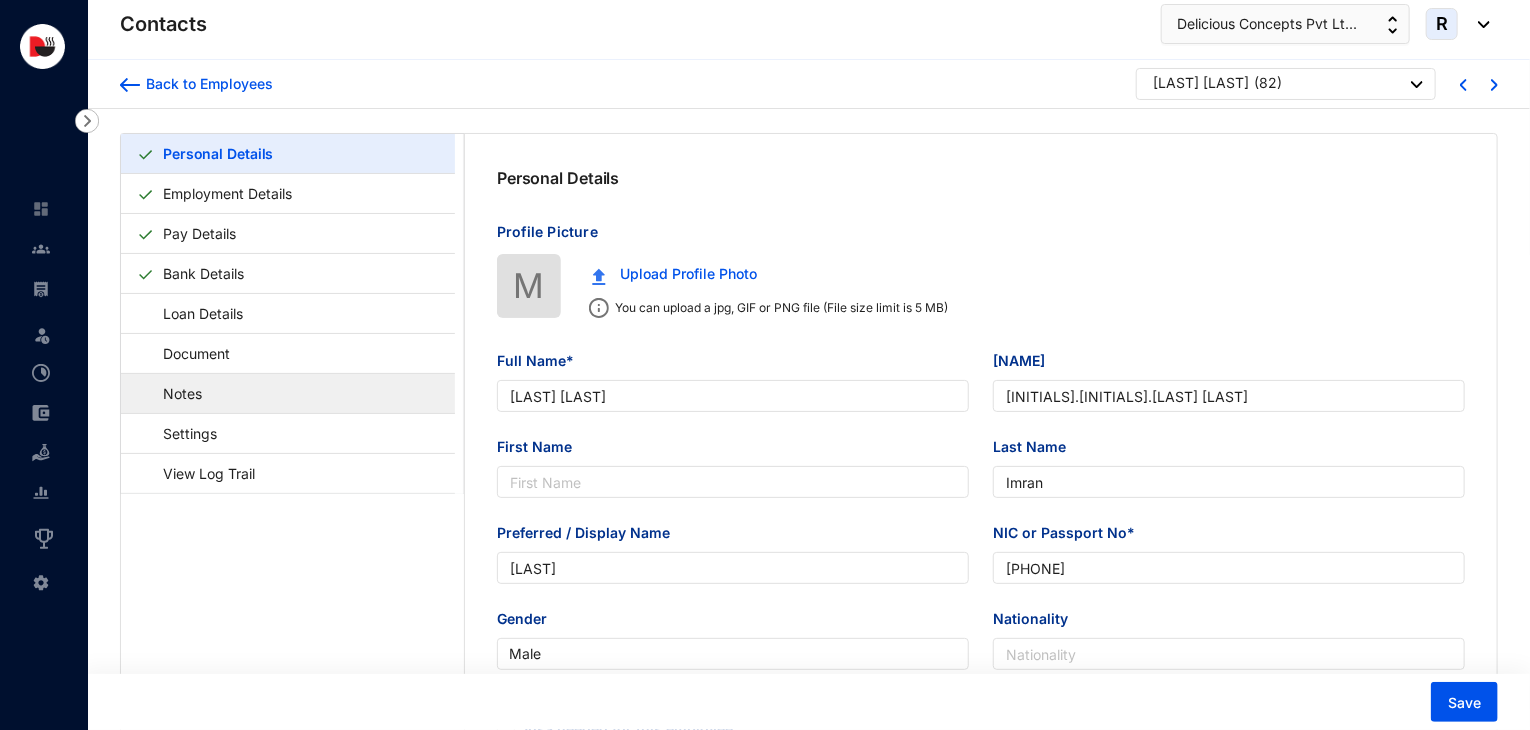 type on "[LAST] [LAST]" 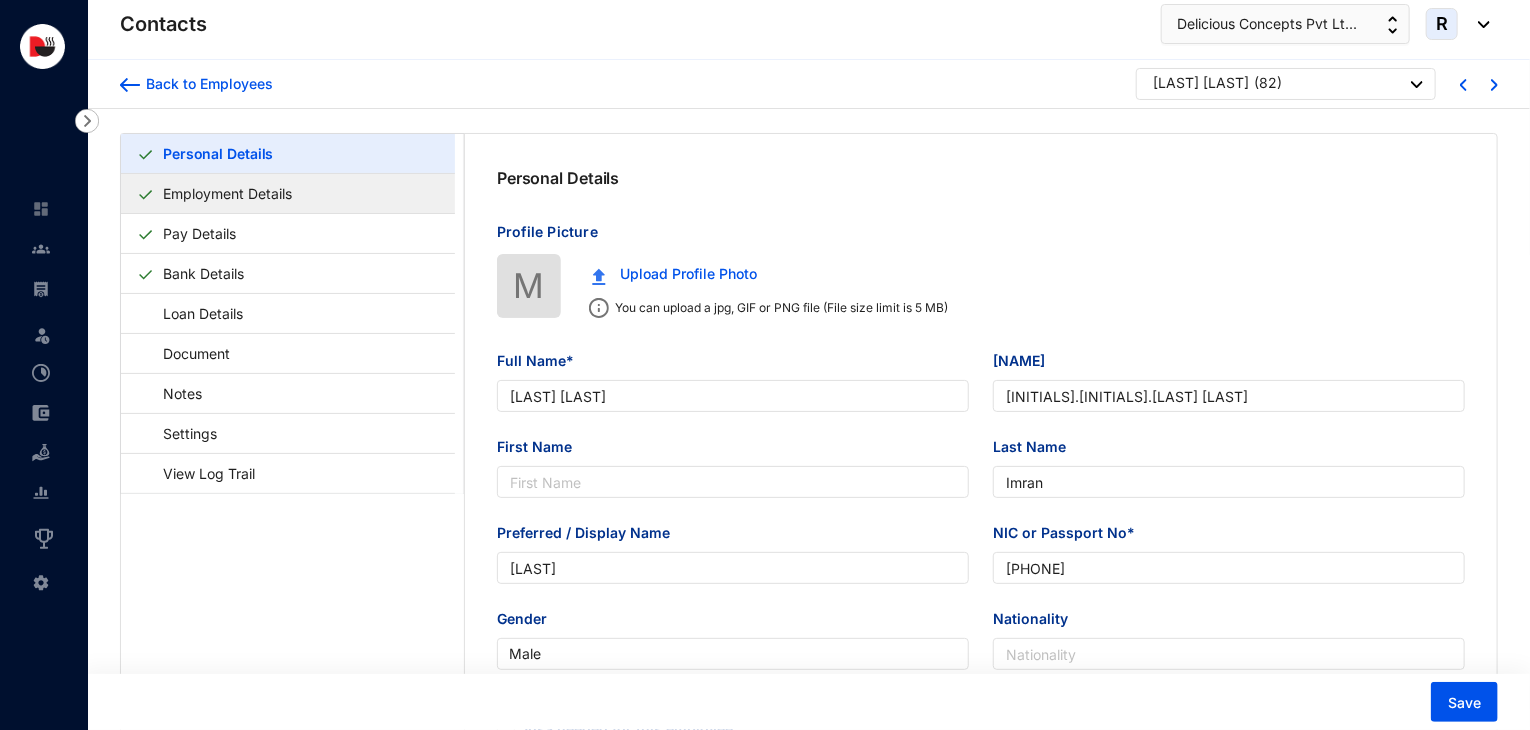 click on "Employment Details" at bounding box center (227, 193) 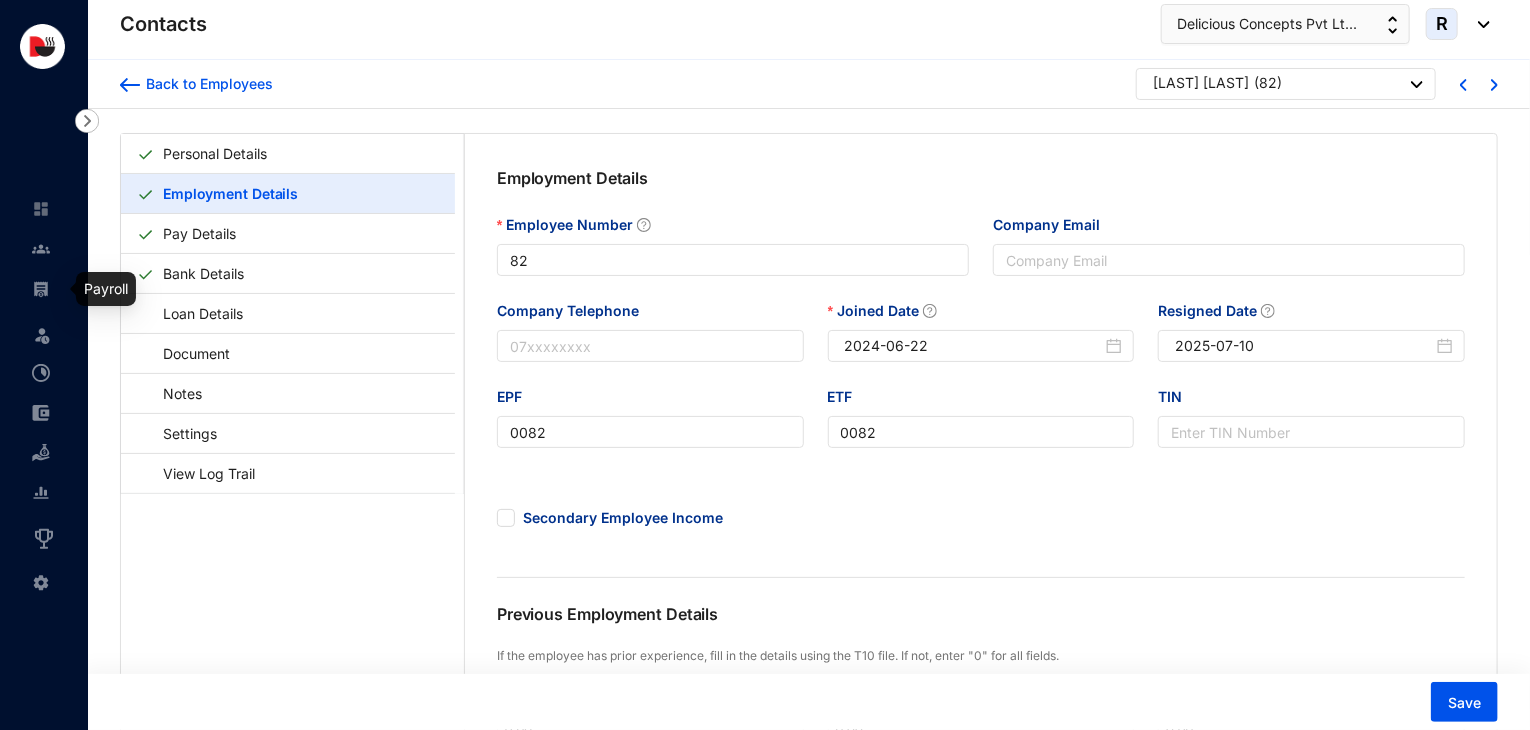 click at bounding box center (41, 289) 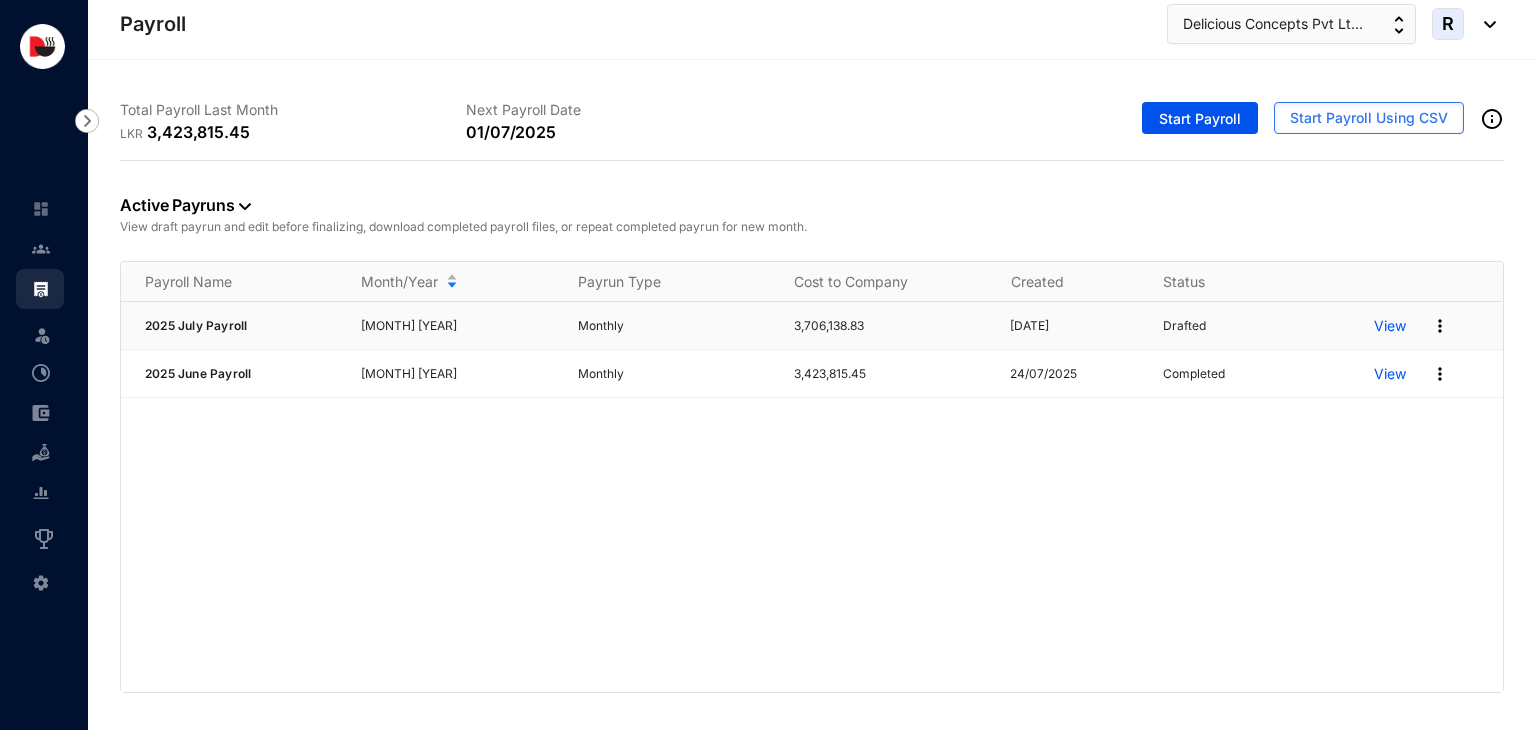 click on "View" at bounding box center [1426, 326] 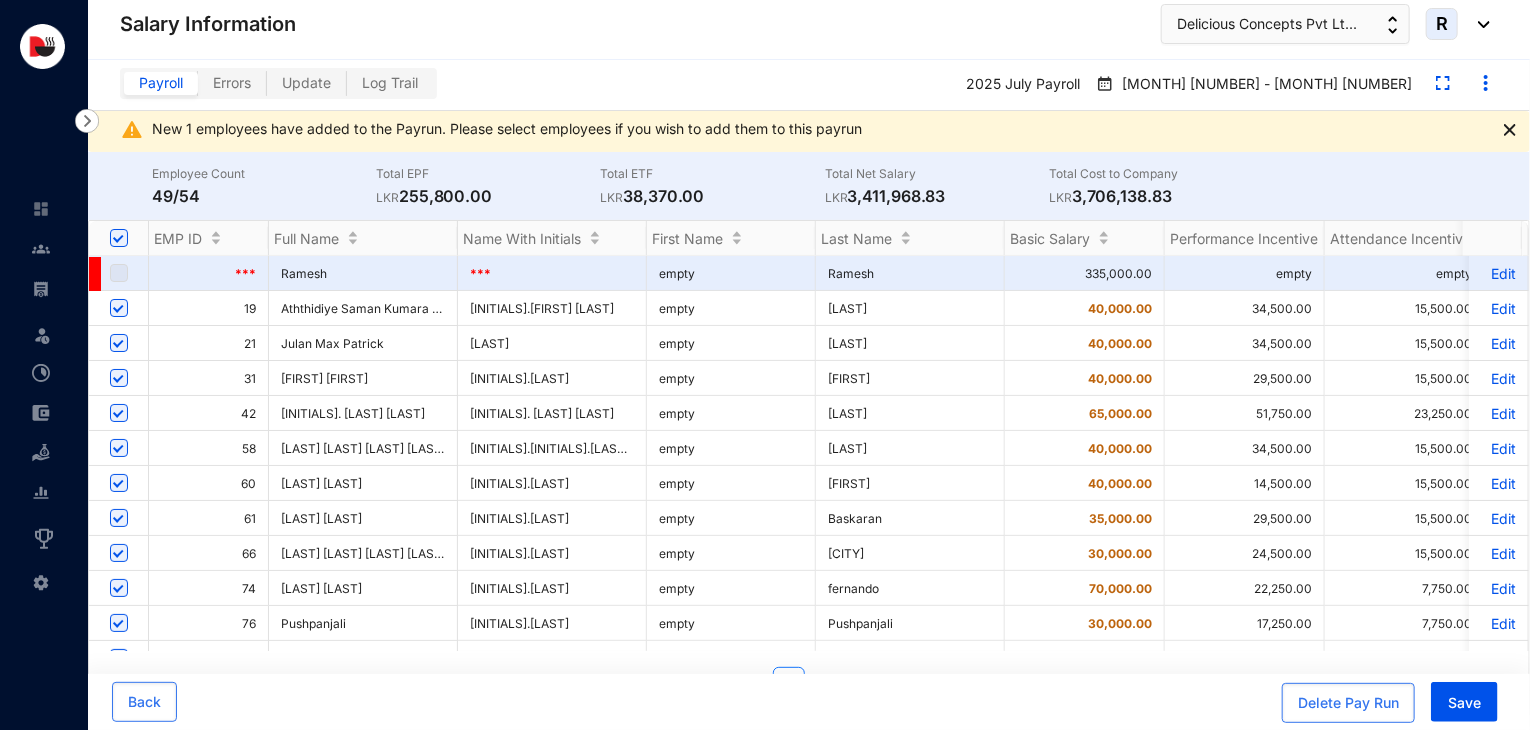 scroll, scrollTop: 218, scrollLeft: 0, axis: vertical 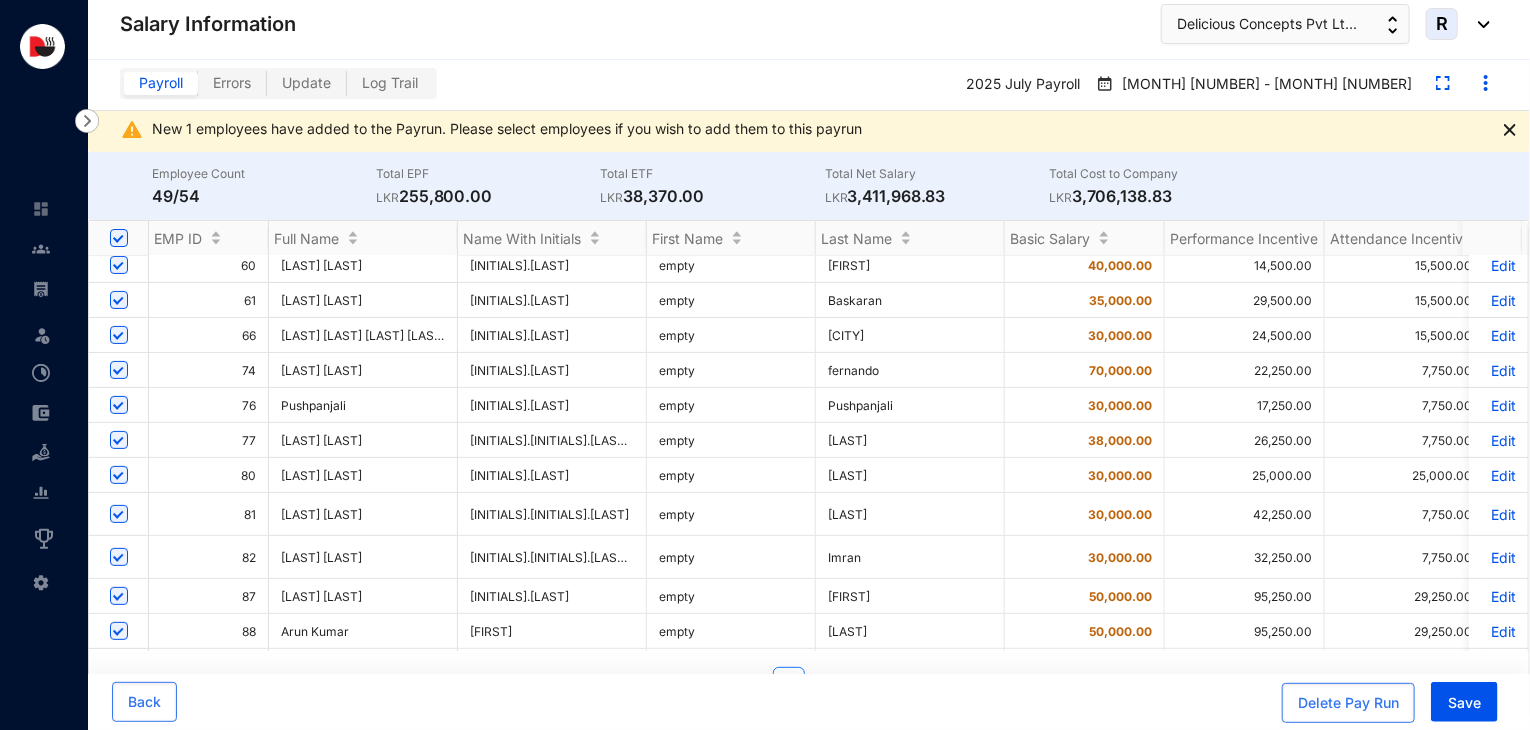 click on "Edit" at bounding box center (1498, 557) 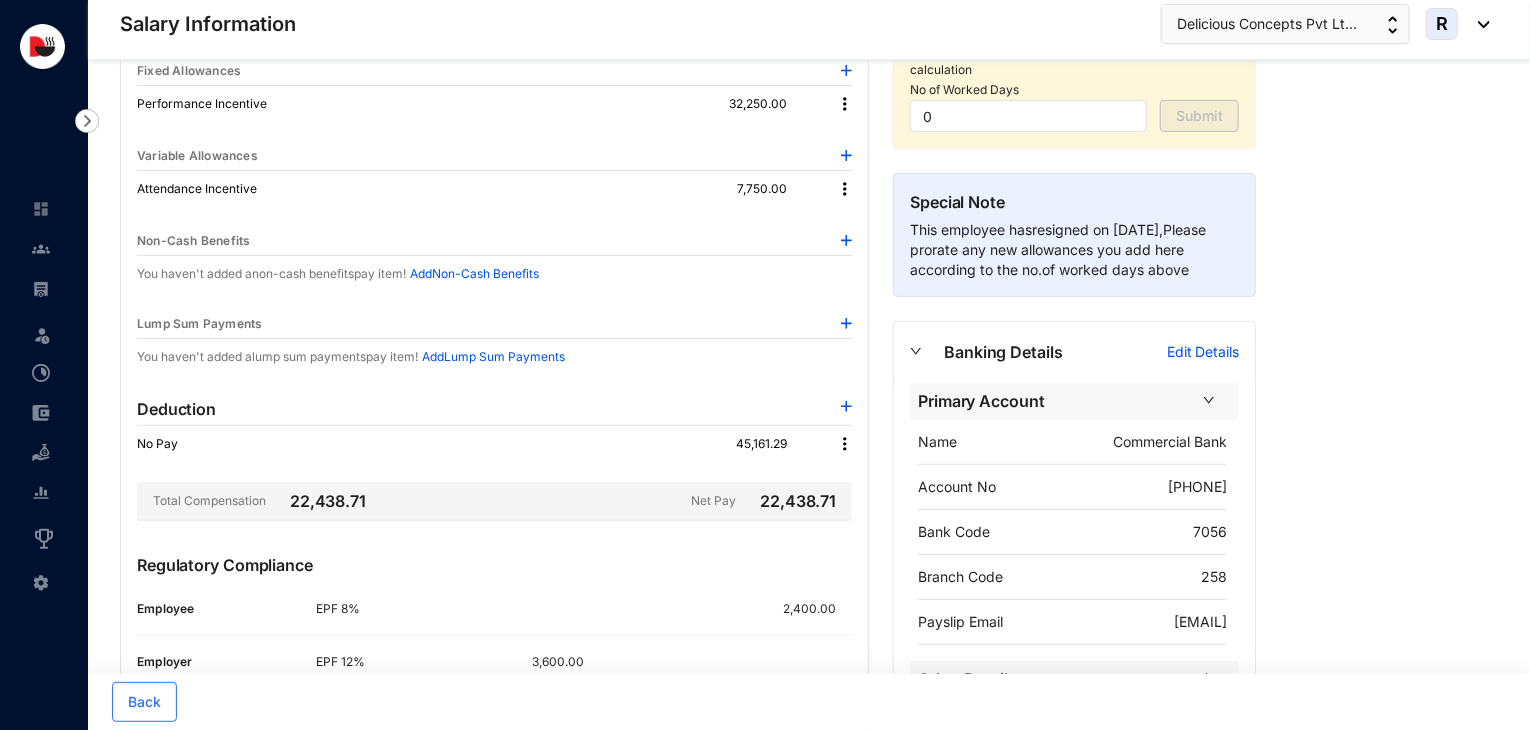 scroll, scrollTop: 222, scrollLeft: 0, axis: vertical 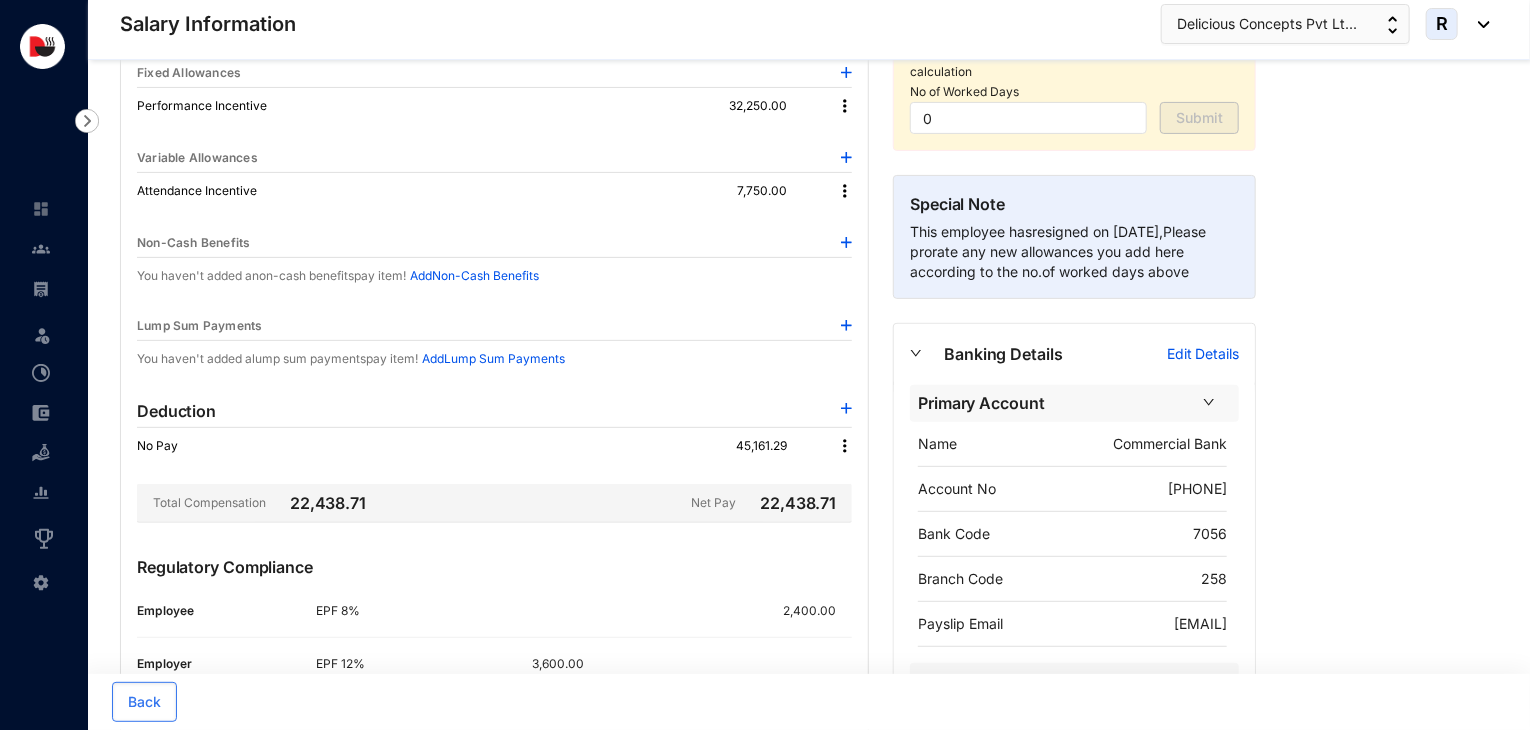 click at bounding box center [846, 325] 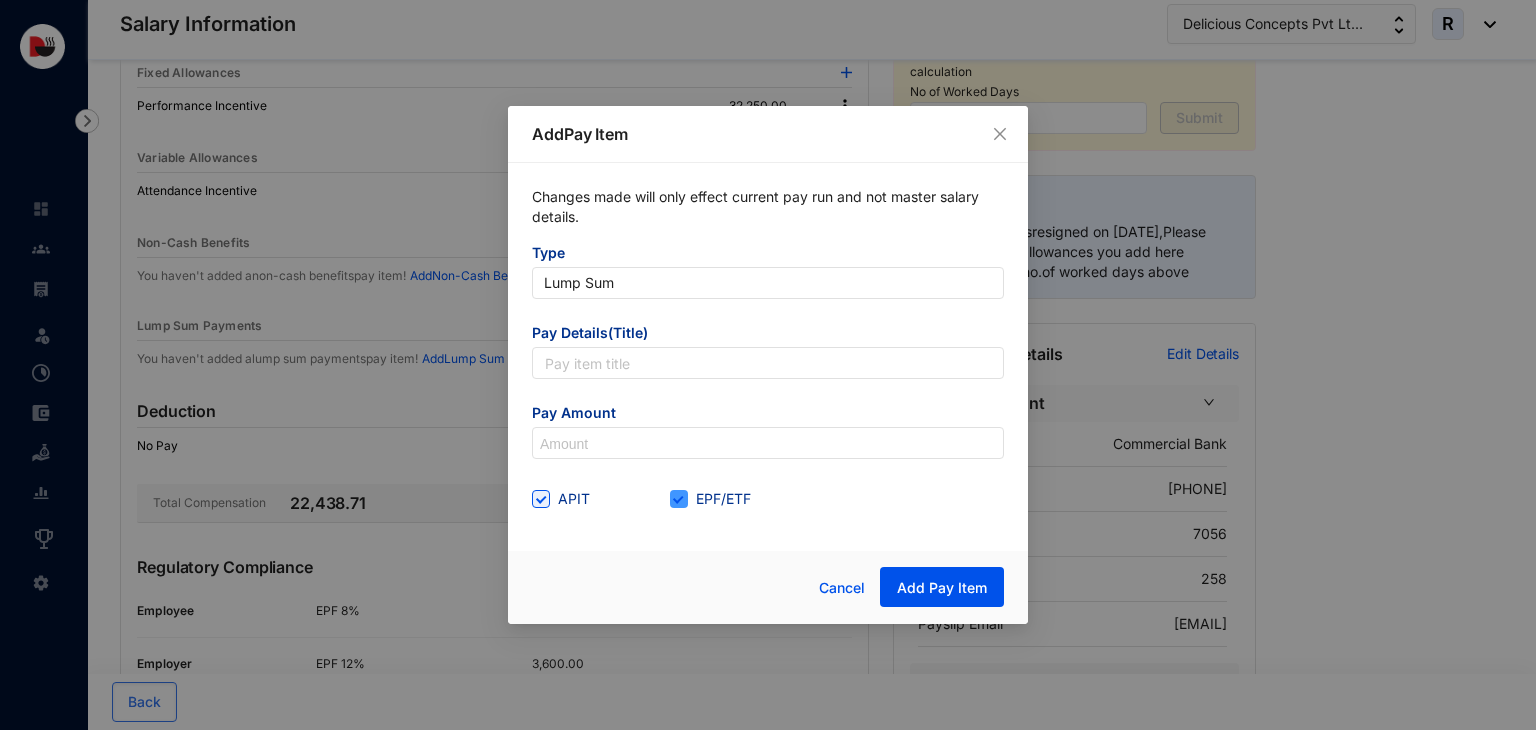 click on "EPF/ETF" at bounding box center [723, 499] 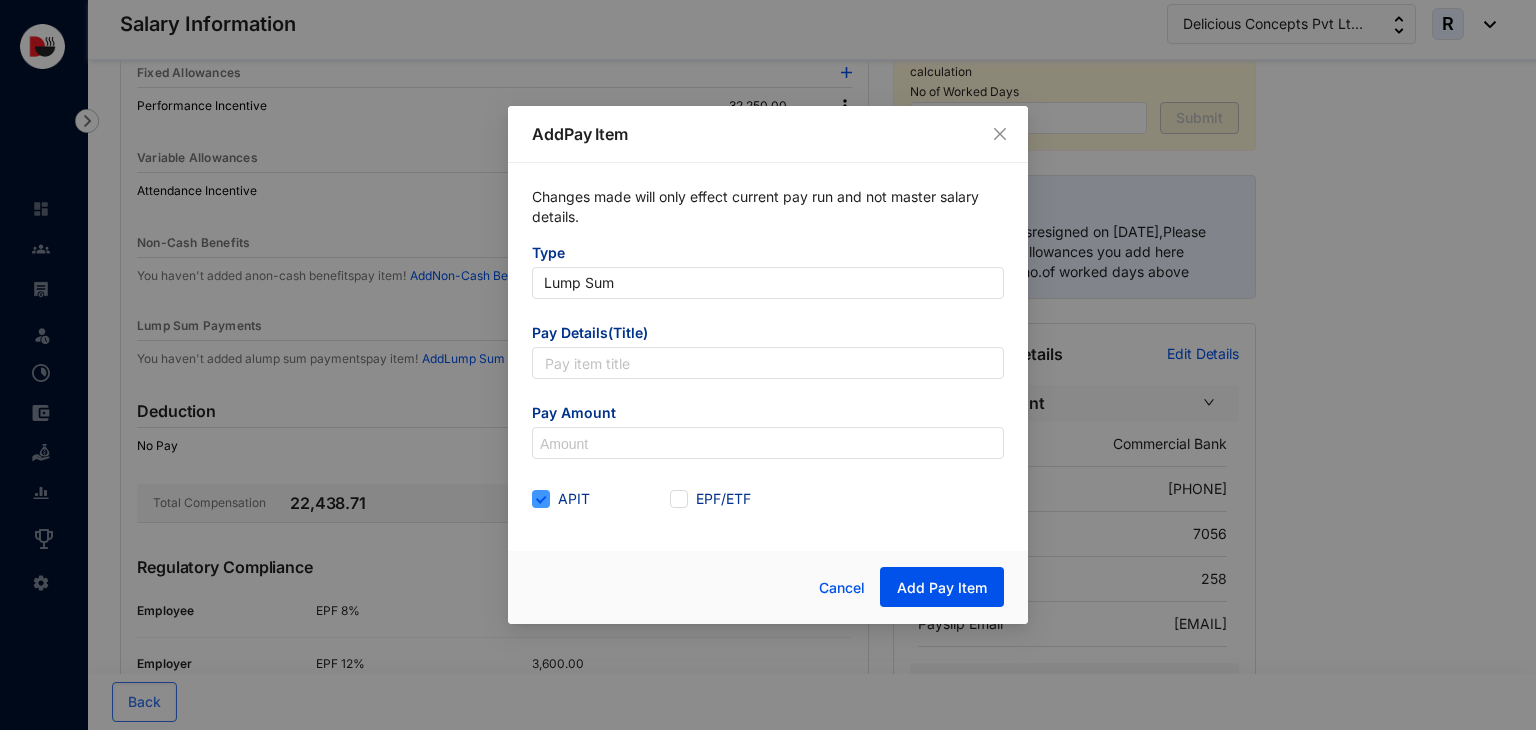 click on "APIT" at bounding box center [539, 497] 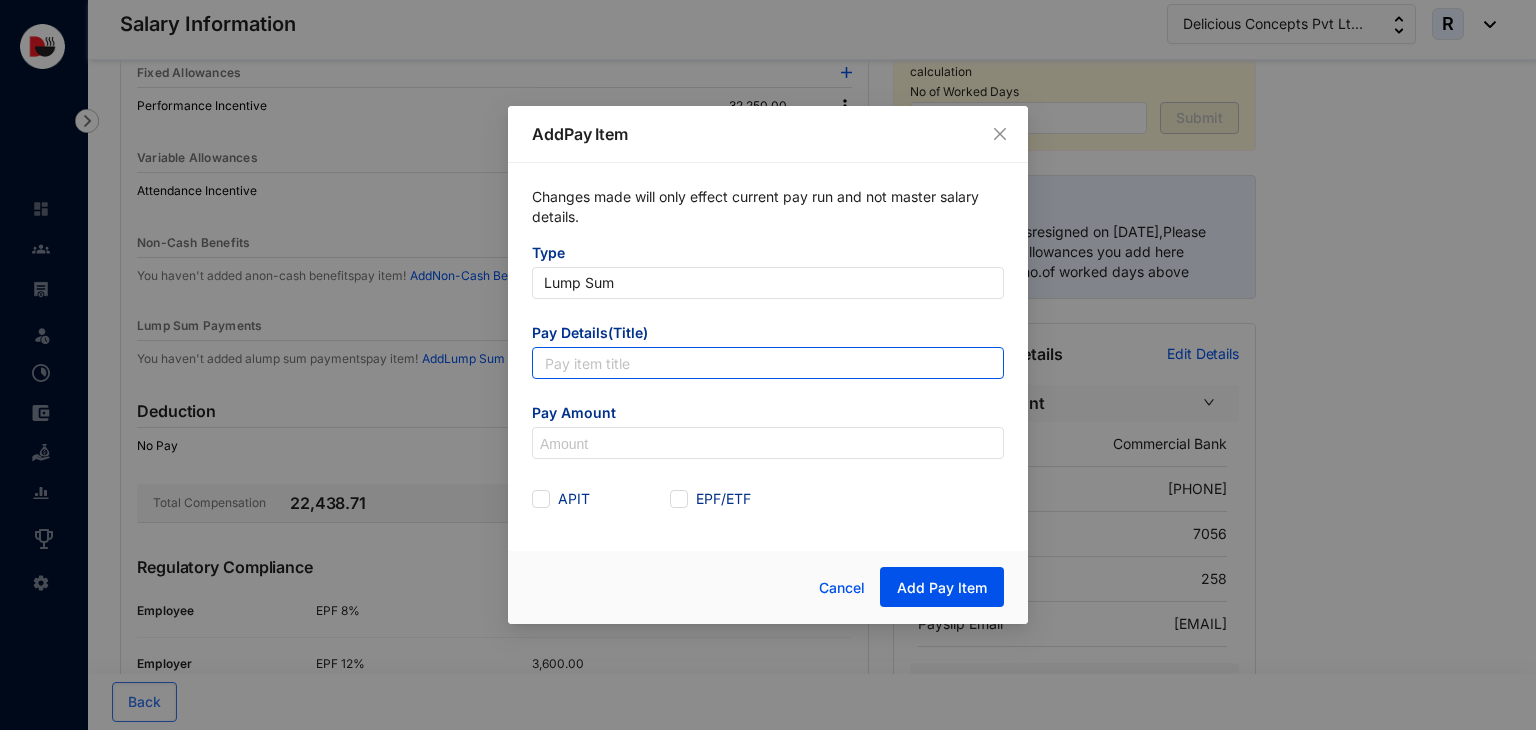 click at bounding box center (768, 363) 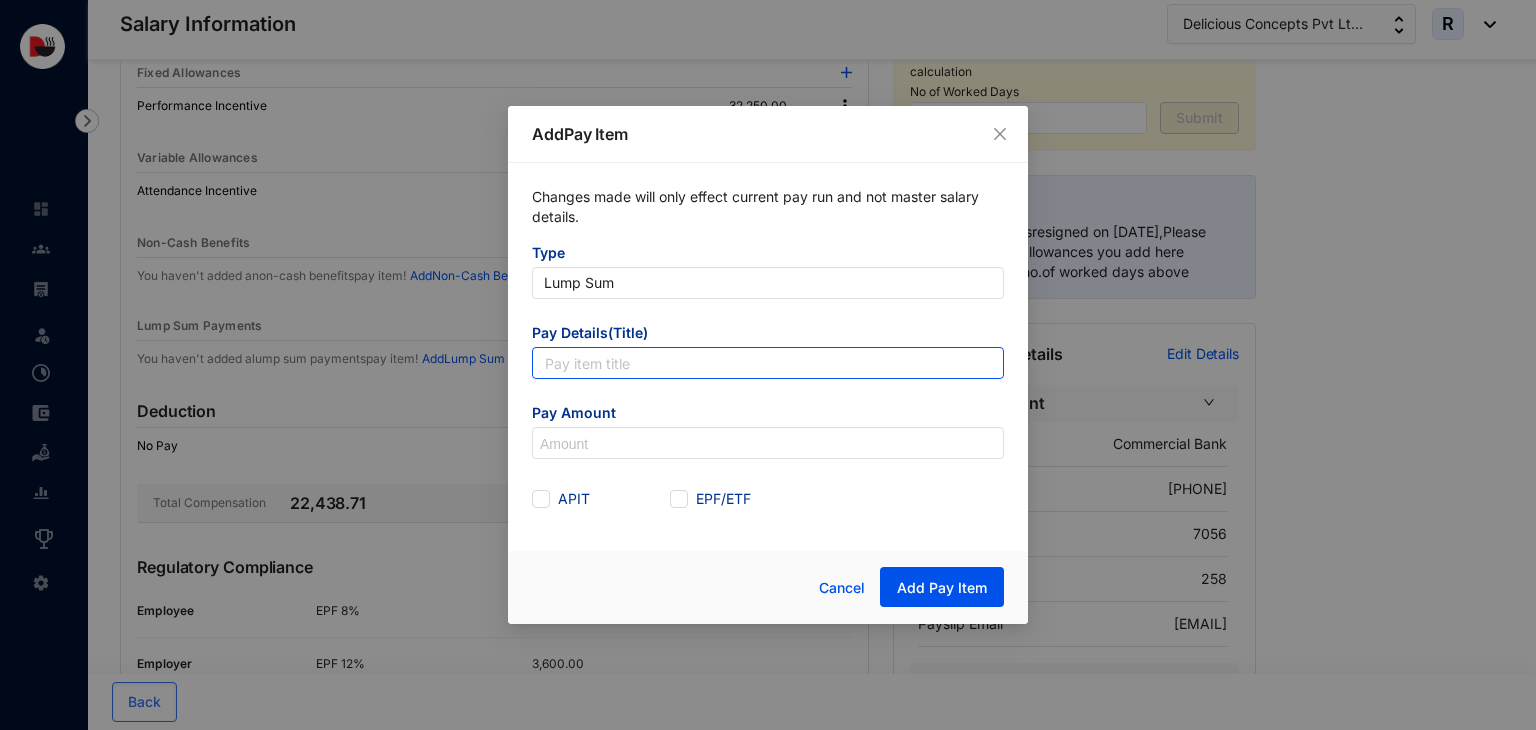type on "Leave Encashment" 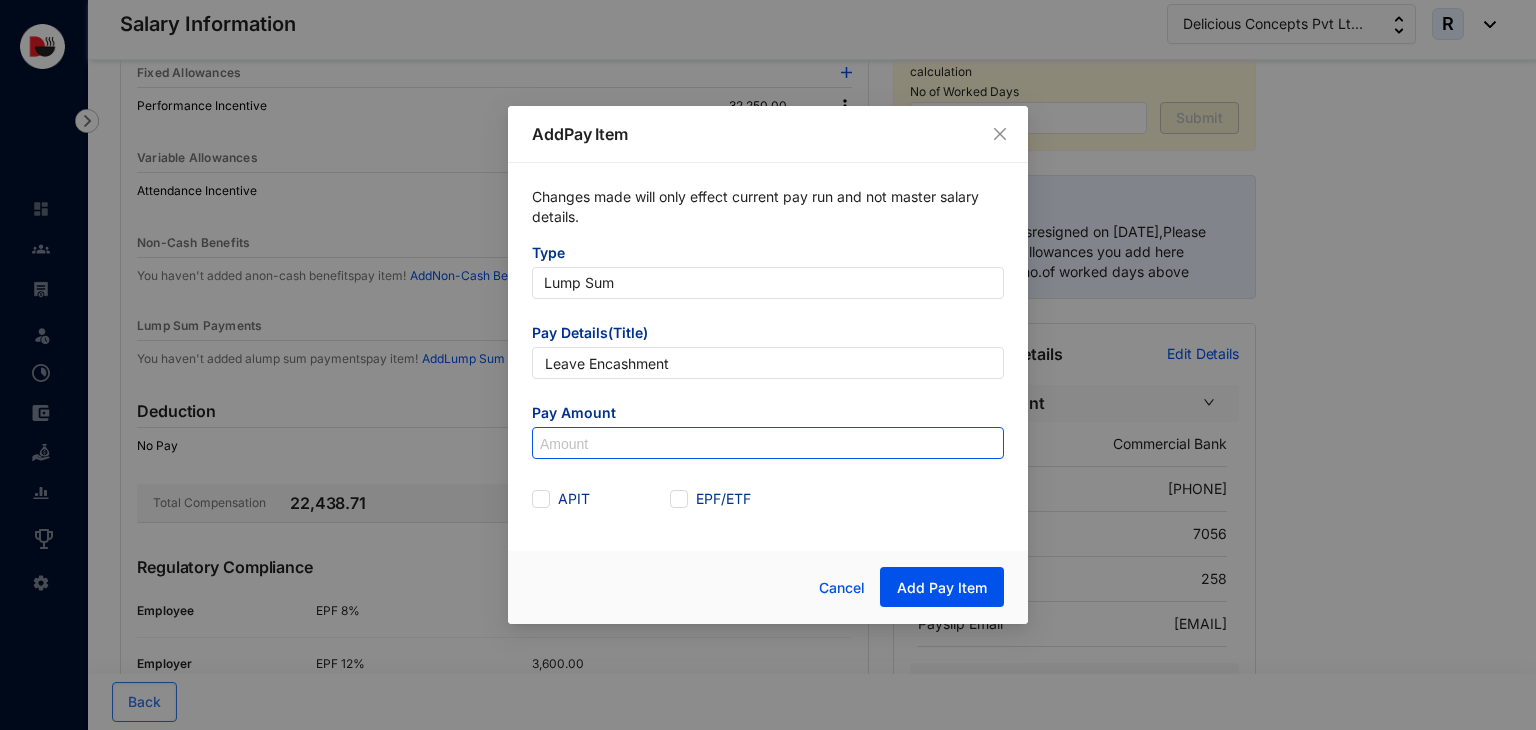 click at bounding box center (768, 444) 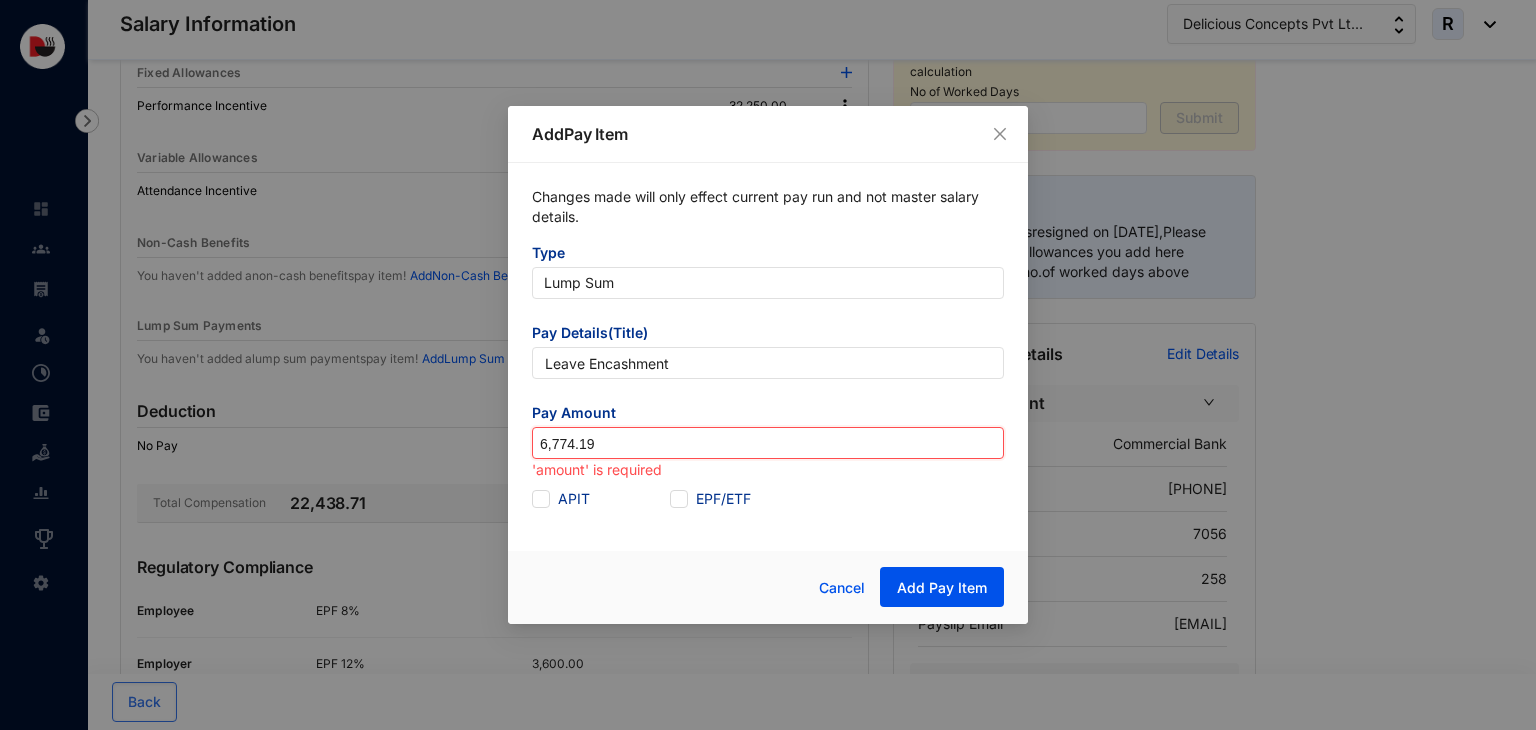 type on "6,774.19" 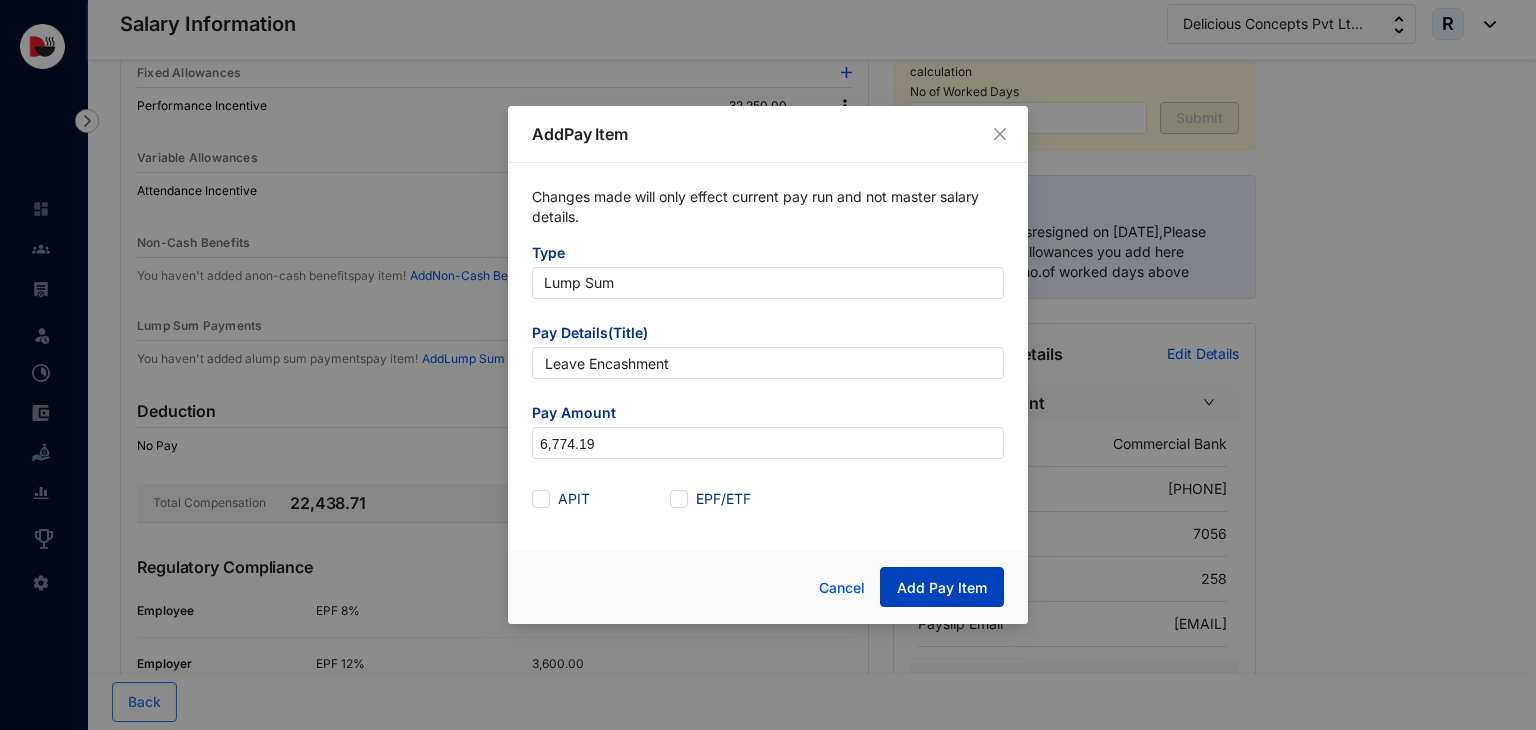 click on "Add Pay Item" at bounding box center [942, 588] 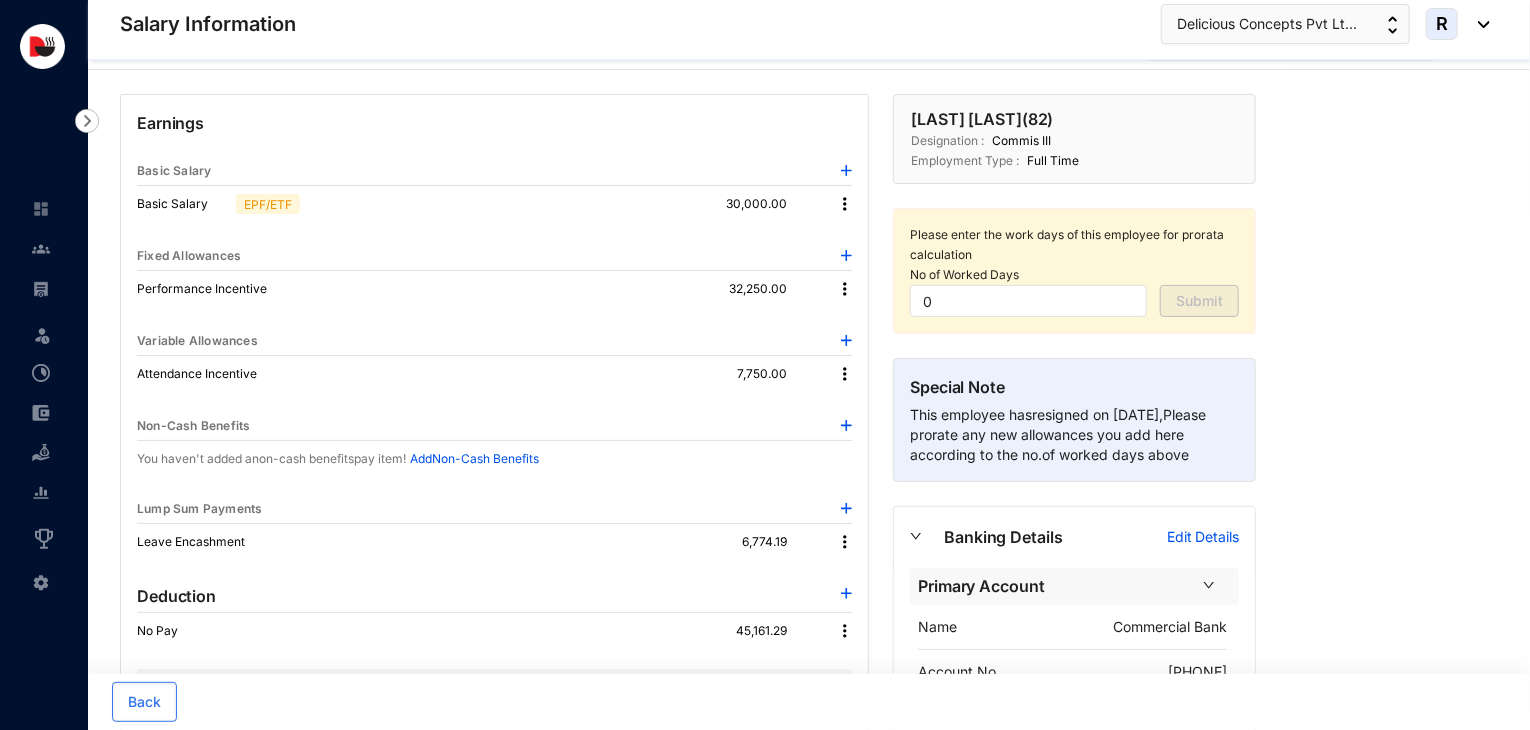 scroll, scrollTop: 38, scrollLeft: 0, axis: vertical 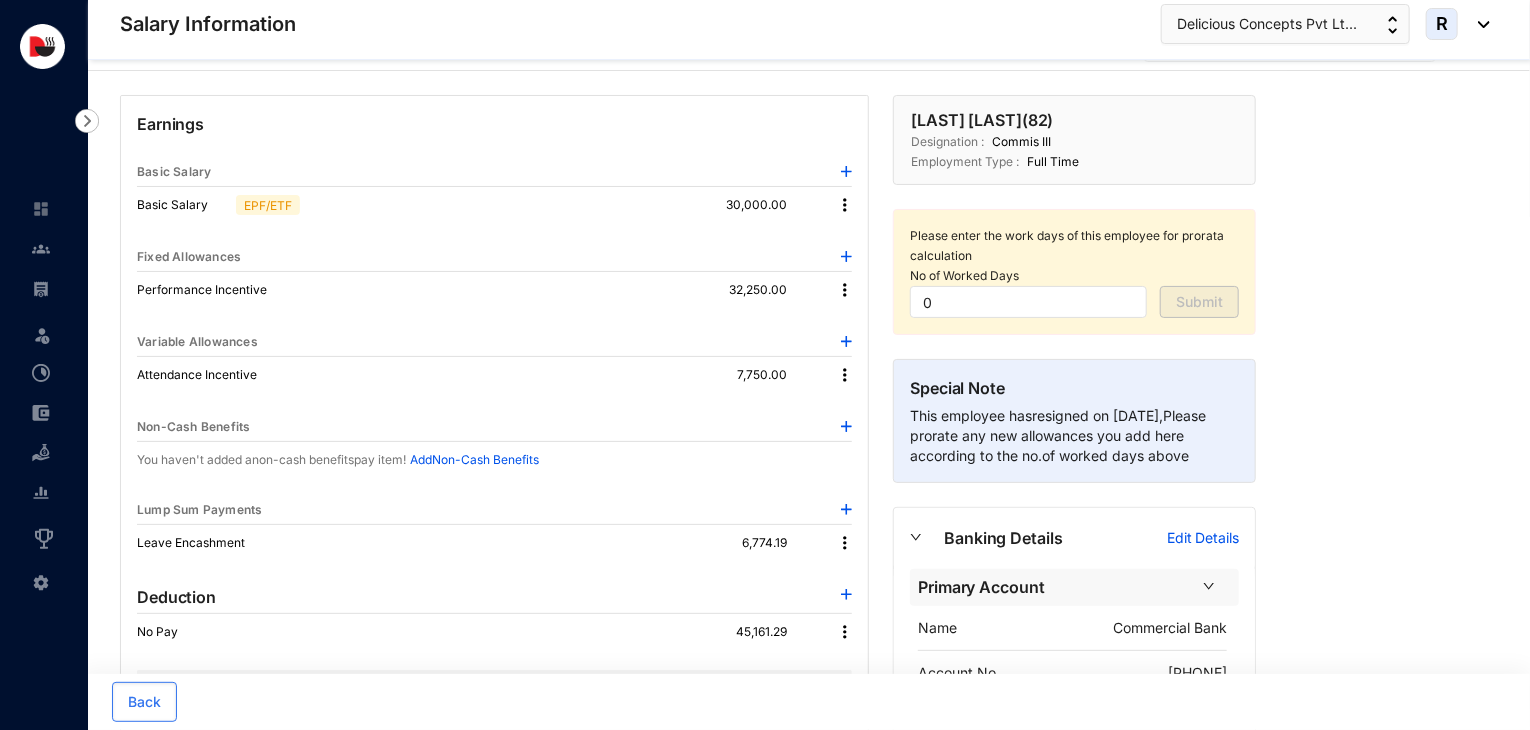 click at bounding box center (845, 205) 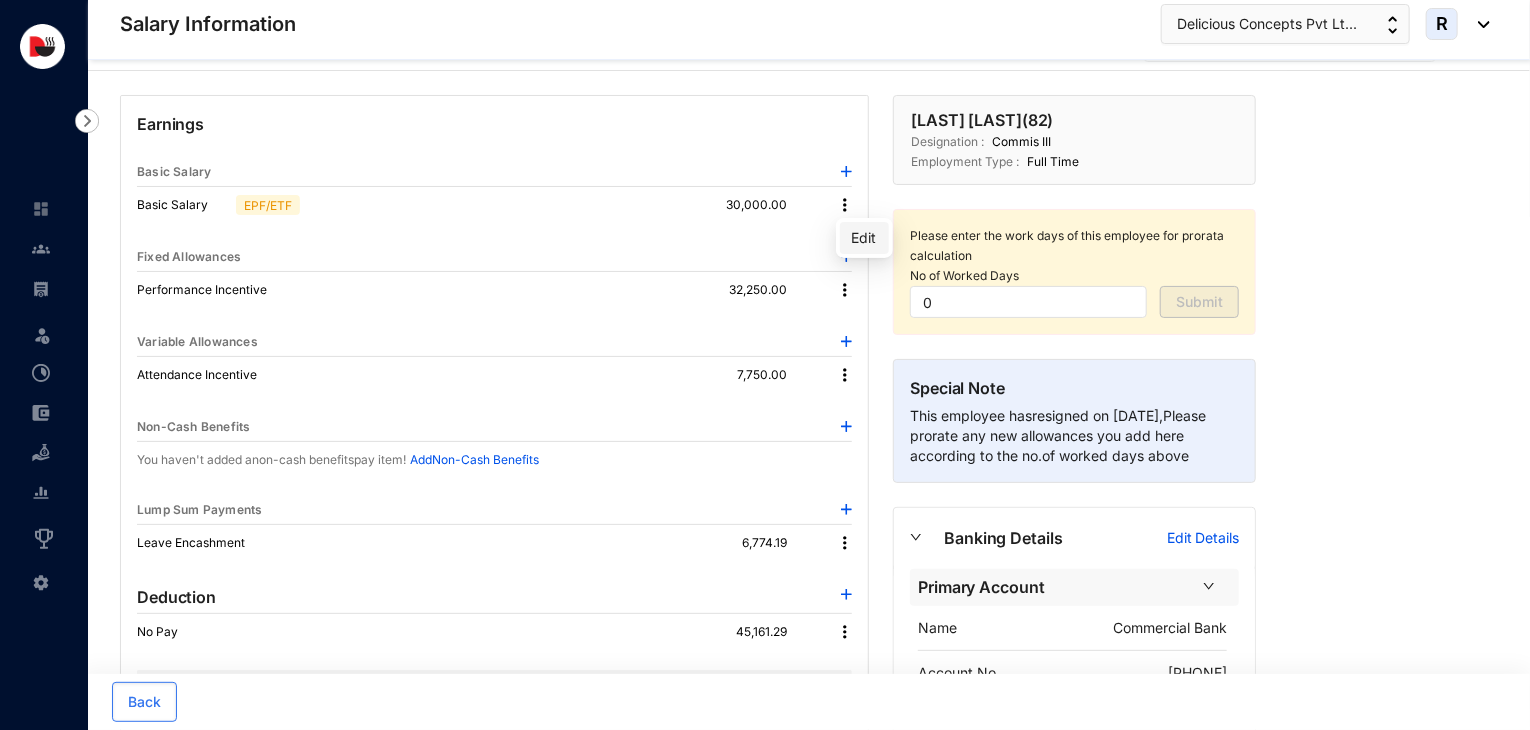 click on "Edit" at bounding box center [864, 238] 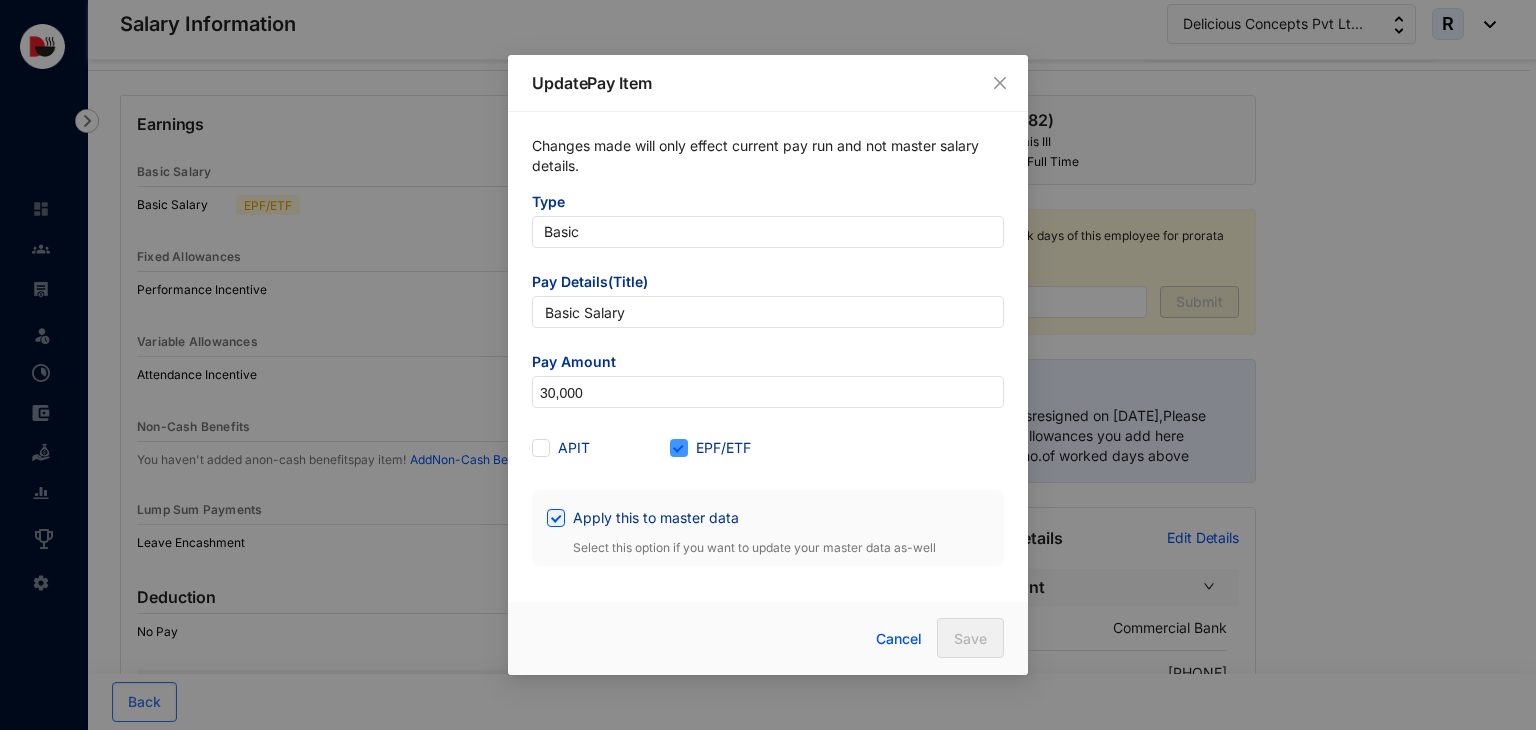 click at bounding box center (679, 448) 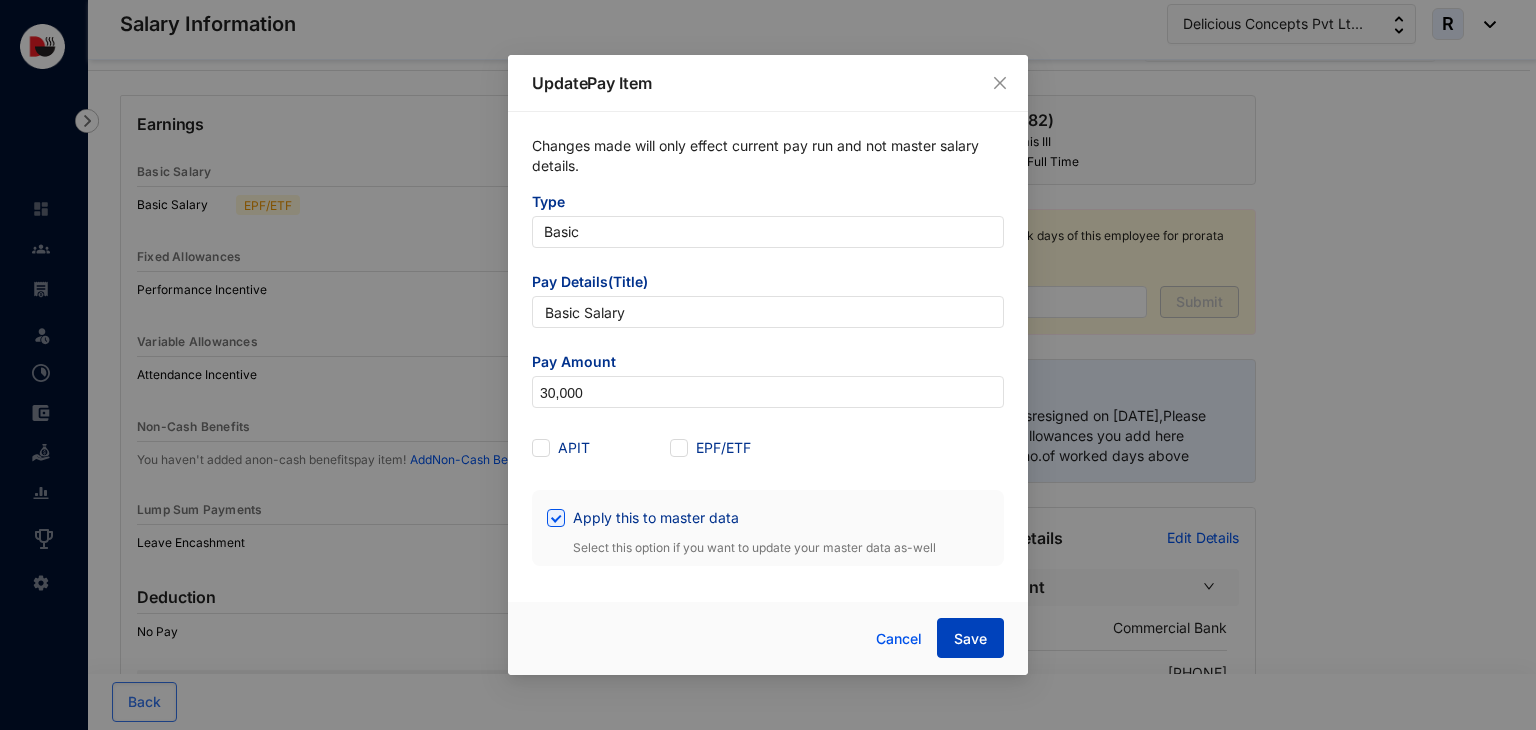 click on "Save" at bounding box center [970, 639] 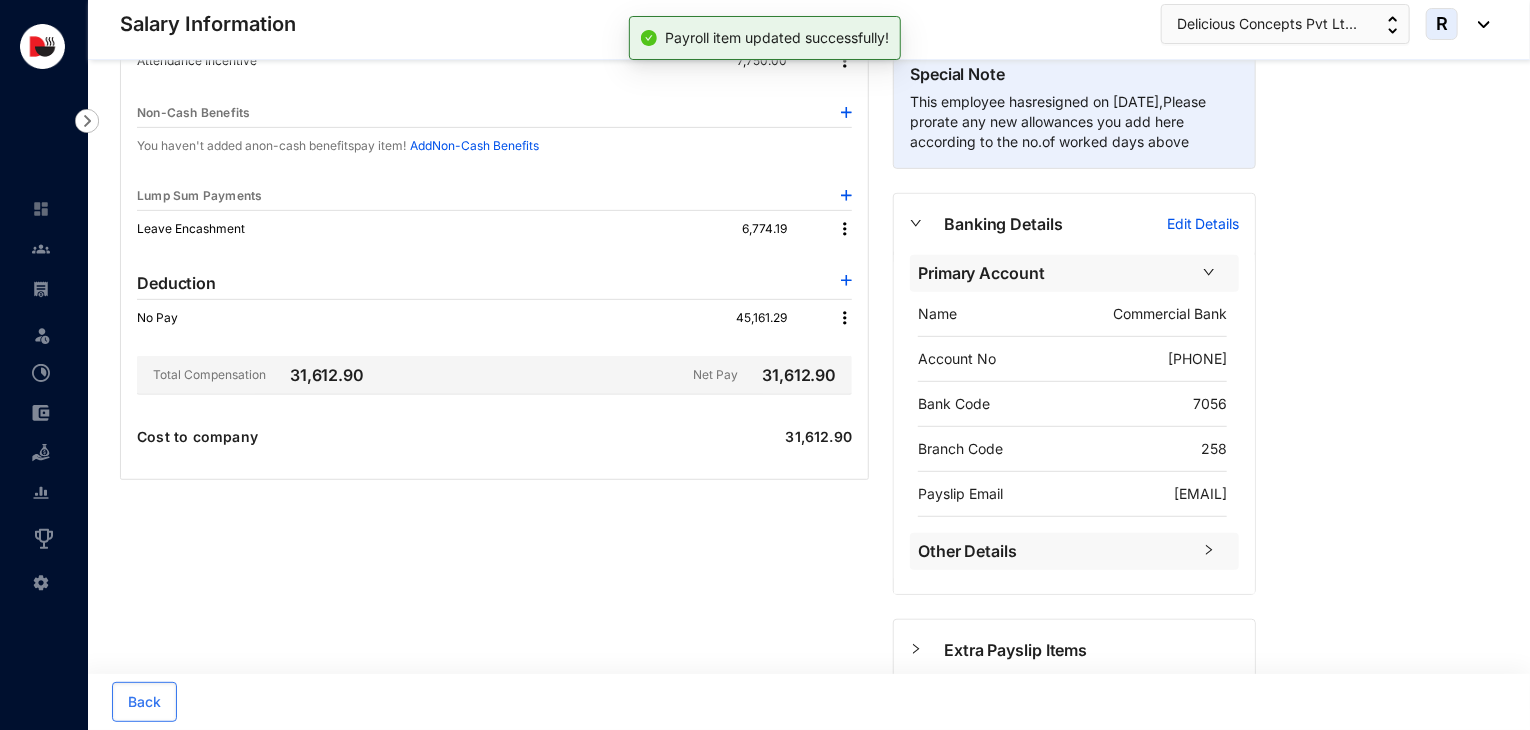 scroll, scrollTop: 355, scrollLeft: 0, axis: vertical 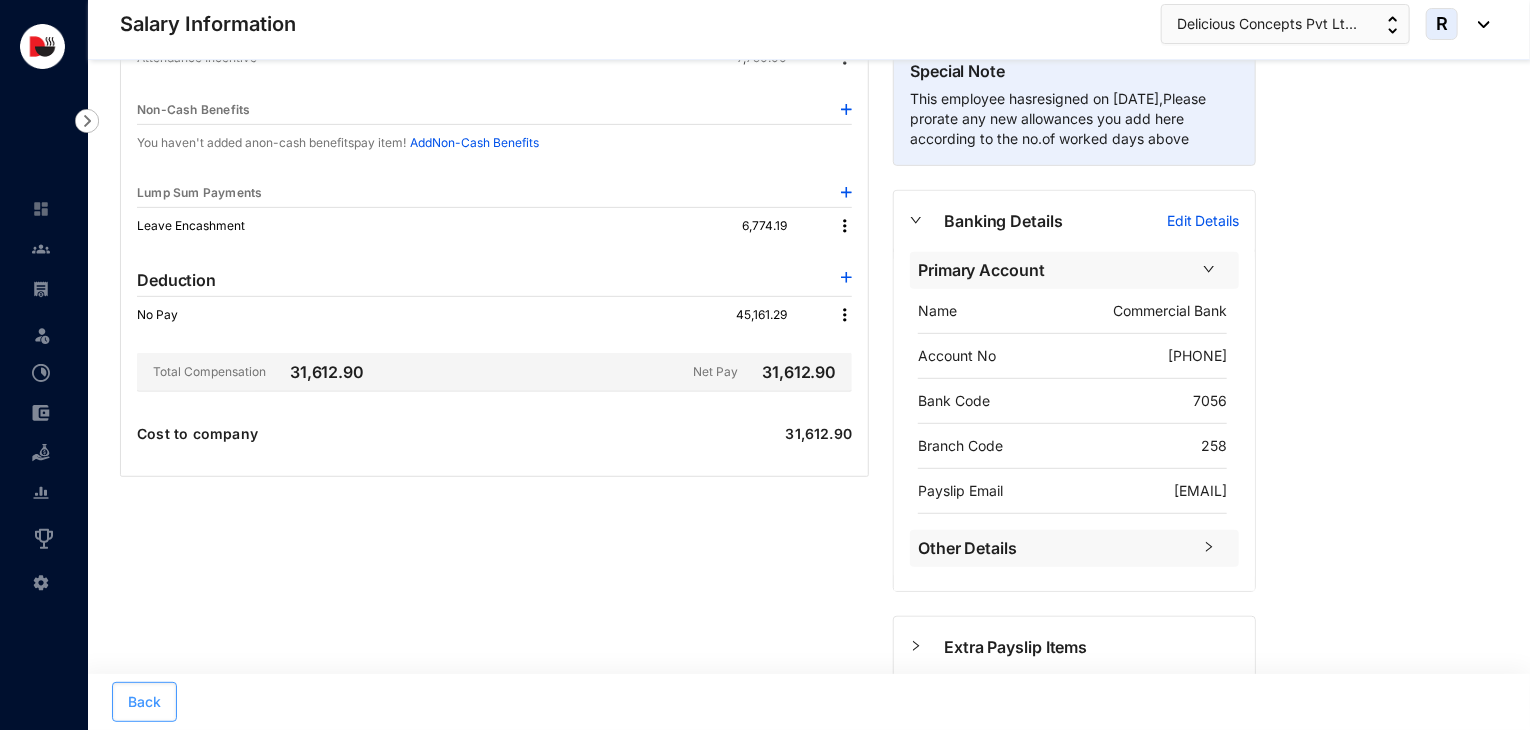 click on "Back" at bounding box center [144, 702] 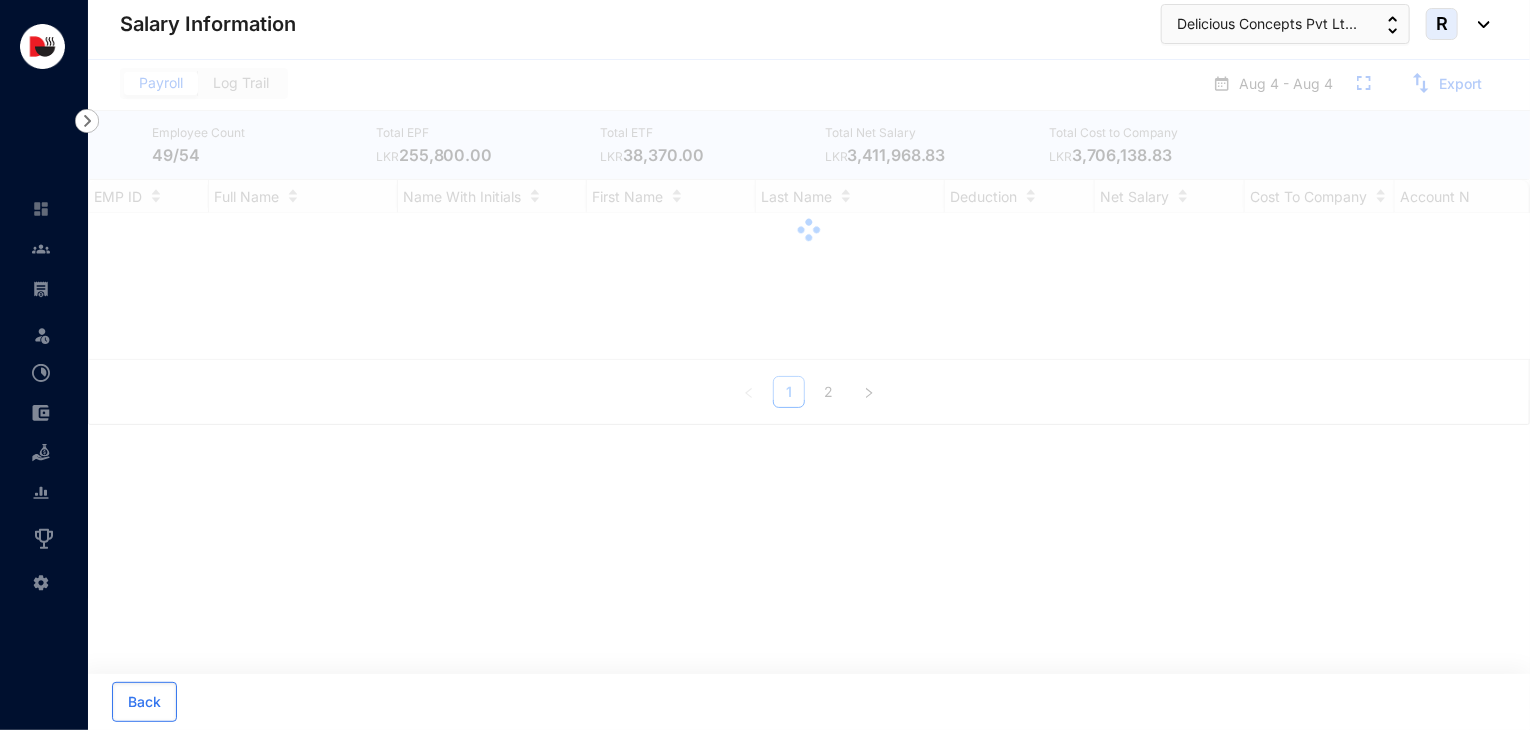 scroll, scrollTop: 0, scrollLeft: 0, axis: both 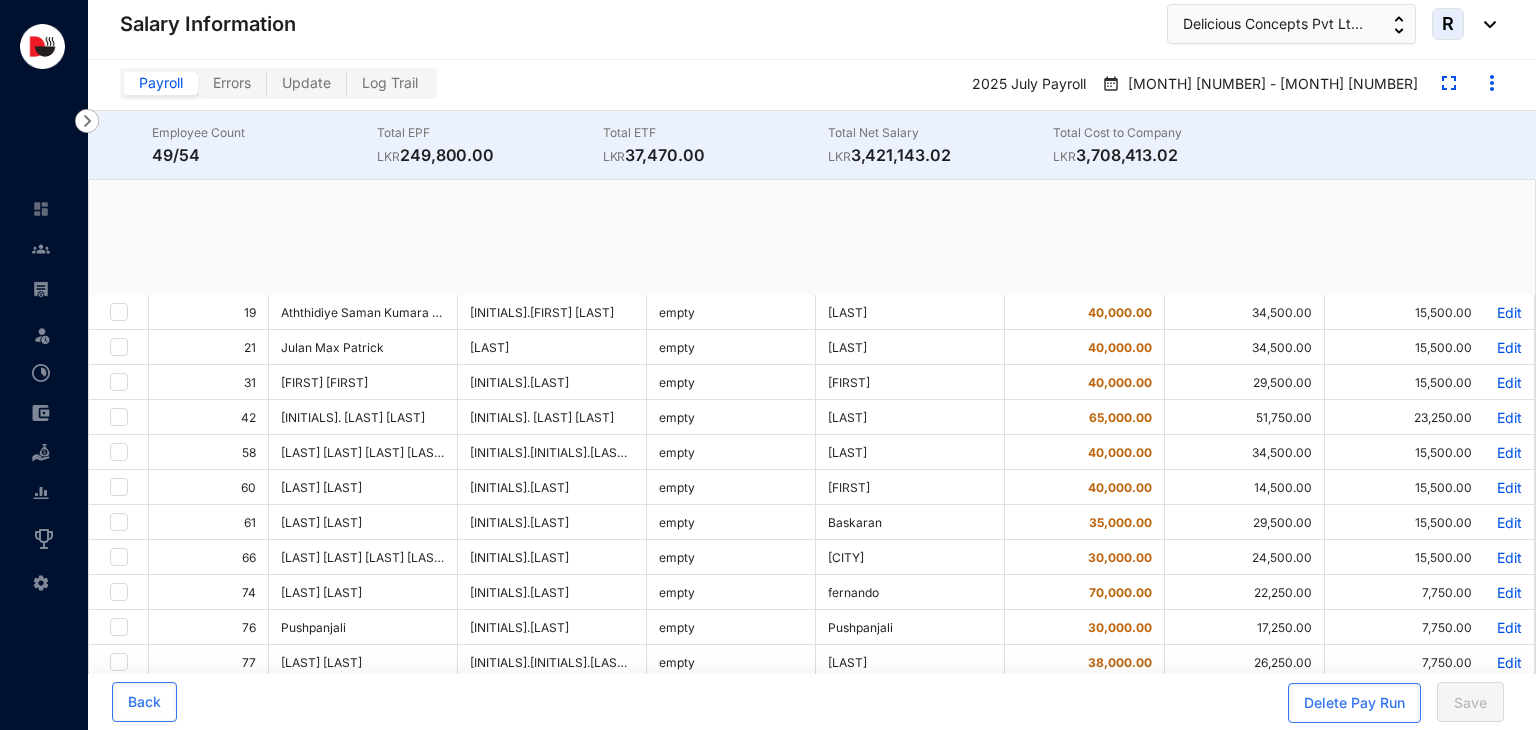 checkbox on "true" 